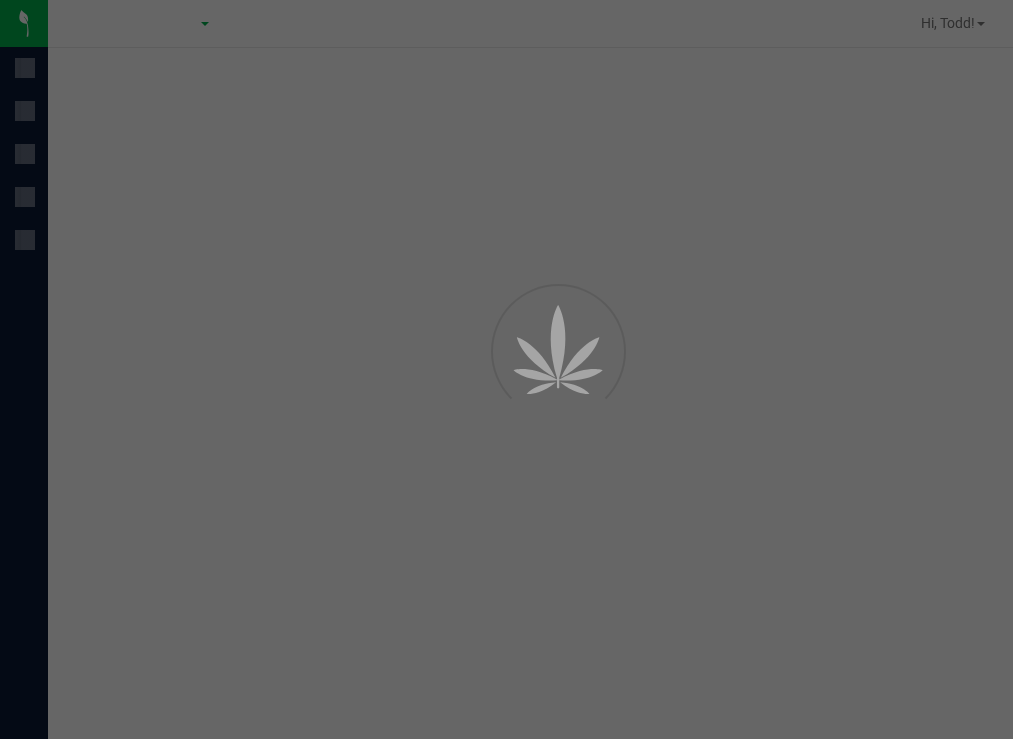 scroll, scrollTop: 0, scrollLeft: 0, axis: both 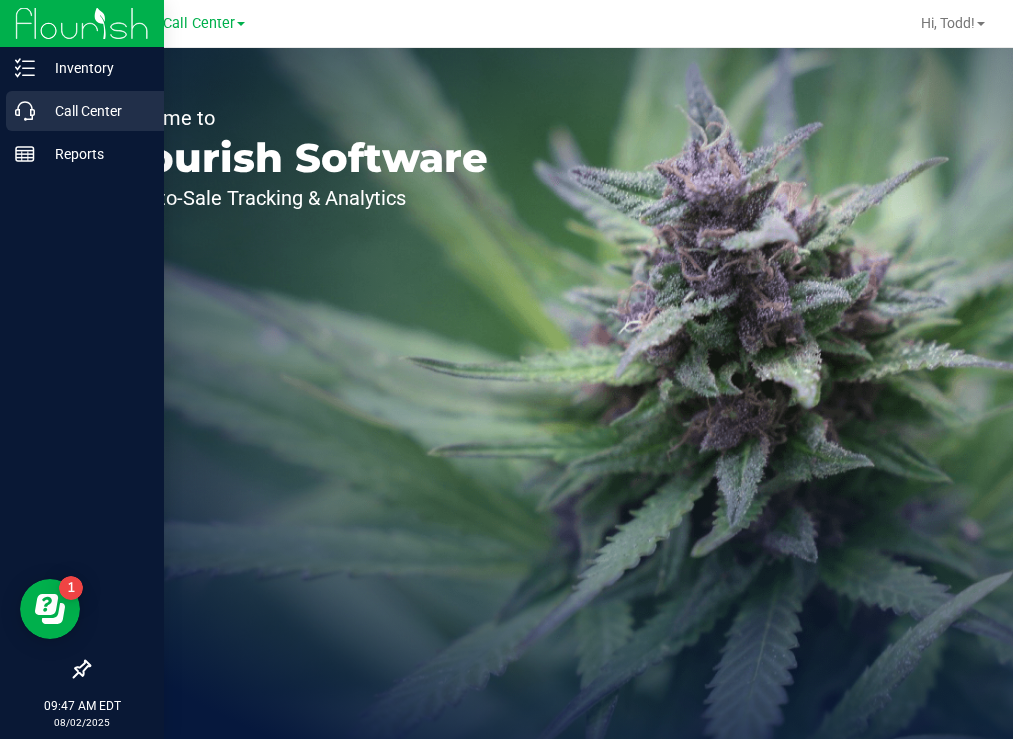 click on "Call Center" at bounding box center [95, 111] 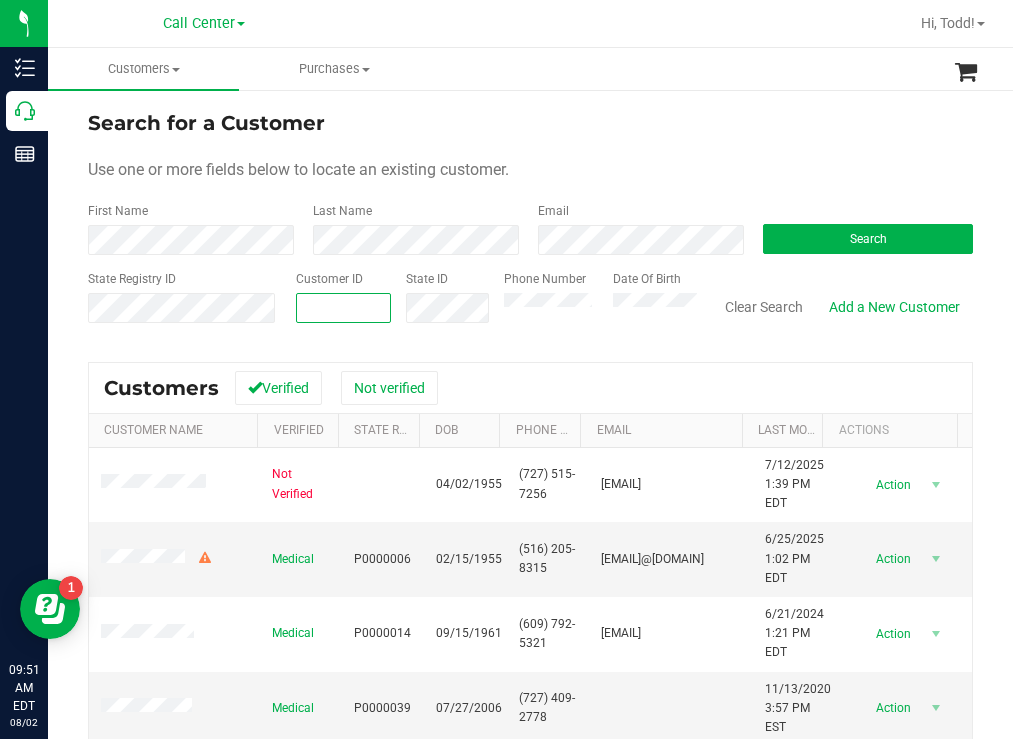 paste on "23787" 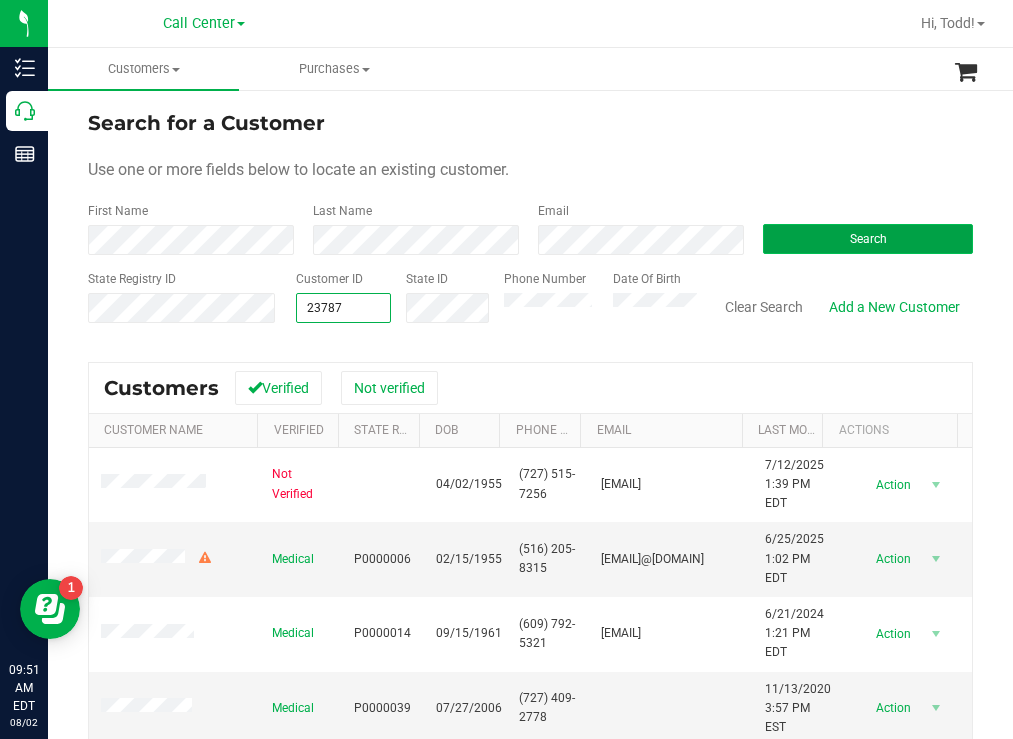 type on "23787" 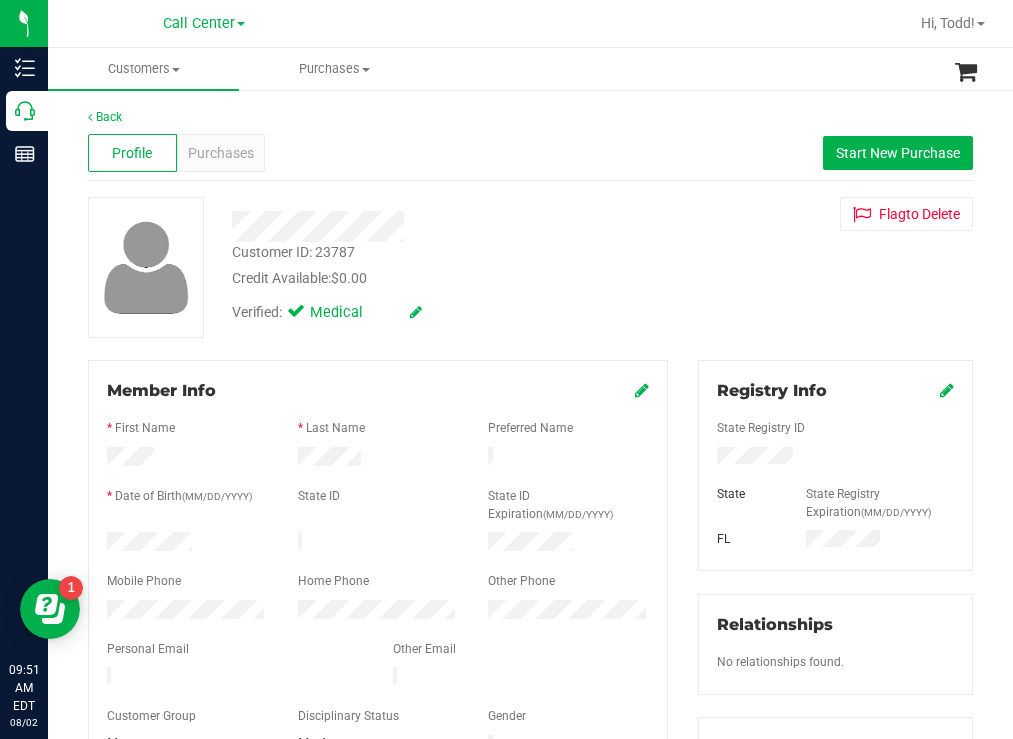 drag, startPoint x: 243, startPoint y: 533, endPoint x: 98, endPoint y: 538, distance: 145.08618 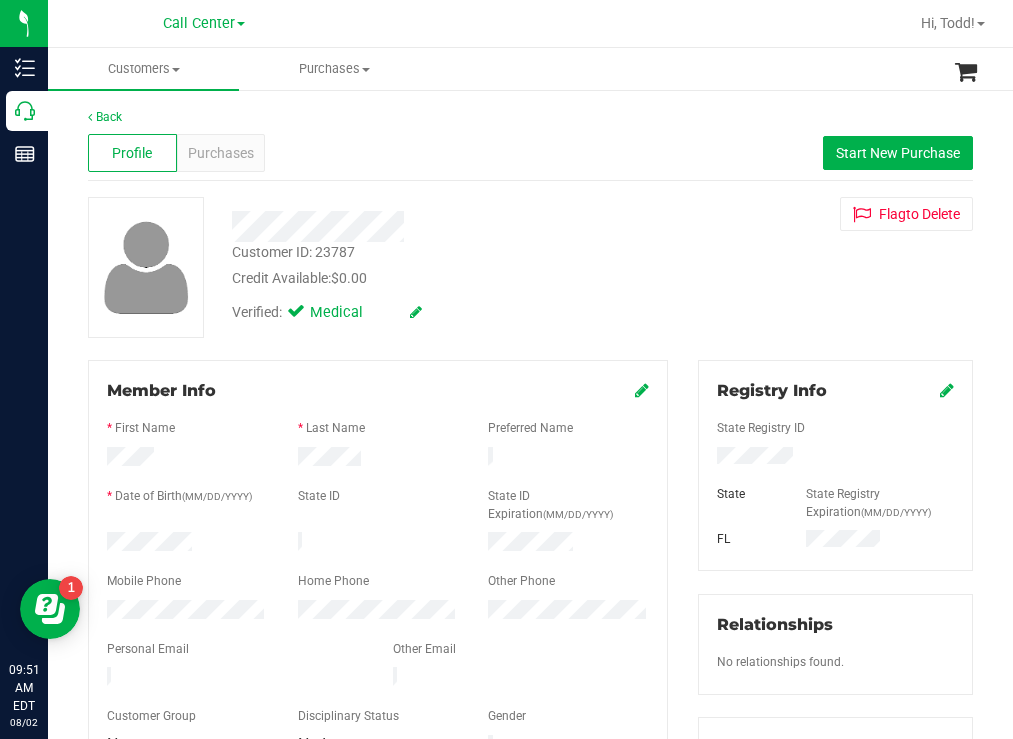 drag, startPoint x: 798, startPoint y: 454, endPoint x: 701, endPoint y: 460, distance: 97.18539 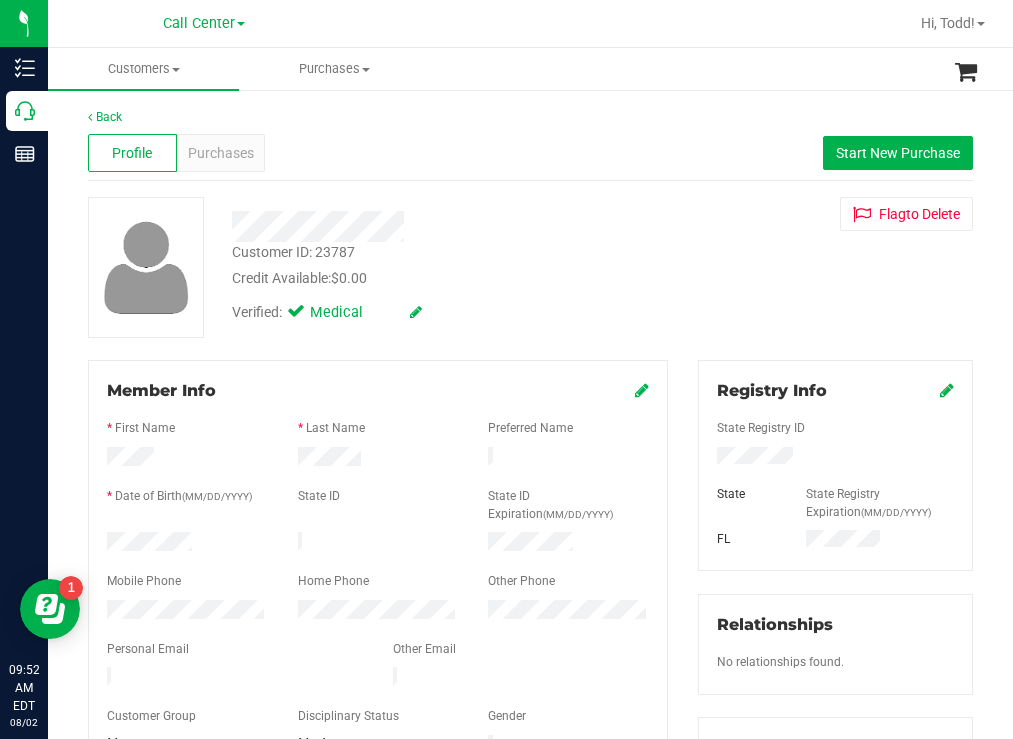 click on "Credit Available:
$0.00" at bounding box center [446, 278] 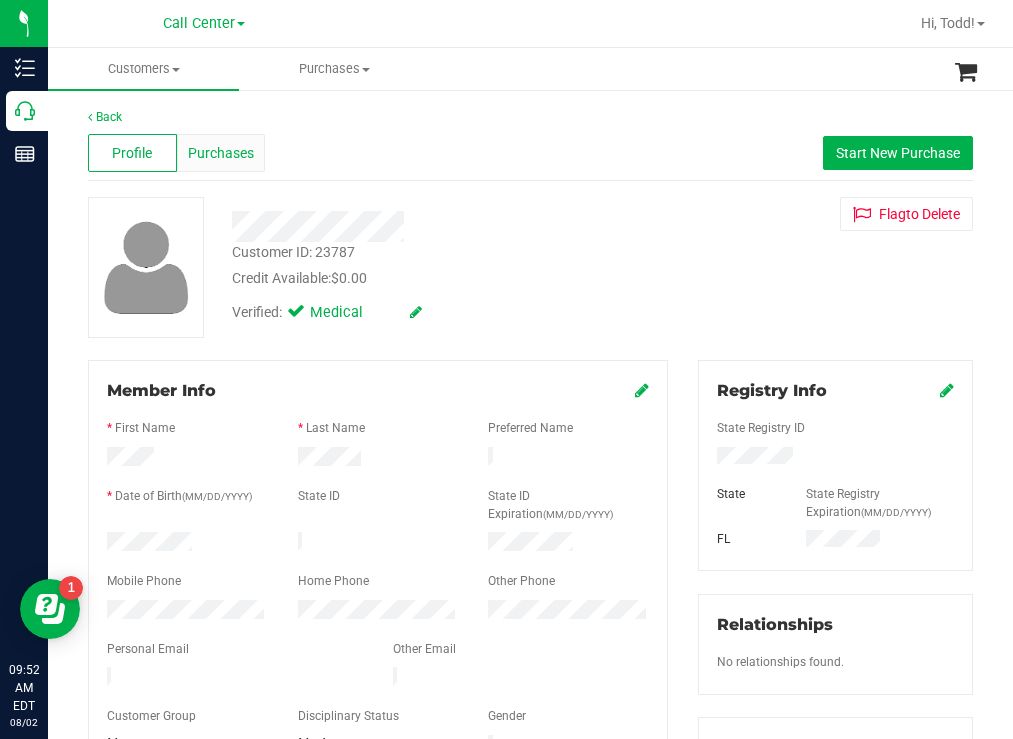 click on "Purchases" at bounding box center (221, 153) 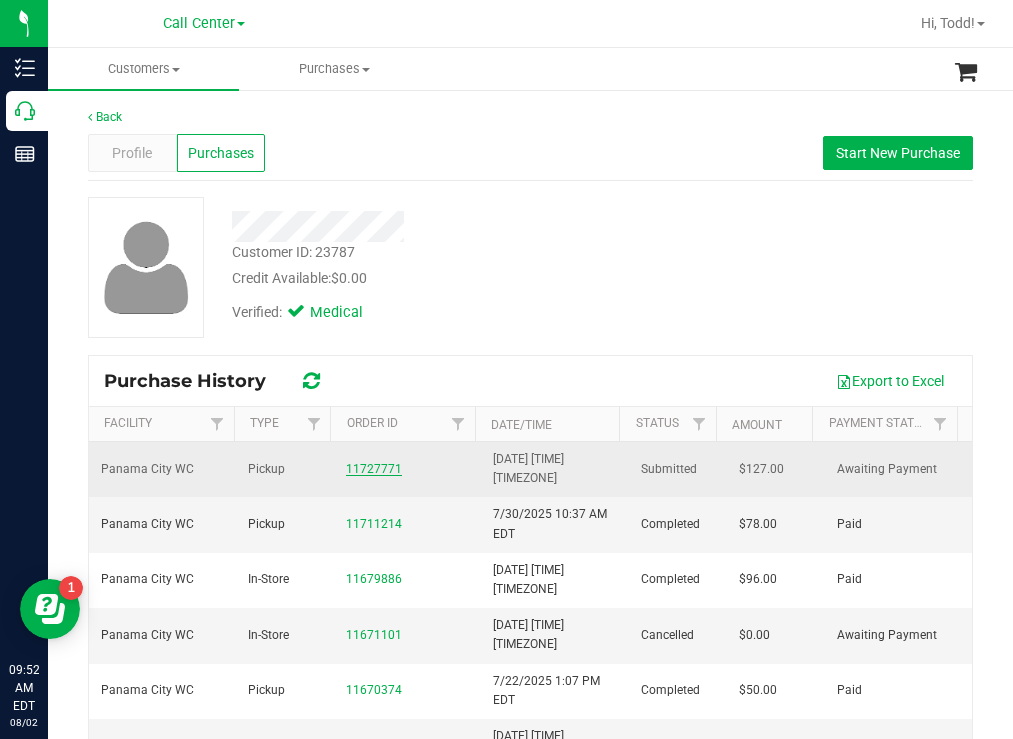 click on "11727771" at bounding box center [374, 469] 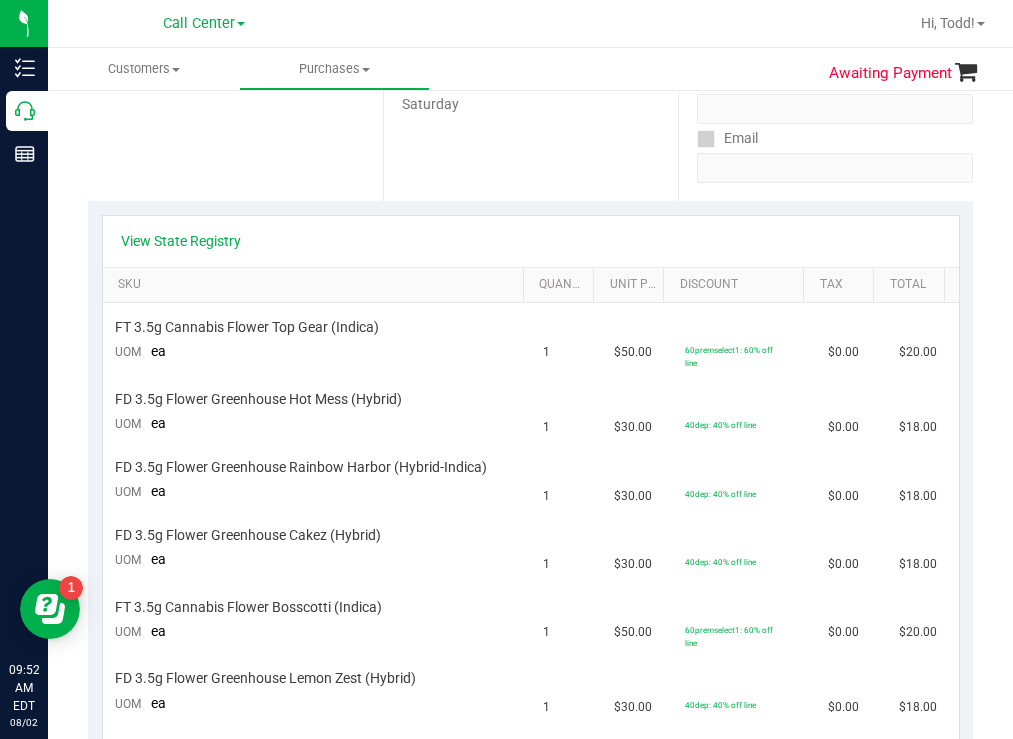 scroll, scrollTop: 0, scrollLeft: 0, axis: both 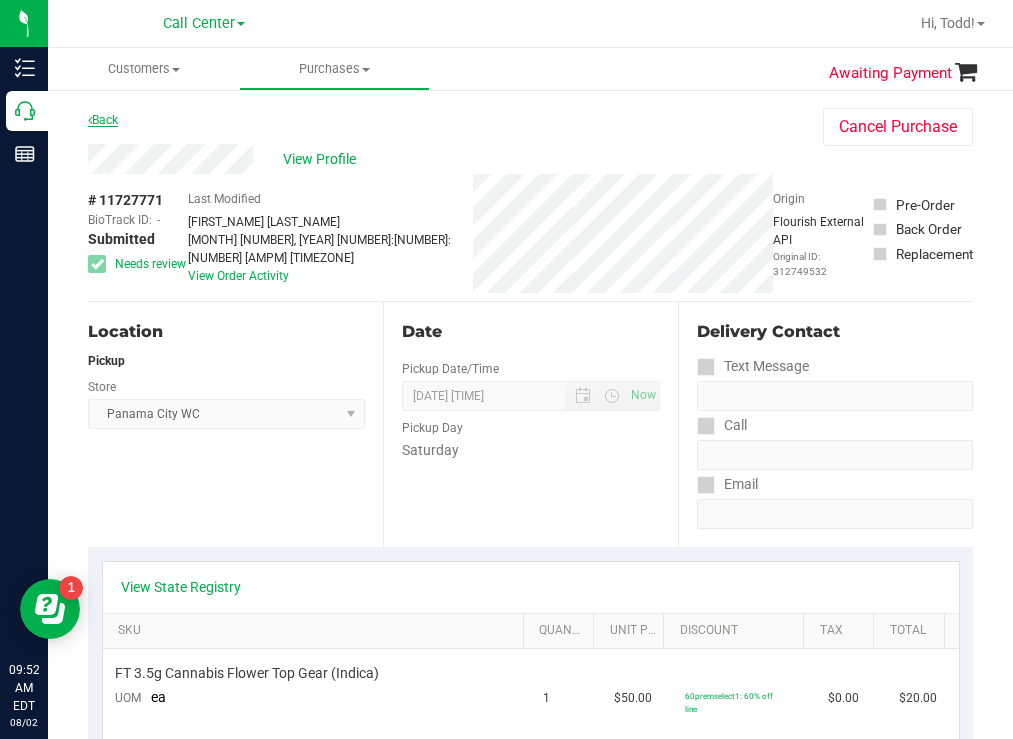 click on "Back" at bounding box center (103, 120) 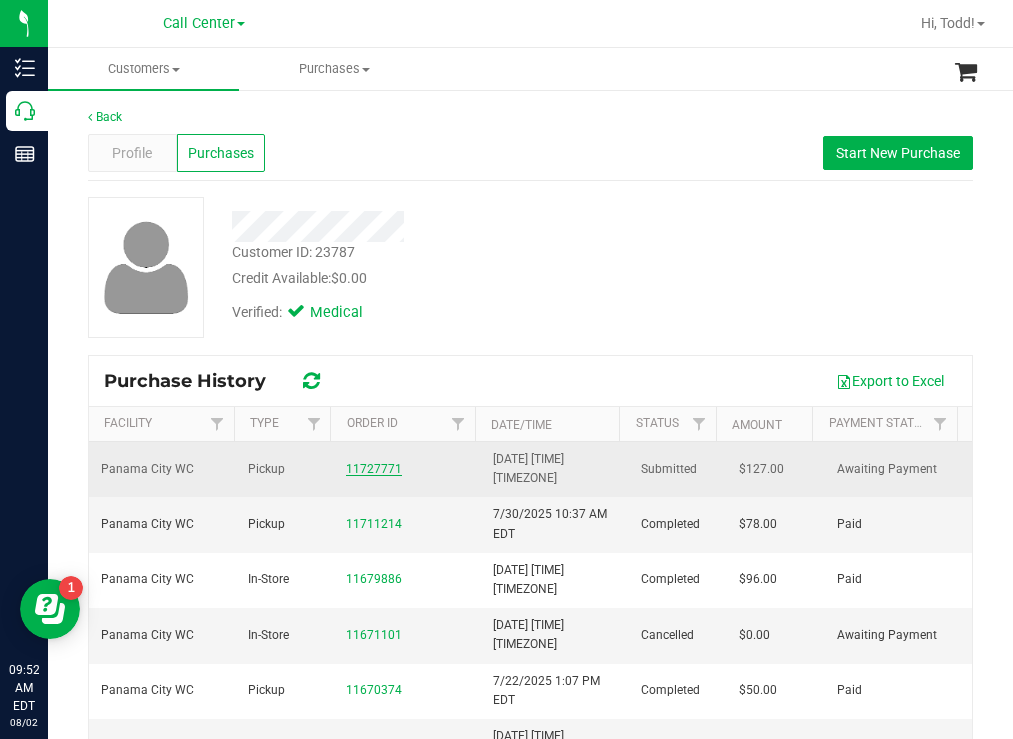 click on "11727771" at bounding box center [374, 469] 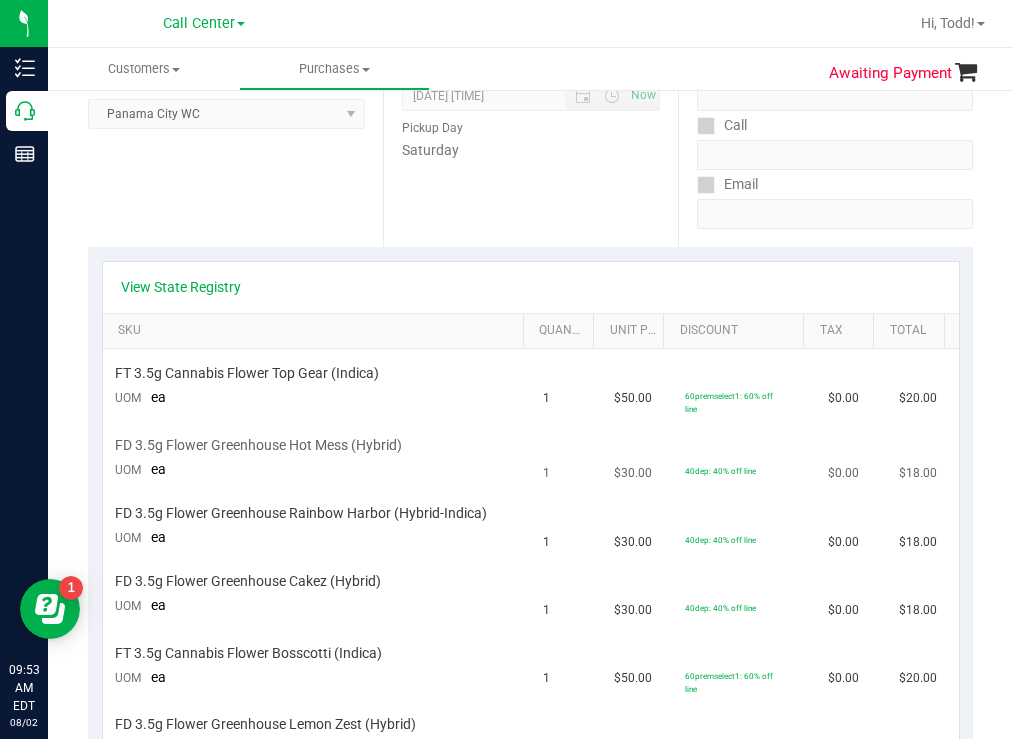 scroll, scrollTop: 0, scrollLeft: 0, axis: both 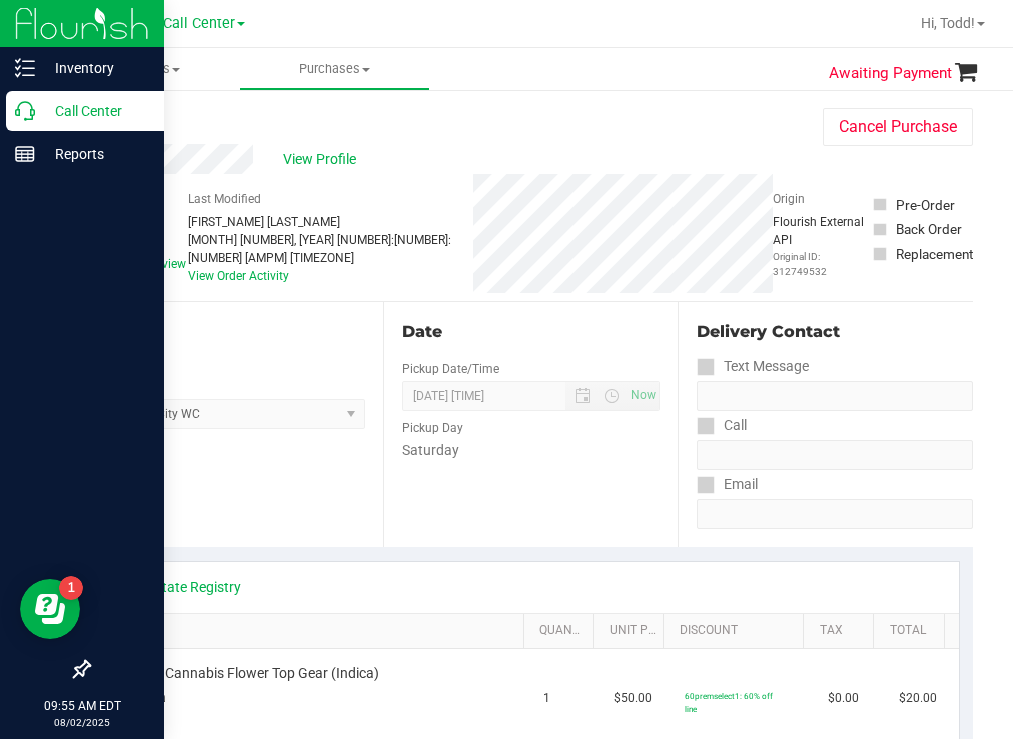 drag, startPoint x: 51, startPoint y: 109, endPoint x: 6, endPoint y: 122, distance: 46.840153 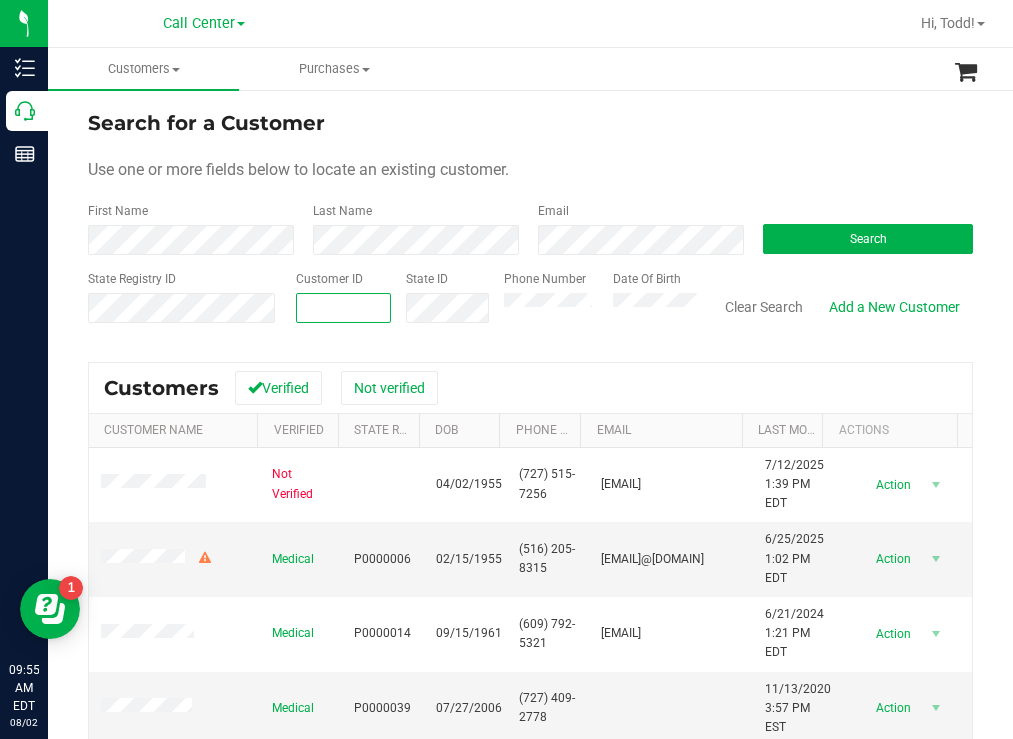paste on "[NUMBER]" 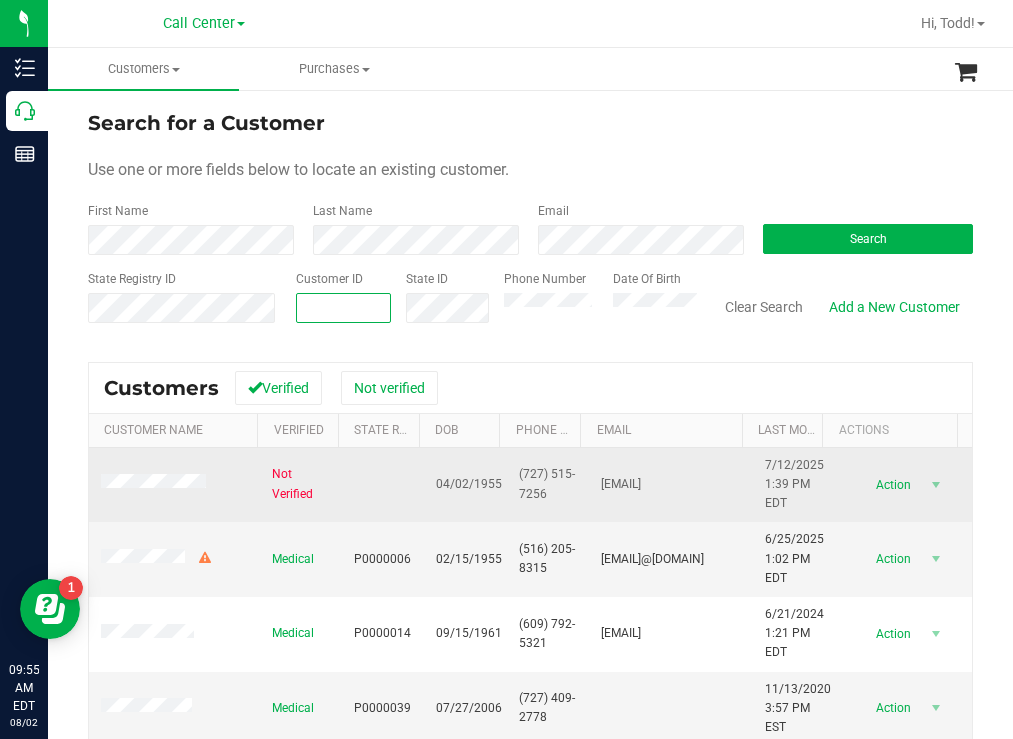 type on "[NUMBER]" 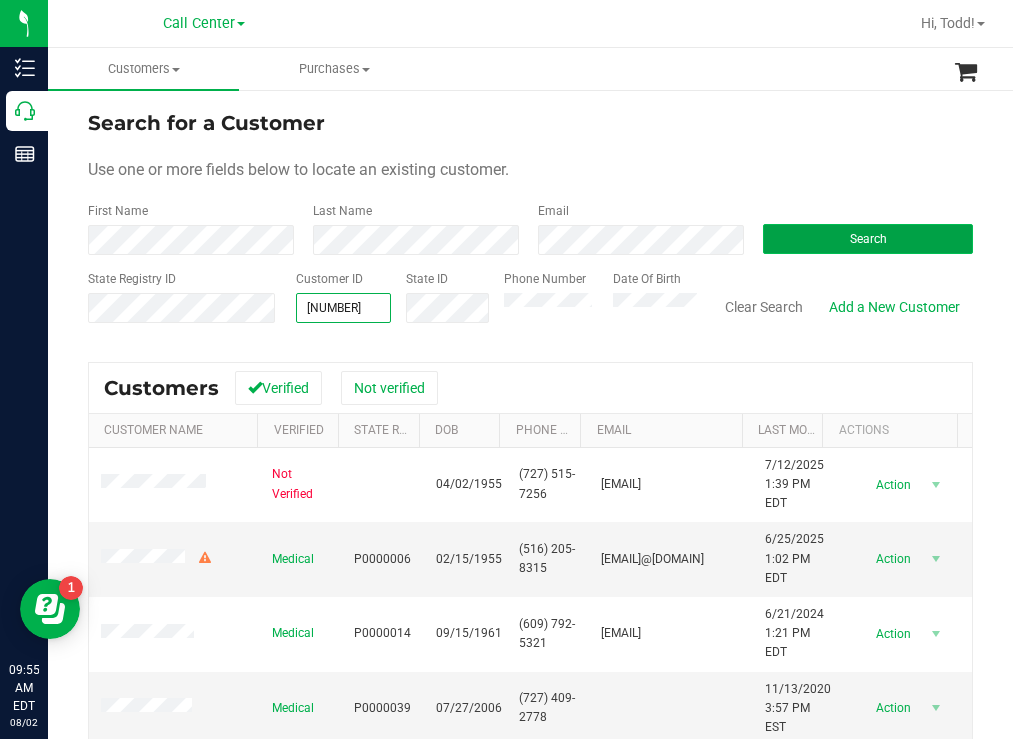type on "[NUMBER]" 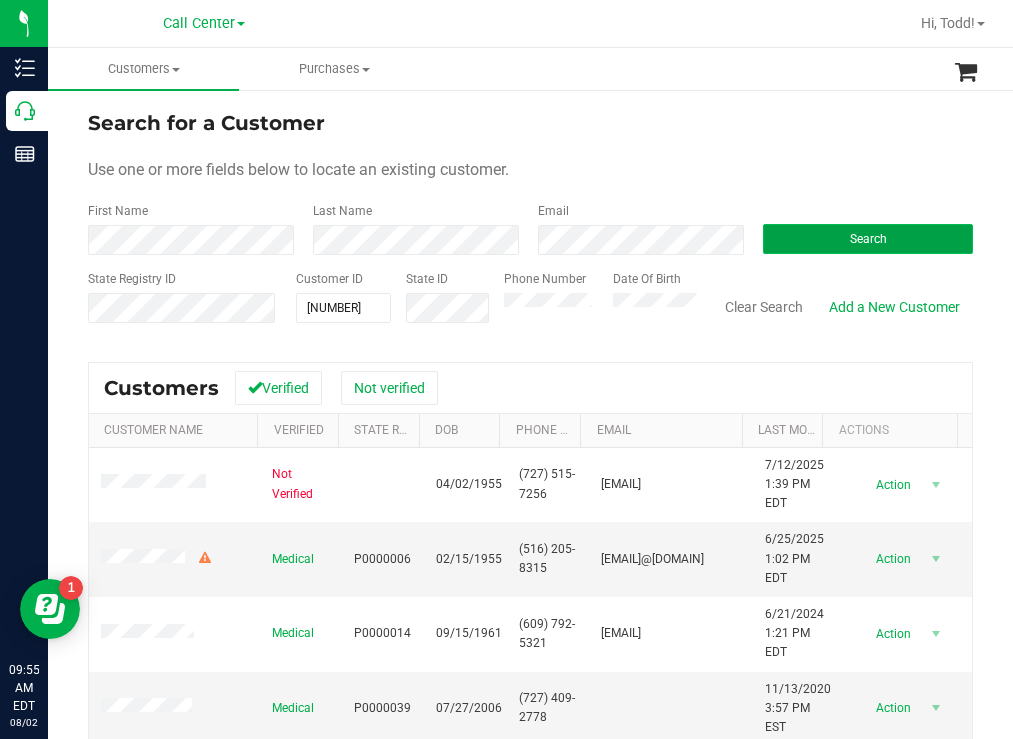 click on "Search" at bounding box center (868, 239) 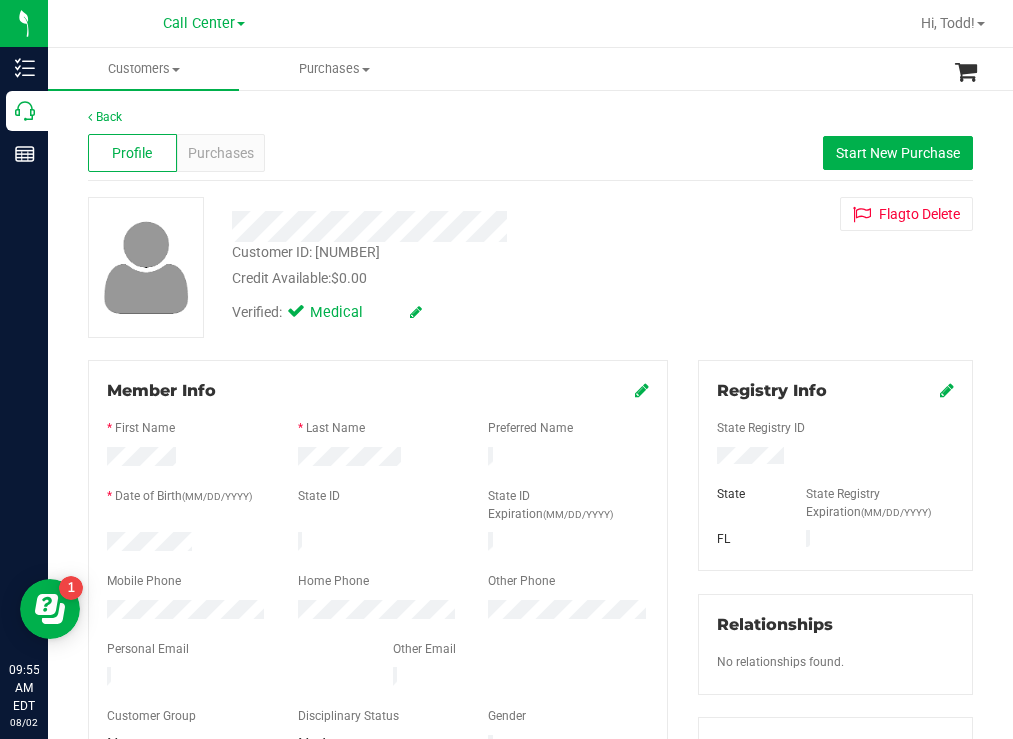 click at bounding box center (187, 544) 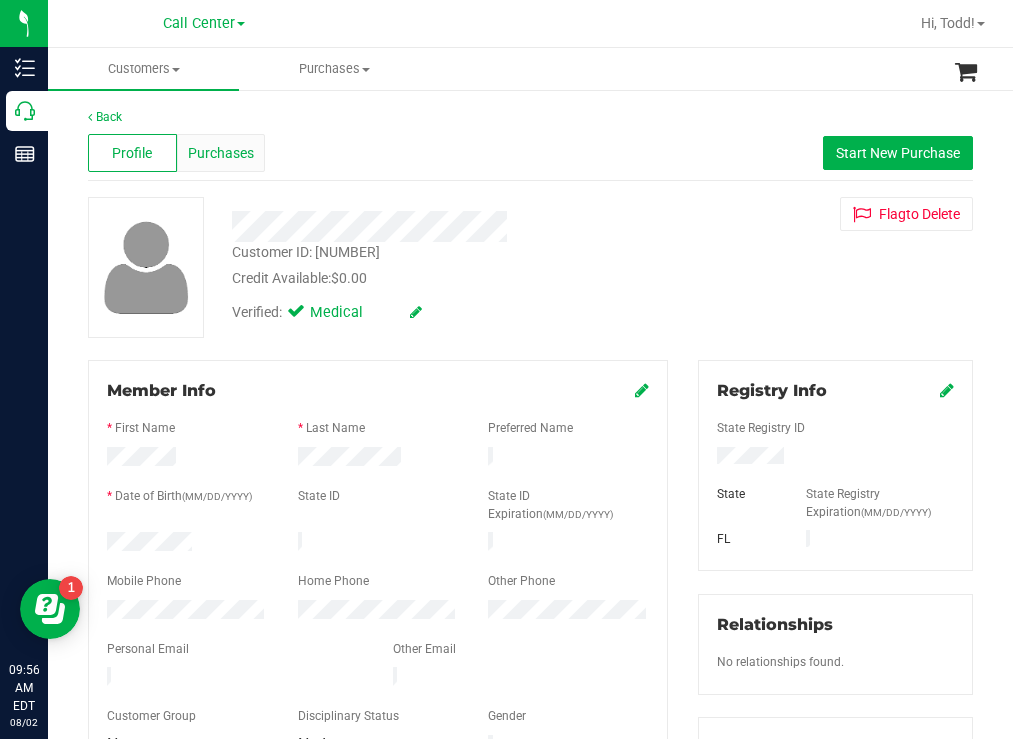 click on "Purchases" at bounding box center [221, 153] 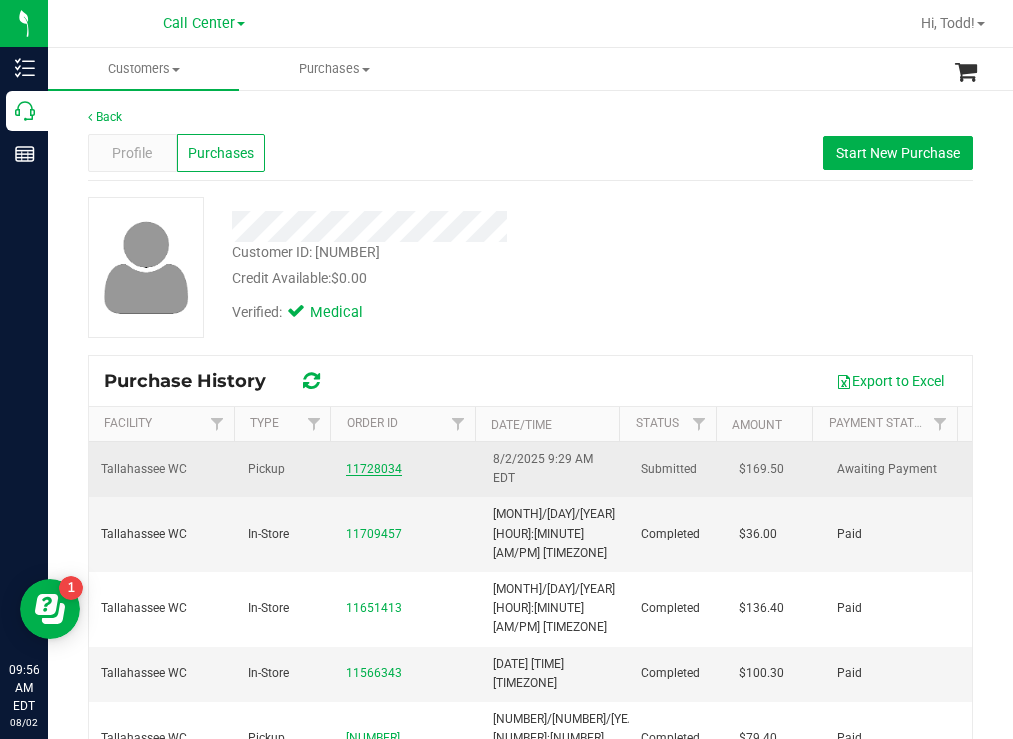 click on "11728034" at bounding box center [374, 469] 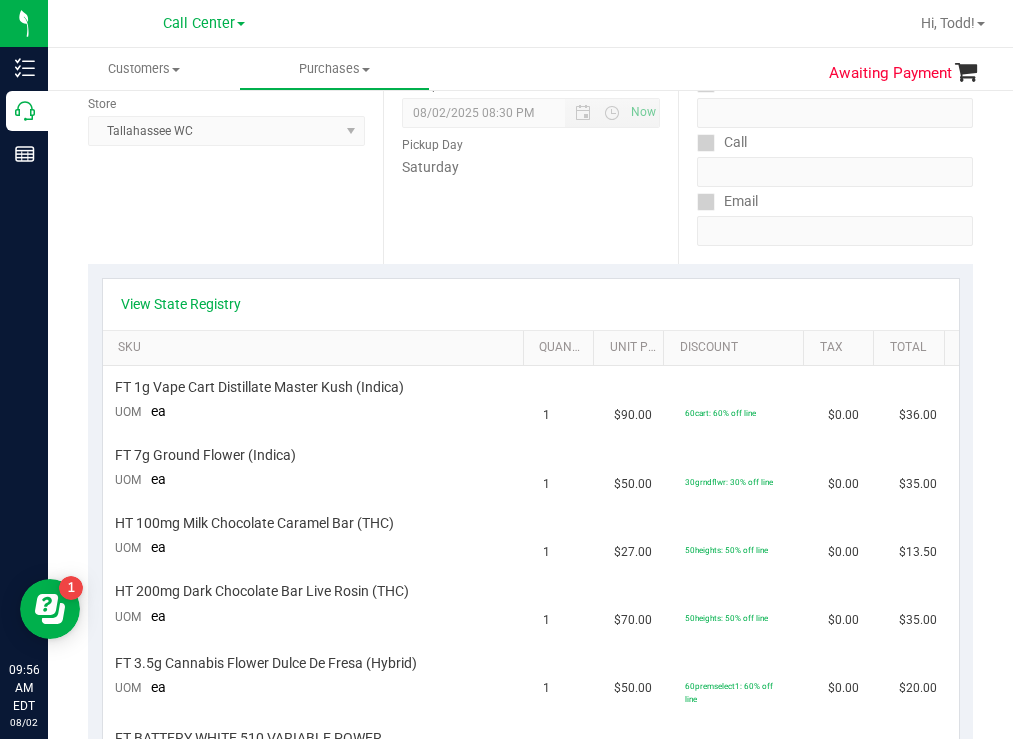 scroll, scrollTop: 0, scrollLeft: 0, axis: both 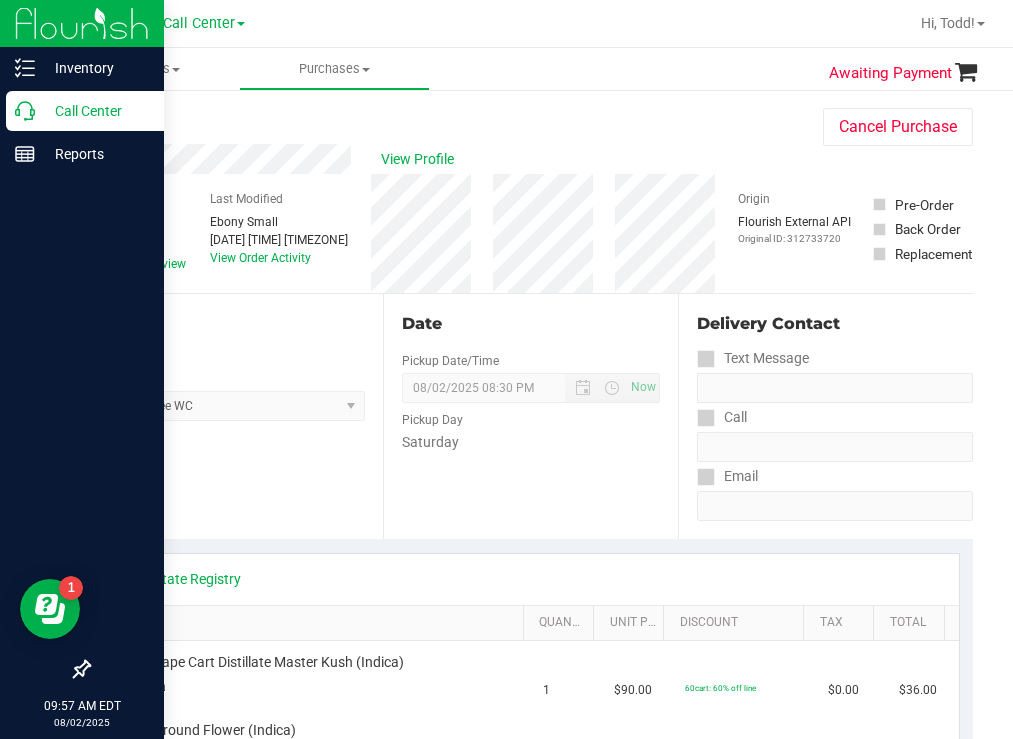 click on "Call Center" at bounding box center (95, 111) 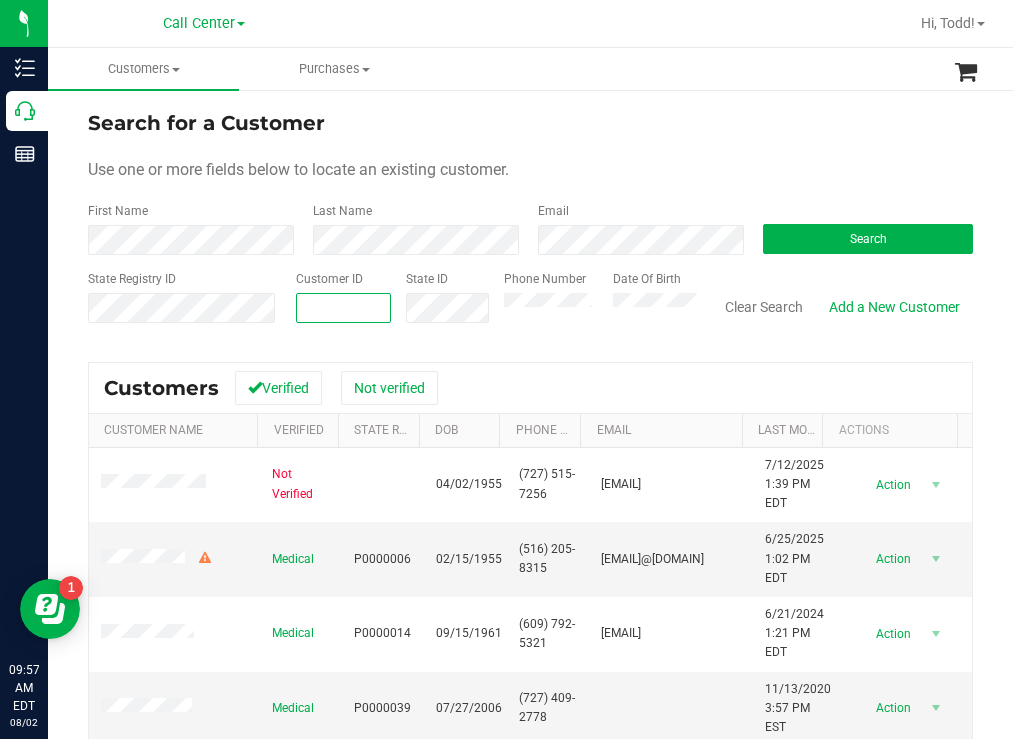 paste on "1539060" 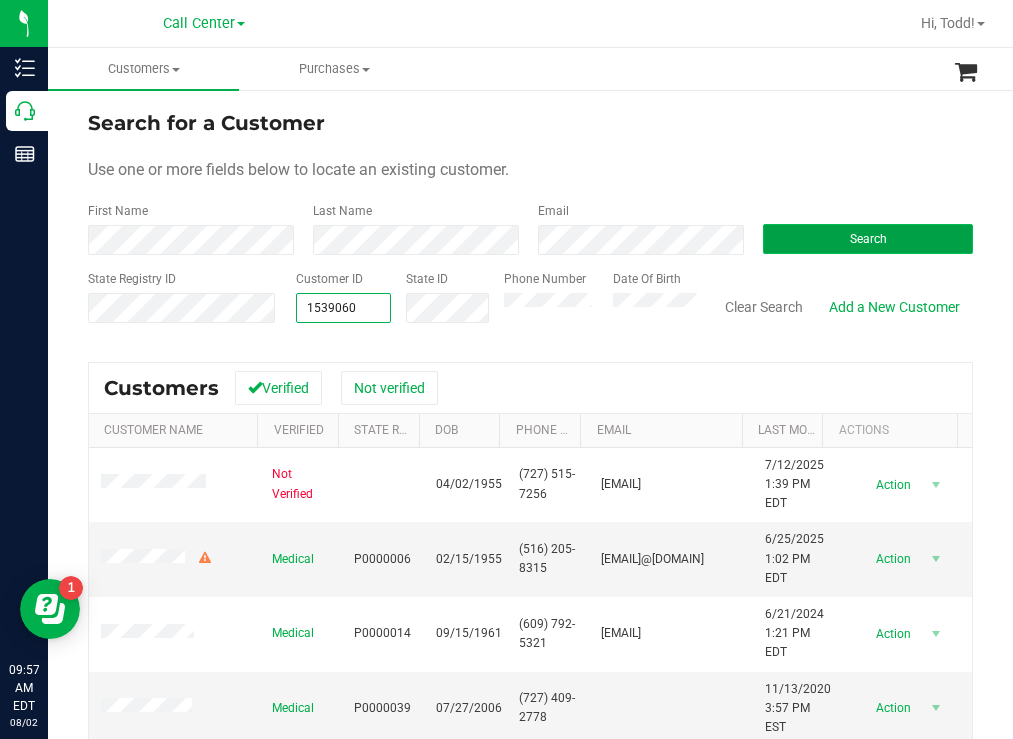 type on "1539060" 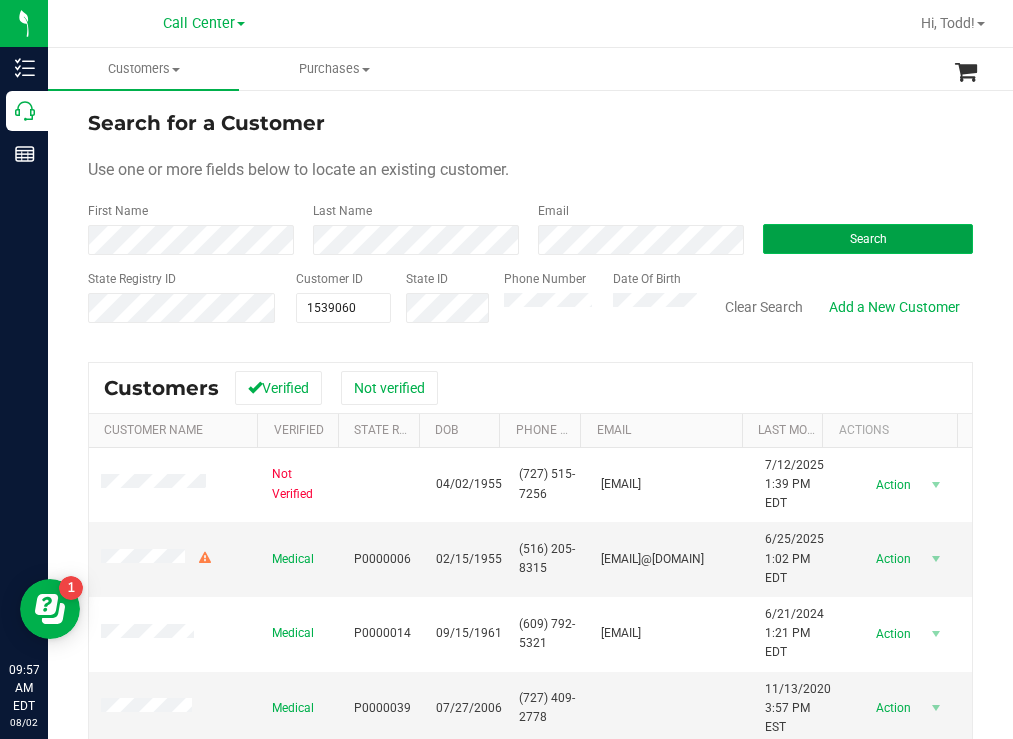 click on "Search" at bounding box center [868, 239] 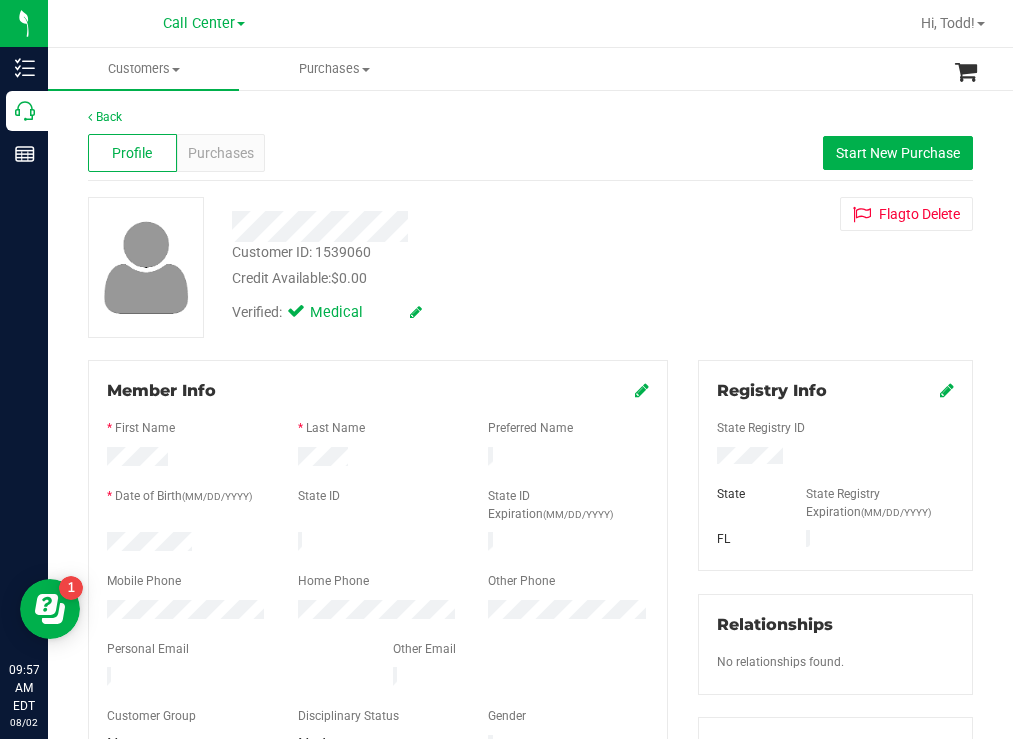 drag, startPoint x: 218, startPoint y: 532, endPoint x: 101, endPoint y: 536, distance: 117.06836 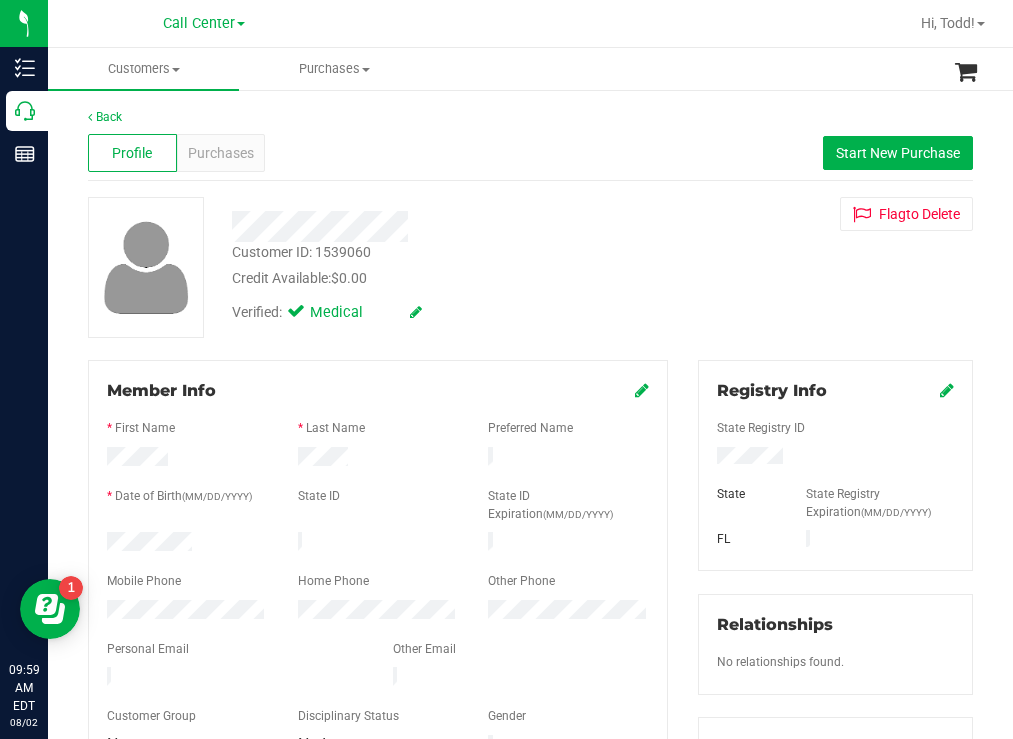 click on "Verified:
Medical" at bounding box center [446, 311] 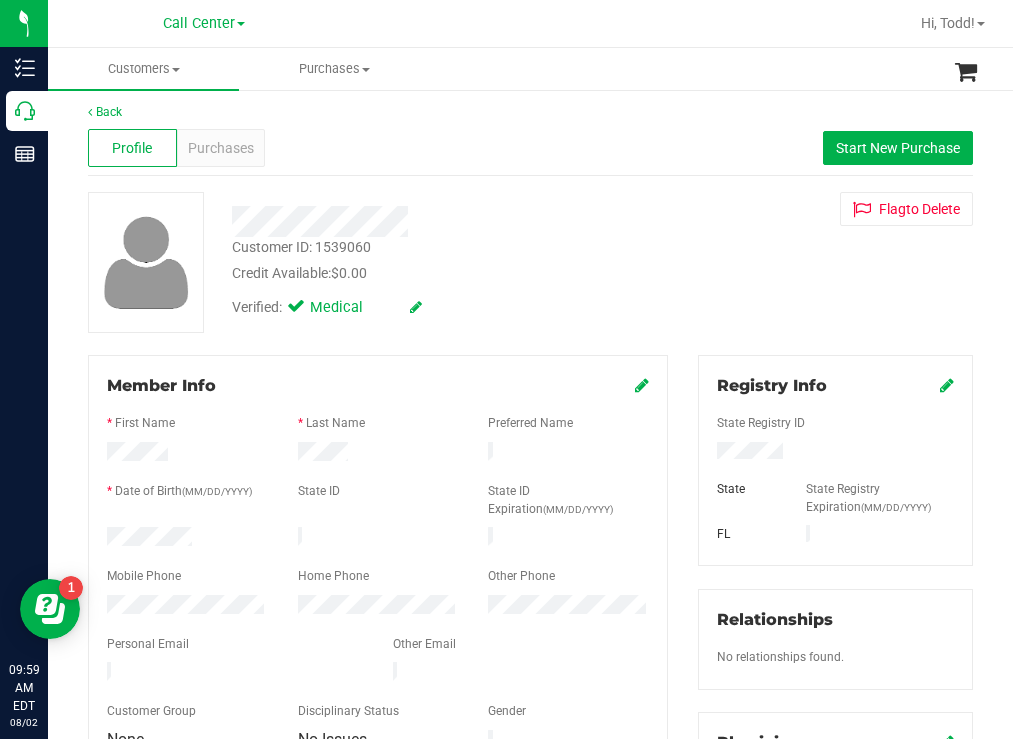 scroll, scrollTop: 0, scrollLeft: 0, axis: both 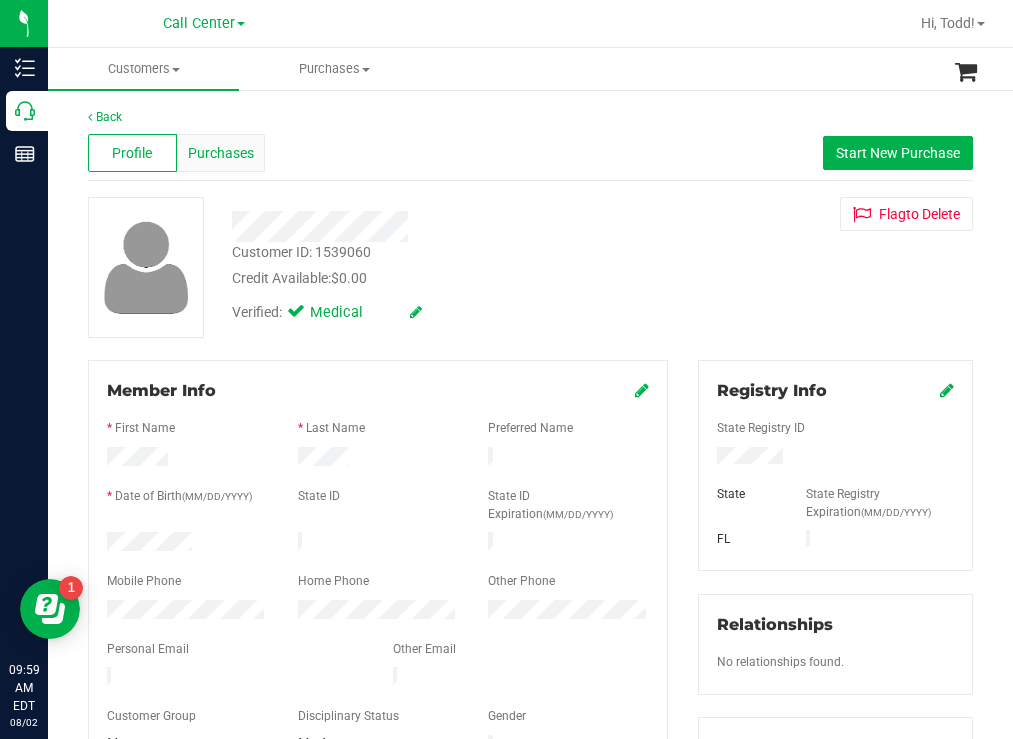 click on "Purchases" at bounding box center (221, 153) 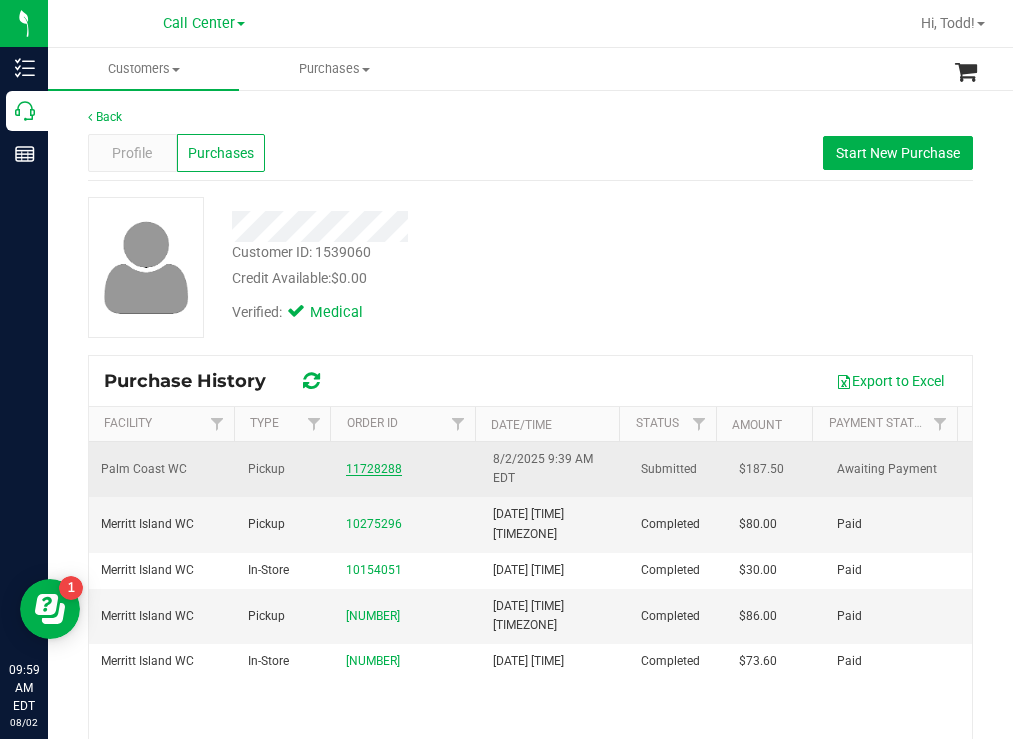 click on "11728288" at bounding box center (374, 469) 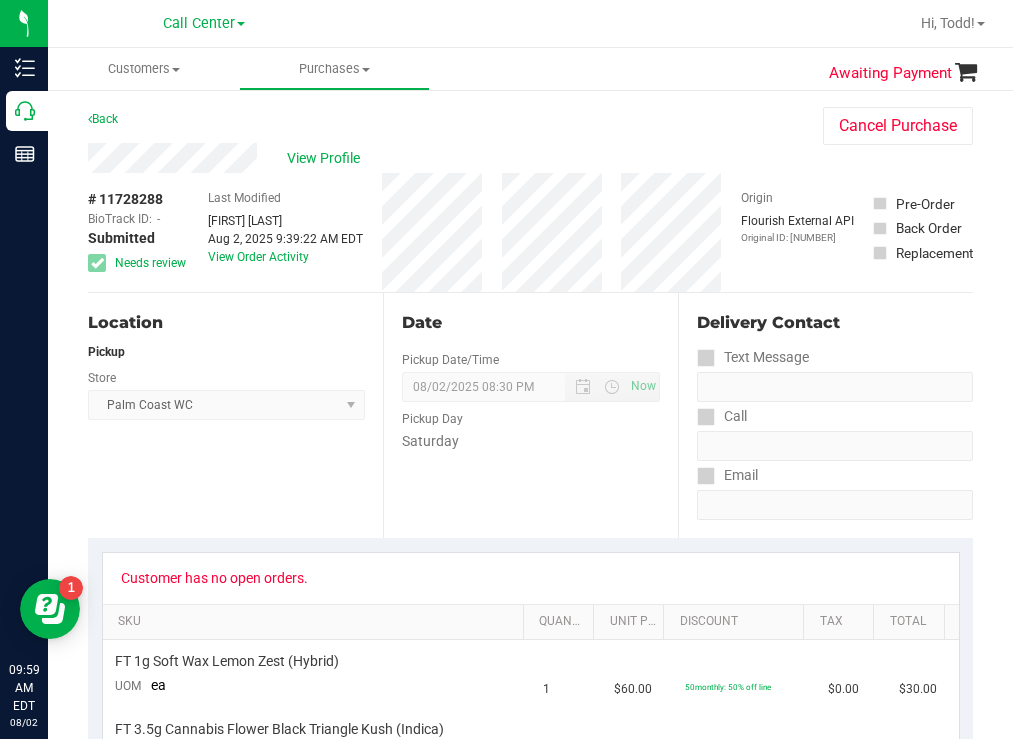 scroll, scrollTop: 0, scrollLeft: 0, axis: both 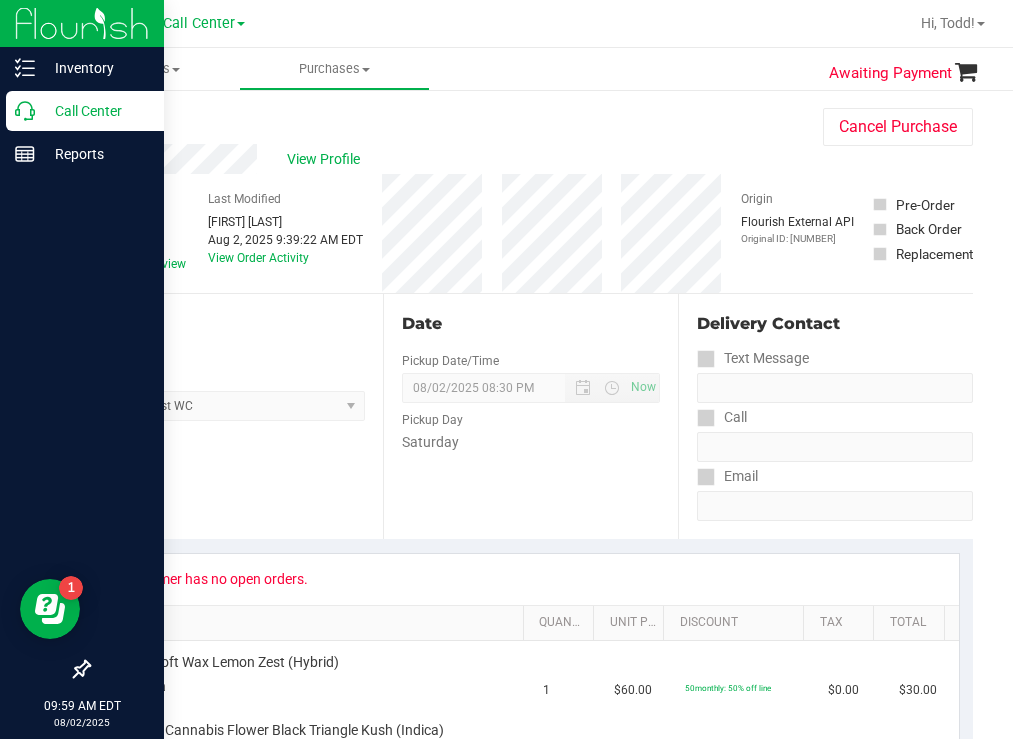 click on "Call Center" at bounding box center (95, 111) 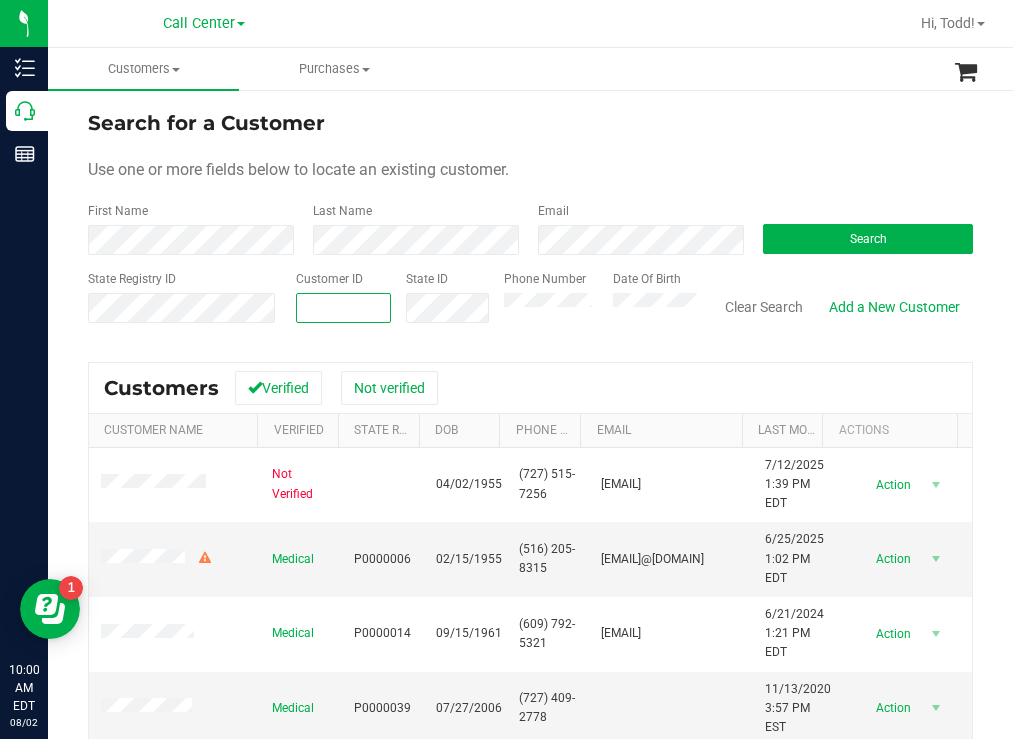 paste on "[NUMBER]" 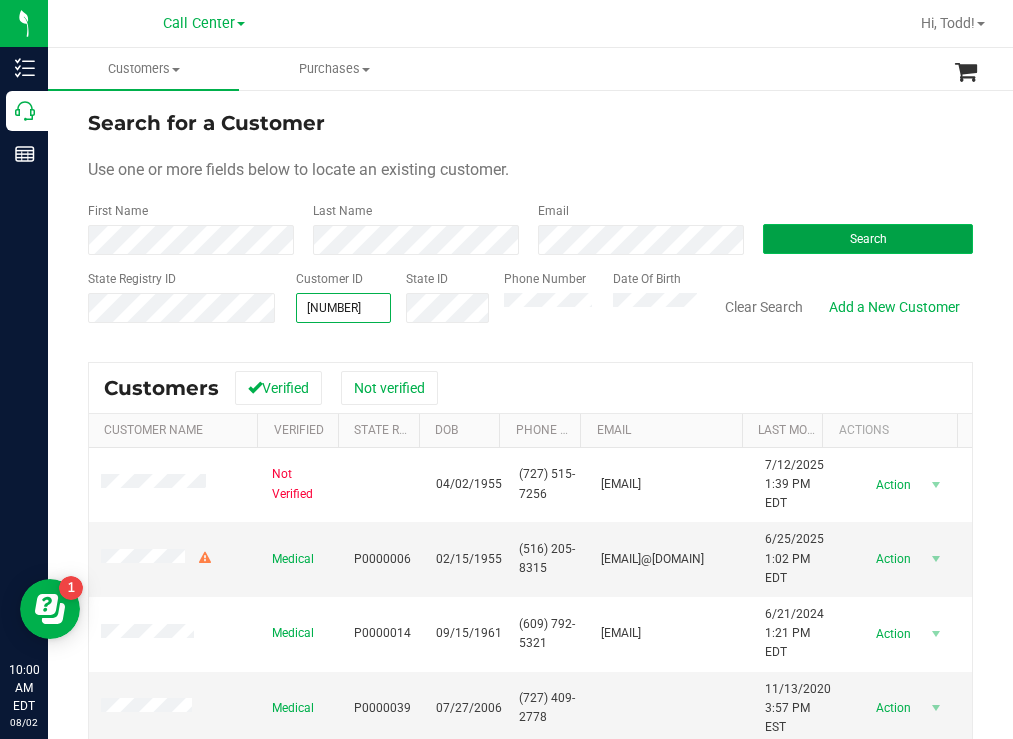 type on "[NUMBER]" 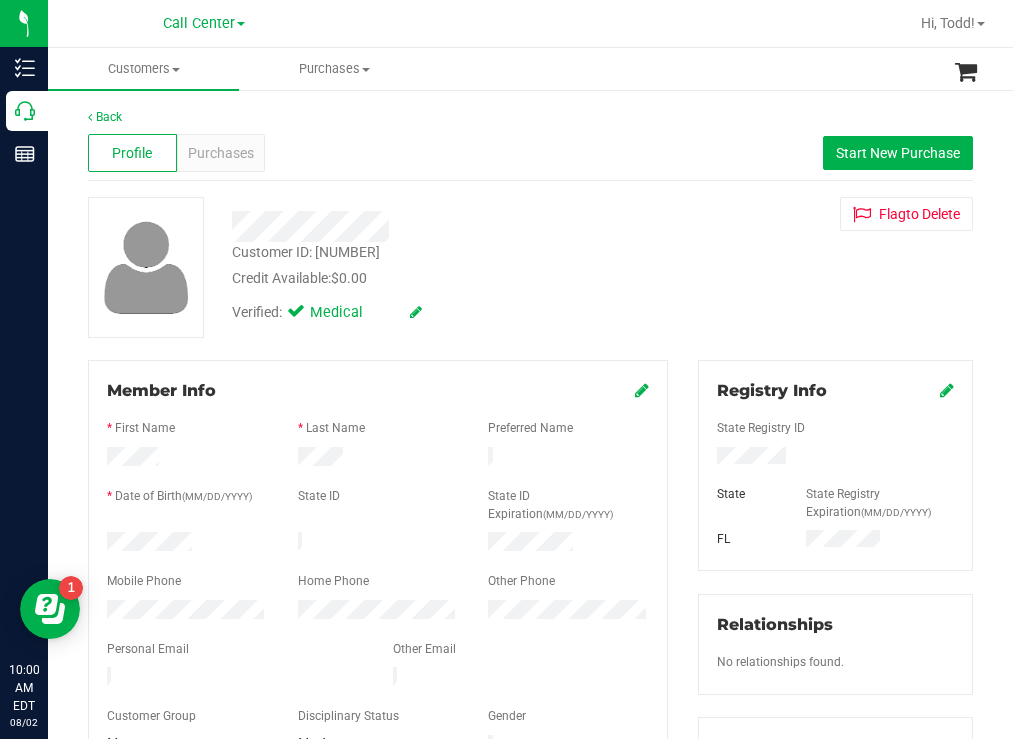 click at bounding box center (187, 544) 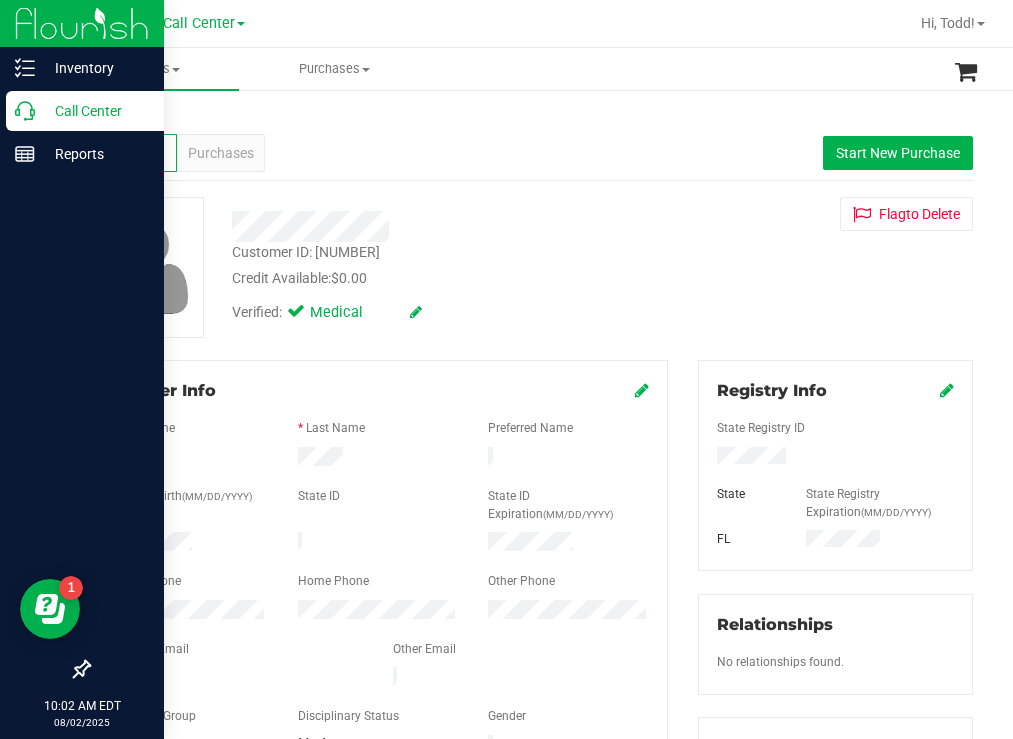 click on "Call Center" at bounding box center [95, 111] 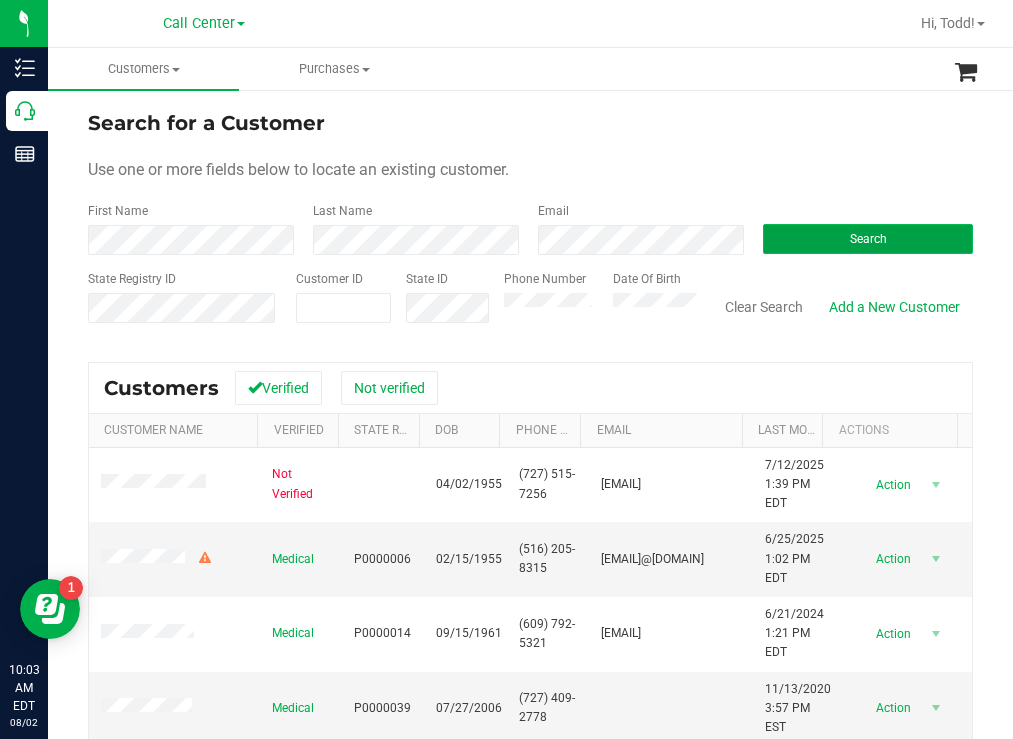 click on "Search" at bounding box center [868, 239] 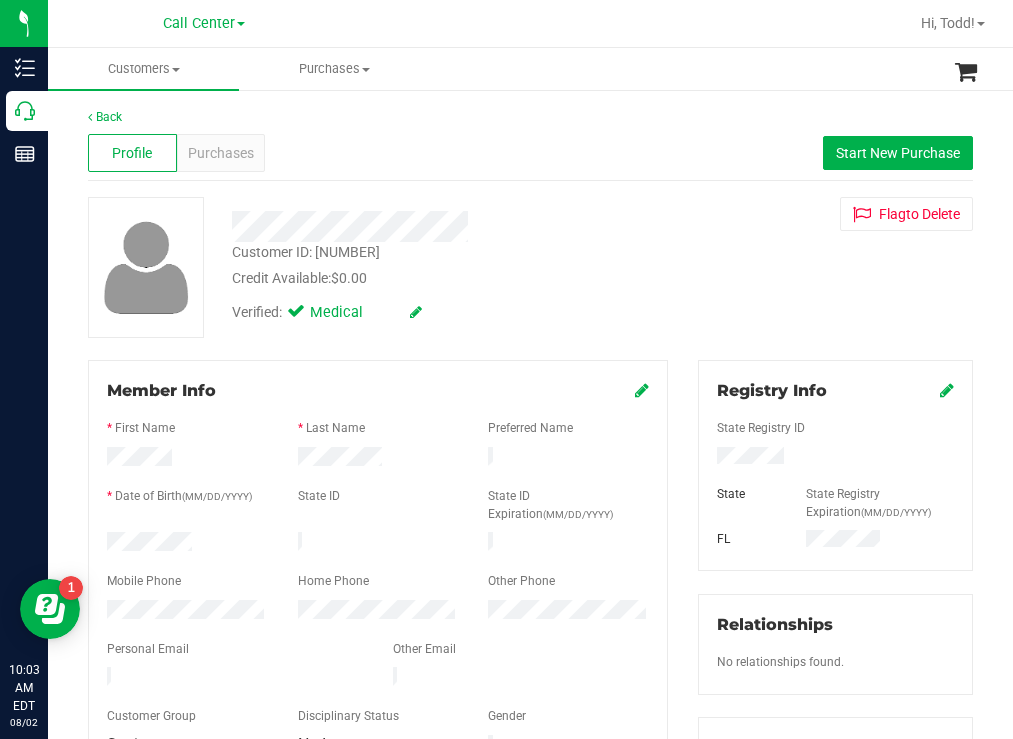 click at bounding box center [187, 544] 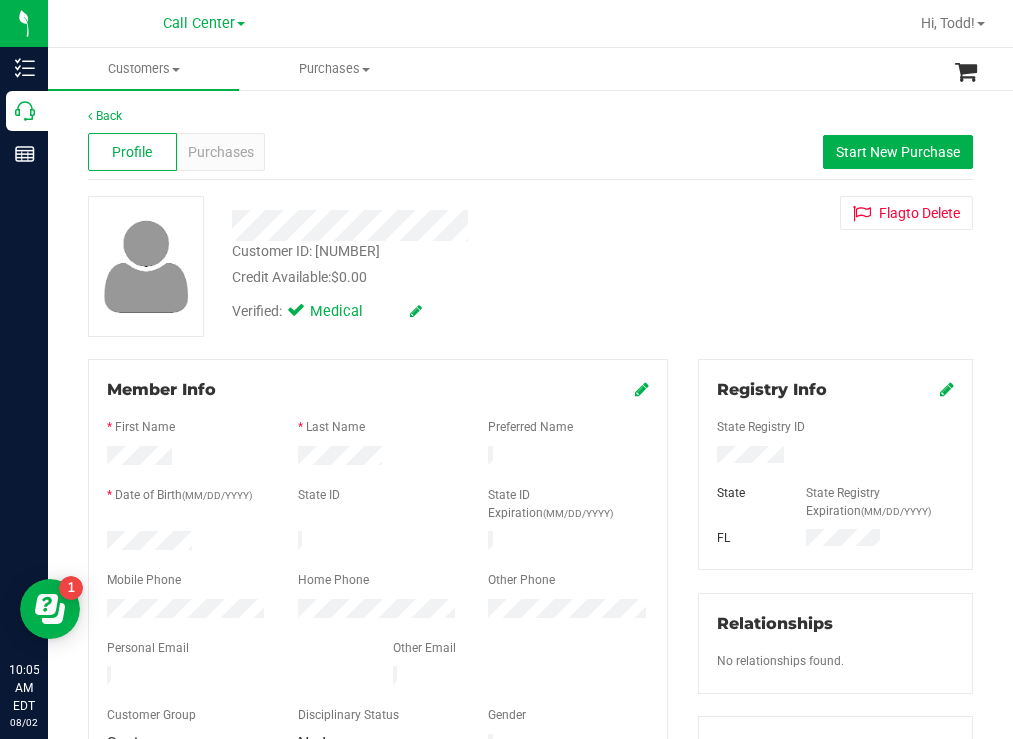 scroll, scrollTop: 0, scrollLeft: 0, axis: both 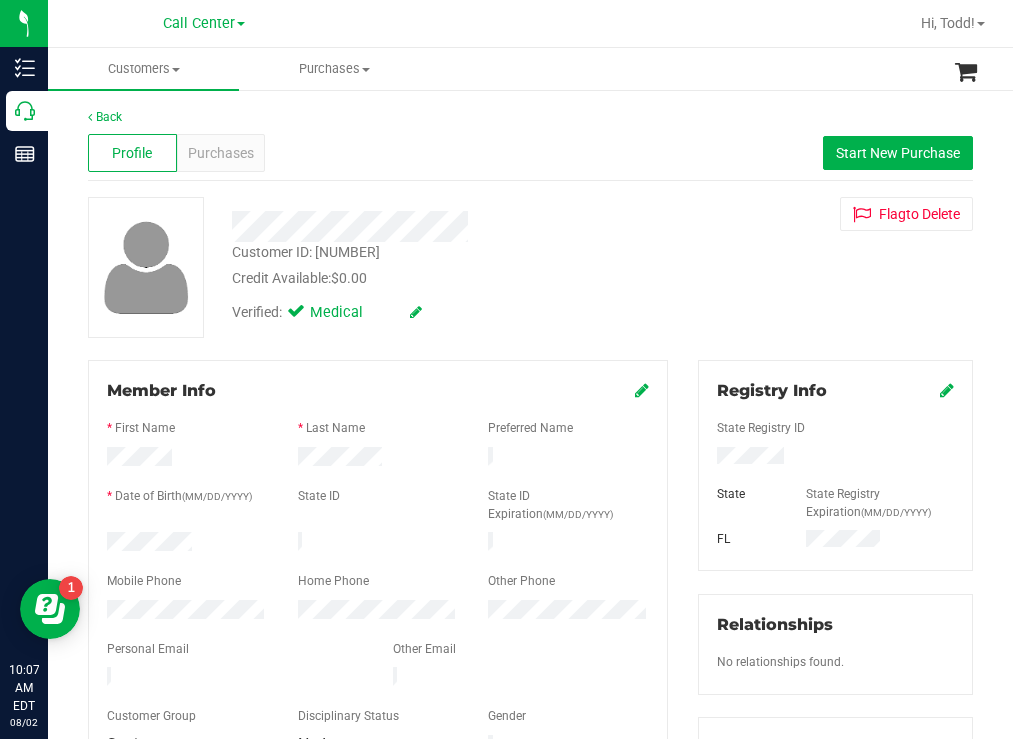 drag, startPoint x: 786, startPoint y: 458, endPoint x: 704, endPoint y: 455, distance: 82.05486 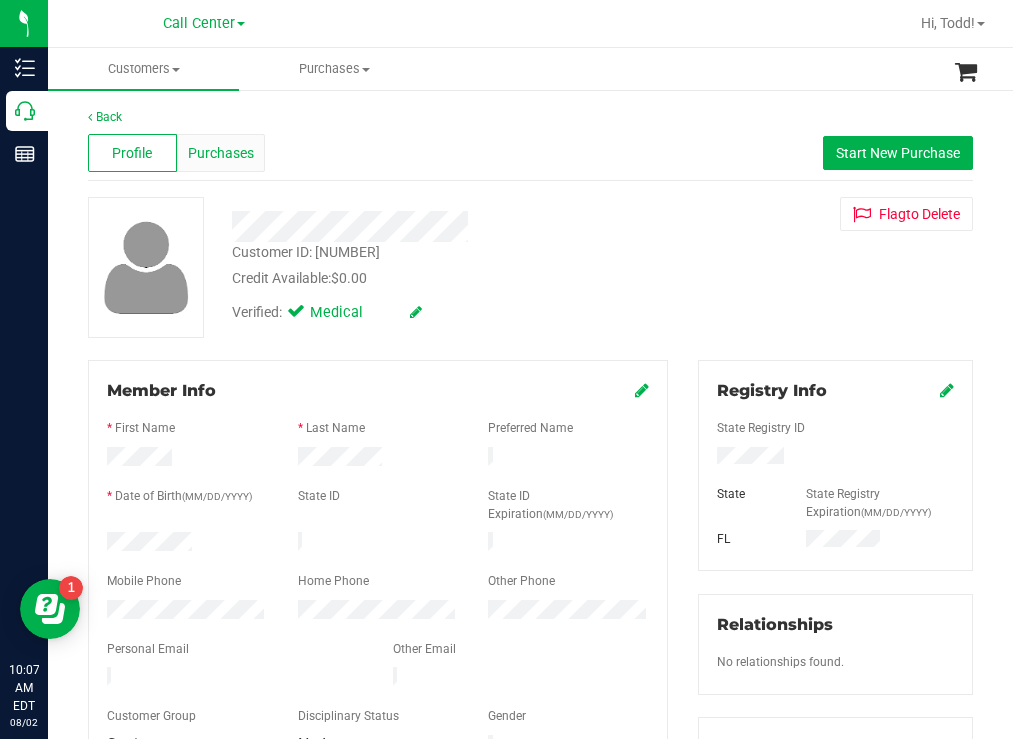 click on "Purchases" at bounding box center [221, 153] 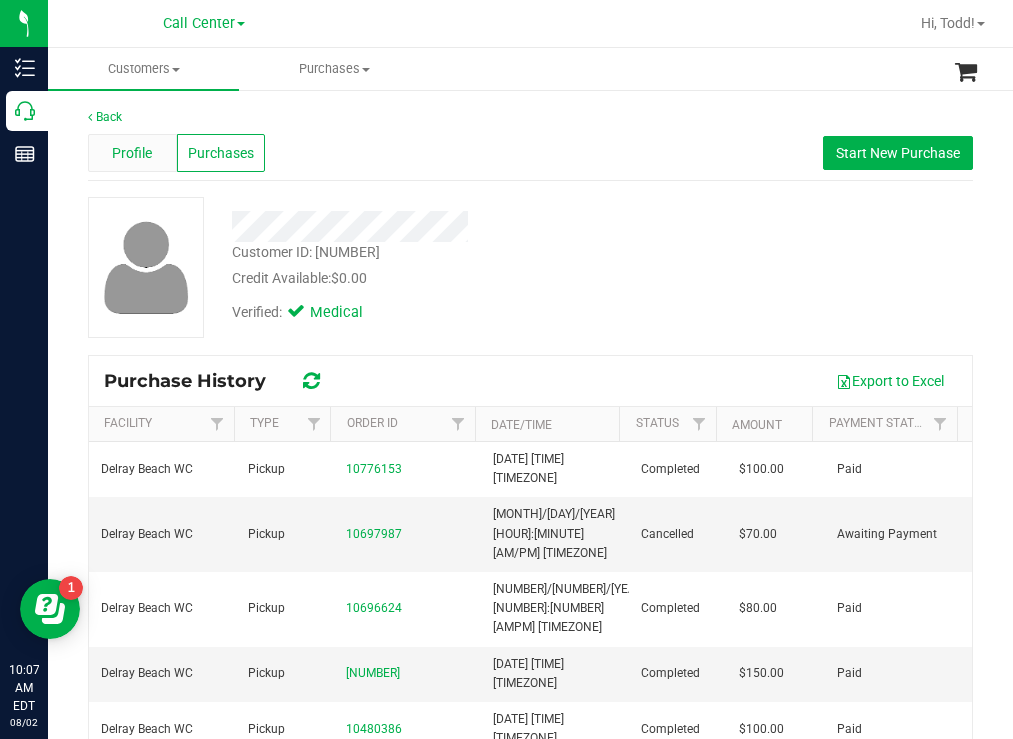 click on "Profile" at bounding box center [132, 153] 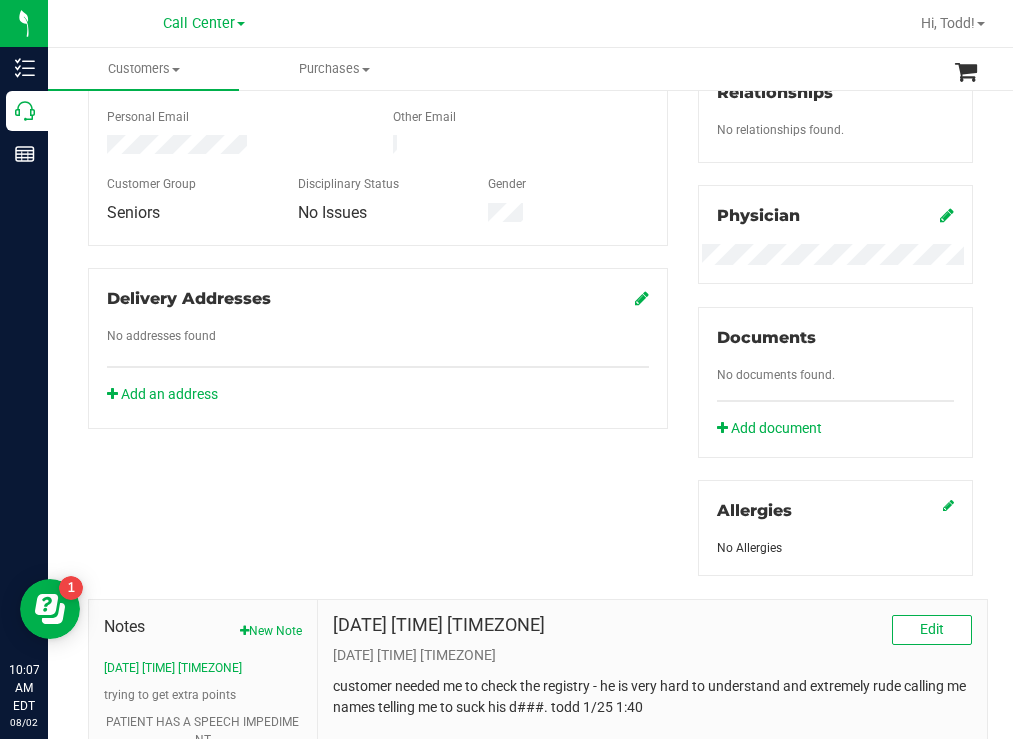 scroll, scrollTop: 700, scrollLeft: 0, axis: vertical 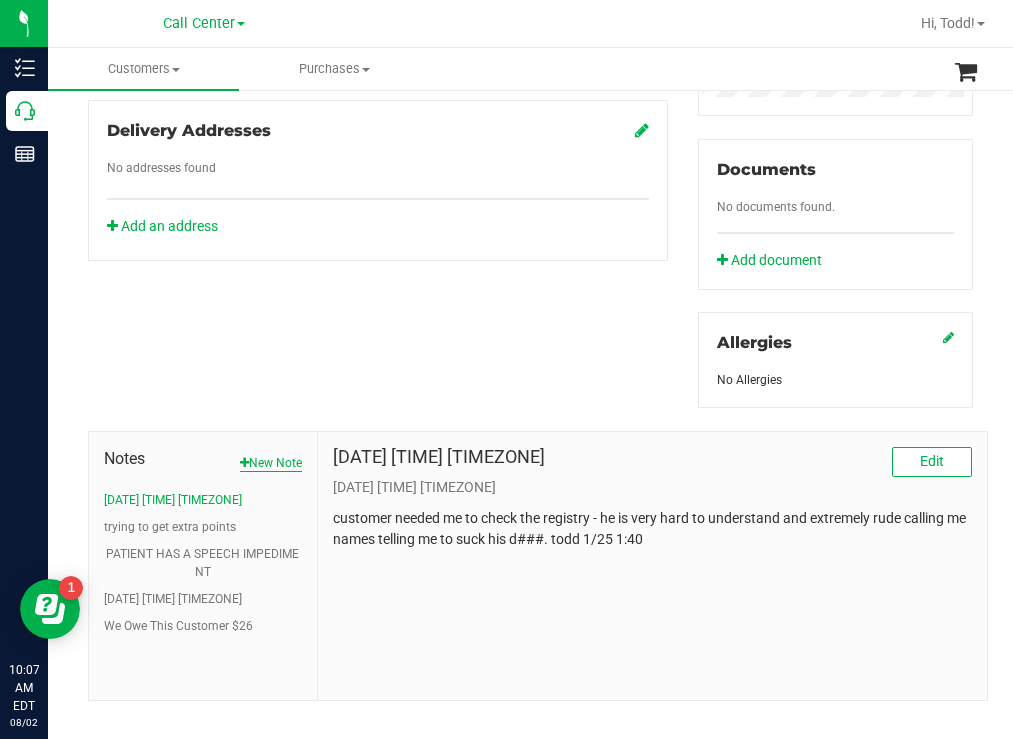 click on "New Note" at bounding box center (271, 463) 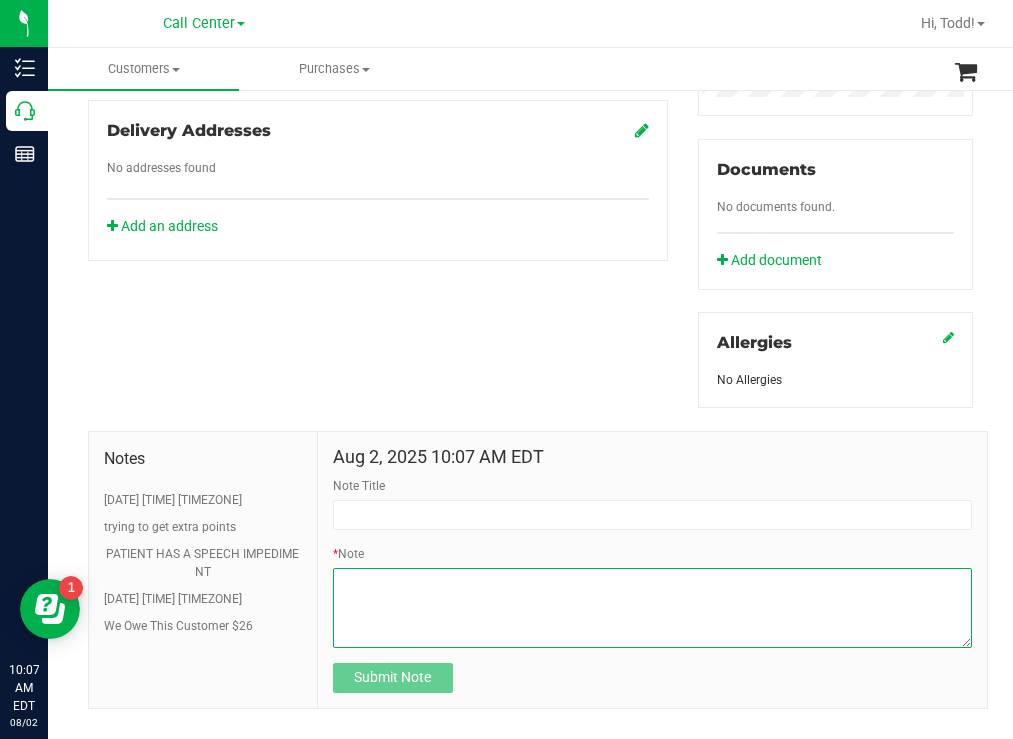 click on "*
Note" at bounding box center [652, 608] 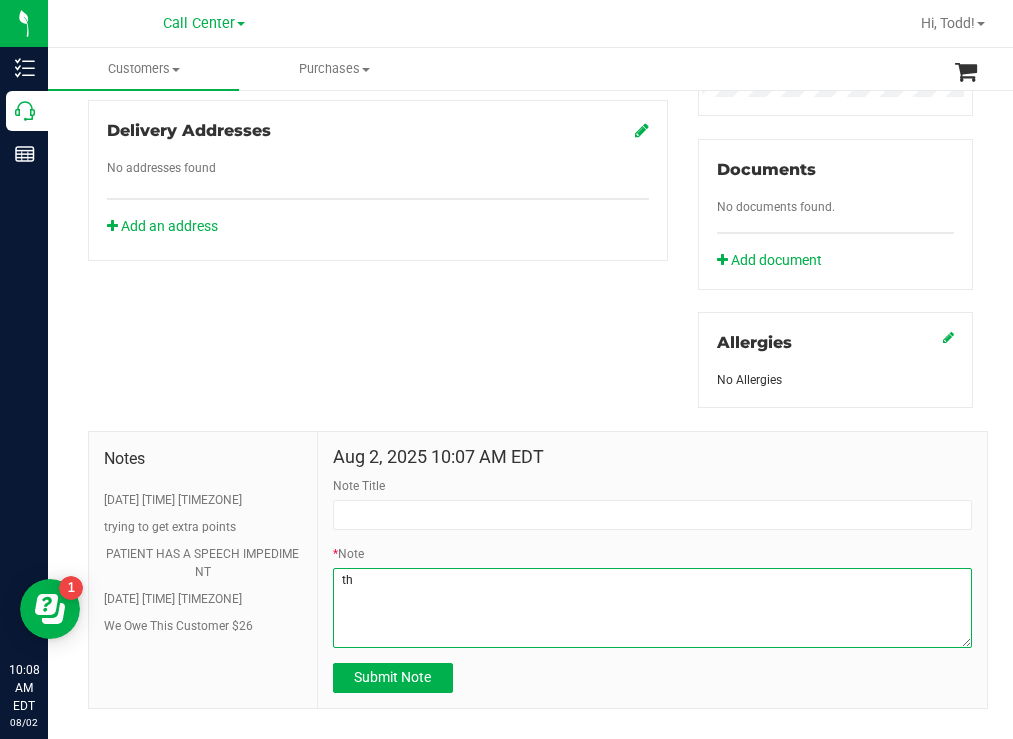 type on "t" 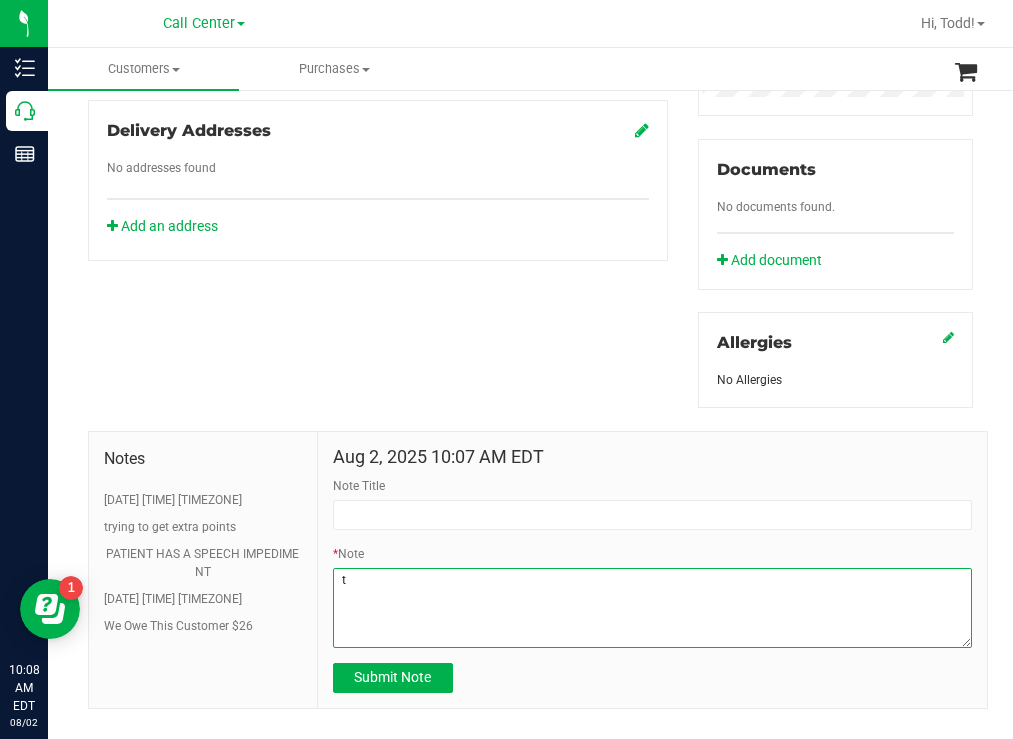 type 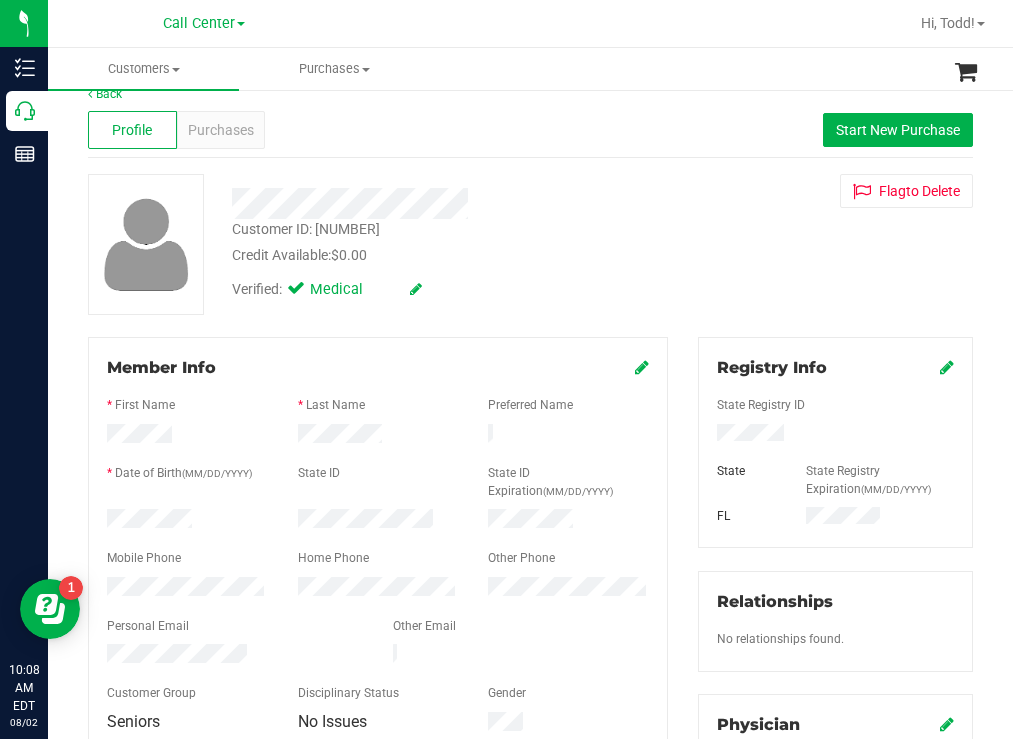 scroll, scrollTop: 0, scrollLeft: 0, axis: both 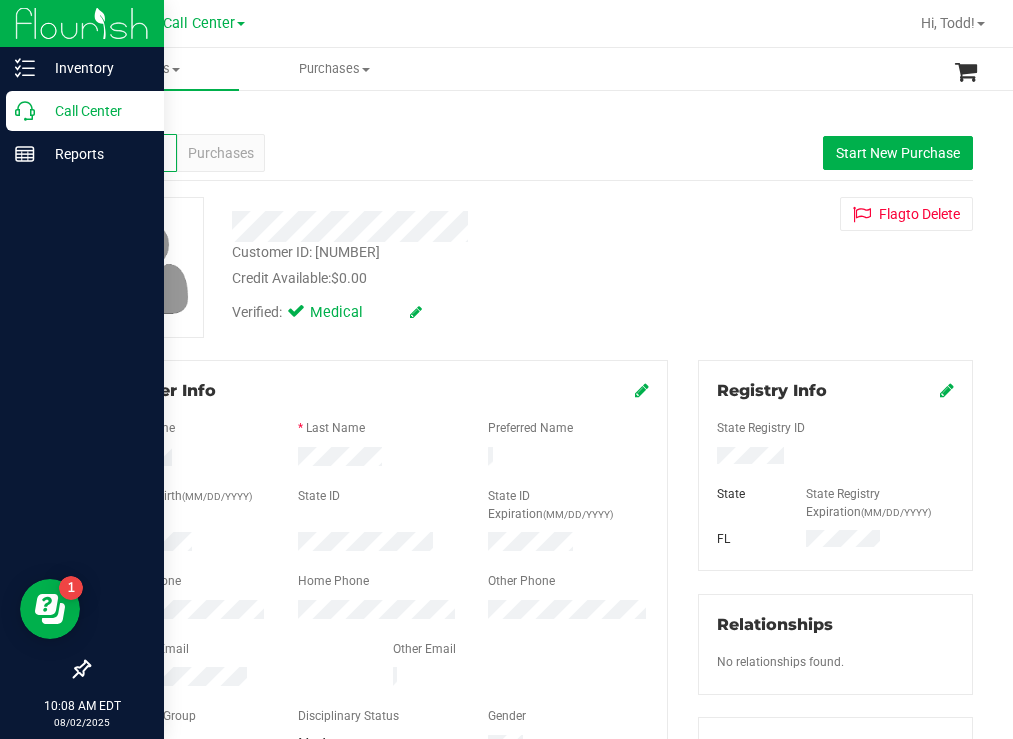 click on "Call Center" at bounding box center (95, 111) 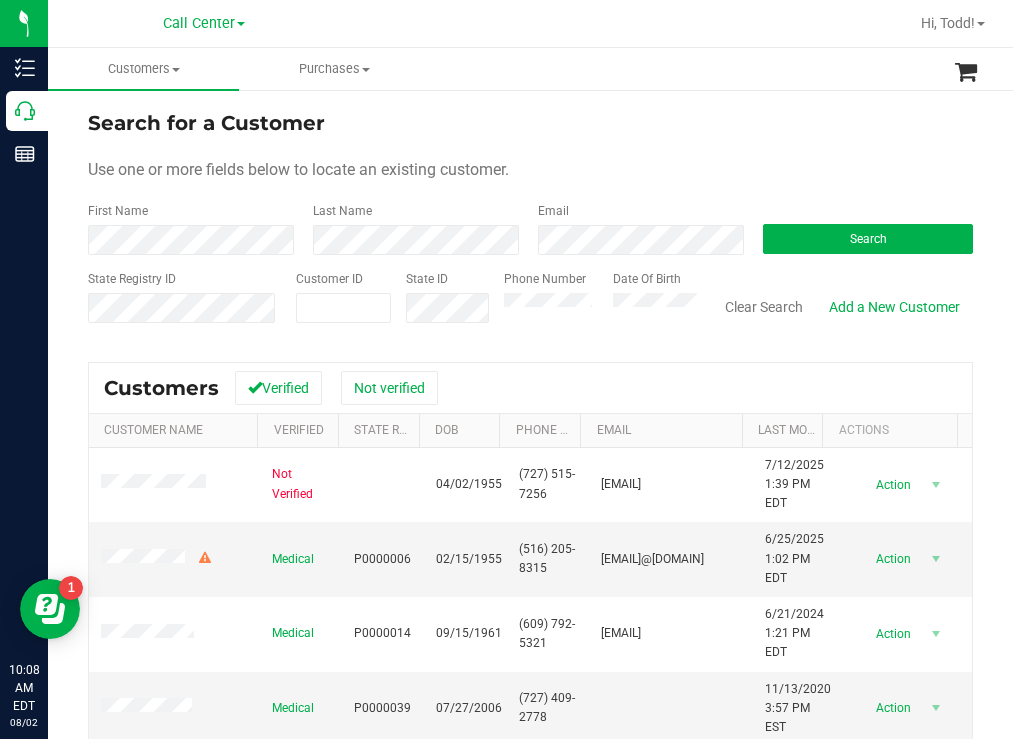 click on "Search for a Customer" at bounding box center [530, 123] 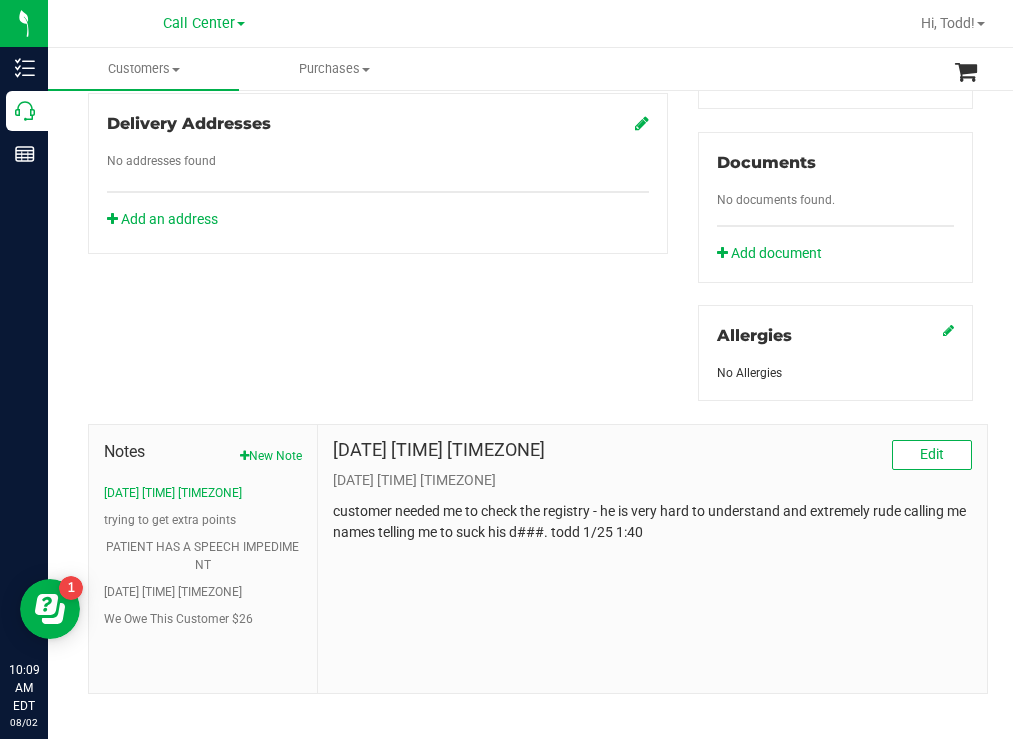 scroll, scrollTop: 725, scrollLeft: 0, axis: vertical 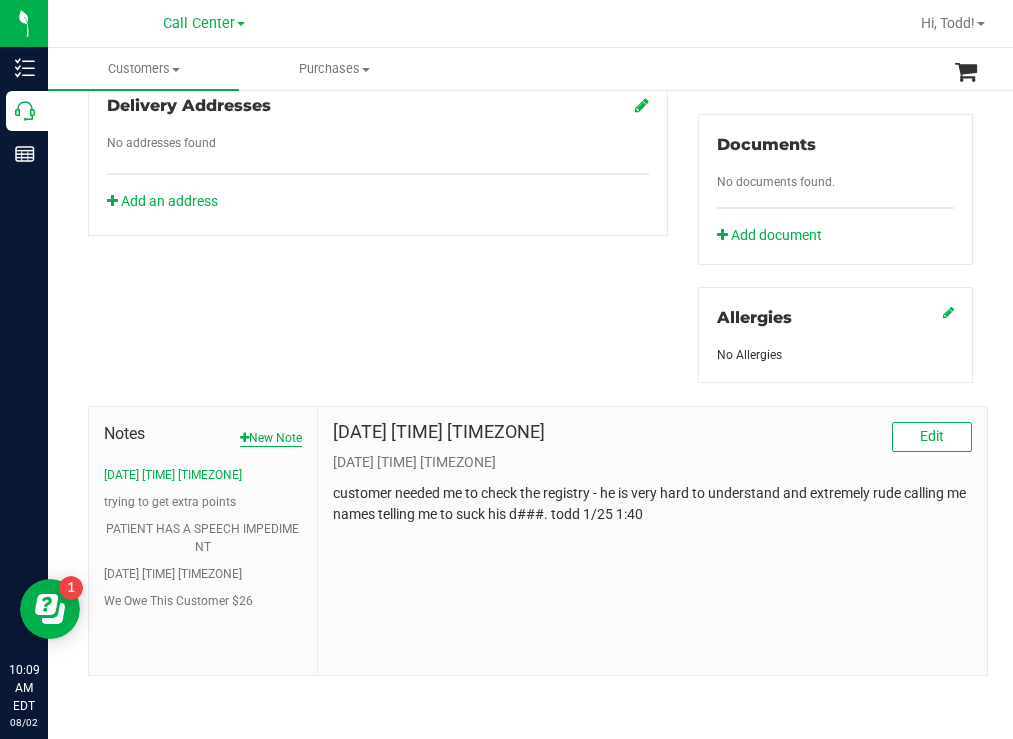click on "New Note" at bounding box center (271, 438) 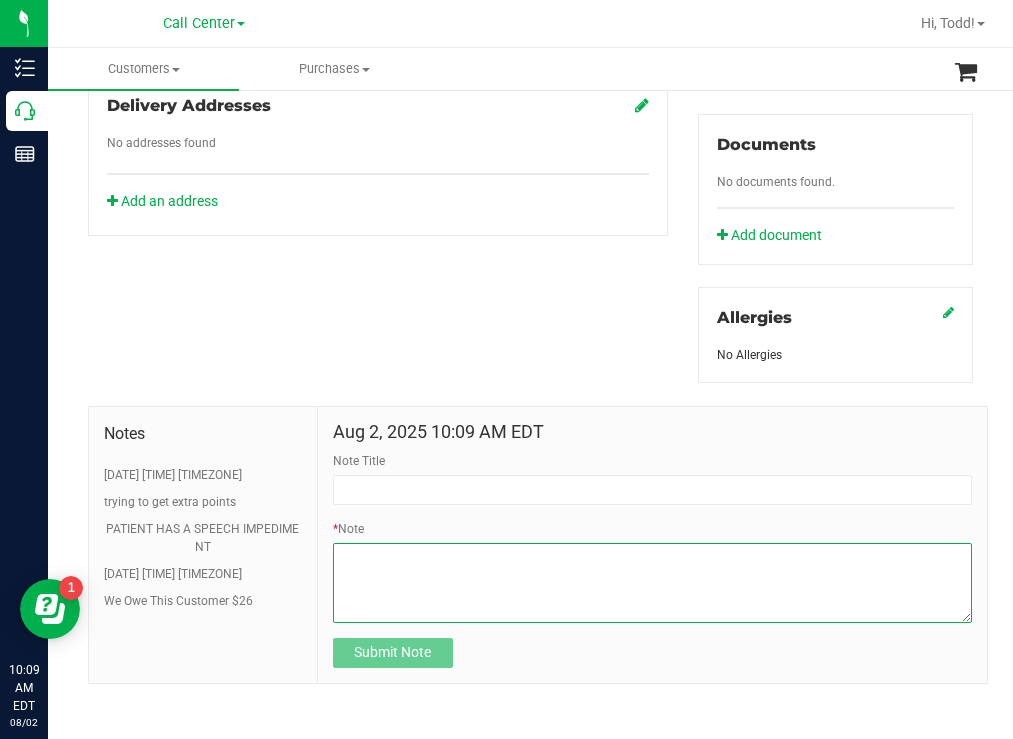 click on "*
Note" at bounding box center [652, 583] 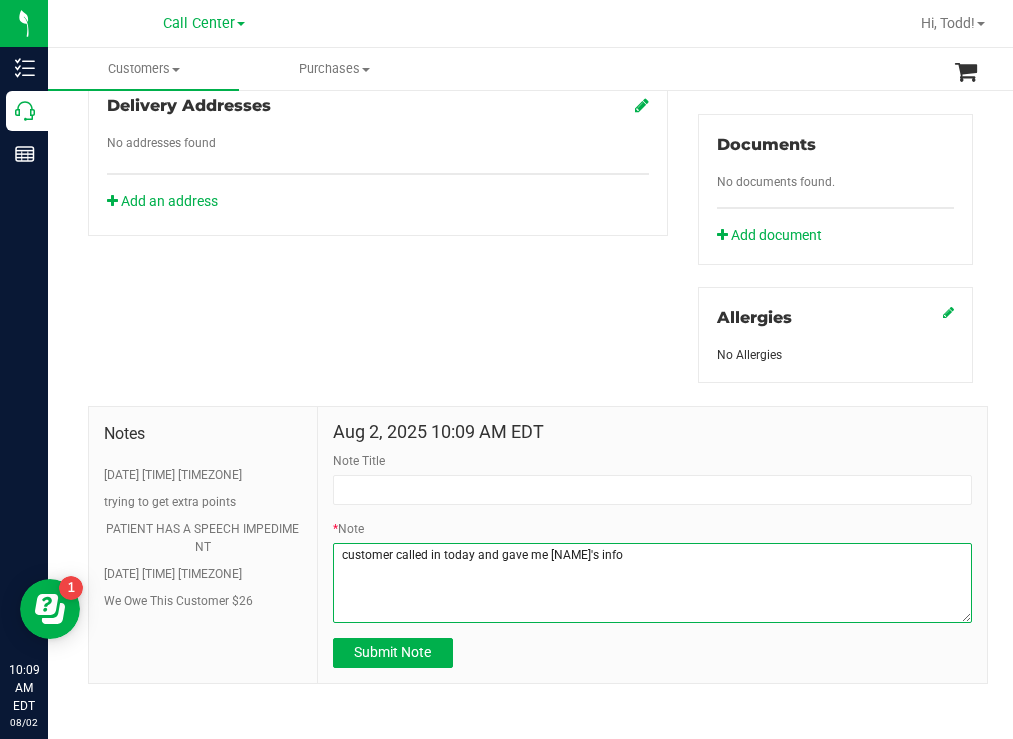 click on "*
Note" at bounding box center [652, 583] 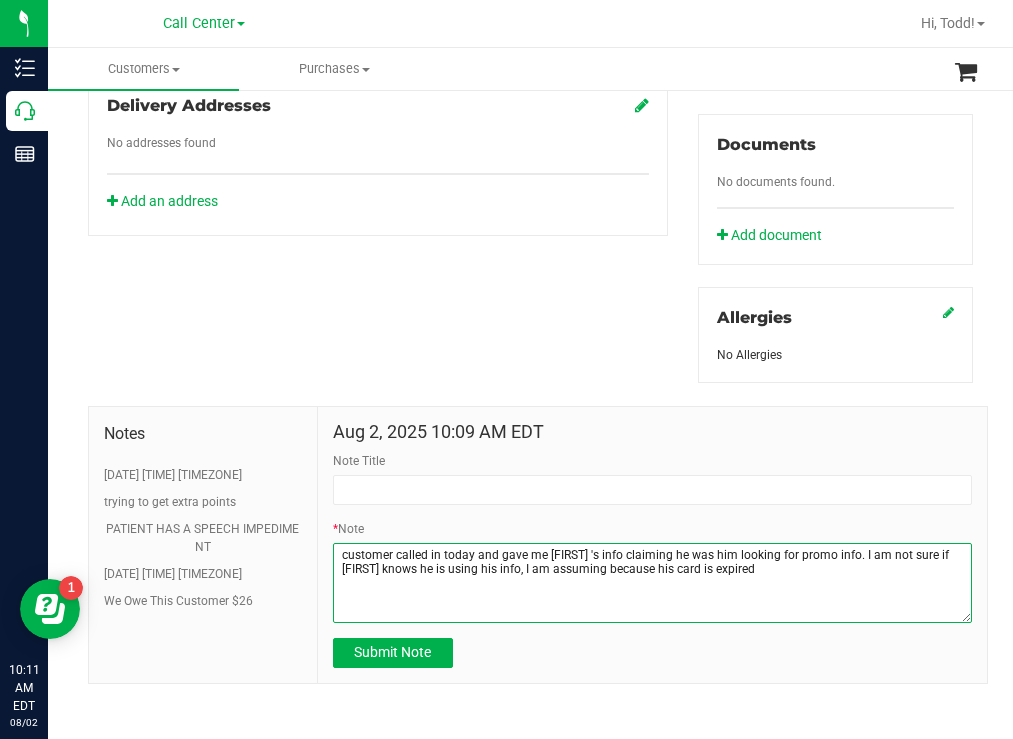 click on "*
Note" at bounding box center (652, 583) 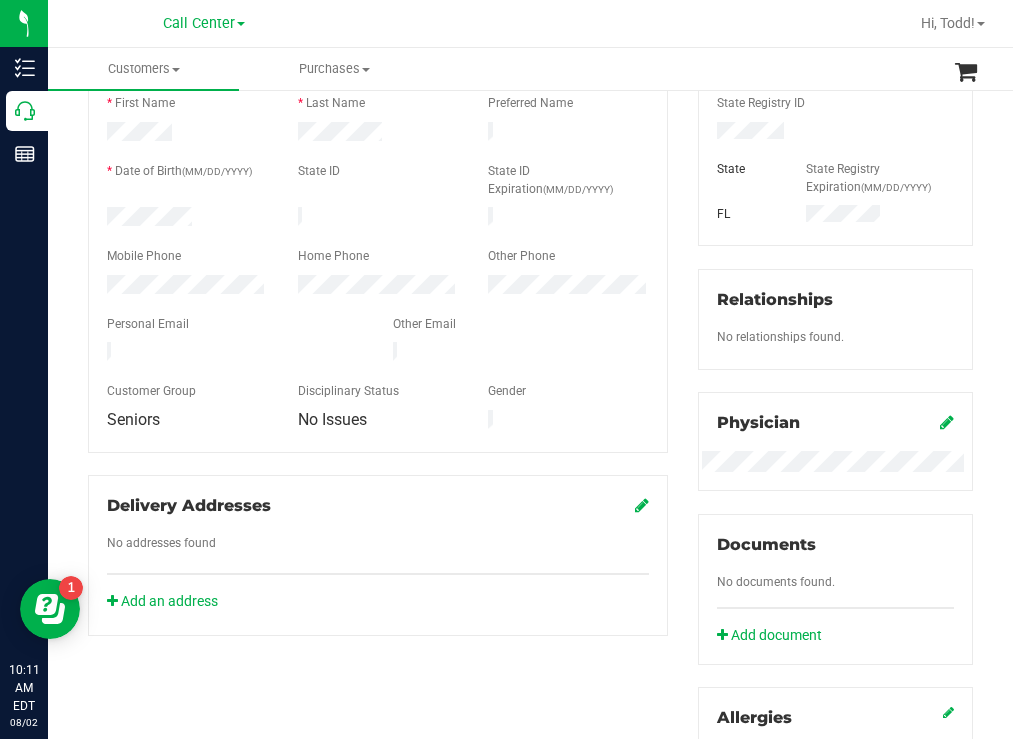 scroll, scrollTop: 625, scrollLeft: 0, axis: vertical 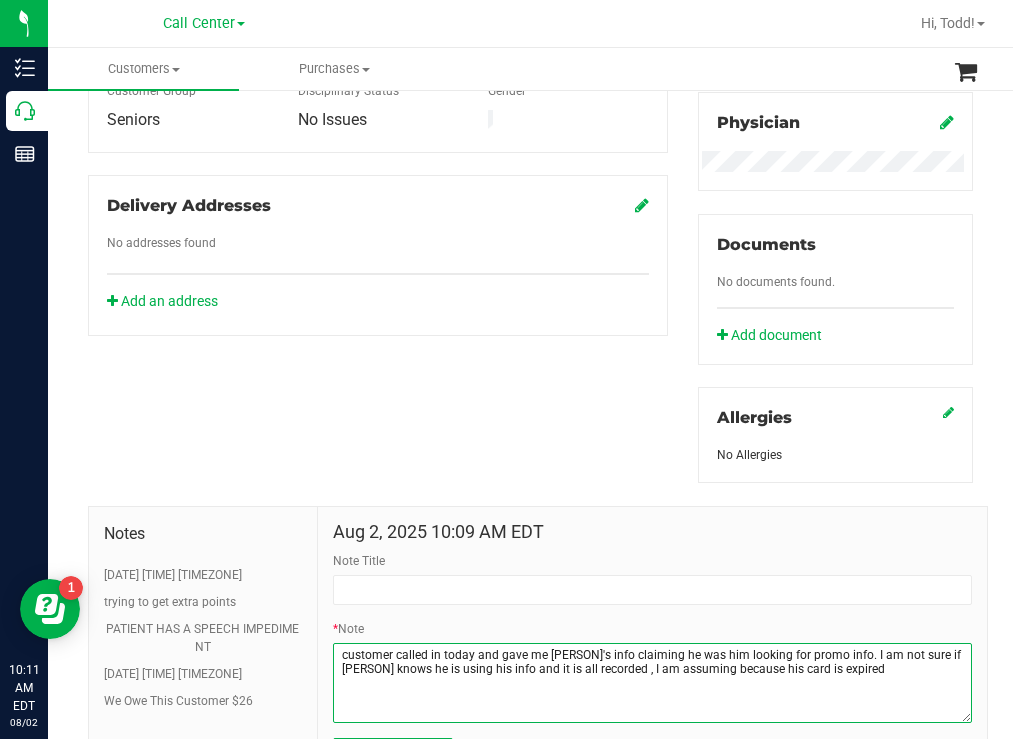 click on "*
Note" at bounding box center [652, 683] 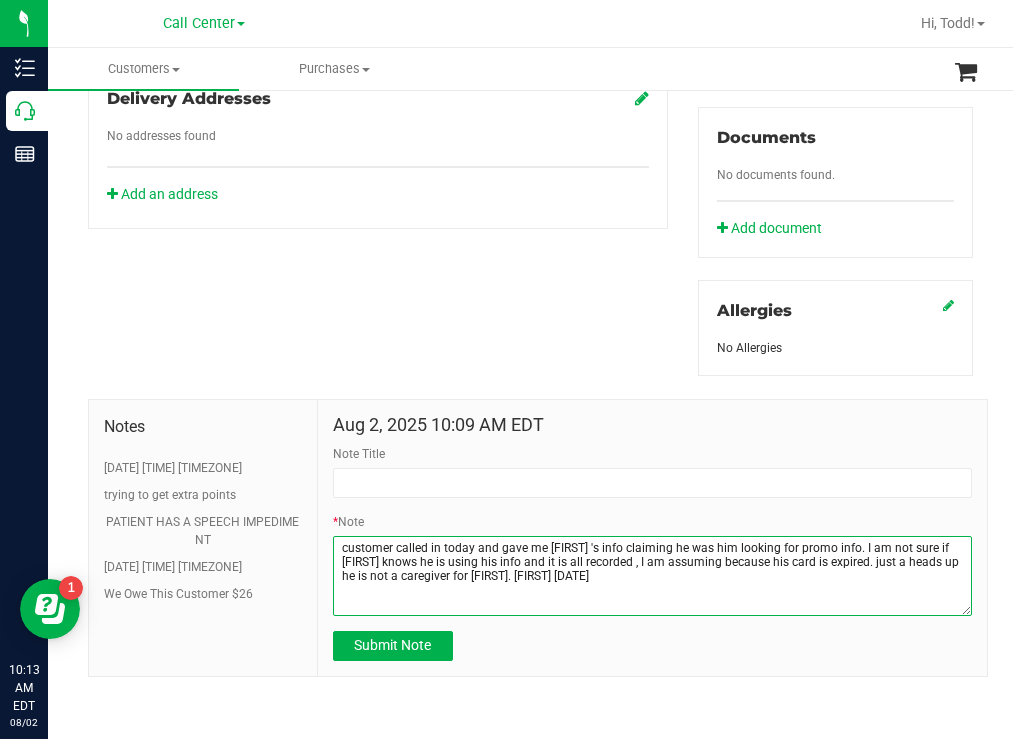 scroll, scrollTop: 733, scrollLeft: 0, axis: vertical 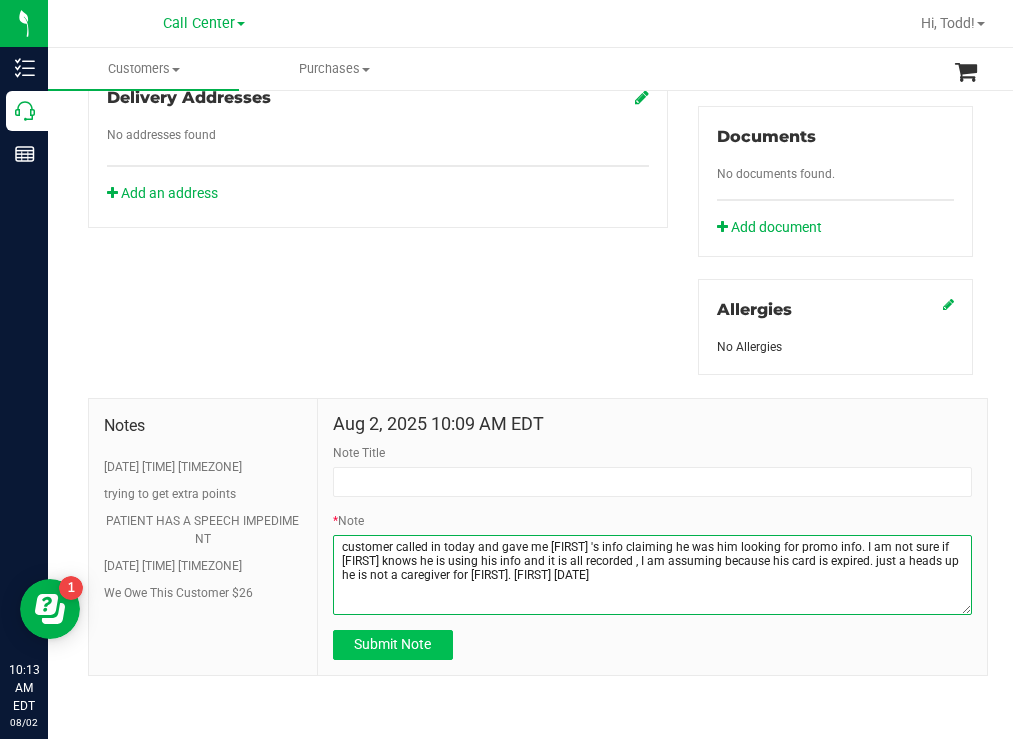 type on "customer called in today and gave me [FIRST] 's info claiming he was him looking for promo info. I am not sure if [FIRST] knows he is using his info and it is all recorded , I am assuming because his card is expired. just a heads up he is not a caregiver for [FIRST]. [FIRST] [DATE]" 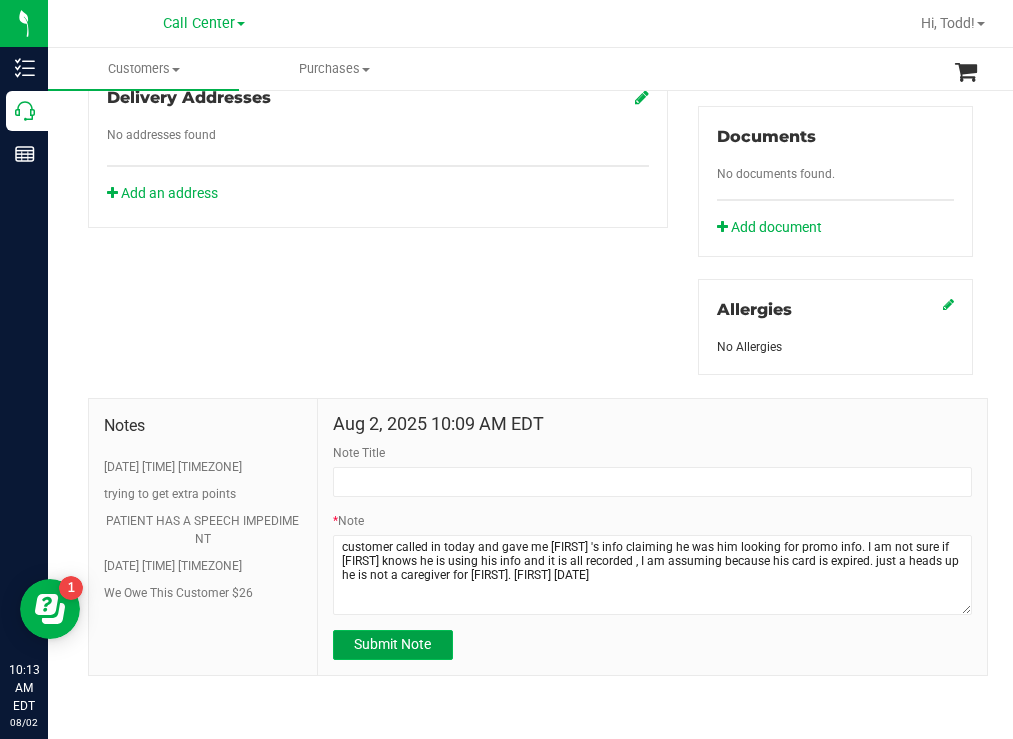 click on "Submit Note" at bounding box center [392, 644] 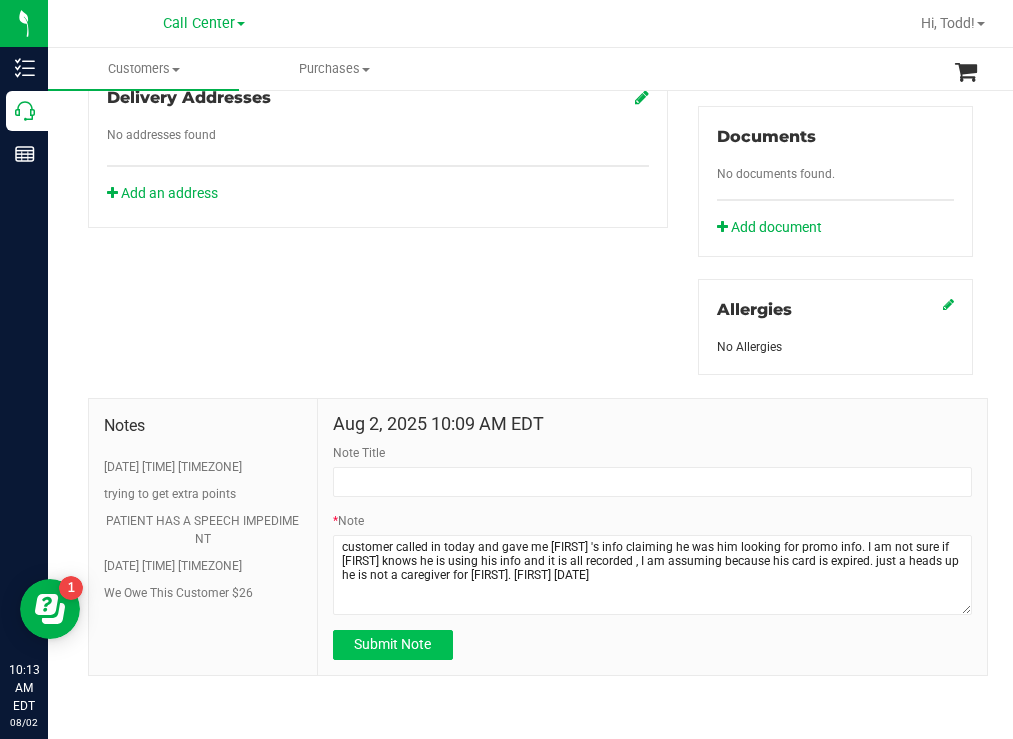 type on "[DATE] [TIME] [TIMEZONE]" 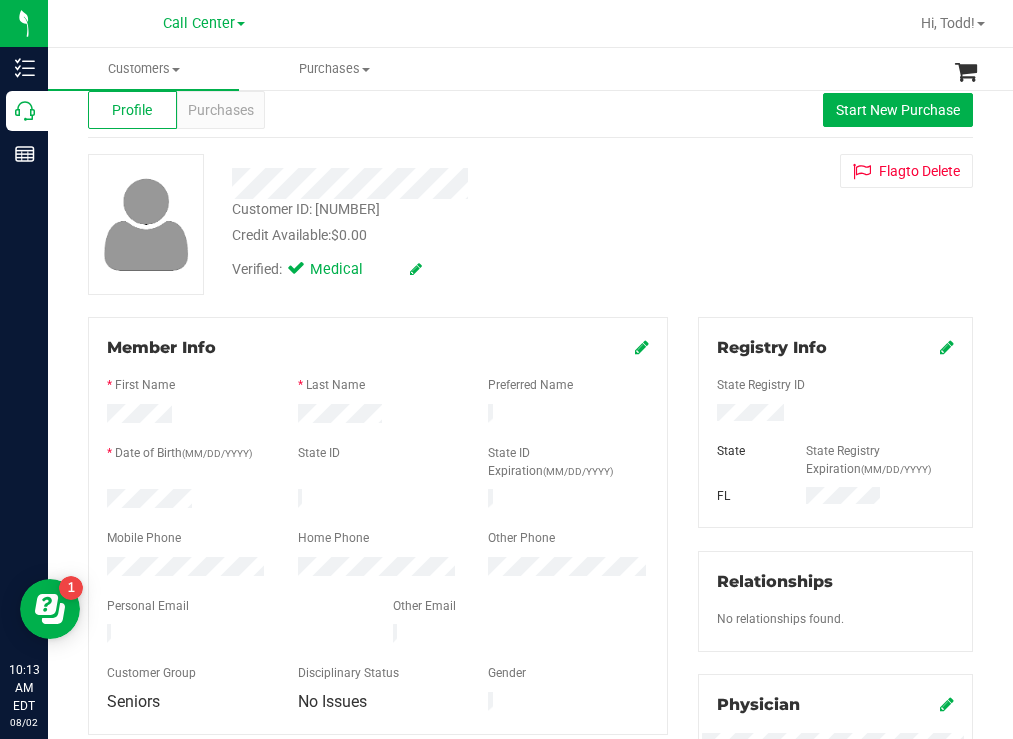 scroll, scrollTop: 0, scrollLeft: 0, axis: both 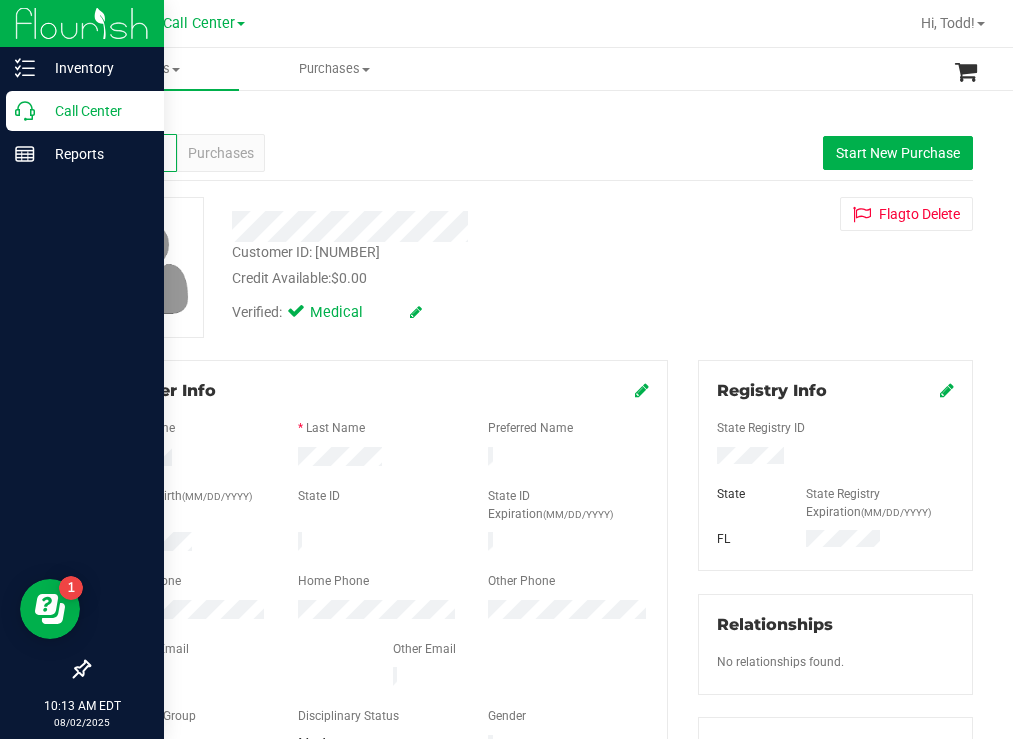 click on "Call Center" at bounding box center (95, 111) 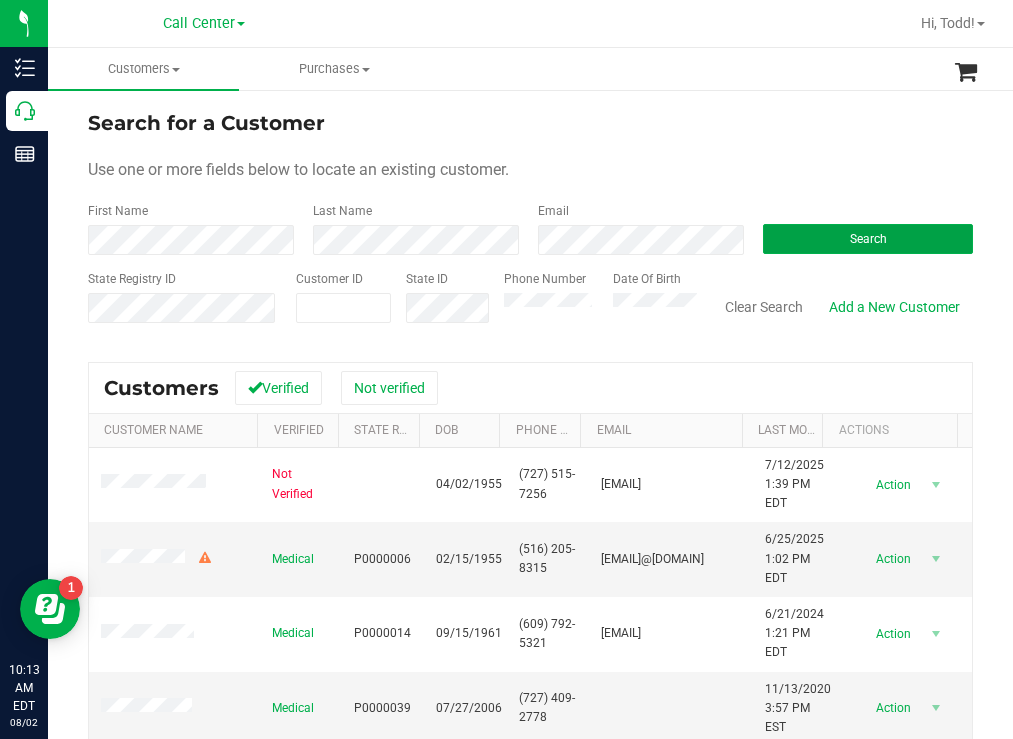 drag, startPoint x: 777, startPoint y: 241, endPoint x: 704, endPoint y: 223, distance: 75.18643 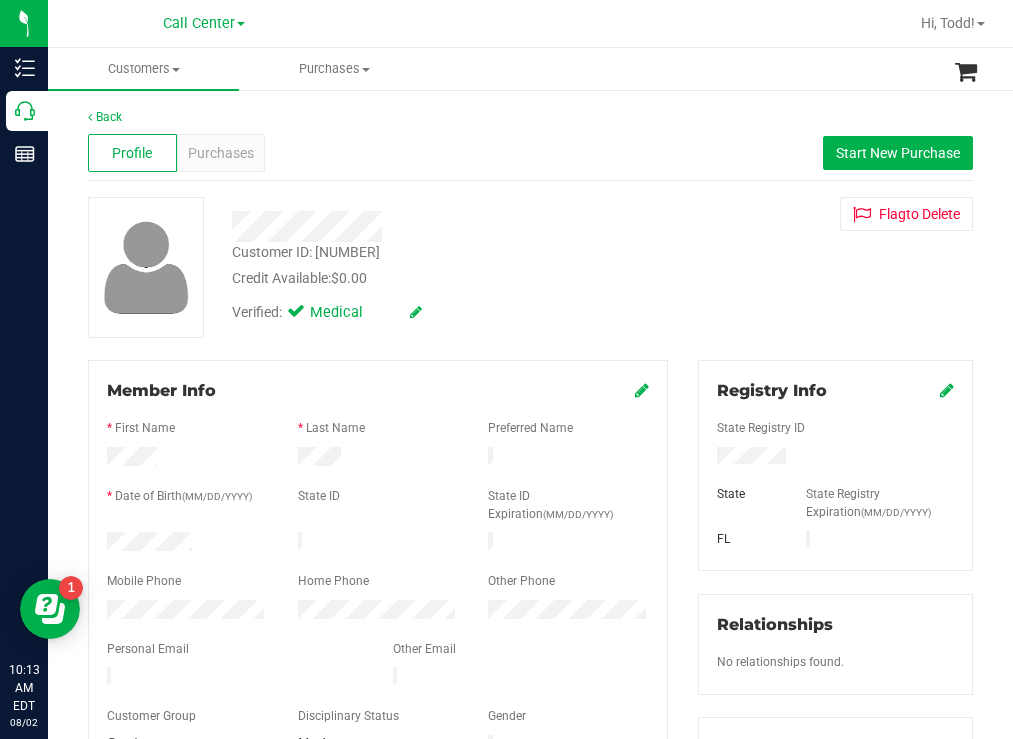 drag, startPoint x: 214, startPoint y: 544, endPoint x: 100, endPoint y: 531, distance: 114.73883 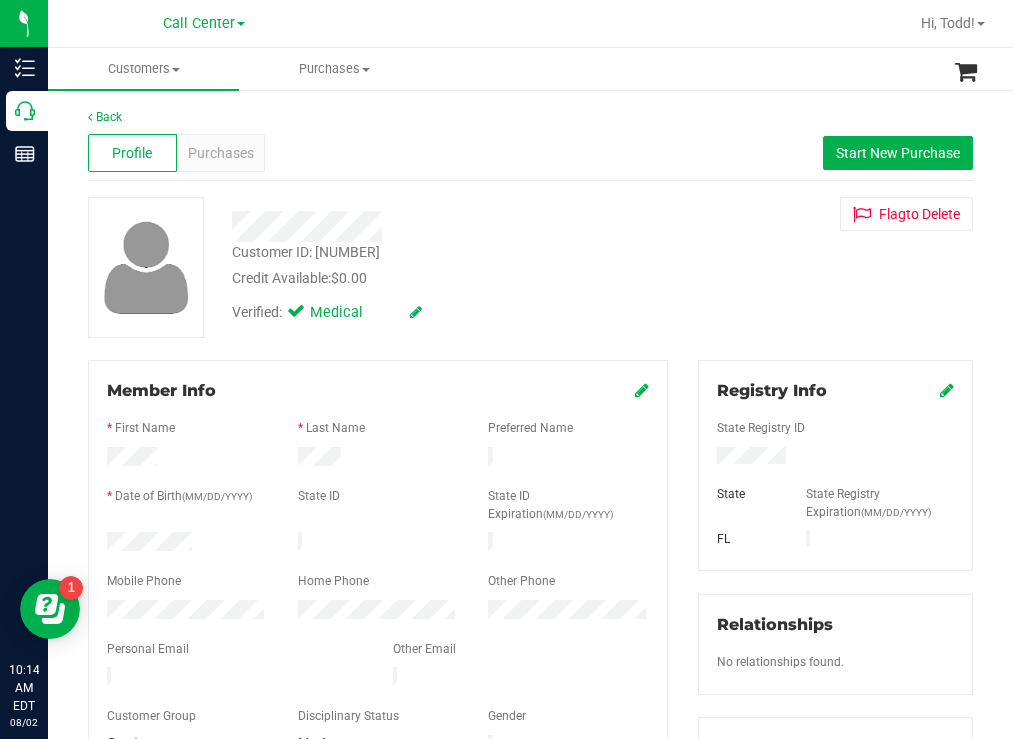 drag, startPoint x: 828, startPoint y: 459, endPoint x: 696, endPoint y: 460, distance: 132.00378 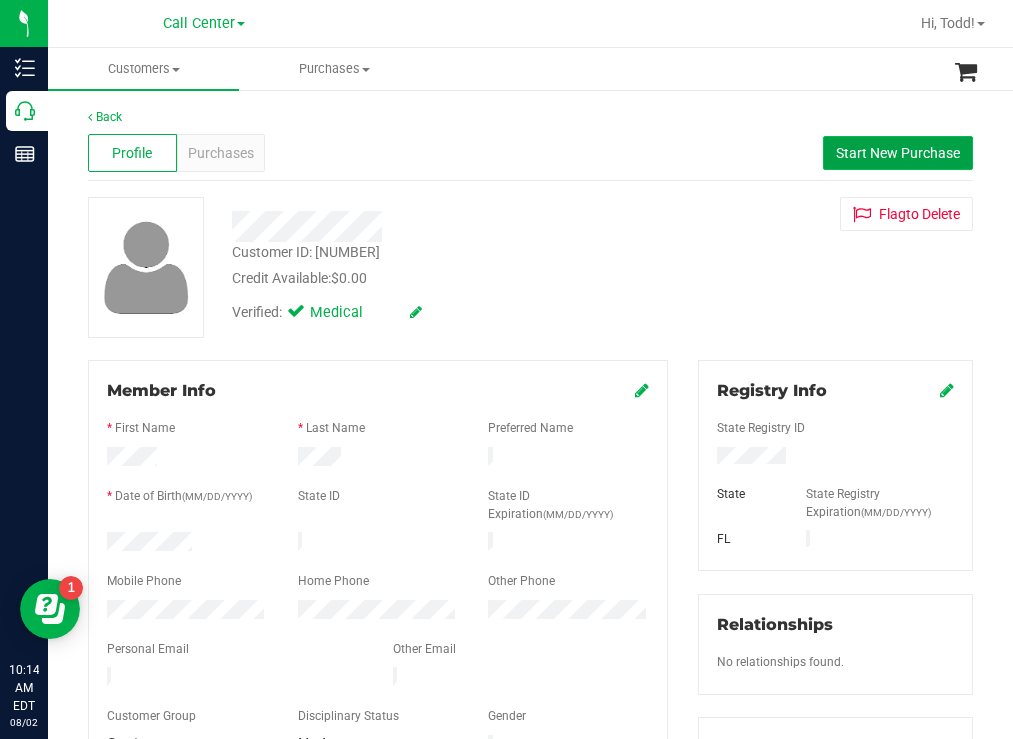 click on "Start New Purchase" at bounding box center (898, 153) 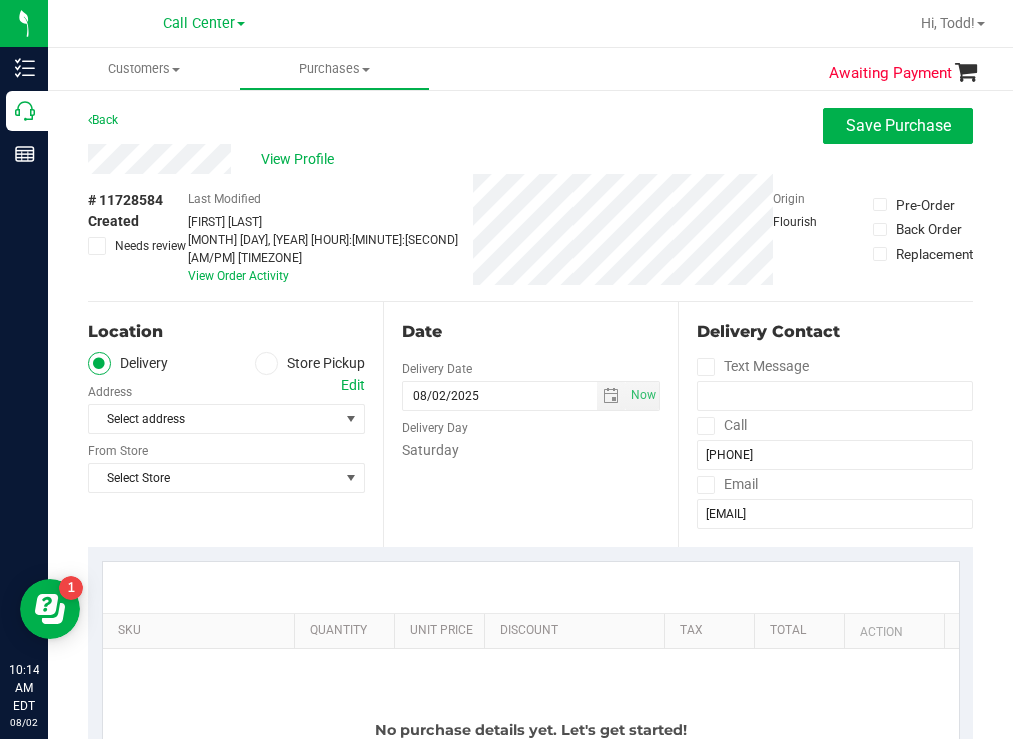 click on "Store Pickup" at bounding box center [310, 363] 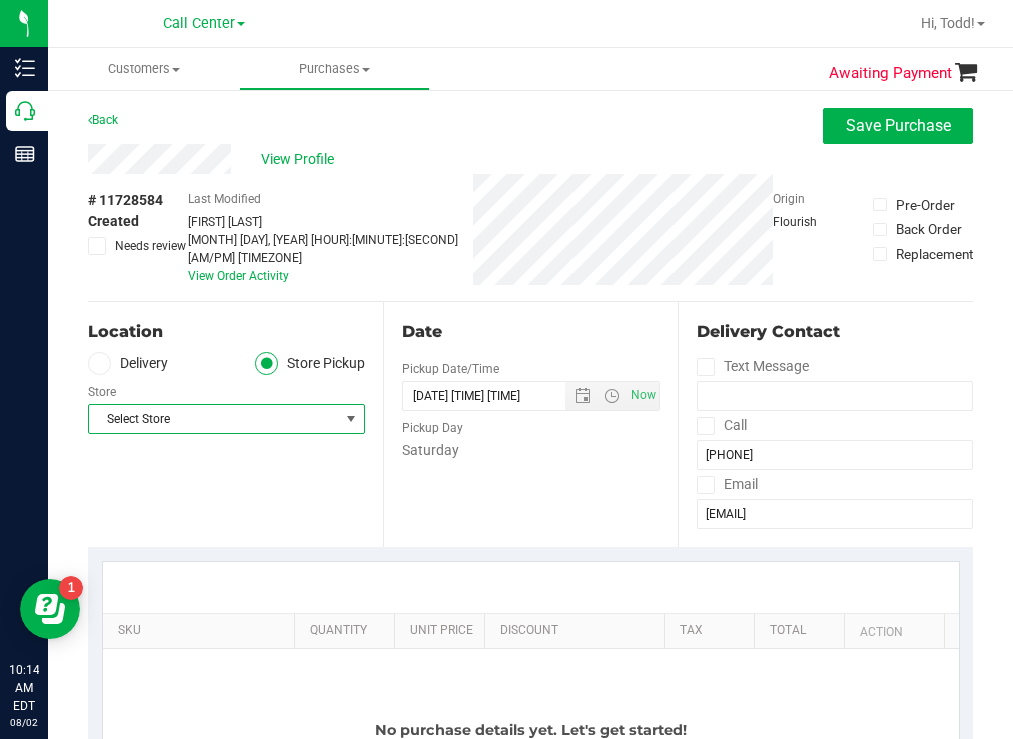 click on "Select Store" at bounding box center (214, 419) 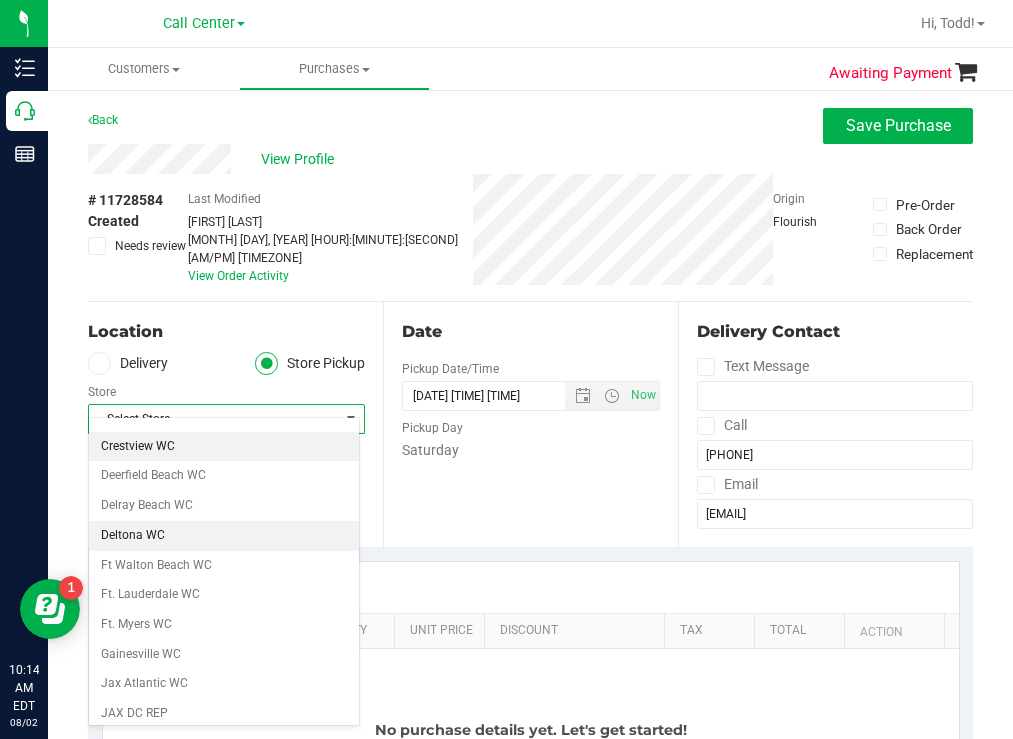 scroll, scrollTop: 200, scrollLeft: 0, axis: vertical 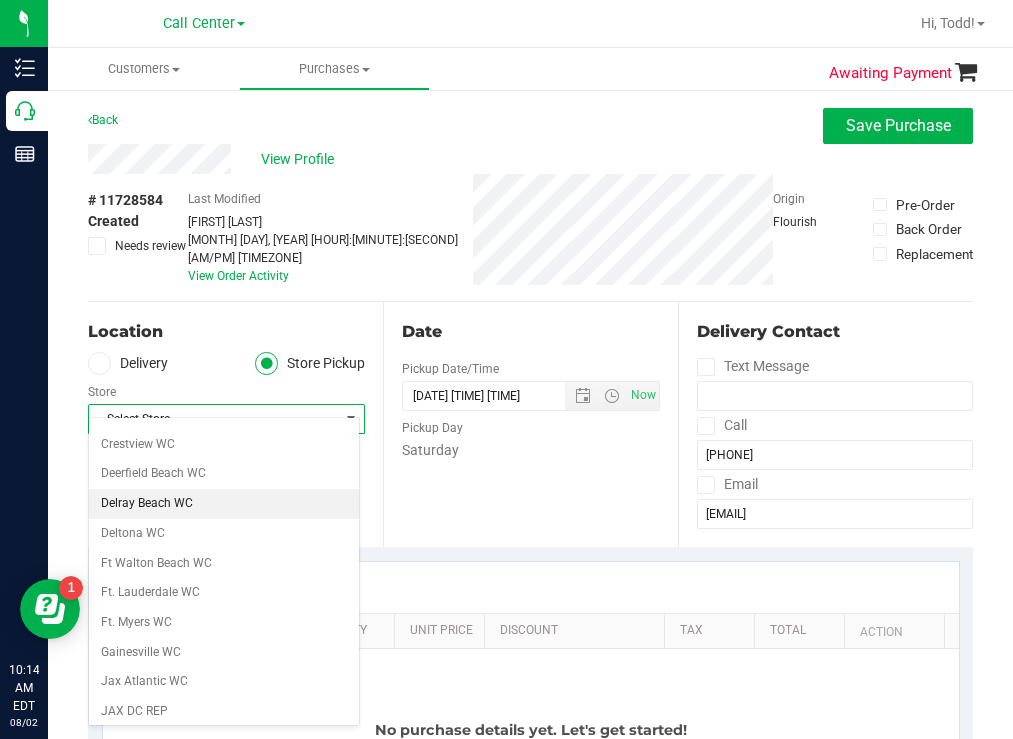 click on "Delray Beach WC" at bounding box center [224, 504] 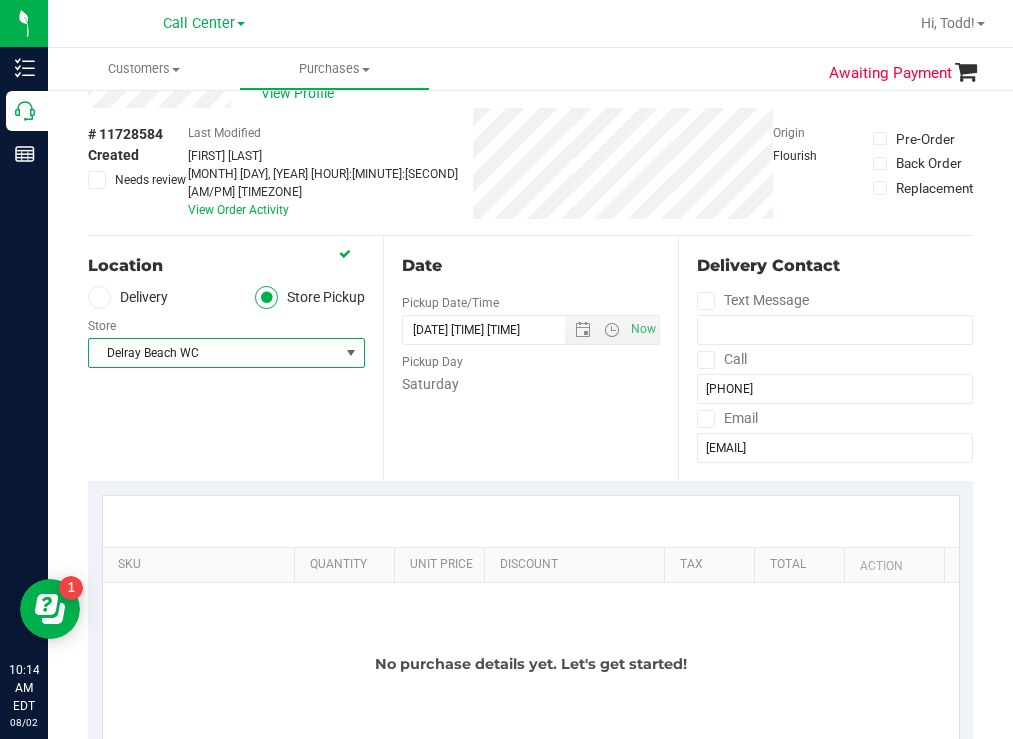 scroll, scrollTop: 100, scrollLeft: 0, axis: vertical 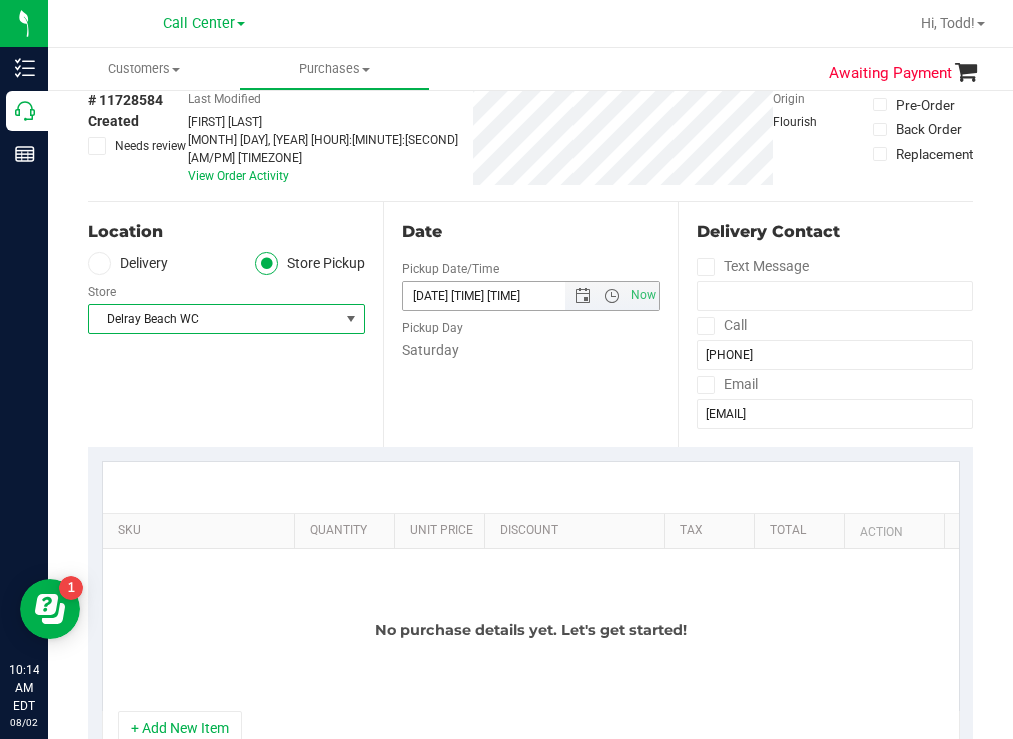 click on "[DATE] [TIME] [TIME]" at bounding box center [501, 296] 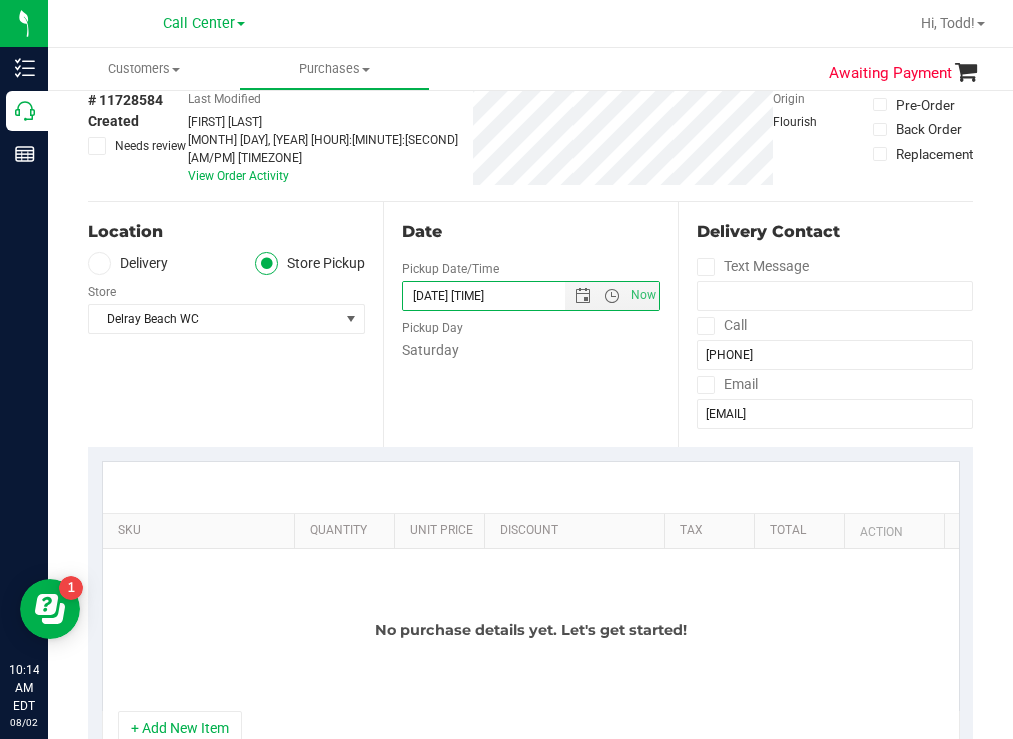scroll, scrollTop: 300, scrollLeft: 0, axis: vertical 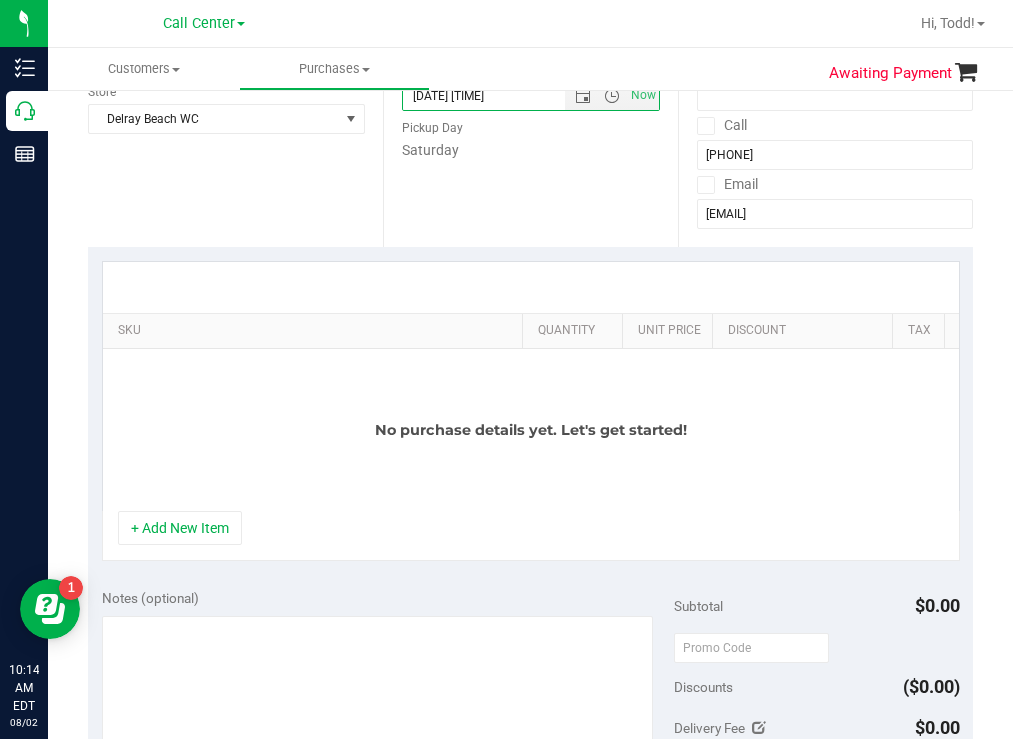 drag, startPoint x: 274, startPoint y: 312, endPoint x: 577, endPoint y: 302, distance: 303.16498 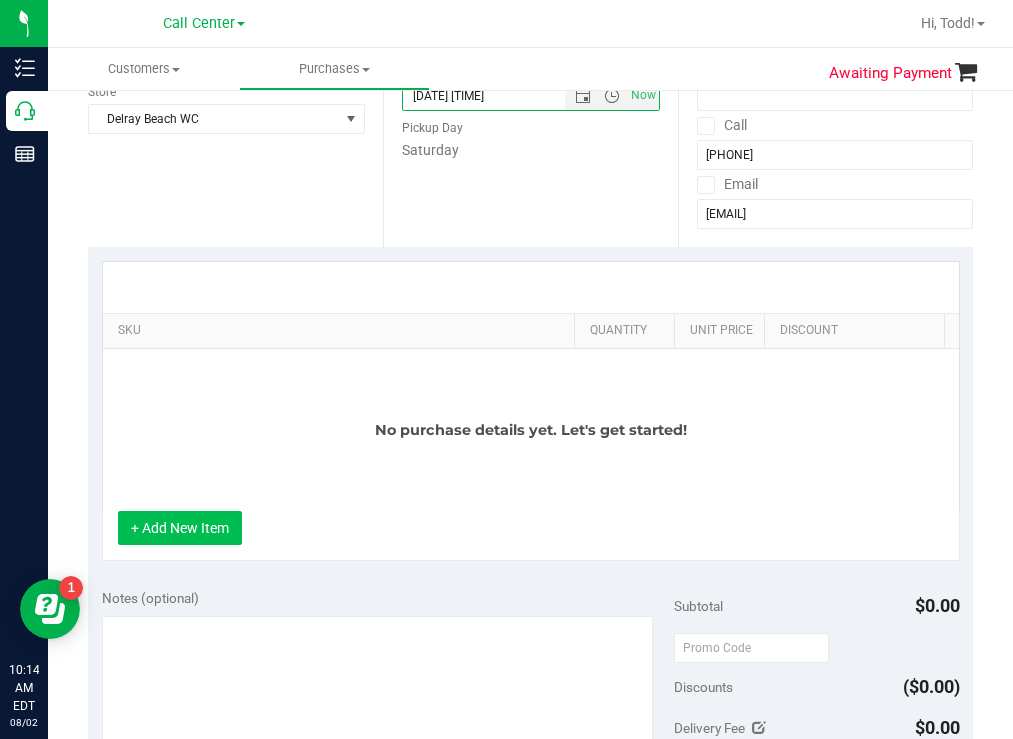type on "[DATE] [TIME]" 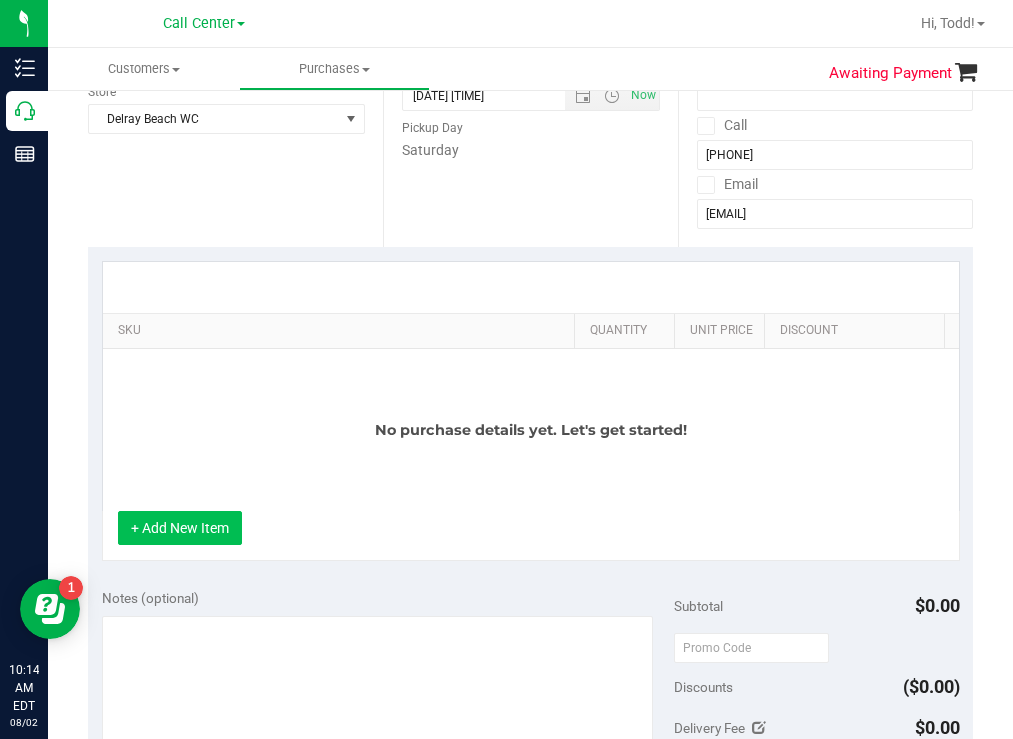 click on "+ Add New Item" at bounding box center (180, 528) 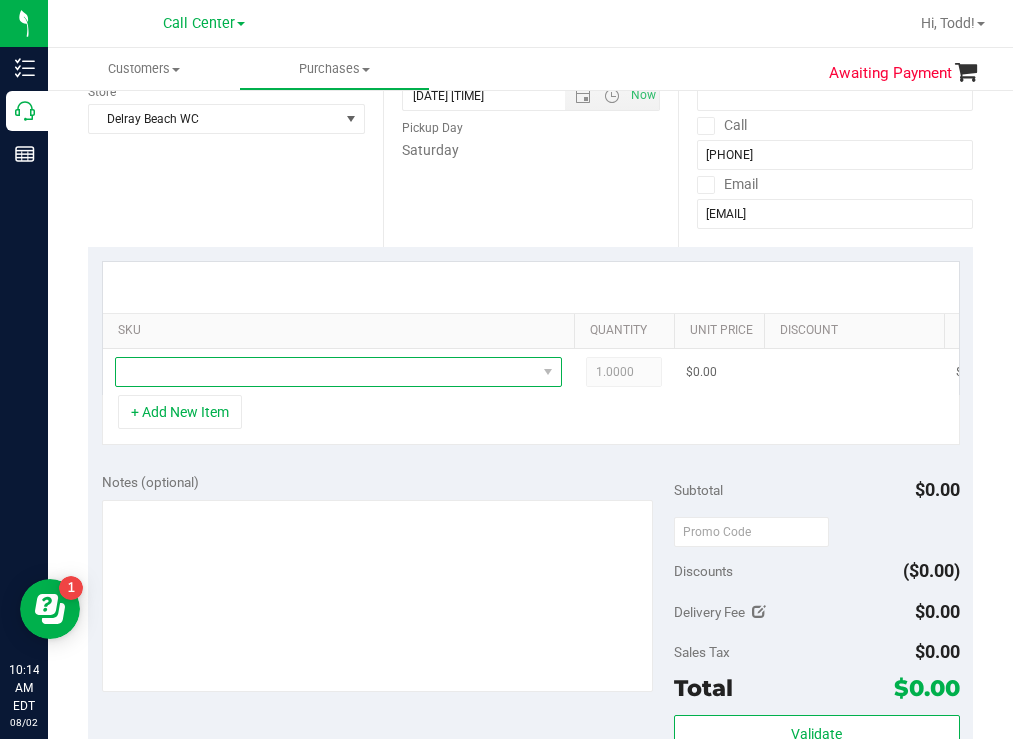 click at bounding box center [326, 372] 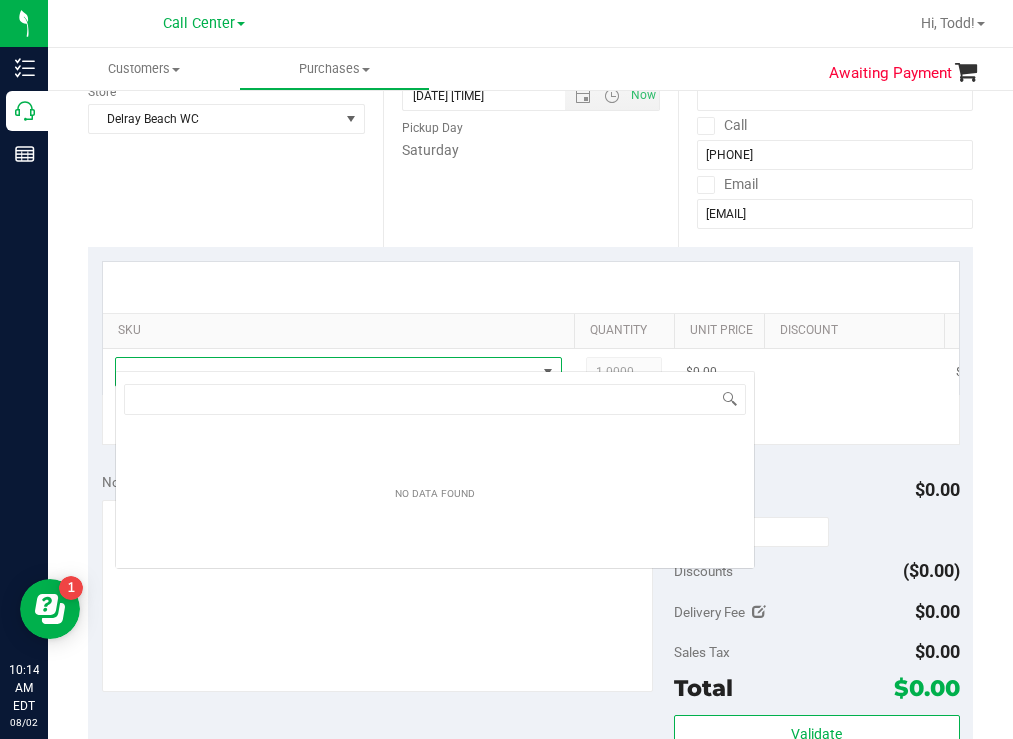scroll, scrollTop: 99970, scrollLeft: 99553, axis: both 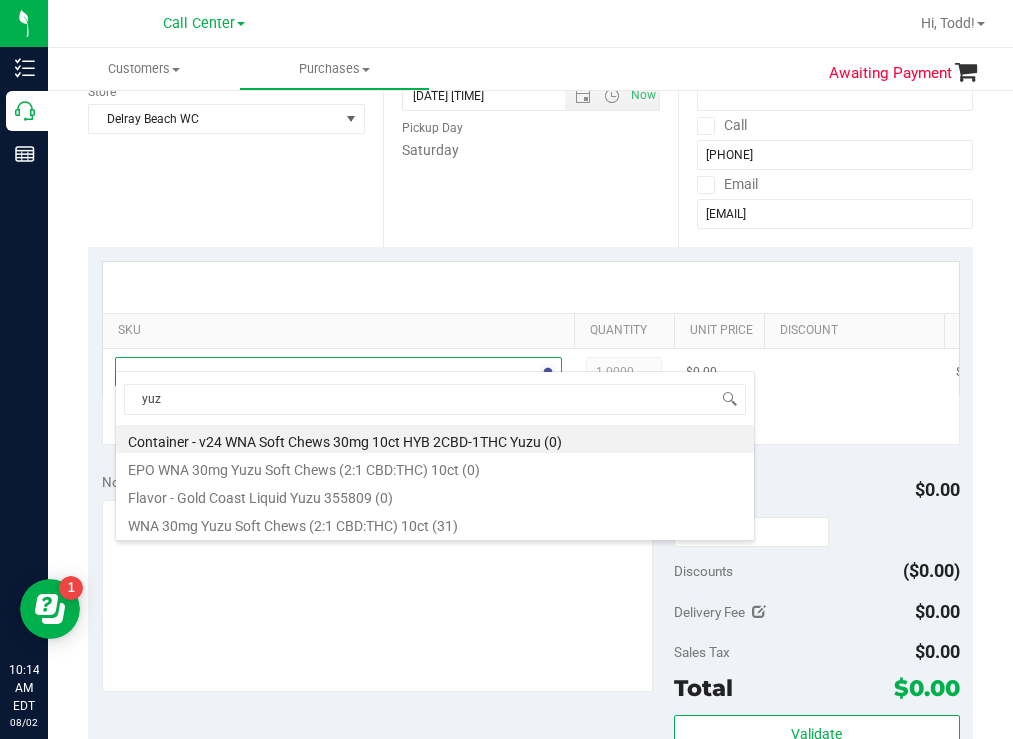 type on "yuzu" 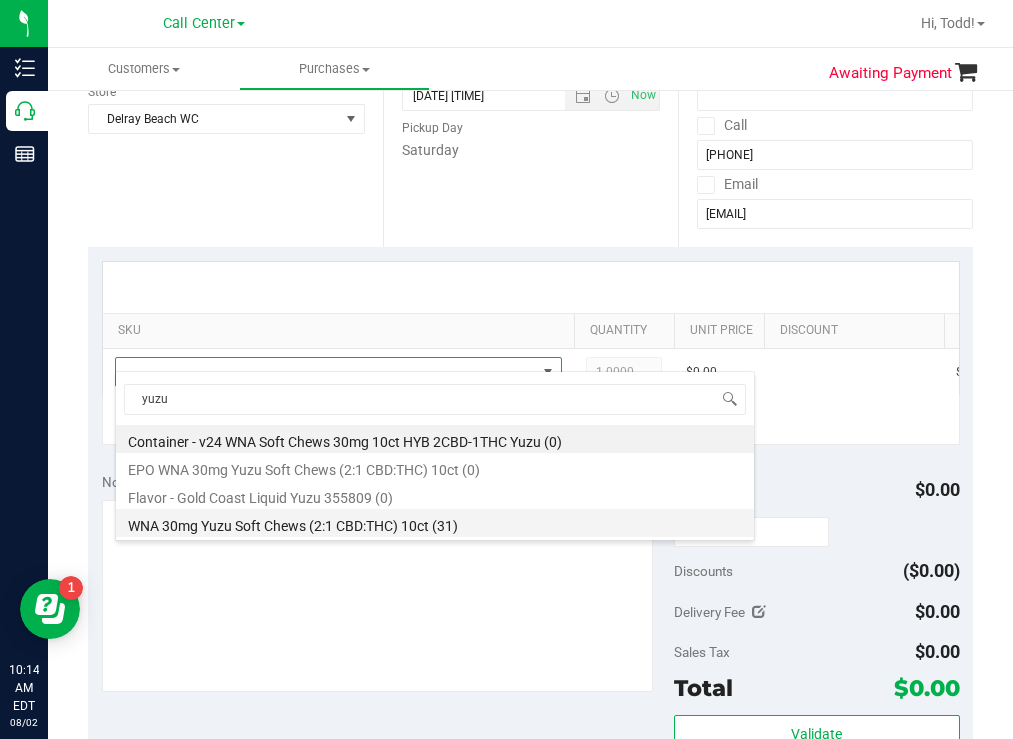 click on "WNA 30mg Yuzu Soft Chews (2:1 CBD:THC) 10ct (31)" at bounding box center [435, 523] 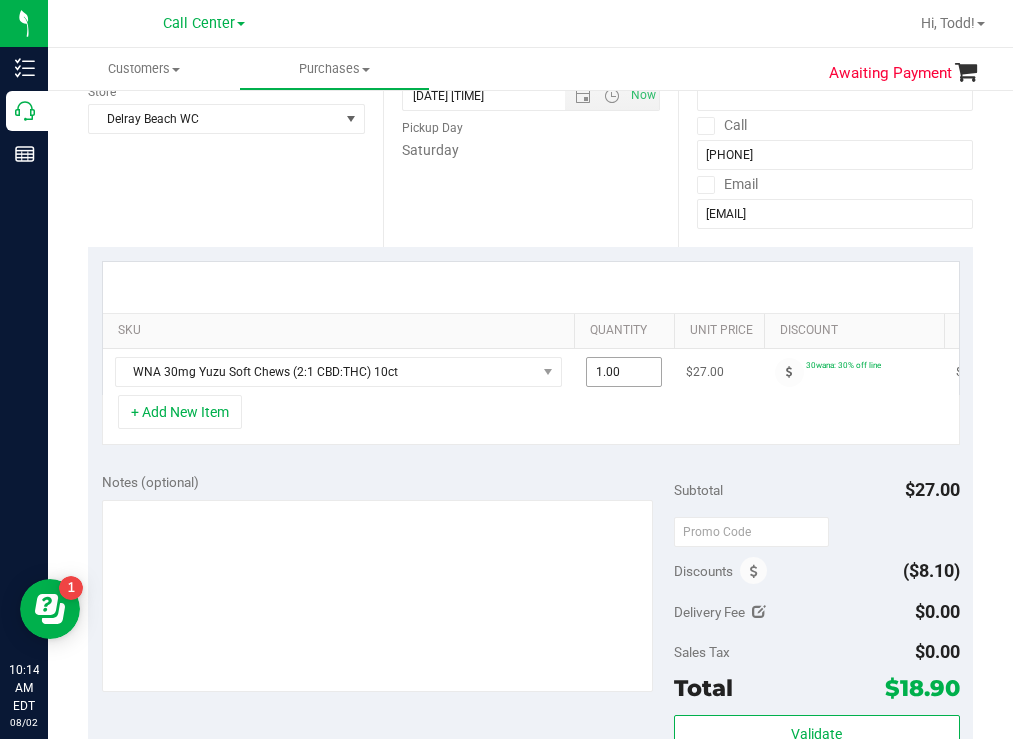 click on "1.00 1" at bounding box center (624, 372) 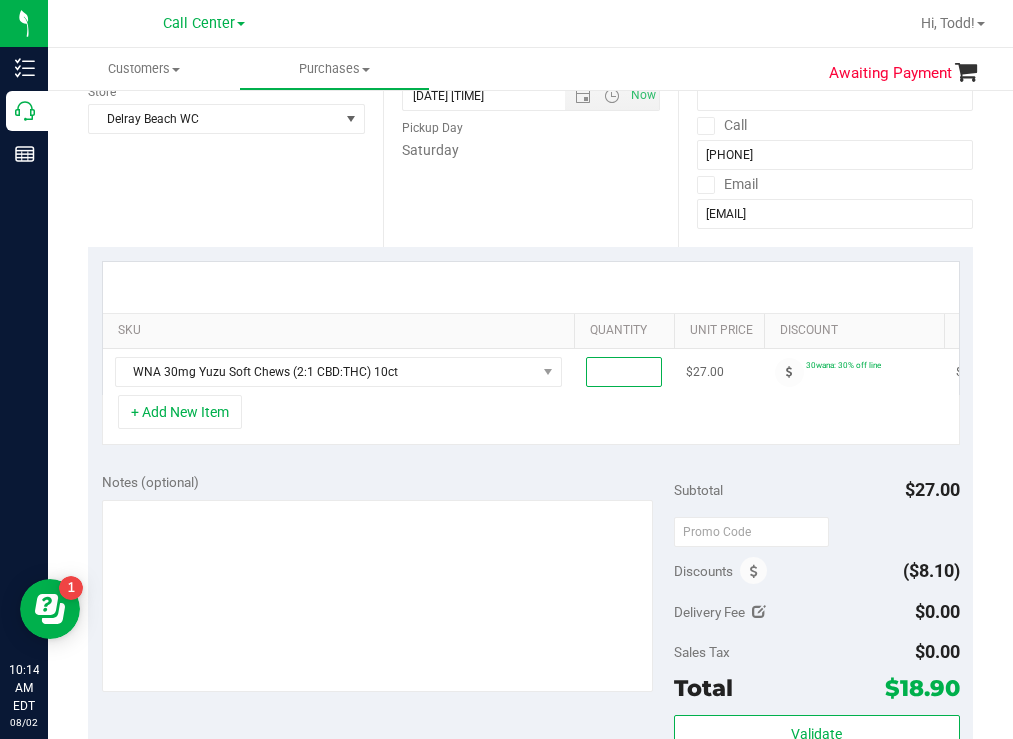 type on "8" 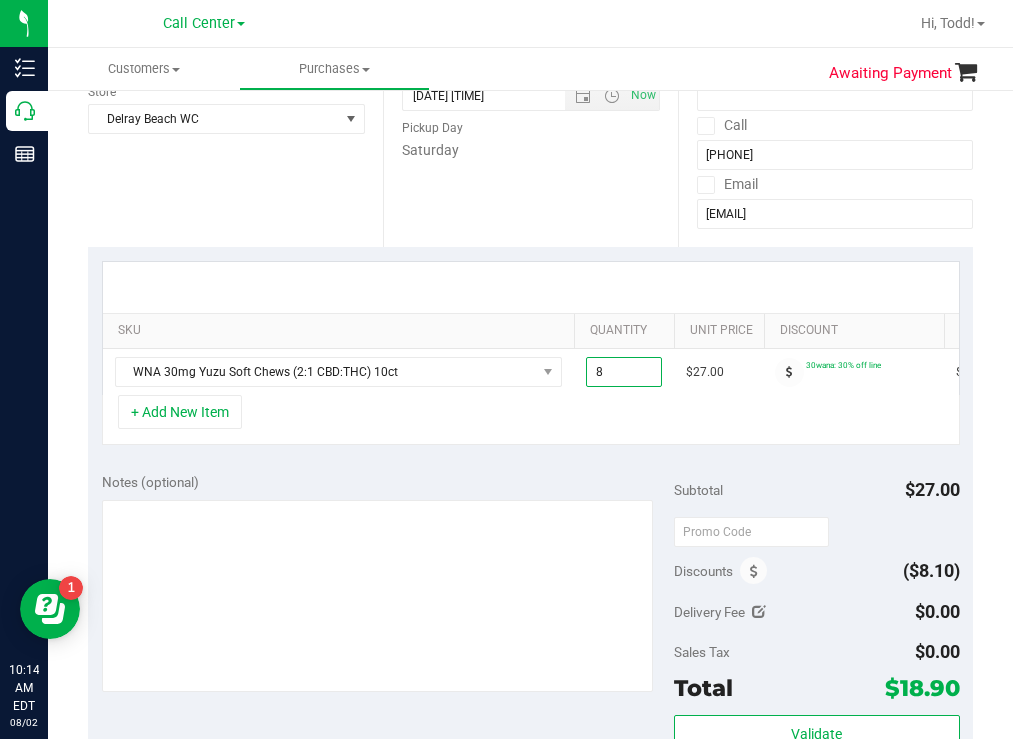type on "8.00" 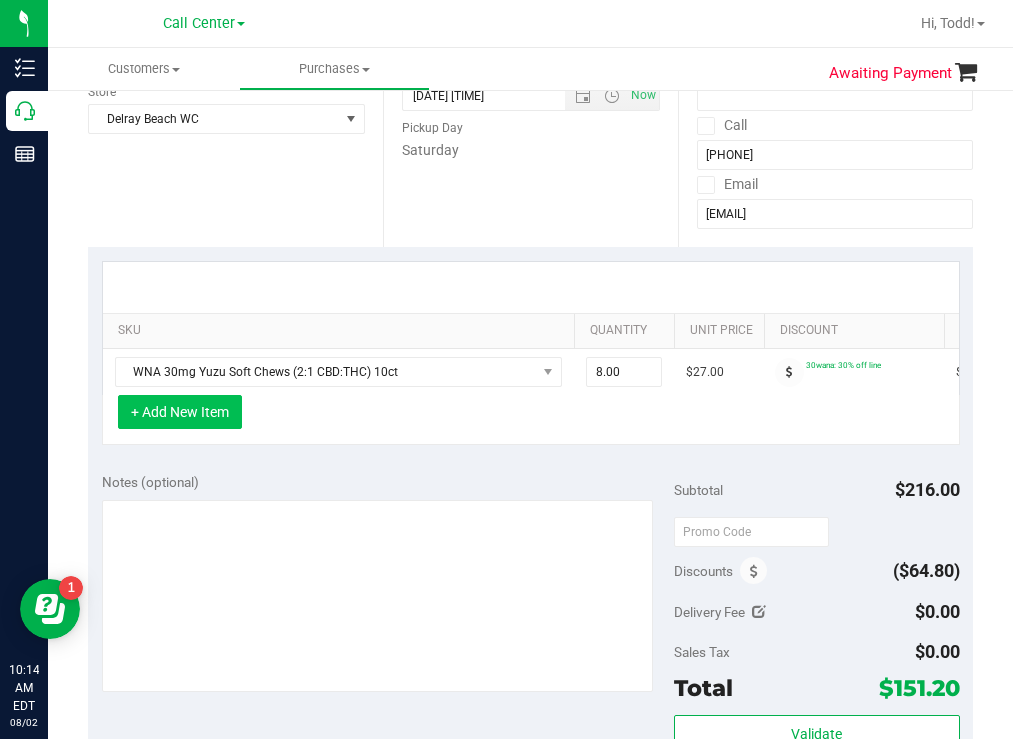 scroll, scrollTop: 400, scrollLeft: 0, axis: vertical 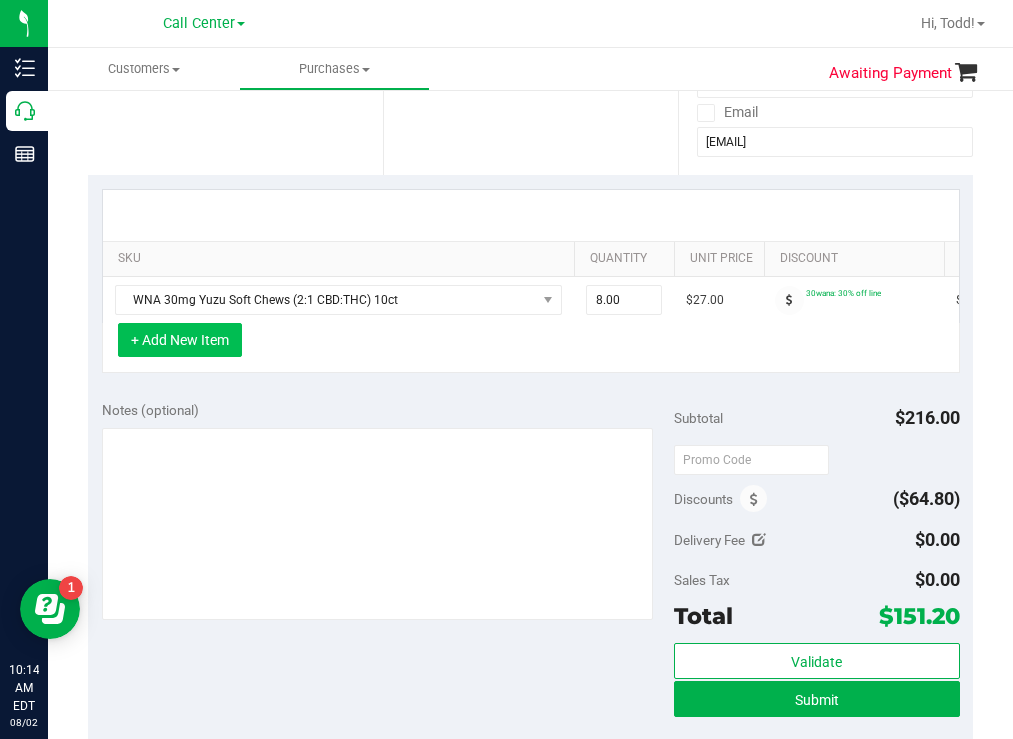 click on "Back
Save Purchase
View Profile
# 11728584
Created
Needs review
Last Modified
[FIRST] [LAST]
Aug 2, 2025 10:14:15 AM EDT
View Order Activity
Origin
Flourish" at bounding box center (530, 465) 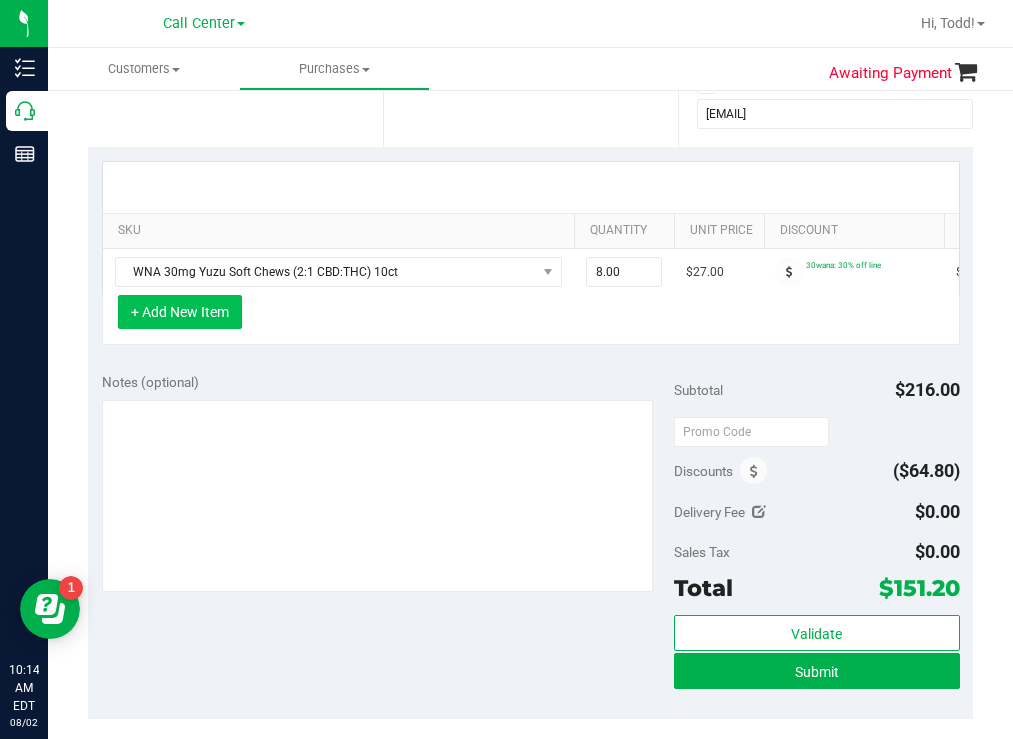 click on "+ Add New Item" at bounding box center [180, 312] 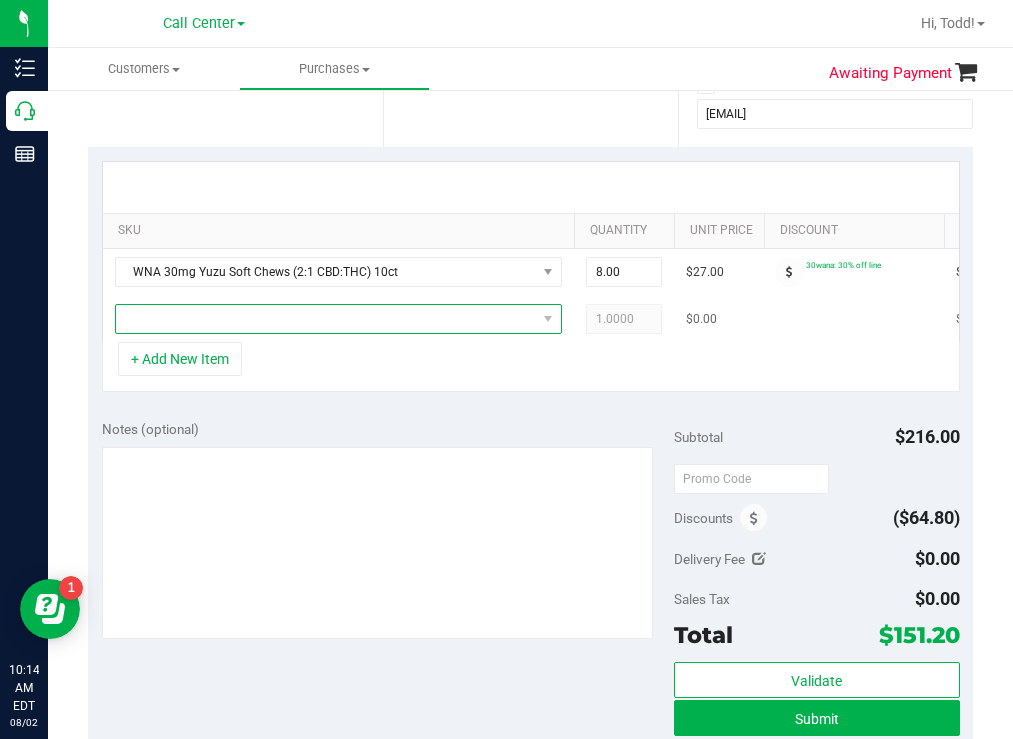 click at bounding box center (326, 319) 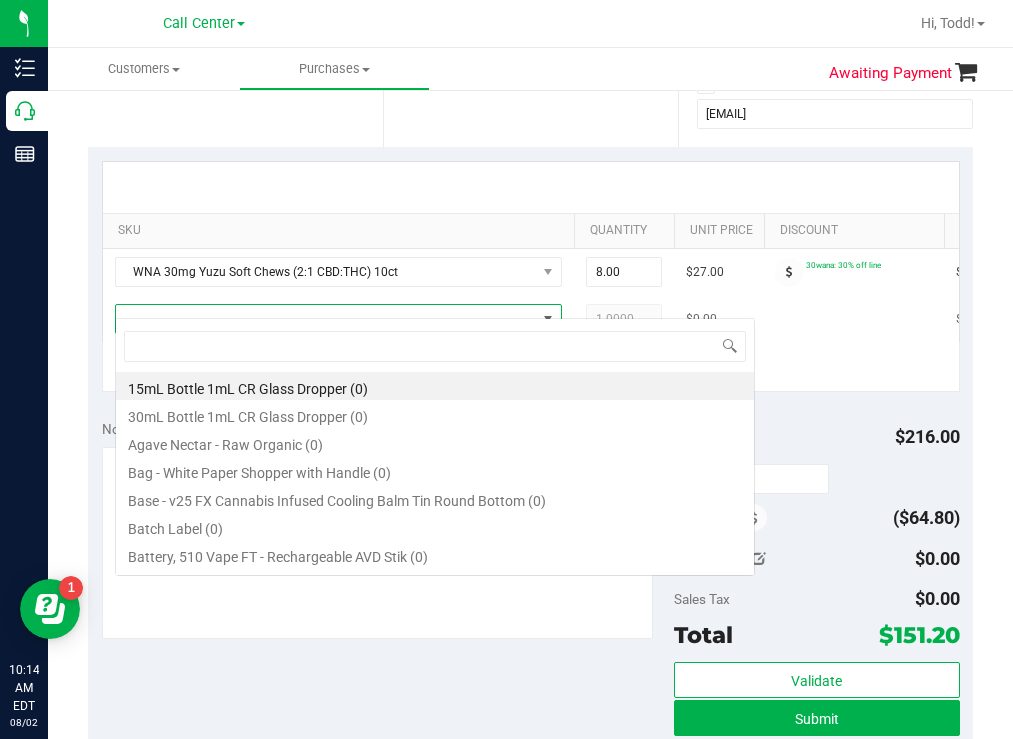 scroll, scrollTop: 99970, scrollLeft: 99553, axis: both 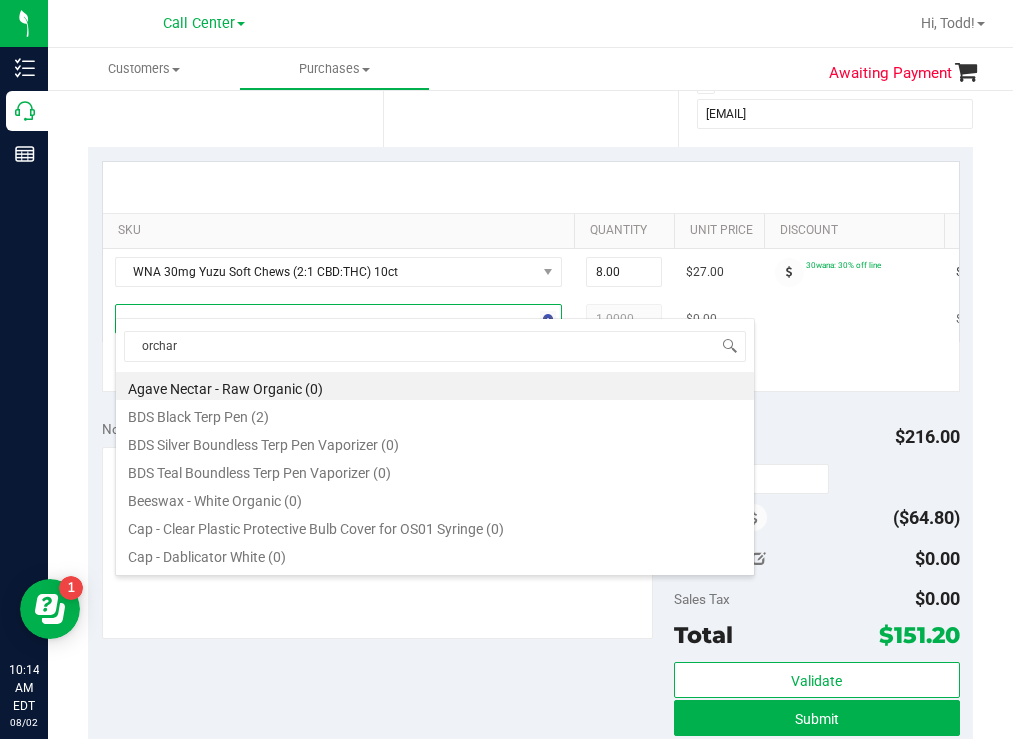 type on "orchard" 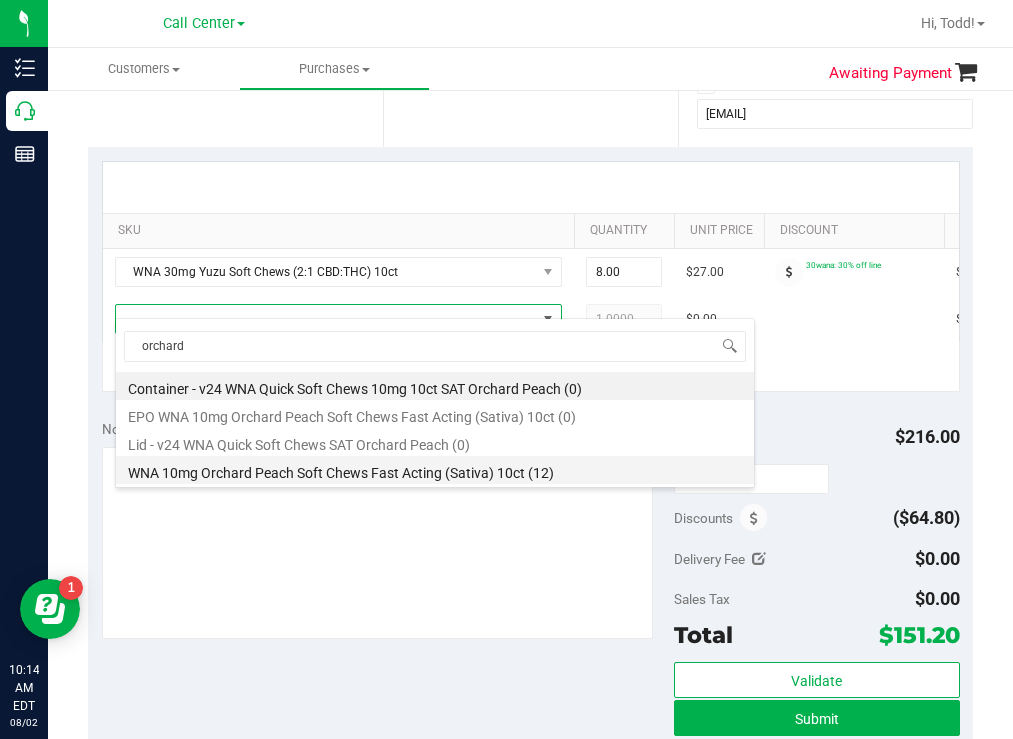 click on "WNA 10mg Orchard Peach Soft Chews Fast Acting (Sativa) 10ct (12)" at bounding box center (435, 470) 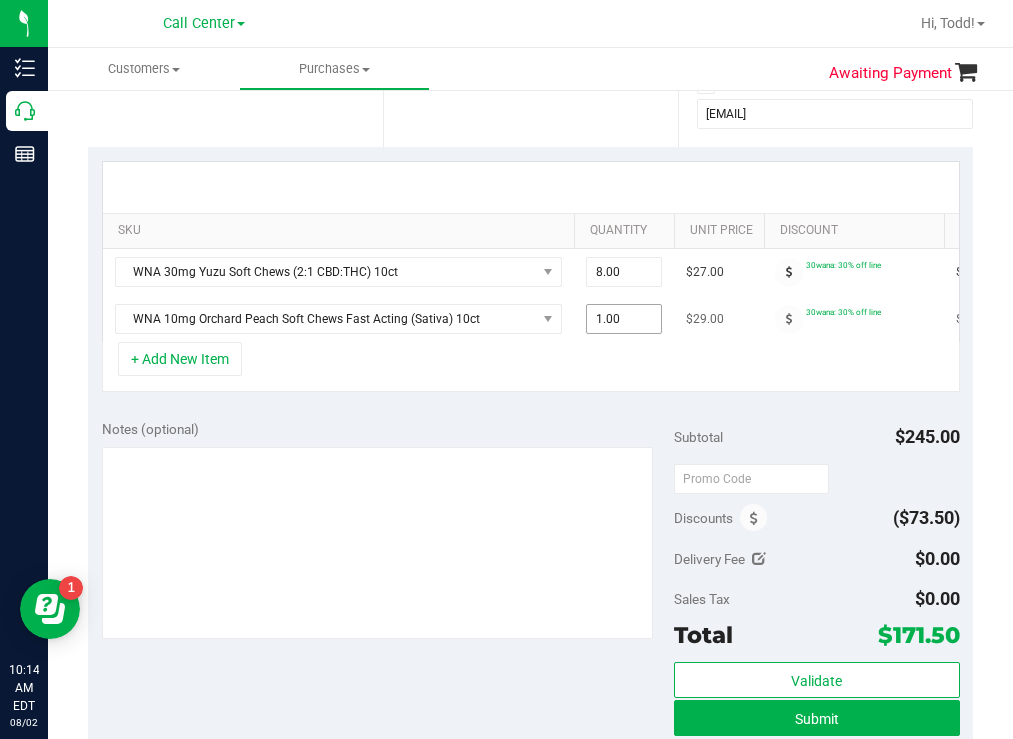 click on "1.00 1" at bounding box center (624, 319) 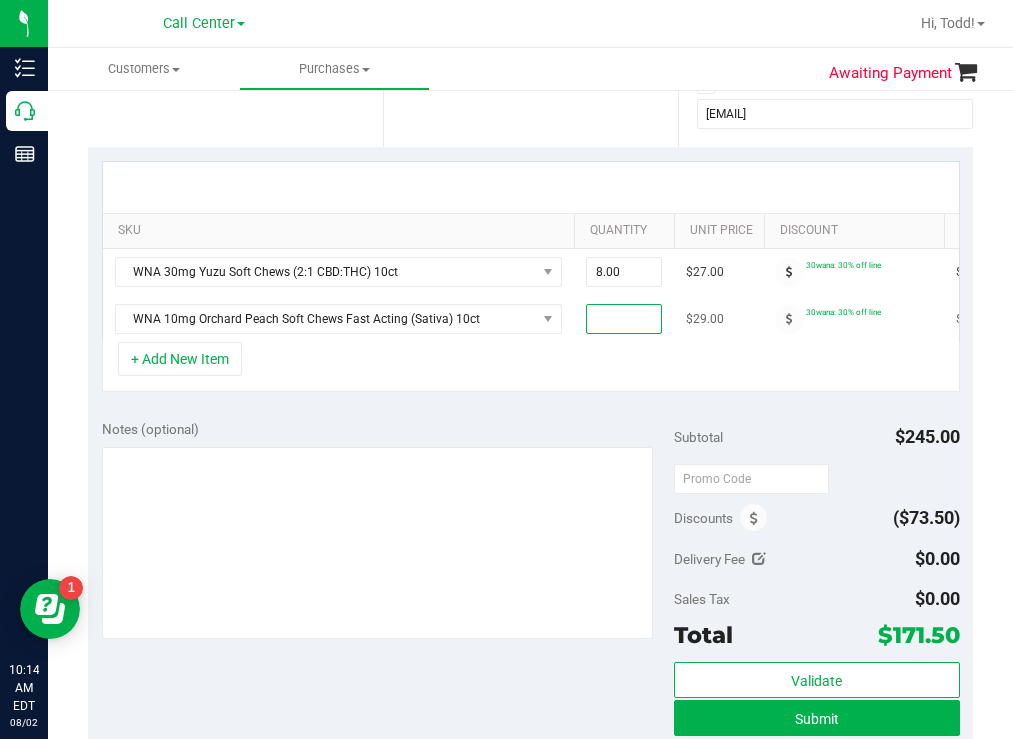 type on "6" 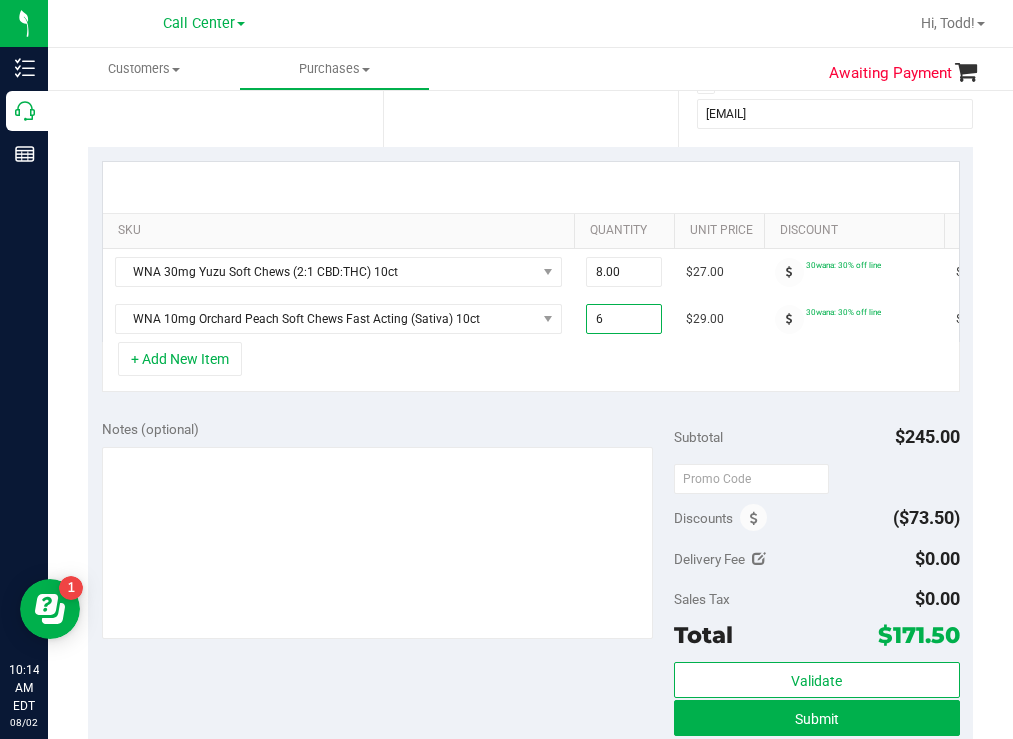 type on "6.00" 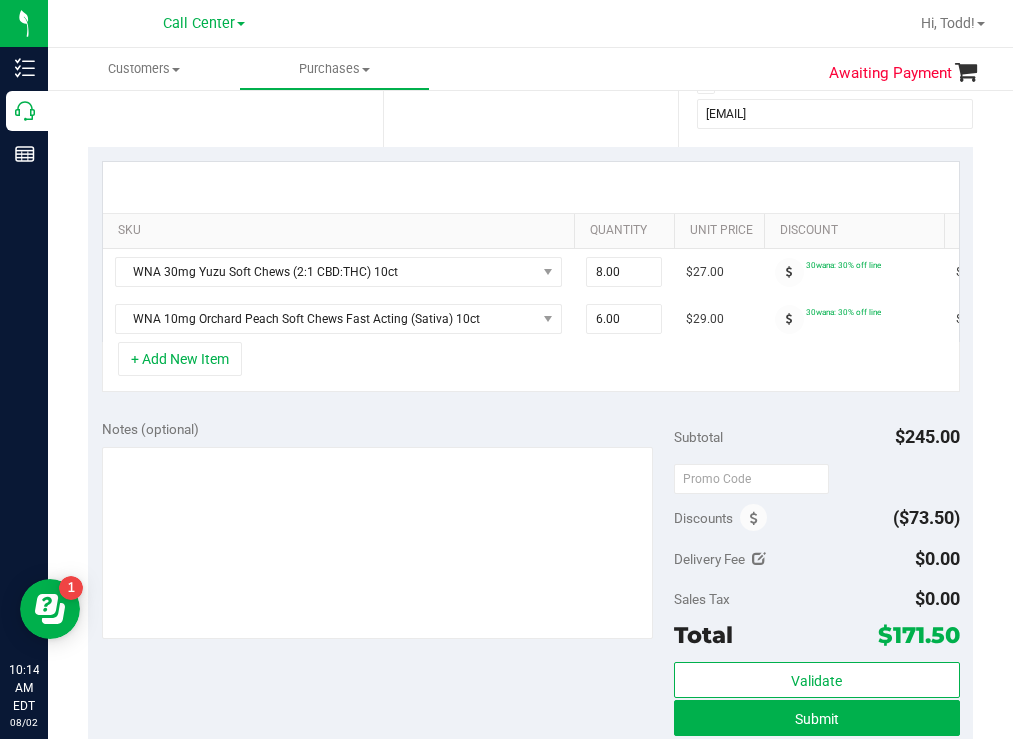 drag, startPoint x: 470, startPoint y: 375, endPoint x: 368, endPoint y: 359, distance: 103.24728 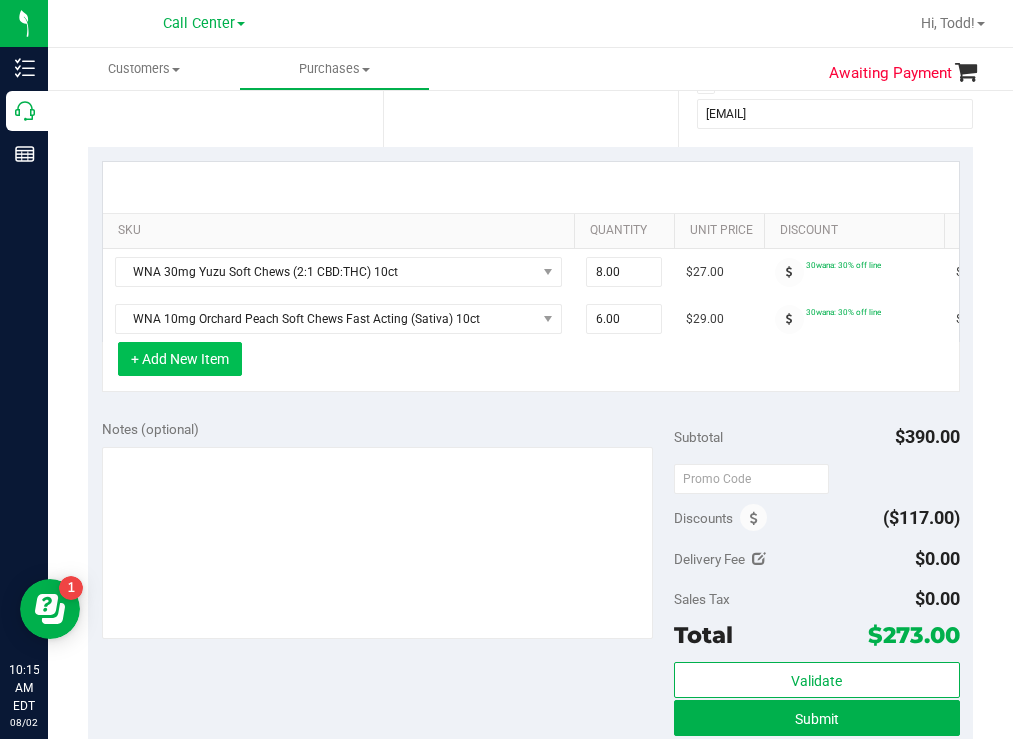 click on "+ Add New Item" at bounding box center (180, 359) 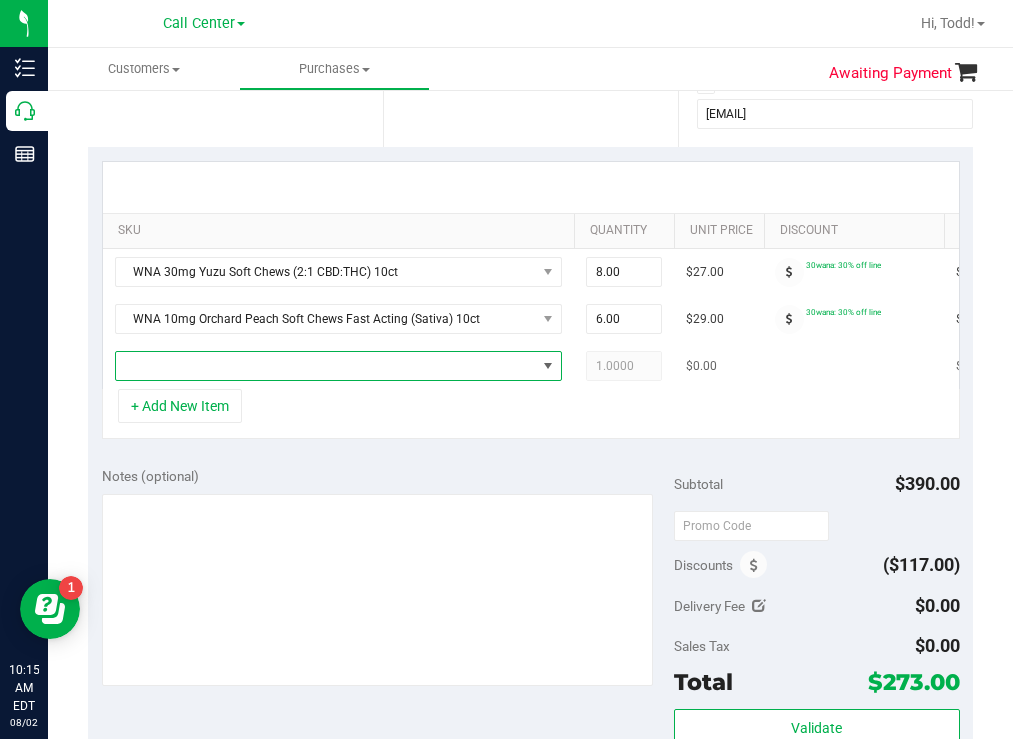 click at bounding box center [326, 366] 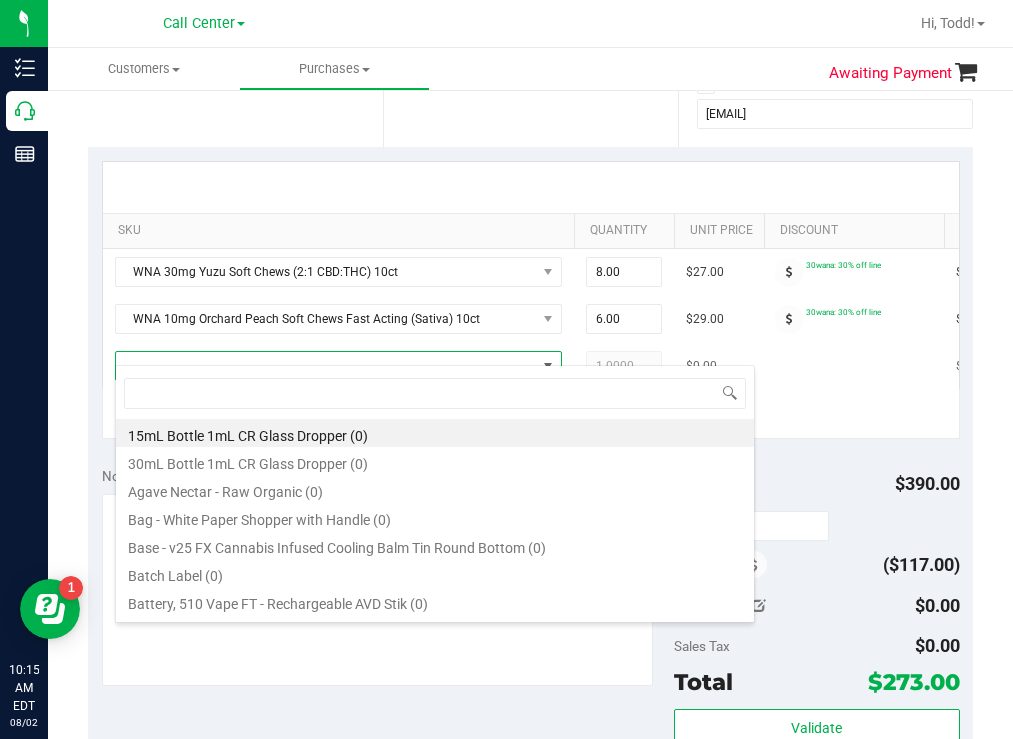 scroll, scrollTop: 99970, scrollLeft: 99553, axis: both 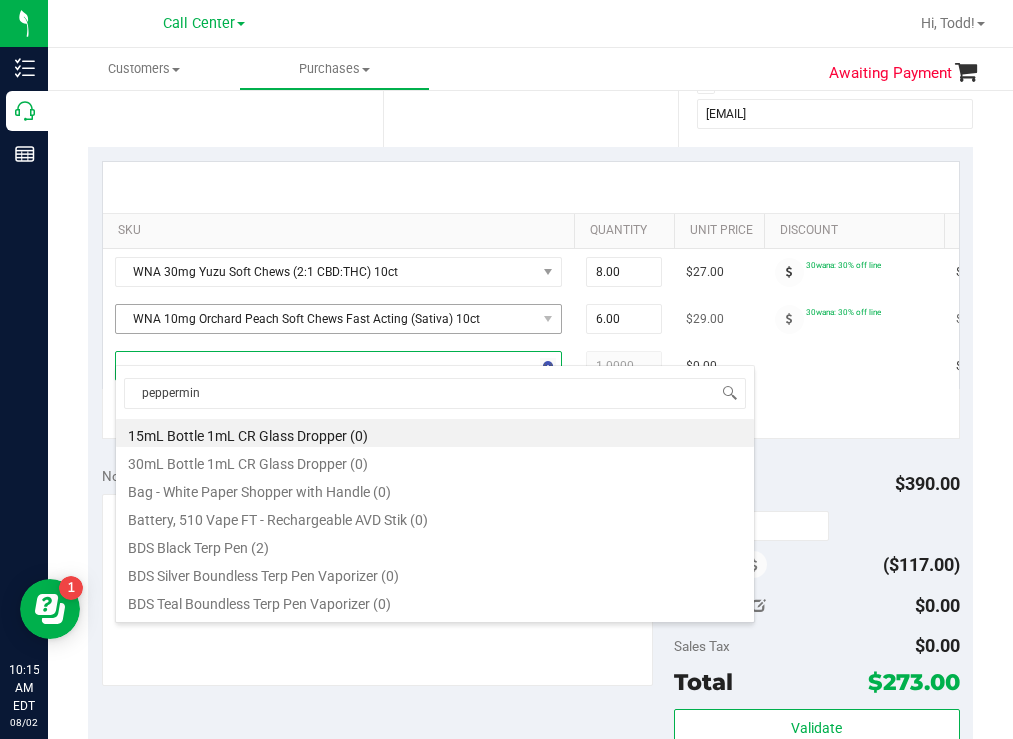 type on "peppermint" 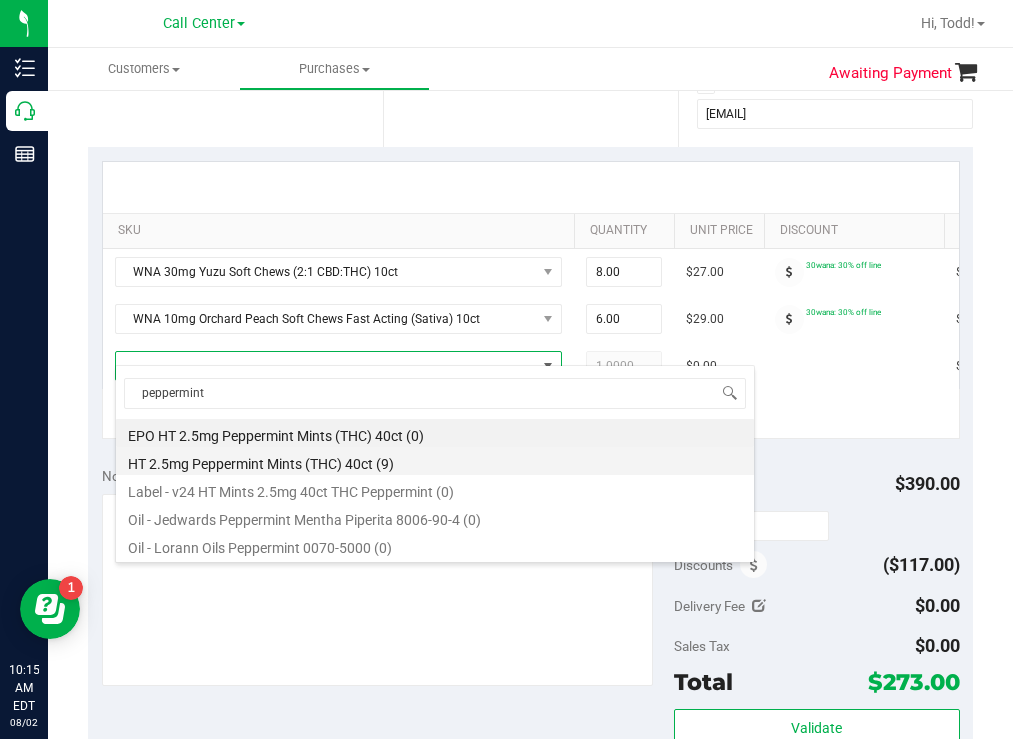 click on "HT 2.5mg Peppermint Mints (THC) 40ct (9)" at bounding box center [435, 461] 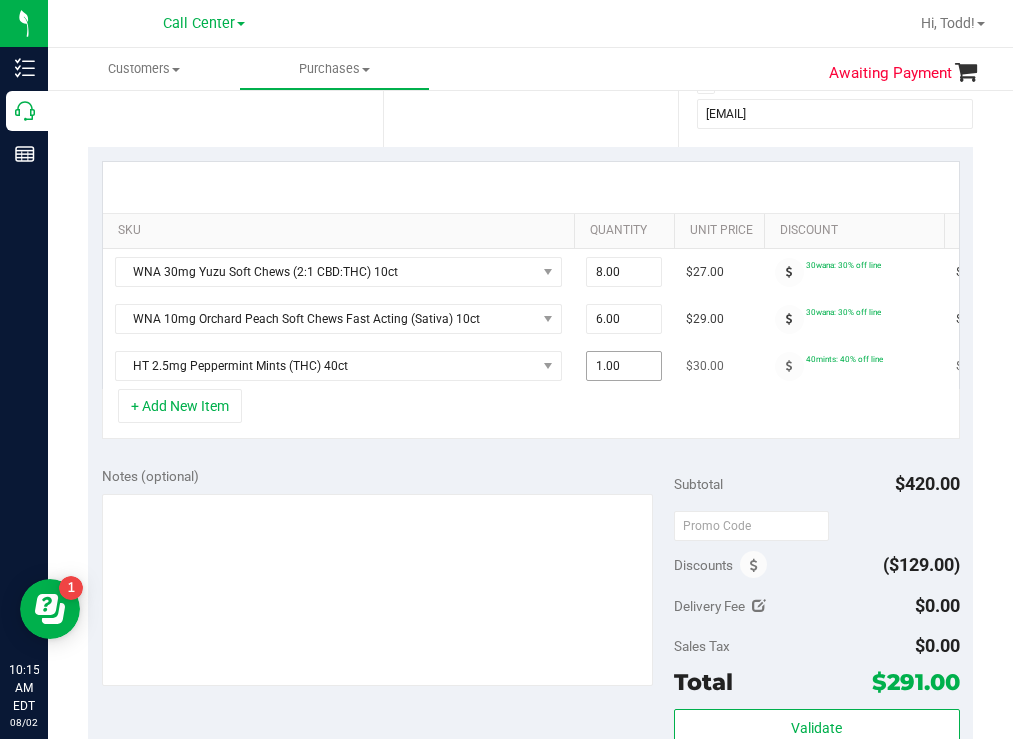 click on "1.00 1" at bounding box center [624, 366] 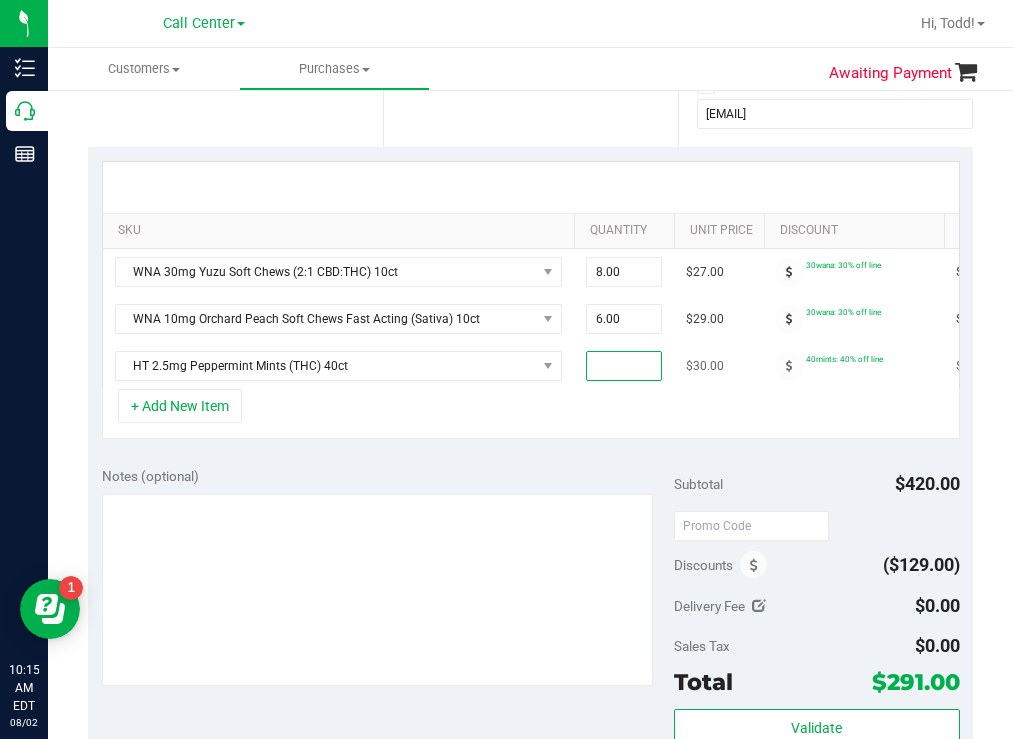 type on "2" 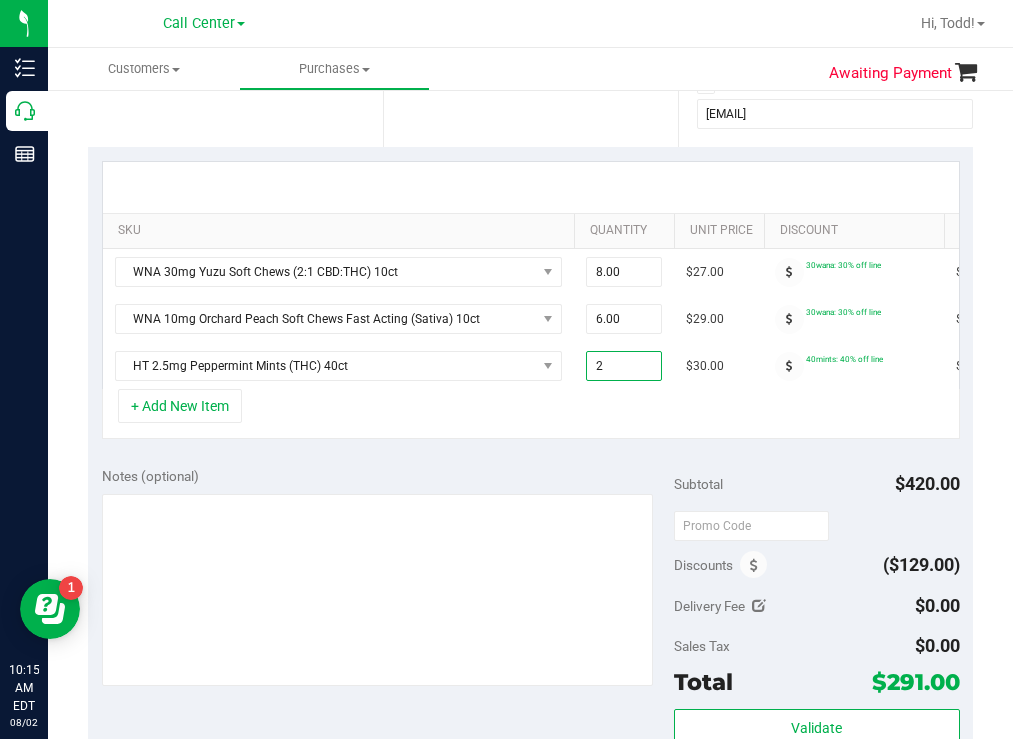 type on "2.00" 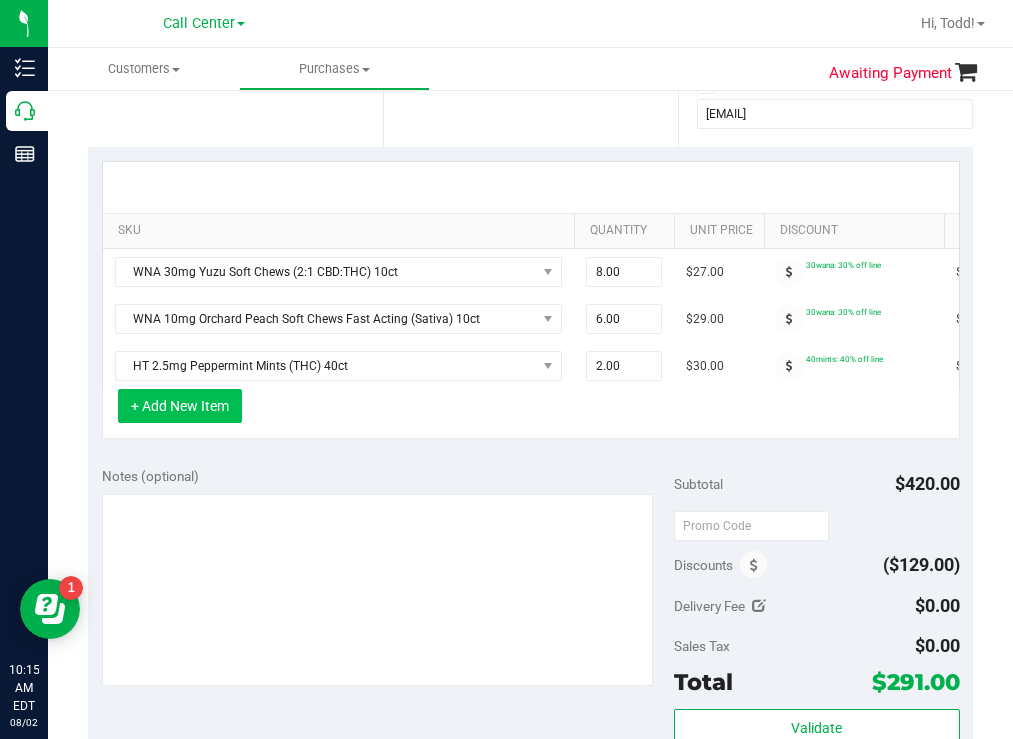 click on "+ Add New Item" at bounding box center (180, 406) 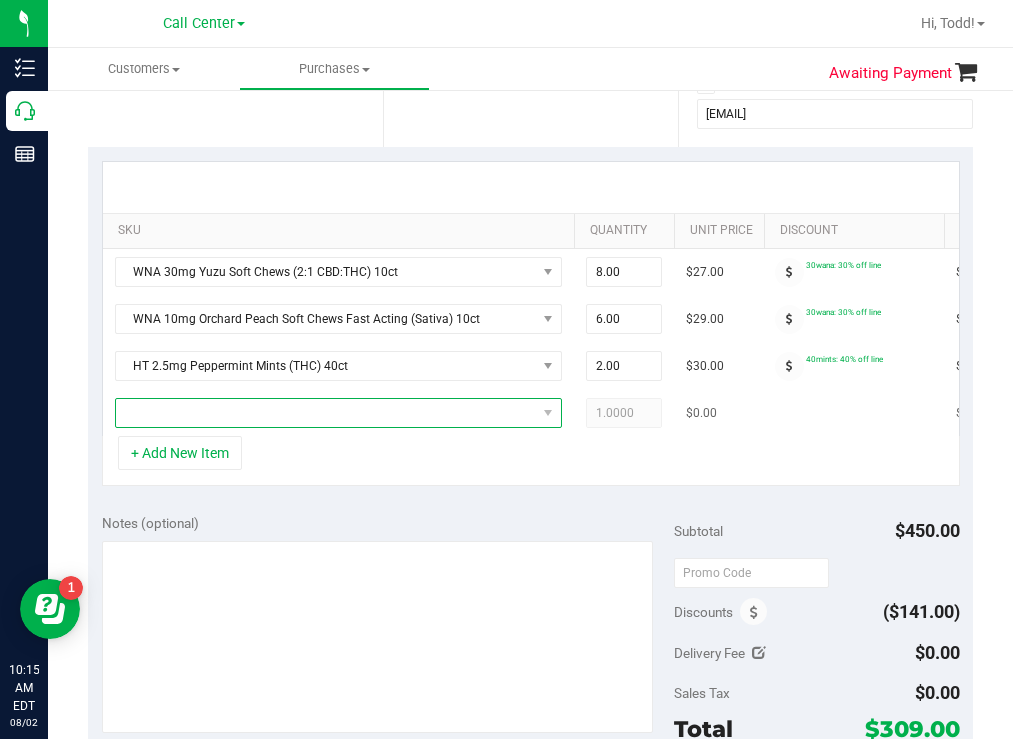 click at bounding box center (326, 413) 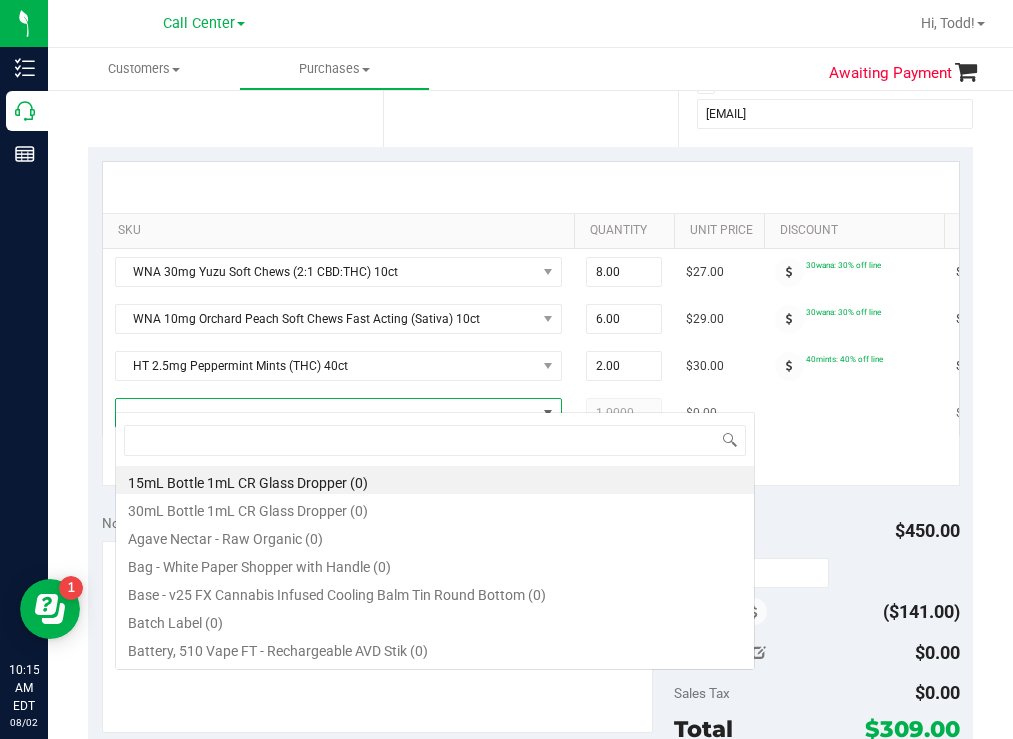 scroll, scrollTop: 99970, scrollLeft: 99553, axis: both 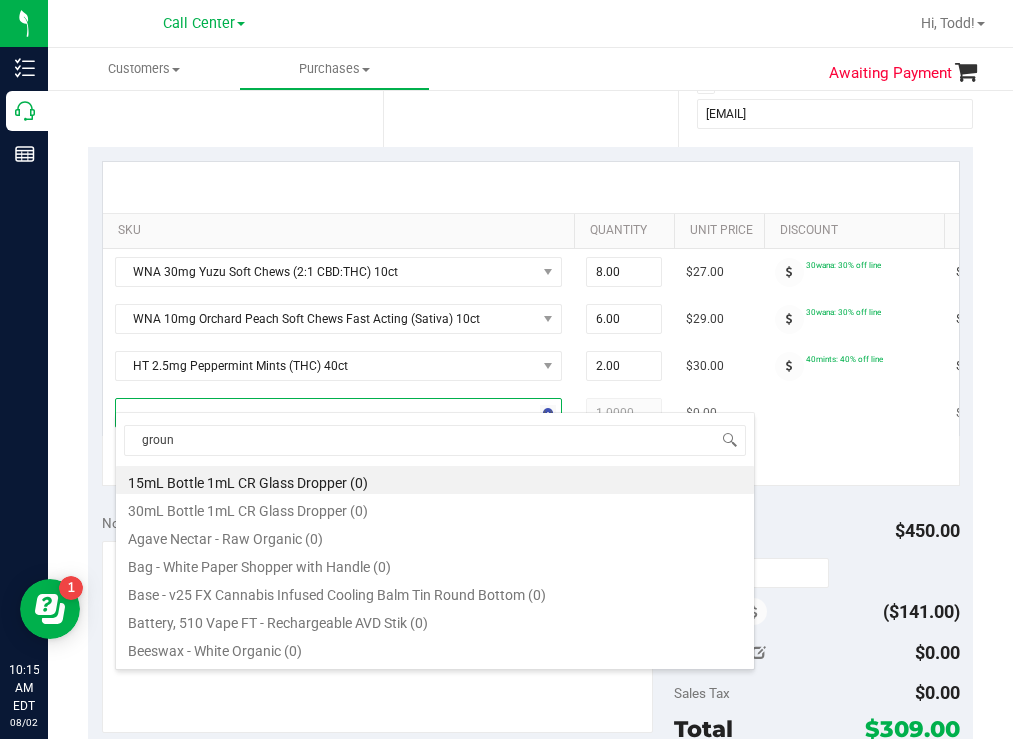 type on "ground" 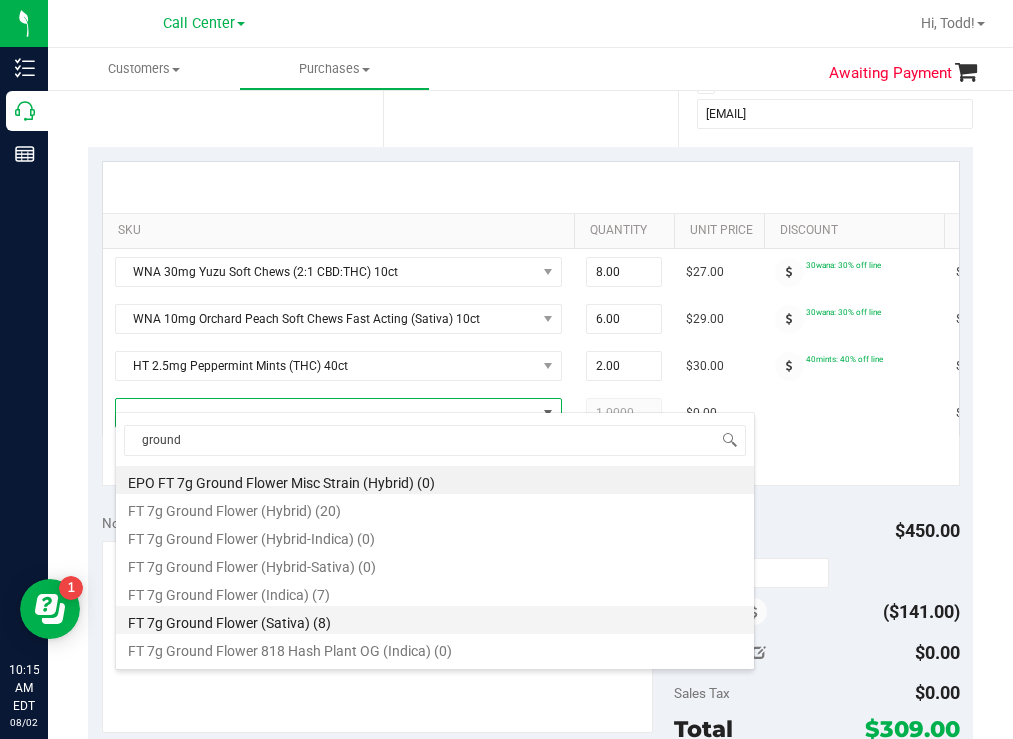 click on "FT 7g Ground Flower (Sativa) (8)" at bounding box center [435, 620] 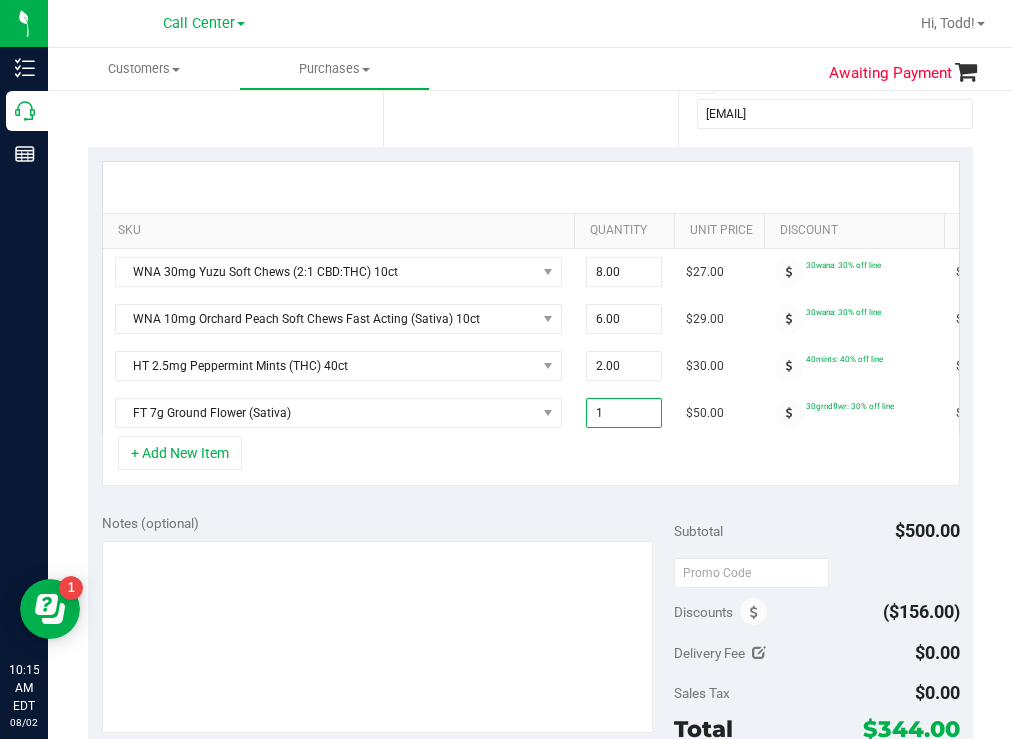 click on "1.00 1" at bounding box center [624, 413] 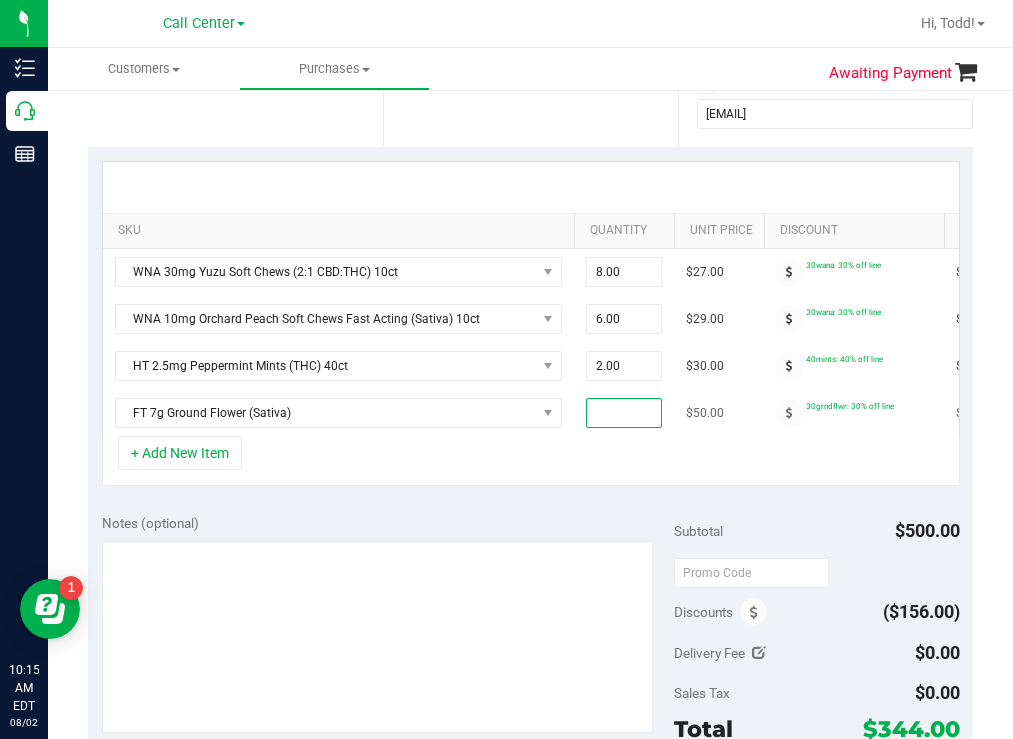 type on "2" 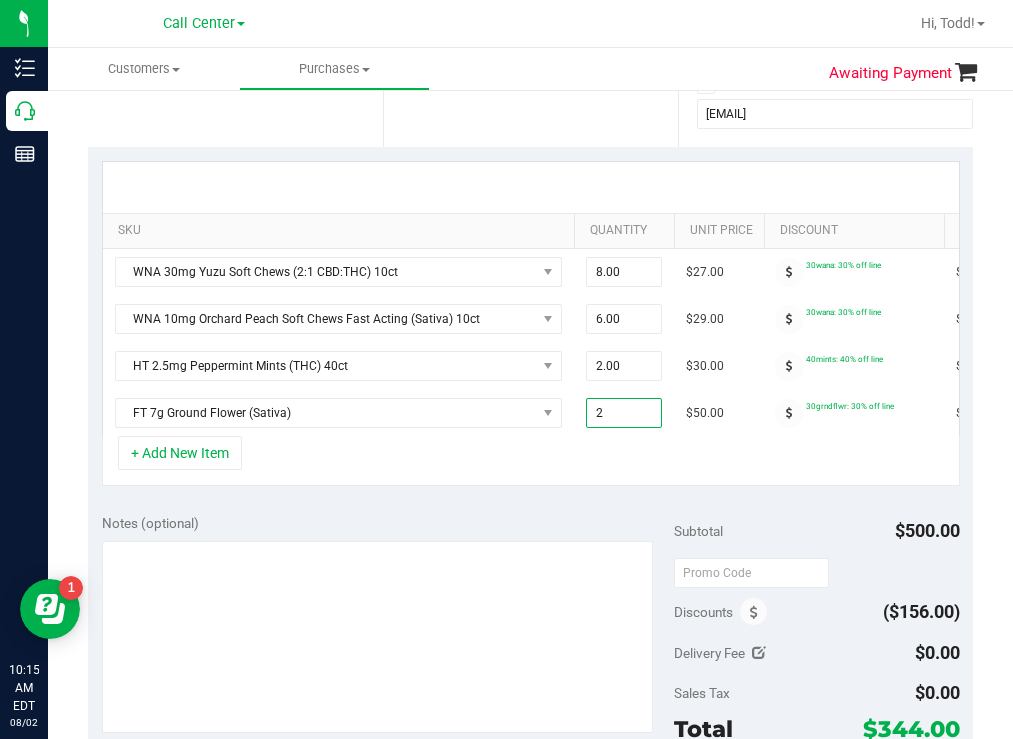 type on "2.00" 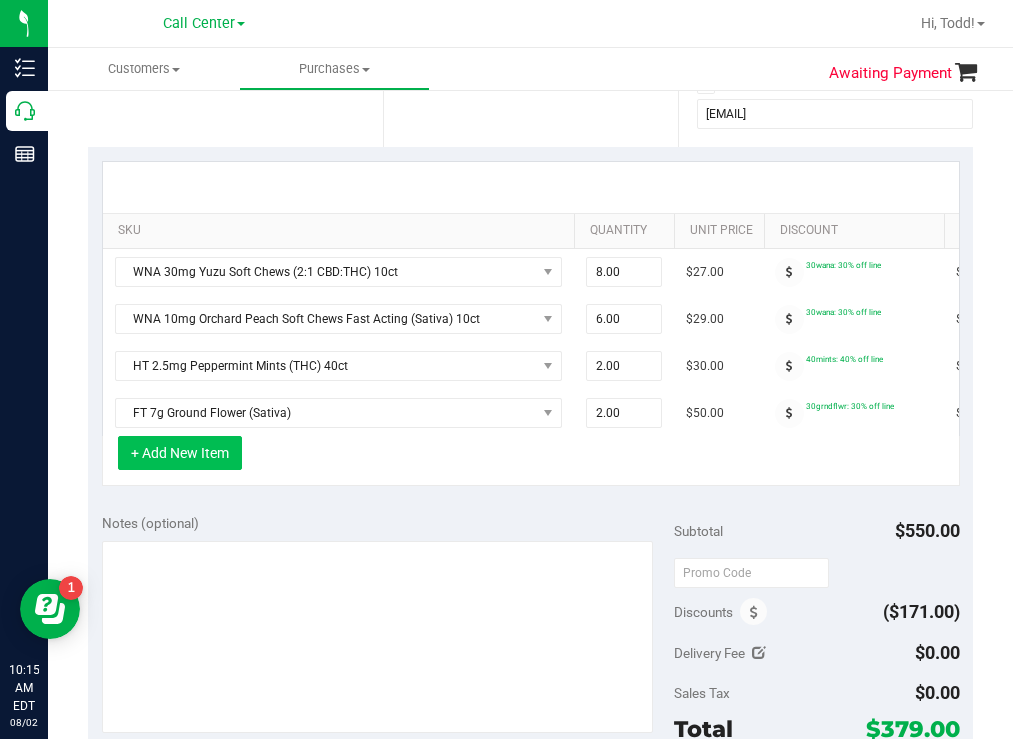 click on "+ Add New Item" at bounding box center [180, 453] 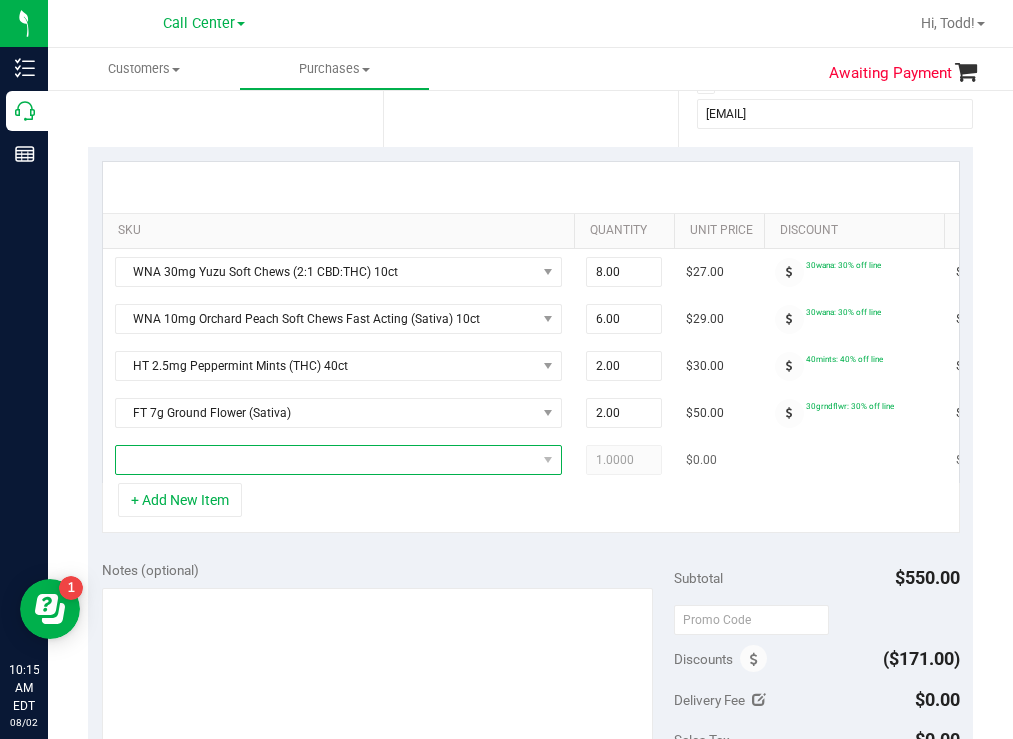 click at bounding box center [326, 460] 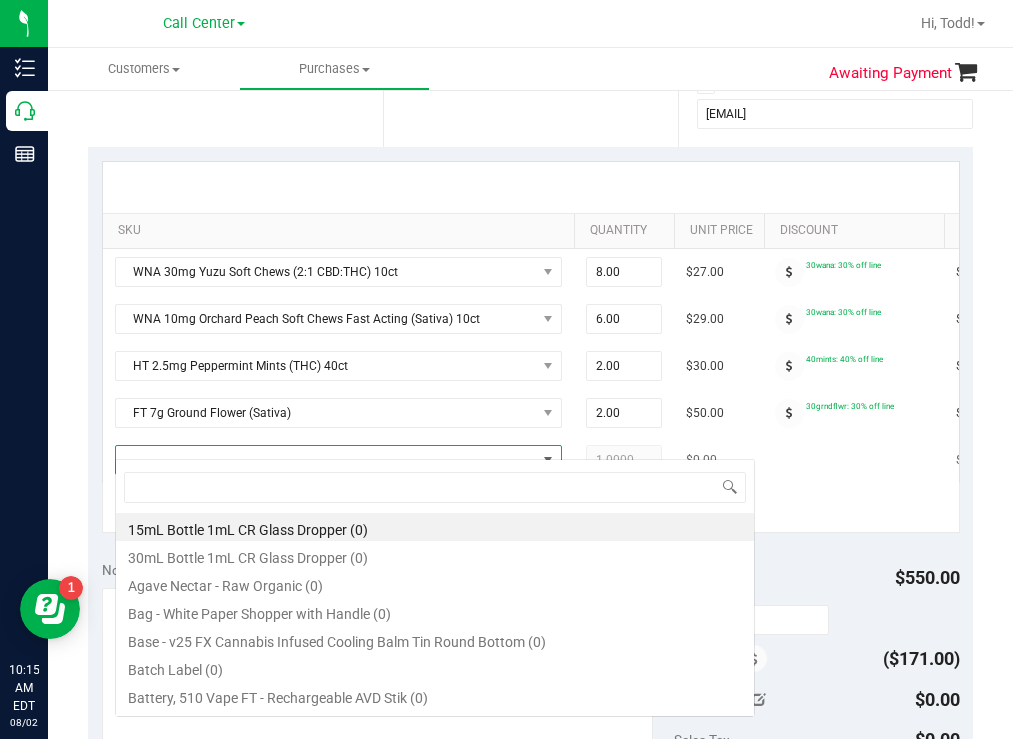 scroll, scrollTop: 99970, scrollLeft: 99553, axis: both 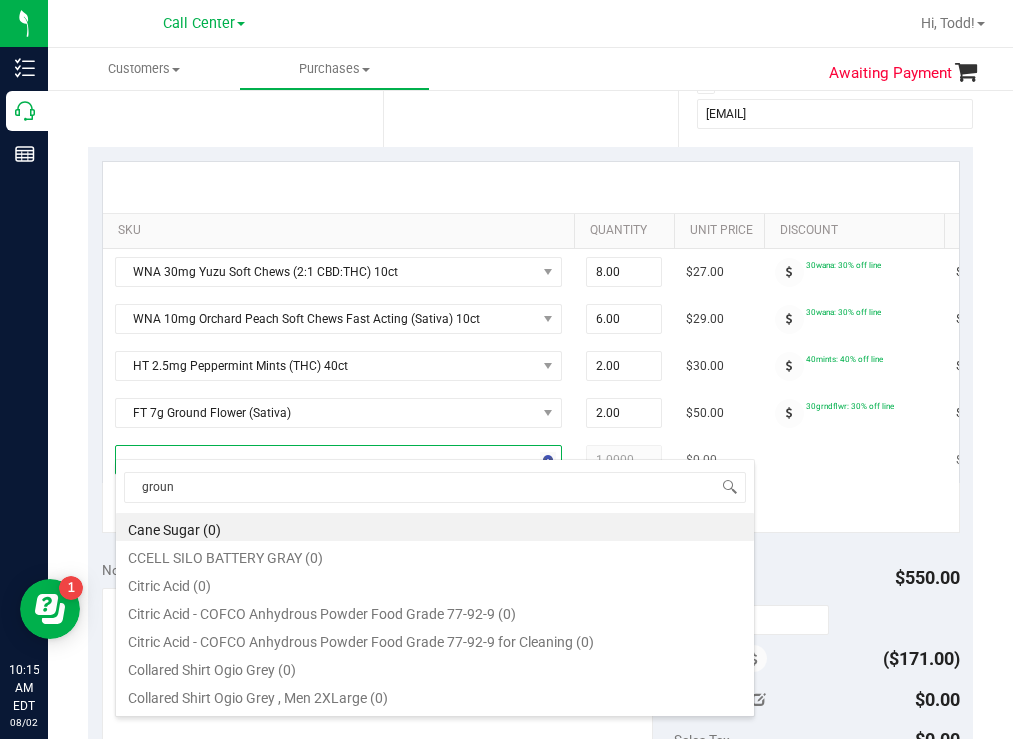 type on "ground" 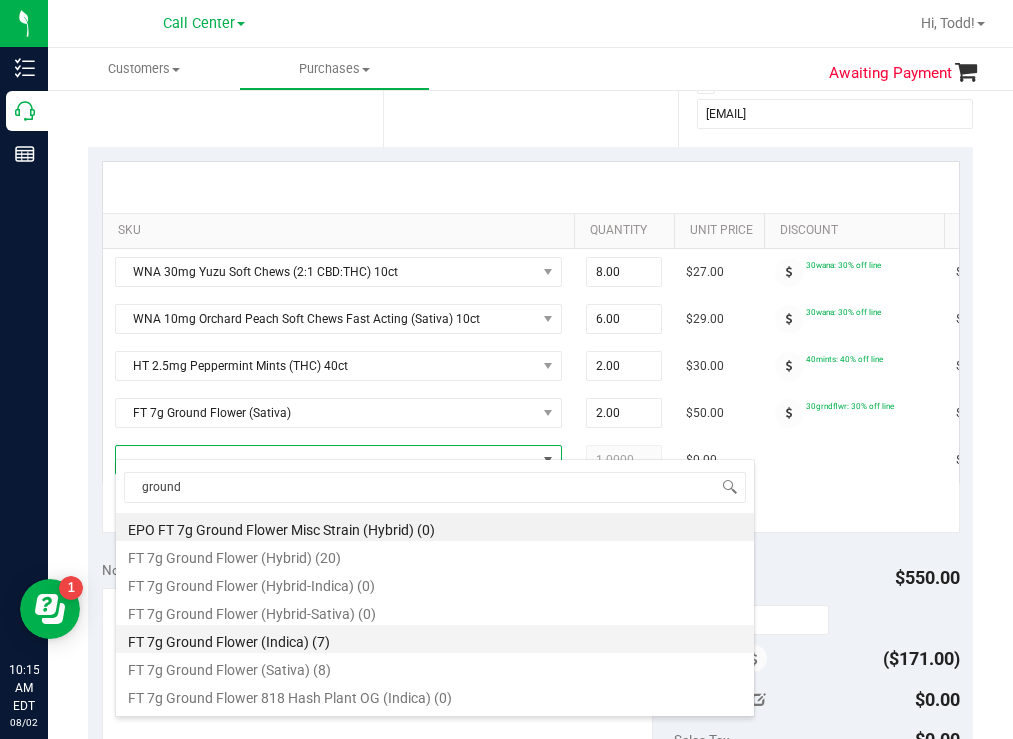 click on "FT 7g Ground Flower (Indica) (7)" at bounding box center [435, 639] 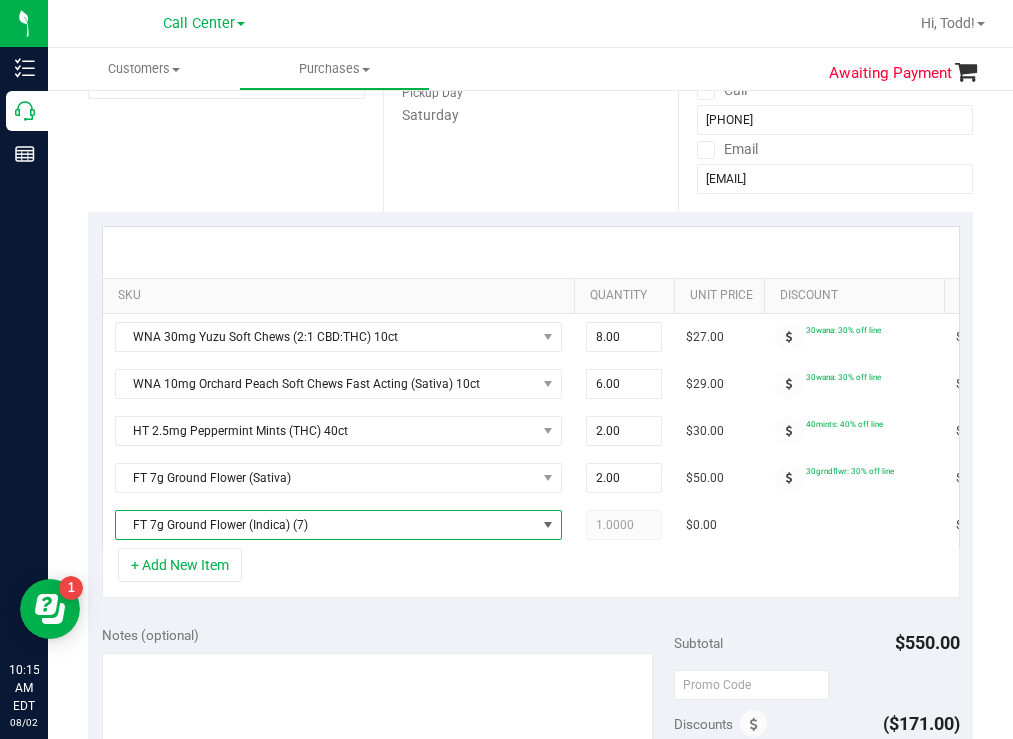 scroll, scrollTop: 300, scrollLeft: 0, axis: vertical 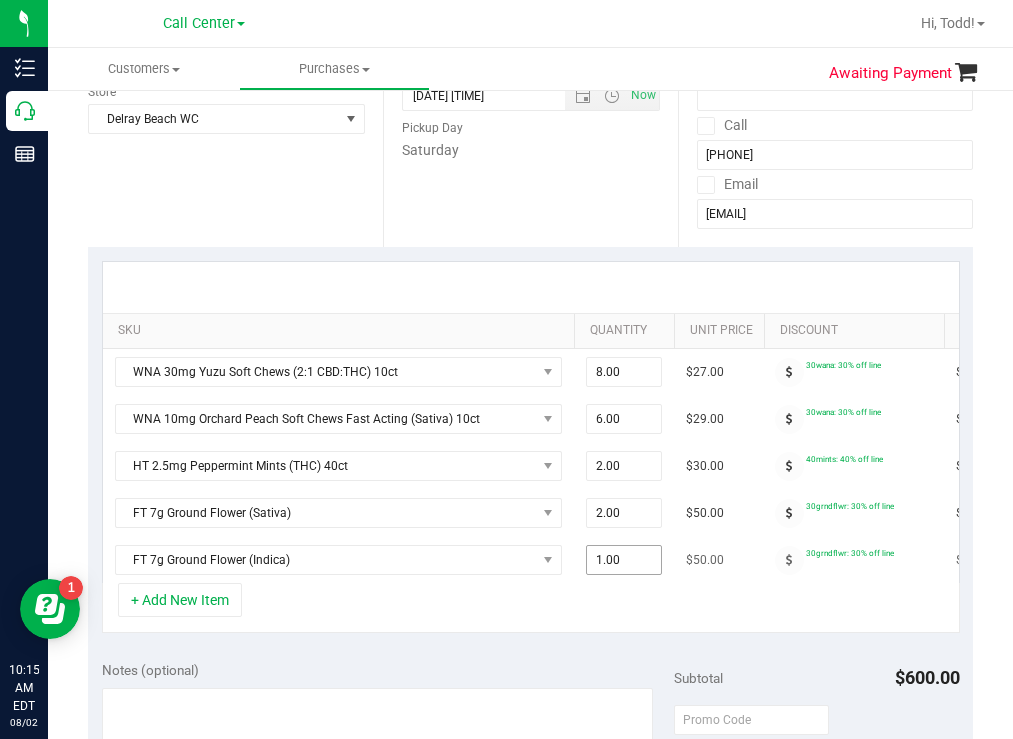 click on "1.00 1" at bounding box center (624, 560) 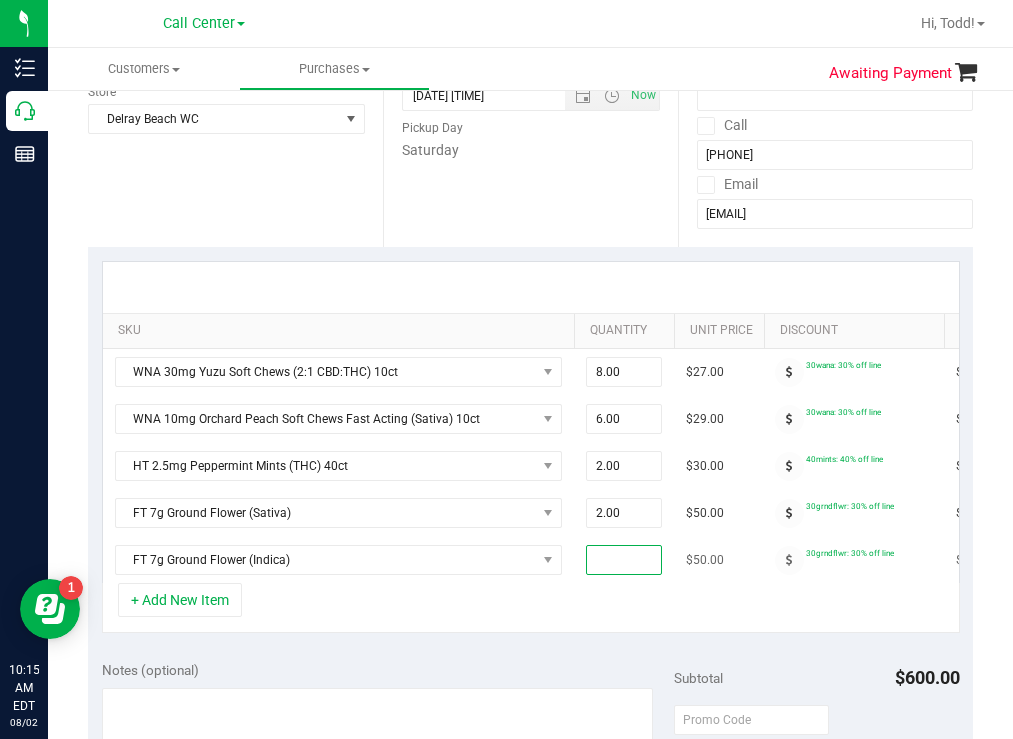 type on "2" 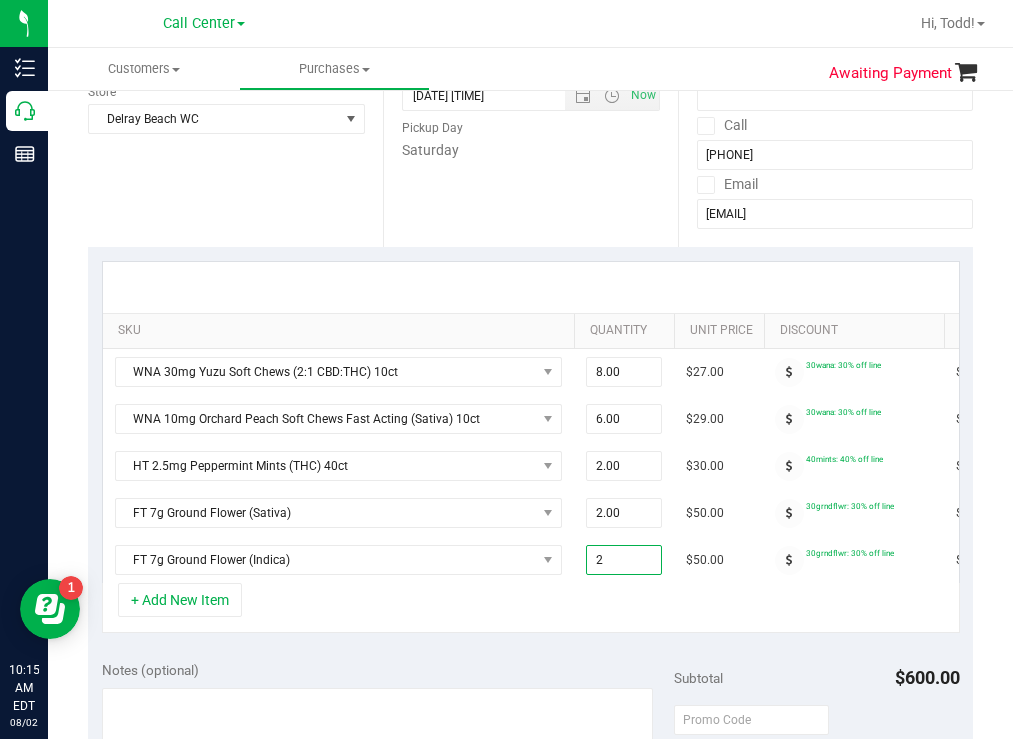 type on "2.00" 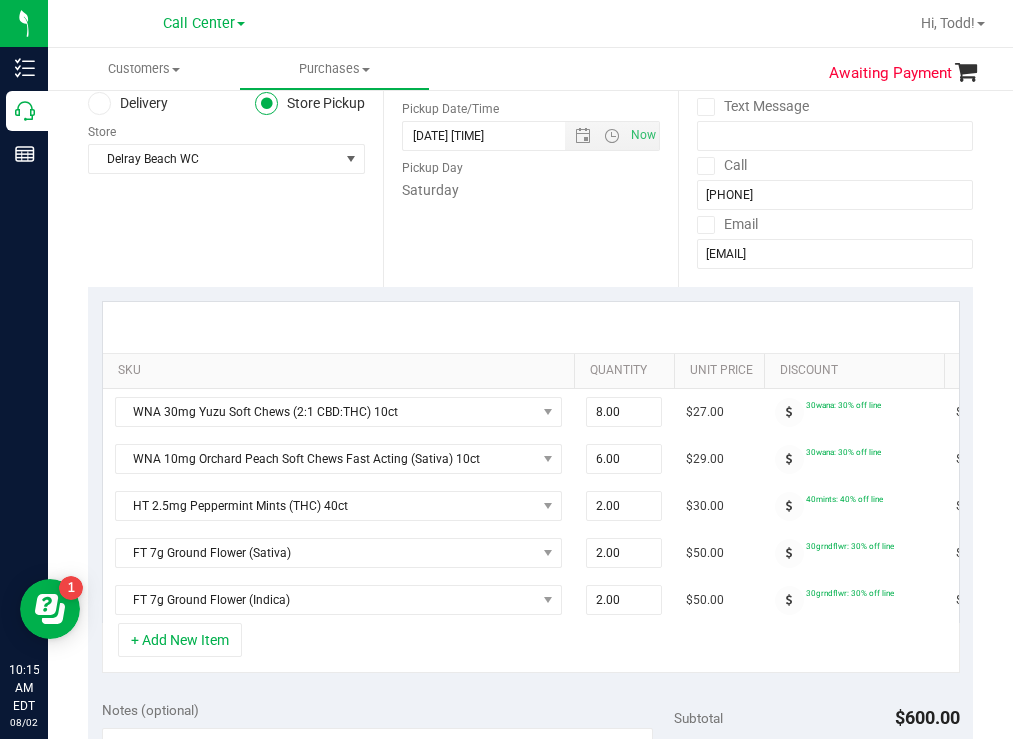 click on "Date
Pickup Date/Time
[DATE]
Now
[DATE] [TIME]
Now
Pickup Day
Saturday" at bounding box center [530, 164] 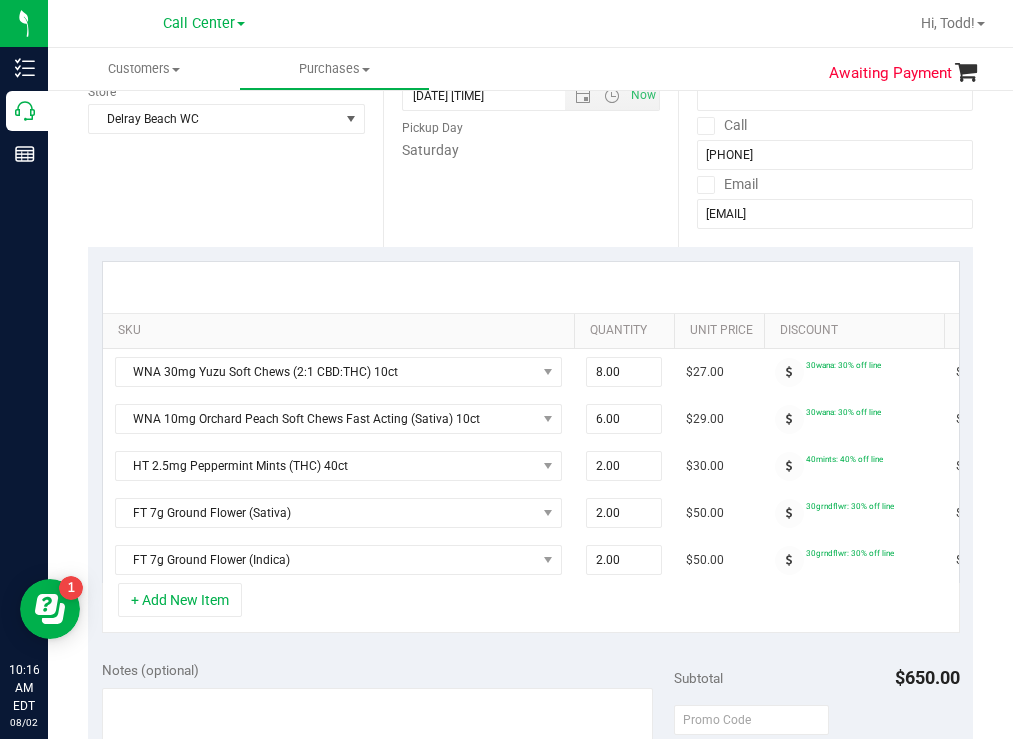 scroll, scrollTop: 400, scrollLeft: 0, axis: vertical 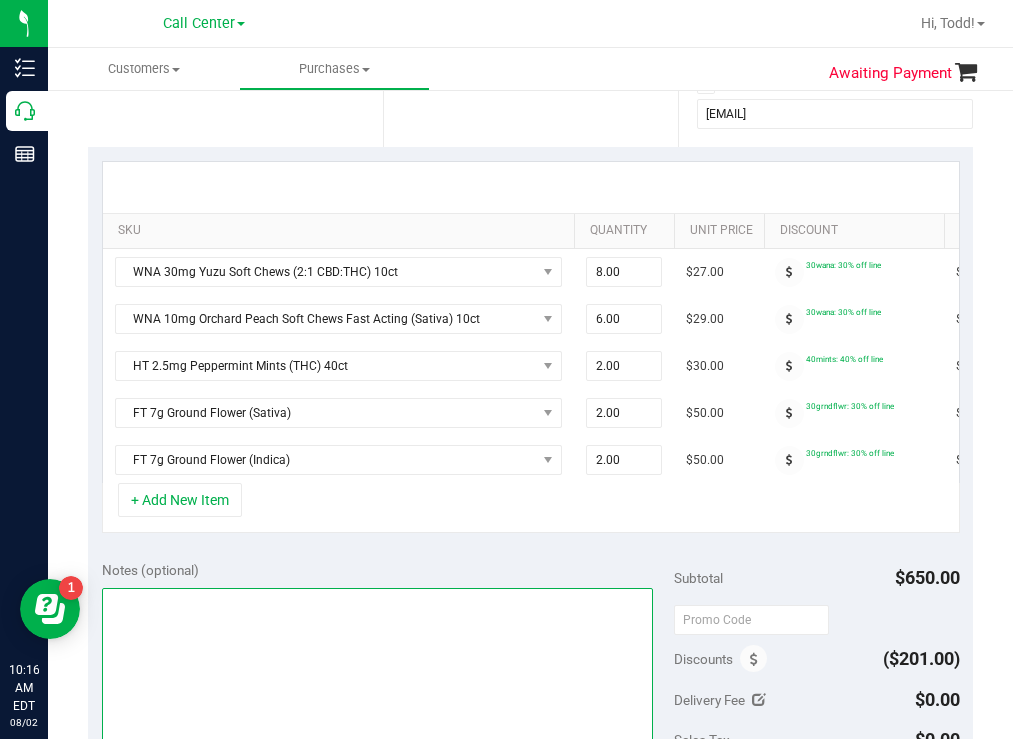 click at bounding box center [378, 684] 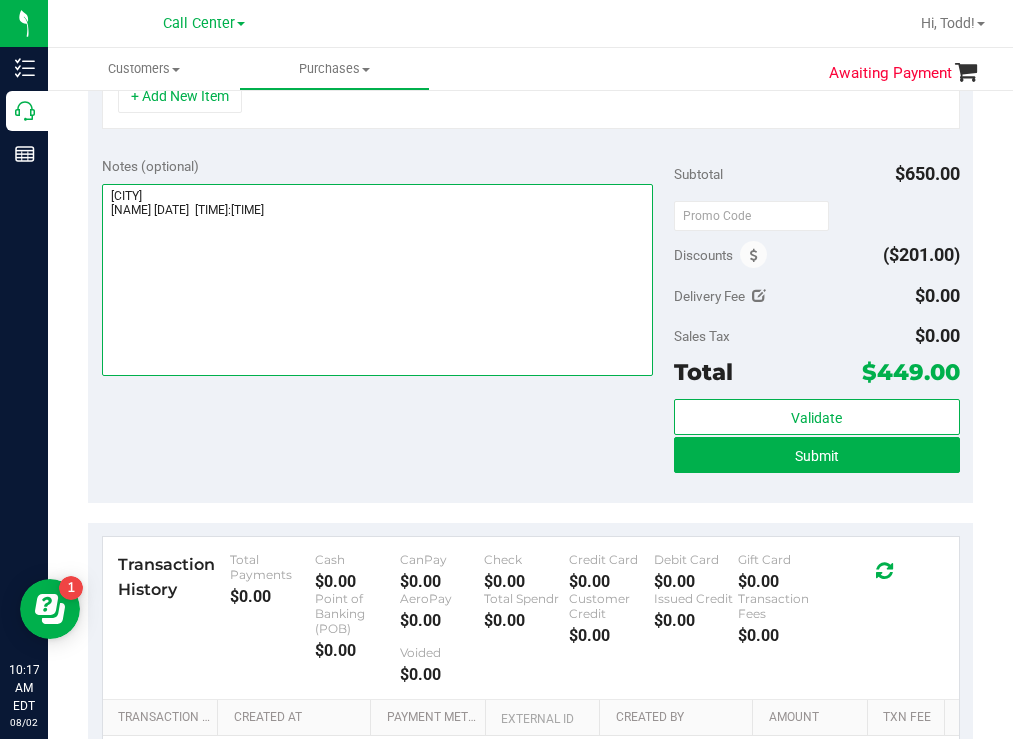 scroll, scrollTop: 900, scrollLeft: 0, axis: vertical 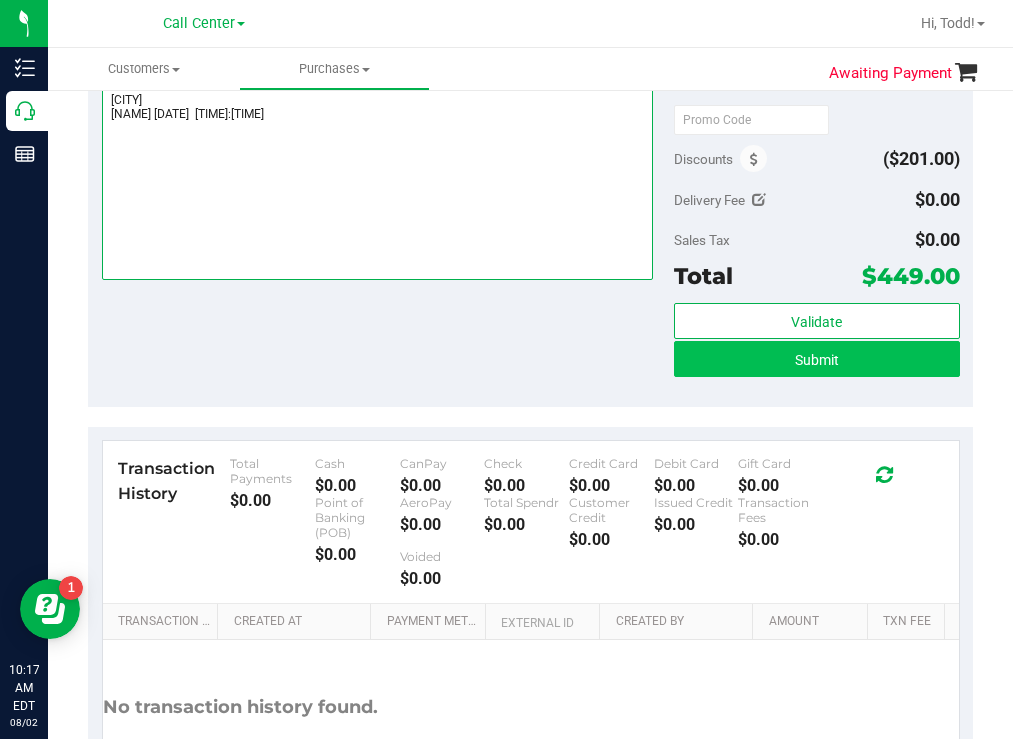 type on "[CITY]
[NAME] [DATE]  [TIME]:[TIME]" 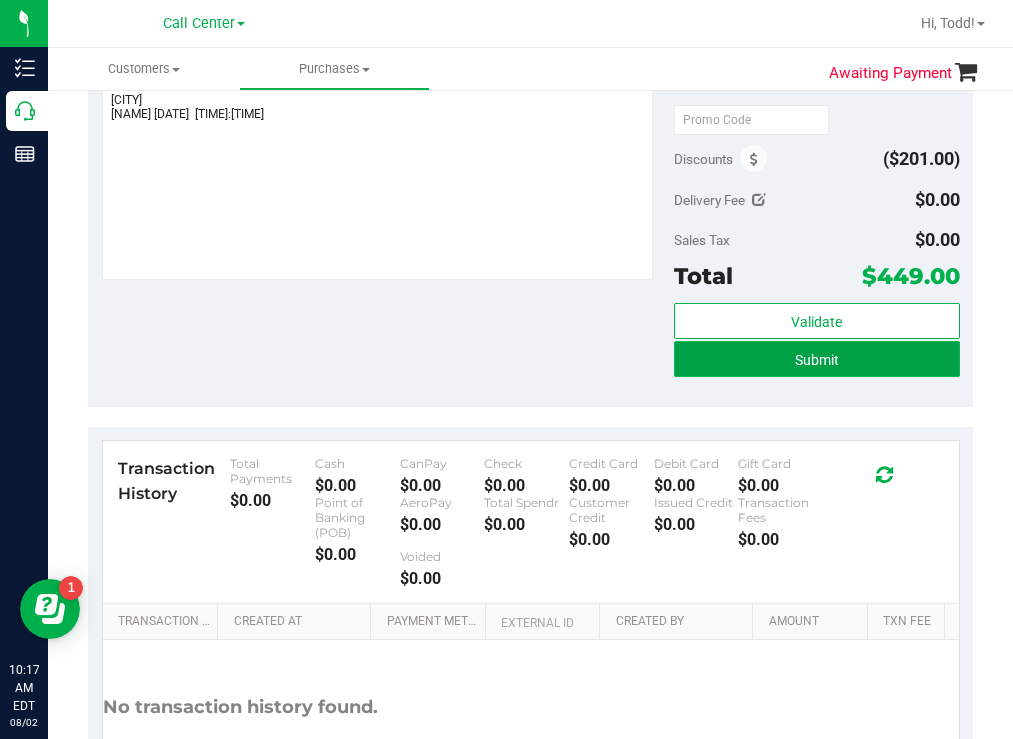 click on "Submit" at bounding box center [817, 359] 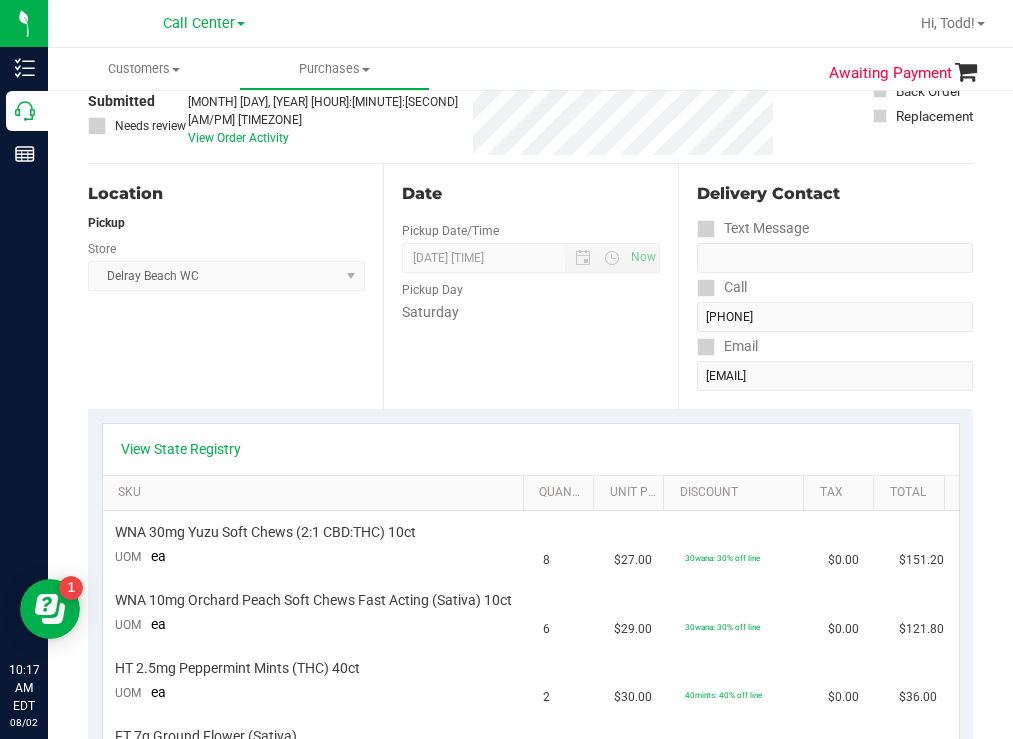 scroll, scrollTop: 0, scrollLeft: 0, axis: both 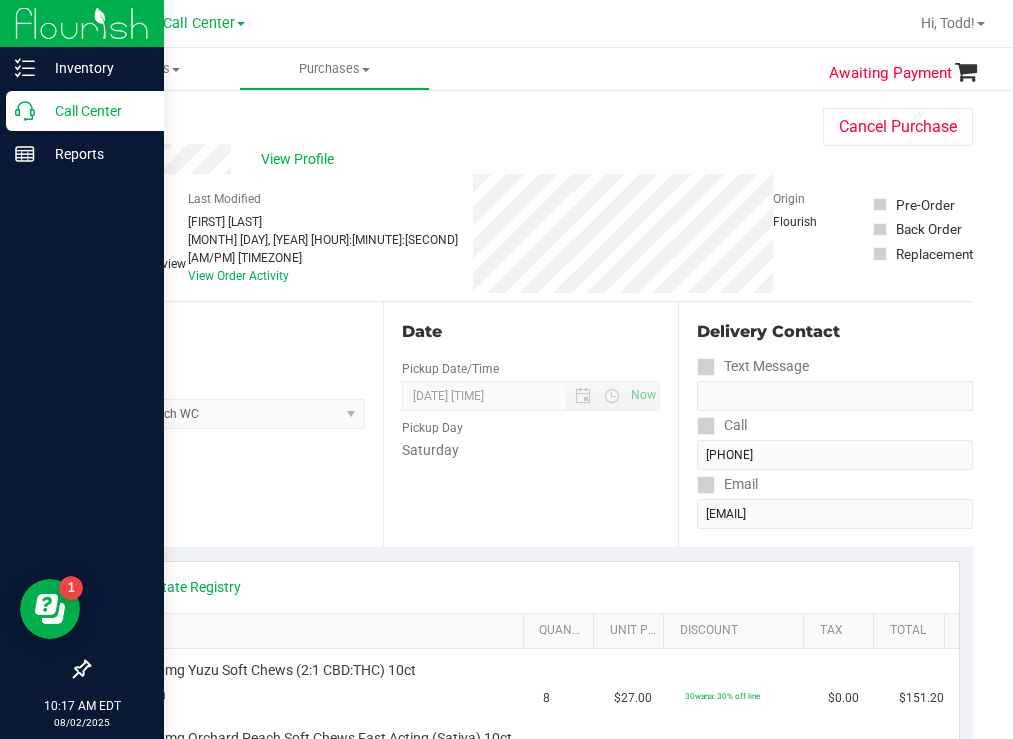 click on "Call Center" at bounding box center [95, 111] 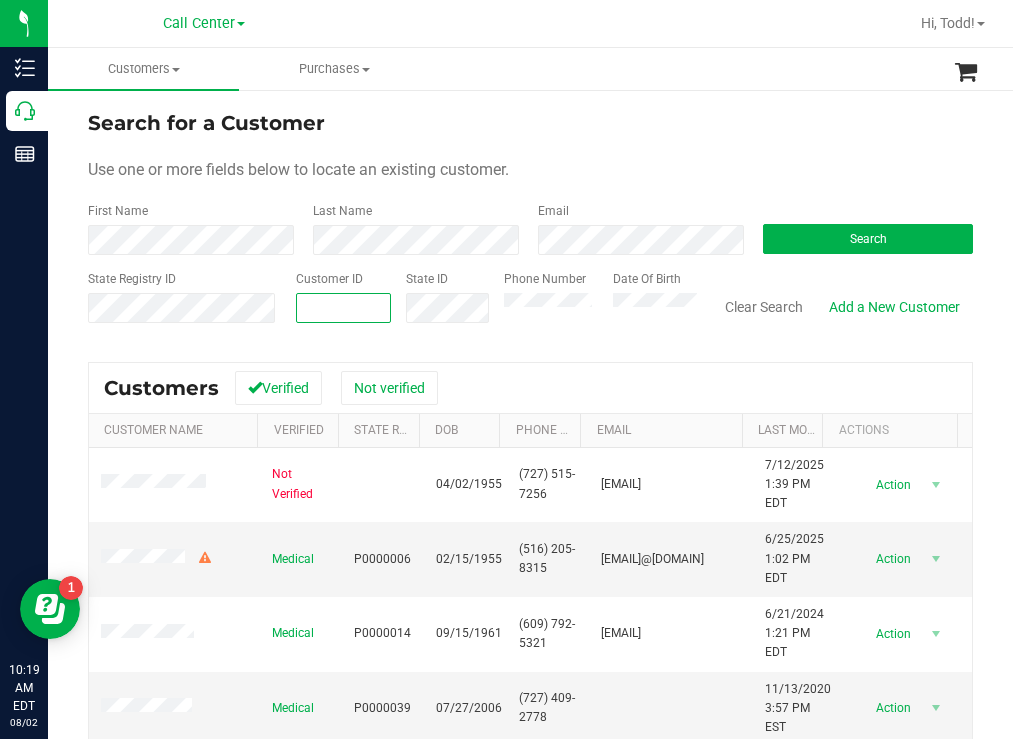 paste on "93460" 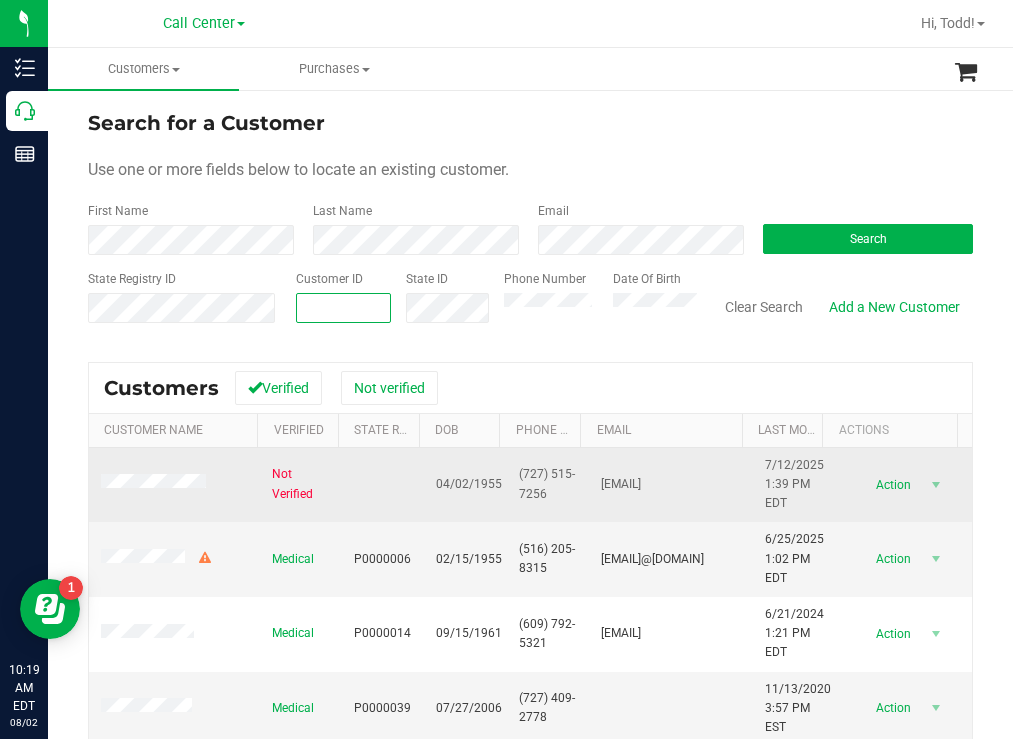 type on "93460" 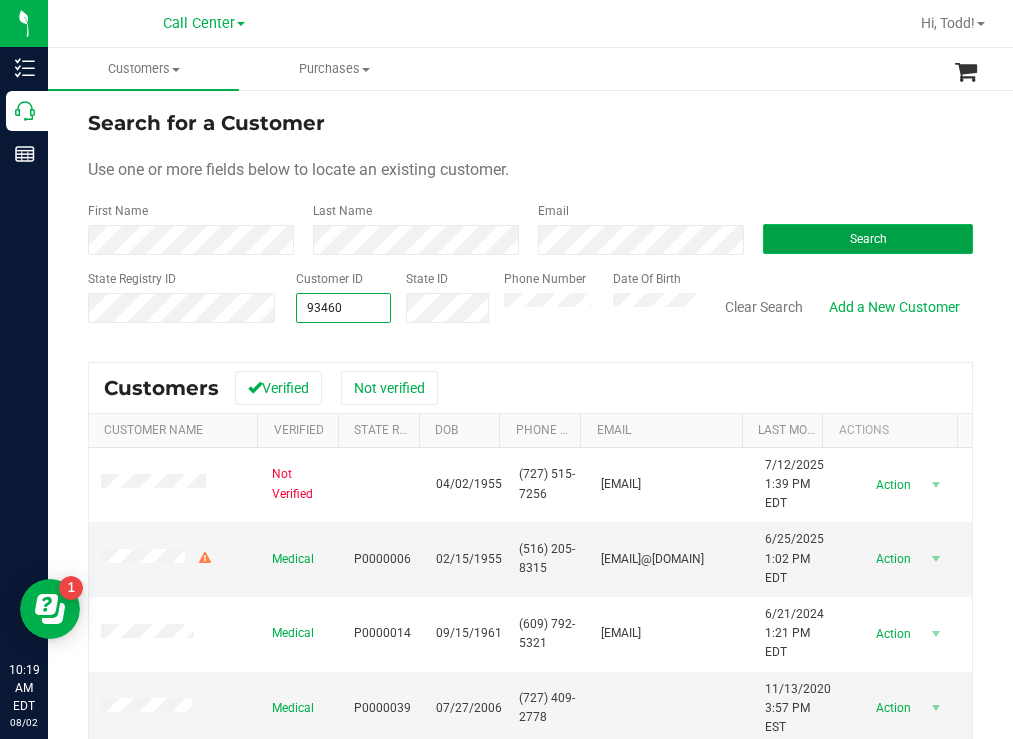type on "93460" 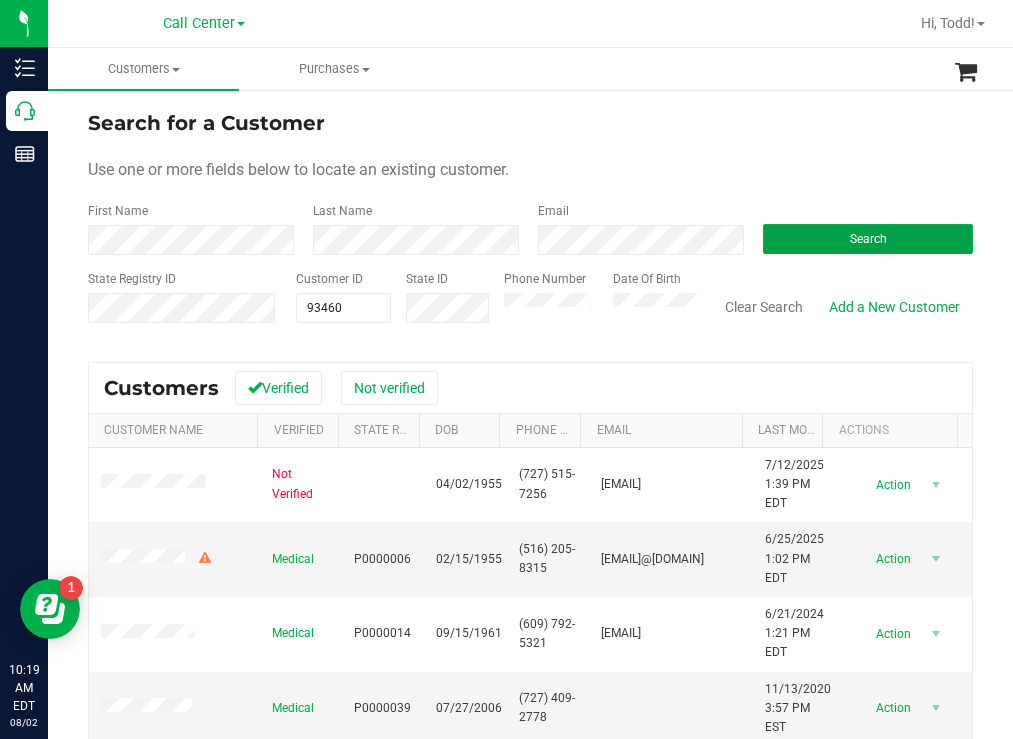 drag, startPoint x: 818, startPoint y: 247, endPoint x: 749, endPoint y: 239, distance: 69.46222 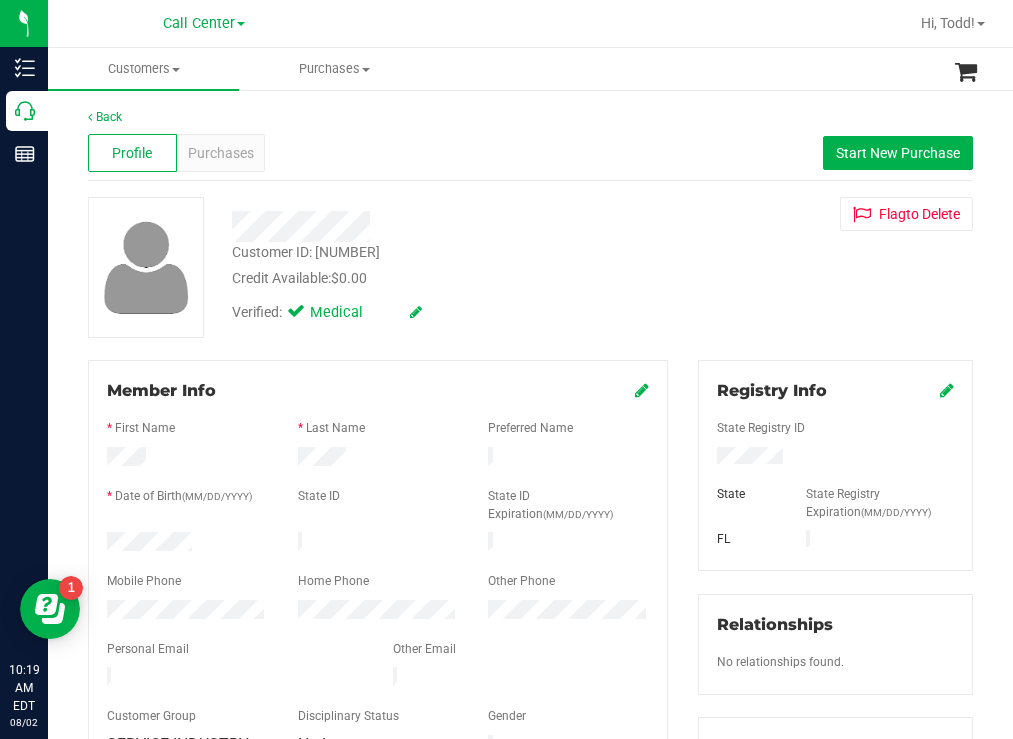 click at bounding box center (835, 458) 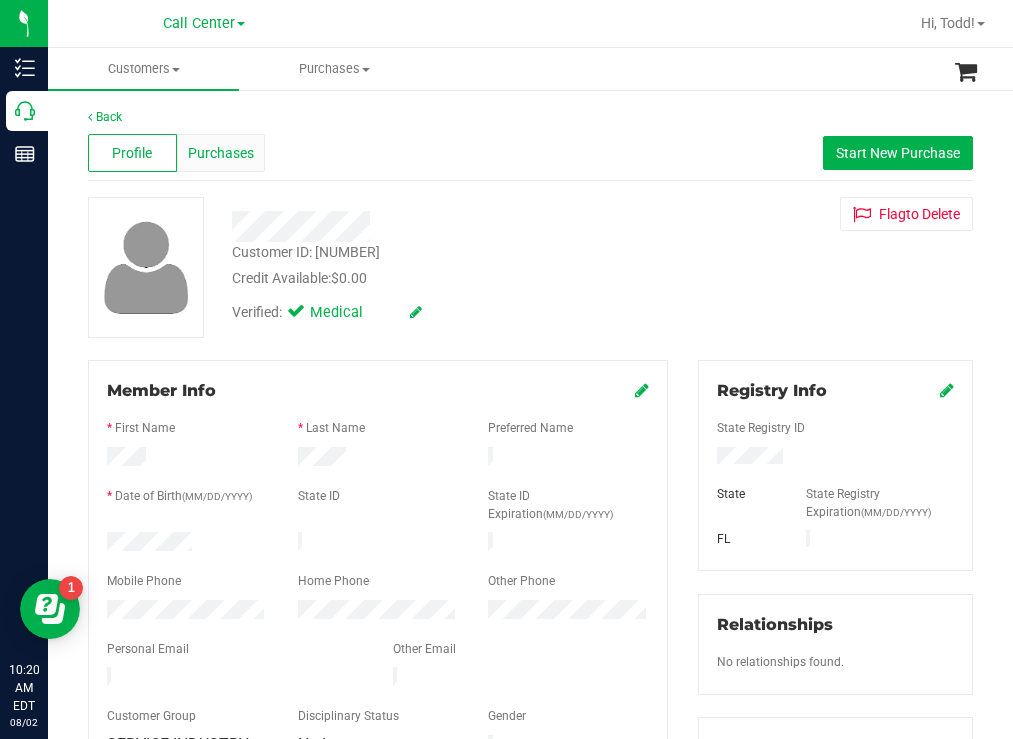 click on "Purchases" at bounding box center (221, 153) 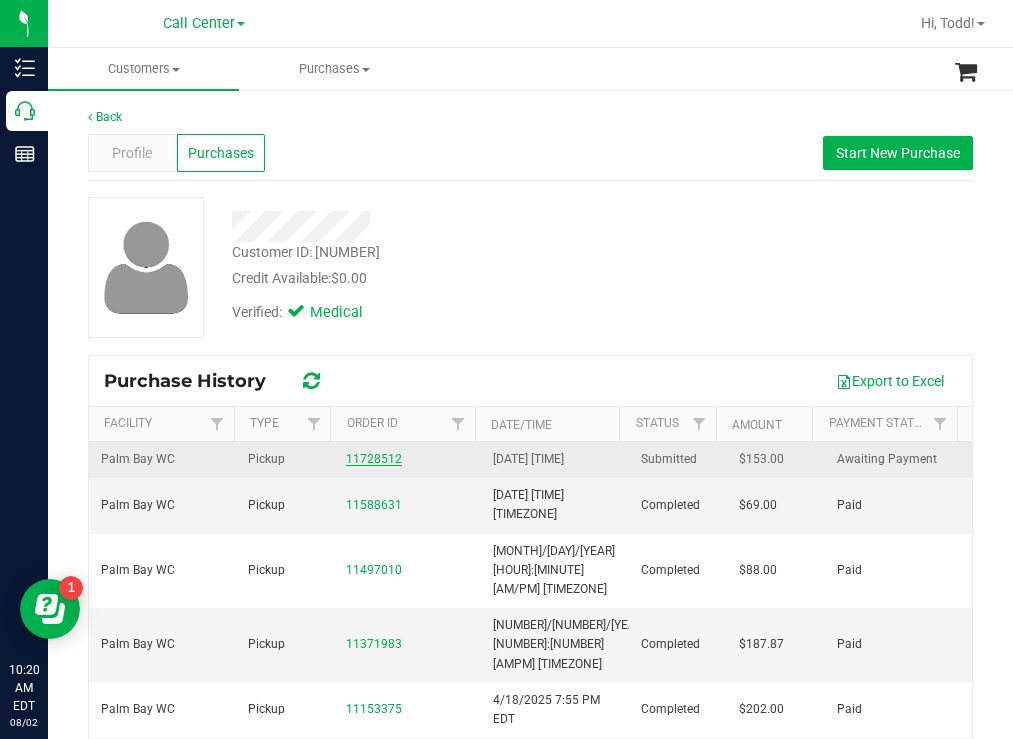 click on "11728512" at bounding box center (374, 459) 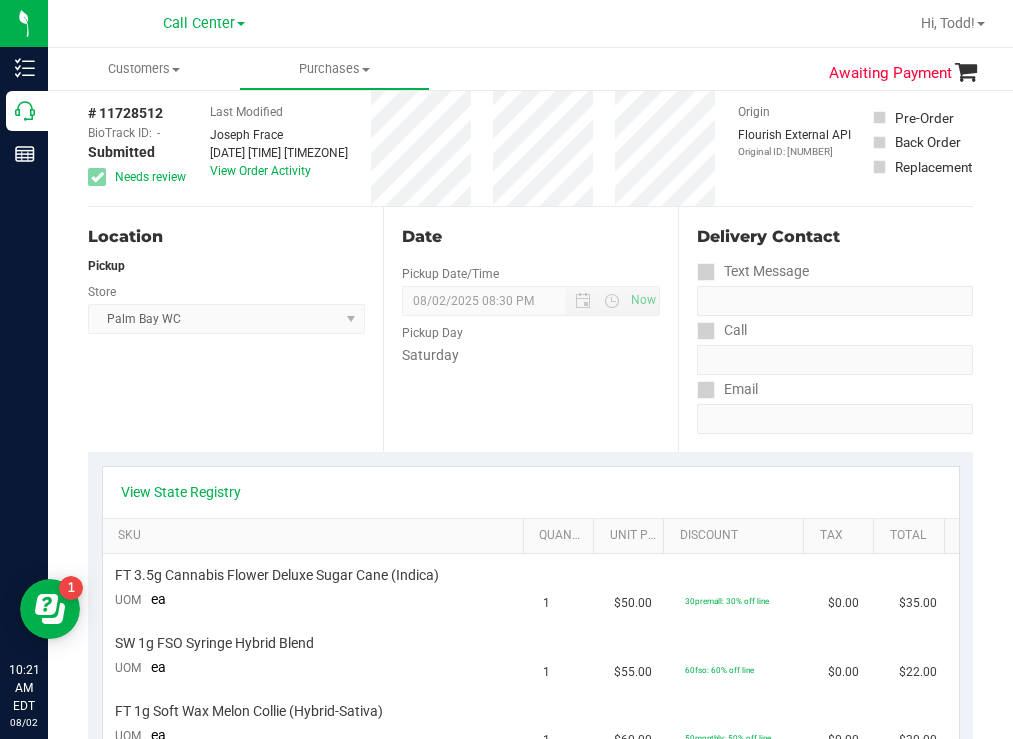 scroll, scrollTop: 0, scrollLeft: 0, axis: both 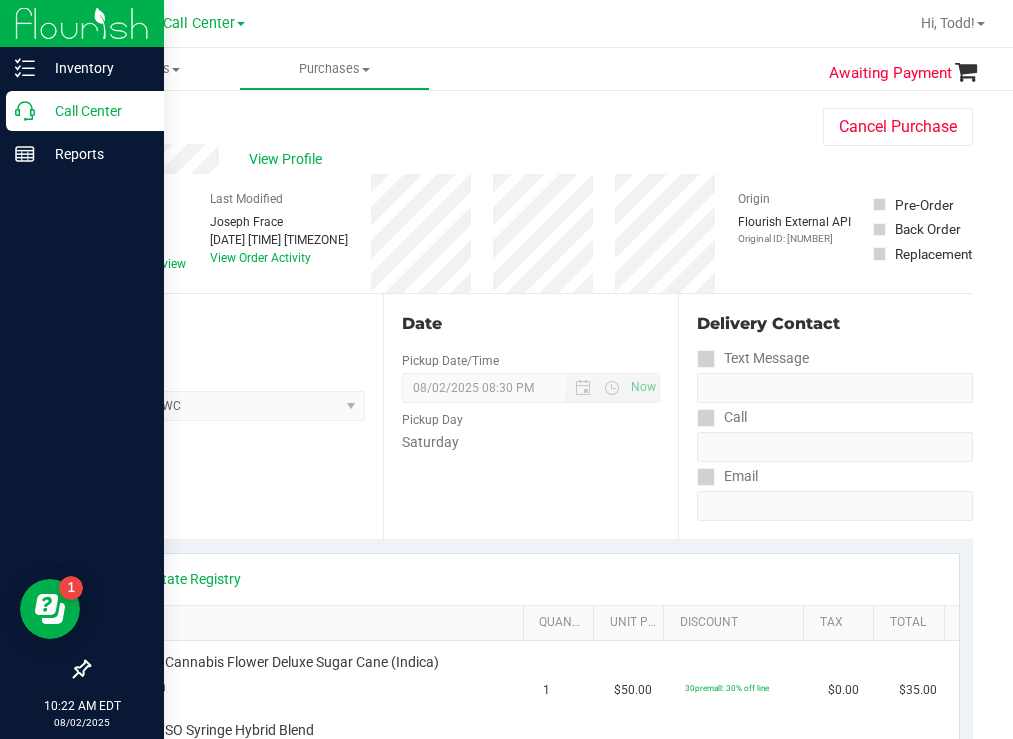 click on "Call Center" at bounding box center [95, 111] 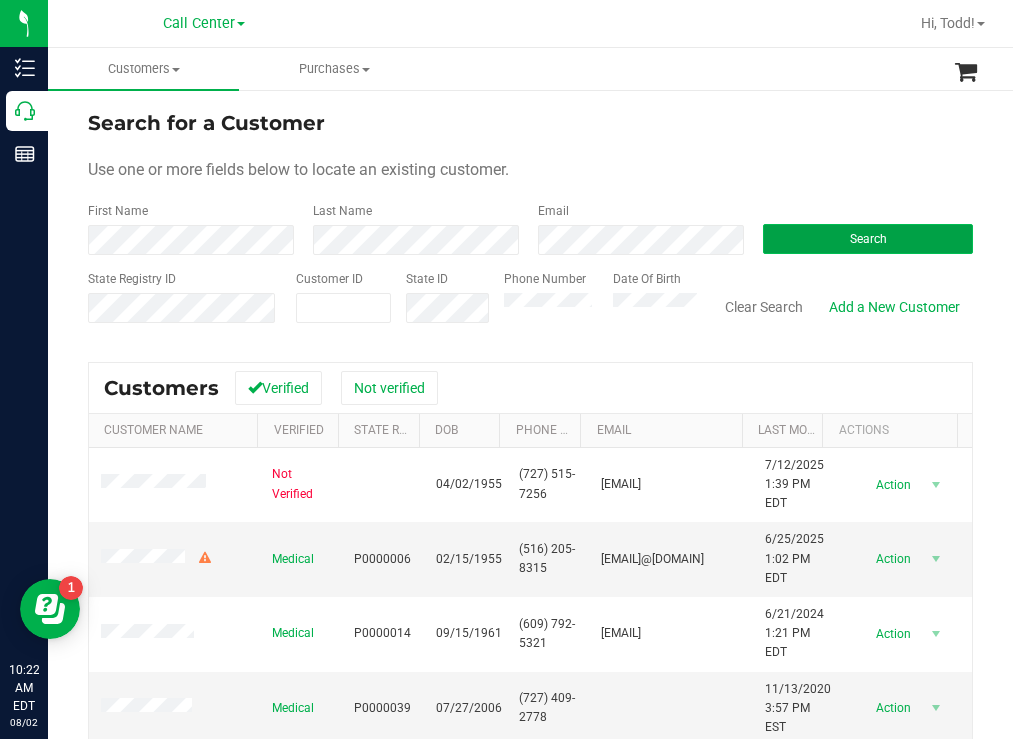 drag, startPoint x: 791, startPoint y: 241, endPoint x: 784, endPoint y: 252, distance: 13.038404 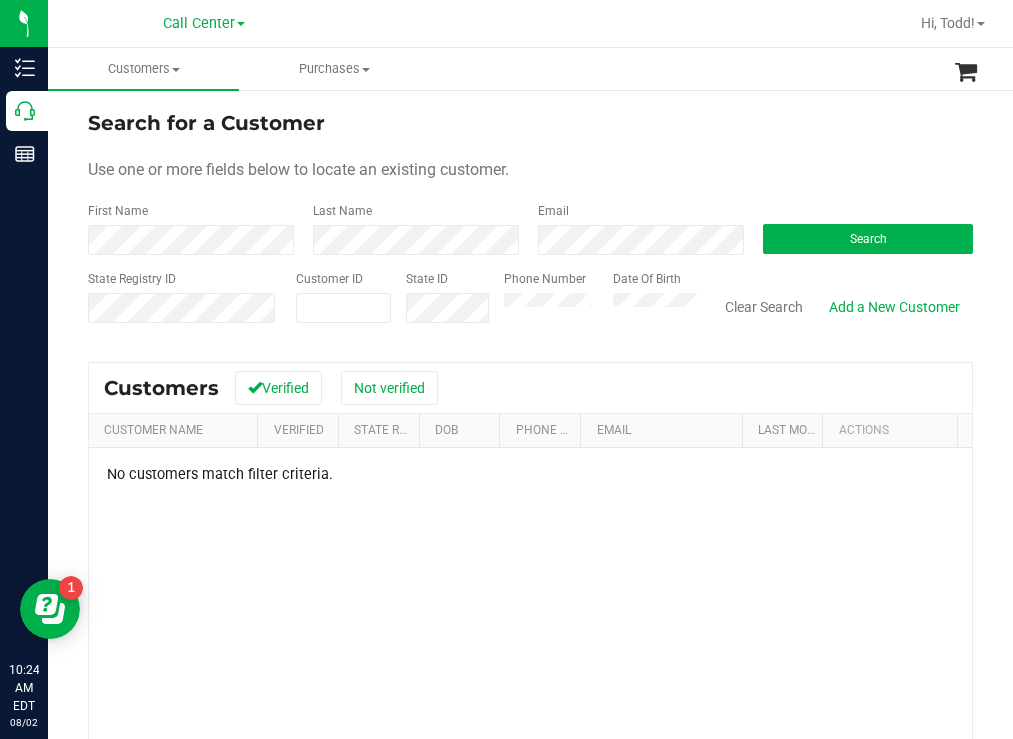 click on "Phone Number
Date Of Birth" at bounding box center [593, 305] 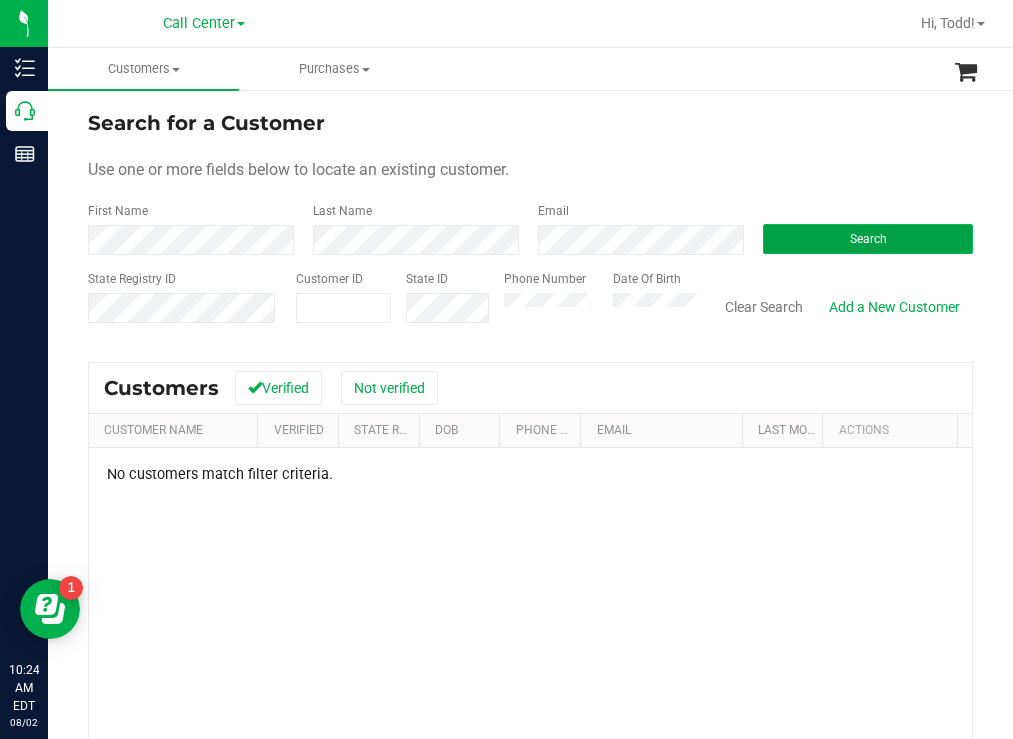 click on "Search" at bounding box center [868, 239] 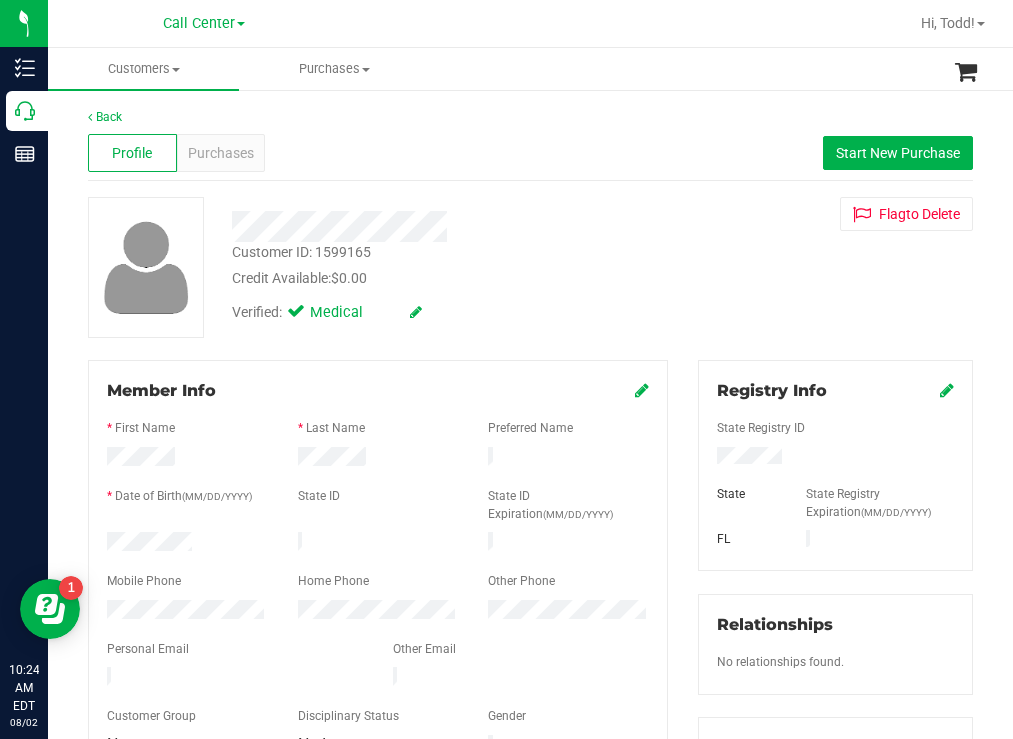 drag, startPoint x: 201, startPoint y: 536, endPoint x: 98, endPoint y: 533, distance: 103.04368 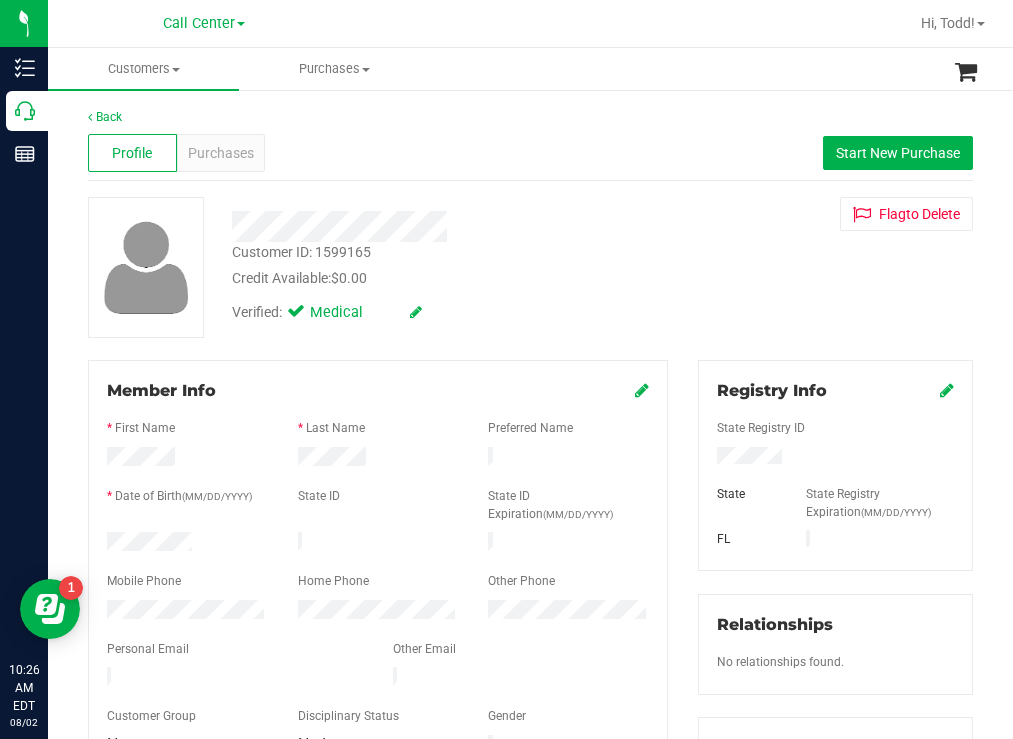 drag, startPoint x: 662, startPoint y: 264, endPoint x: 594, endPoint y: 241, distance: 71.7844 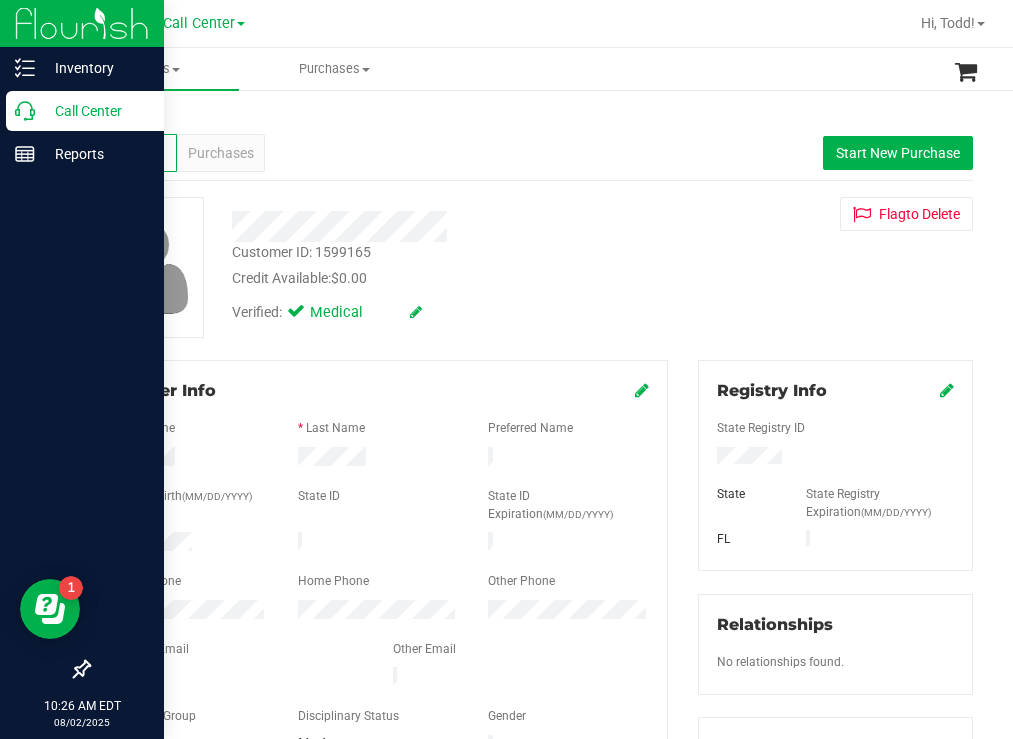 click on "Call Center" at bounding box center (95, 111) 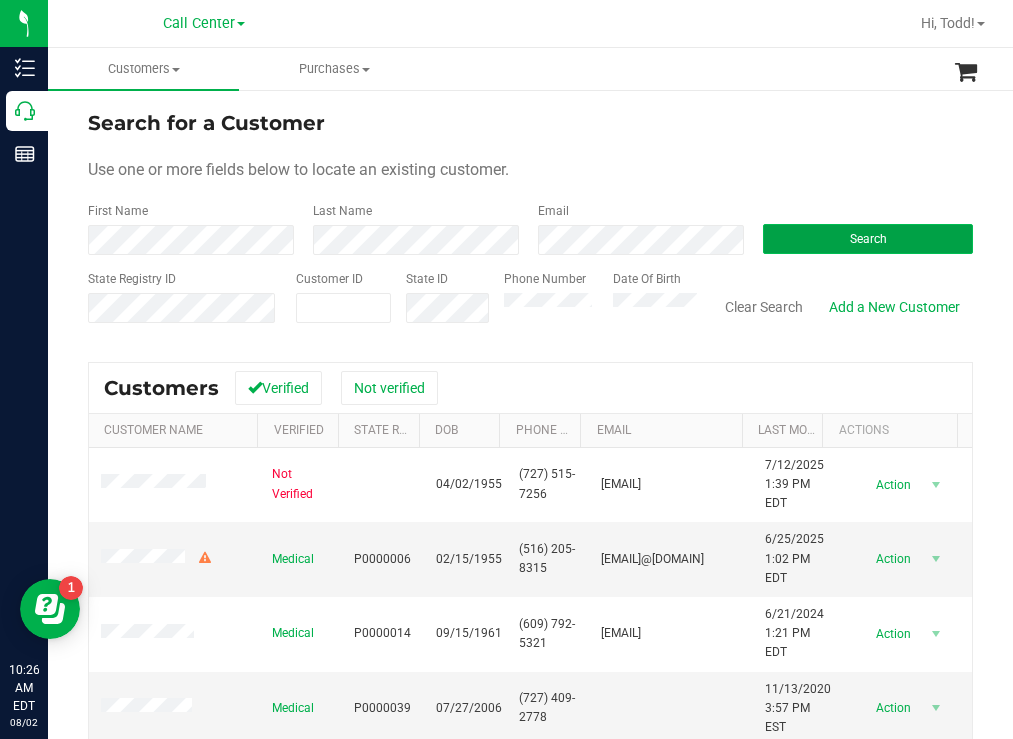 click on "Search" at bounding box center [868, 239] 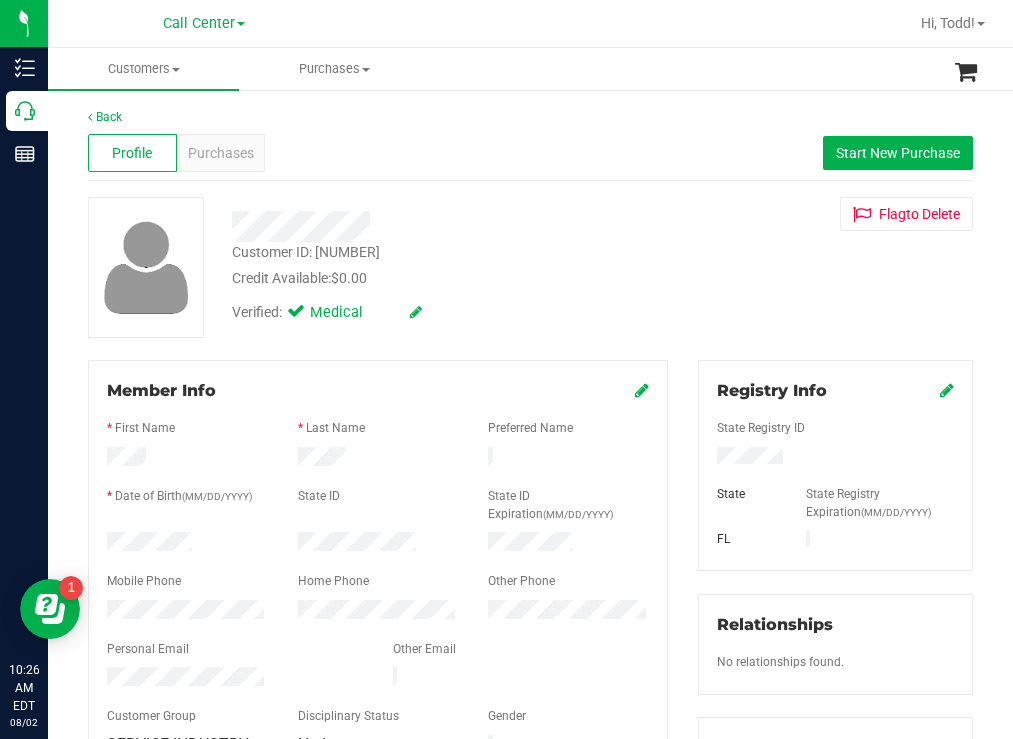 click on "Credit Available:
$0.00" at bounding box center [446, 278] 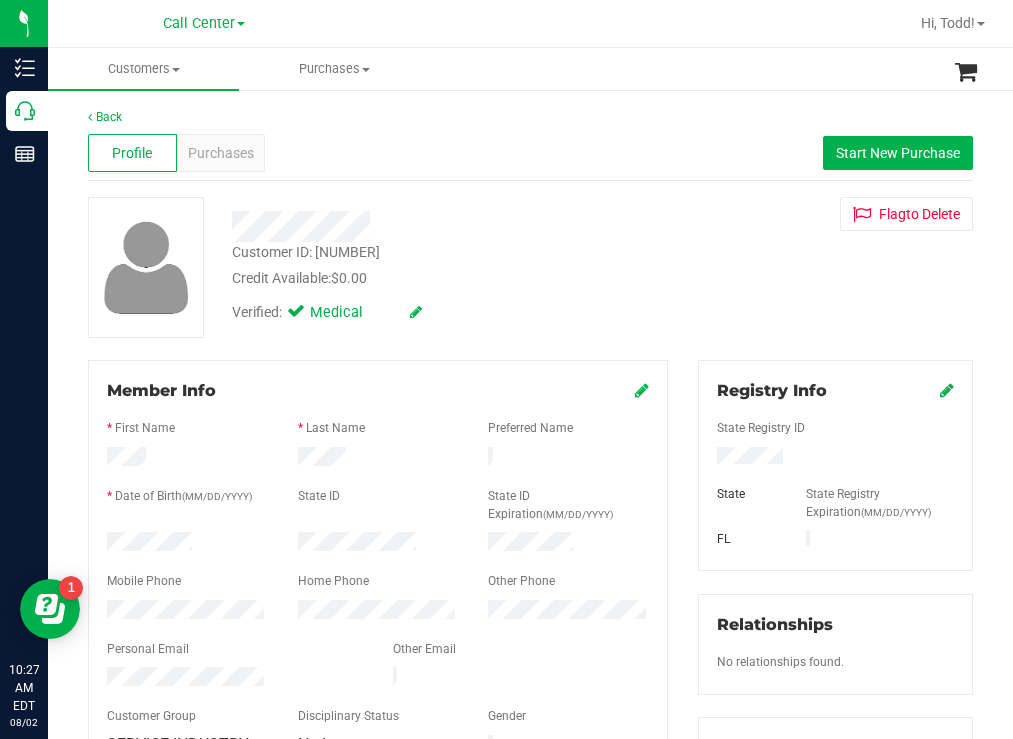 click on "Customer ID: 93460
Credit Available:
$0.00" at bounding box center [446, 265] 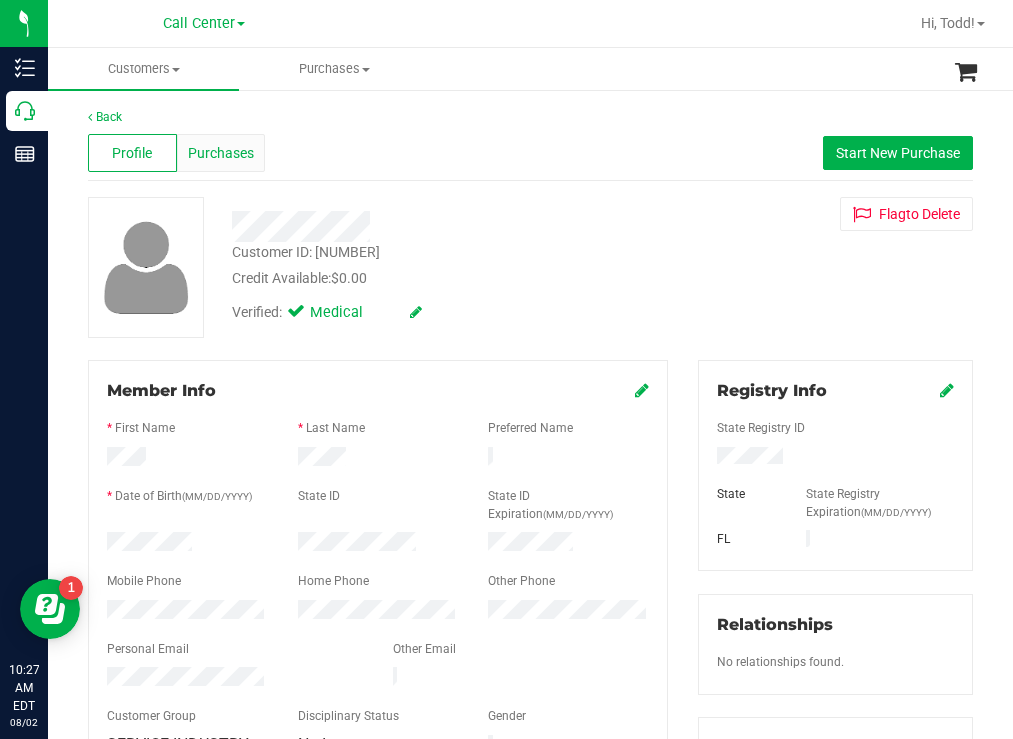 click on "Purchases" at bounding box center (221, 153) 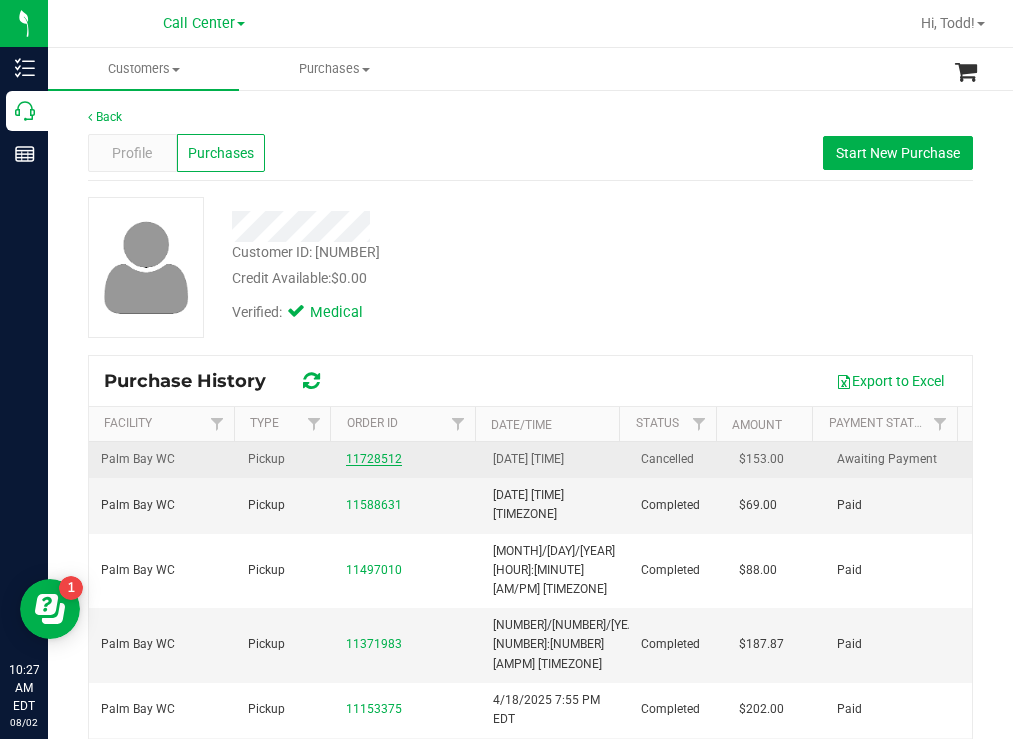 click on "11728512" at bounding box center (374, 459) 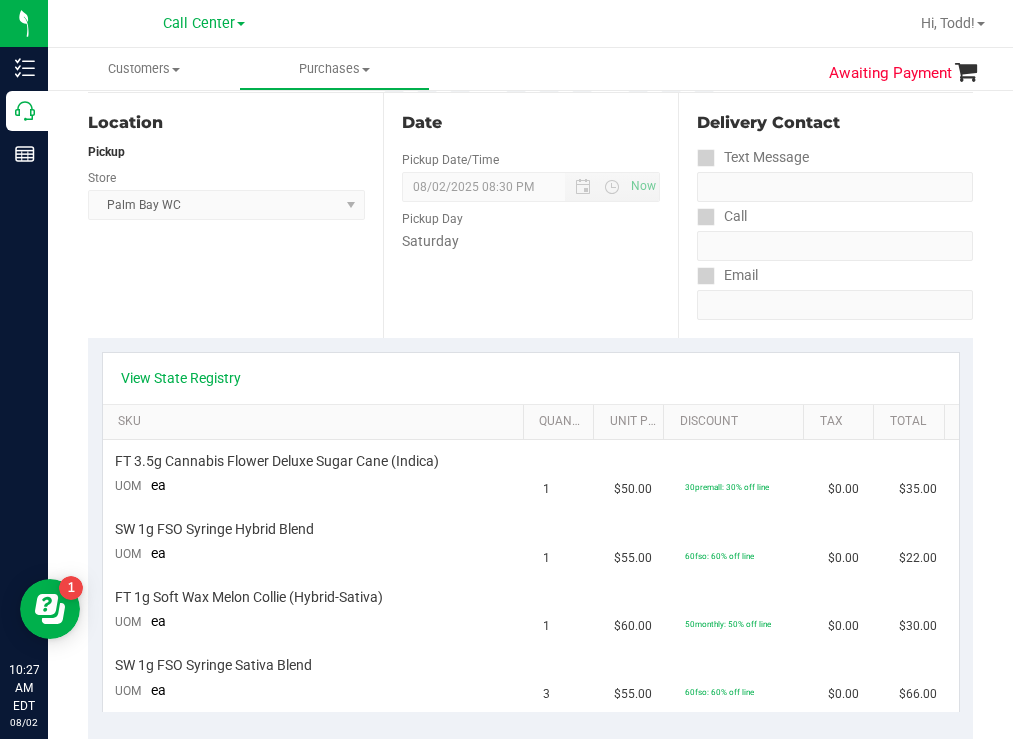 scroll, scrollTop: 0, scrollLeft: 0, axis: both 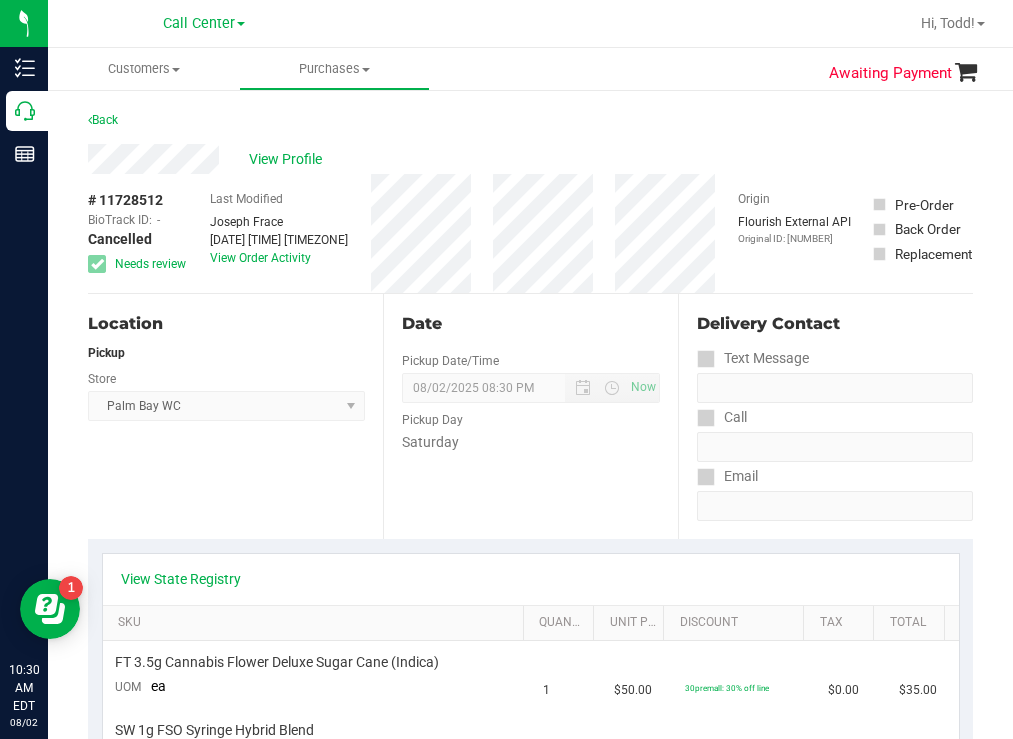 click on "Back" at bounding box center (530, 126) 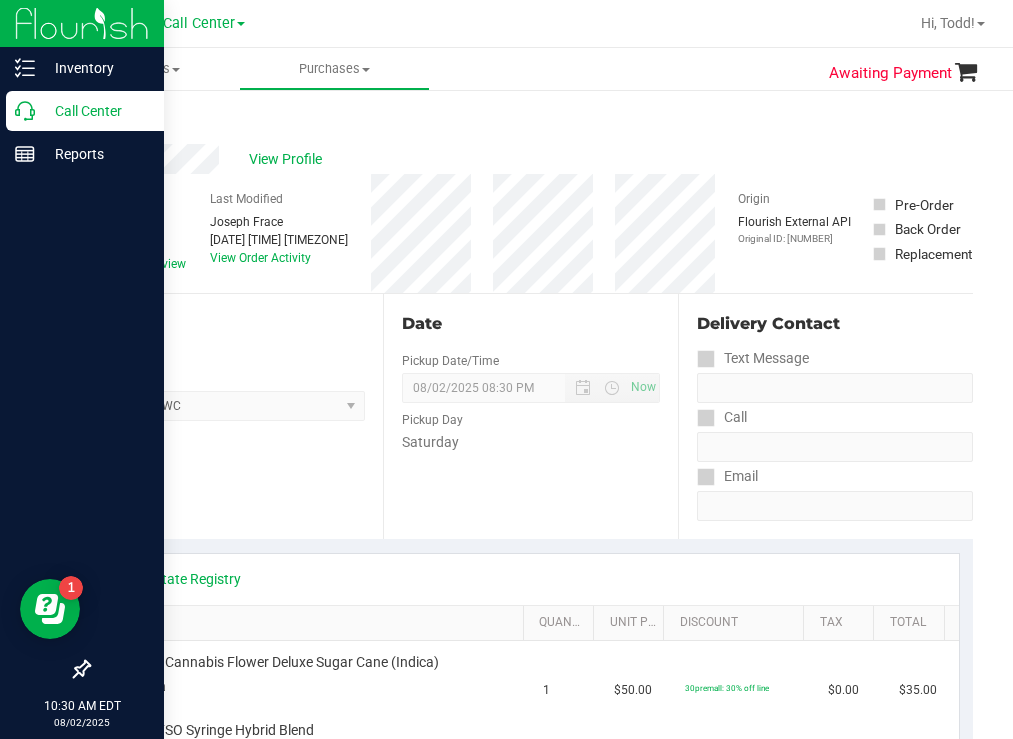 click on "Call Center" at bounding box center [95, 111] 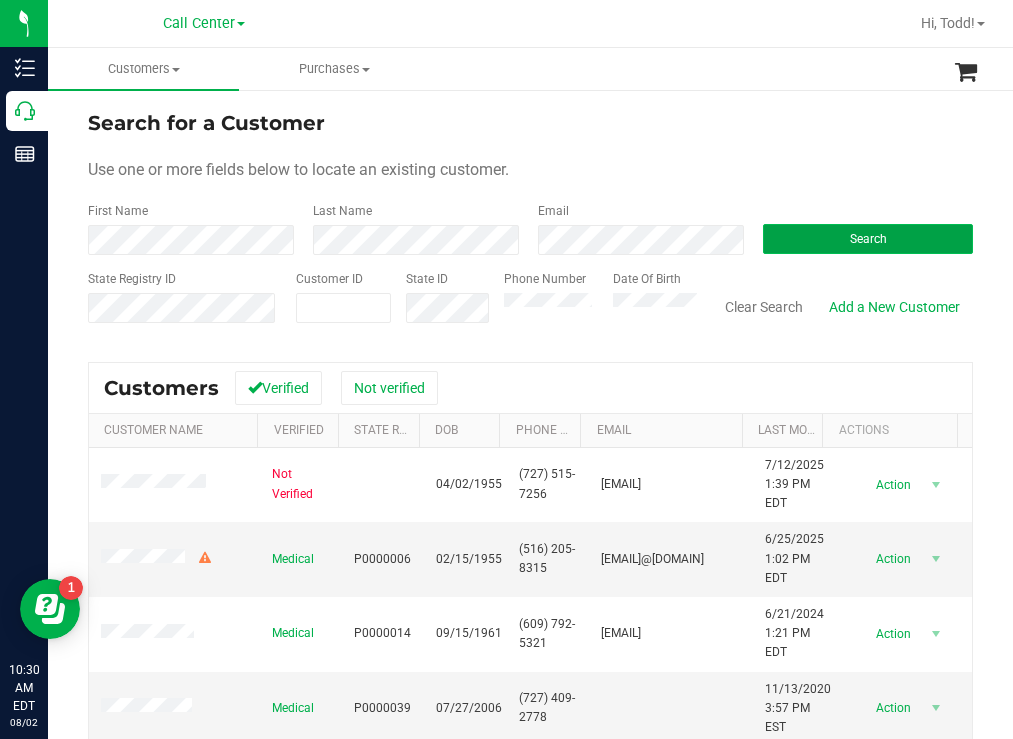 click on "Search" at bounding box center [868, 239] 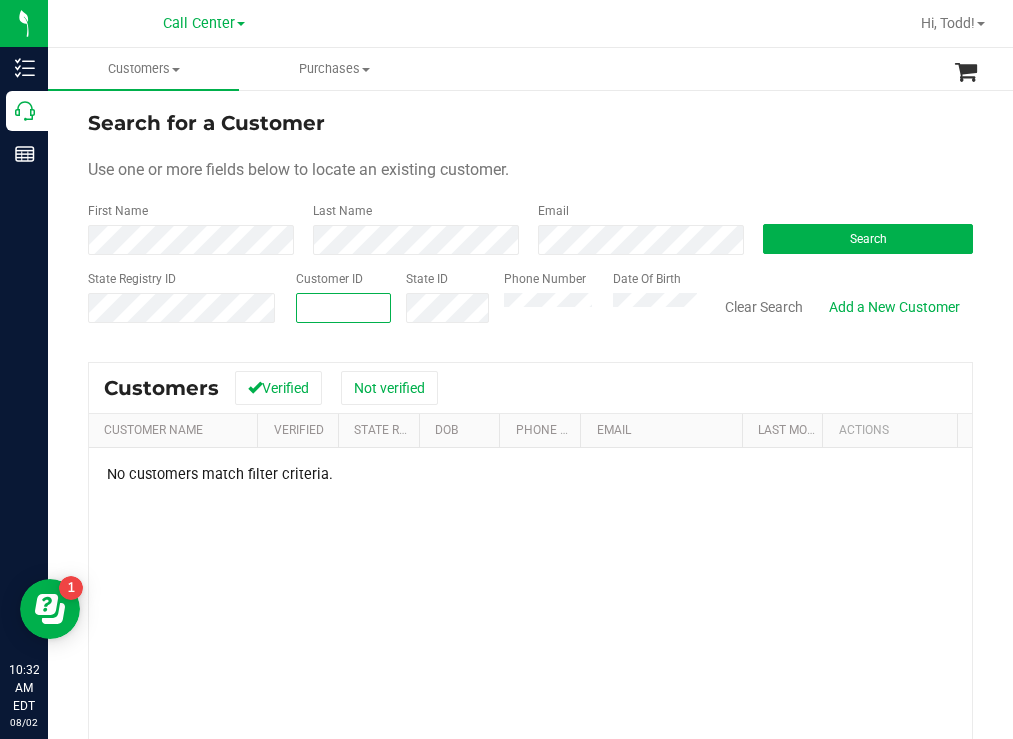paste on "[NUMBER]" 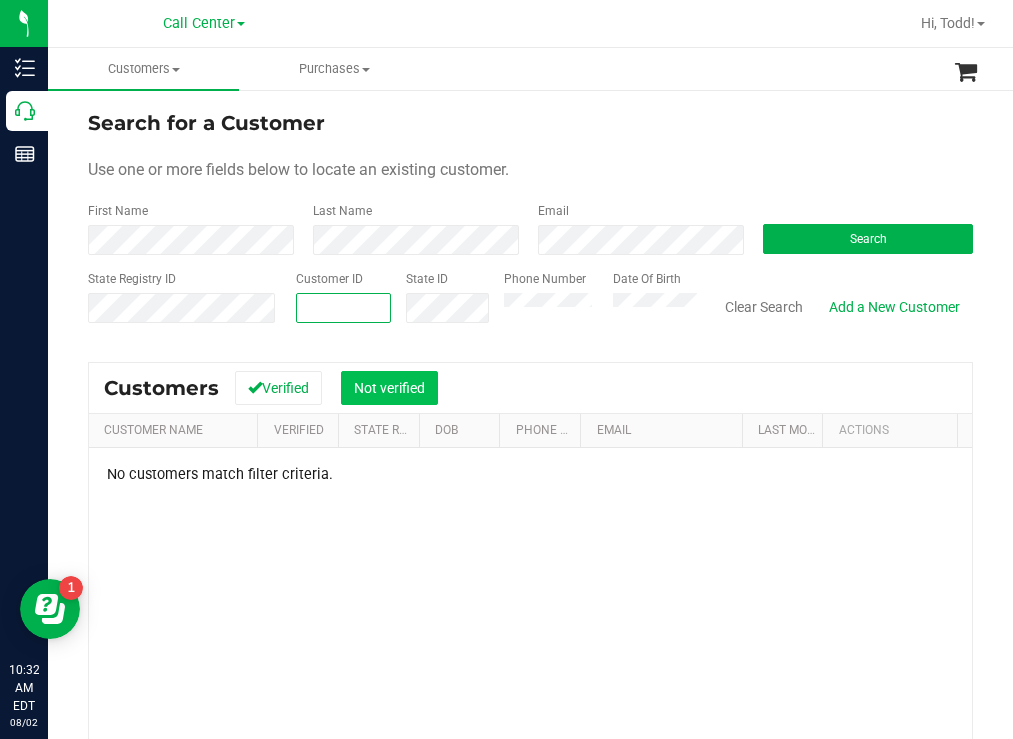 type on "[NUMBER]" 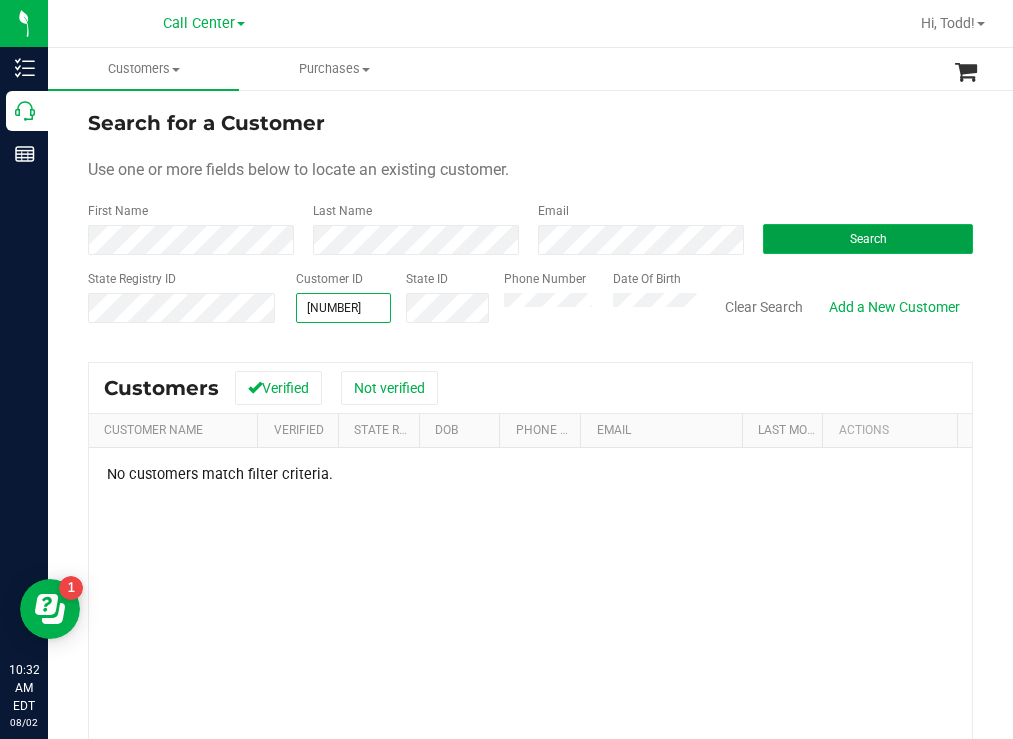 type on "[NUMBER]" 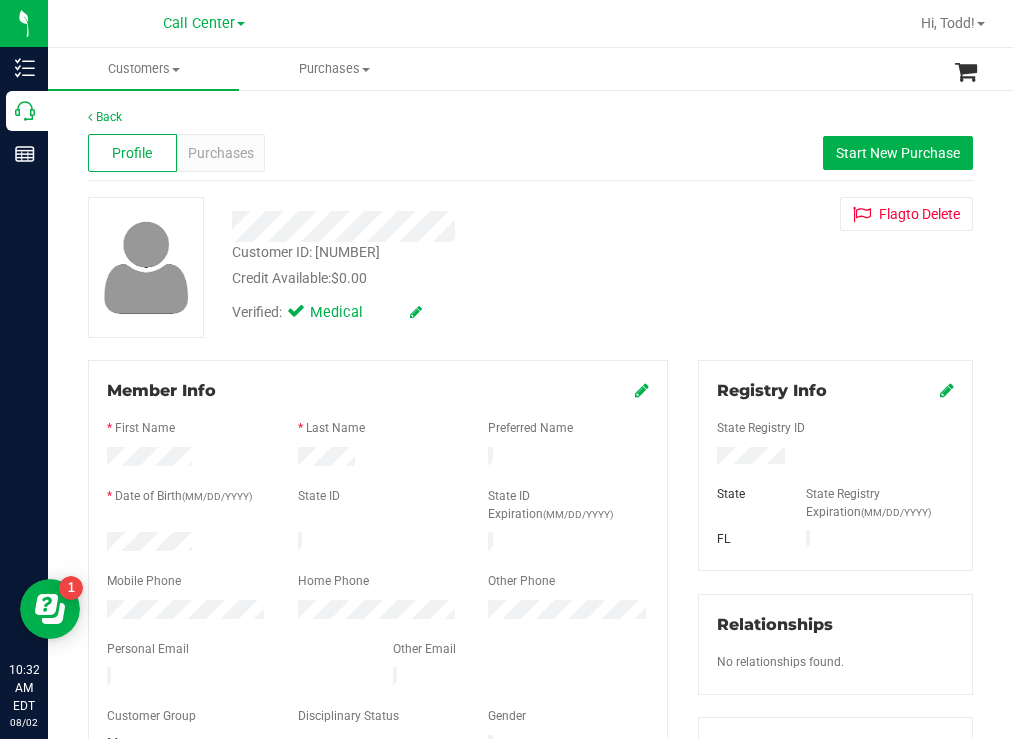 drag, startPoint x: 207, startPoint y: 533, endPoint x: 97, endPoint y: 542, distance: 110.36757 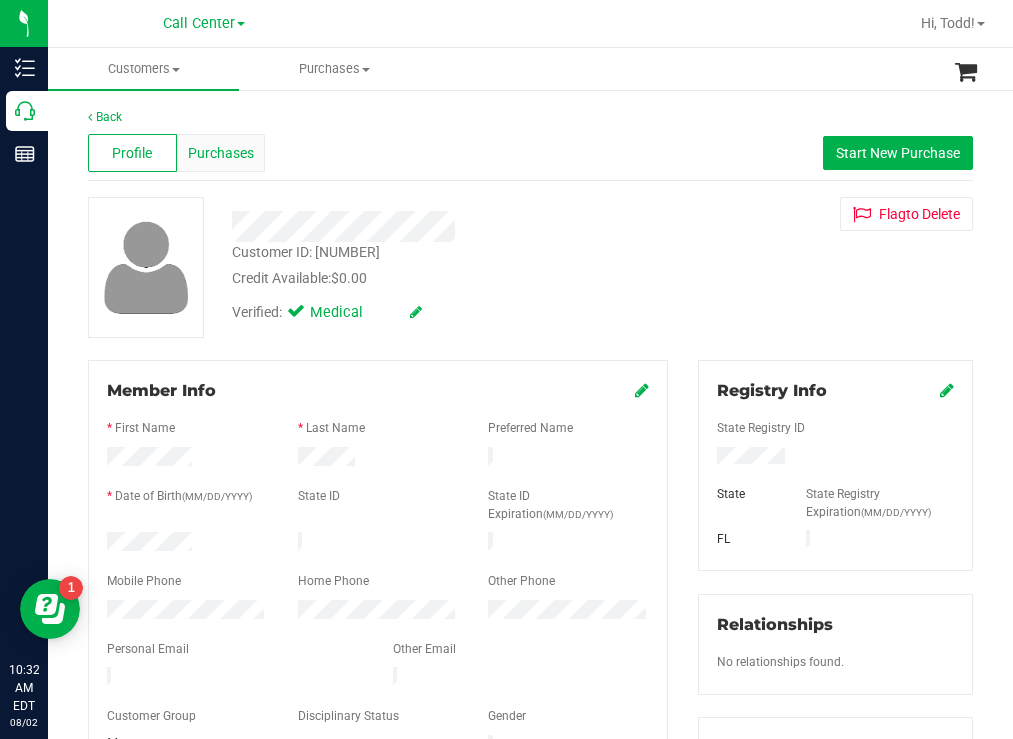 click on "Purchases" at bounding box center (221, 153) 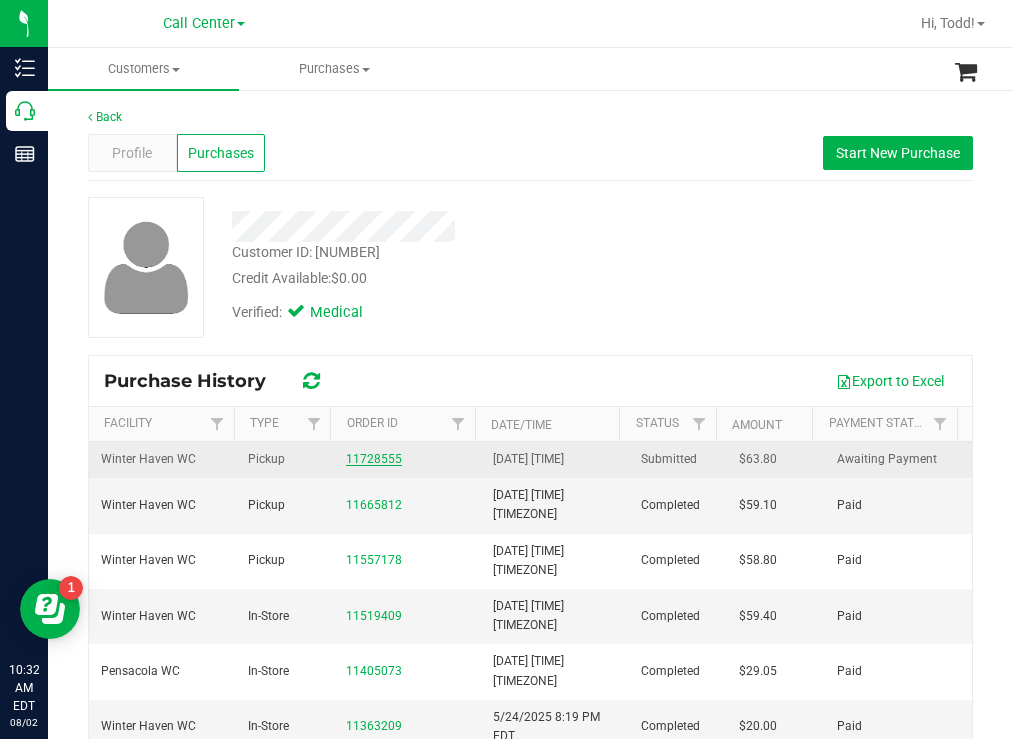 click on "11728555" at bounding box center (374, 459) 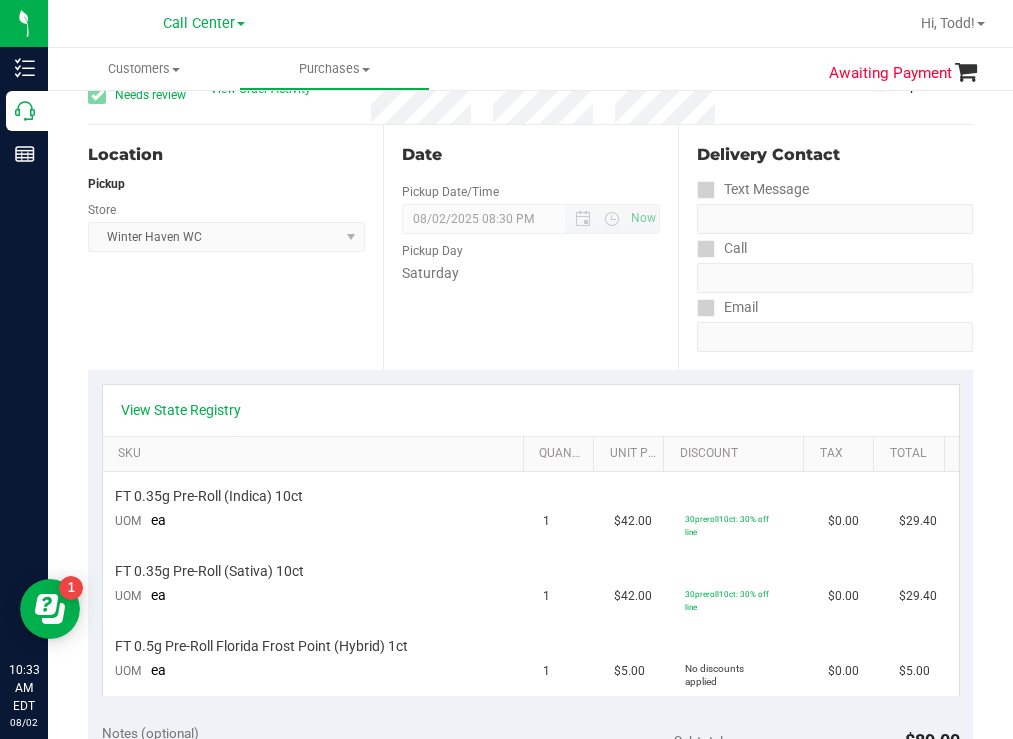 scroll, scrollTop: 0, scrollLeft: 0, axis: both 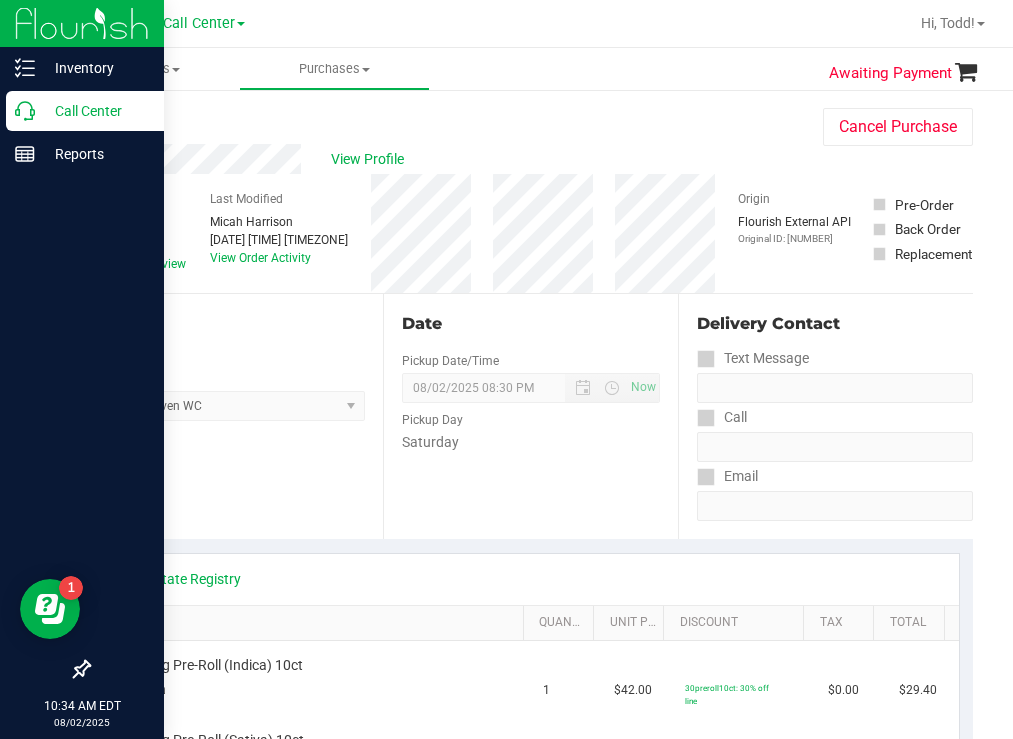 click on "Call Center" at bounding box center [95, 111] 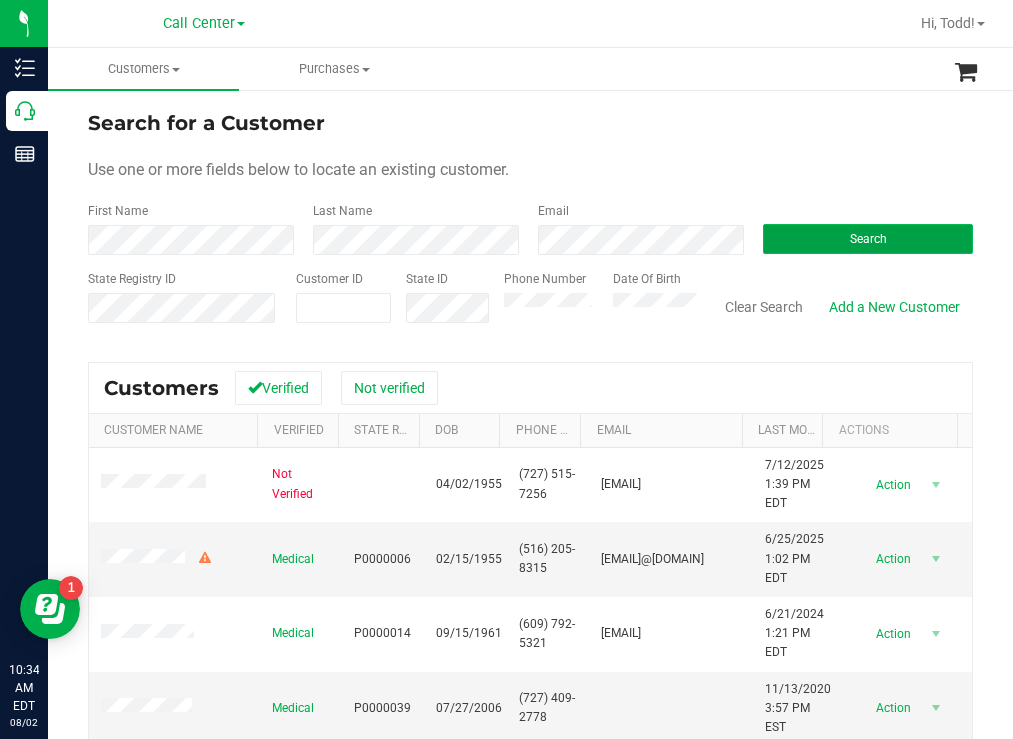 click on "Search" at bounding box center (868, 239) 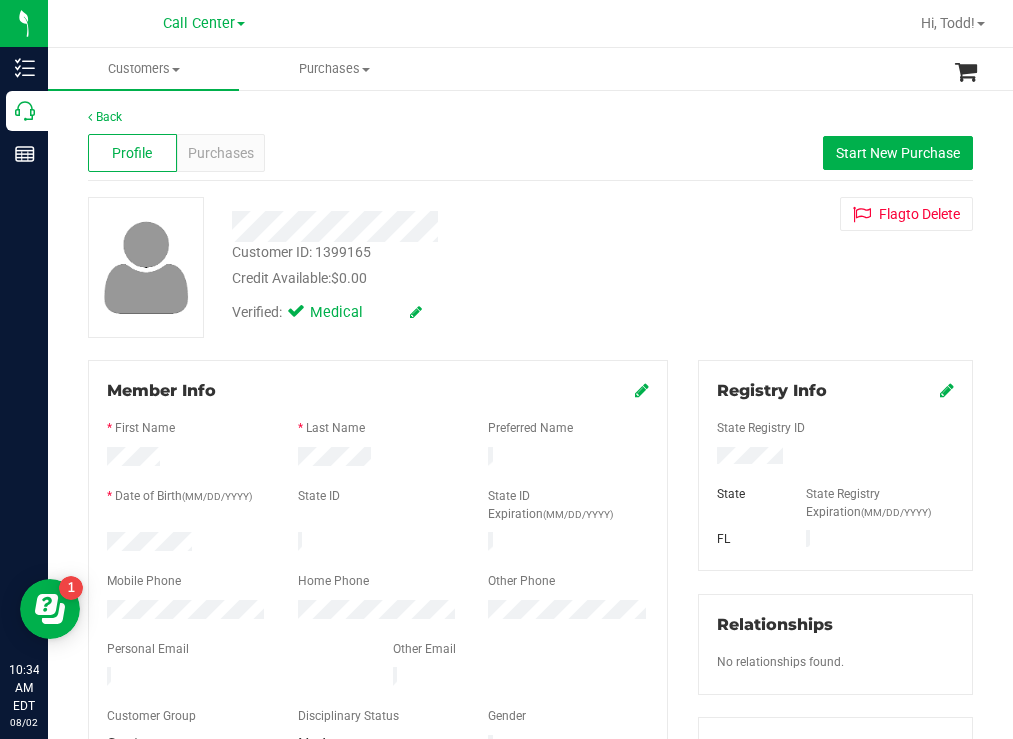 drag, startPoint x: 202, startPoint y: 538, endPoint x: 104, endPoint y: 540, distance: 98.02041 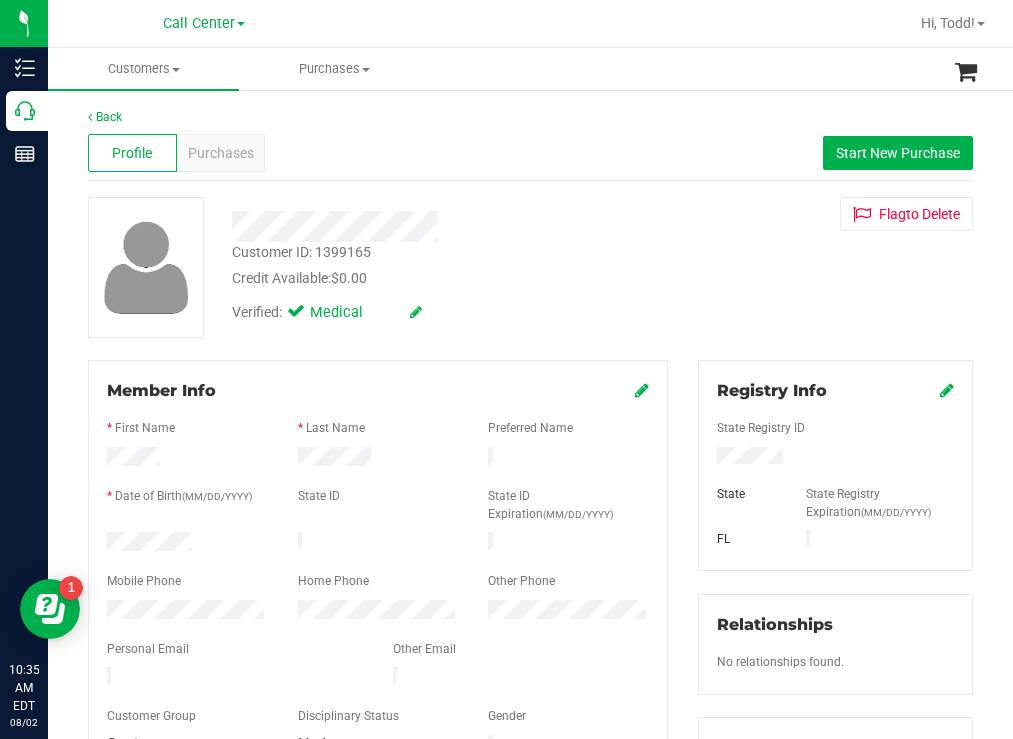 click on "Customer ID: [NUMBER]
Credit Available:
$0.00
Verified:
Medical
Flag  to Delete" at bounding box center (530, 267) 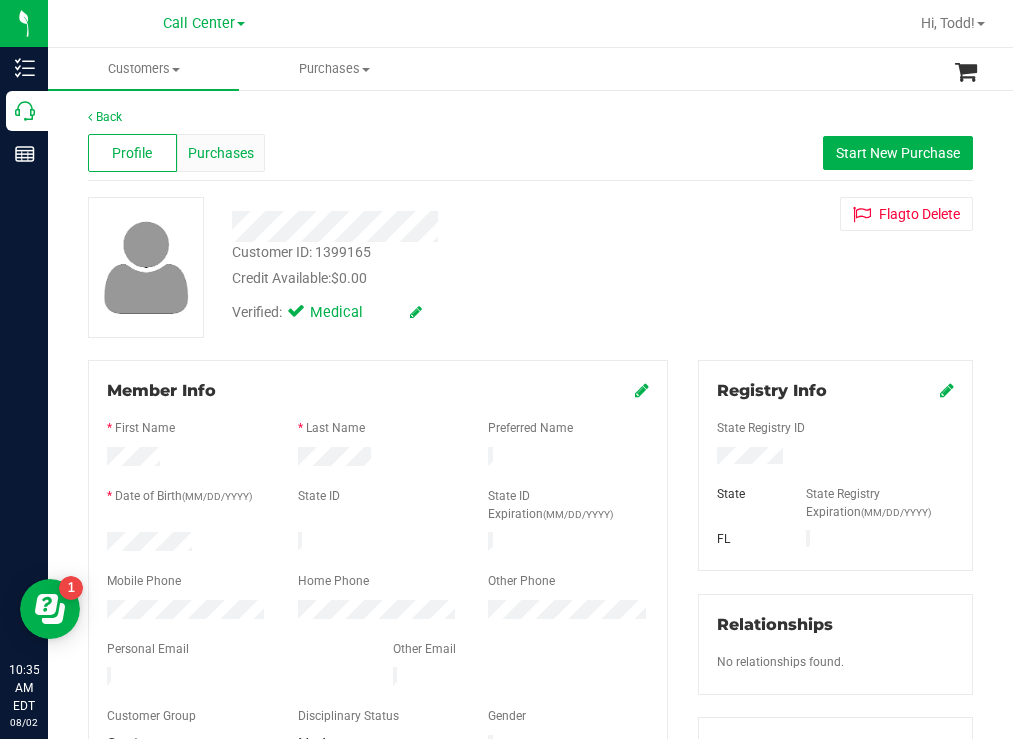 click on "Purchases" at bounding box center [221, 153] 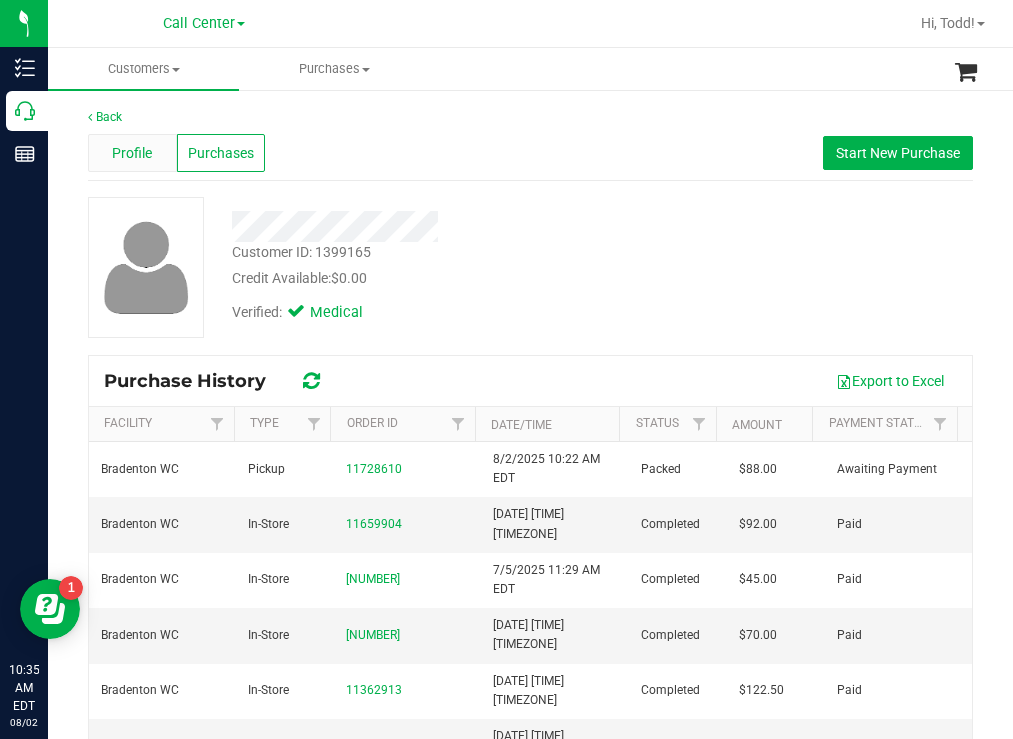 click on "Profile" at bounding box center [132, 153] 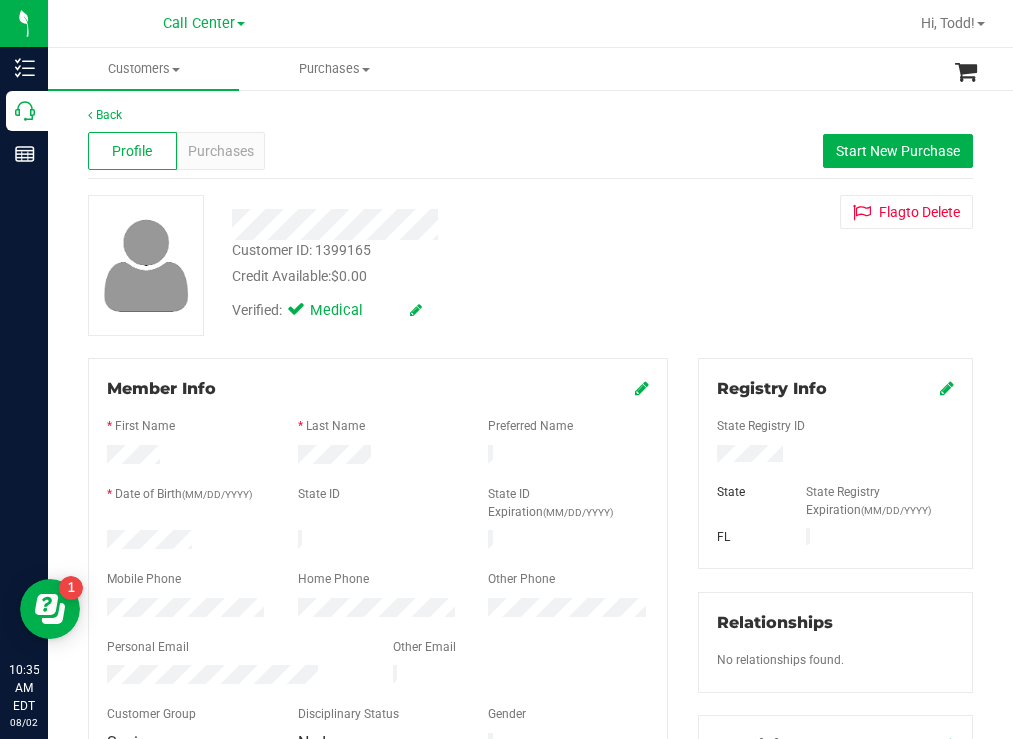 scroll, scrollTop: 0, scrollLeft: 0, axis: both 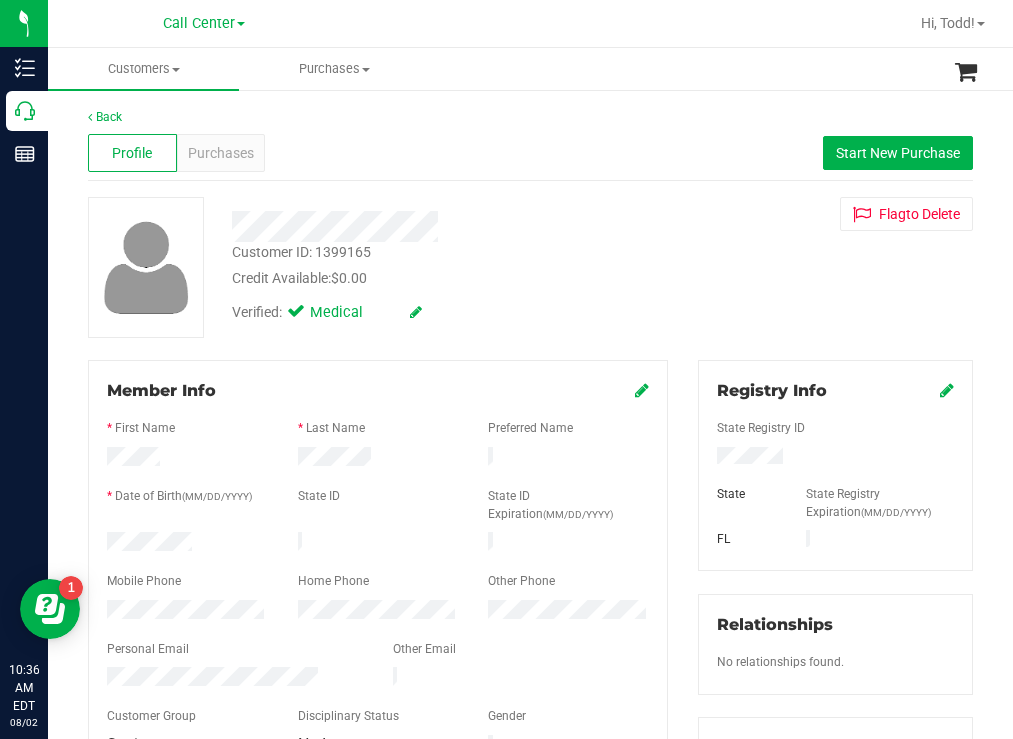 click on "Verified:
Medical" at bounding box center [327, 313] 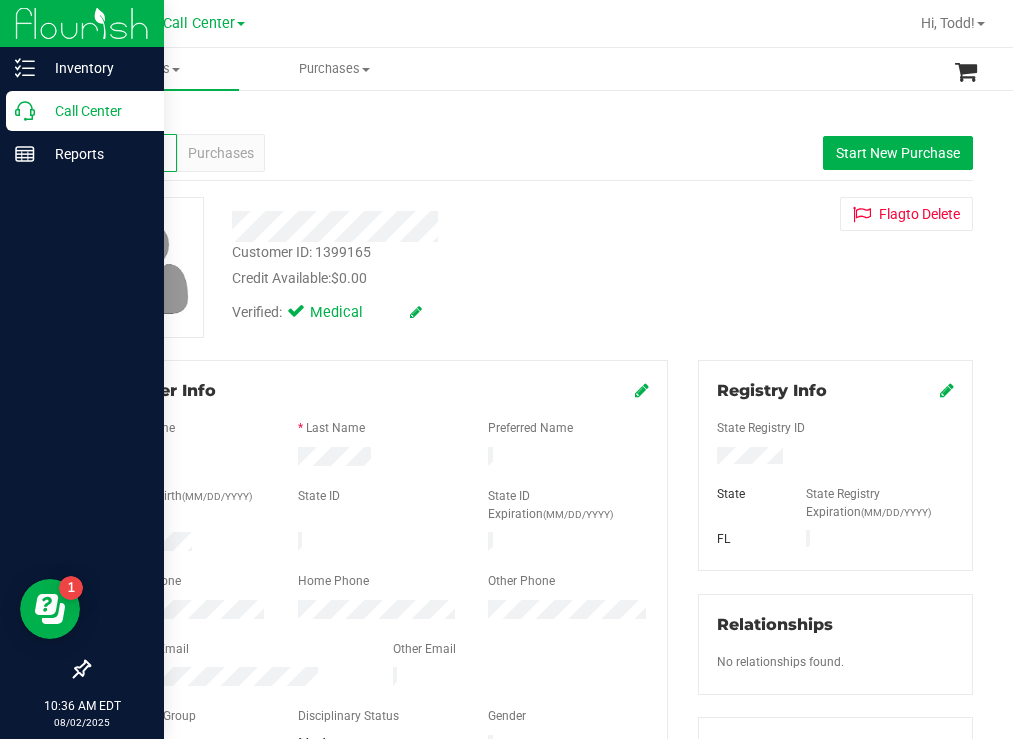 click on "Call Center" at bounding box center [95, 111] 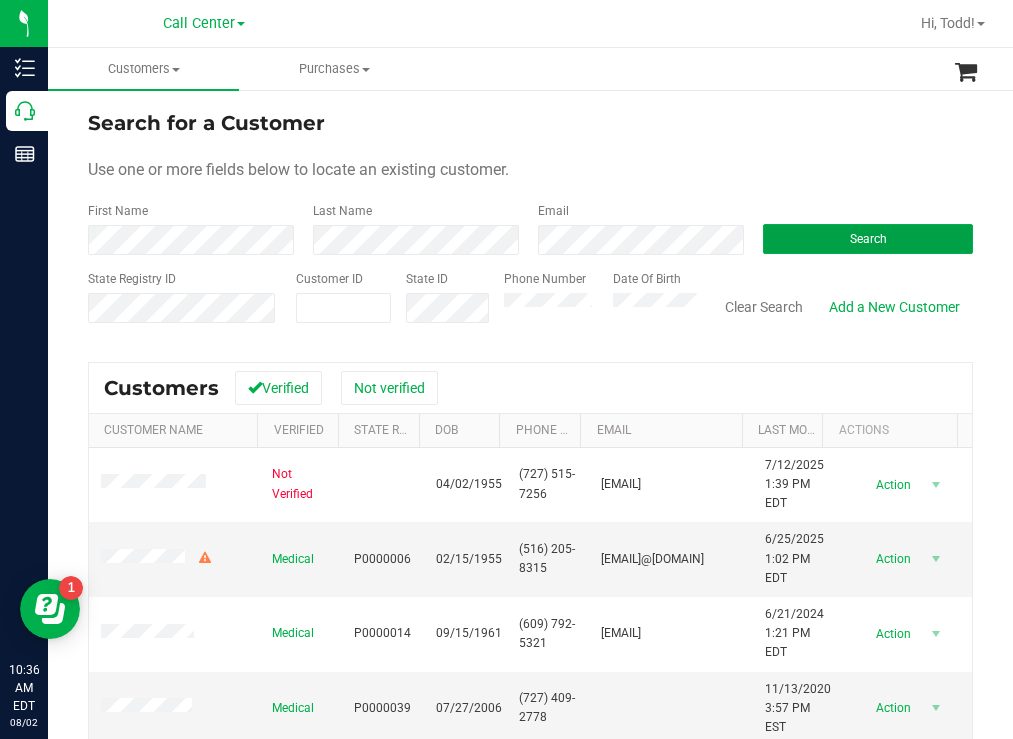 drag, startPoint x: 768, startPoint y: 236, endPoint x: 615, endPoint y: 191, distance: 159.48041 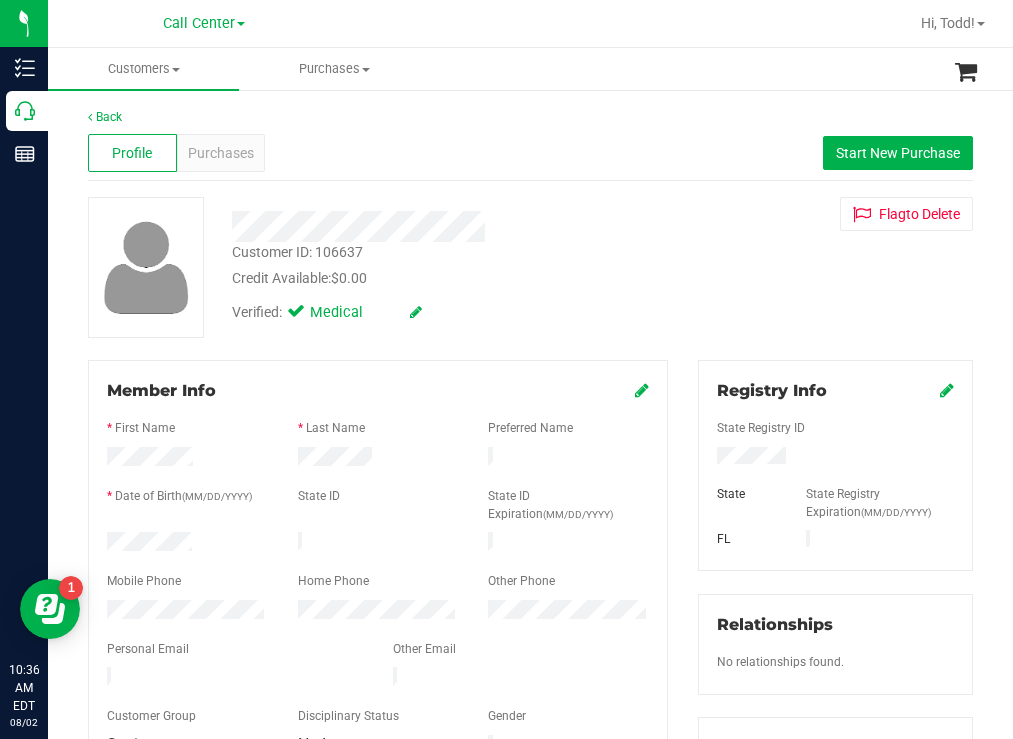 drag, startPoint x: 197, startPoint y: 541, endPoint x: 102, endPoint y: 539, distance: 95.02105 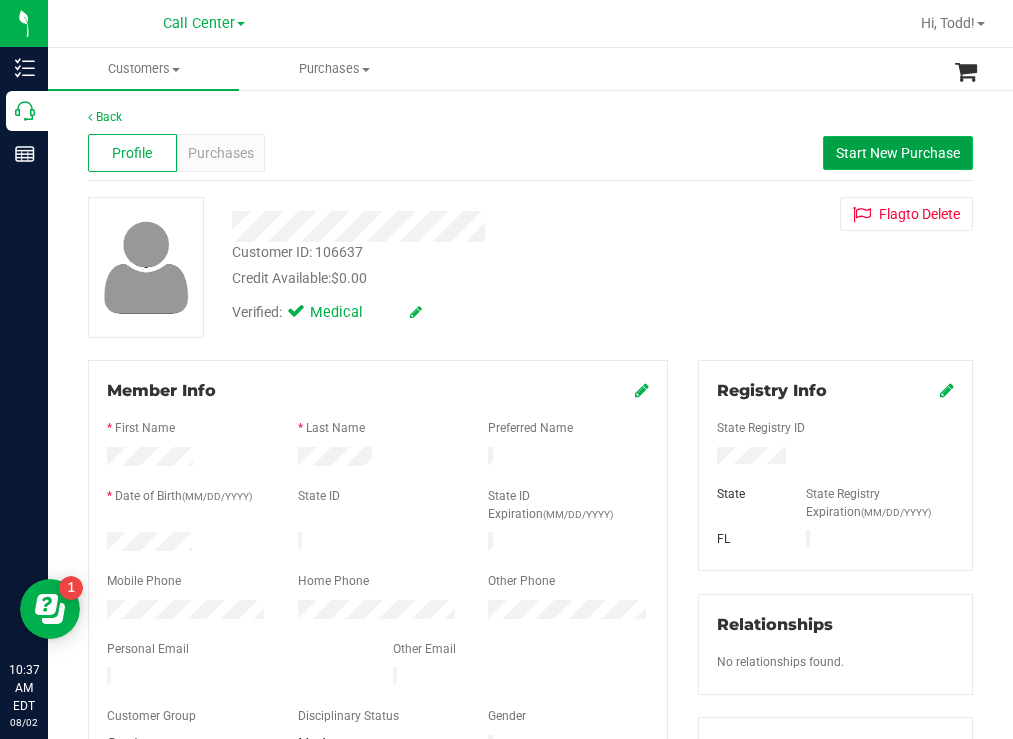 click on "Start New Purchase" at bounding box center (898, 153) 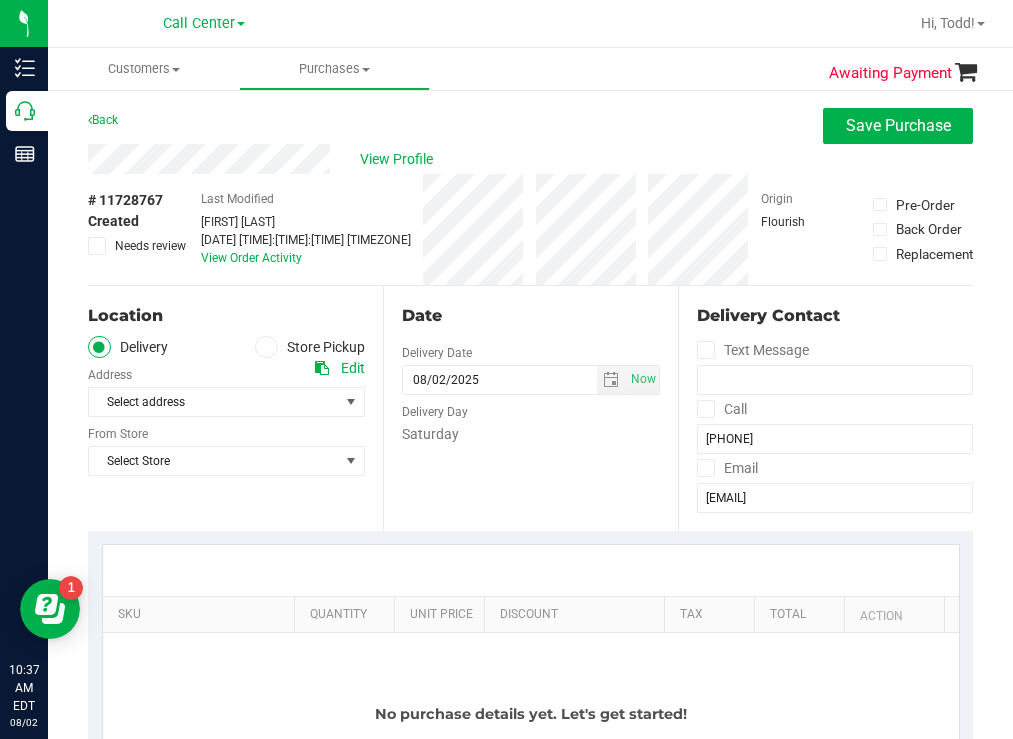 click on "Back
Save Purchase" at bounding box center [530, 126] 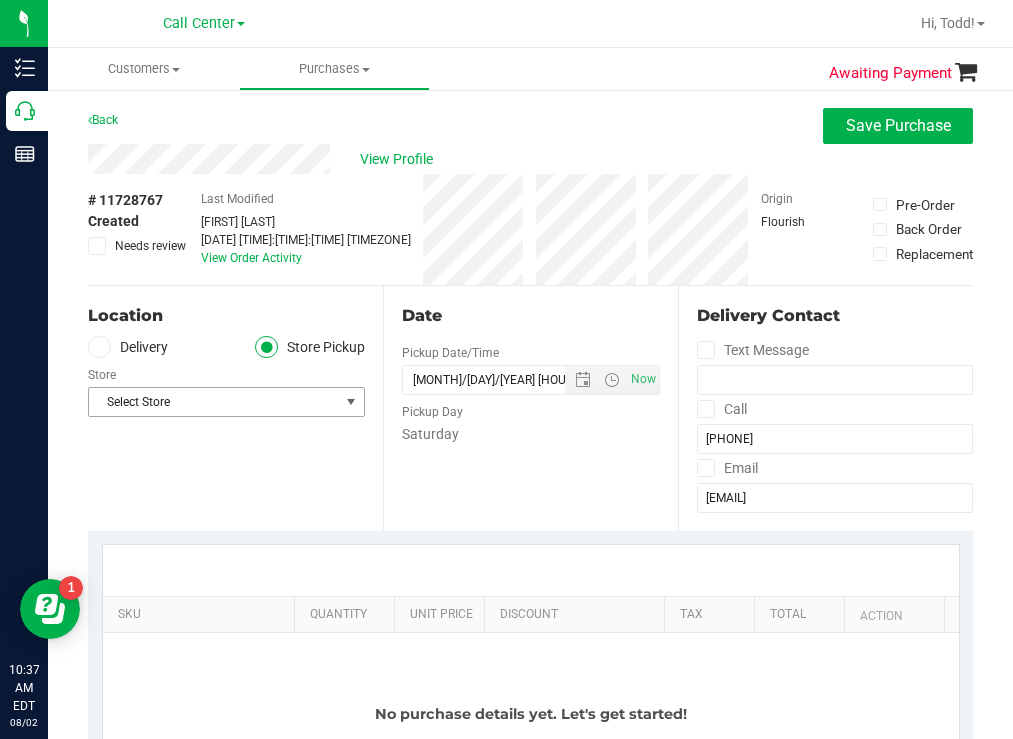 click on "Select Store" at bounding box center [214, 402] 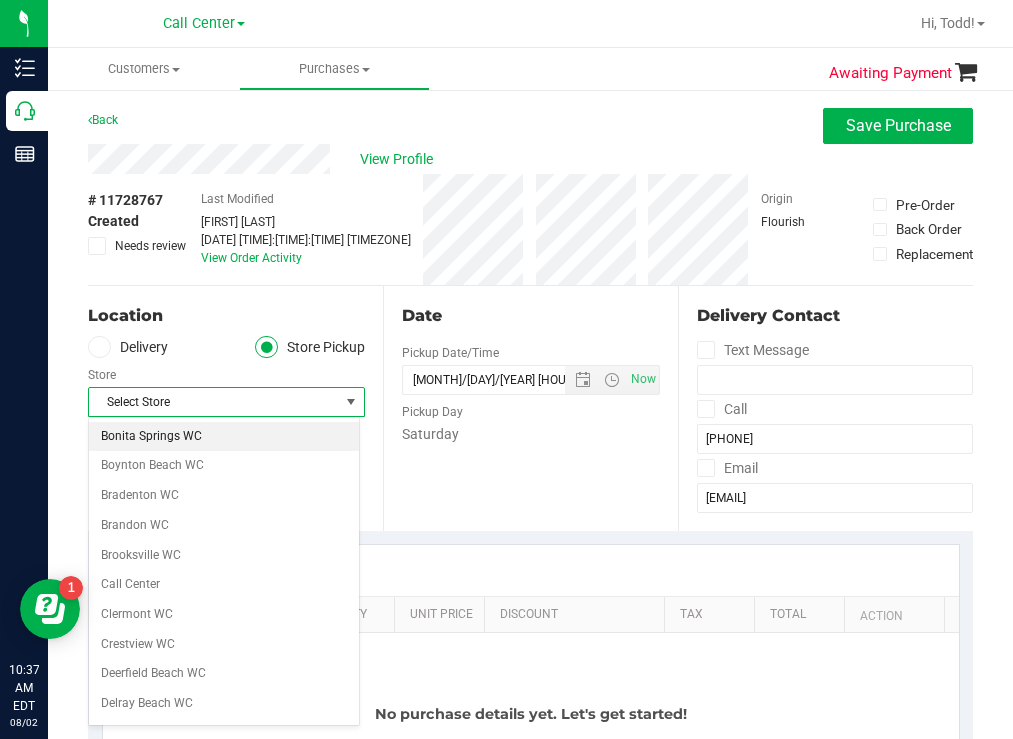 click on "Bonita Springs WC" at bounding box center (224, 437) 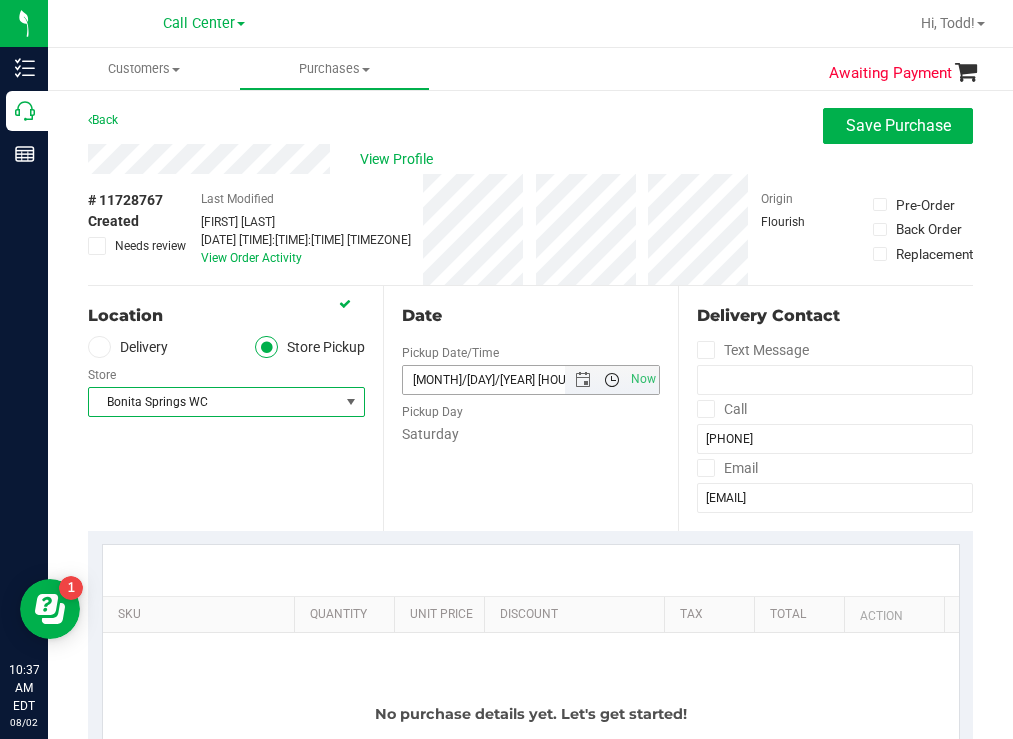 click at bounding box center [612, 380] 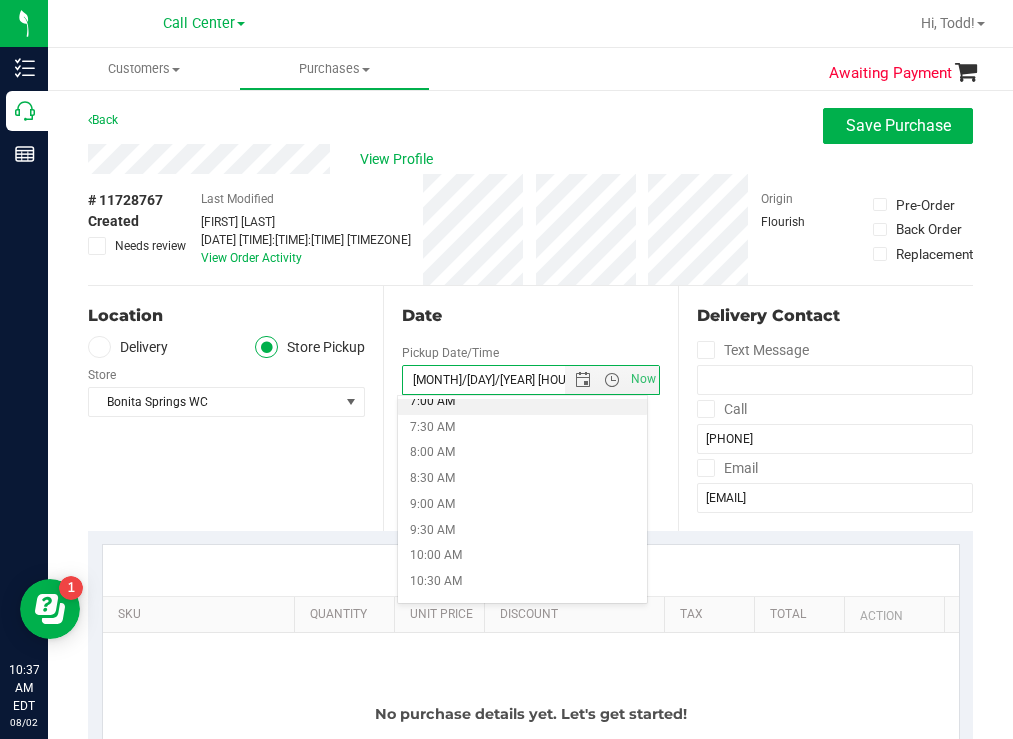 scroll, scrollTop: 400, scrollLeft: 0, axis: vertical 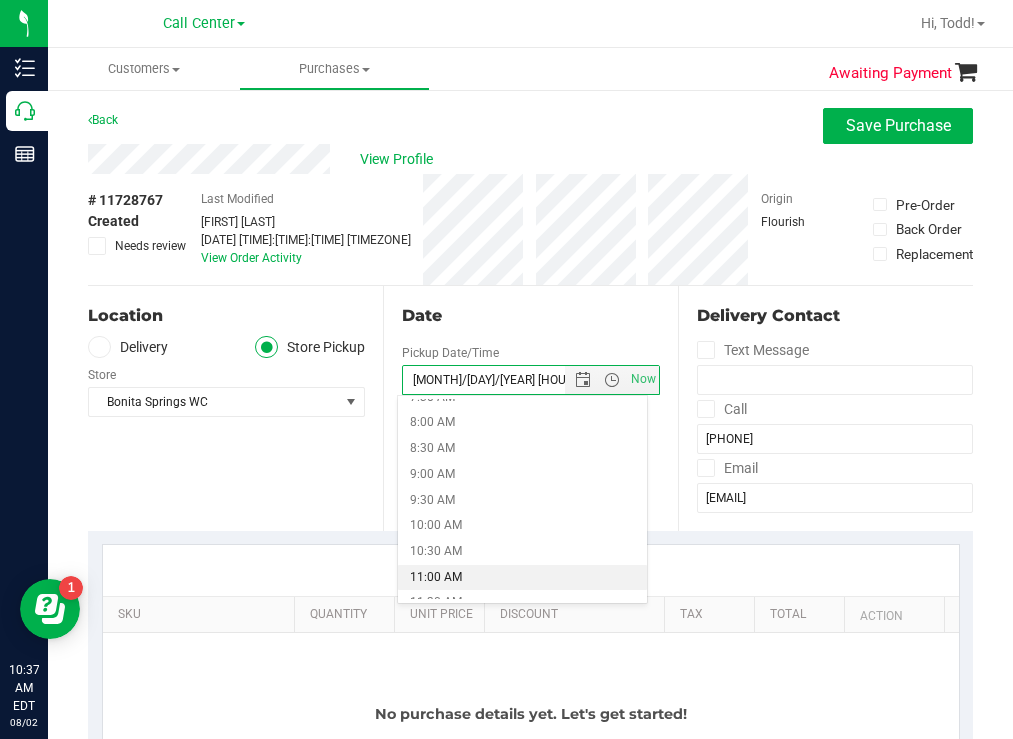 drag, startPoint x: 450, startPoint y: 580, endPoint x: 464, endPoint y: 496, distance: 85.158676 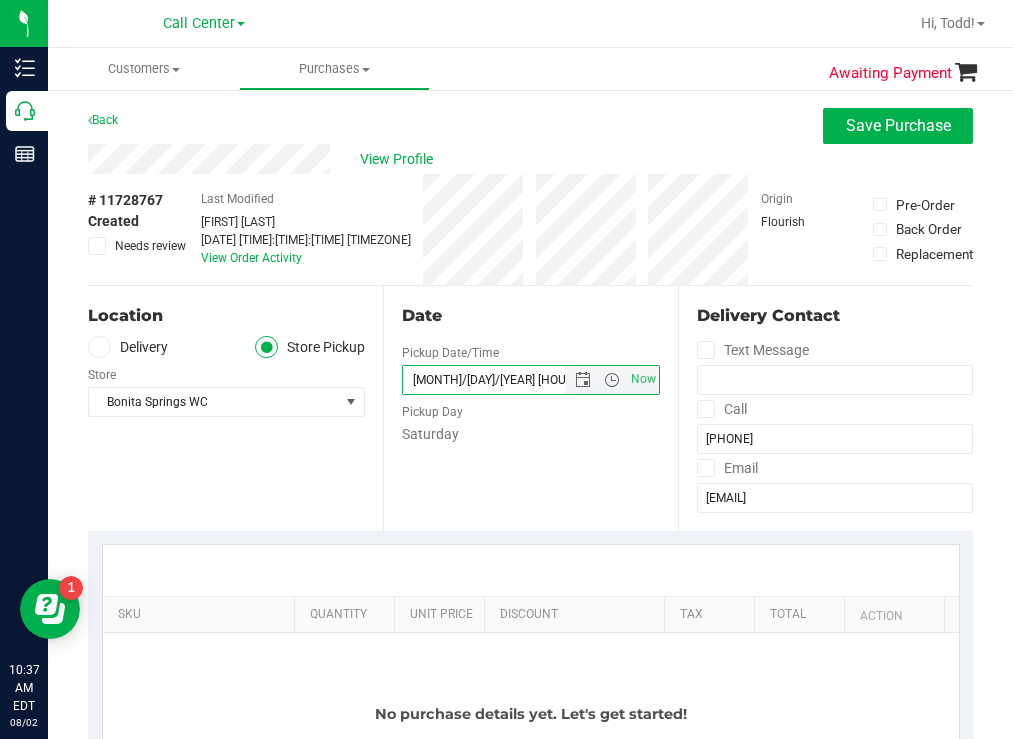 click on "[MONTH]/[DAY]/[YEAR] [HOUR]:[MINUTE] [AM/PM]" at bounding box center (501, 380) 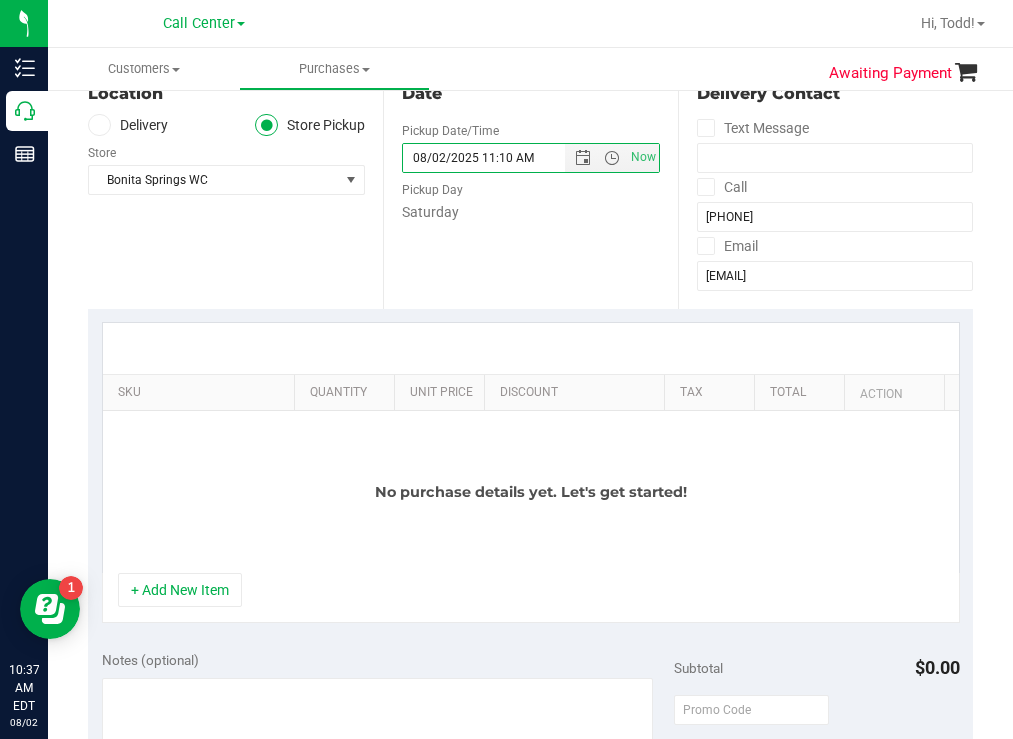 scroll, scrollTop: 300, scrollLeft: 0, axis: vertical 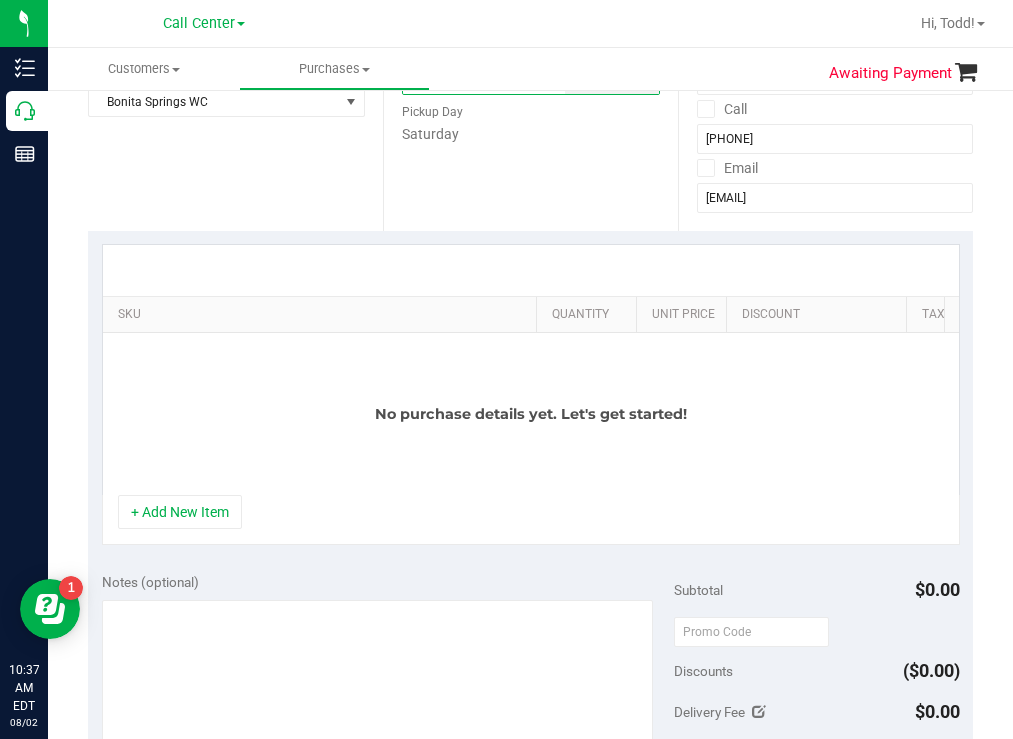 drag, startPoint x: 281, startPoint y: 306, endPoint x: 624, endPoint y: 298, distance: 343.0933 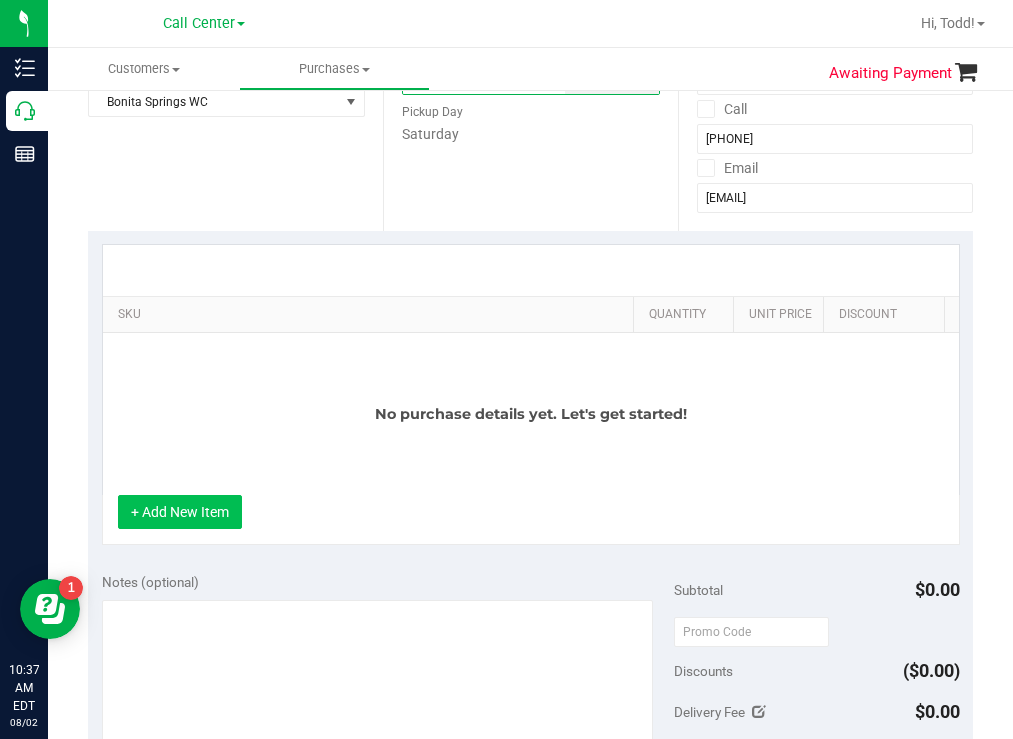type on "08/02/2025 11:10 AM" 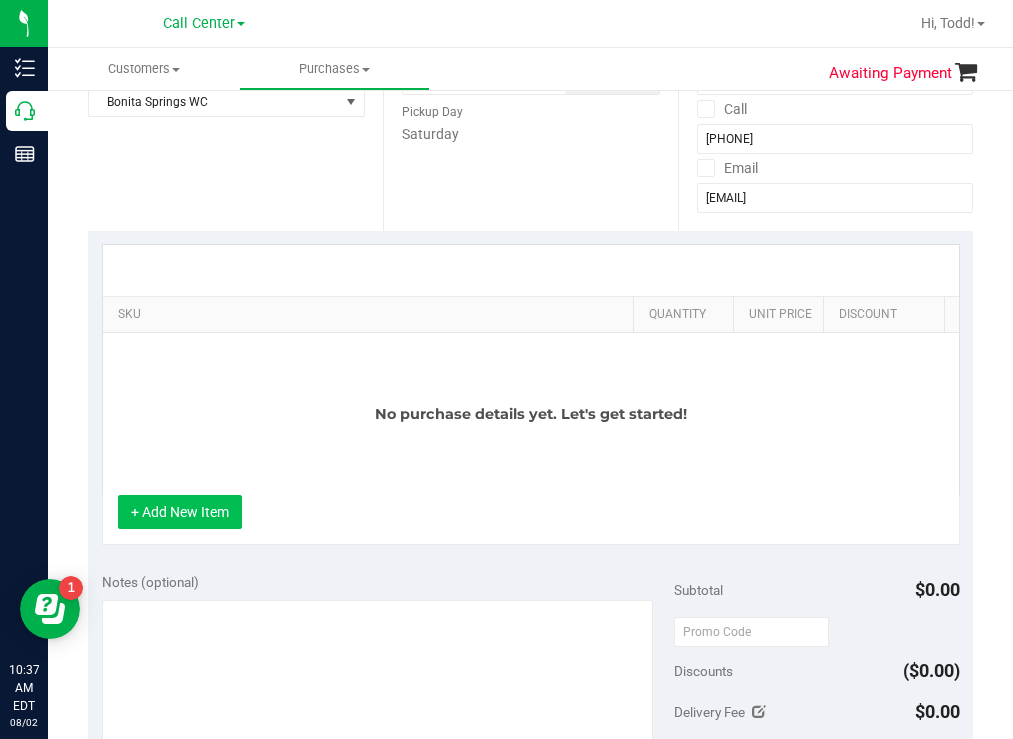 click on "+ Add New Item" at bounding box center (180, 512) 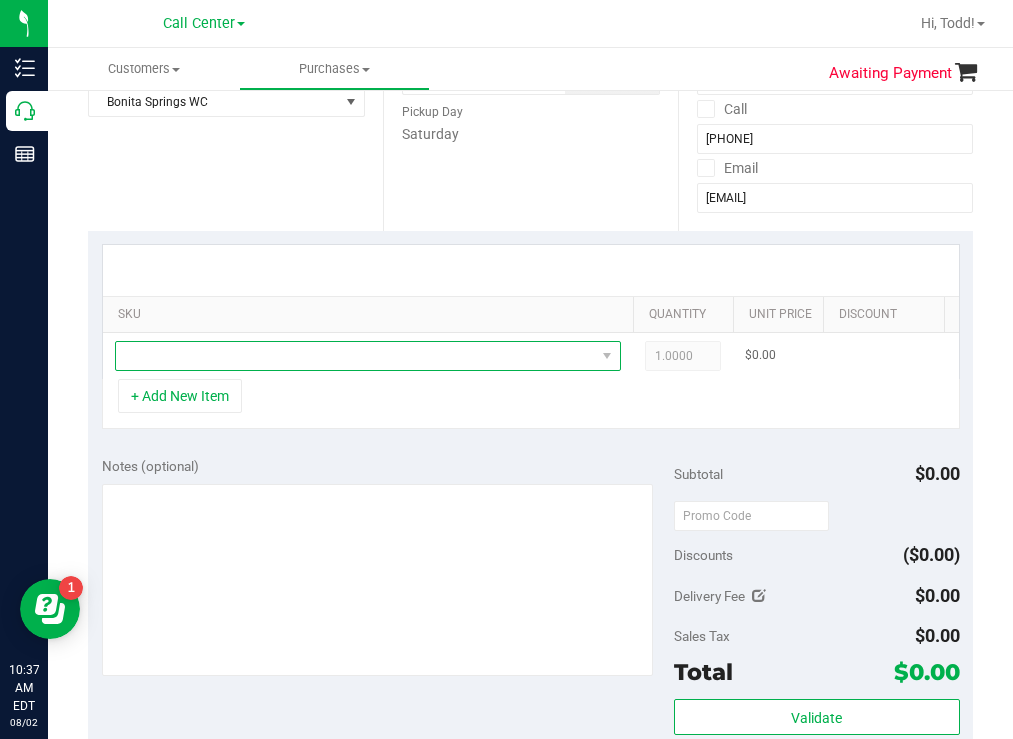 click at bounding box center [355, 356] 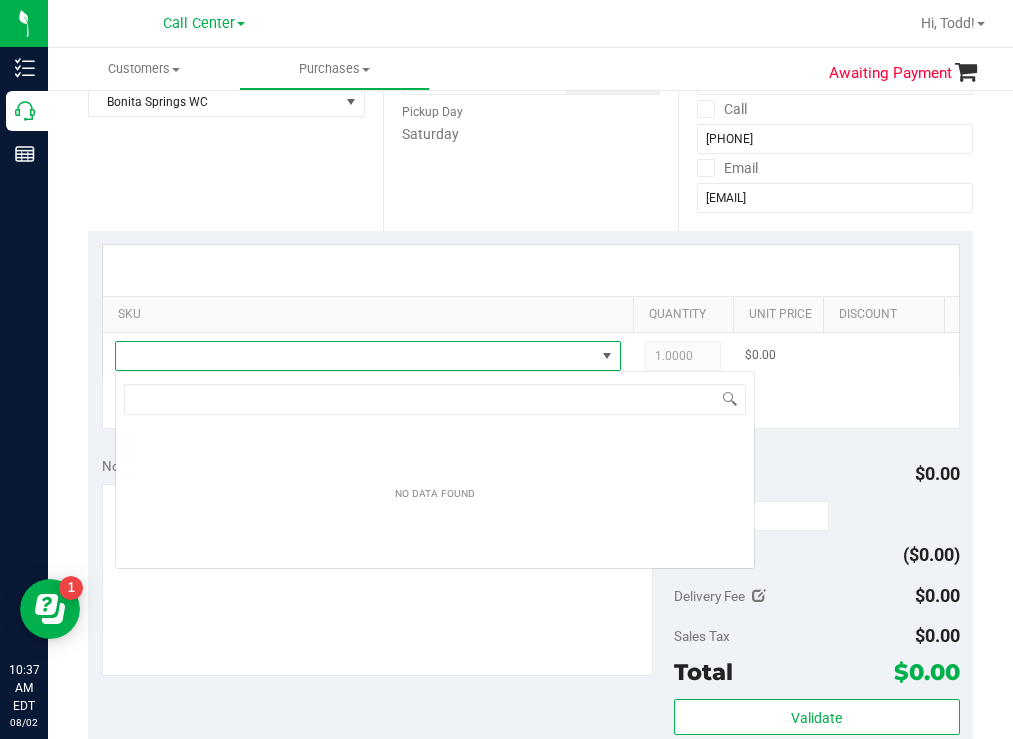 scroll, scrollTop: 99970, scrollLeft: 99494, axis: both 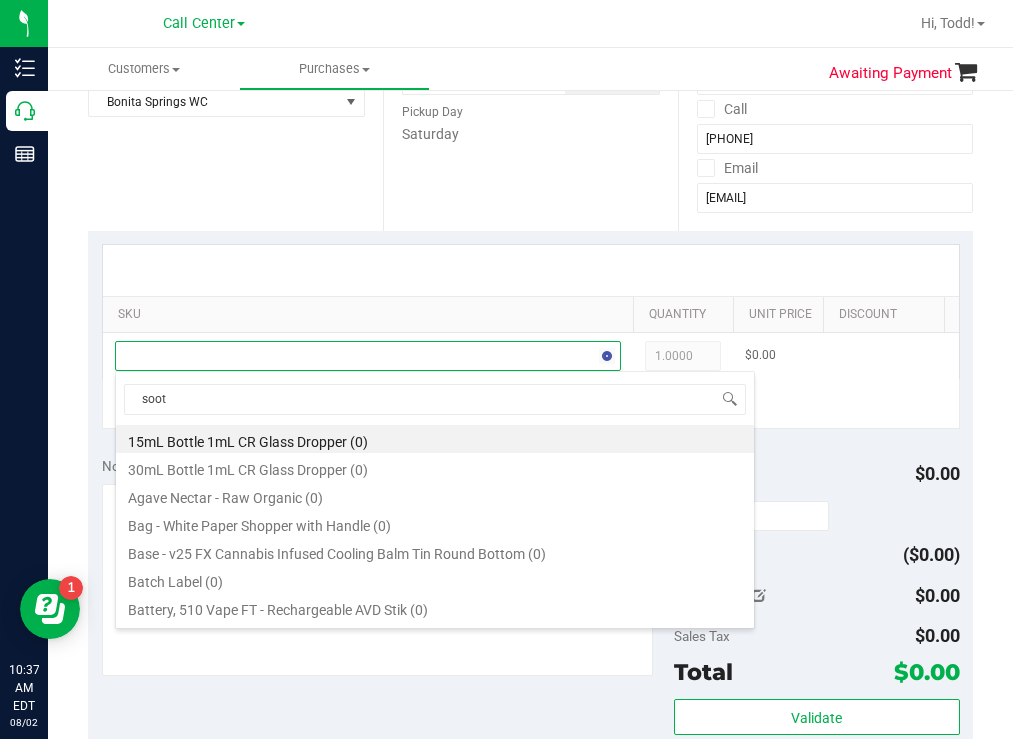type on "sooth" 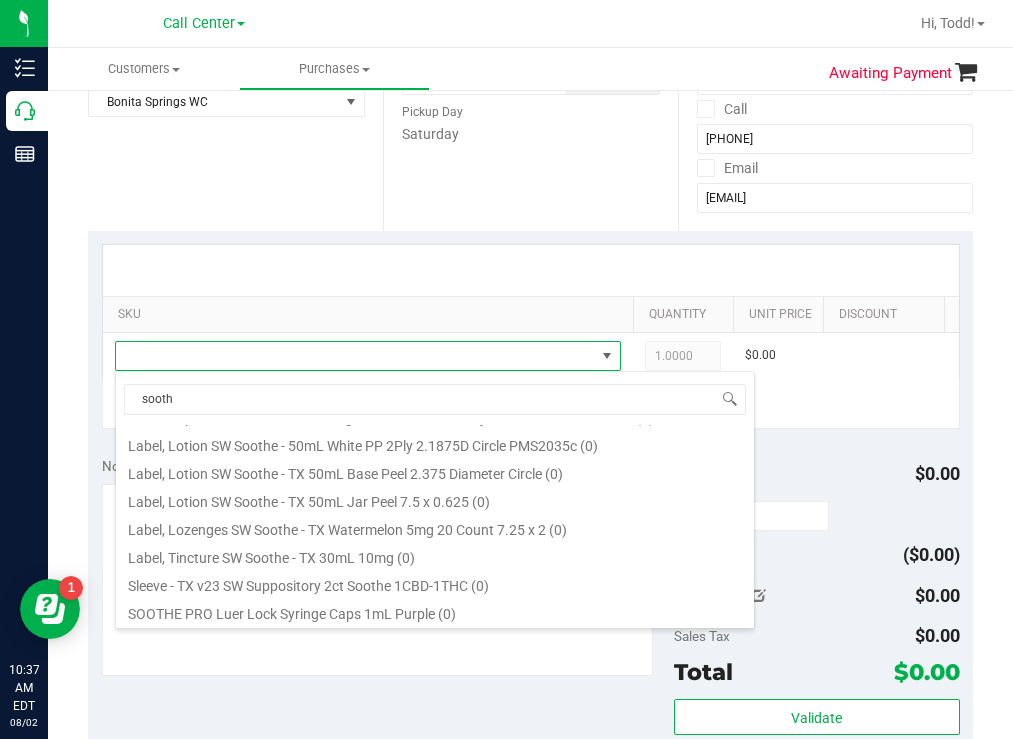 scroll, scrollTop: 900, scrollLeft: 0, axis: vertical 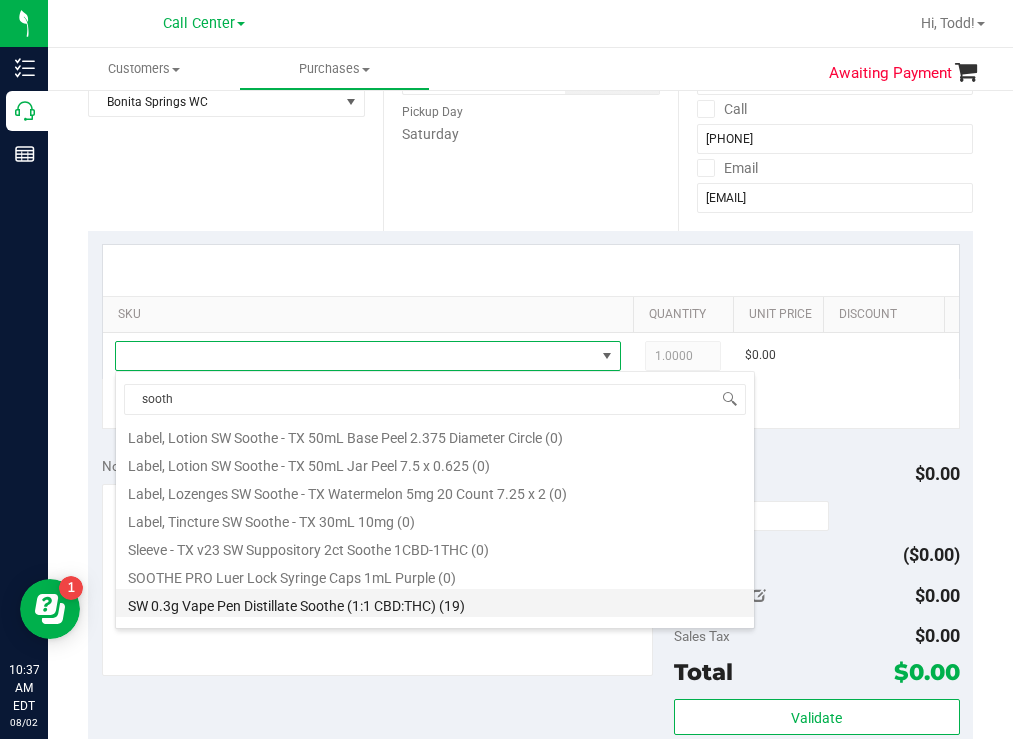 click on "SW 0.3g Vape Pen Distillate Soothe (1:1 CBD:THC) (19)" at bounding box center (435, 603) 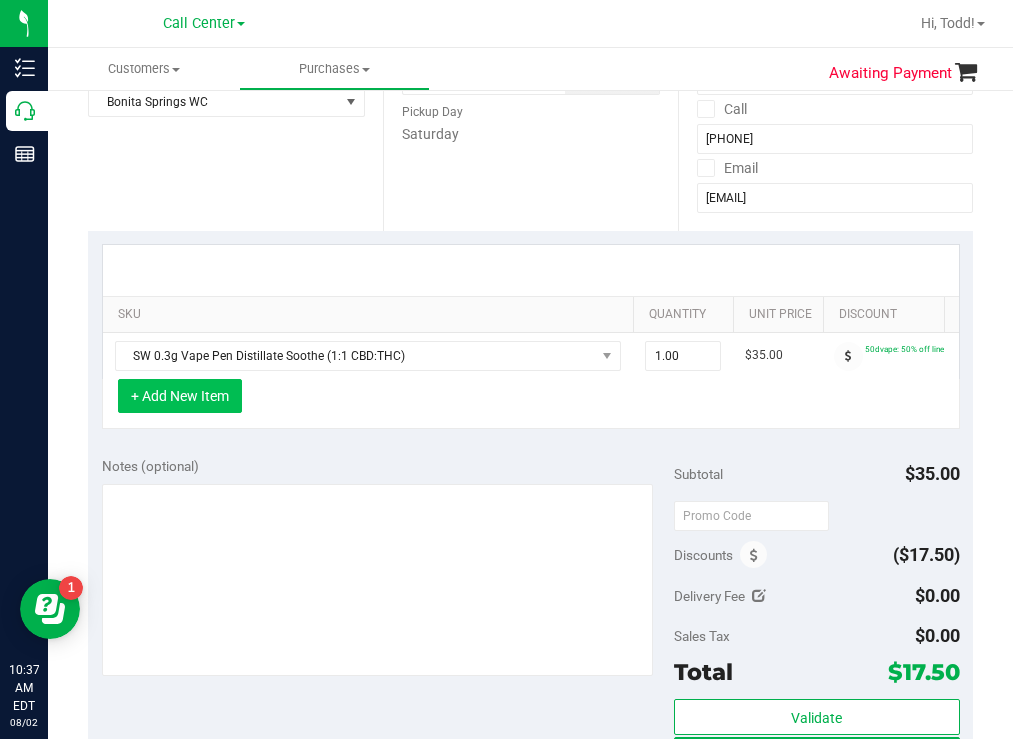click on "+ Add New Item" at bounding box center [180, 396] 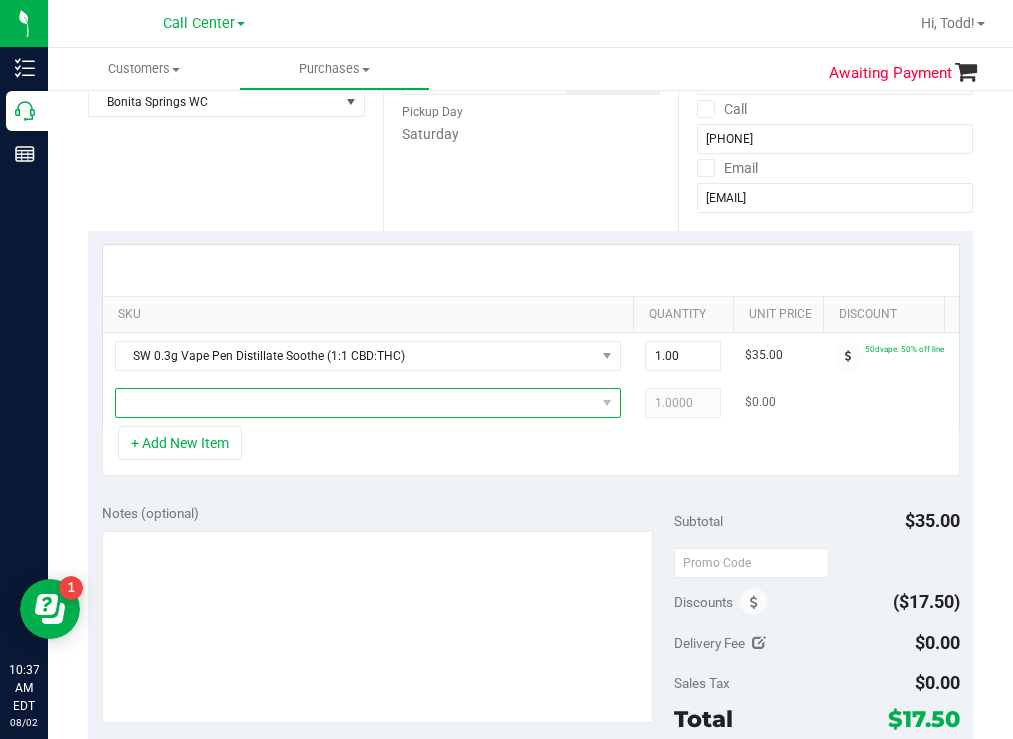 click at bounding box center (355, 403) 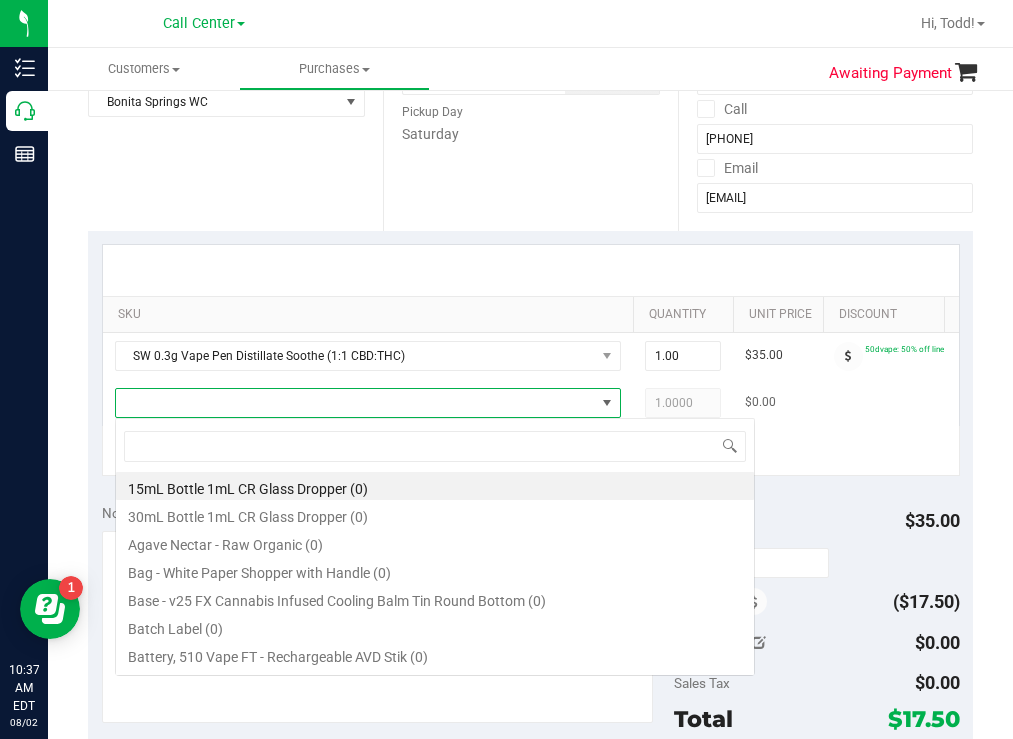 scroll, scrollTop: 99970, scrollLeft: 99494, axis: both 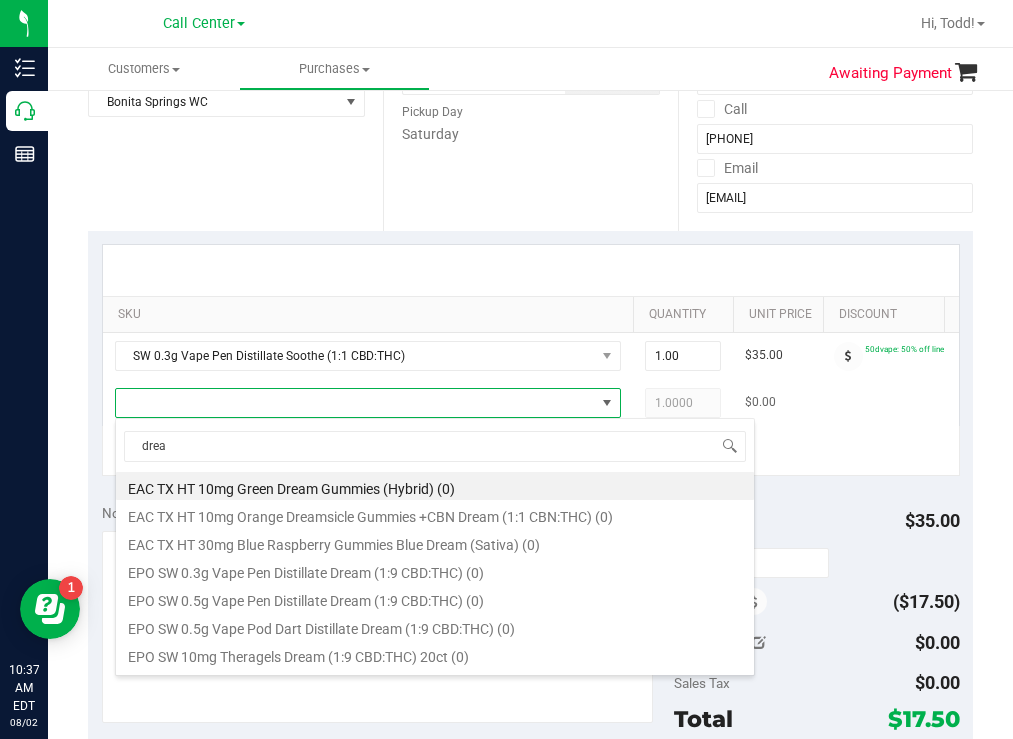 type on "dream" 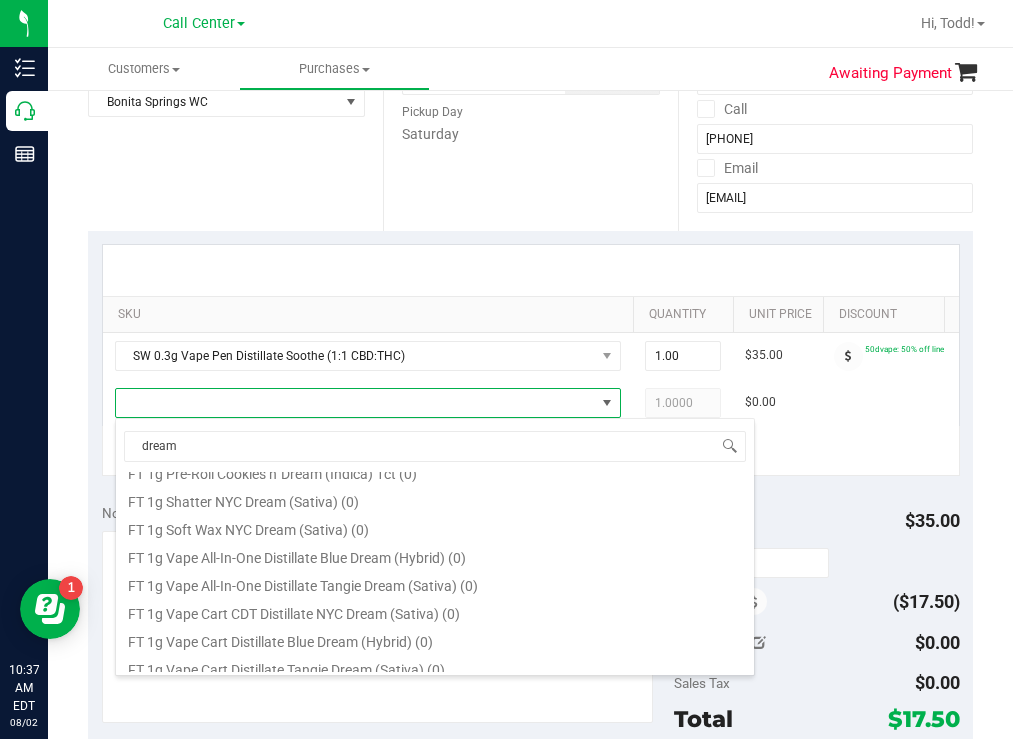 scroll, scrollTop: 800, scrollLeft: 0, axis: vertical 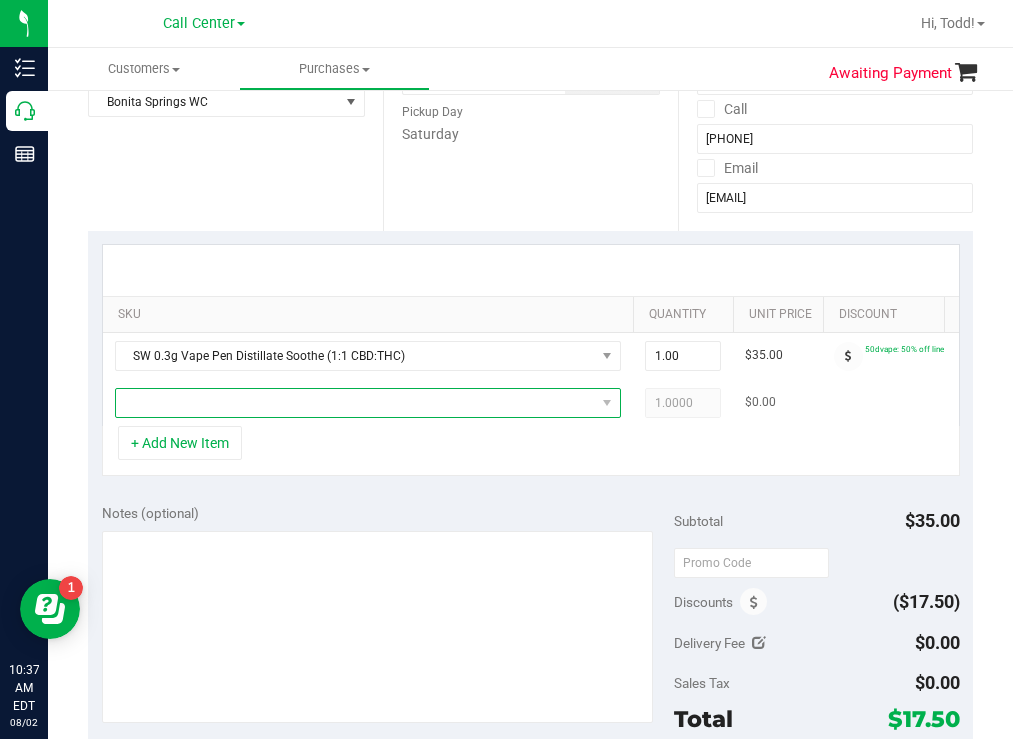 click at bounding box center (355, 403) 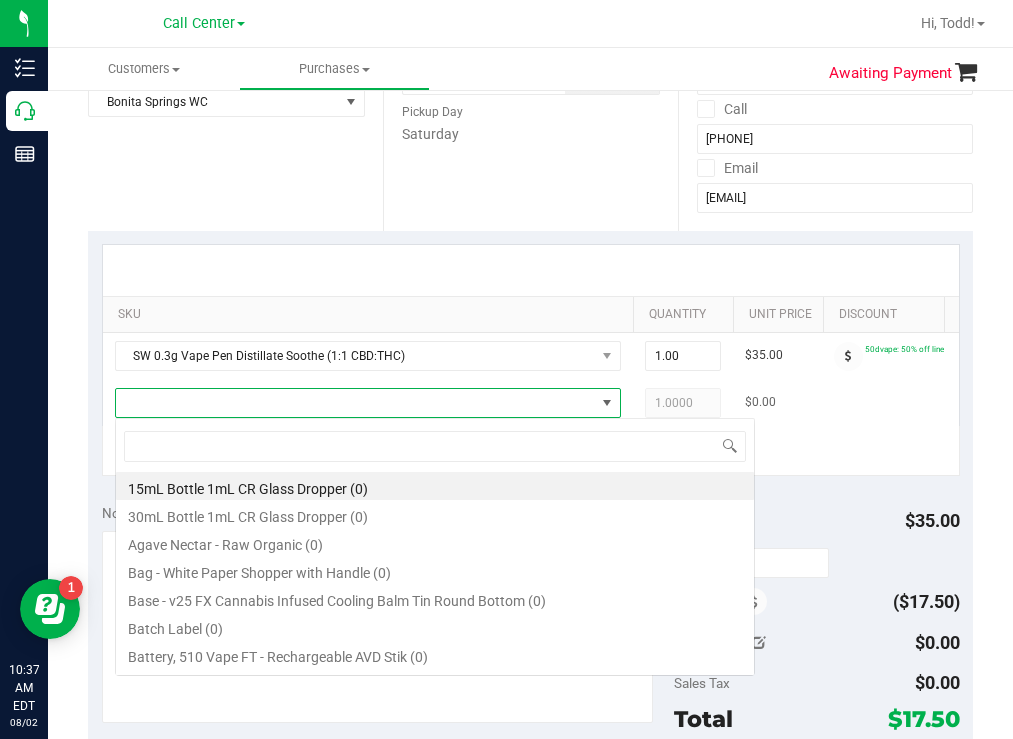 scroll, scrollTop: 99970, scrollLeft: 99494, axis: both 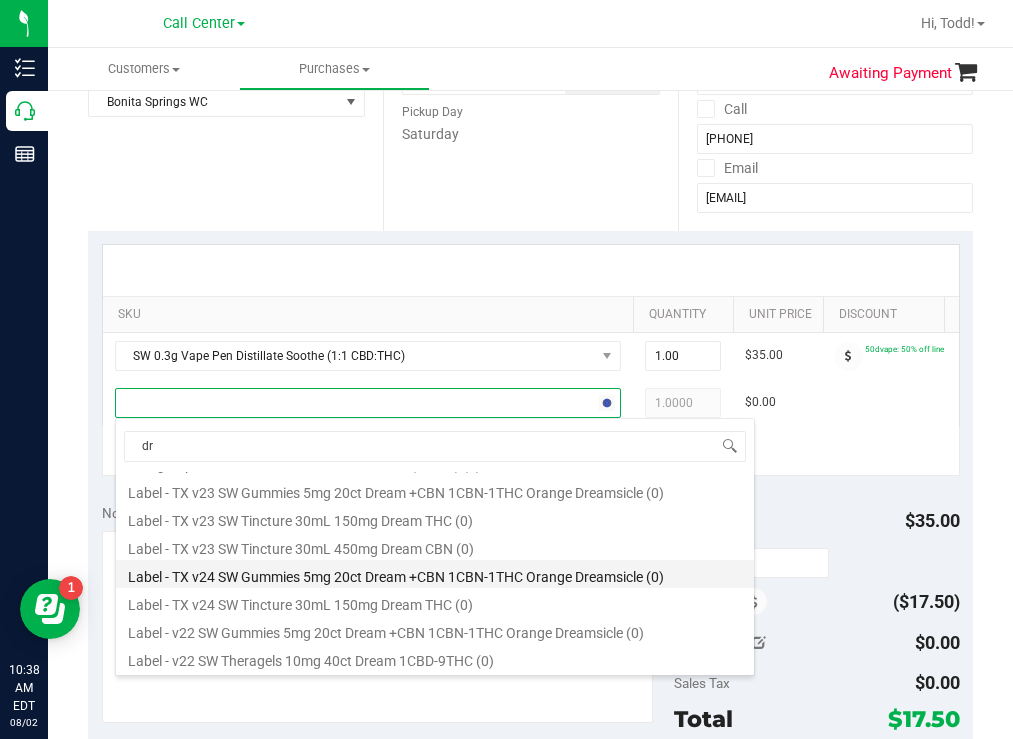 type on "d" 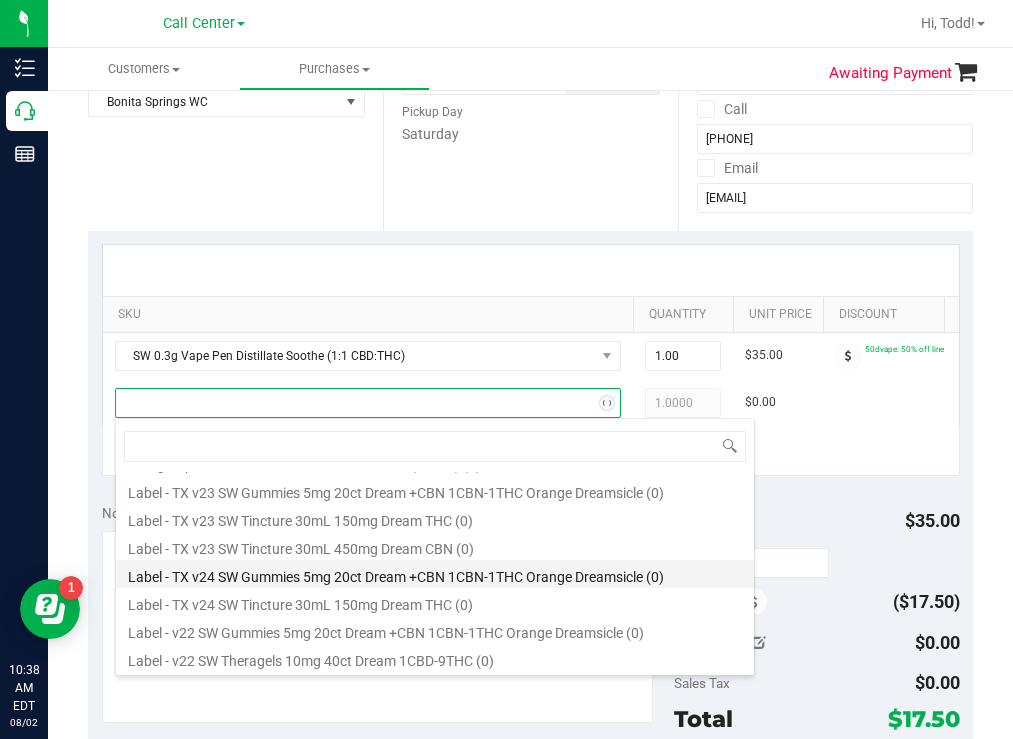 scroll, scrollTop: 0, scrollLeft: 0, axis: both 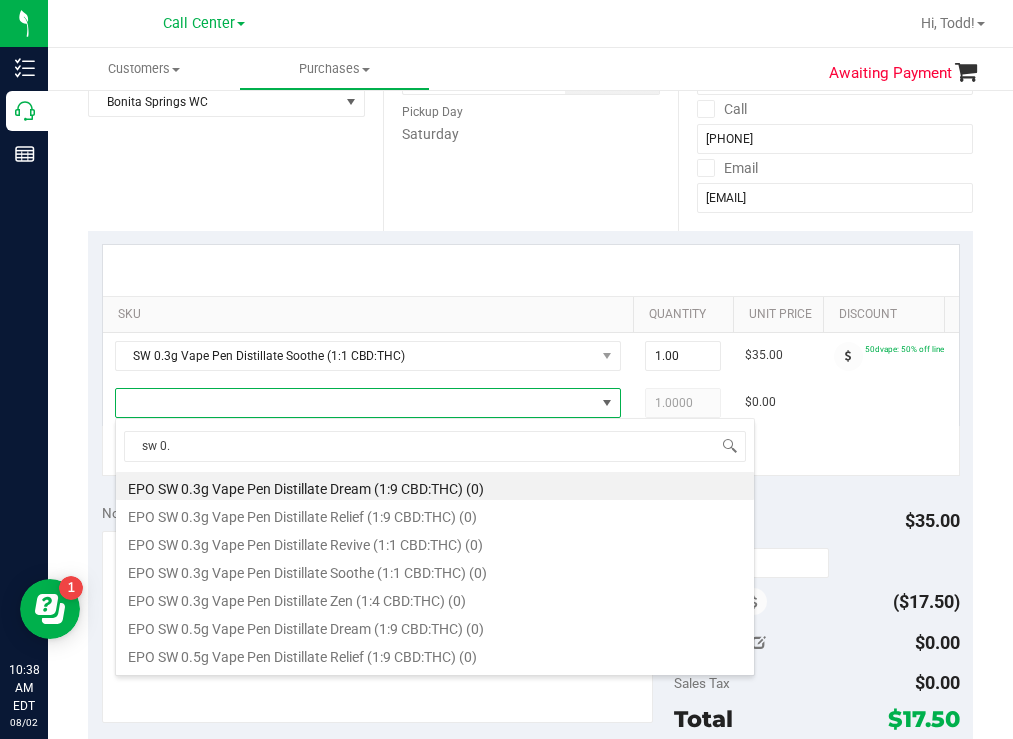 type on "sw 0.3" 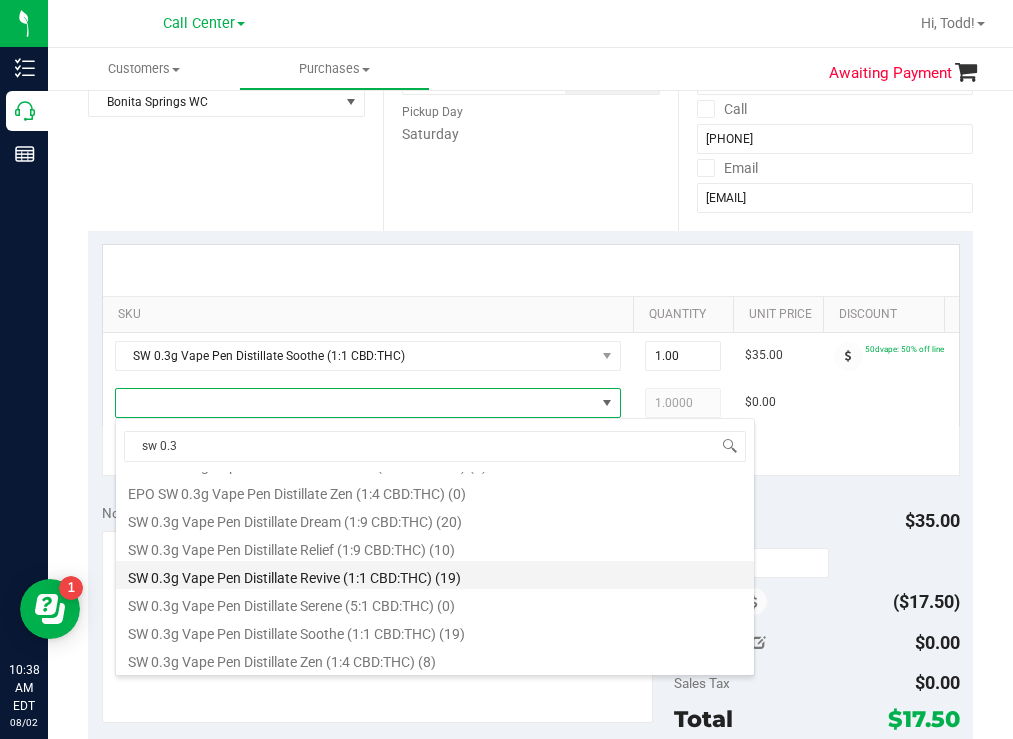 scroll, scrollTop: 108, scrollLeft: 0, axis: vertical 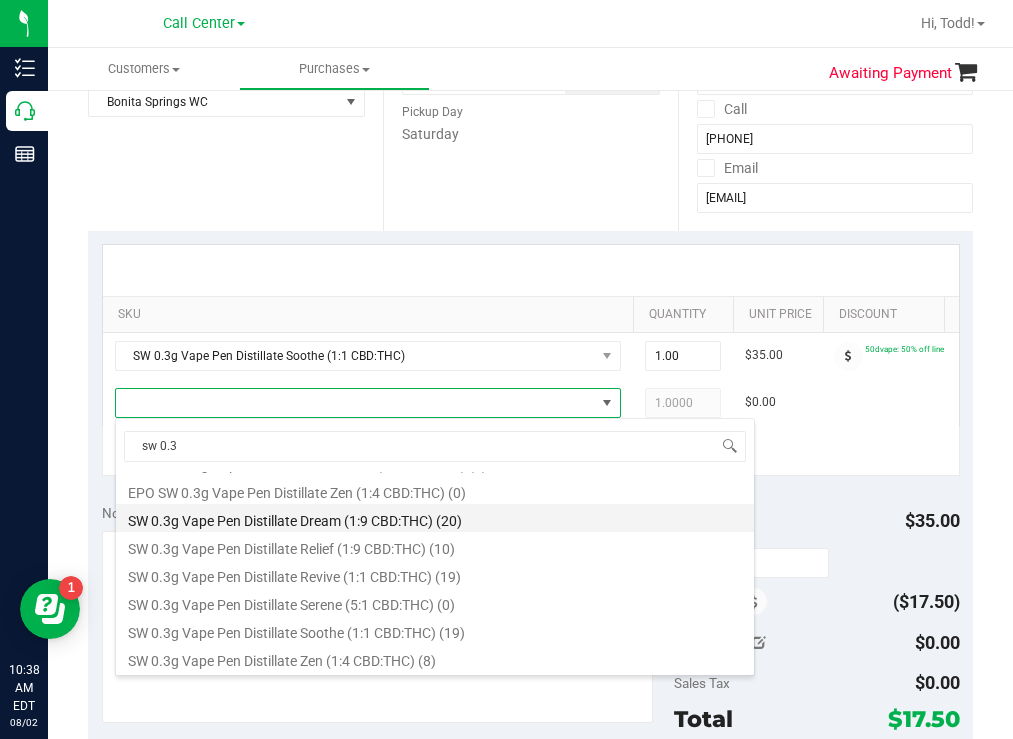 click on "SW 0.3g Vape Pen Distillate Dream (1:9 CBD:THC) (20)" at bounding box center [435, 518] 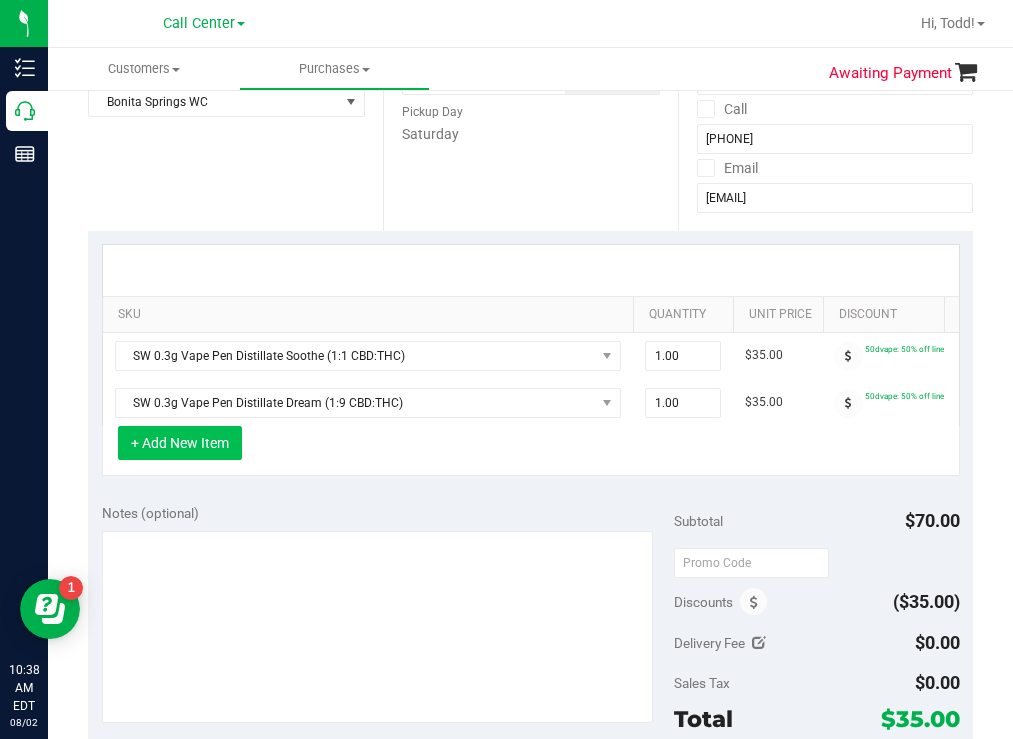 click on "+ Add New Item" at bounding box center [180, 443] 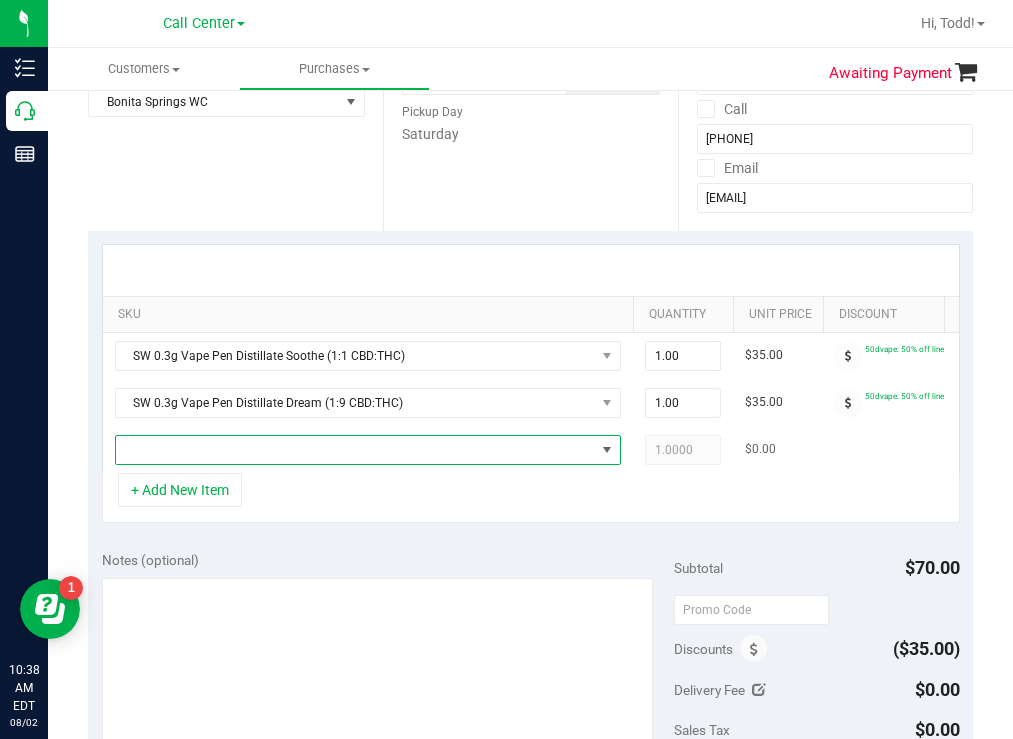 click at bounding box center (355, 450) 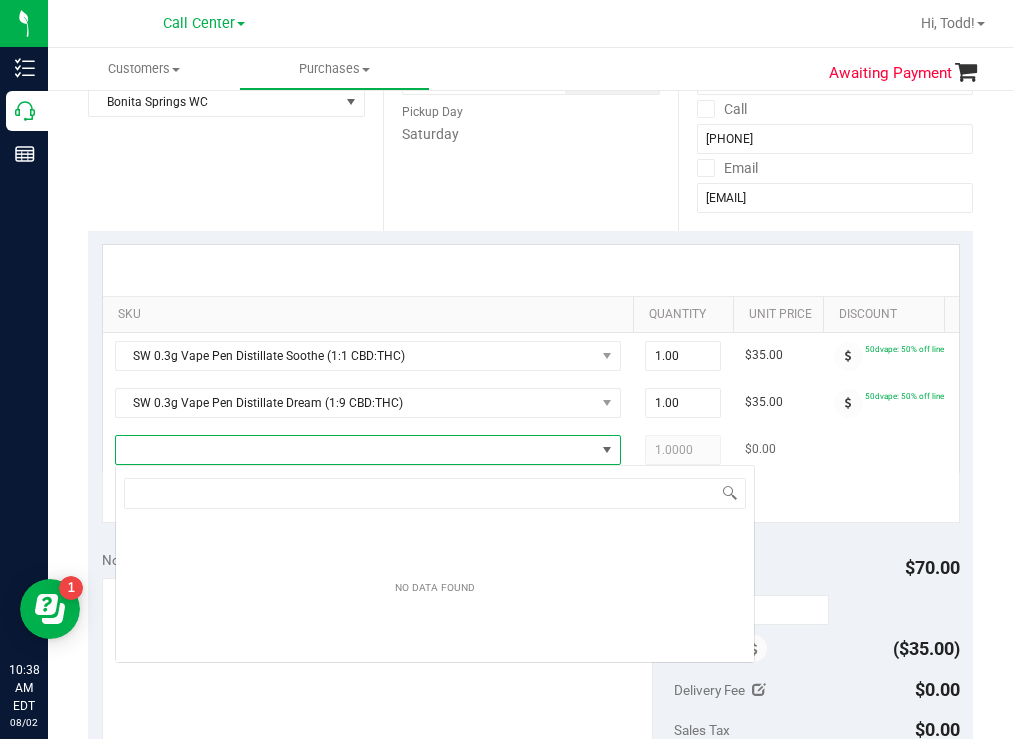 scroll, scrollTop: 99970, scrollLeft: 99494, axis: both 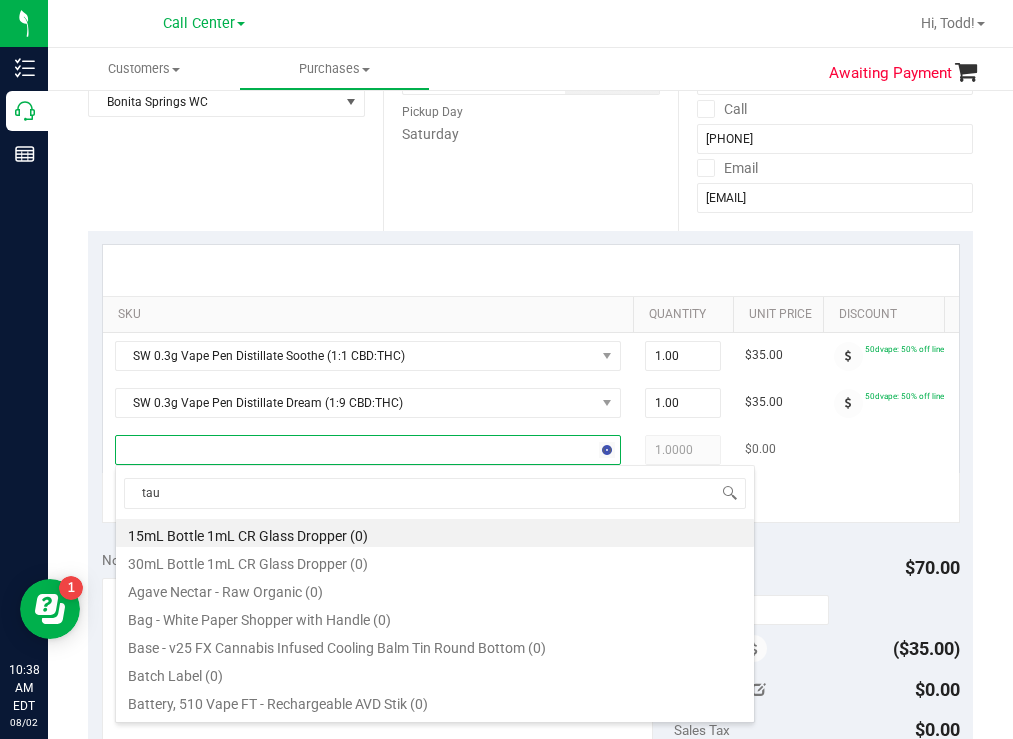 type on "taur" 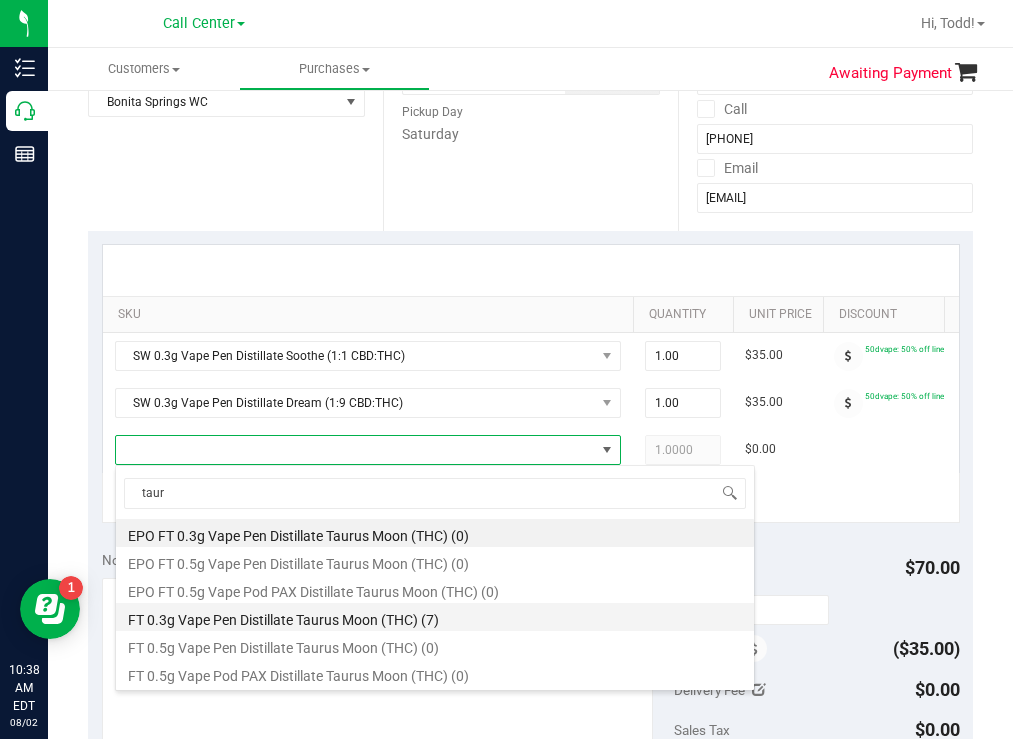 click on "FT 0.3g Vape Pen Distillate Taurus Moon (THC) (7)" at bounding box center (435, 617) 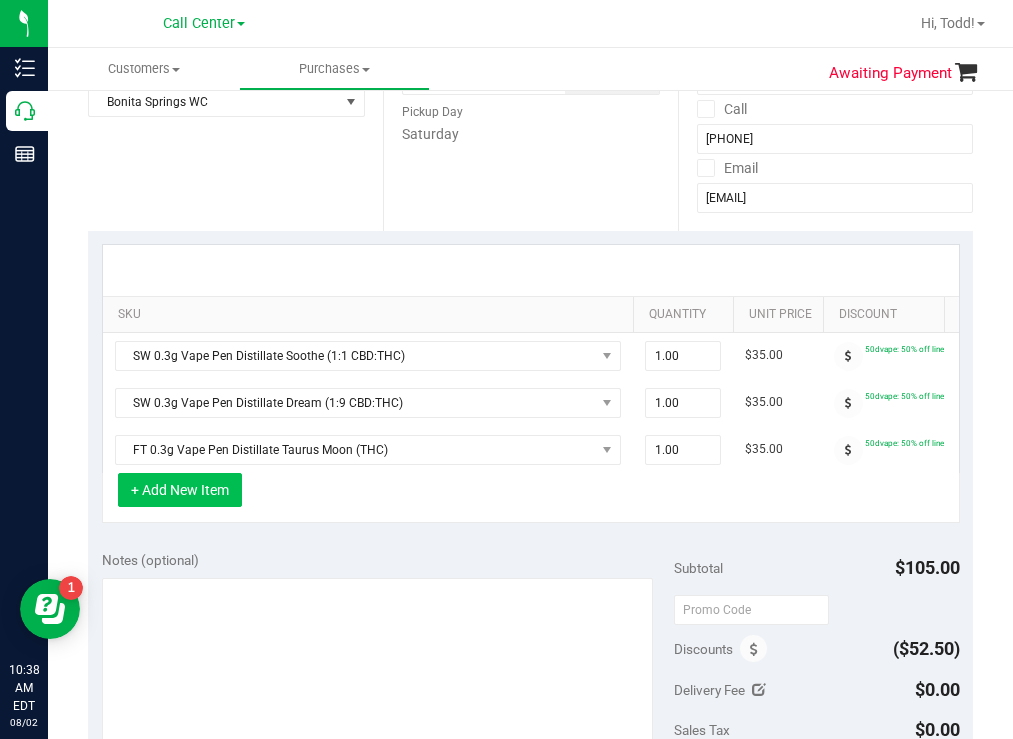 click on "+ Add New Item" at bounding box center (180, 490) 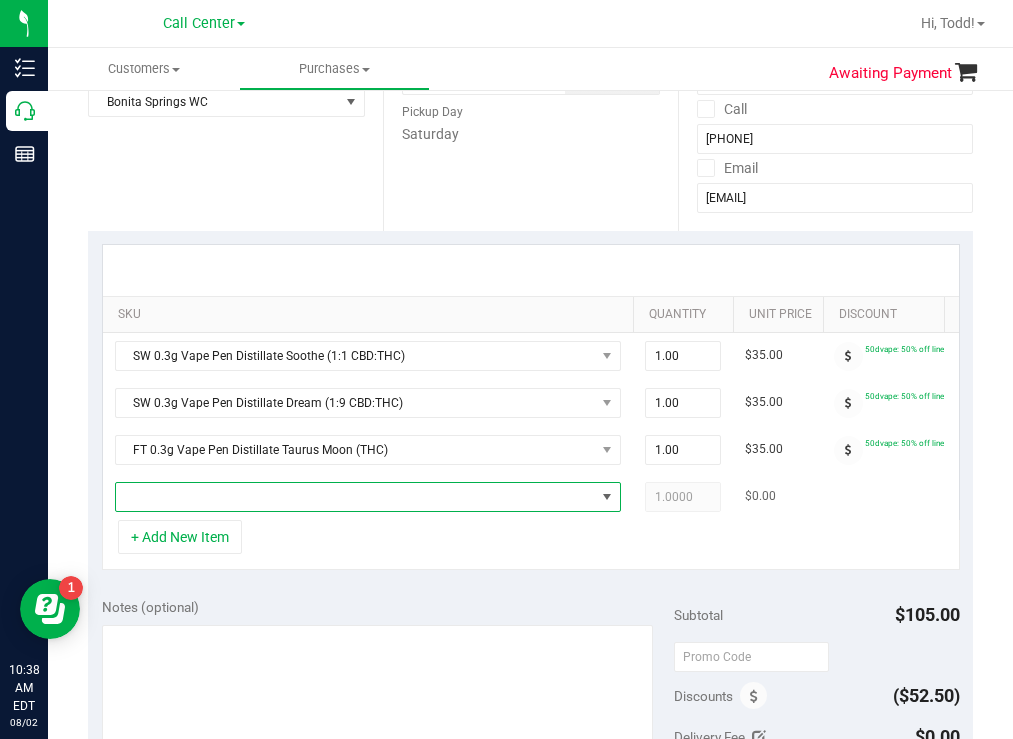 click at bounding box center (355, 497) 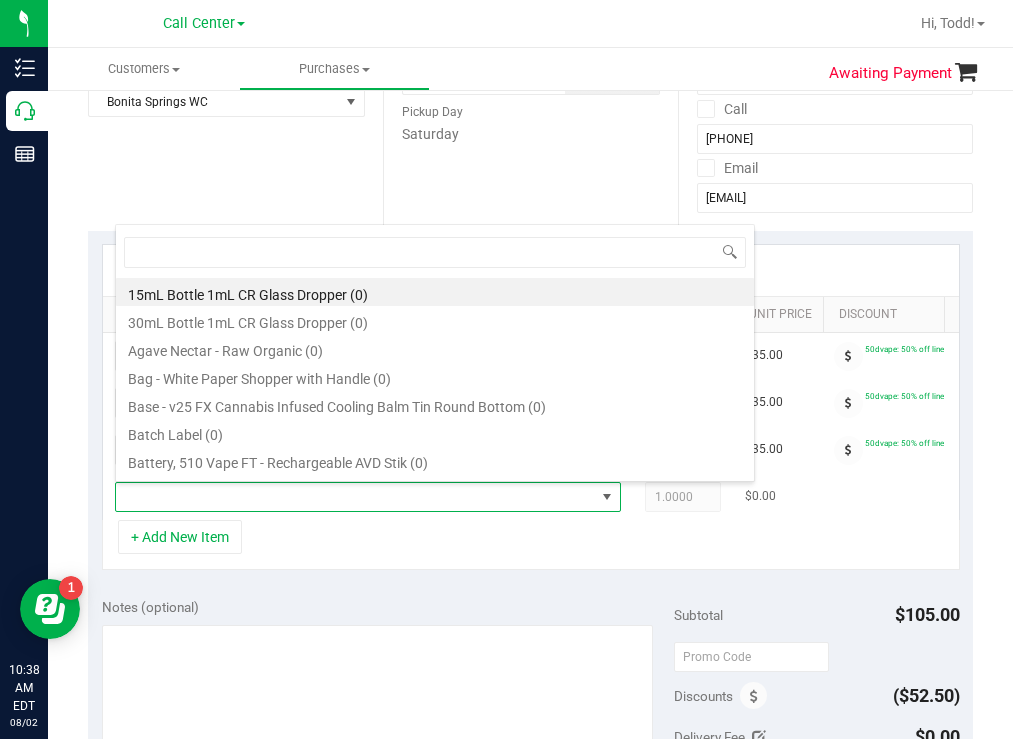 scroll, scrollTop: 99970, scrollLeft: 99494, axis: both 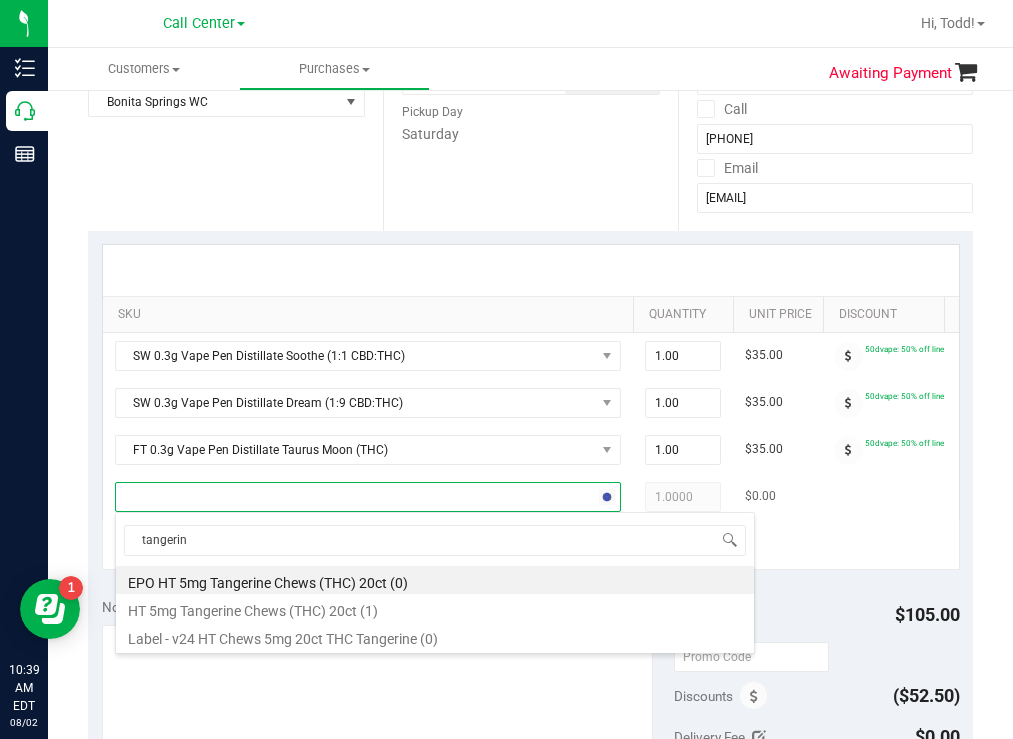 type on "tangerine" 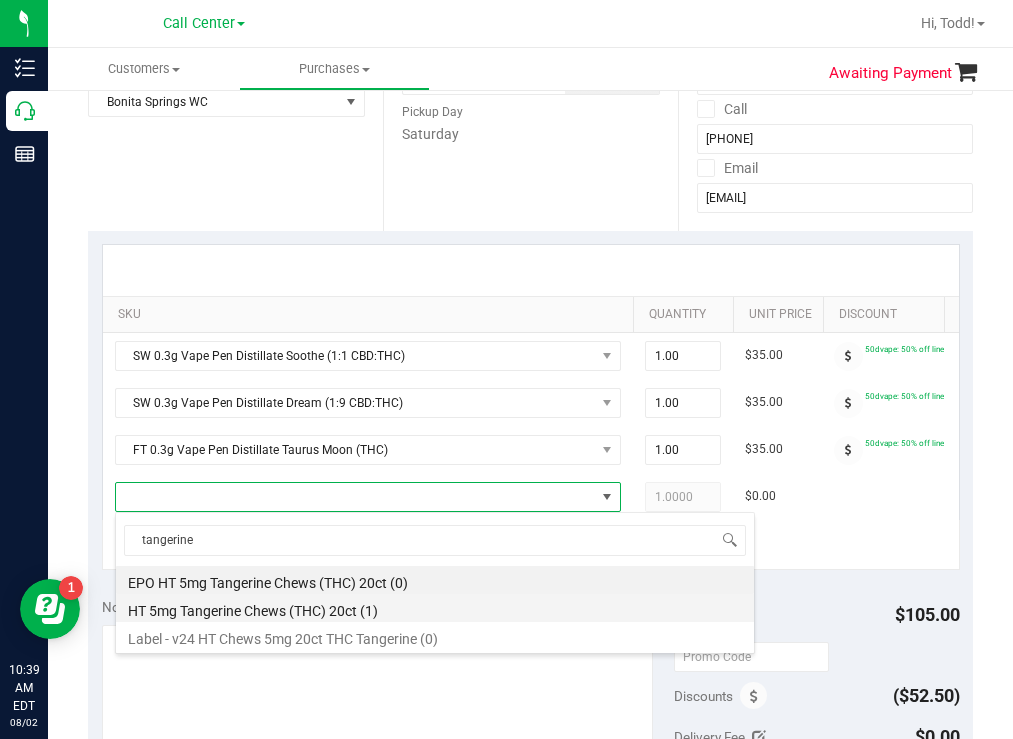 click on "HT 5mg Tangerine Chews (THC) 20ct (1)" at bounding box center [435, 608] 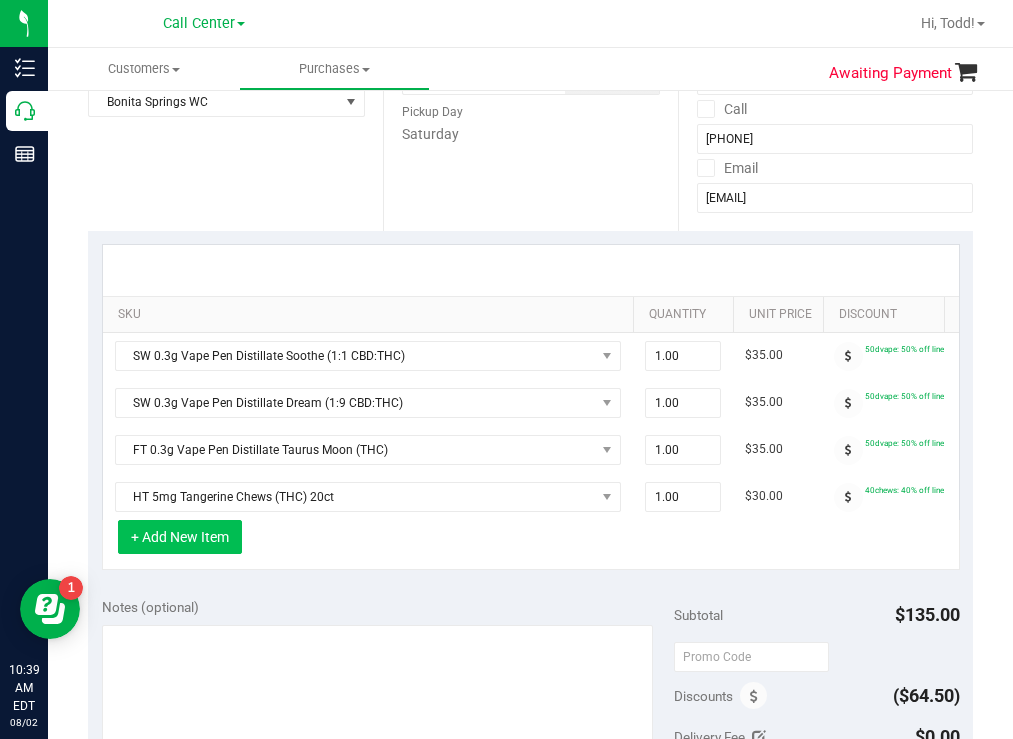 click on "+ Add New Item" at bounding box center [180, 537] 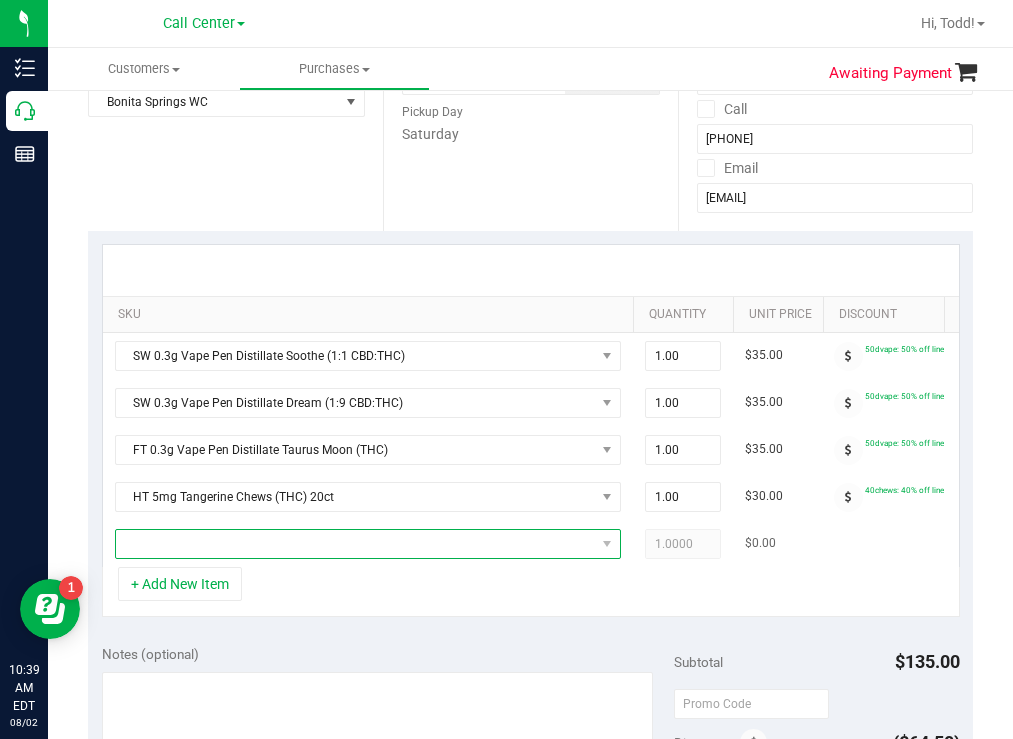click at bounding box center [355, 544] 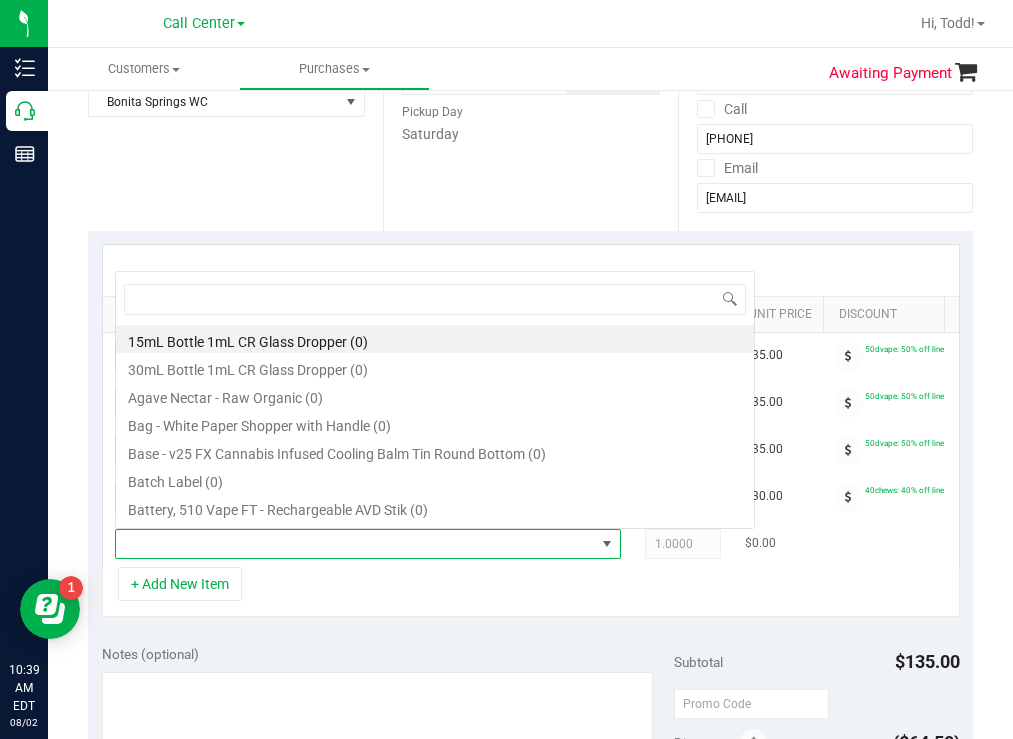 scroll, scrollTop: 0, scrollLeft: 0, axis: both 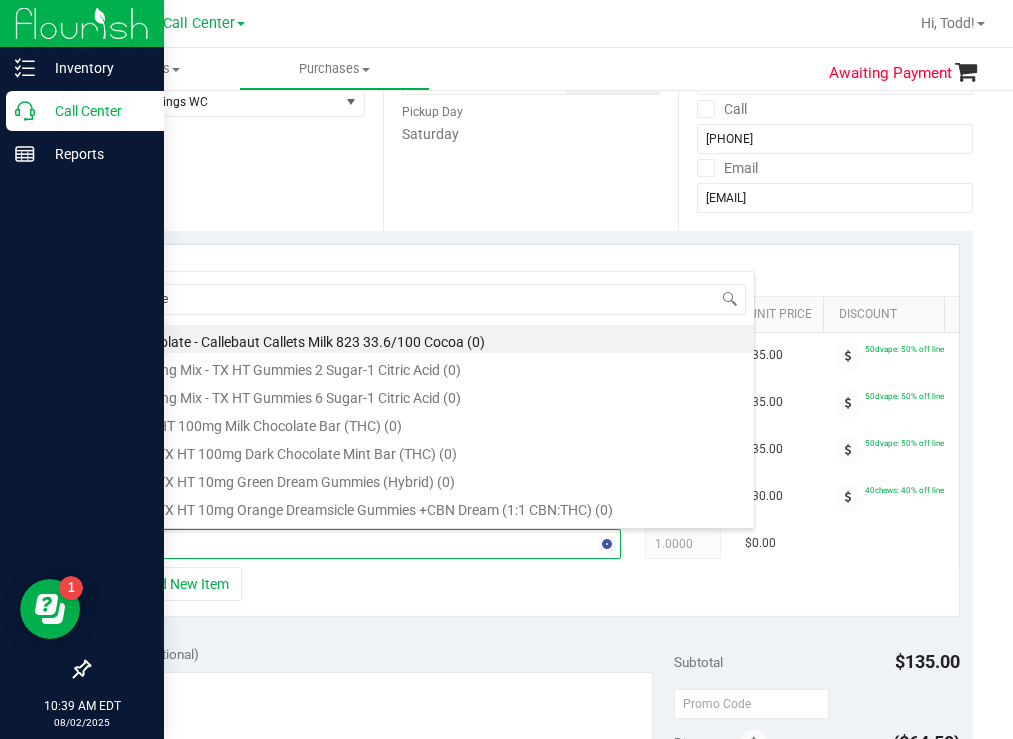 type on "mixed" 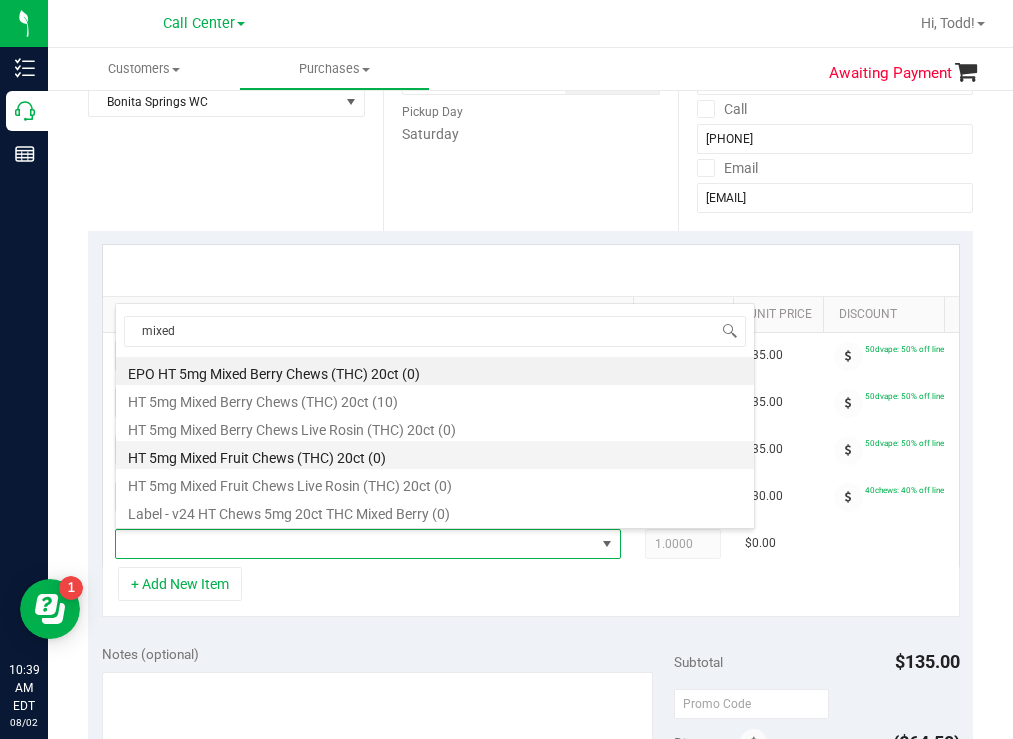 click on "HT 5mg Mixed Fruit Chews (THC) 20ct (0)" at bounding box center (435, 455) 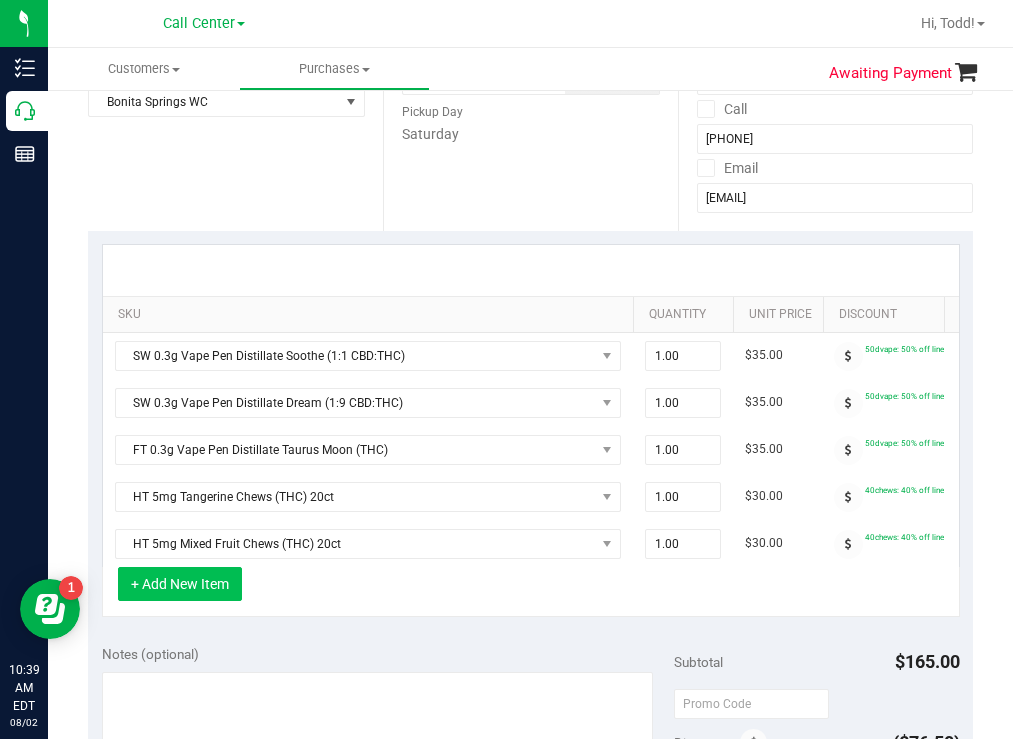 click on "+ Add New Item" at bounding box center [180, 584] 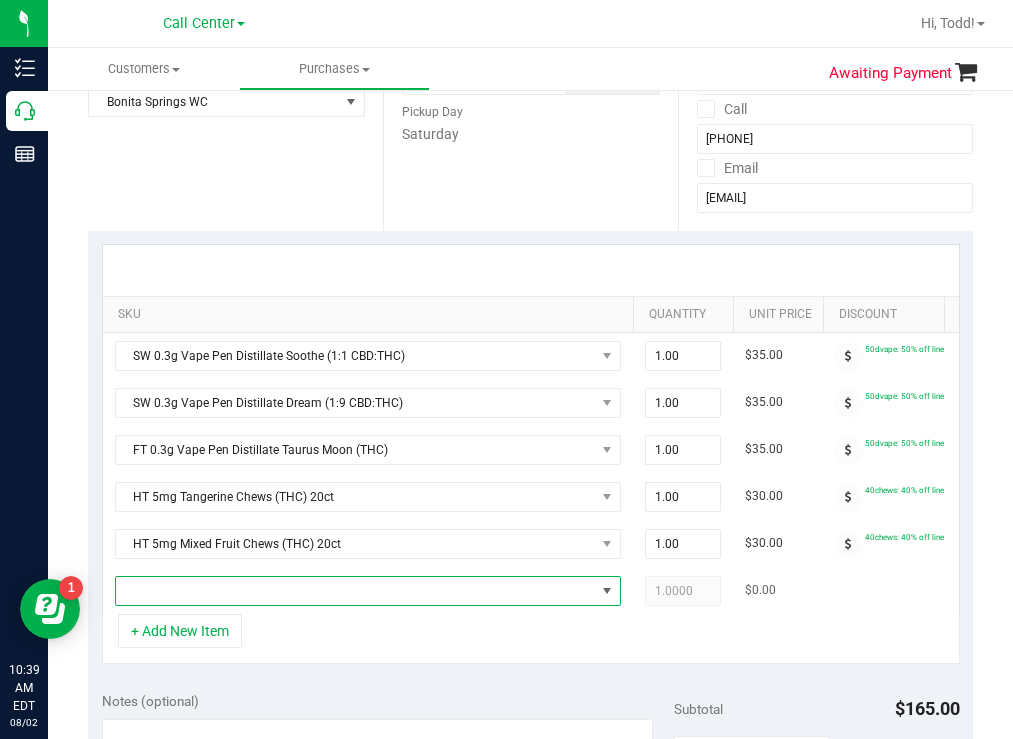 click at bounding box center (355, 591) 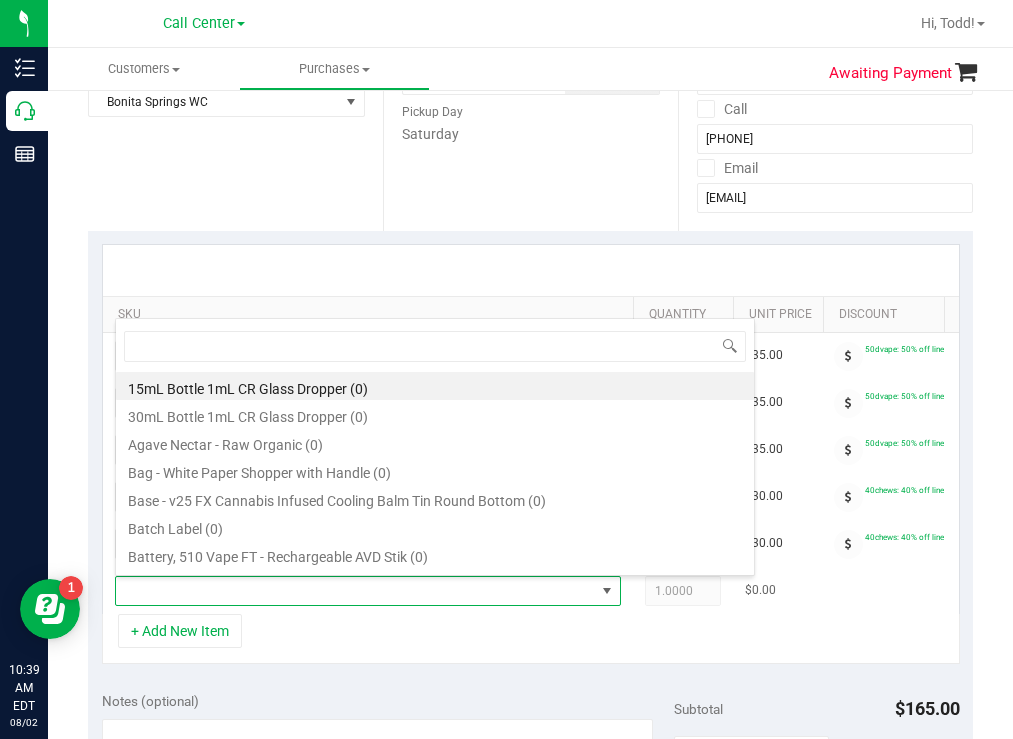 scroll, scrollTop: 99970, scrollLeft: 99494, axis: both 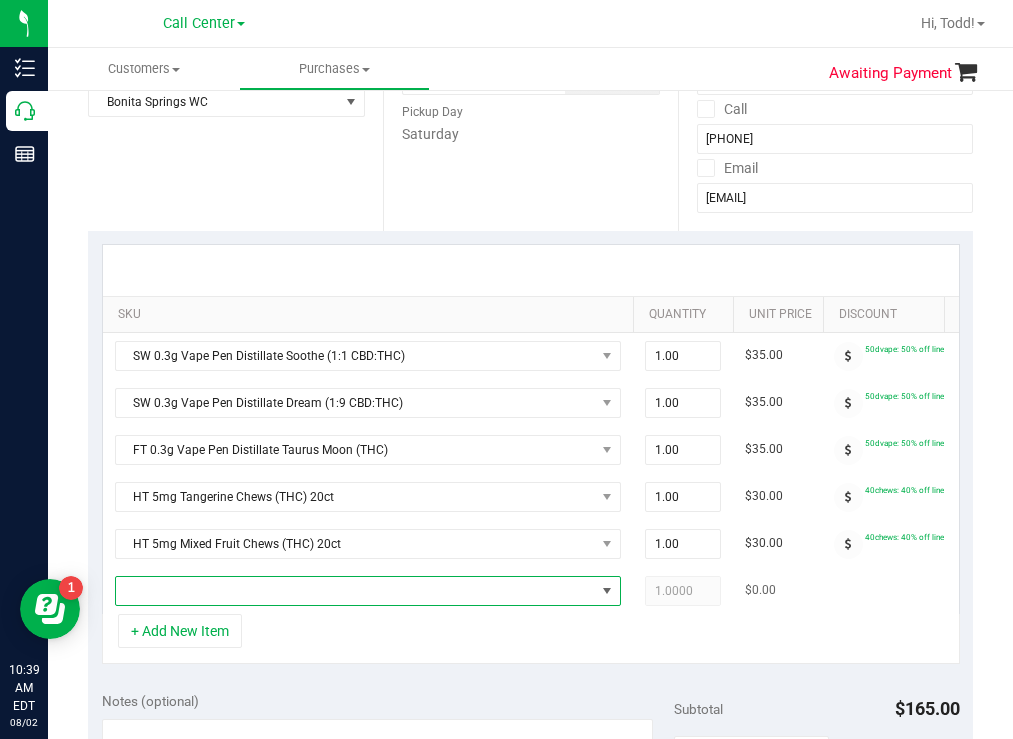 click at bounding box center [355, 591] 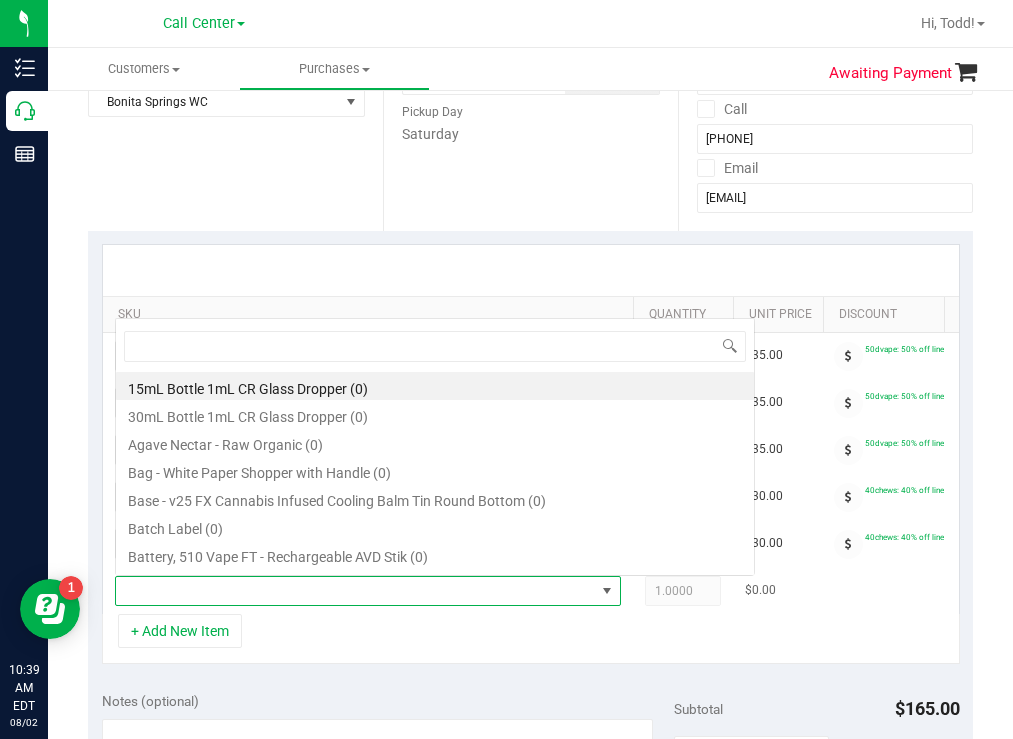 scroll, scrollTop: 0, scrollLeft: 0, axis: both 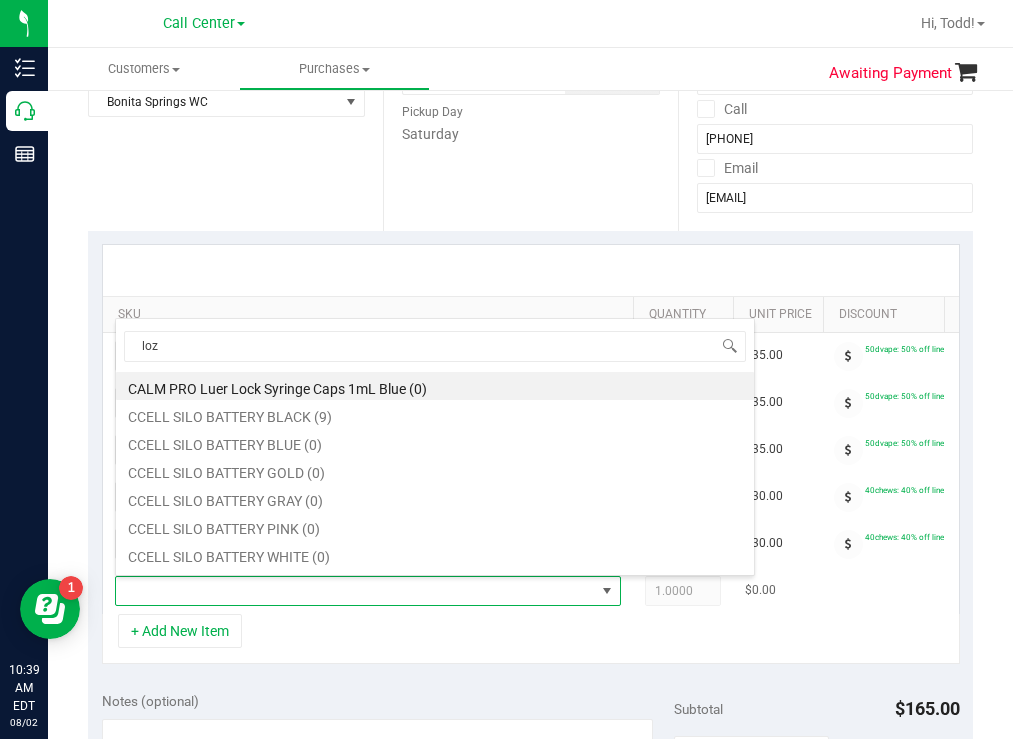 type on "loze" 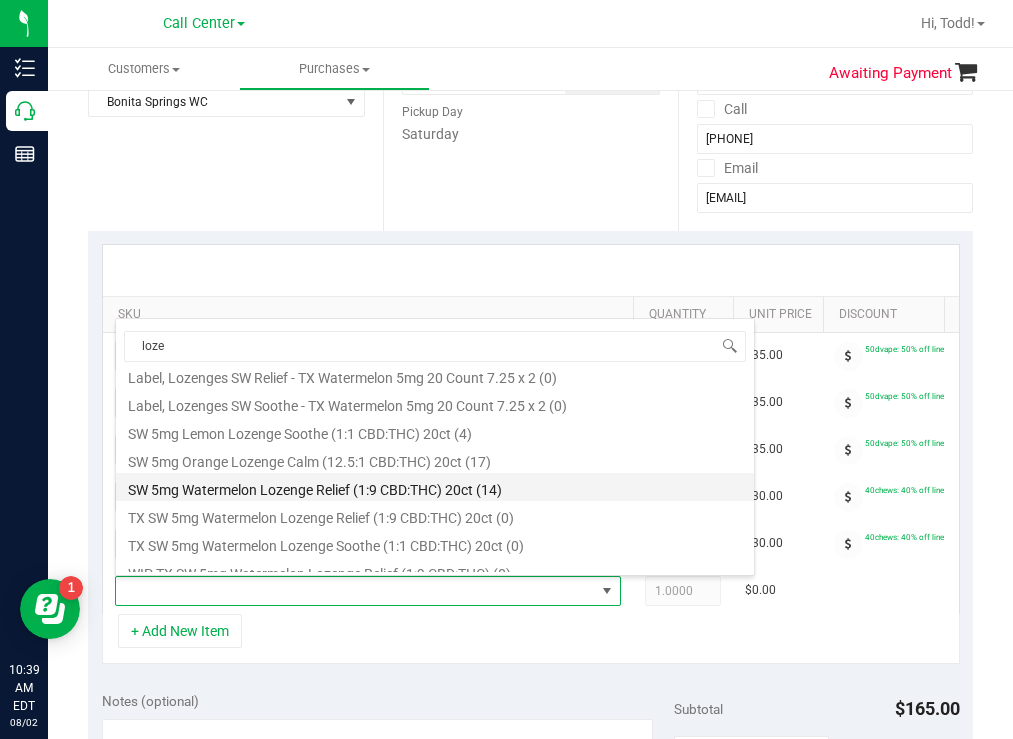 scroll, scrollTop: 192, scrollLeft: 0, axis: vertical 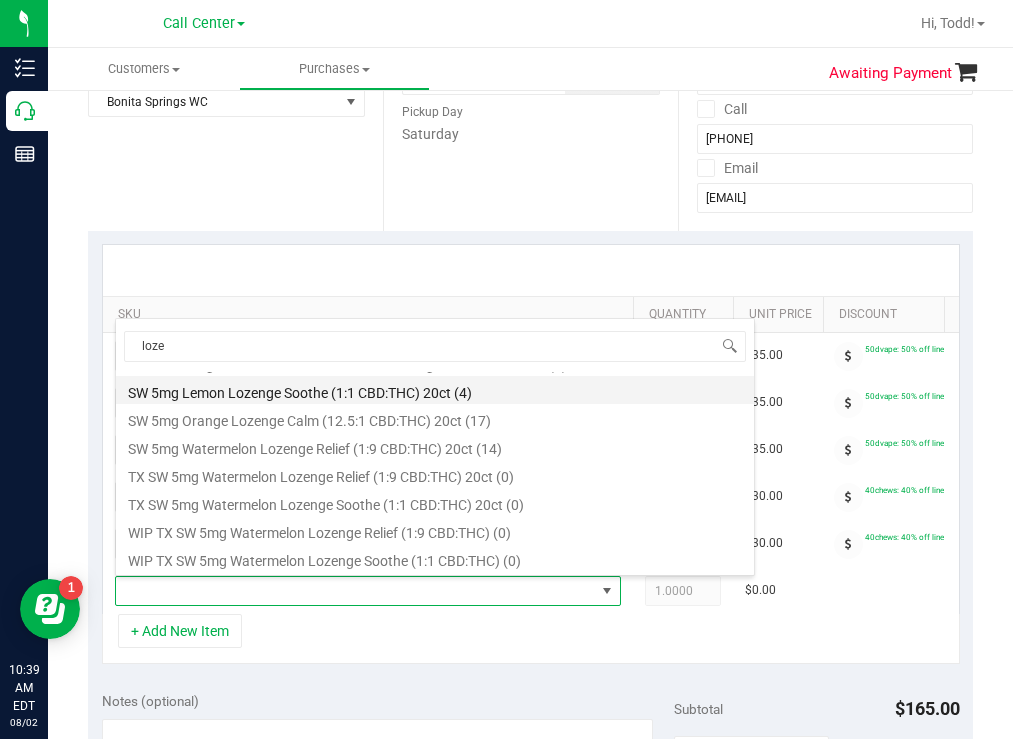 click on "SW 5mg Lemon Lozenge Soothe (1:1 CBD:THC) 20ct (4)" at bounding box center [435, 390] 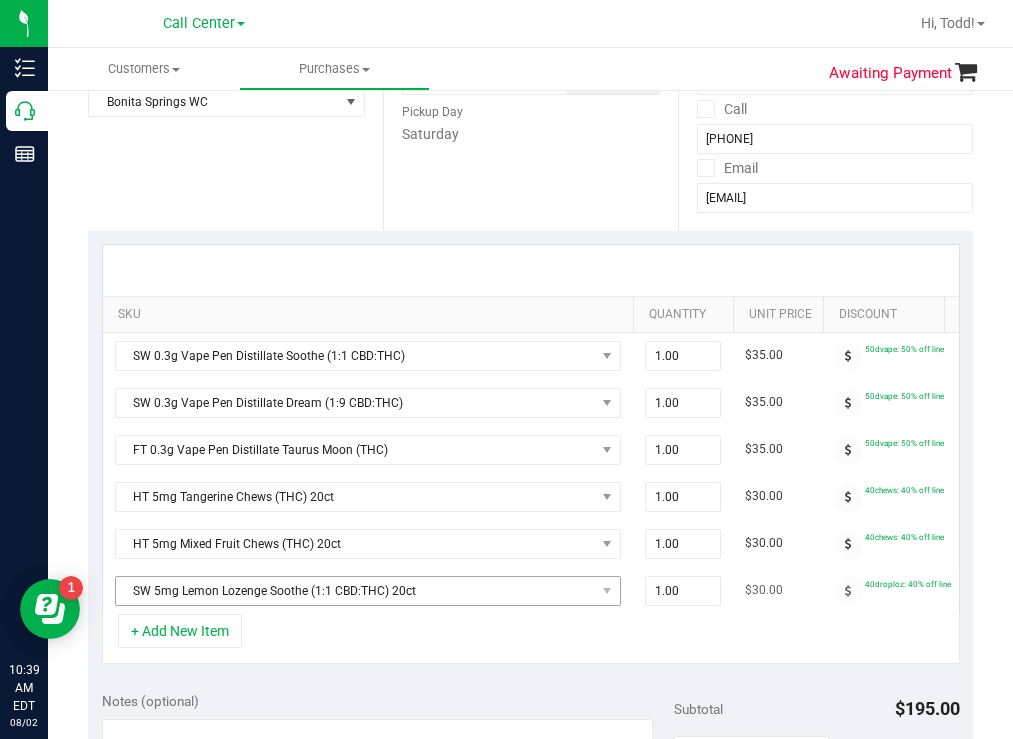 scroll, scrollTop: 400, scrollLeft: 0, axis: vertical 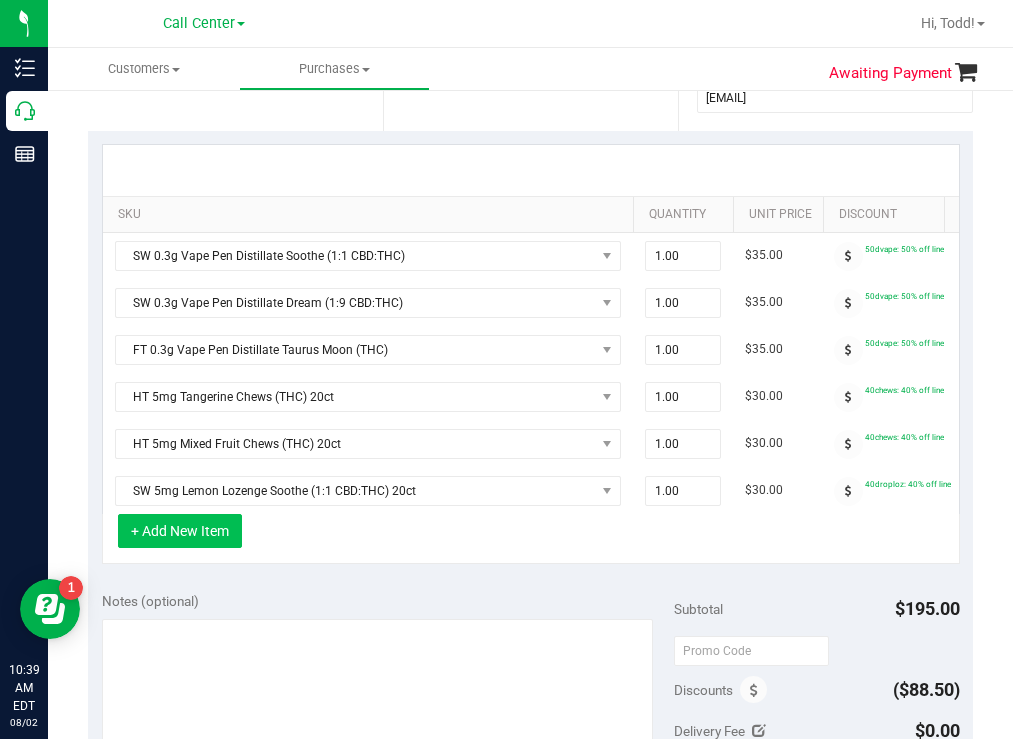 click on "+ Add New Item" at bounding box center (180, 531) 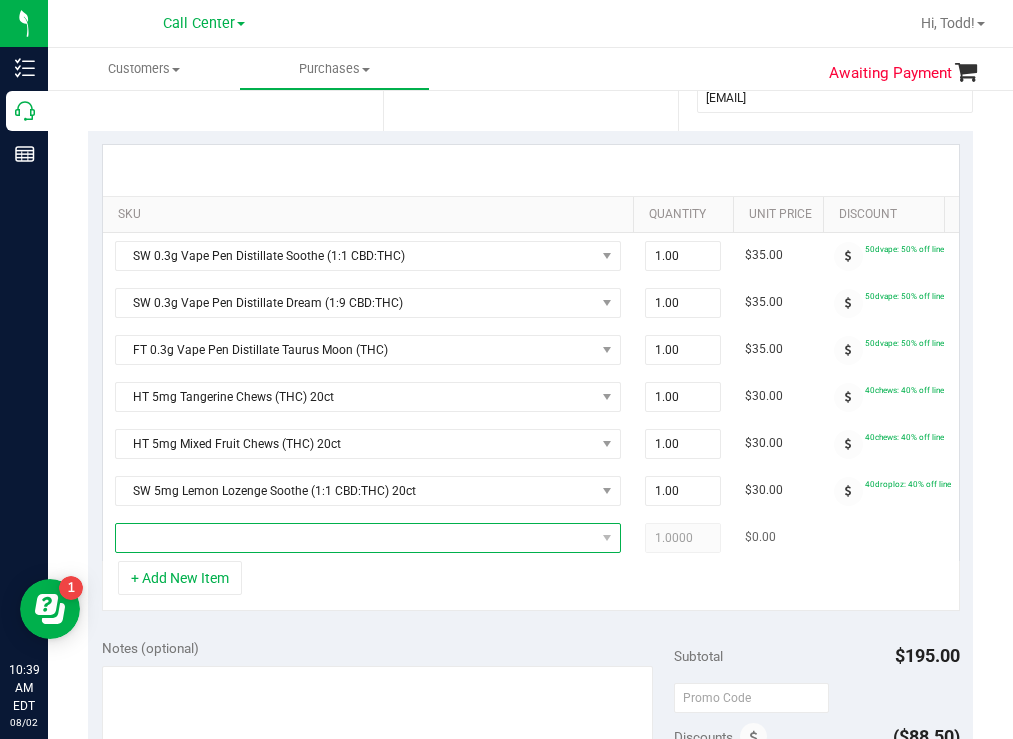 click at bounding box center (355, 538) 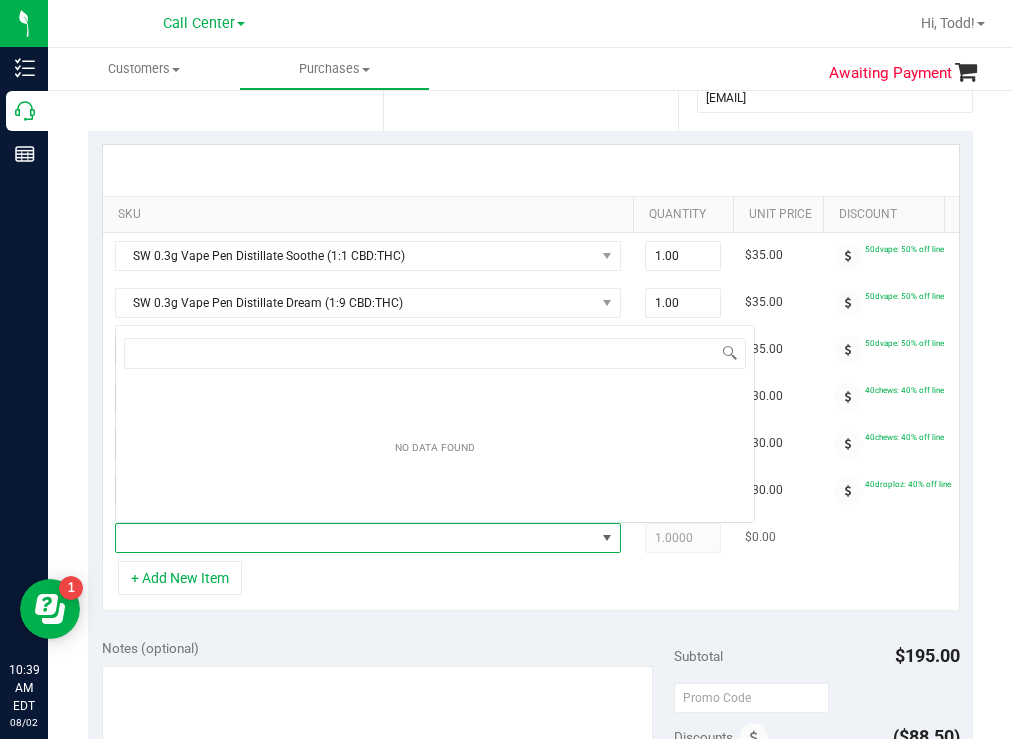 scroll, scrollTop: 0, scrollLeft: 0, axis: both 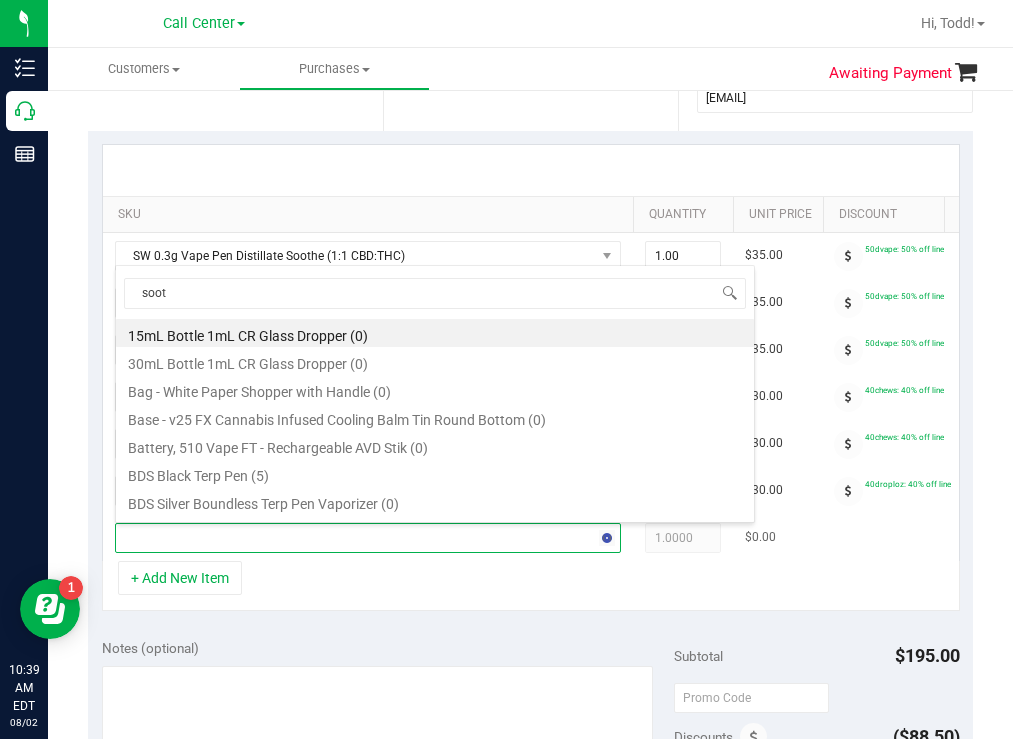 type on "sooth" 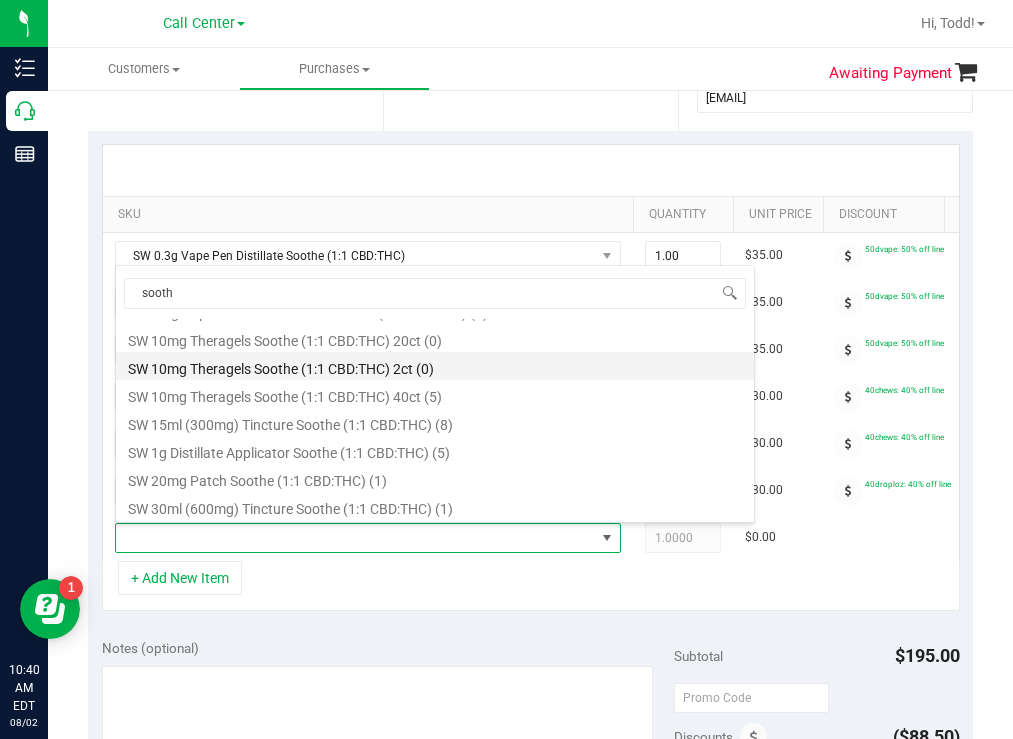 scroll, scrollTop: 1200, scrollLeft: 0, axis: vertical 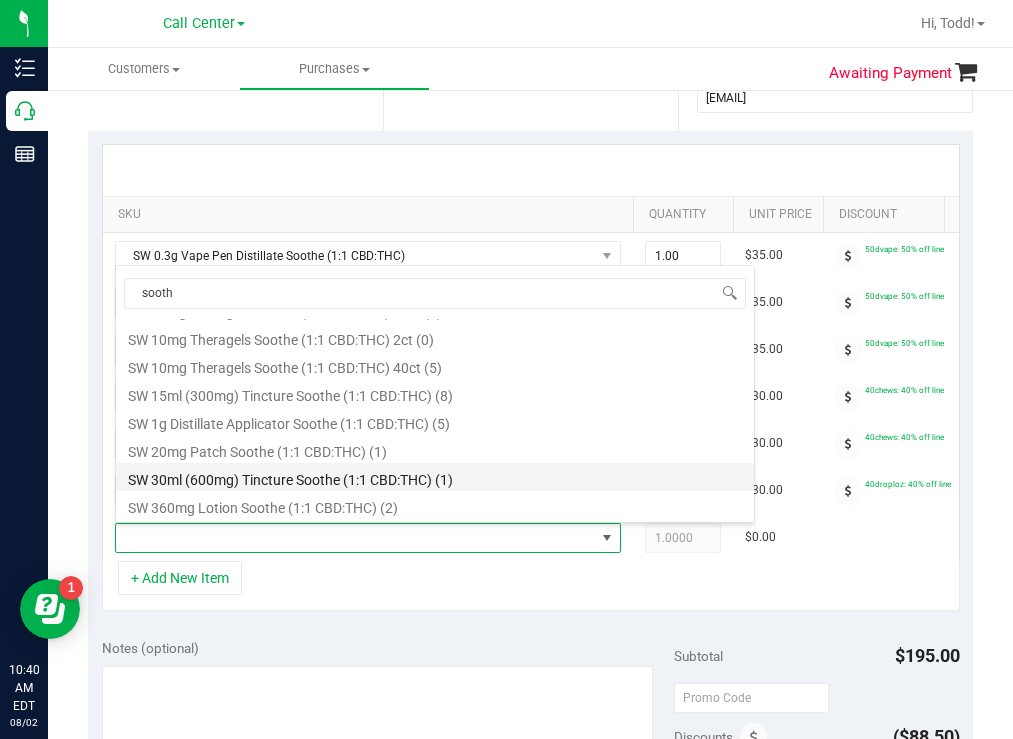 click on "SW 30ml (600mg) Tincture Soothe (1:1 CBD:THC) (1)" at bounding box center (435, 477) 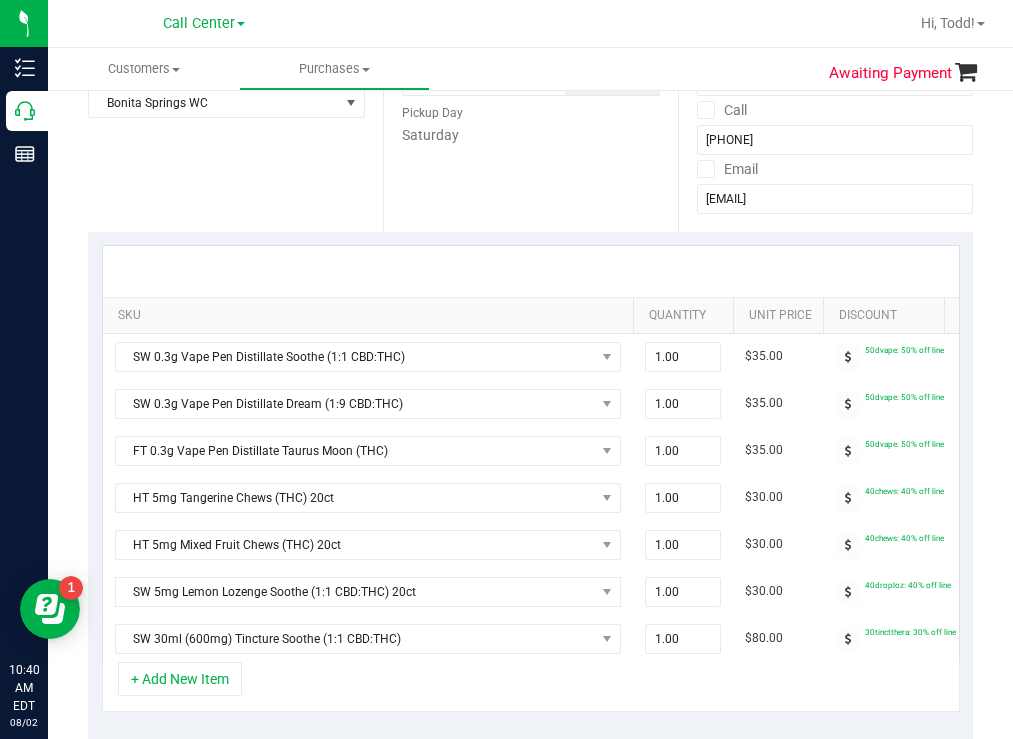 scroll, scrollTop: 300, scrollLeft: 0, axis: vertical 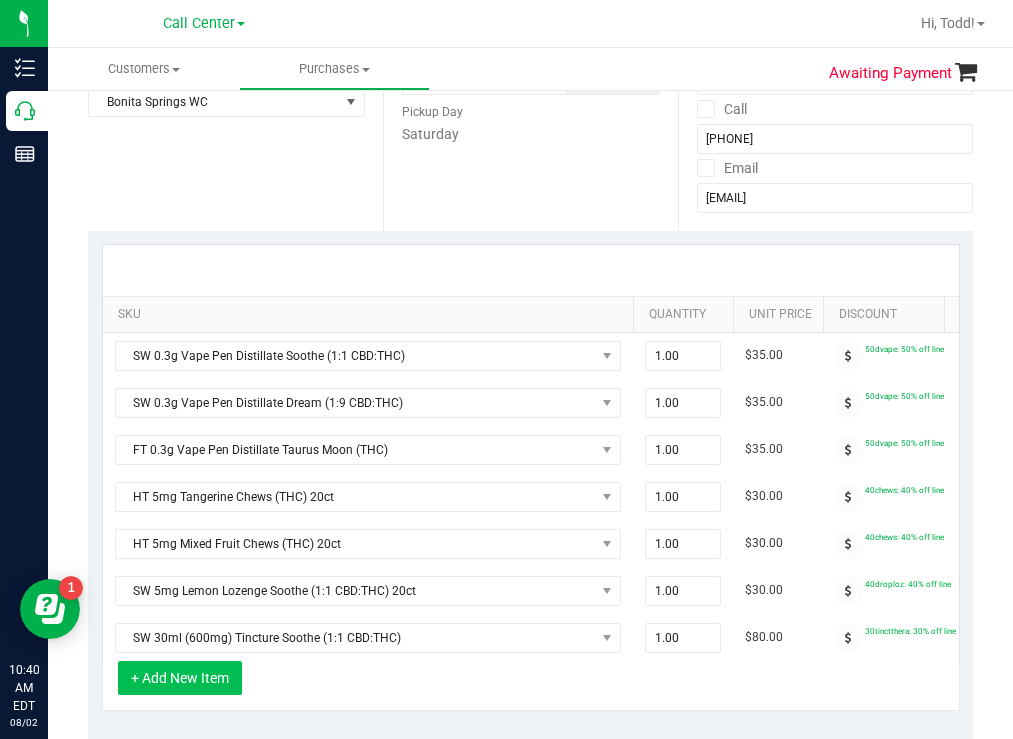 click on "+ Add New Item" at bounding box center [180, 678] 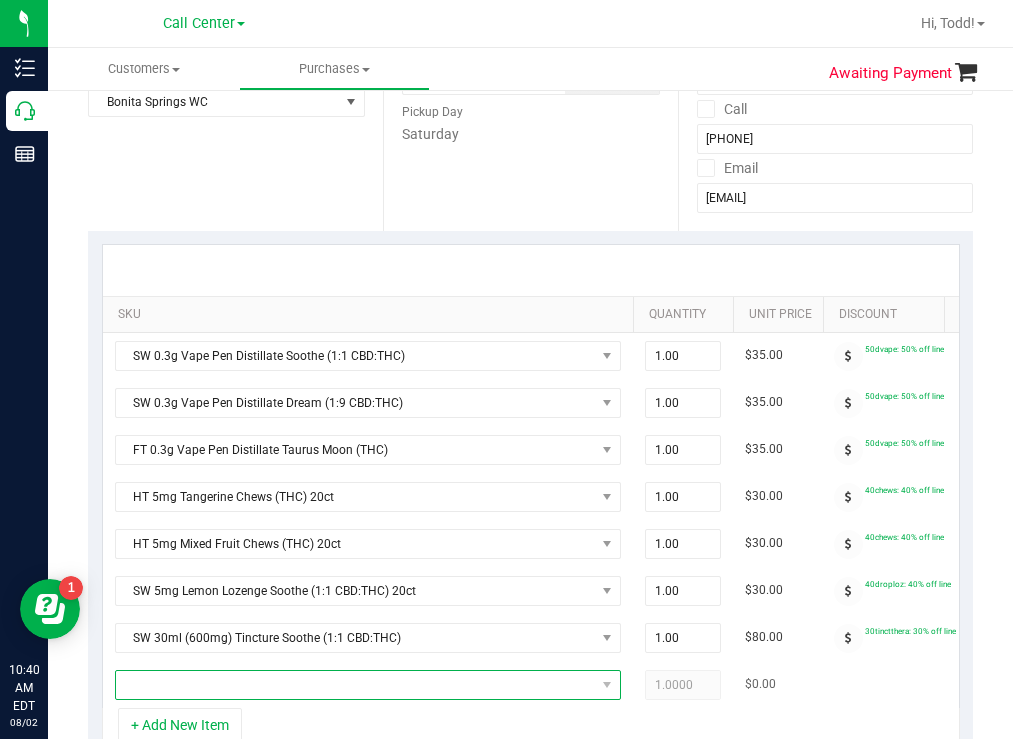 click at bounding box center (355, 685) 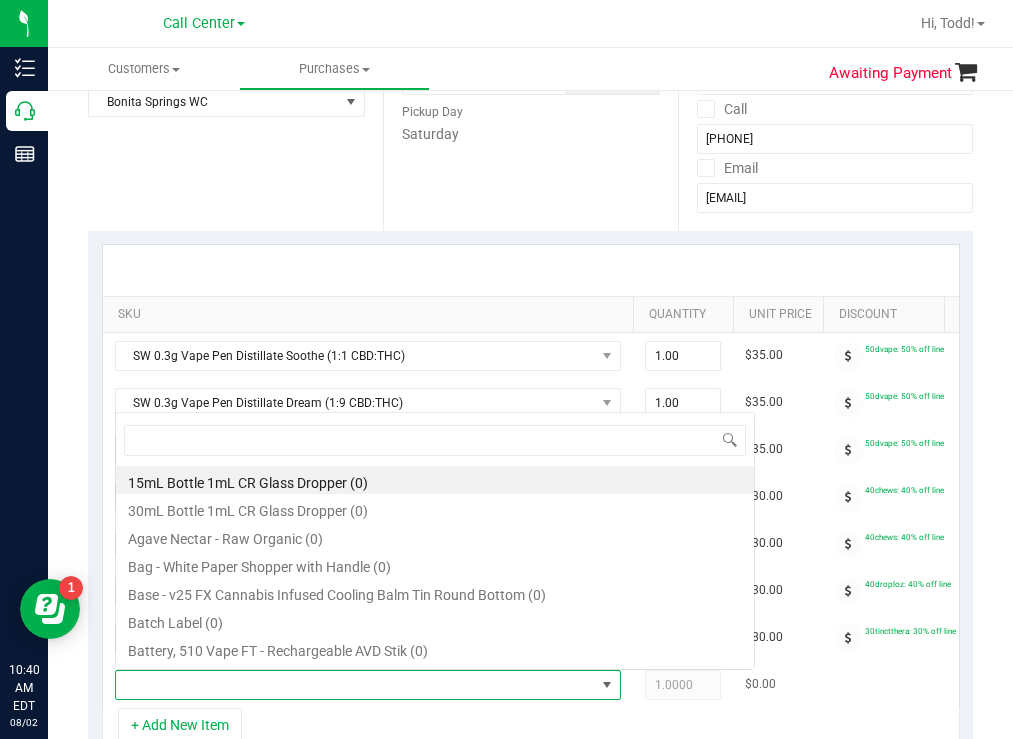 scroll, scrollTop: 0, scrollLeft: 0, axis: both 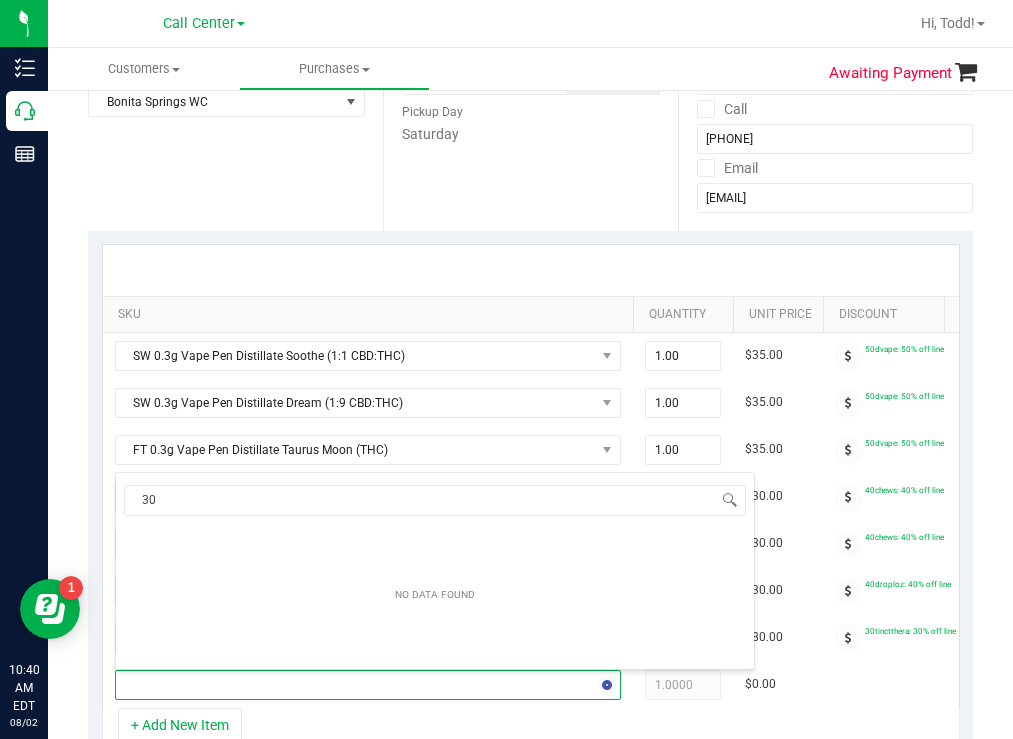 type on "30" 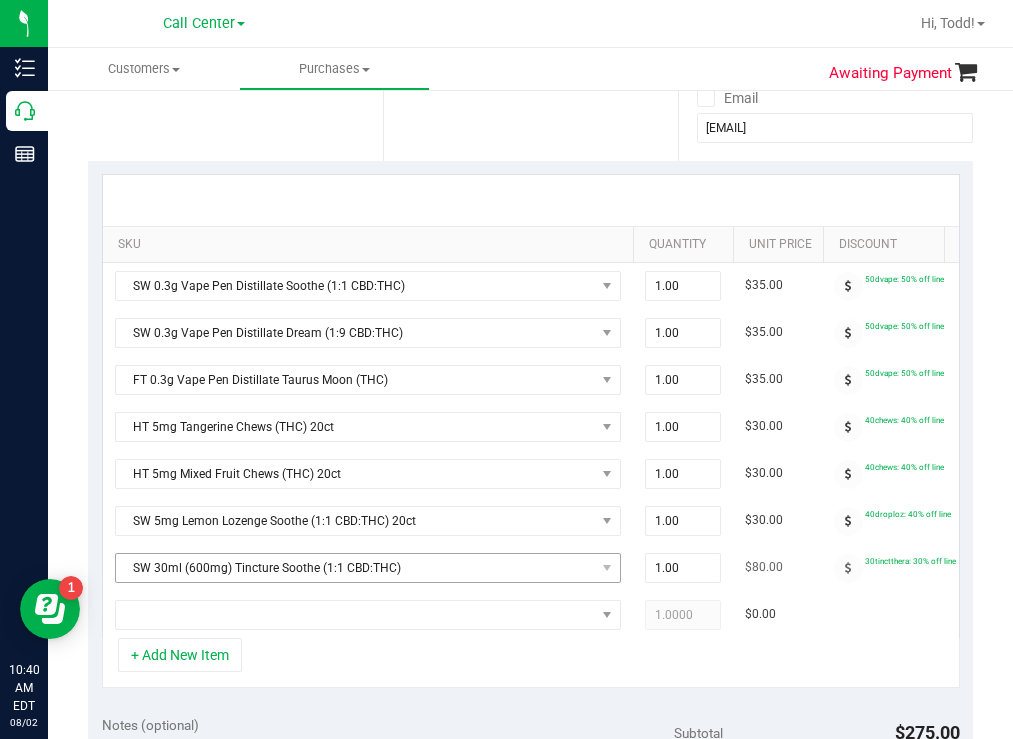 scroll, scrollTop: 500, scrollLeft: 0, axis: vertical 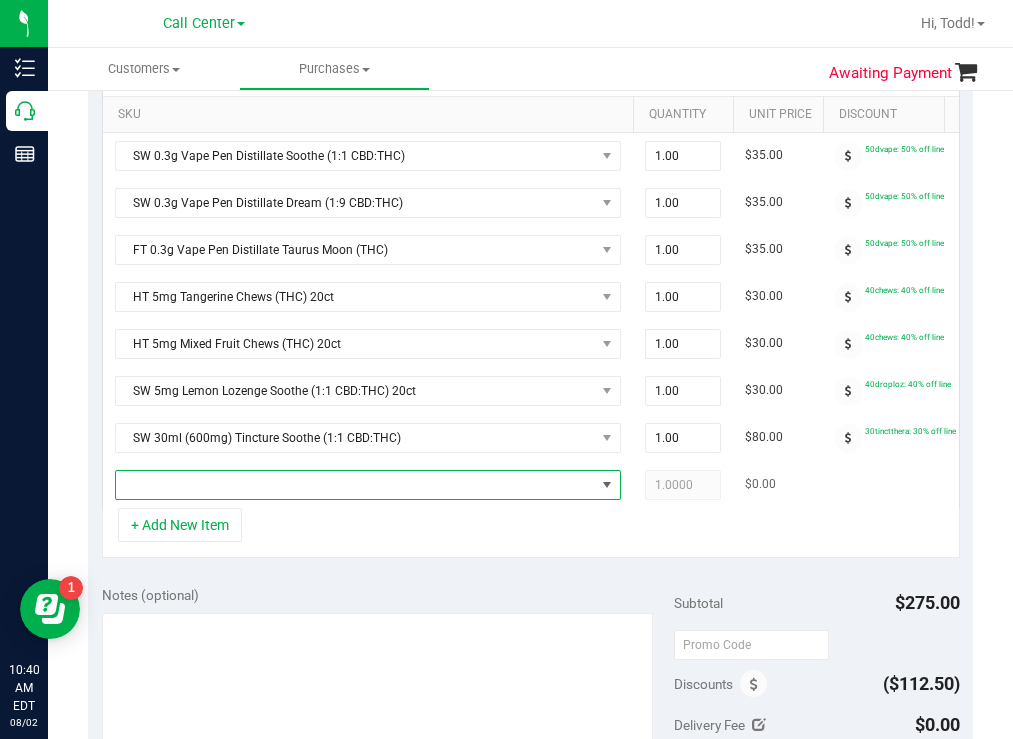 click at bounding box center (355, 485) 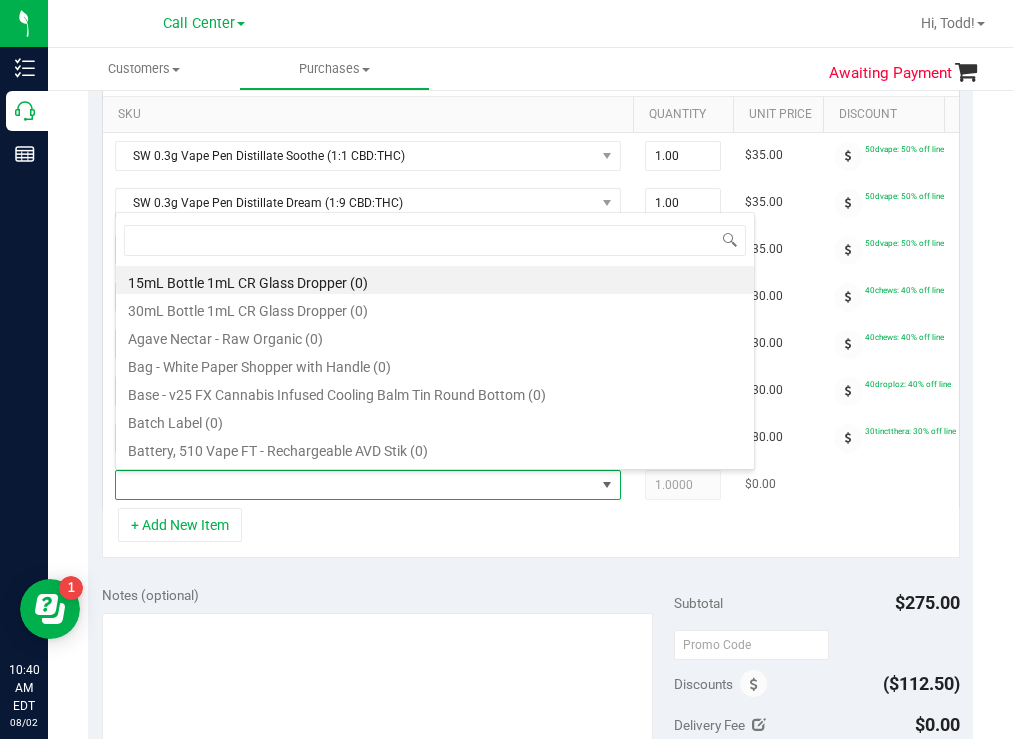 scroll, scrollTop: 99970, scrollLeft: 99494, axis: both 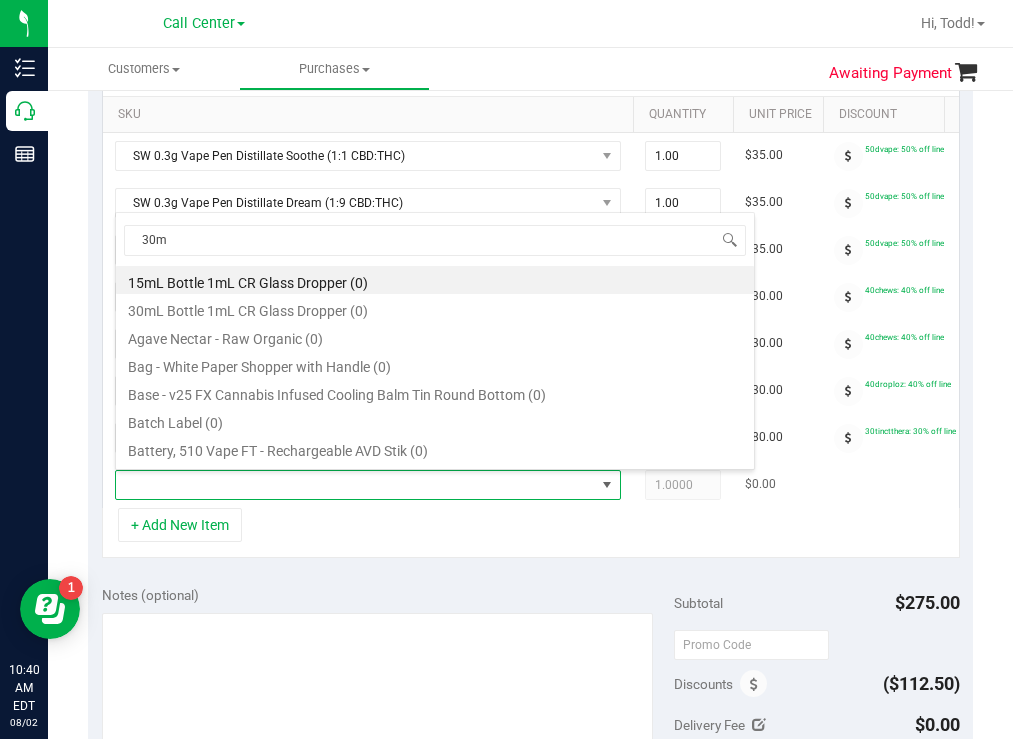 type on "30ml" 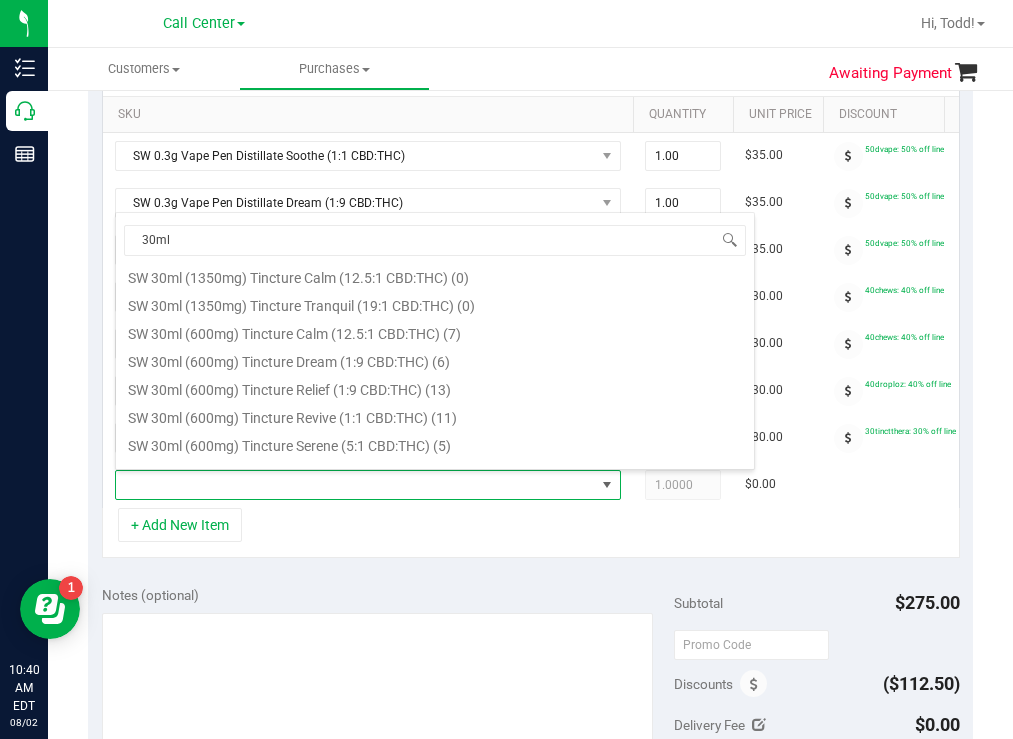 scroll, scrollTop: 1100, scrollLeft: 0, axis: vertical 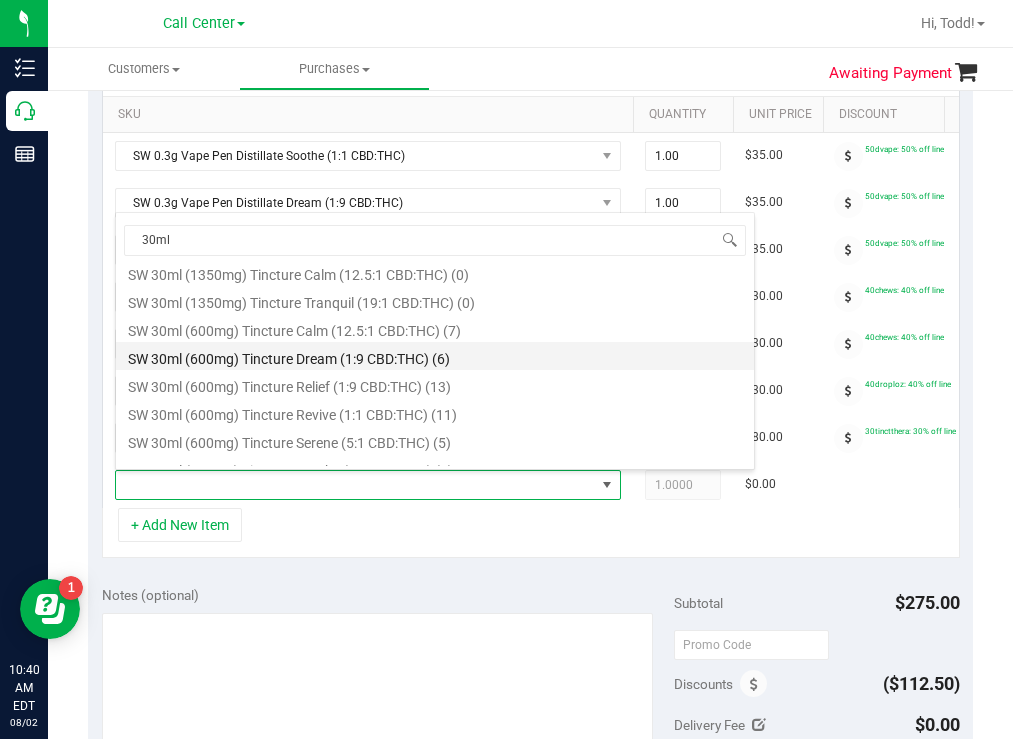 click on "SW 30ml (600mg) Tincture Dream (1:9 CBD:THC) (6)" at bounding box center [435, 356] 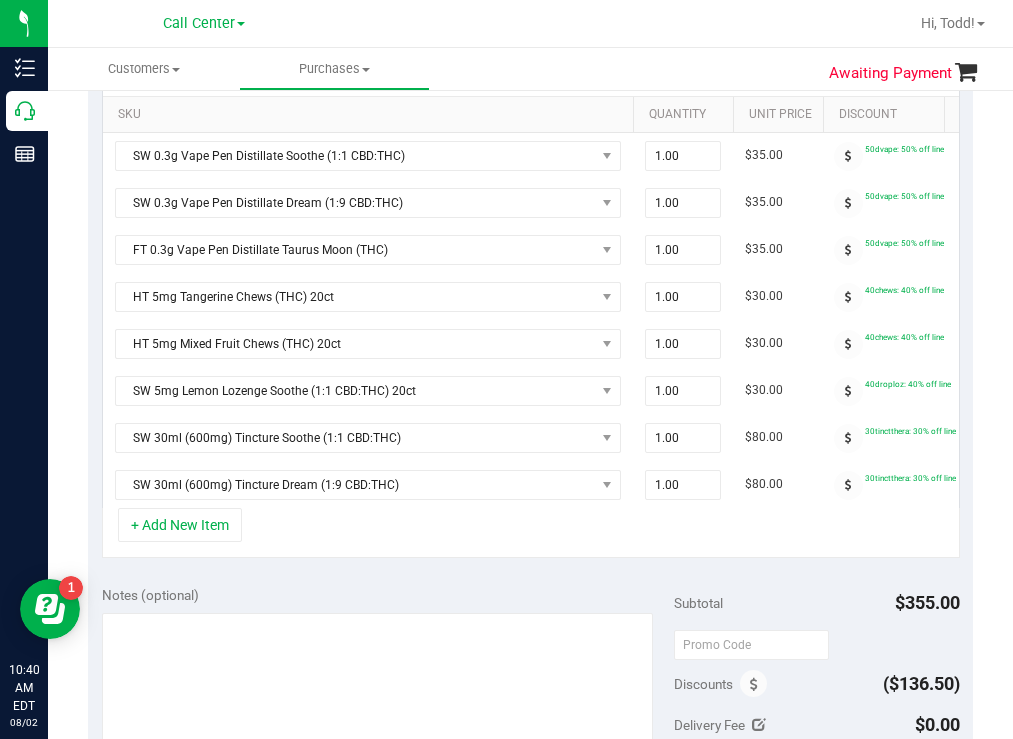scroll, scrollTop: 0, scrollLeft: 158, axis: horizontal 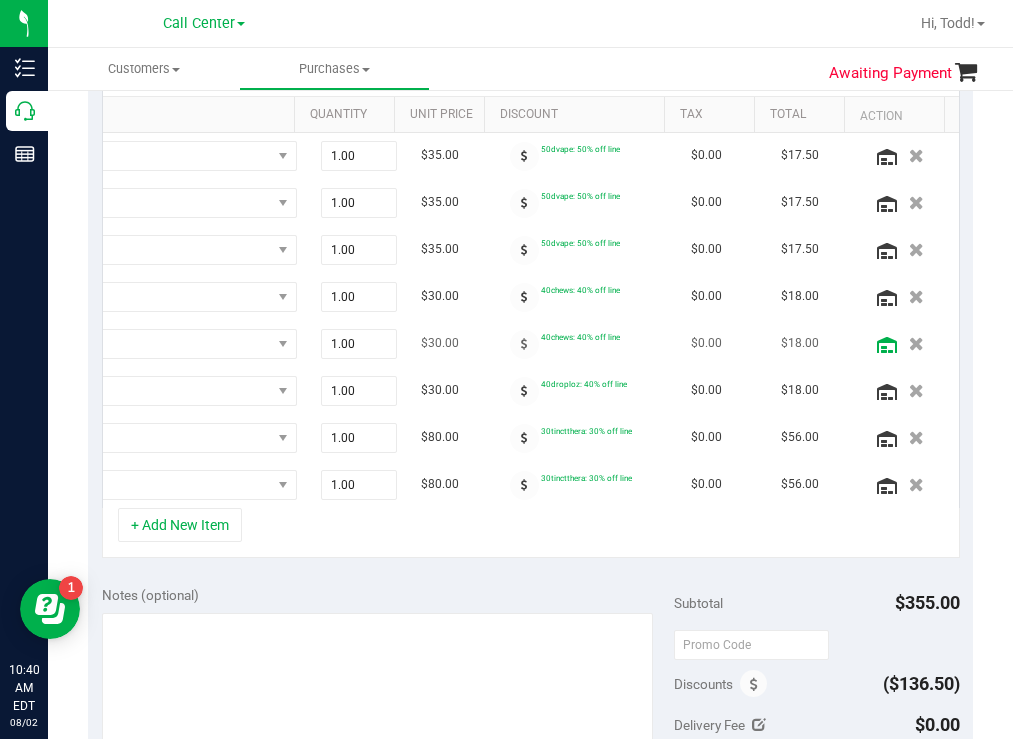 click 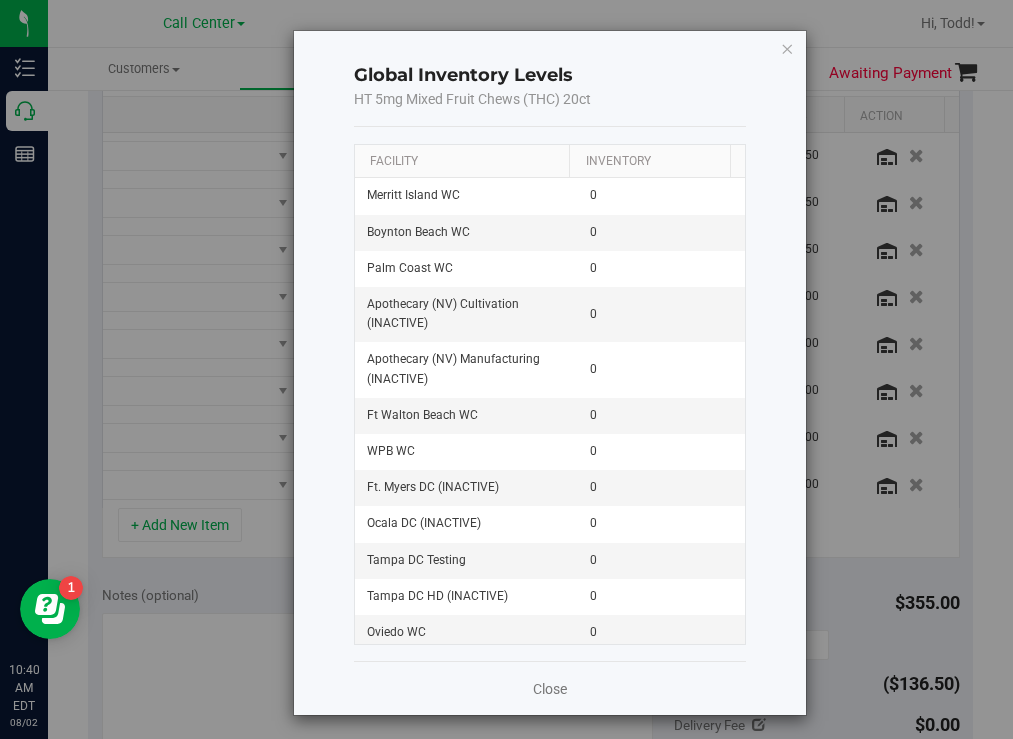 click on "Facility" at bounding box center [462, 162] 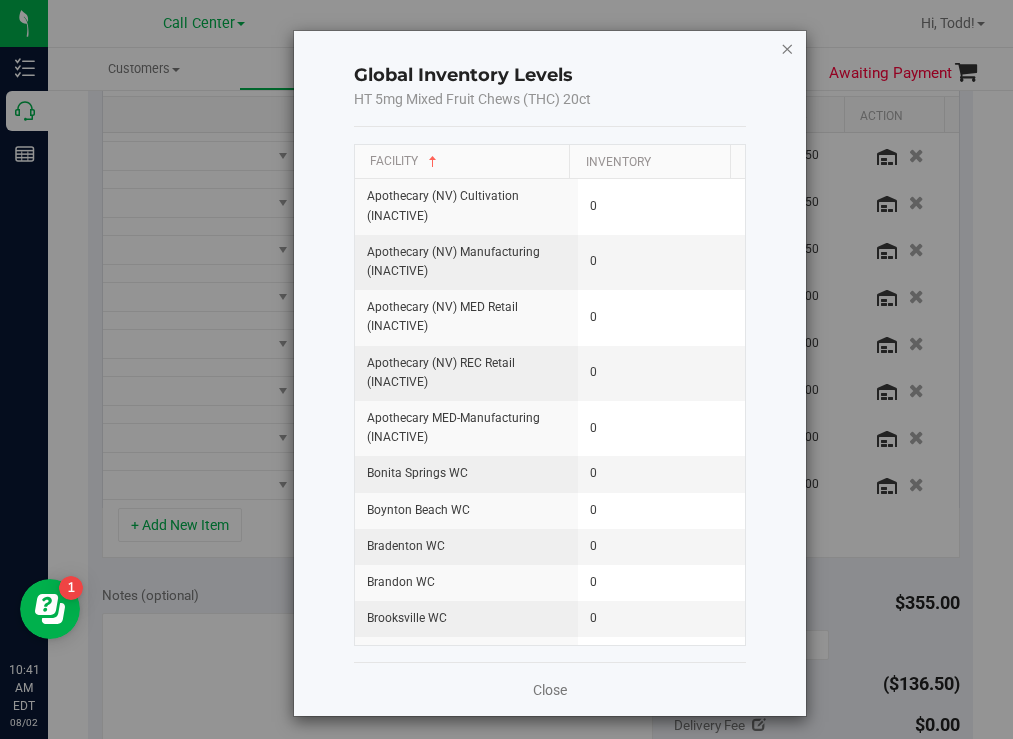 click at bounding box center [787, 48] 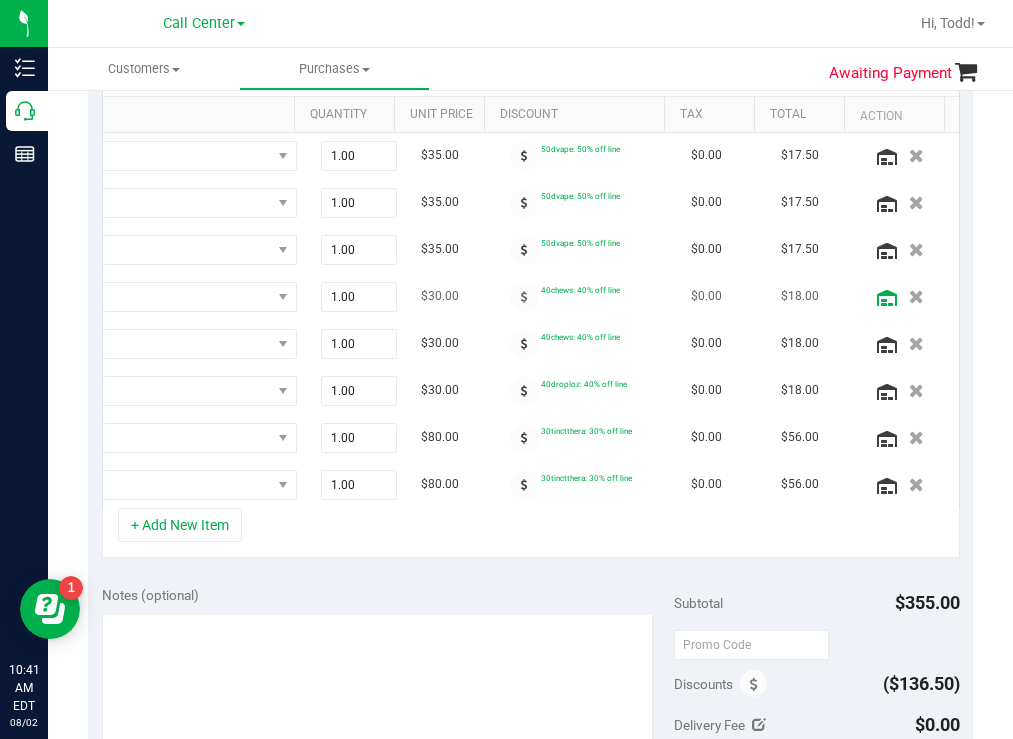click 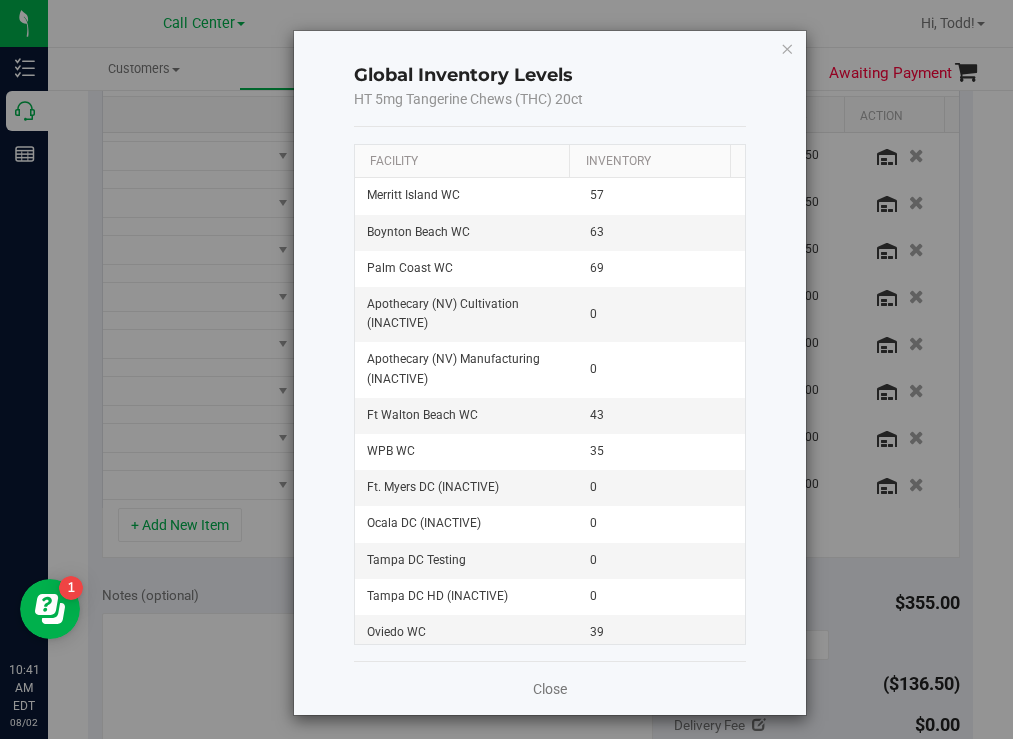 click on "Facility" at bounding box center (462, 162) 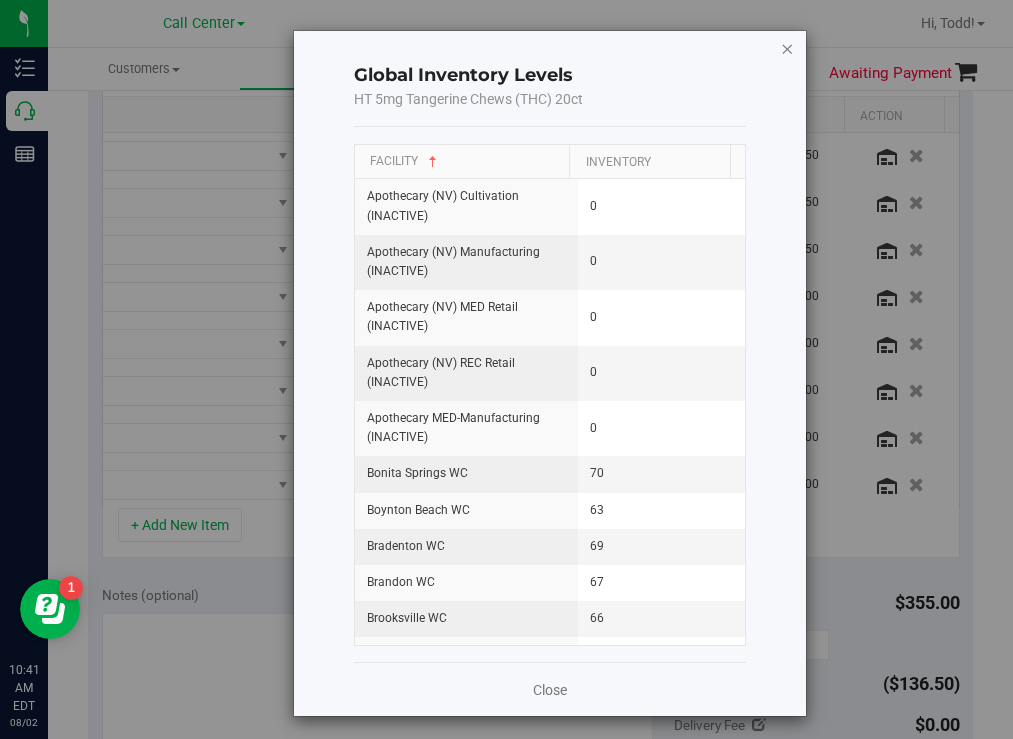 click at bounding box center [787, 48] 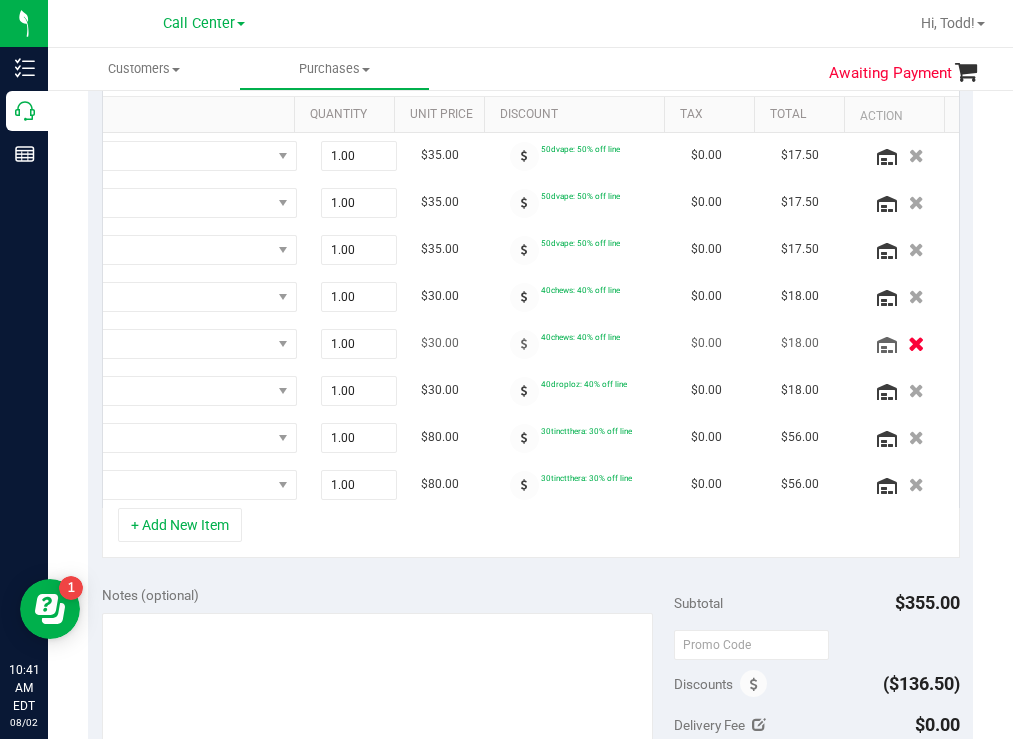 click at bounding box center (916, 343) 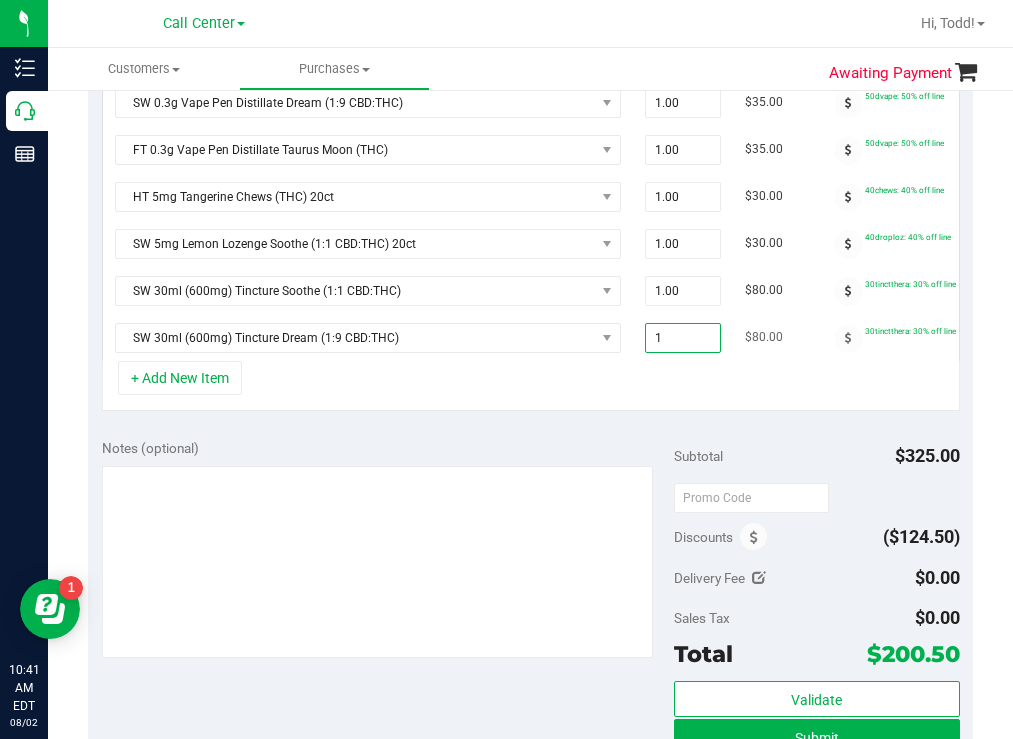 click on "1.00 1" at bounding box center [683, 338] 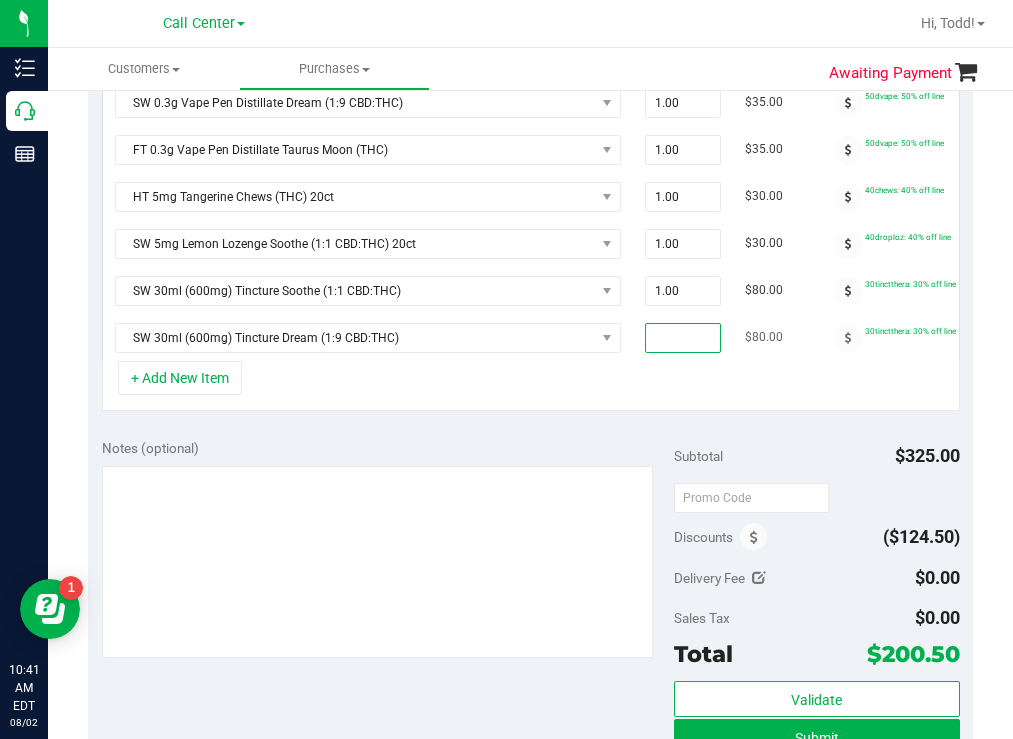type on "2" 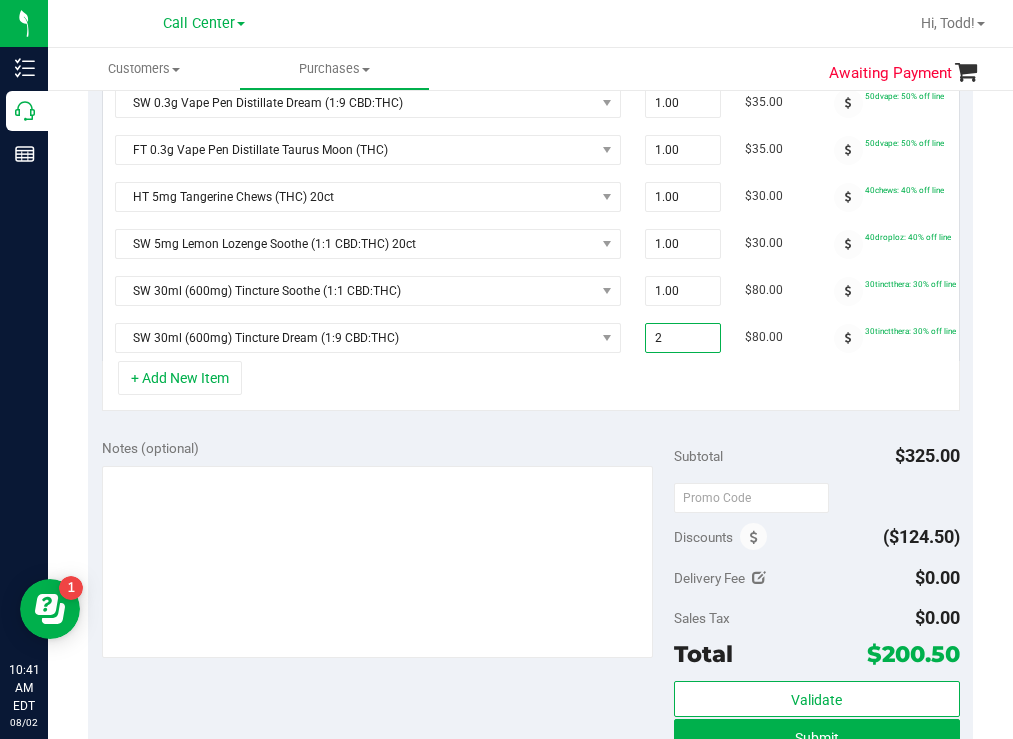 type on "2.00" 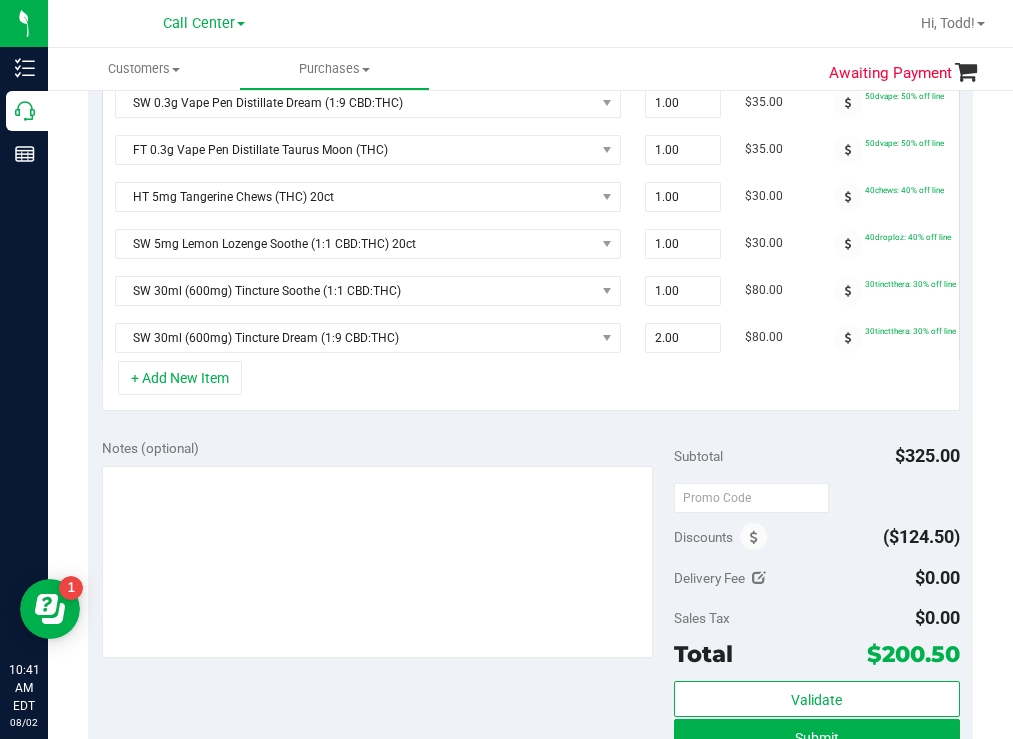click on "+ Add New Item" at bounding box center (531, 386) 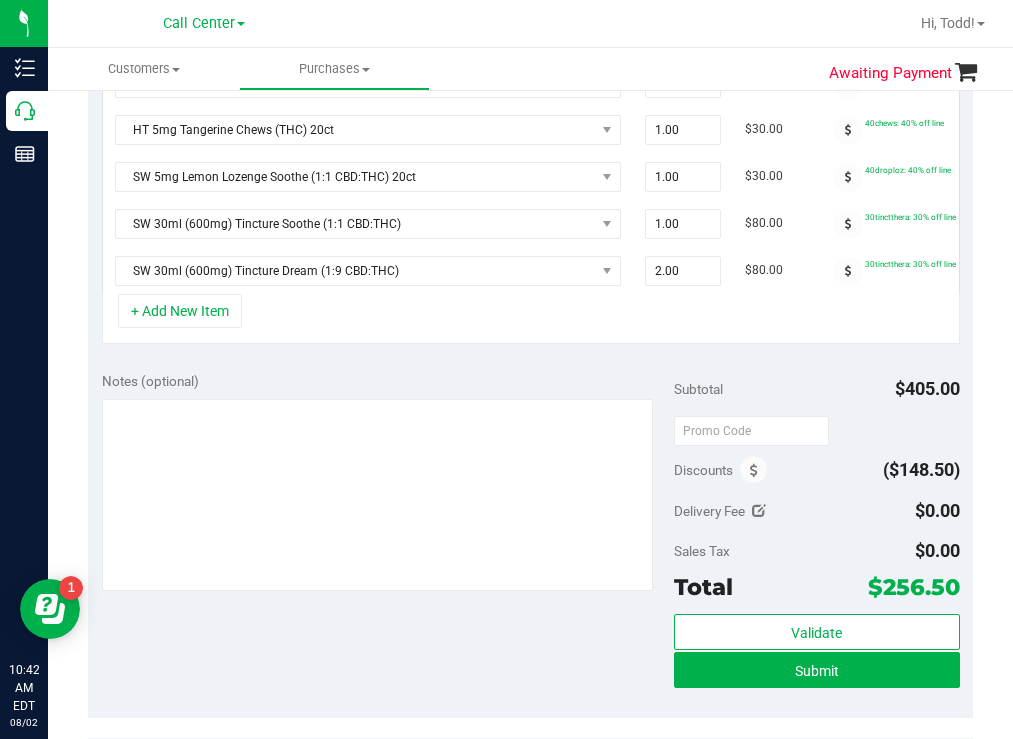 scroll, scrollTop: 700, scrollLeft: 0, axis: vertical 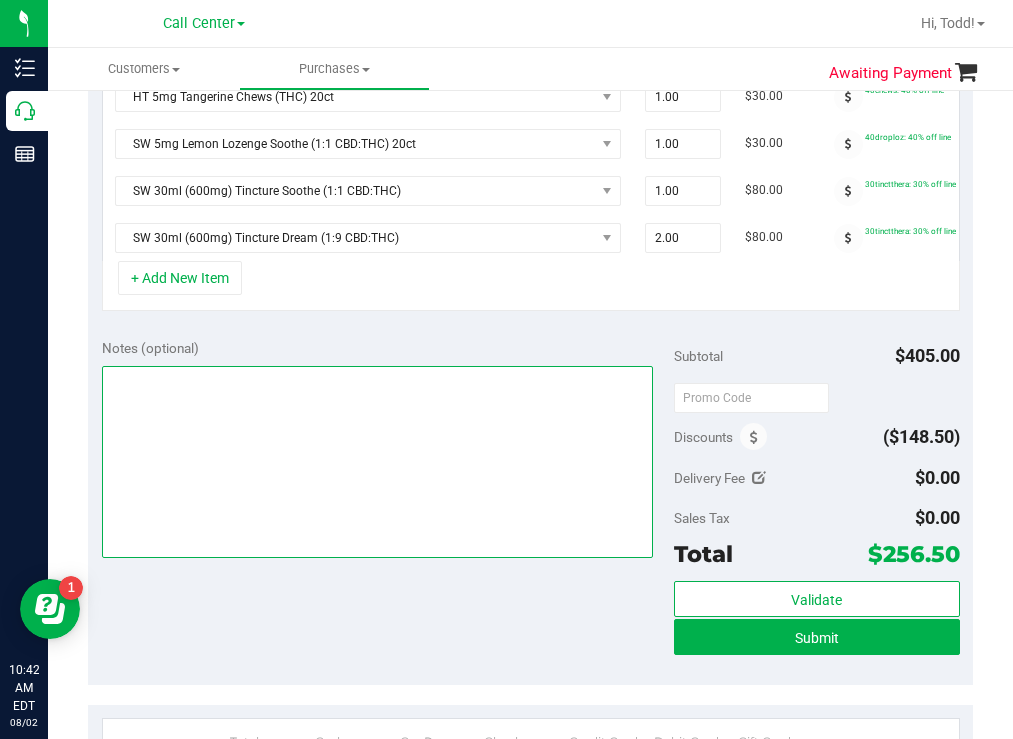 click at bounding box center (378, 462) 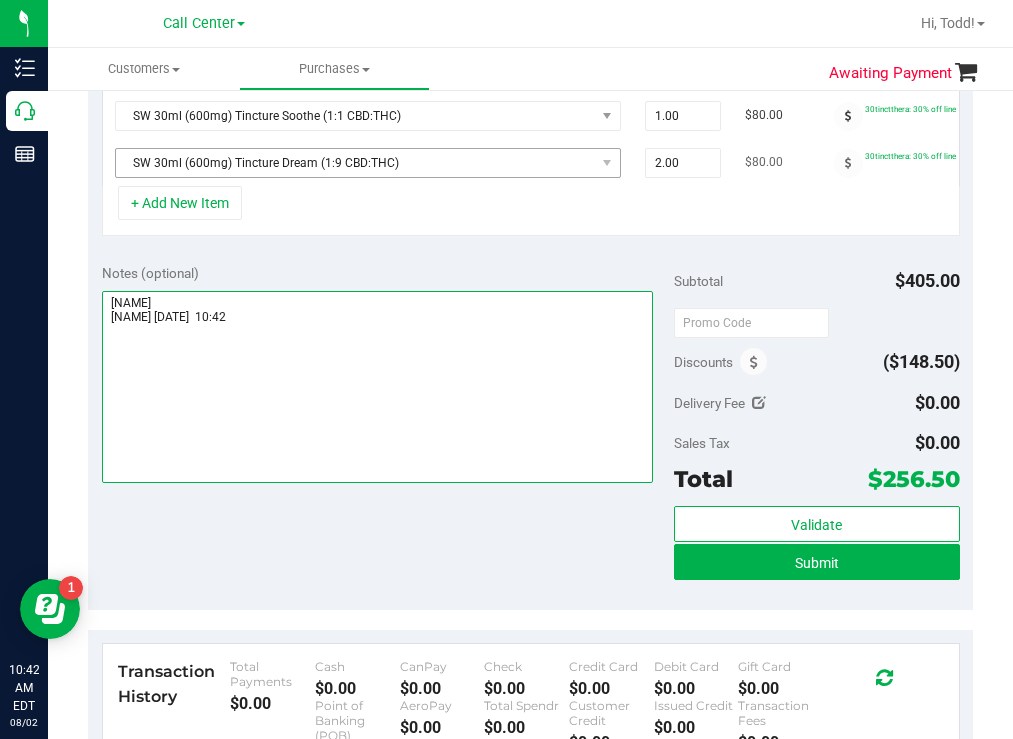 scroll, scrollTop: 900, scrollLeft: 0, axis: vertical 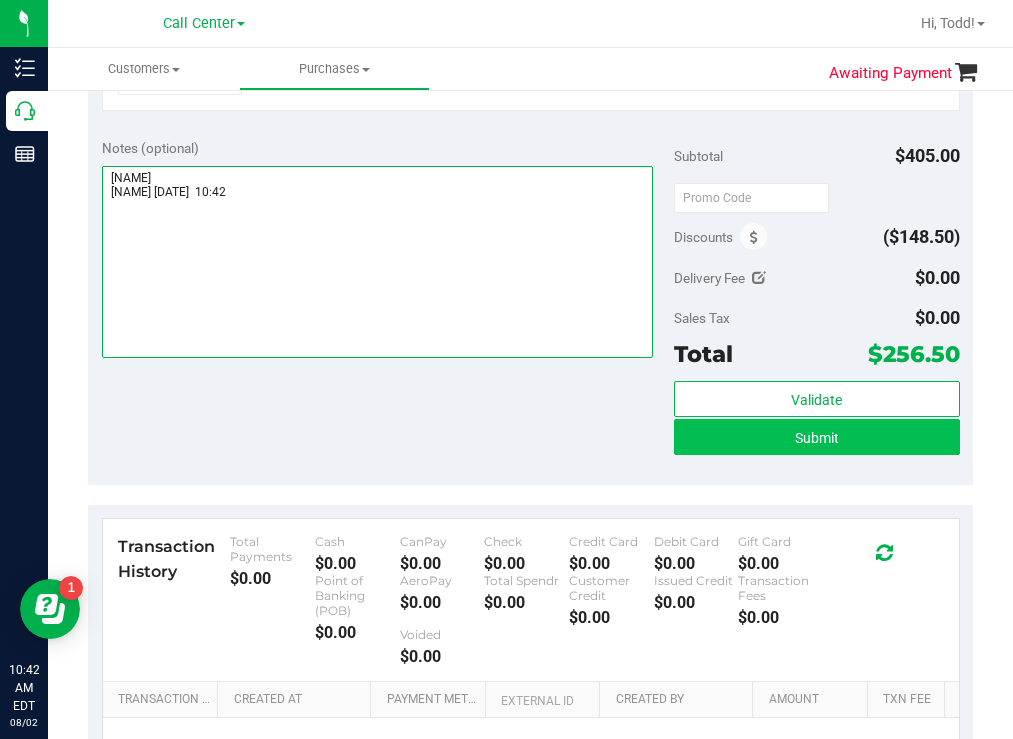 type on "[NAME]
[NAME] [DATE]  10:42" 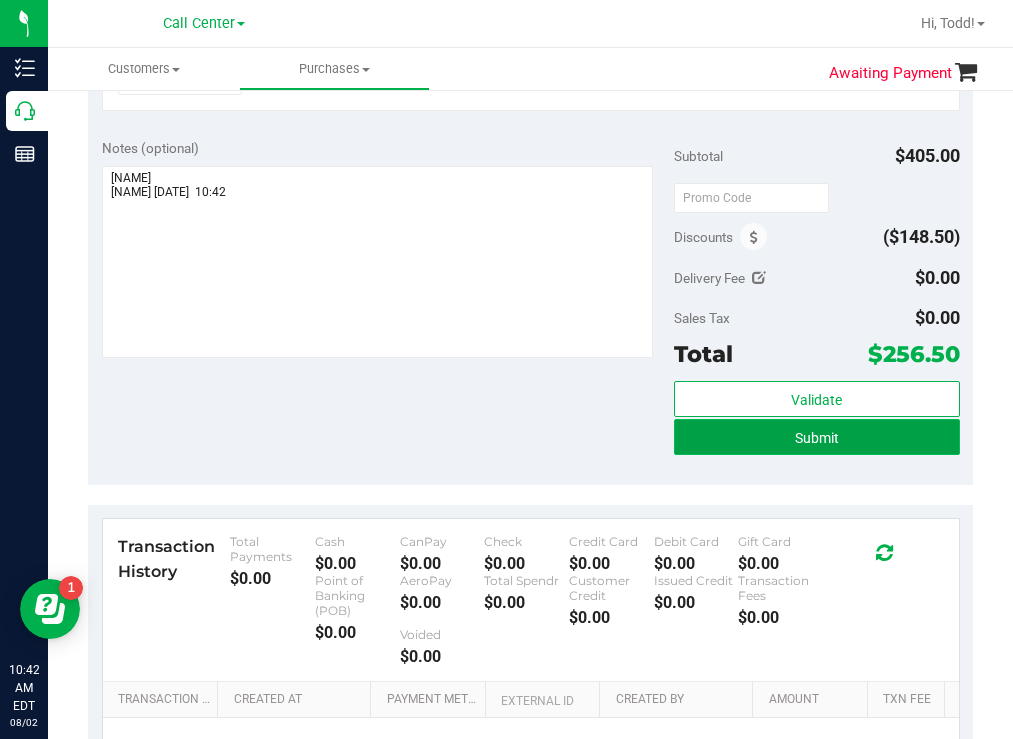 click on "Submit" at bounding box center (817, 437) 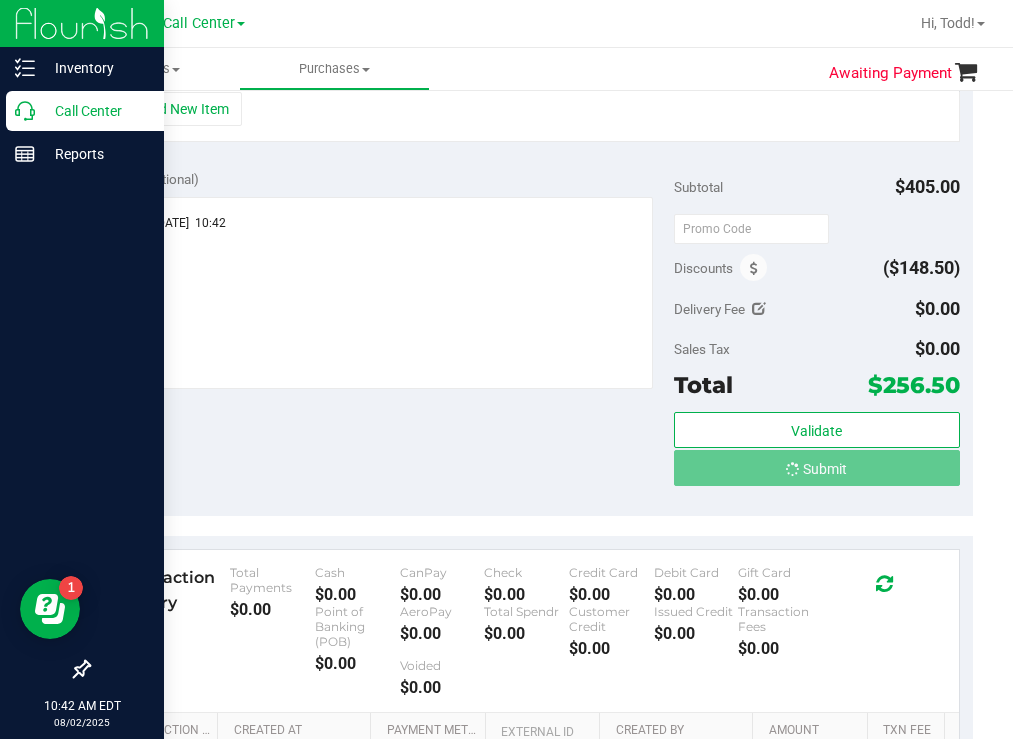 scroll, scrollTop: 838, scrollLeft: 0, axis: vertical 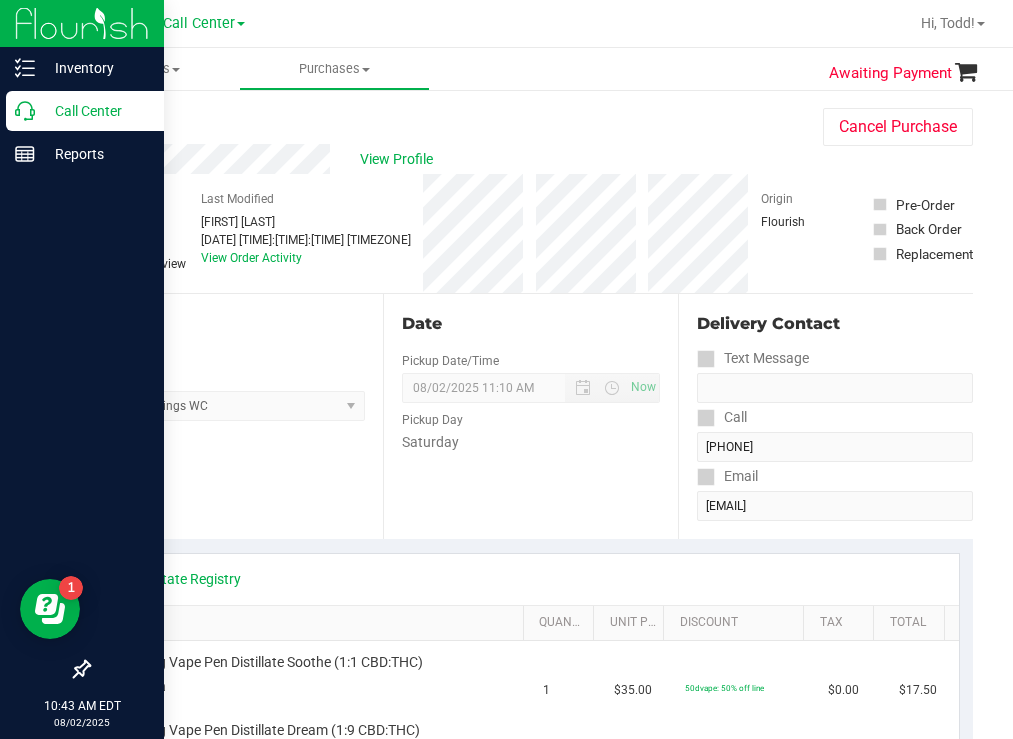 click on "Call Center" at bounding box center [95, 111] 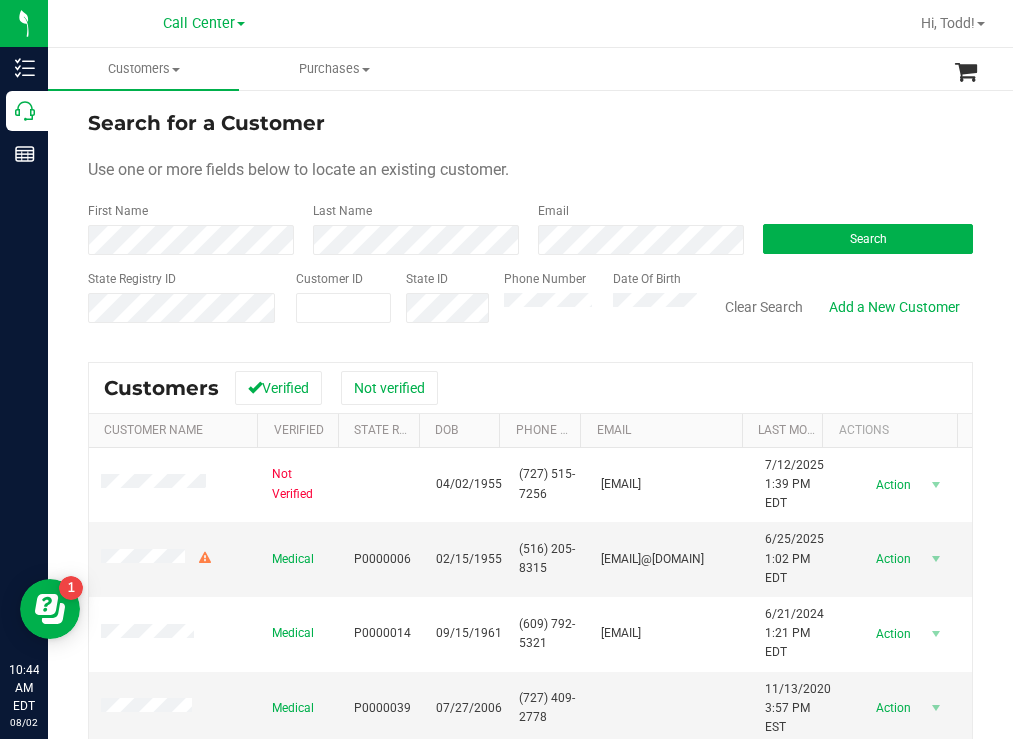 click on "Search for a Customer
Use one or more fields below to locate an existing customer.
First Name
Last Name
Email
Search
State Registry ID
Customer ID
State ID
Phone Number
Date Of Birth" at bounding box center [530, 224] 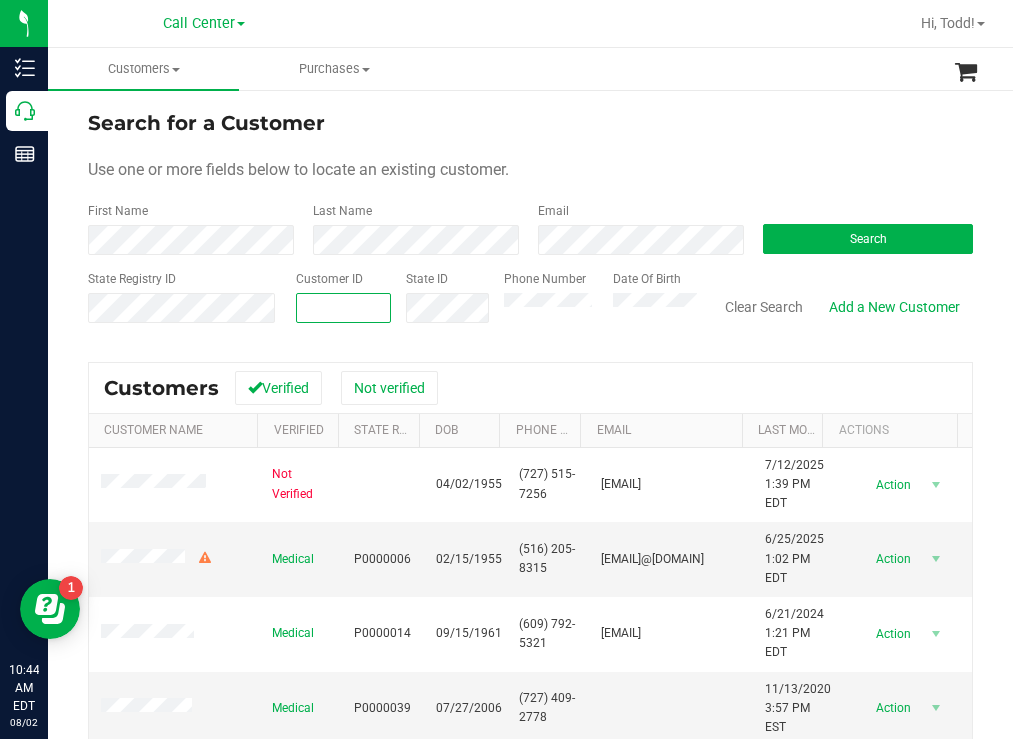 paste on "40210" 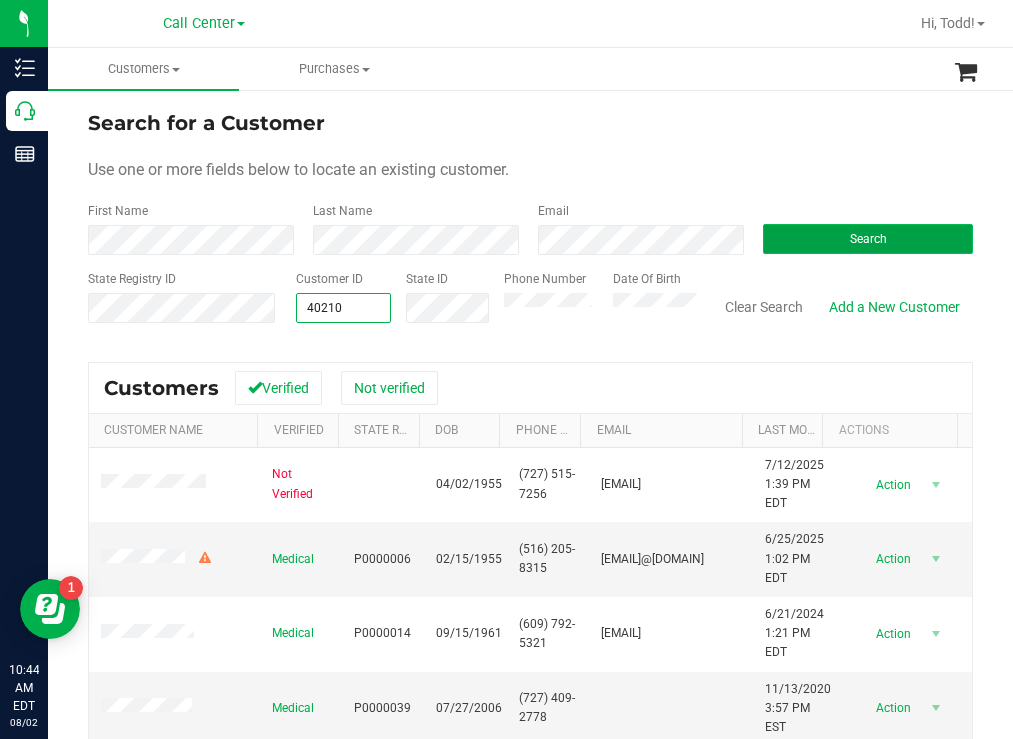 type on "40210" 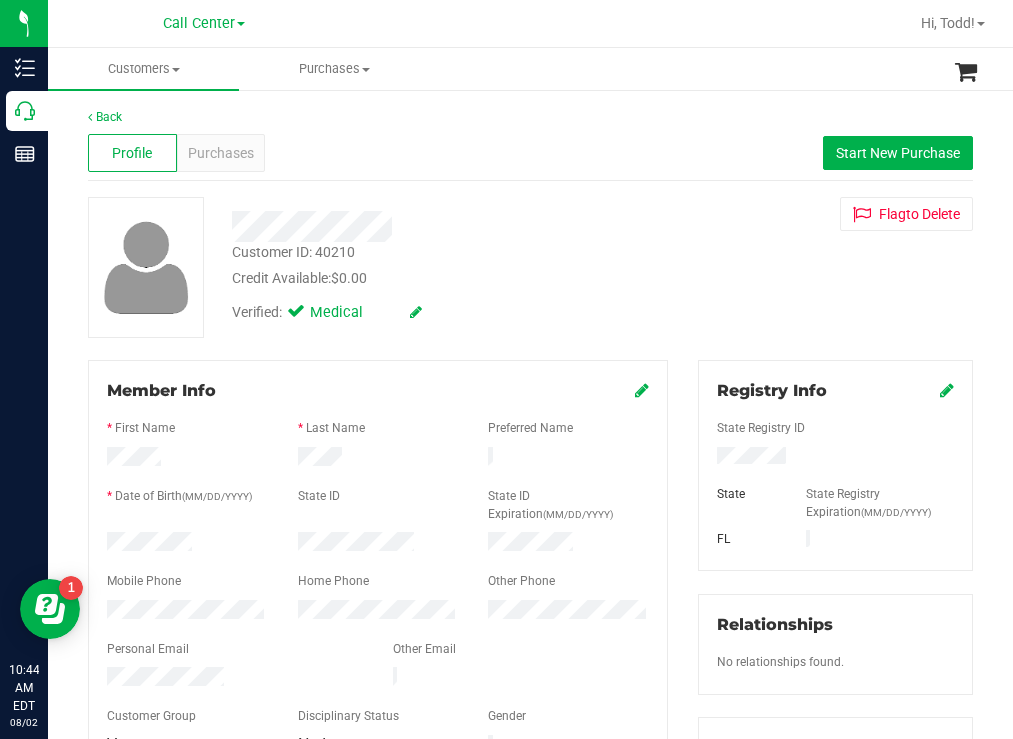 click at bounding box center [187, 544] 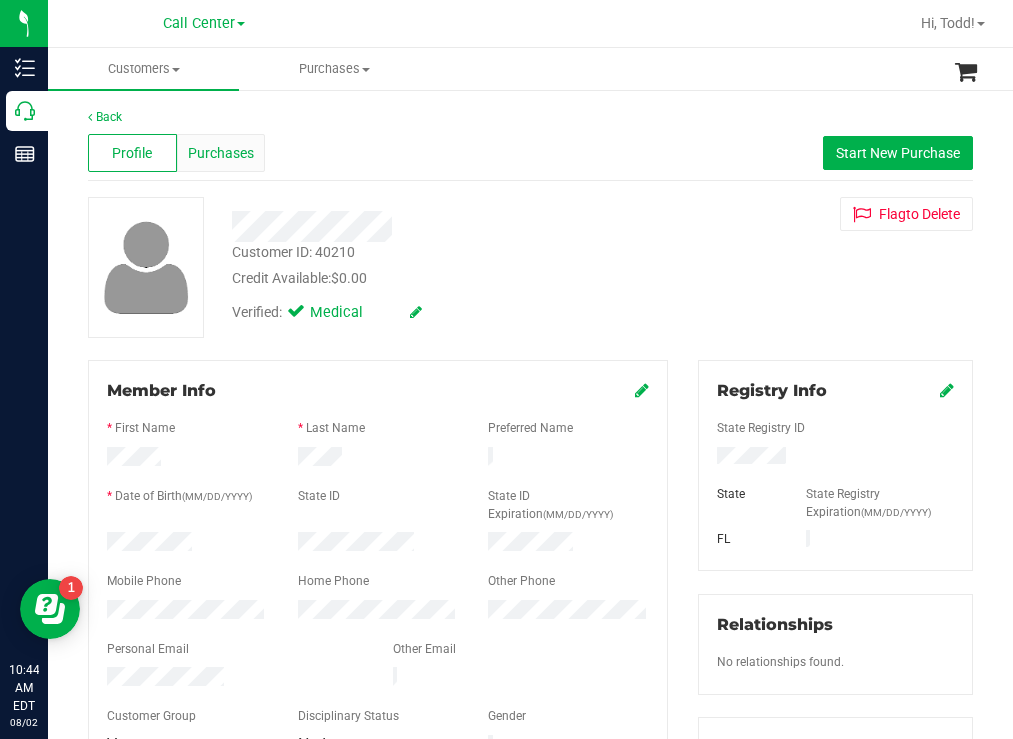 click on "Purchases" at bounding box center [221, 153] 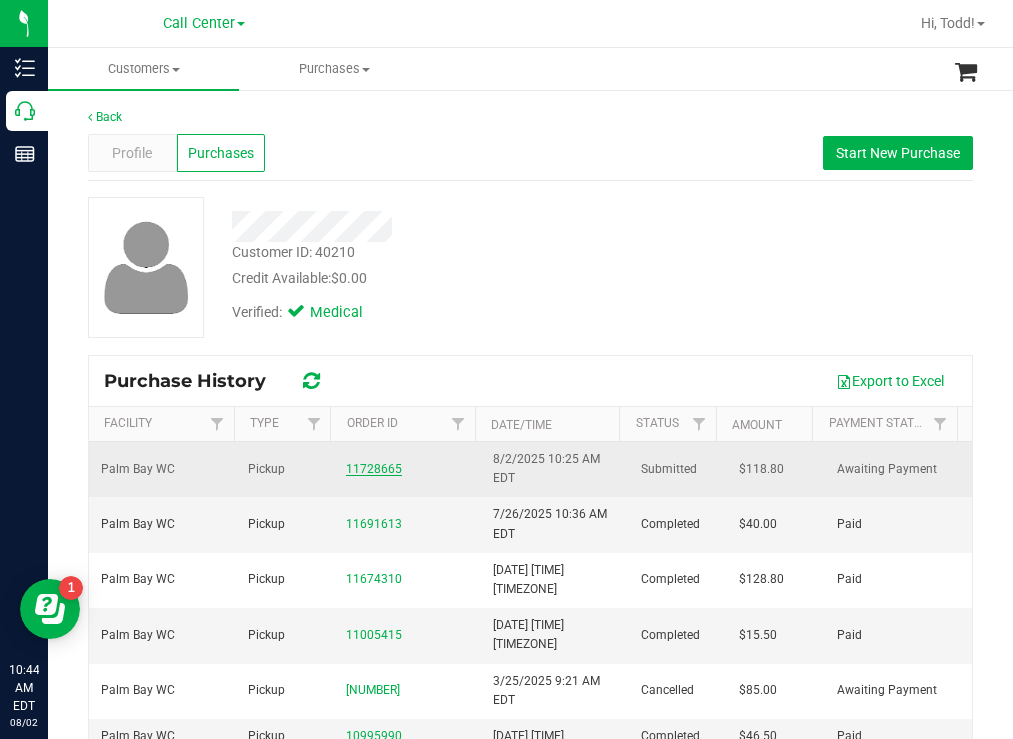 click on "11728665" at bounding box center [374, 469] 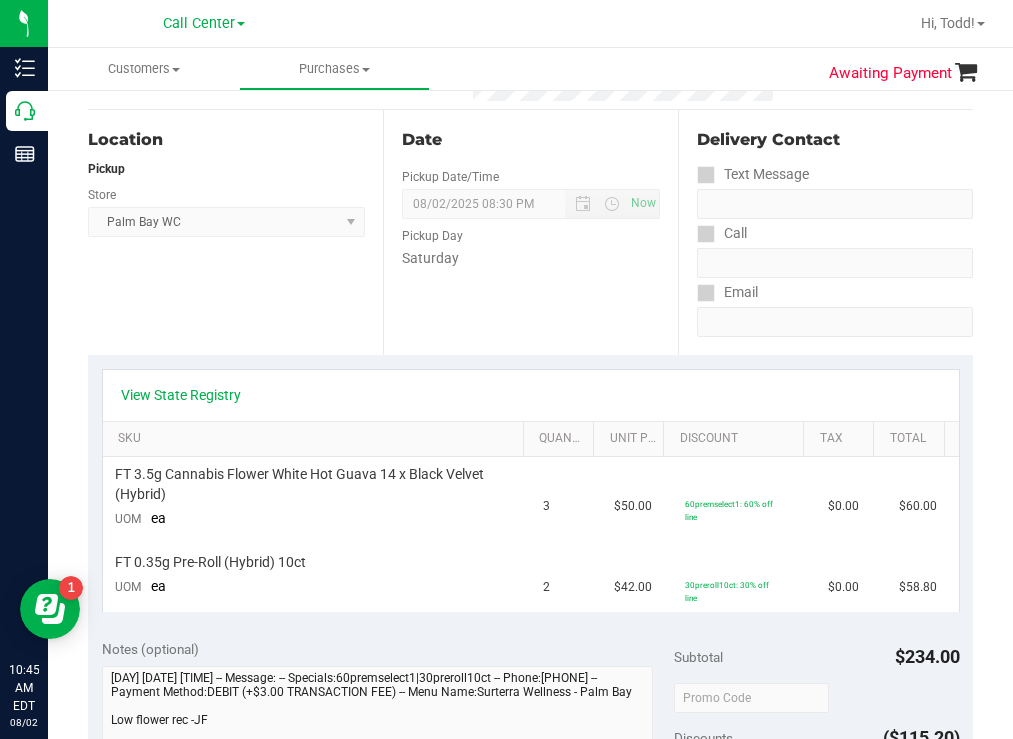 scroll, scrollTop: 0, scrollLeft: 0, axis: both 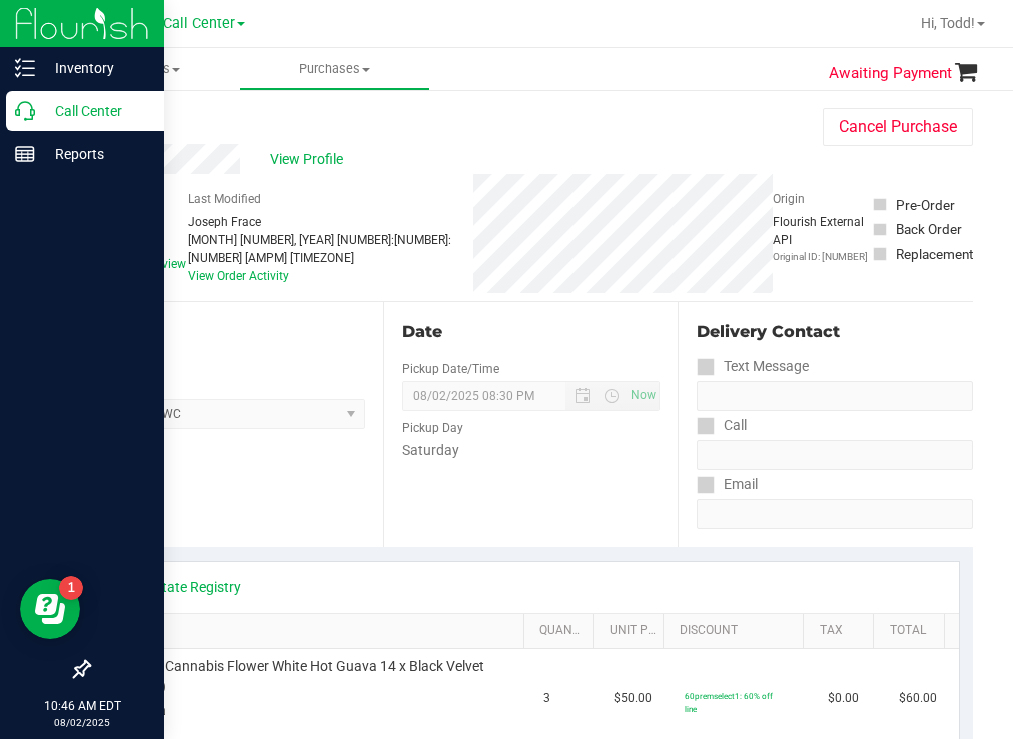 click on "Call Center" at bounding box center (95, 111) 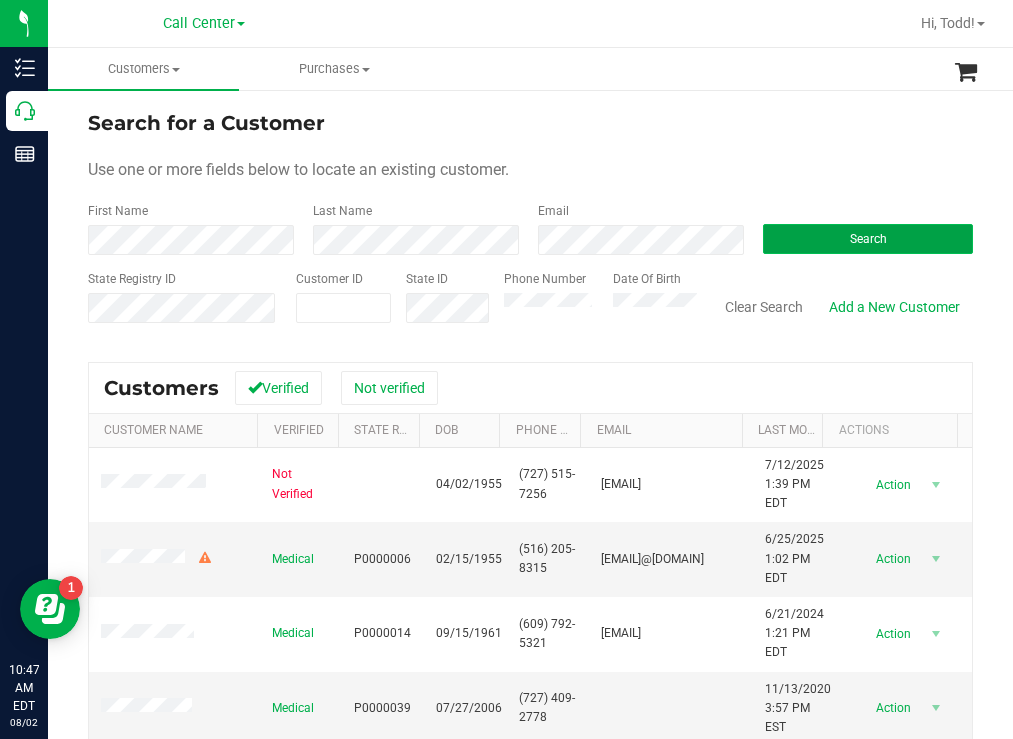 click on "Search" at bounding box center (868, 239) 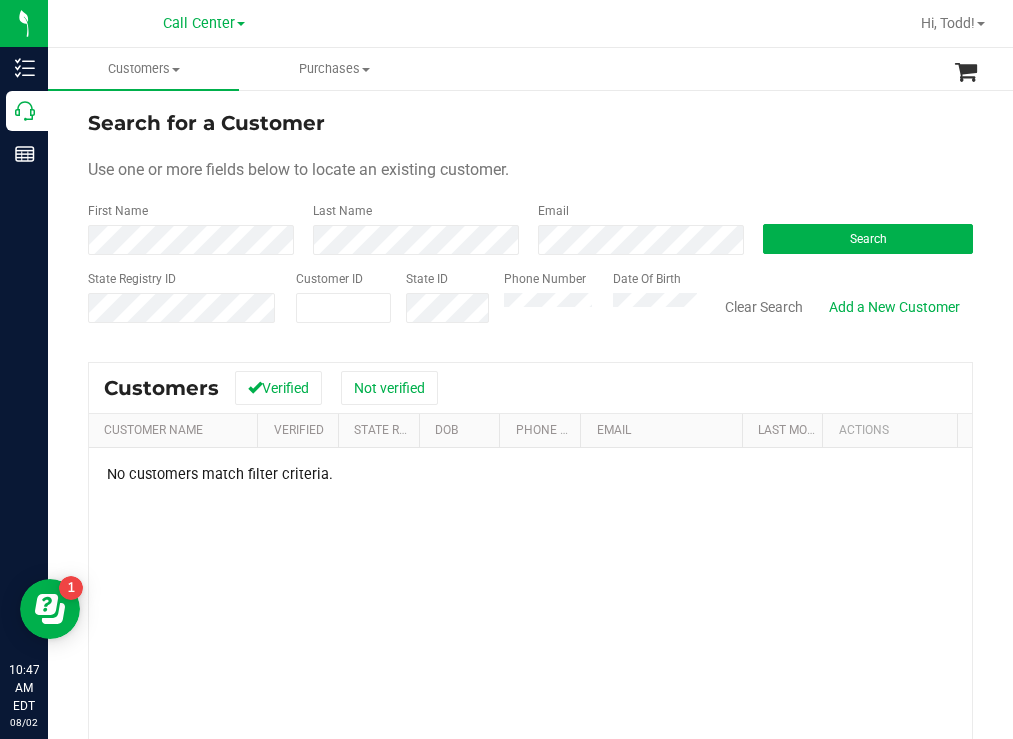 click on "Phone Number
Date Of Birth" at bounding box center (593, 305) 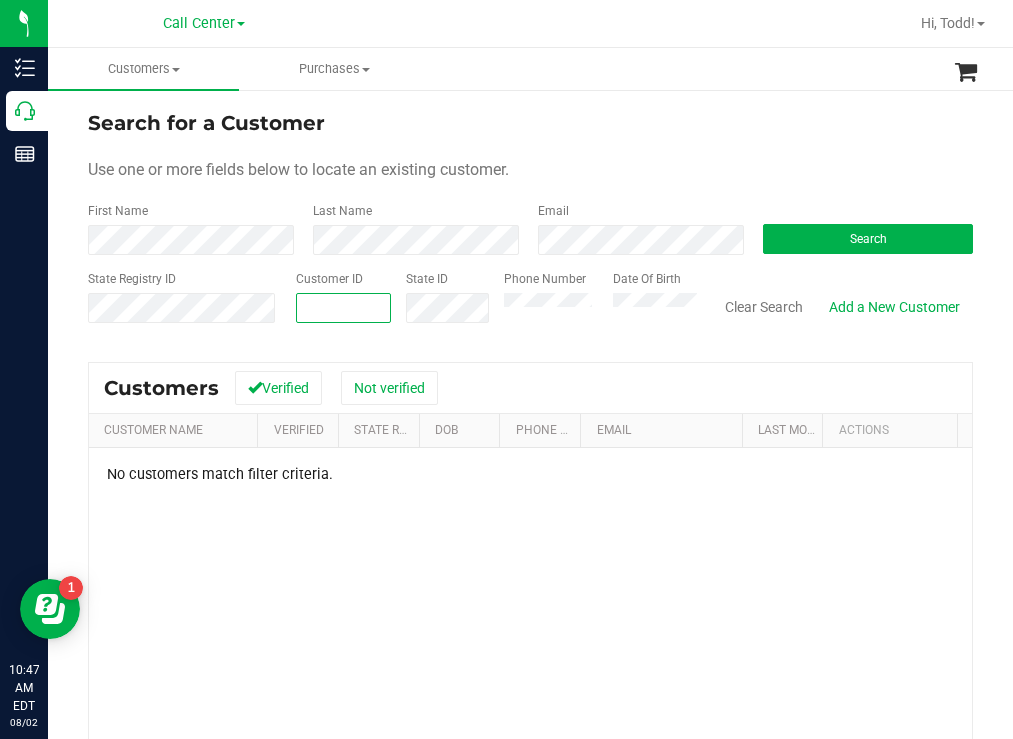 paste on "1571857" 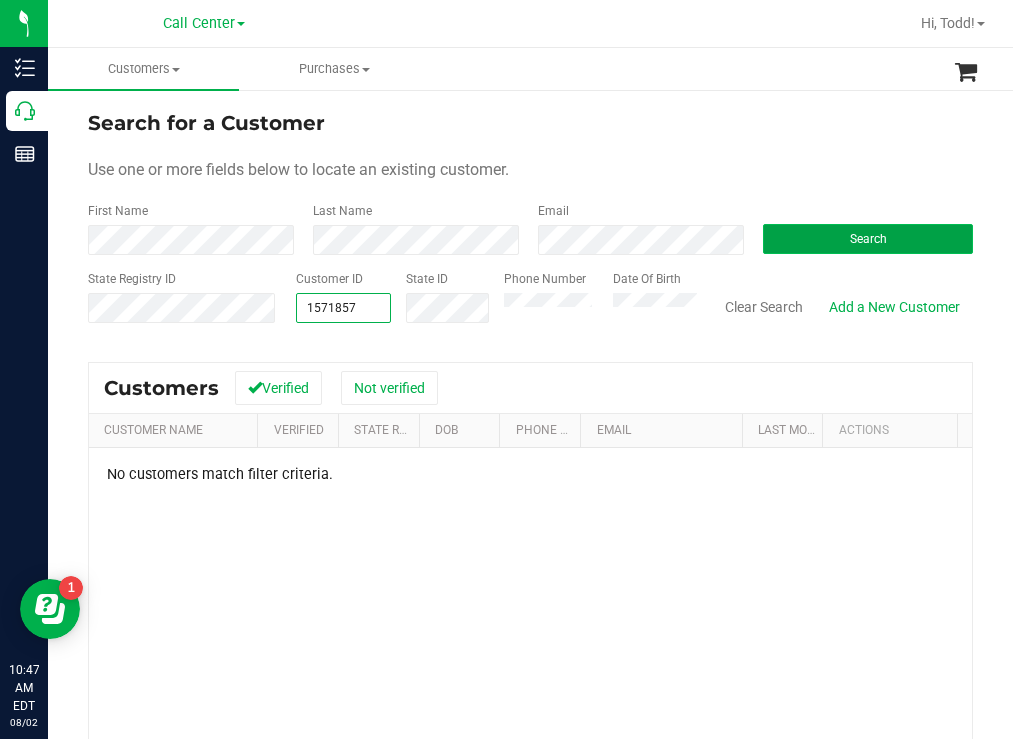 type on "1571857" 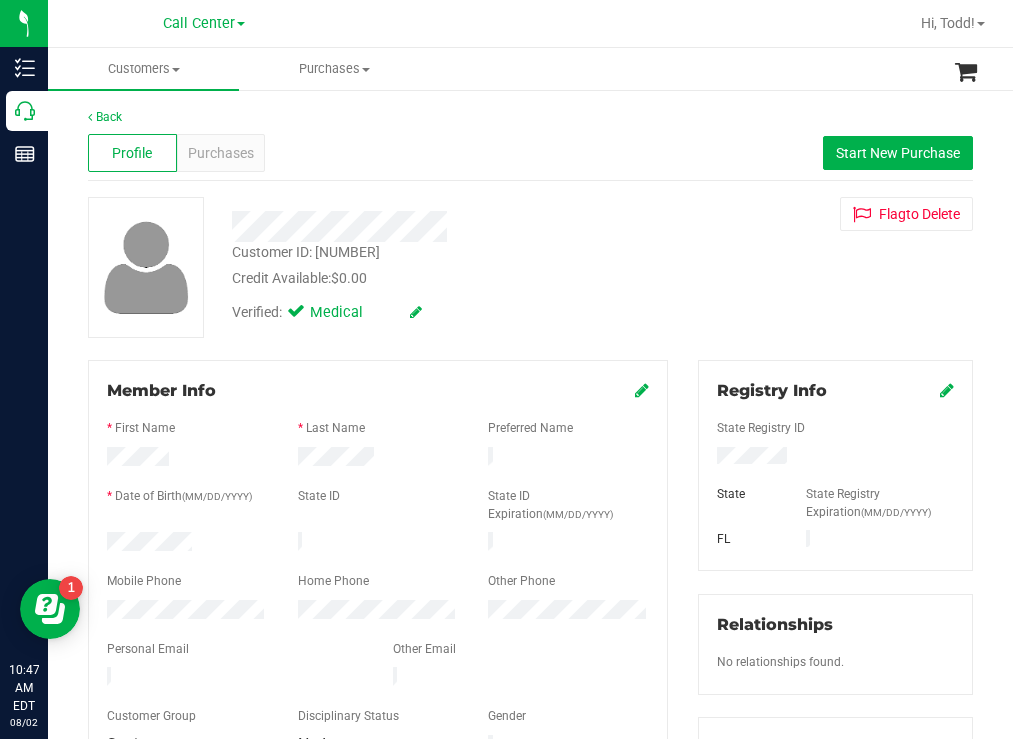 drag, startPoint x: 204, startPoint y: 533, endPoint x: 105, endPoint y: 536, distance: 99.04544 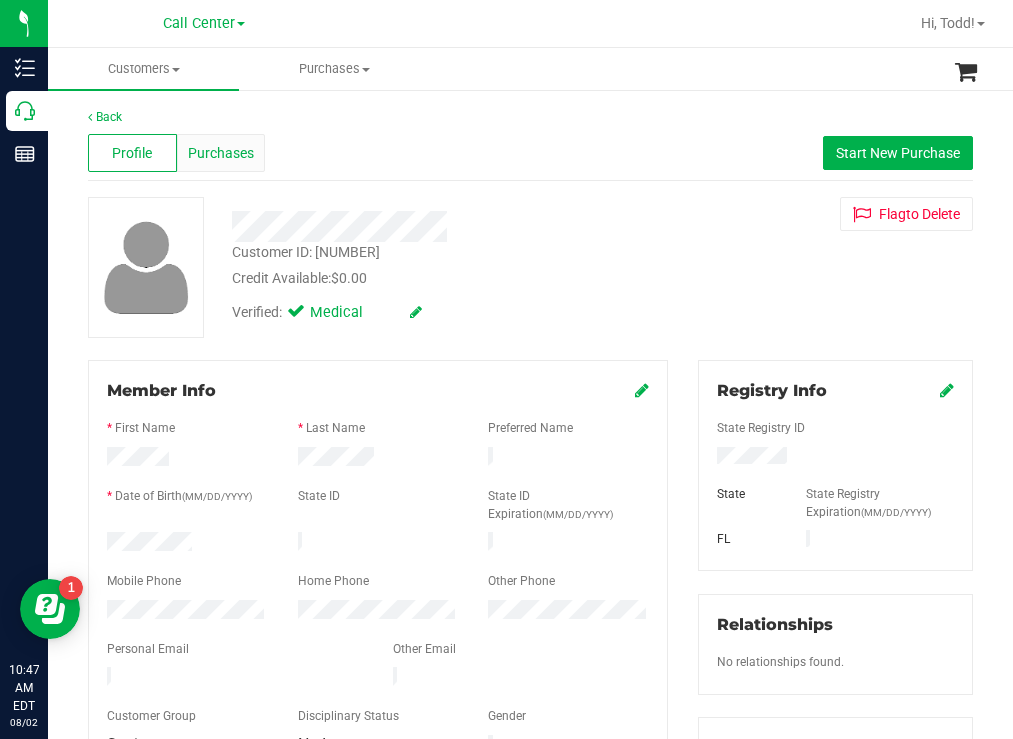 click on "Purchases" at bounding box center (221, 153) 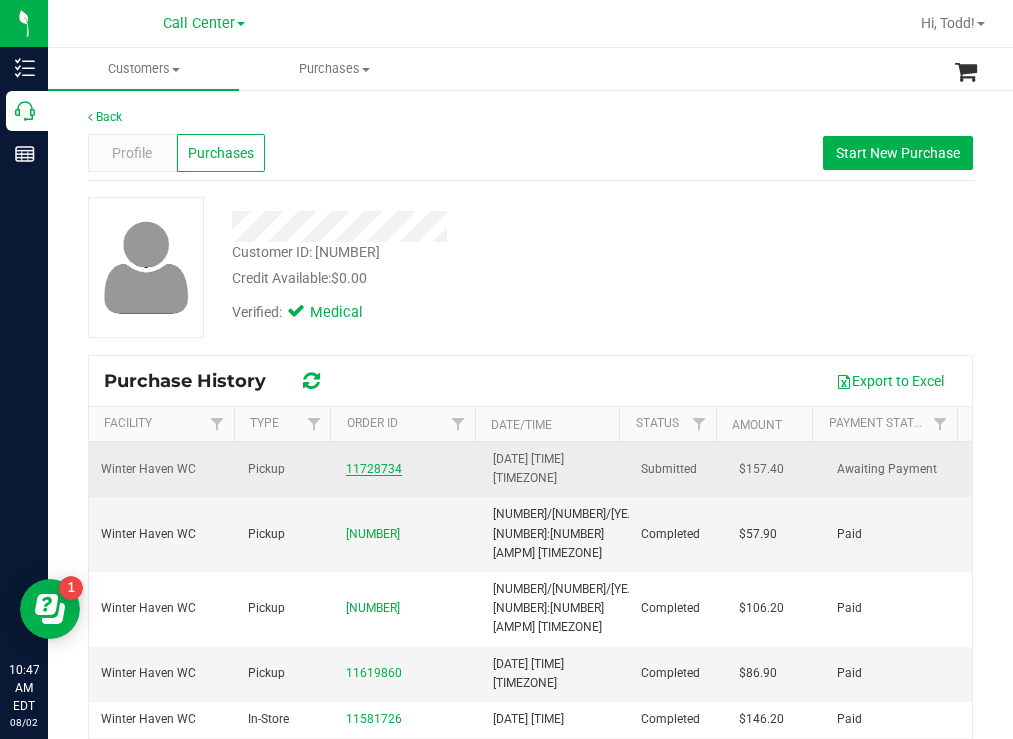 click on "11728734" at bounding box center (374, 469) 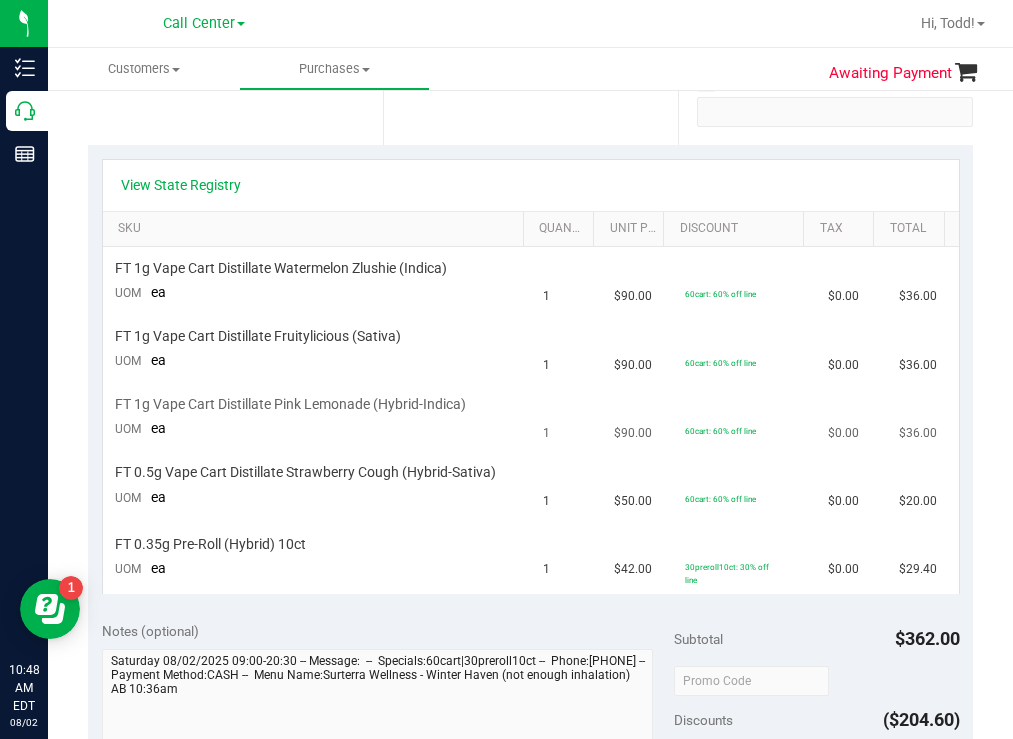 scroll, scrollTop: 400, scrollLeft: 0, axis: vertical 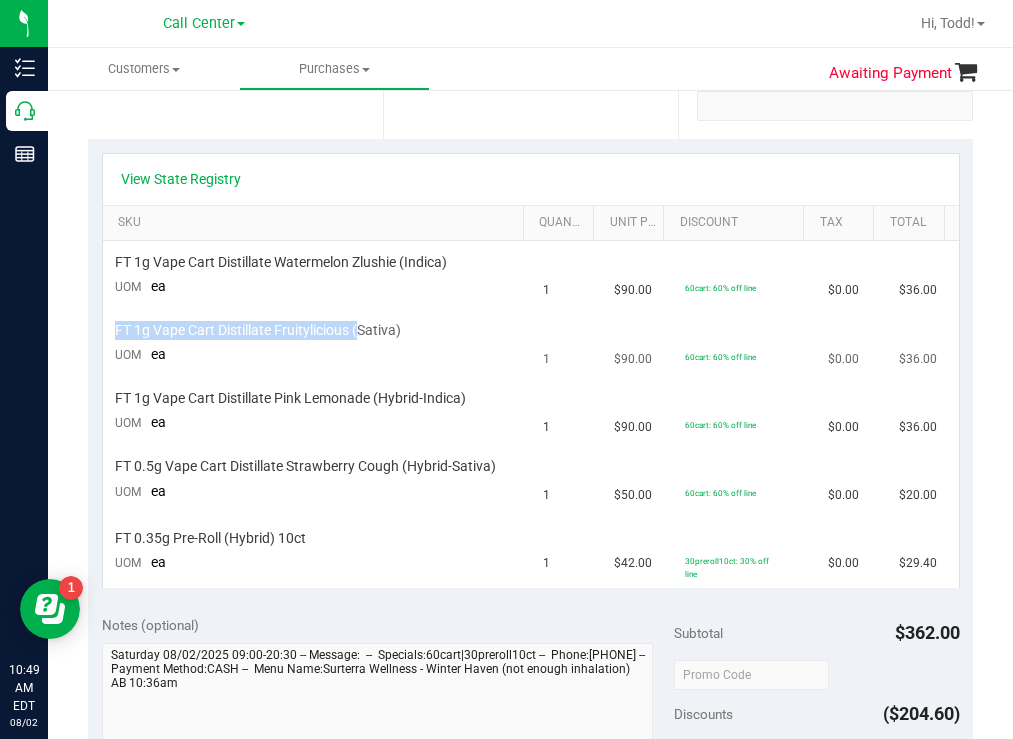 drag, startPoint x: 358, startPoint y: 335, endPoint x: 116, endPoint y: 337, distance: 242.00827 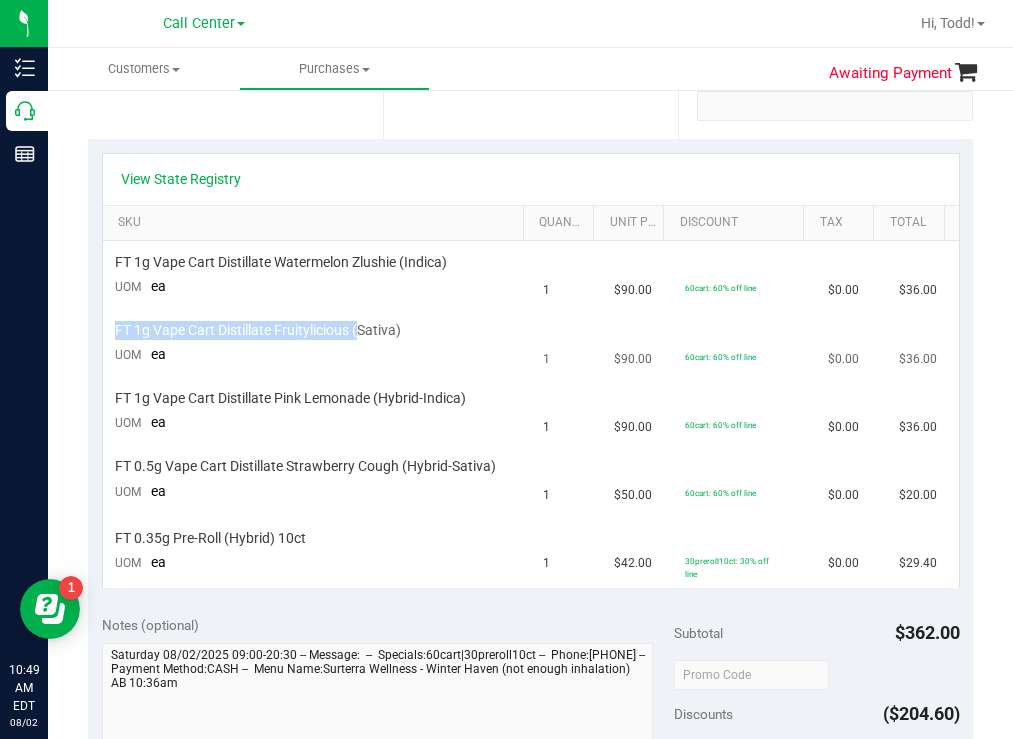 click on "FT 1g Vape Cart Distillate Fruitylicious (Sativa)" at bounding box center (258, 330) 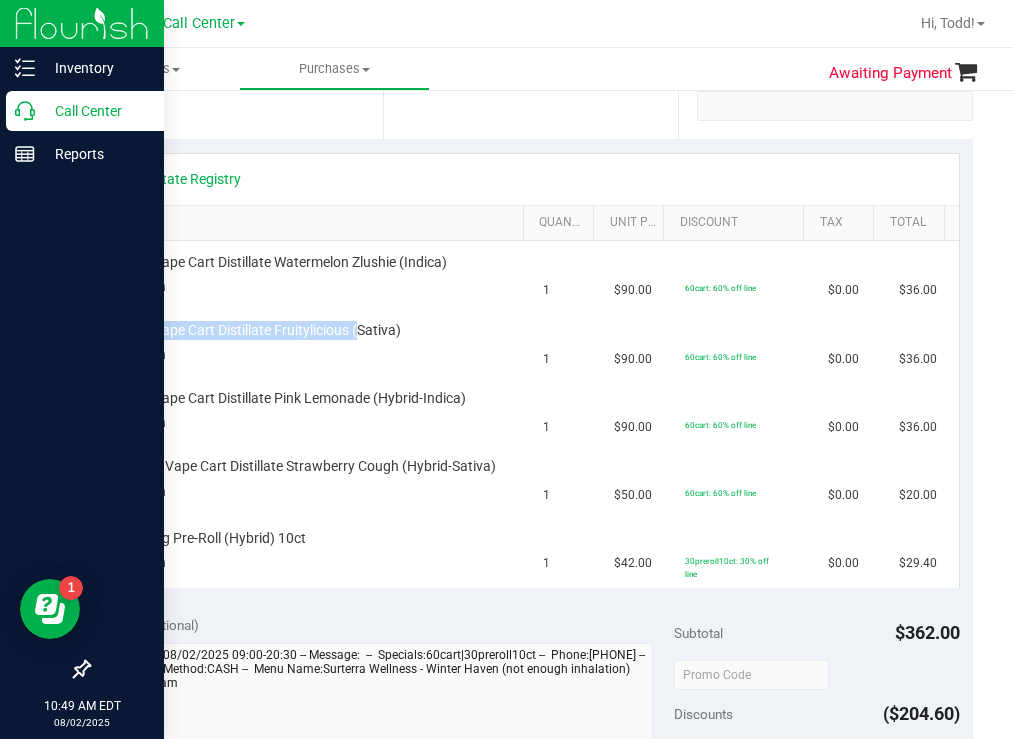 click on "Call Center" at bounding box center [95, 111] 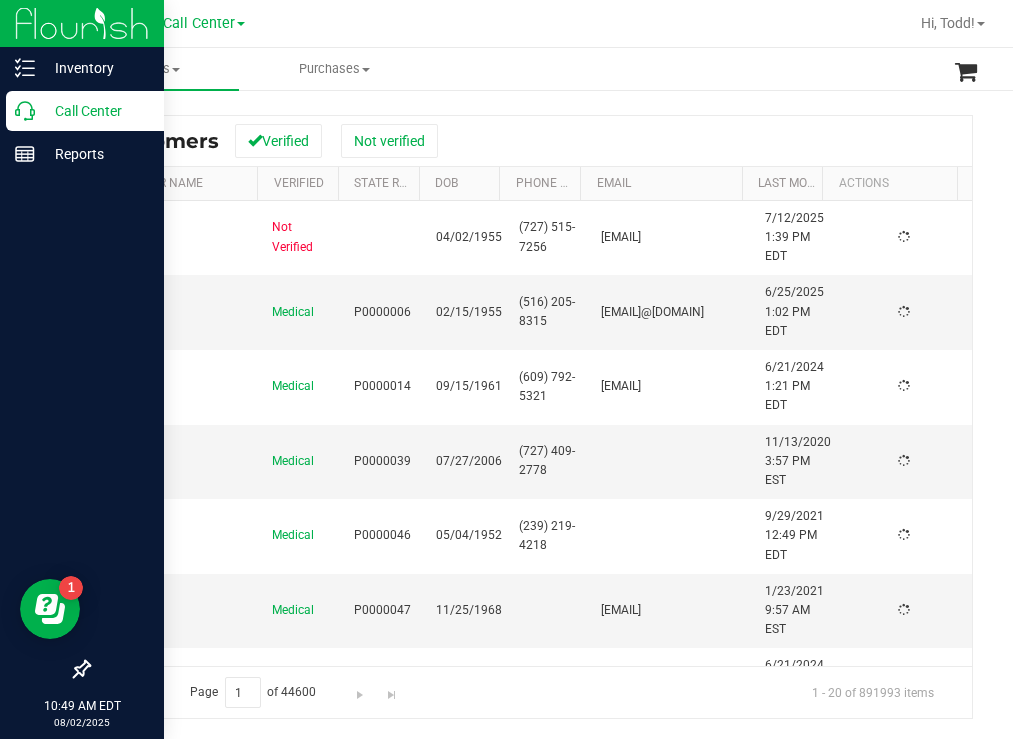 scroll, scrollTop: 0, scrollLeft: 0, axis: both 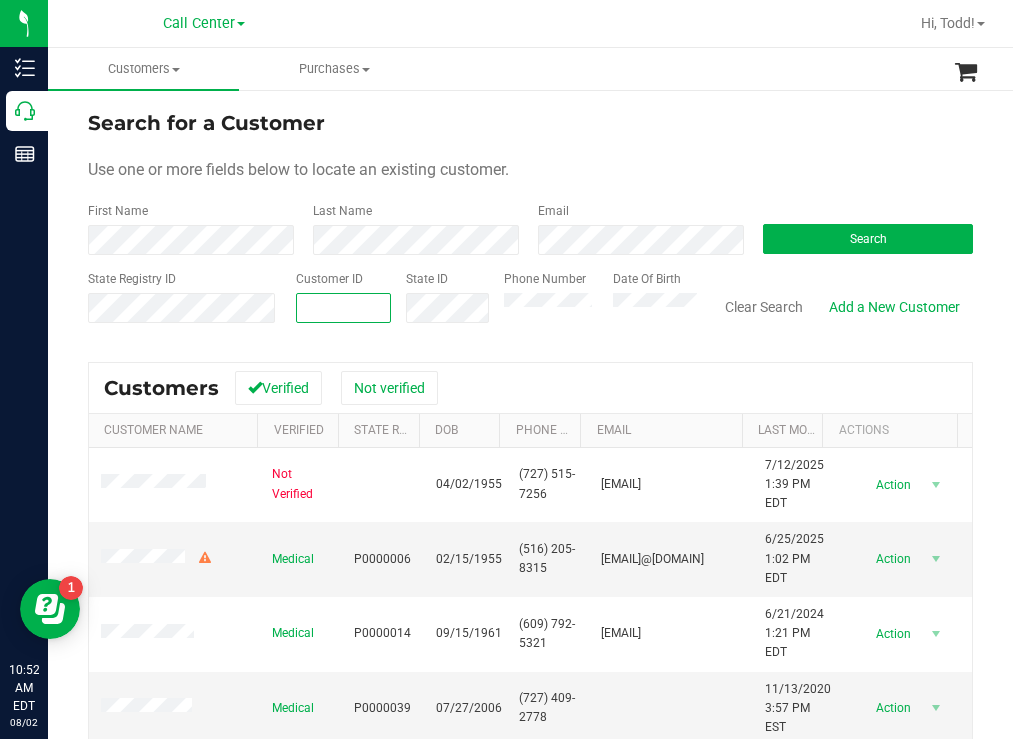 paste on "110405" 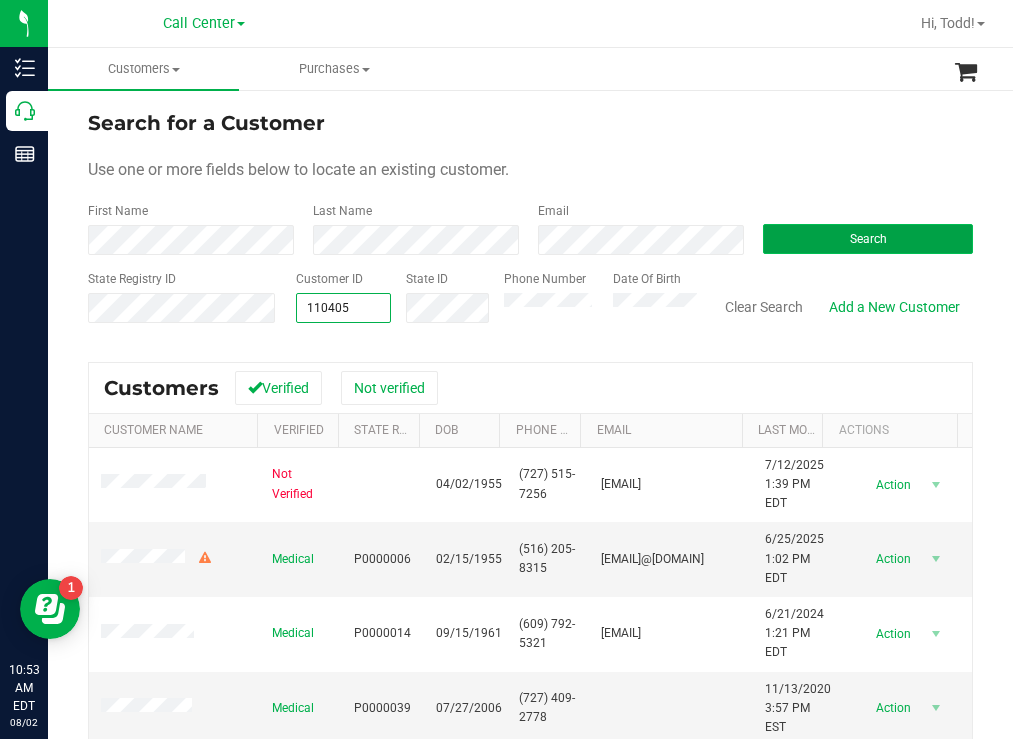 type on "110405" 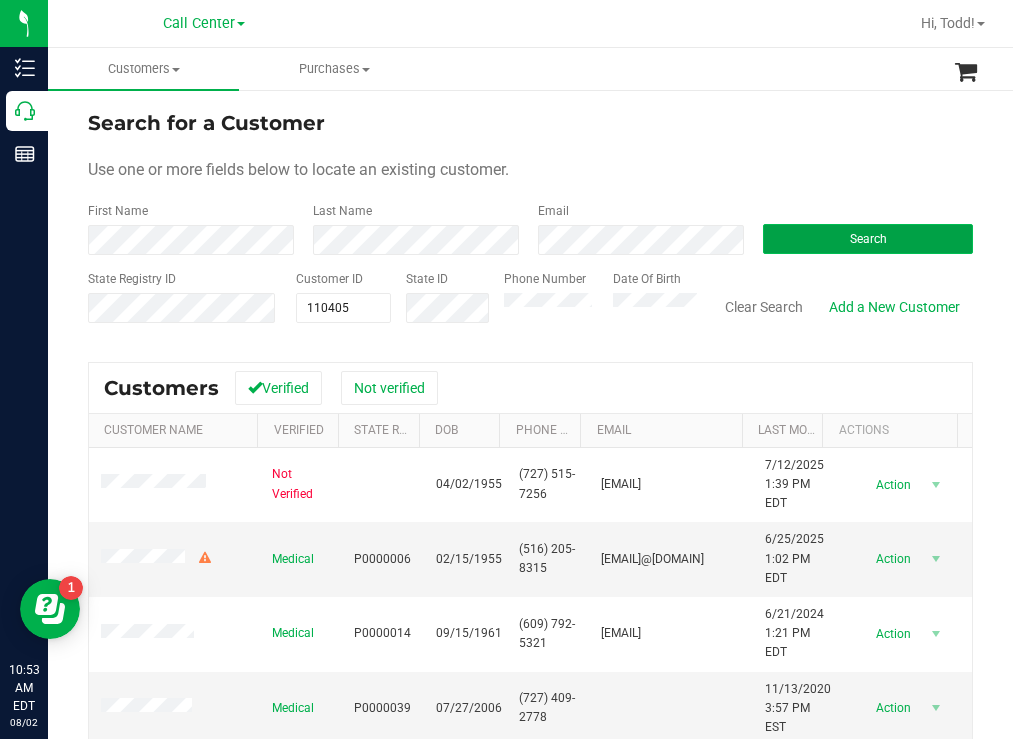 click on "Search" at bounding box center (868, 239) 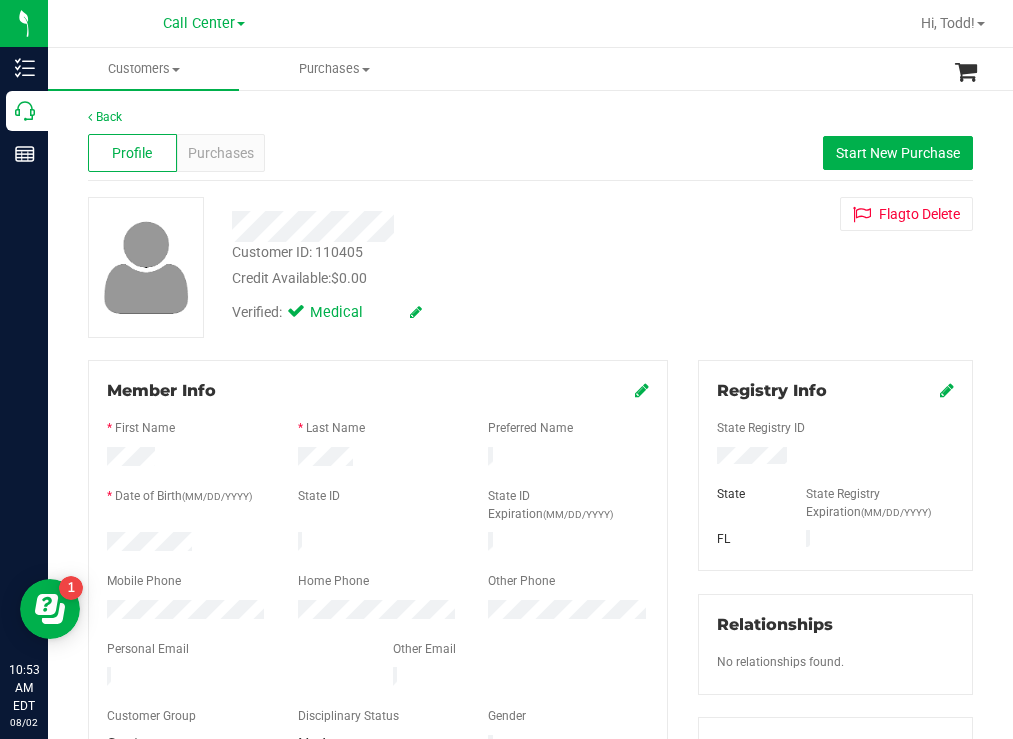 drag, startPoint x: 790, startPoint y: 457, endPoint x: 700, endPoint y: 458, distance: 90.005554 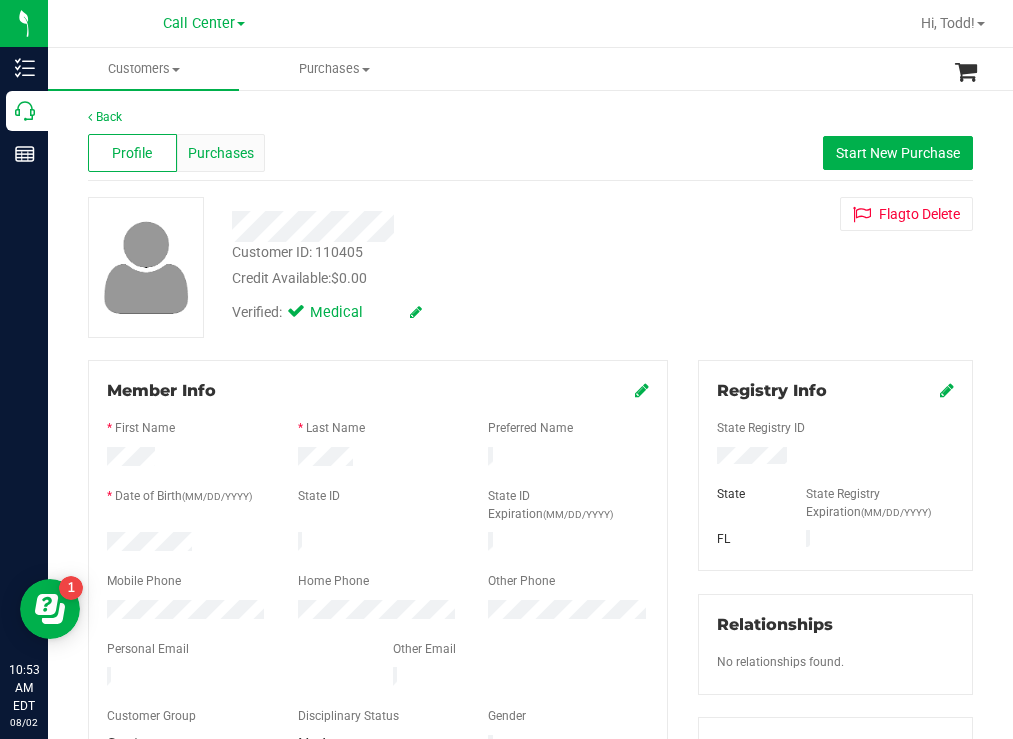 click on "Purchases" at bounding box center [221, 153] 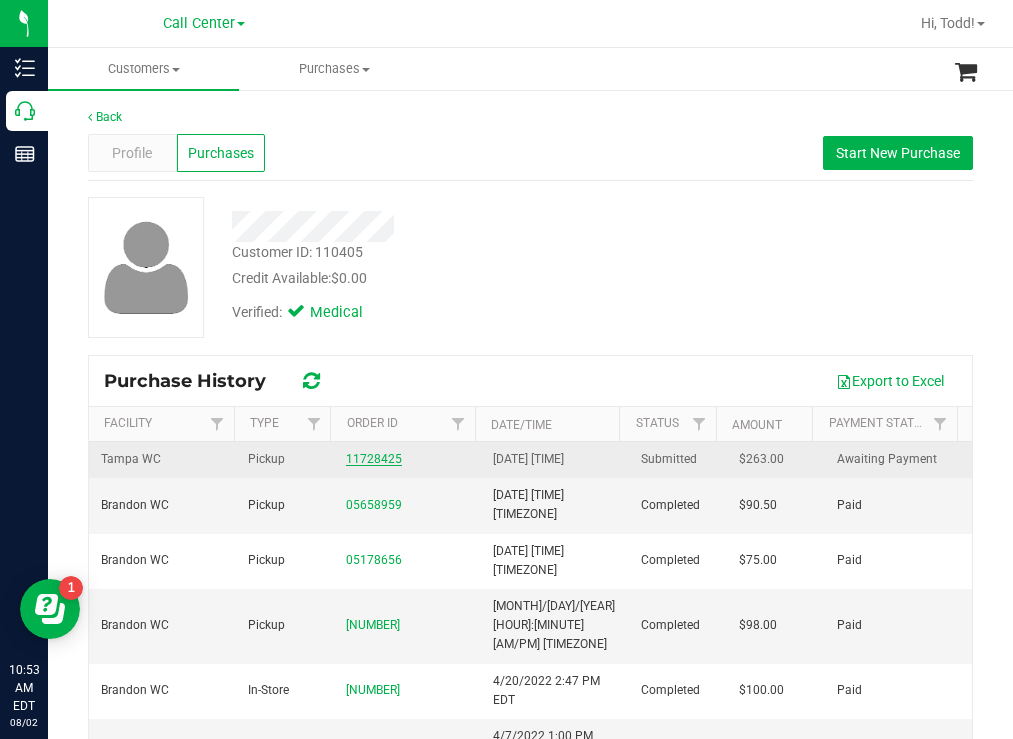 click on "11728425" at bounding box center (374, 459) 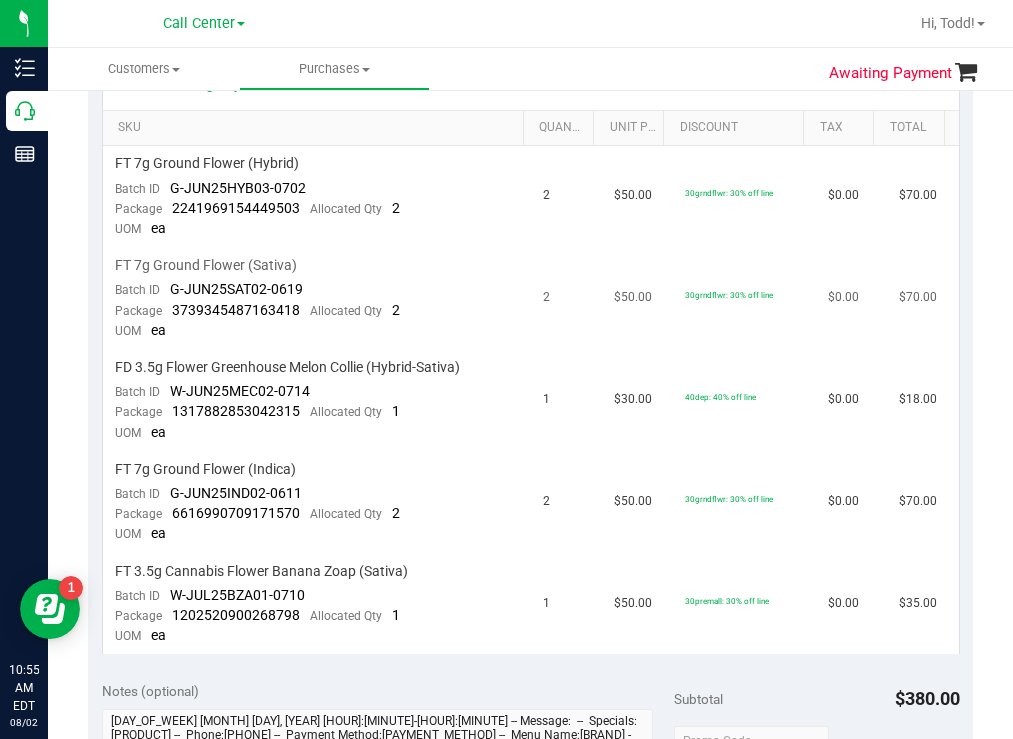 scroll, scrollTop: 500, scrollLeft: 0, axis: vertical 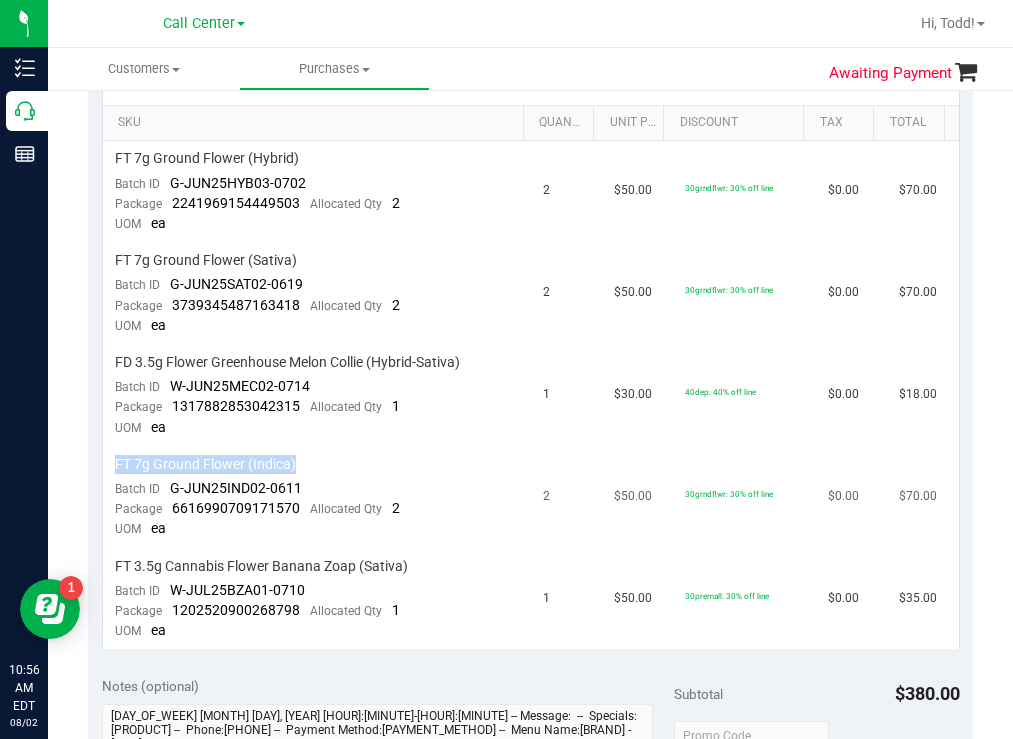 drag, startPoint x: 306, startPoint y: 459, endPoint x: 112, endPoint y: 456, distance: 194.0232 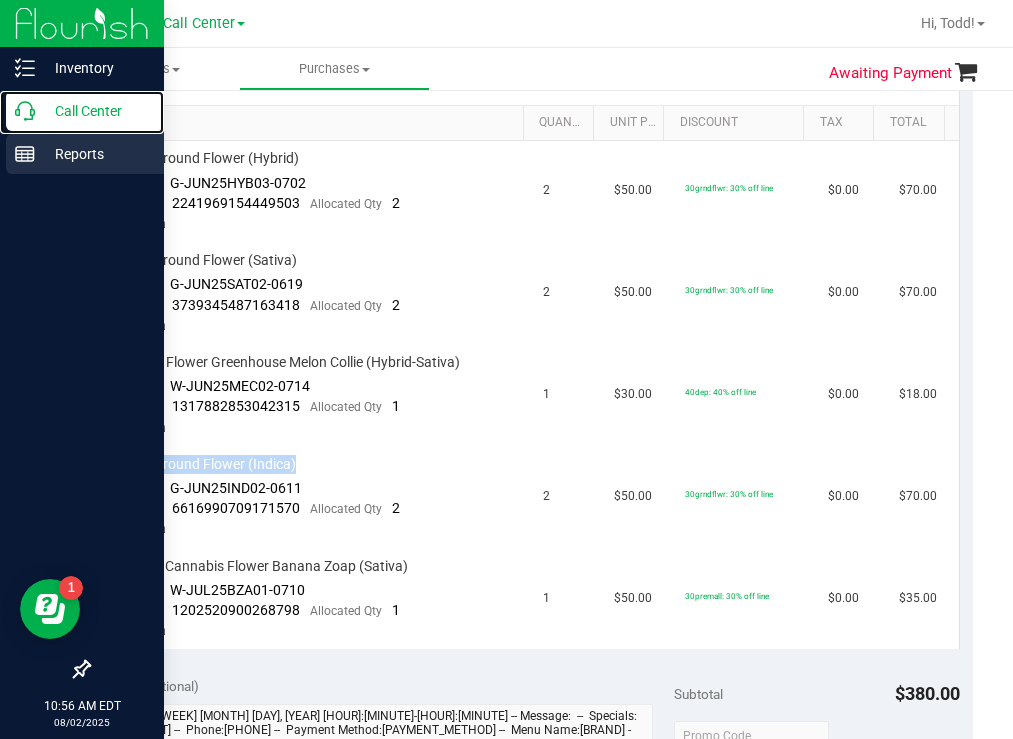drag, startPoint x: 78, startPoint y: 114, endPoint x: 8, endPoint y: 142, distance: 75.39231 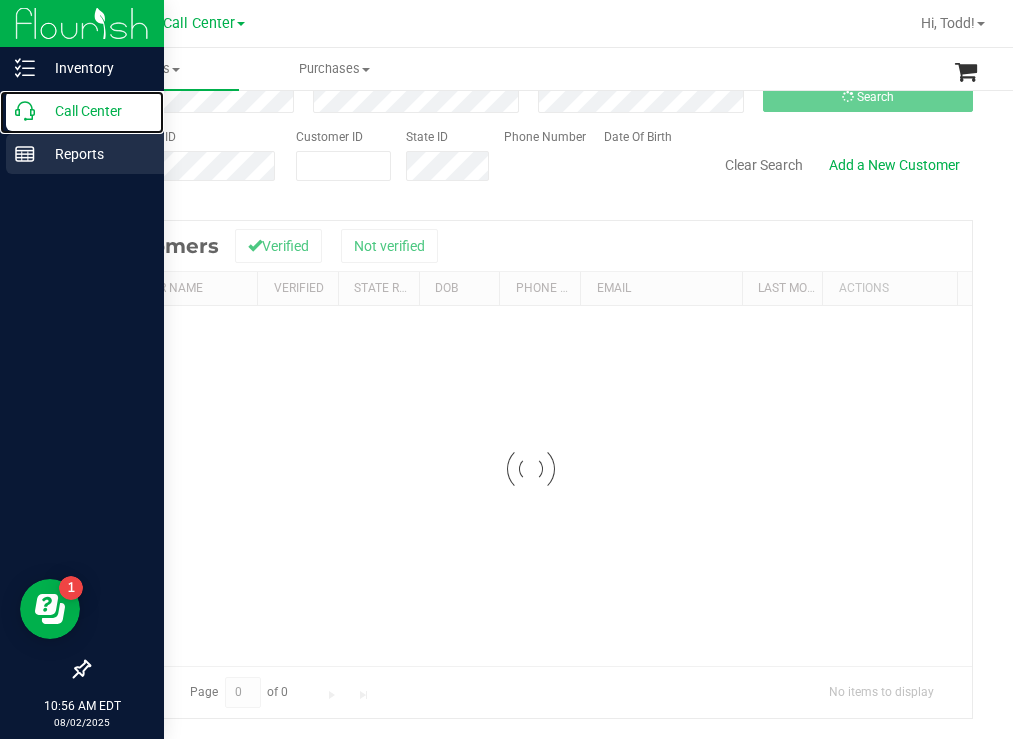 scroll, scrollTop: 0, scrollLeft: 0, axis: both 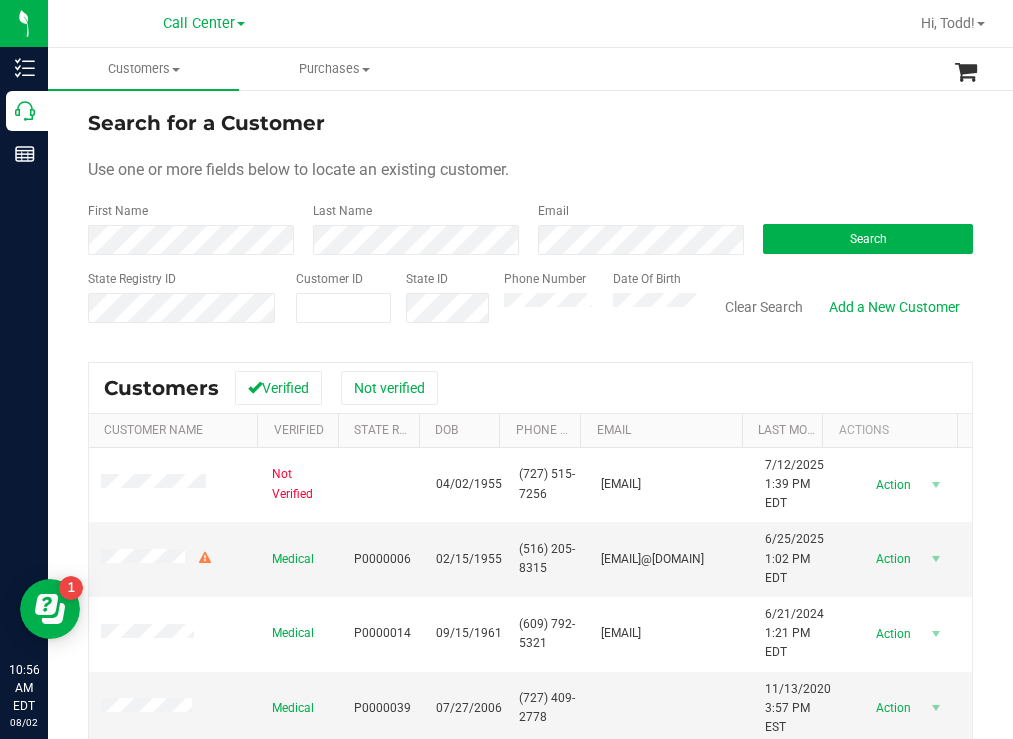click on "Search for a Customer
Use one or more fields below to locate an existing customer.
First Name
Last Name
Email
Search
State Registry ID
Customer ID
State ID
Phone Number
Date Of Birth" at bounding box center [530, 224] 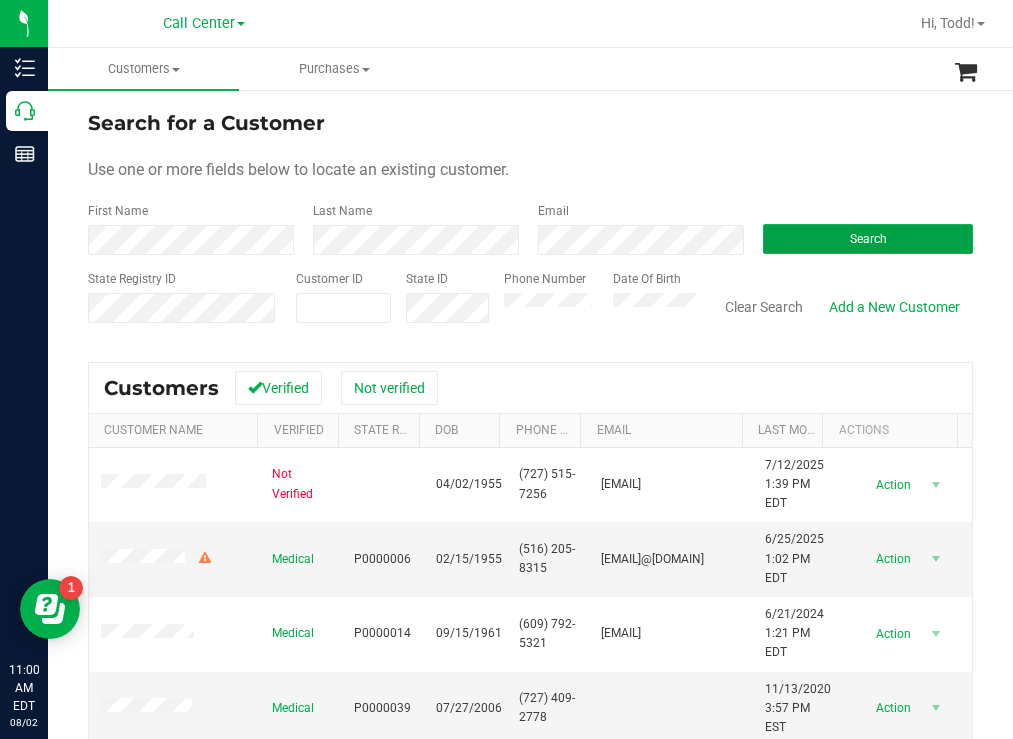 click on "Search" at bounding box center [868, 239] 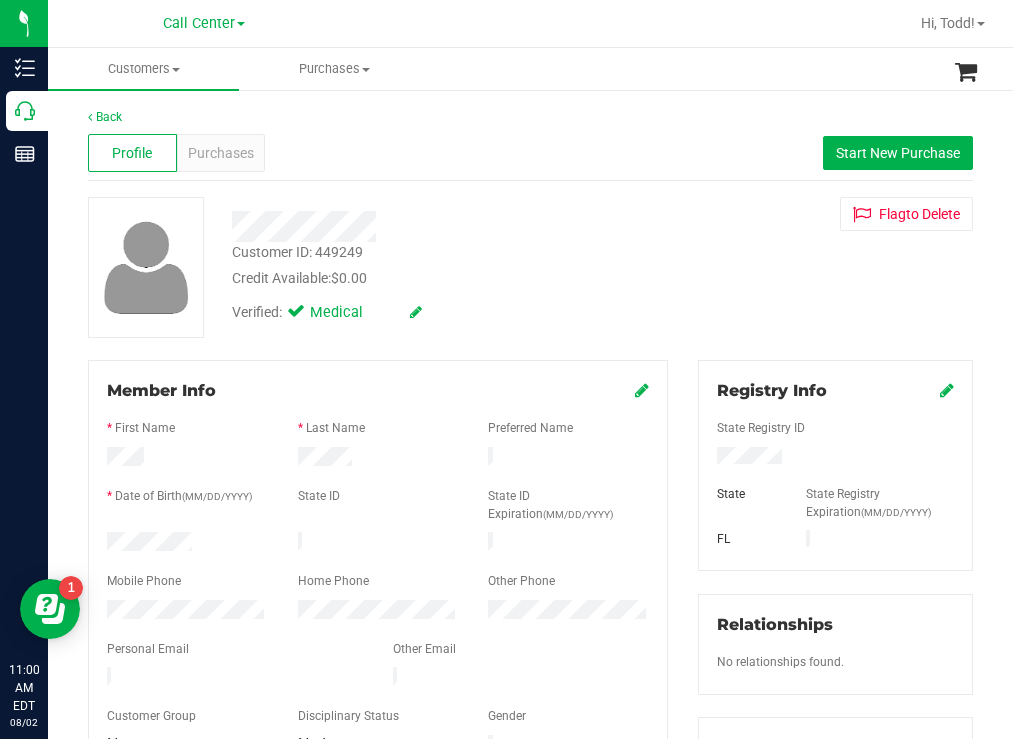 drag, startPoint x: 200, startPoint y: 536, endPoint x: 105, endPoint y: 539, distance: 95.047356 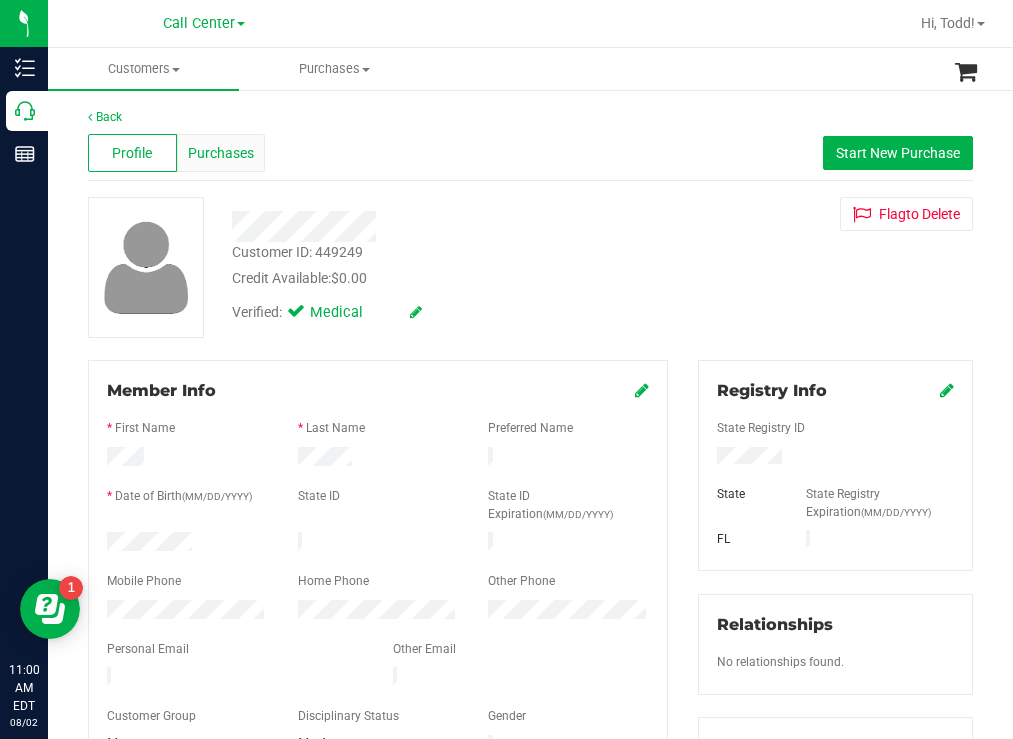 click on "Purchases" at bounding box center (221, 153) 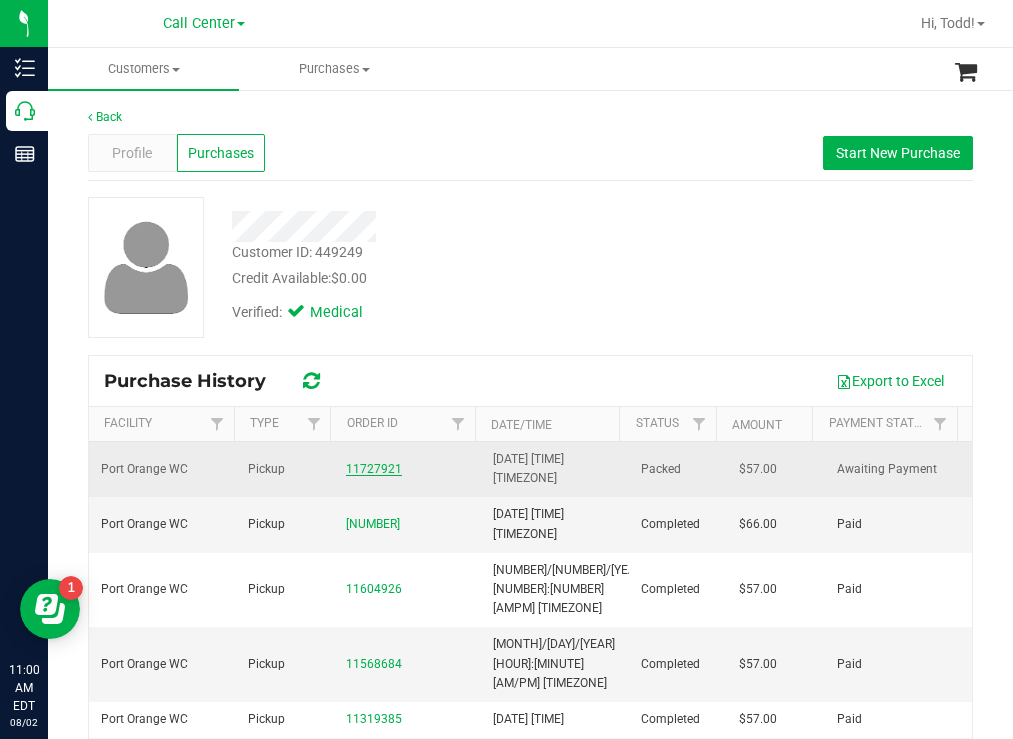 click on "11727921" at bounding box center [374, 469] 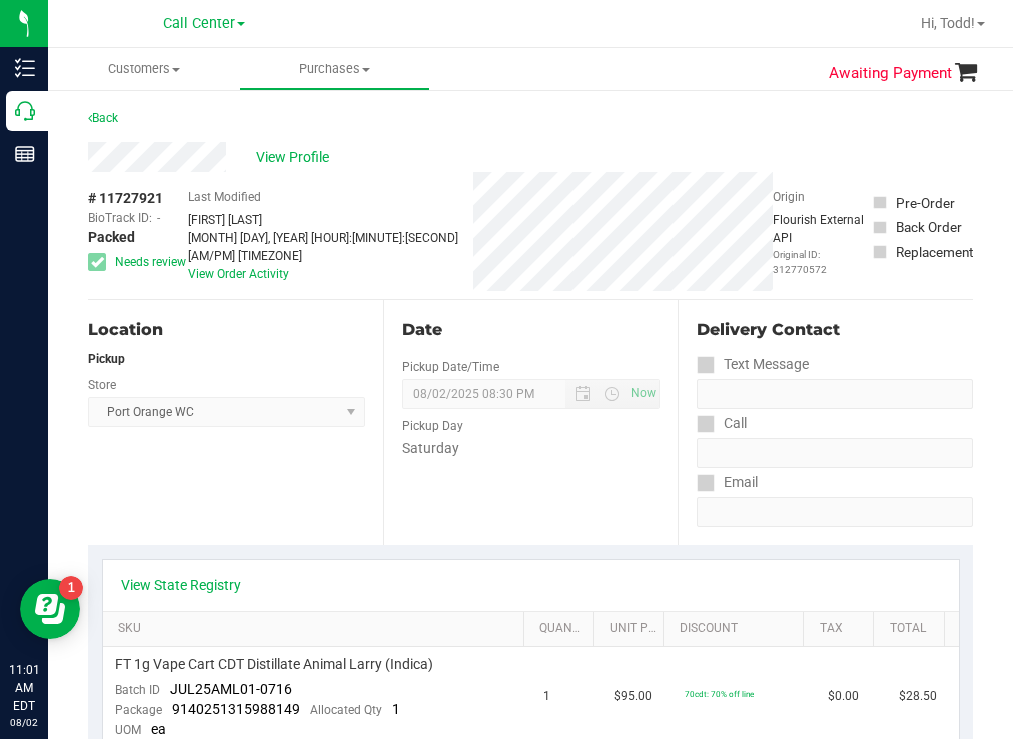 scroll, scrollTop: 0, scrollLeft: 0, axis: both 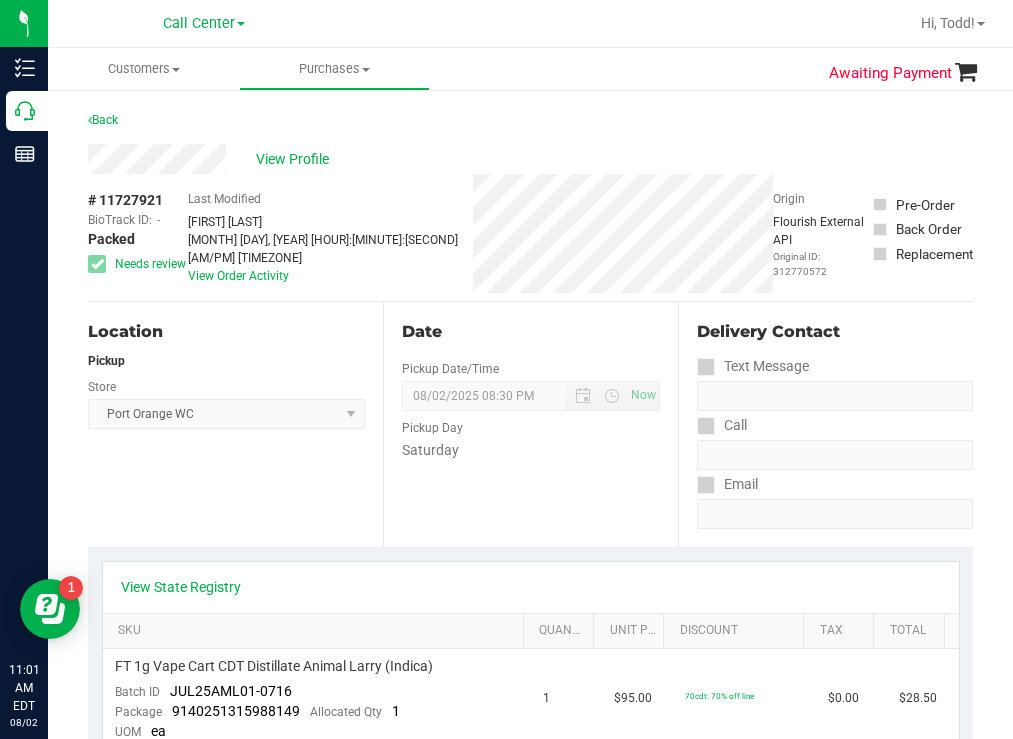 click on "Back" at bounding box center [530, 126] 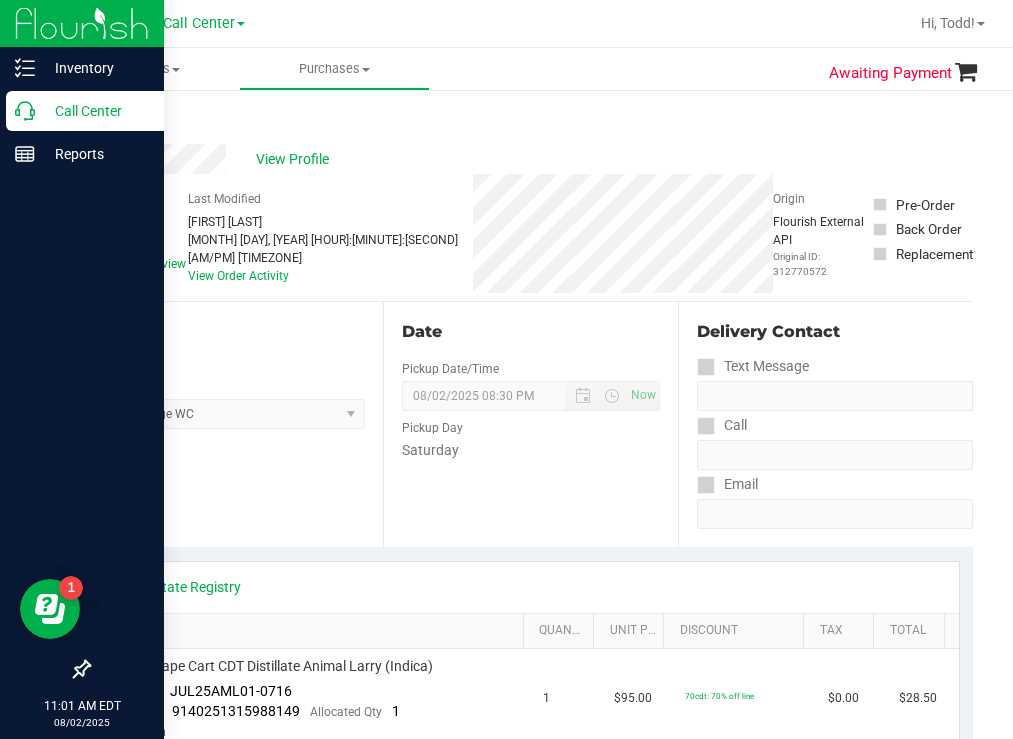 click on "Call Center" at bounding box center (95, 111) 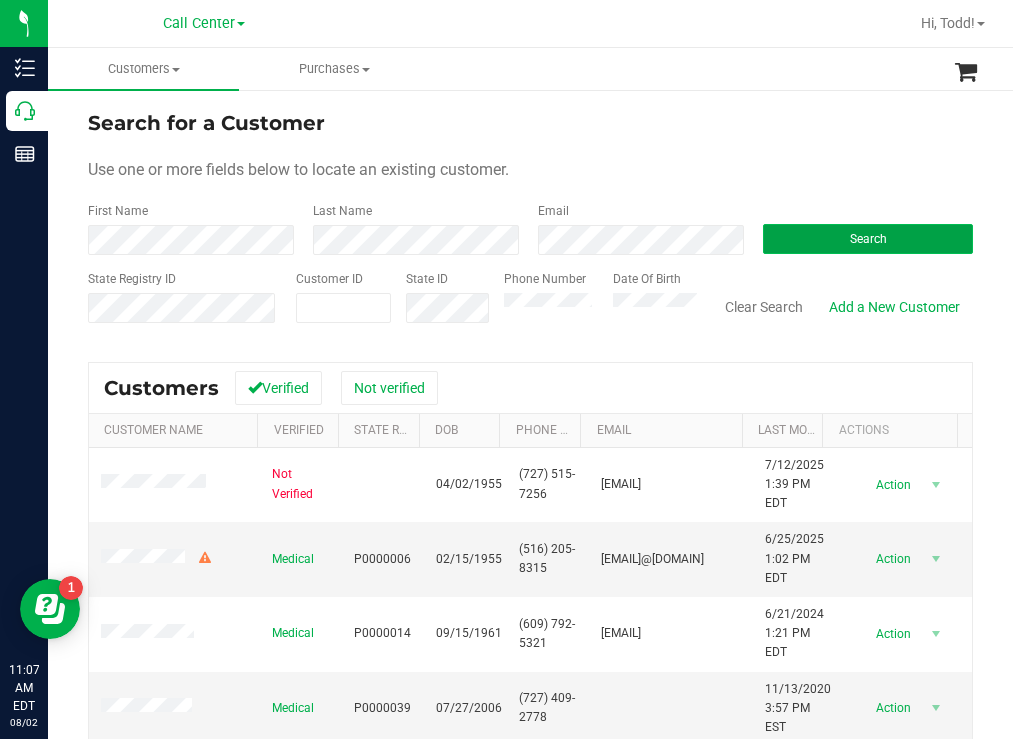 click on "Search" at bounding box center [868, 239] 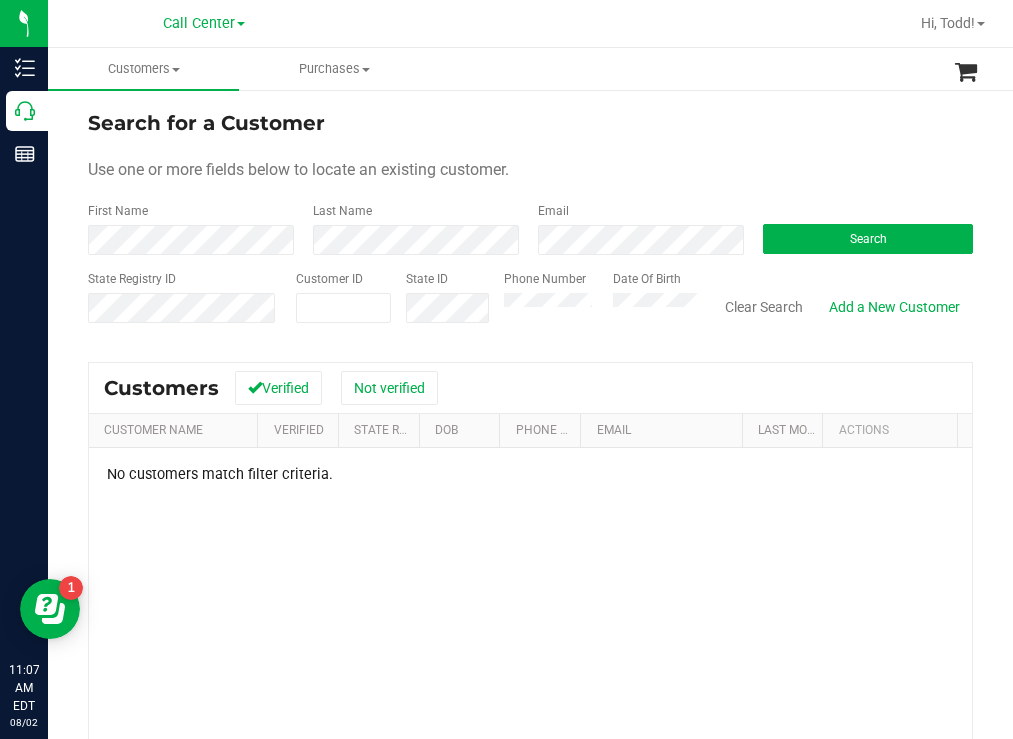 click on "Search for a Customer" at bounding box center (530, 123) 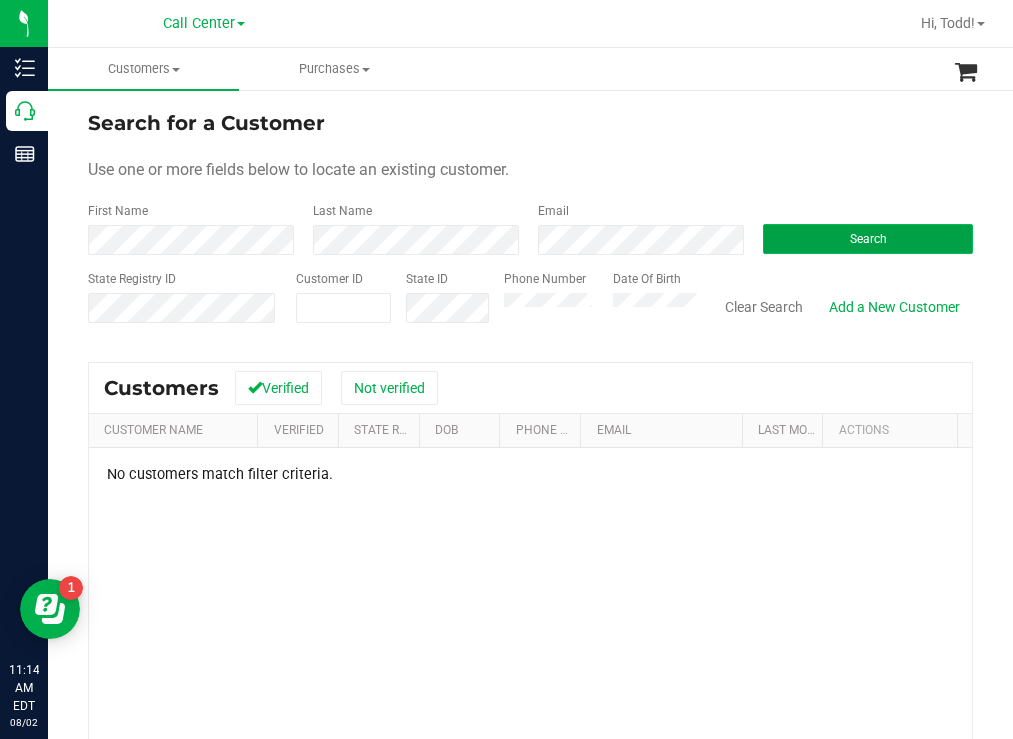 click on "Search" at bounding box center [868, 239] 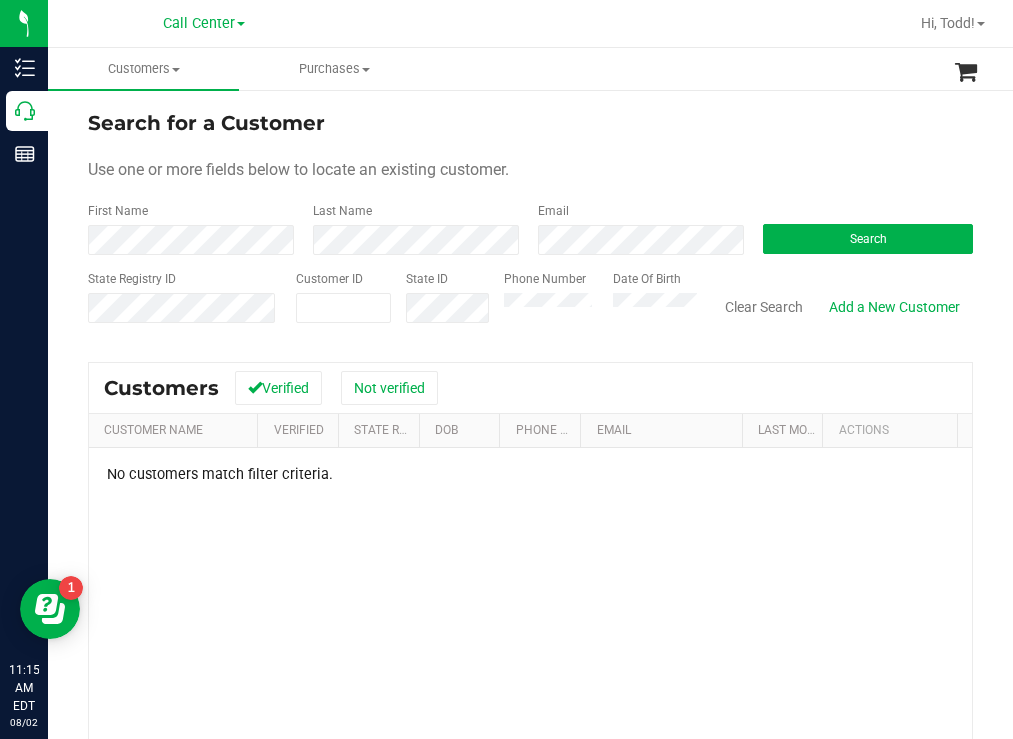 click on "Phone Number
Date Of Birth" at bounding box center (593, 305) 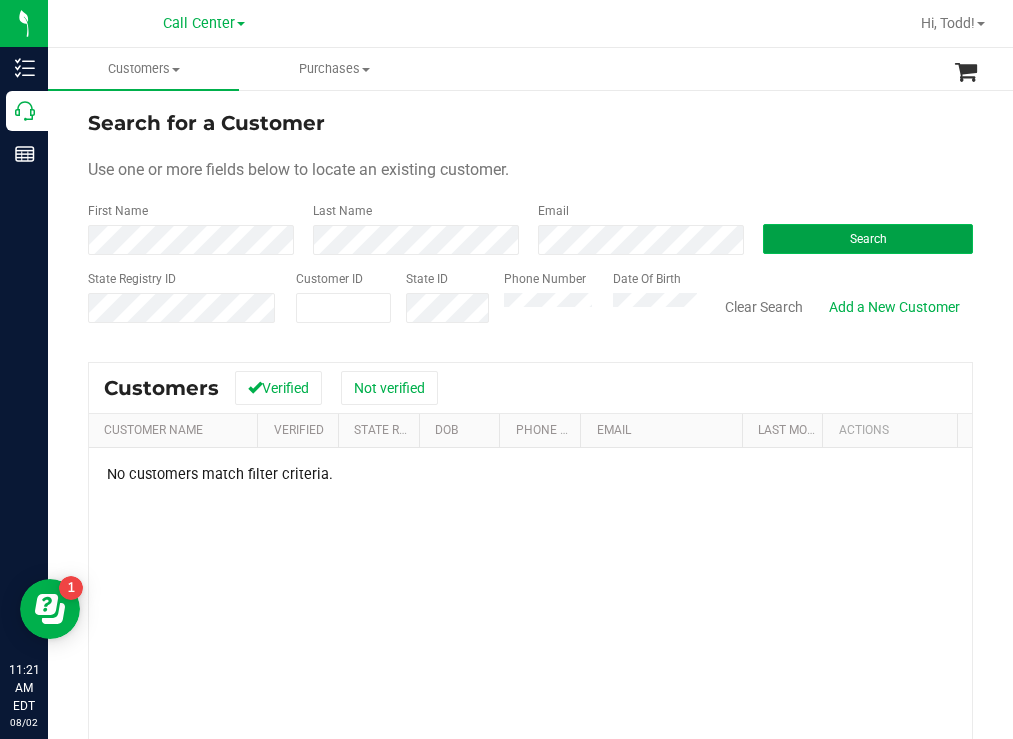 drag, startPoint x: 826, startPoint y: 226, endPoint x: 782, endPoint y: 225, distance: 44.011364 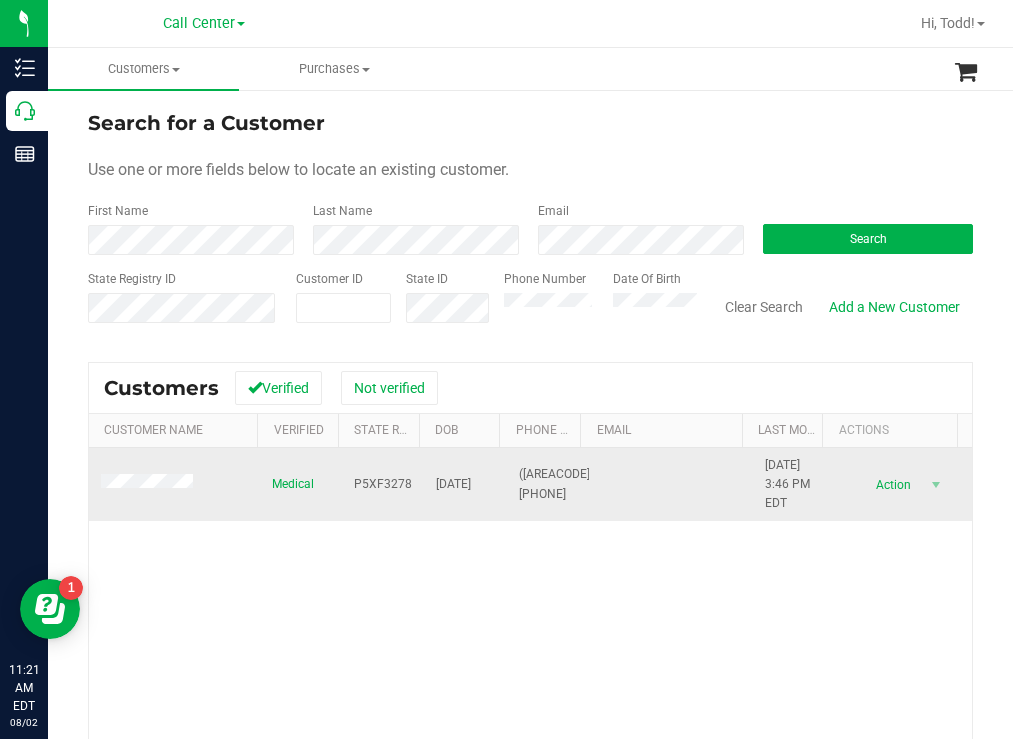 click at bounding box center (150, 484) 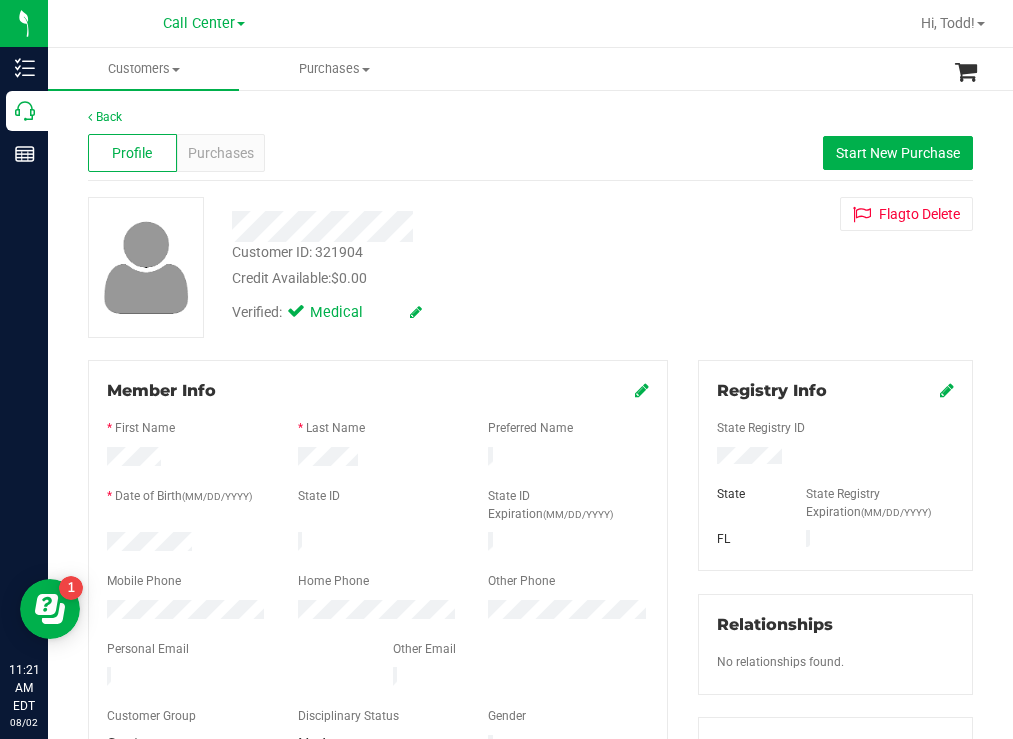 drag, startPoint x: 205, startPoint y: 534, endPoint x: 102, endPoint y: 538, distance: 103.077644 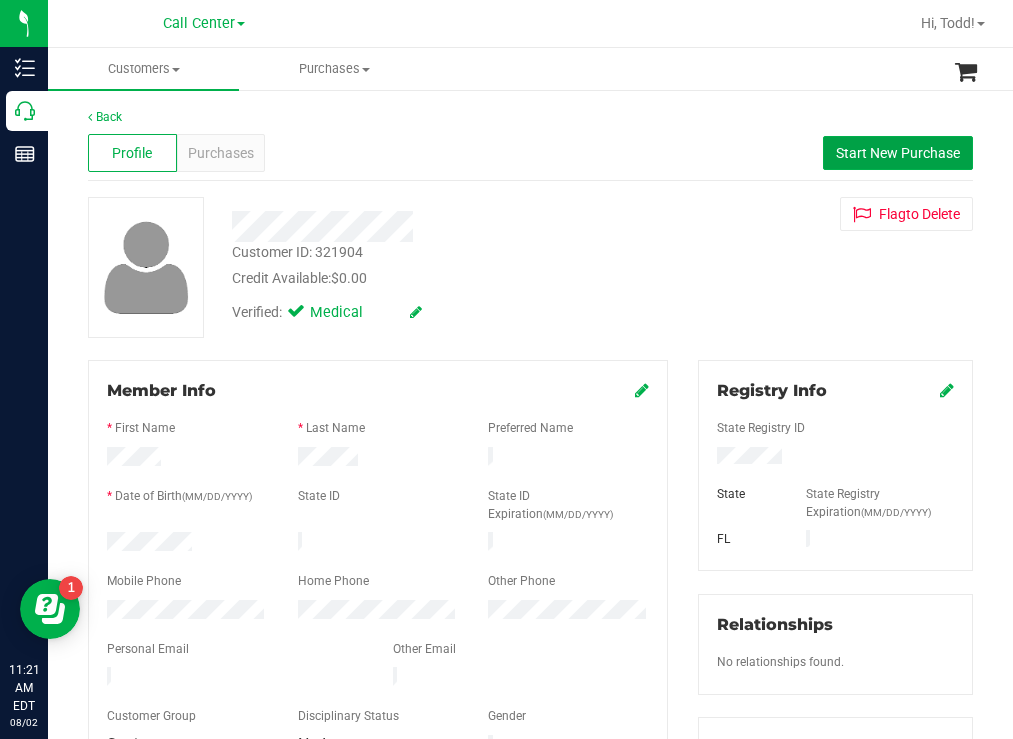 drag, startPoint x: 824, startPoint y: 146, endPoint x: 740, endPoint y: 122, distance: 87.36132 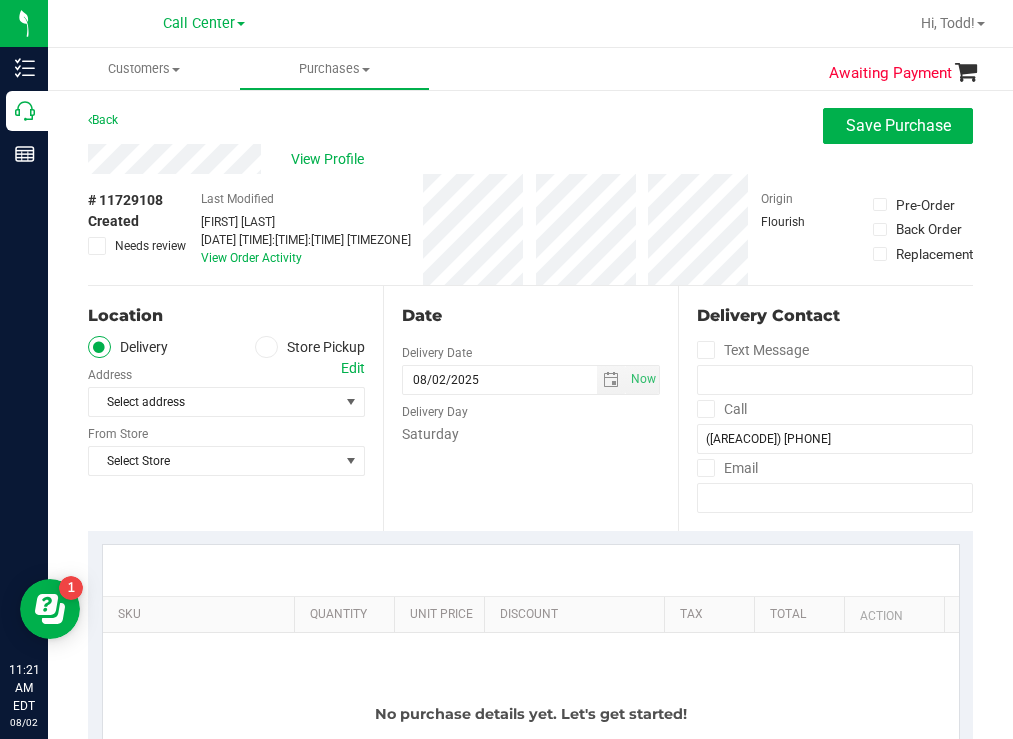 click at bounding box center [266, 347] 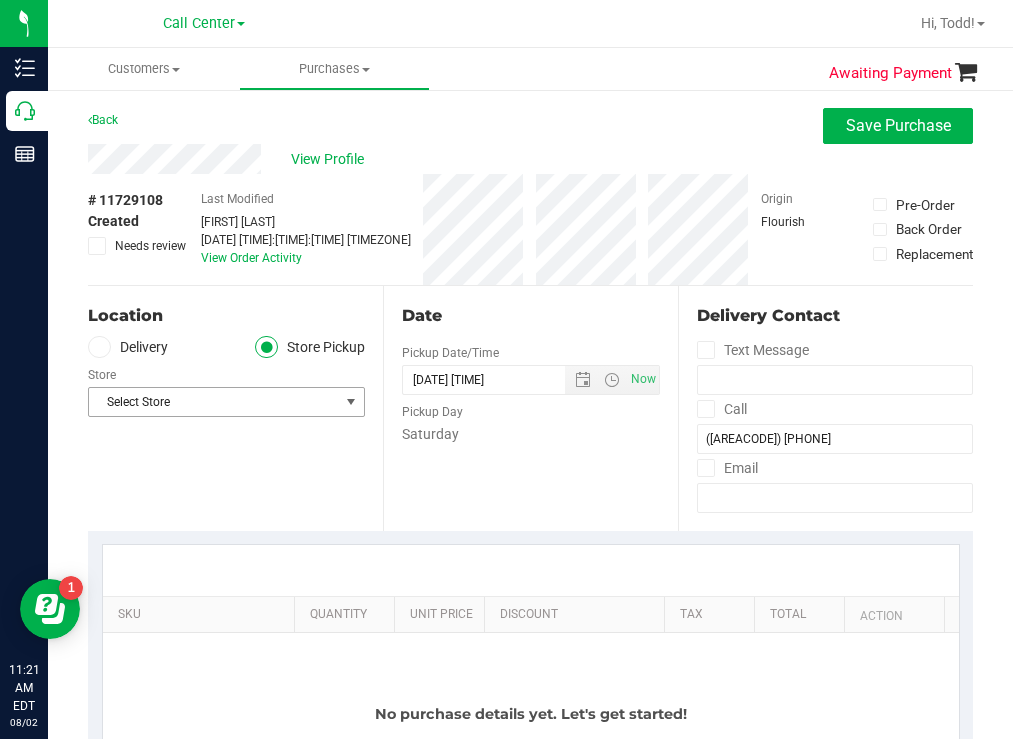 click on "Select Store" at bounding box center [214, 402] 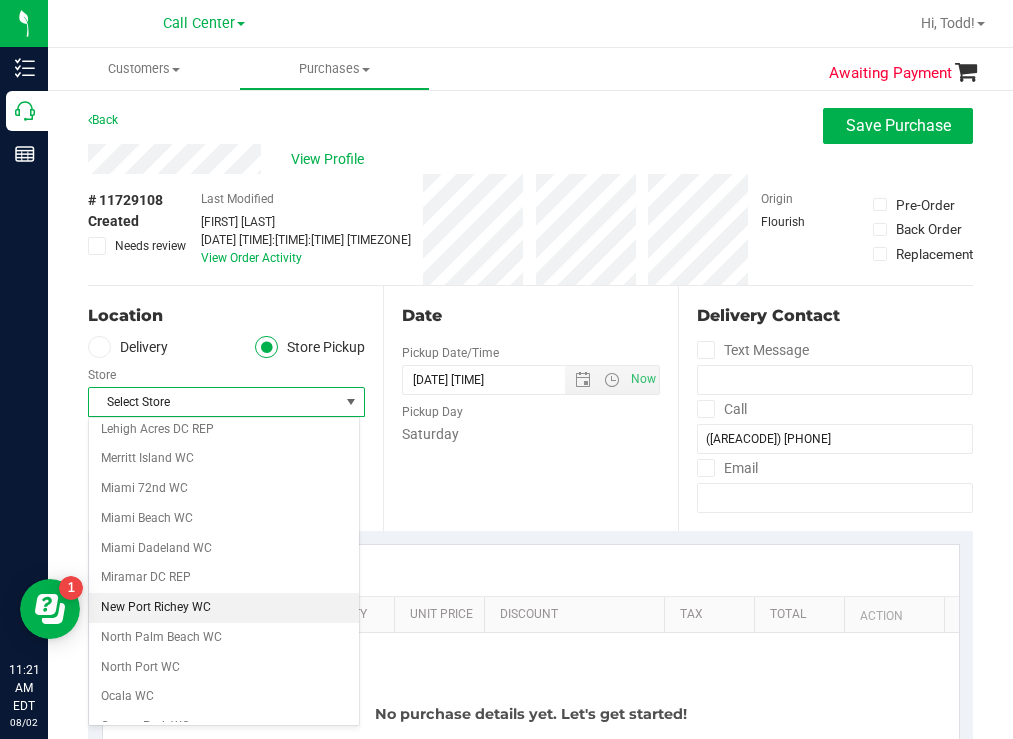 scroll, scrollTop: 600, scrollLeft: 0, axis: vertical 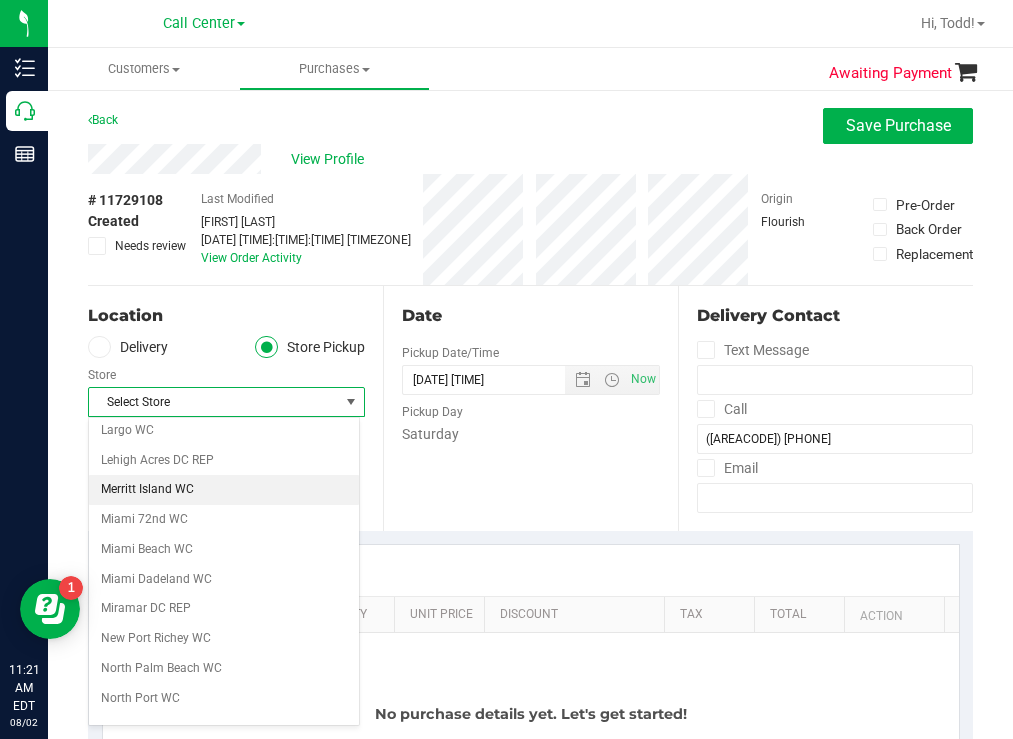 click on "Merritt Island WC" at bounding box center [224, 490] 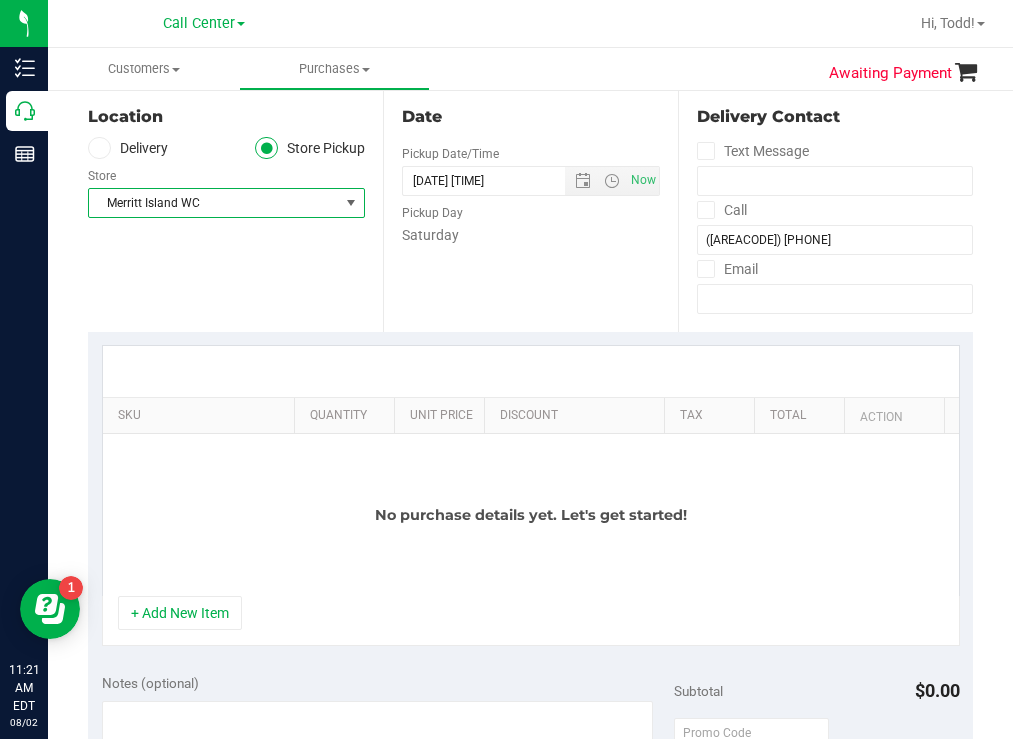 scroll, scrollTop: 200, scrollLeft: 0, axis: vertical 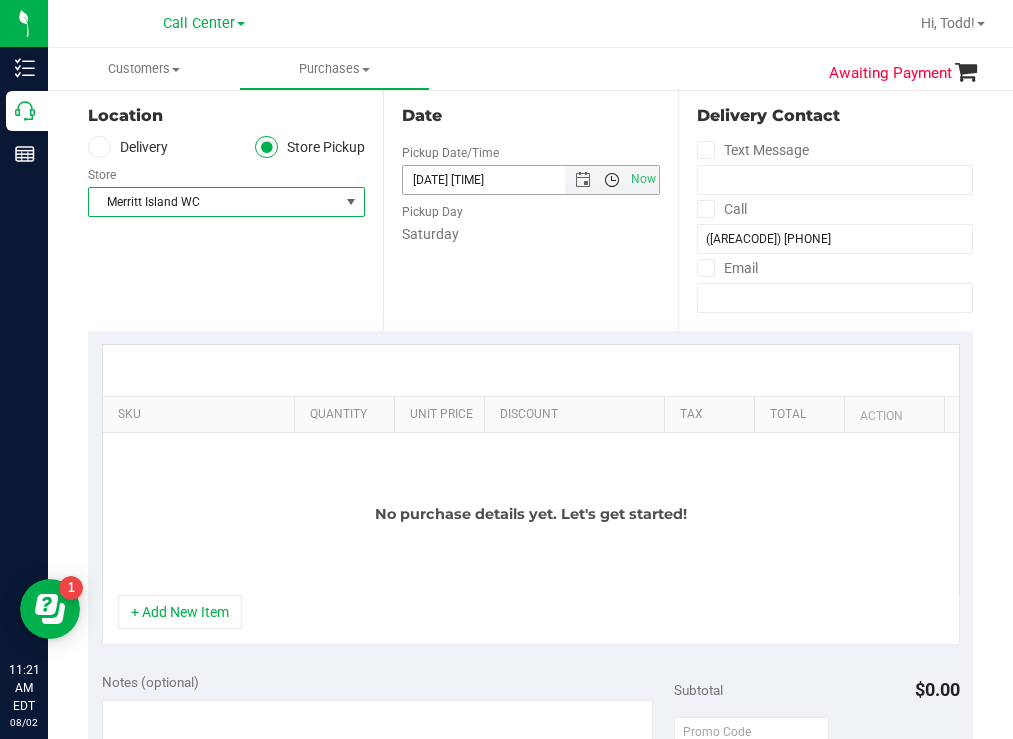 click at bounding box center [612, 180] 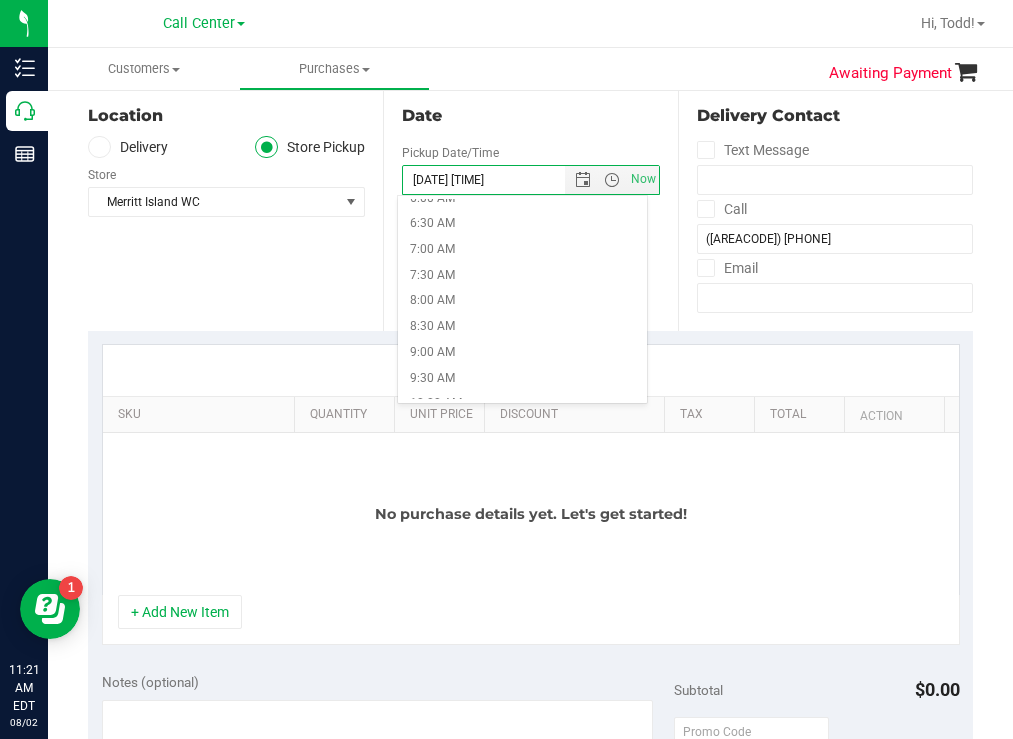 scroll, scrollTop: 600, scrollLeft: 0, axis: vertical 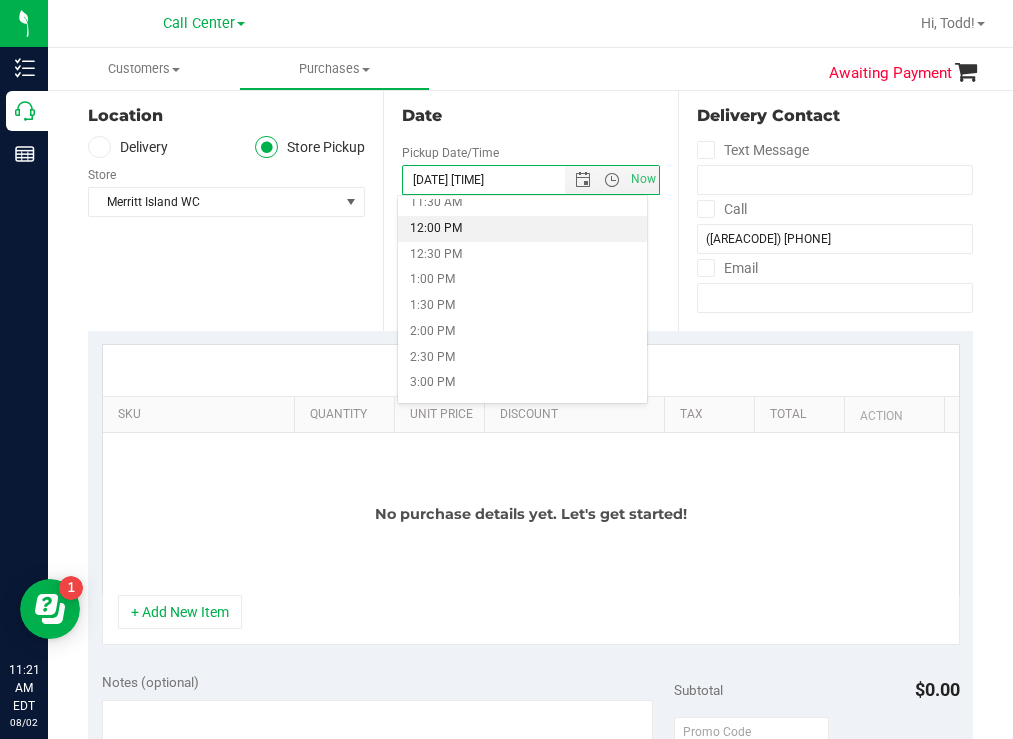 click on "12:00 PM" at bounding box center [522, 229] 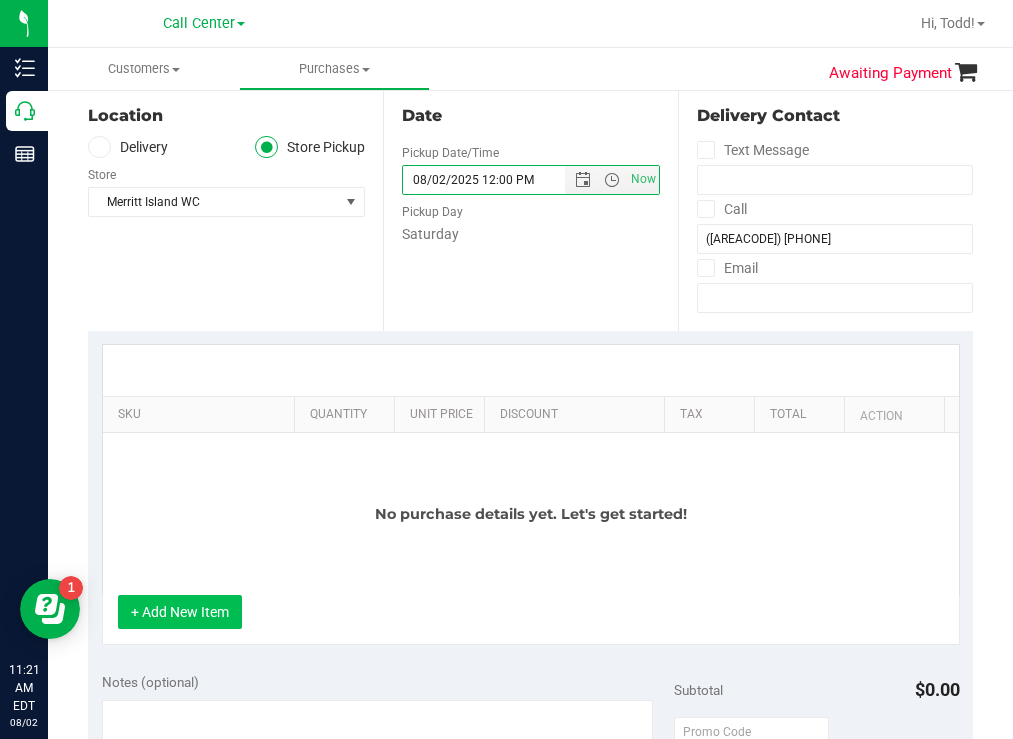 click on "+ Add New Item" at bounding box center (180, 612) 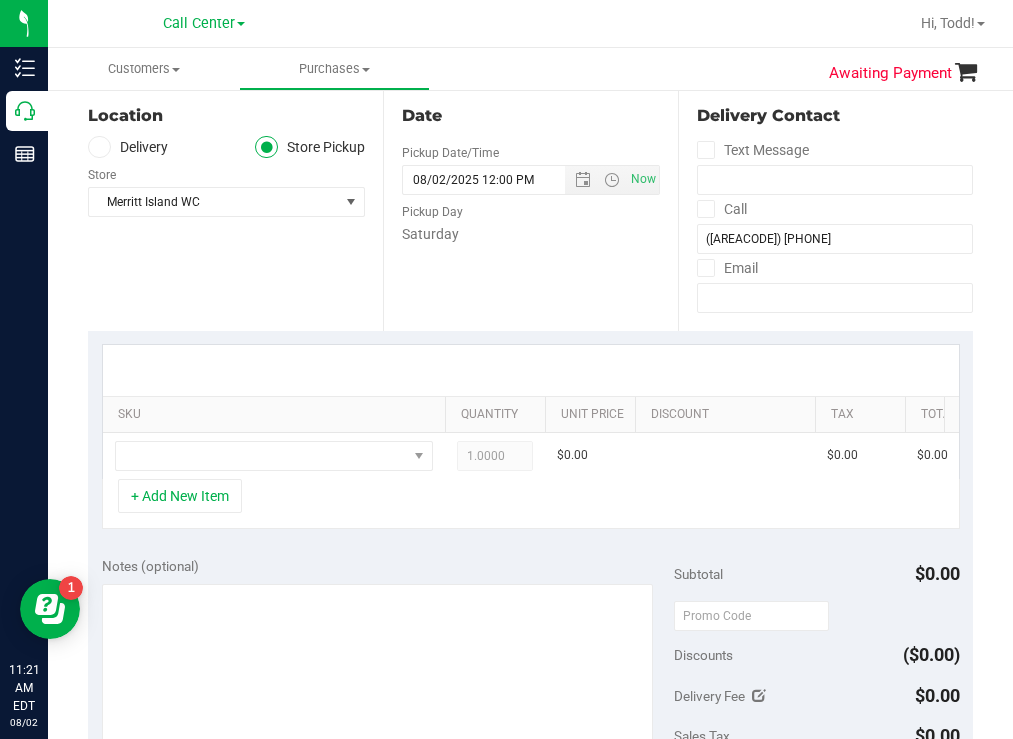 drag, startPoint x: 282, startPoint y: 414, endPoint x: 482, endPoint y: 389, distance: 201.55644 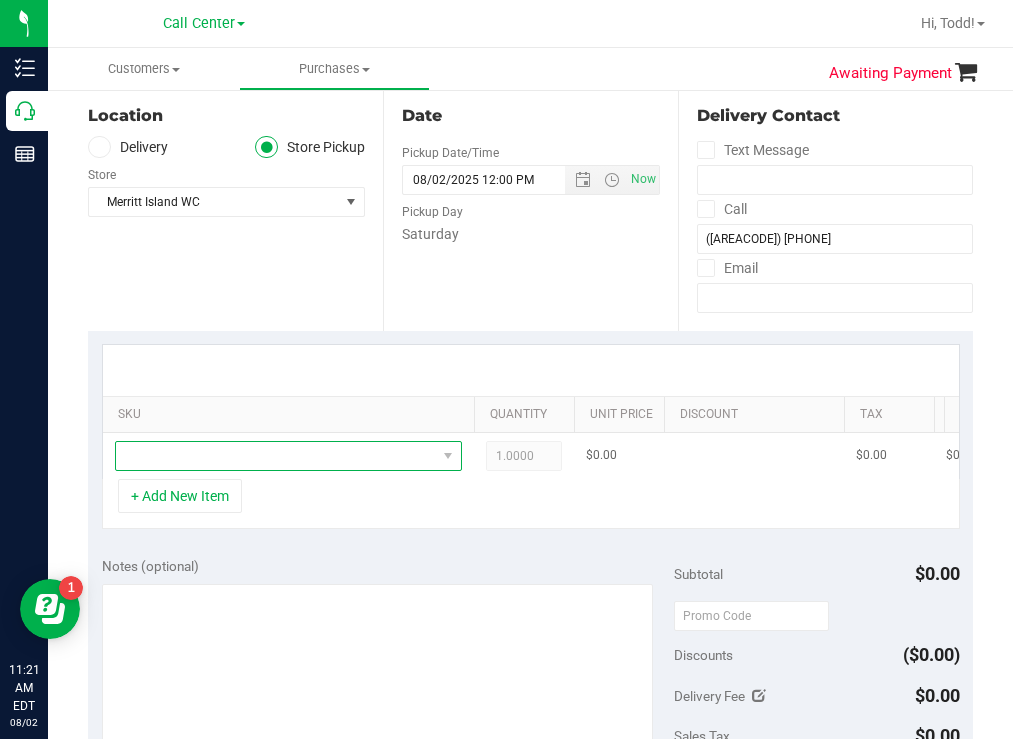 click at bounding box center (276, 456) 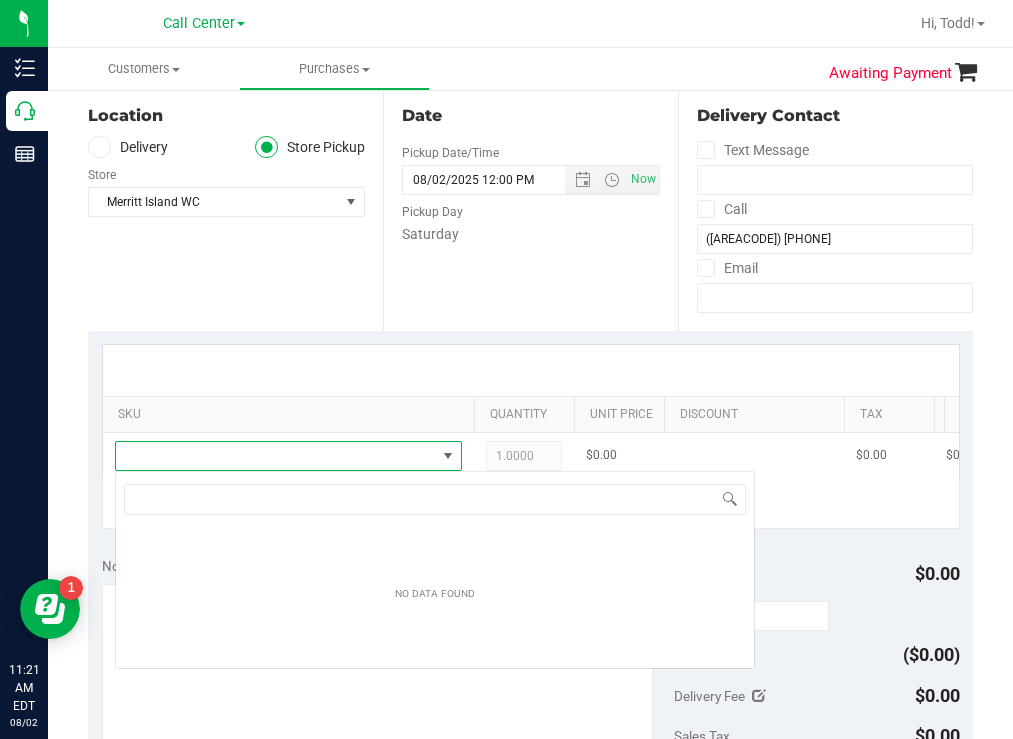 scroll, scrollTop: 99970, scrollLeft: 99653, axis: both 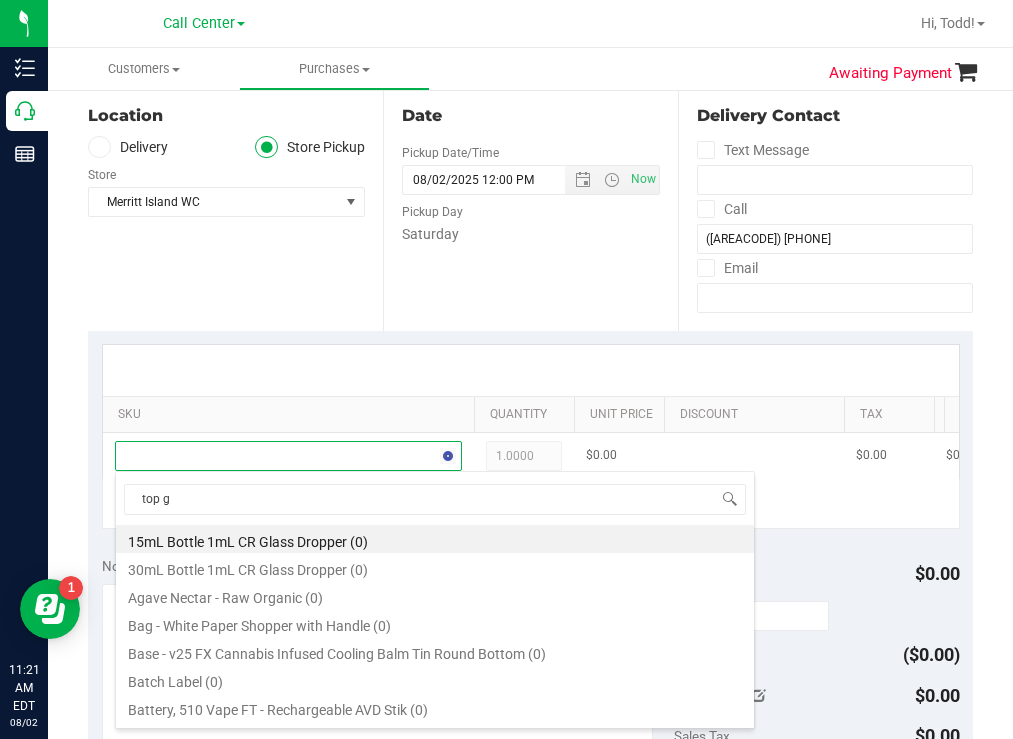 type on "top ge" 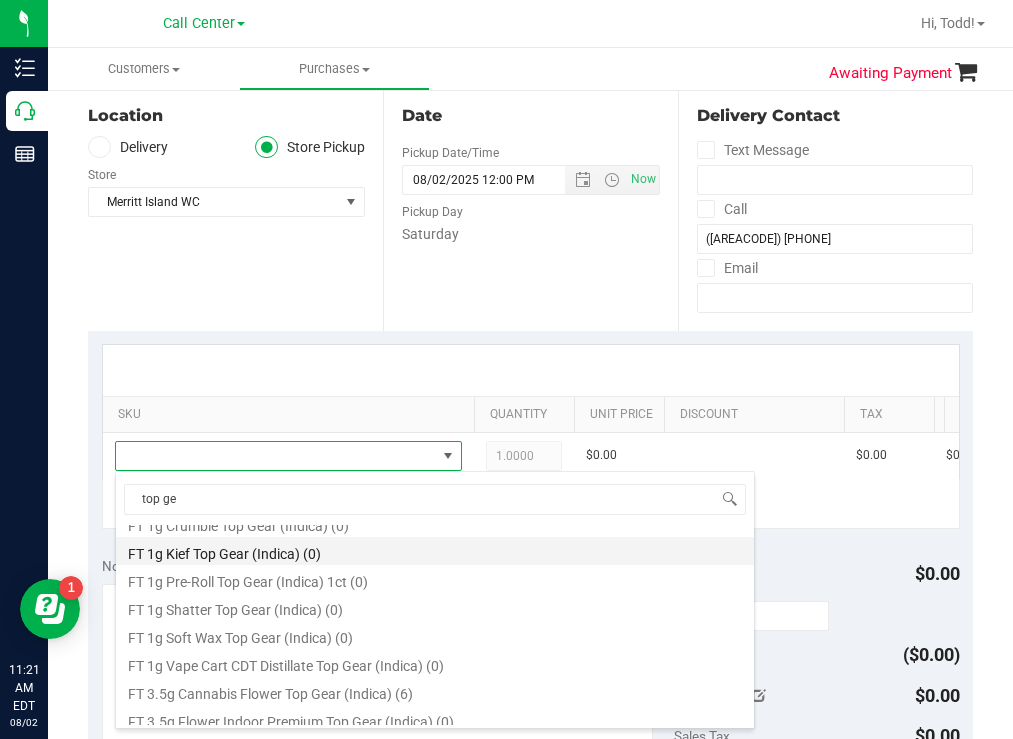 scroll, scrollTop: 200, scrollLeft: 0, axis: vertical 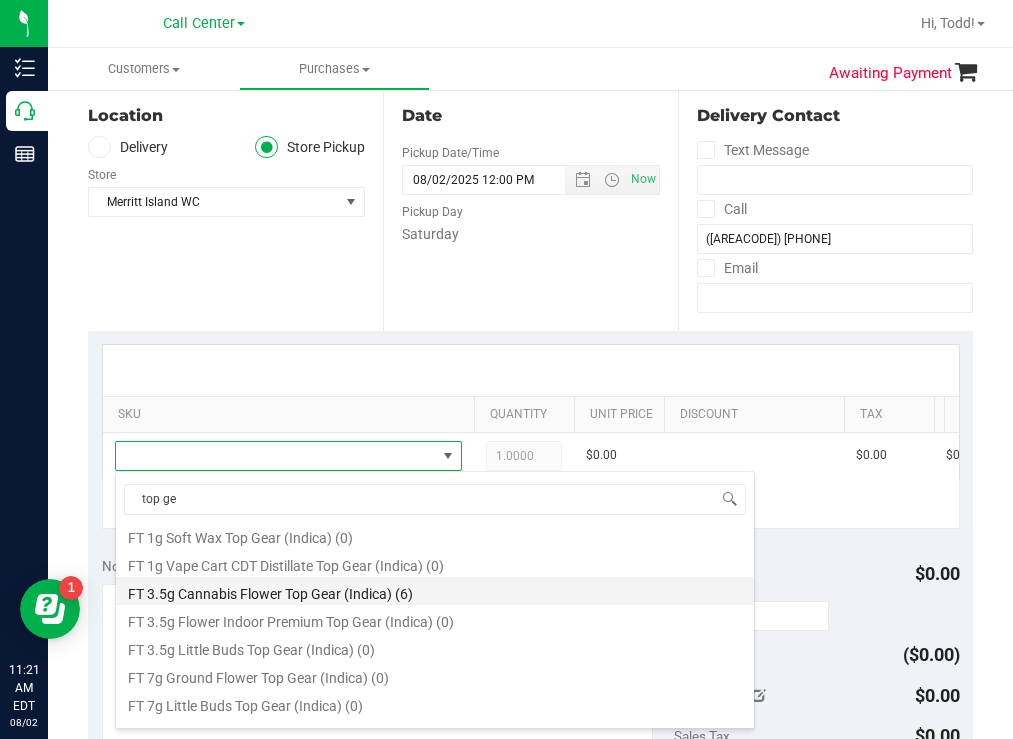 click on "FT 3.5g Cannabis Flower Top Gear (Indica) (6)" at bounding box center (435, 591) 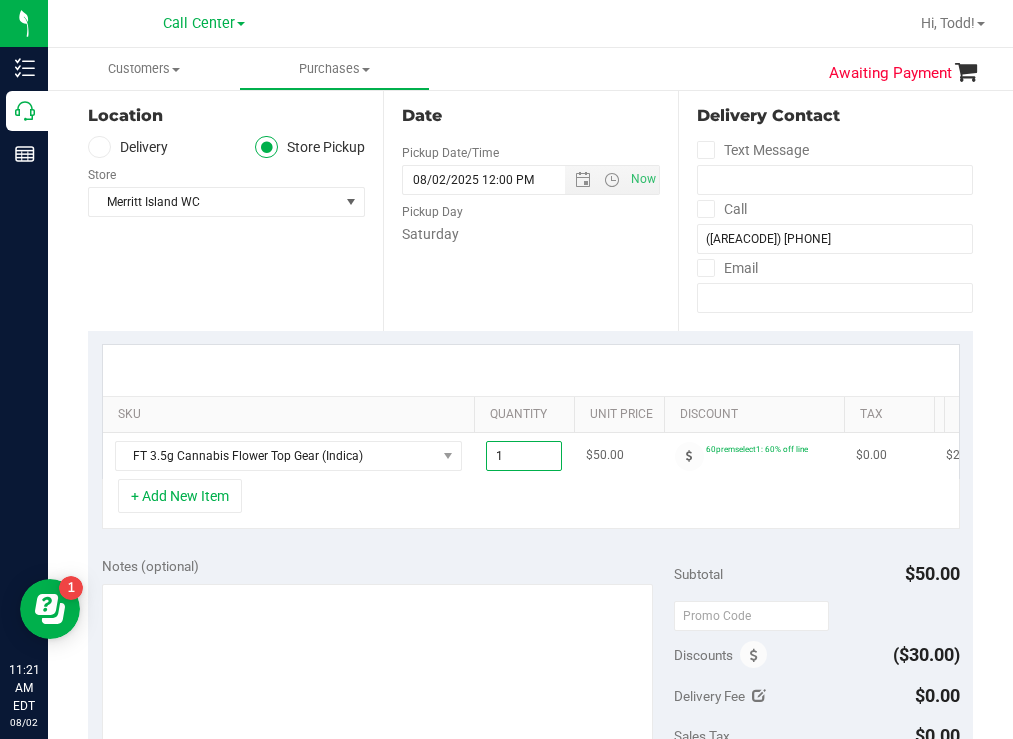 click on "1.00 1" at bounding box center [524, 456] 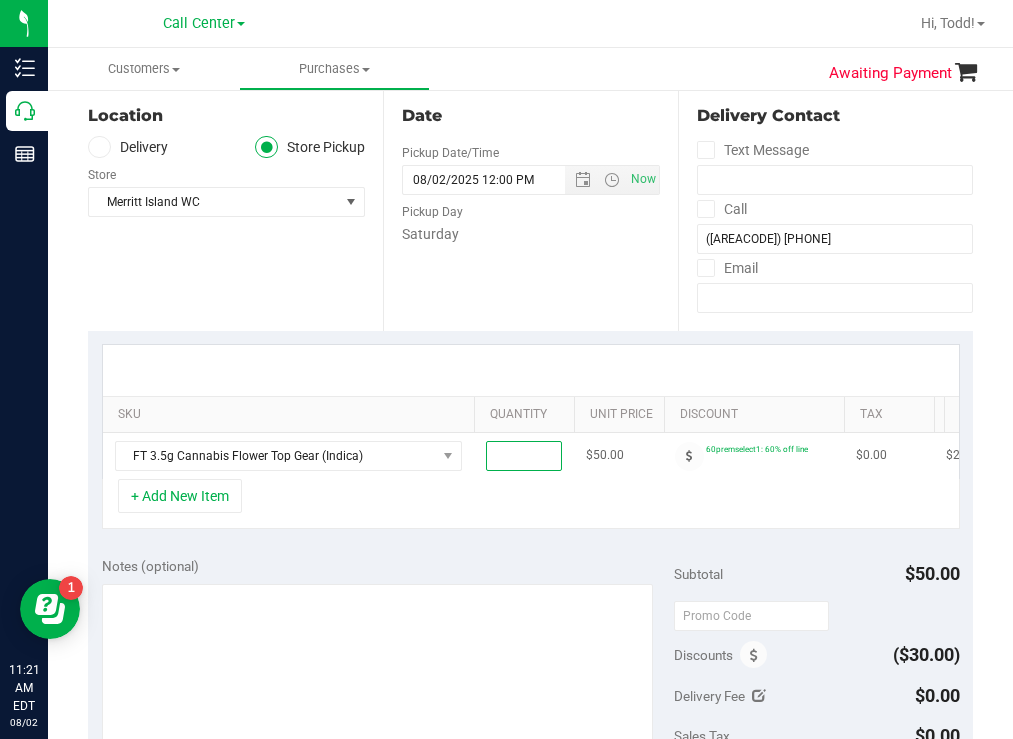 type on "2" 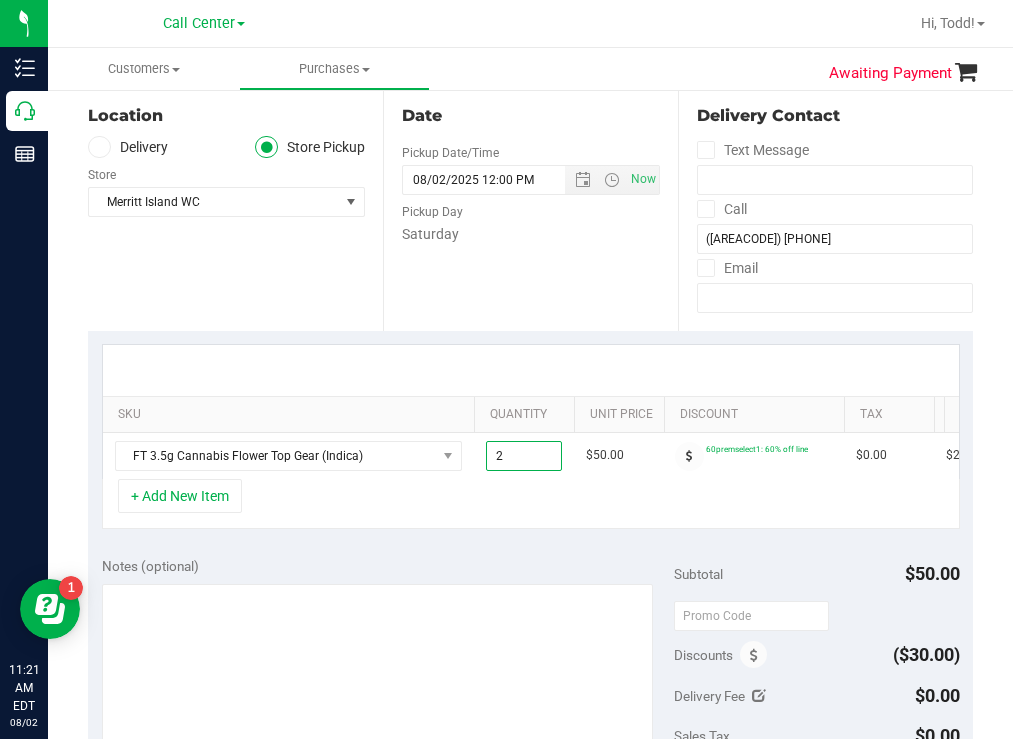 type on "2.00" 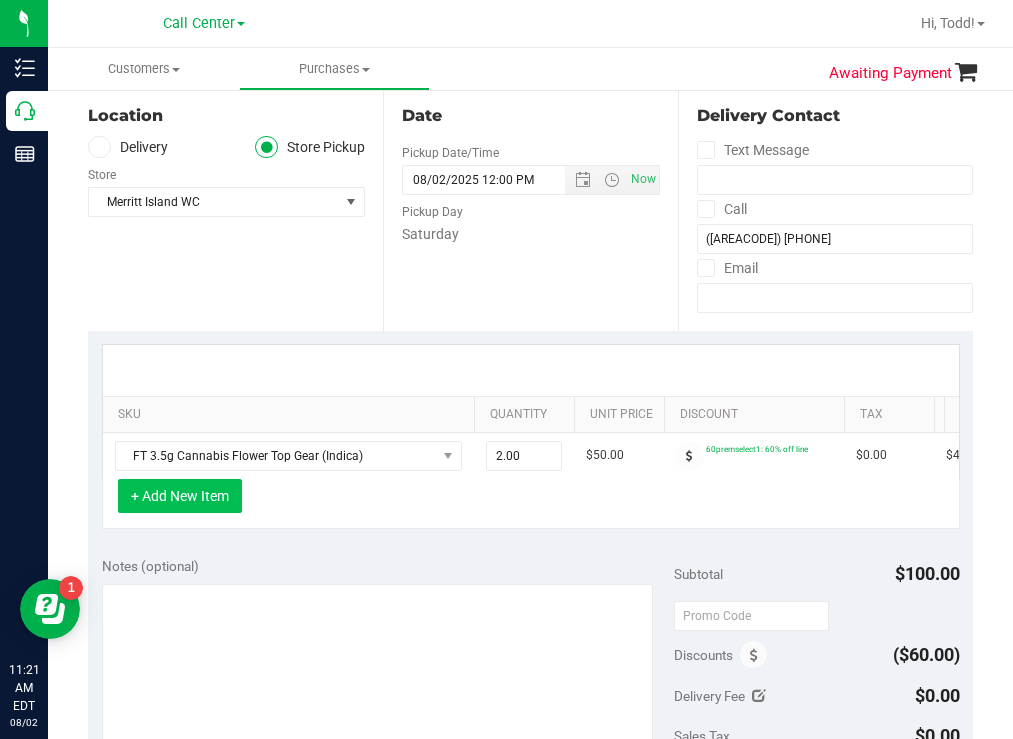click on "+ Add New Item" at bounding box center [180, 496] 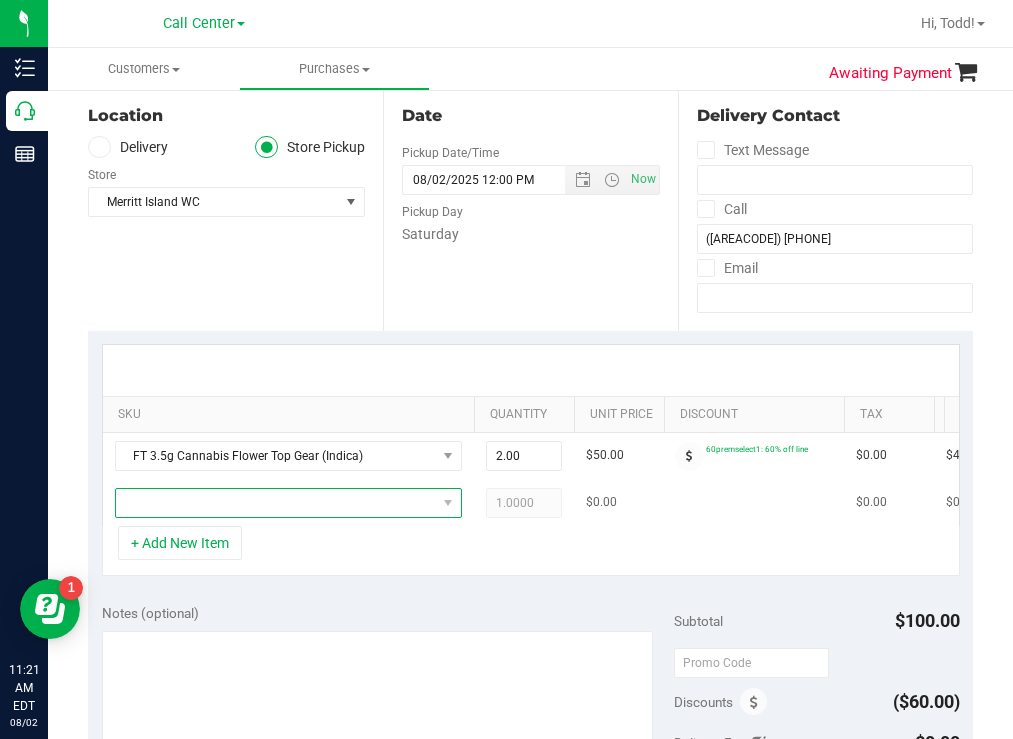 click at bounding box center (276, 503) 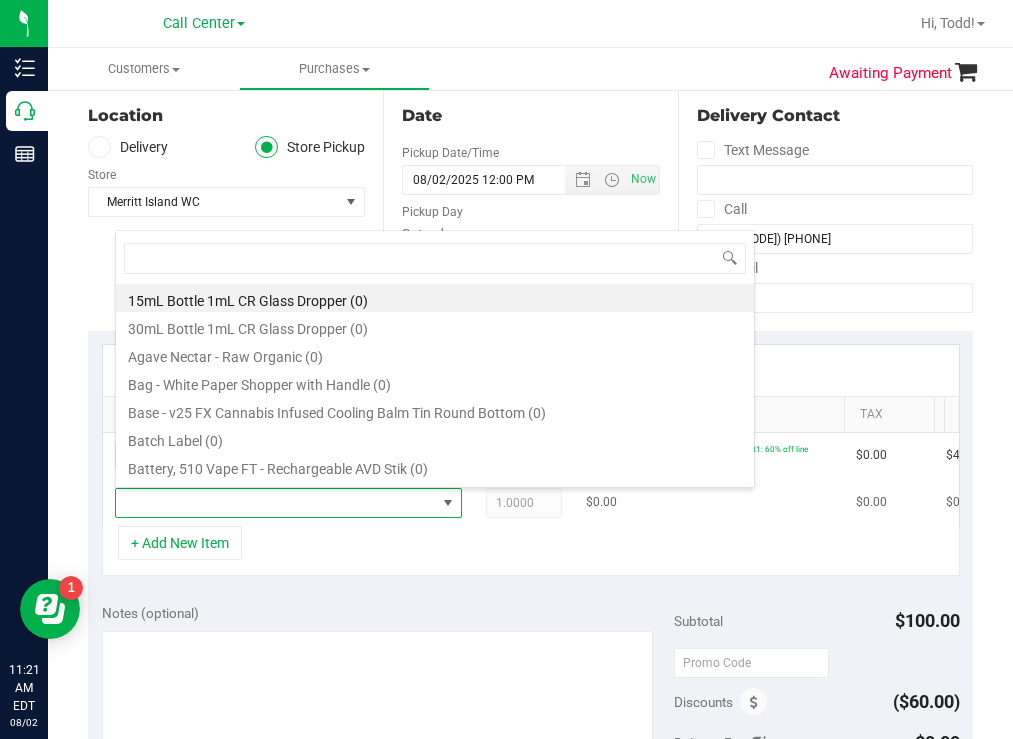 scroll, scrollTop: 99970, scrollLeft: 99653, axis: both 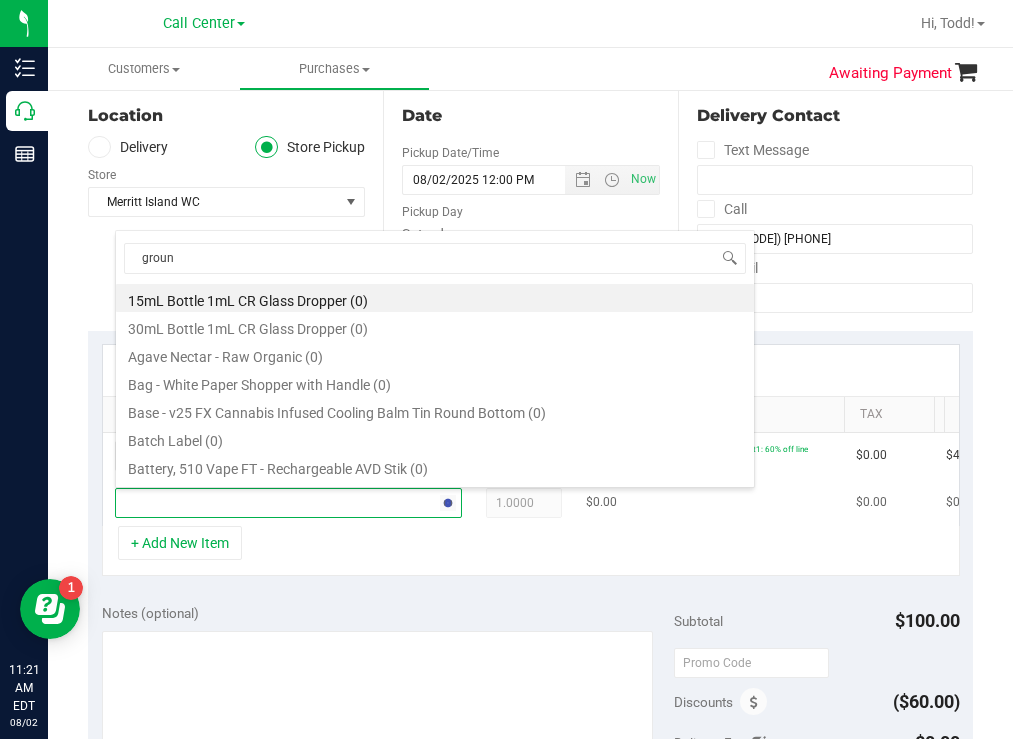 type on "ground" 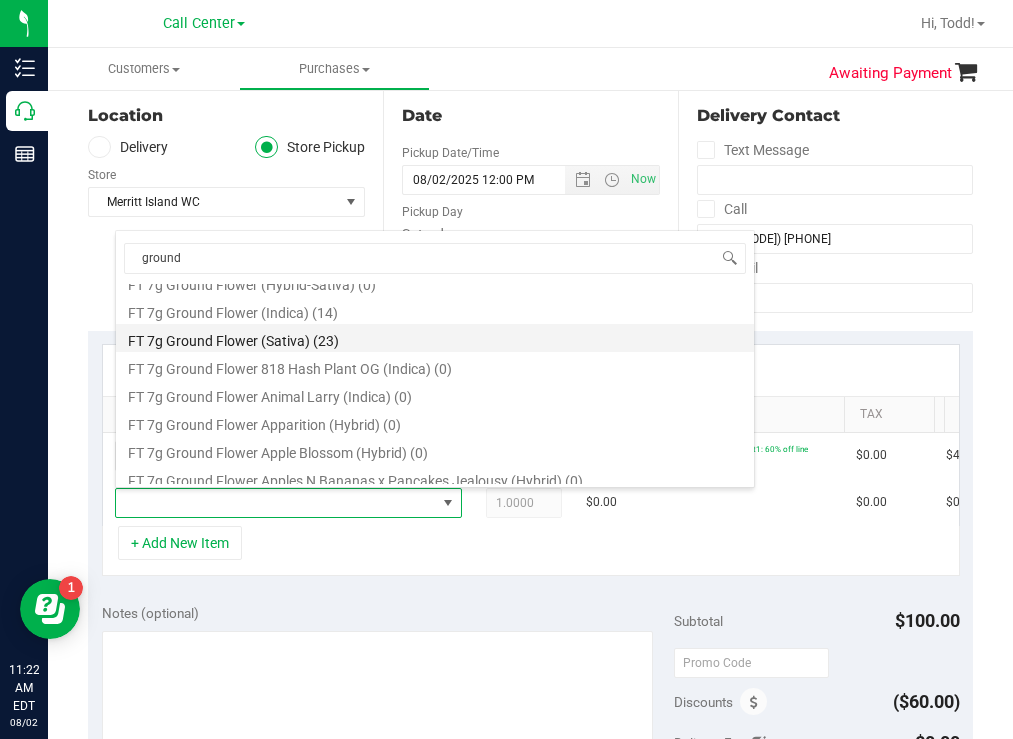 scroll, scrollTop: 0, scrollLeft: 0, axis: both 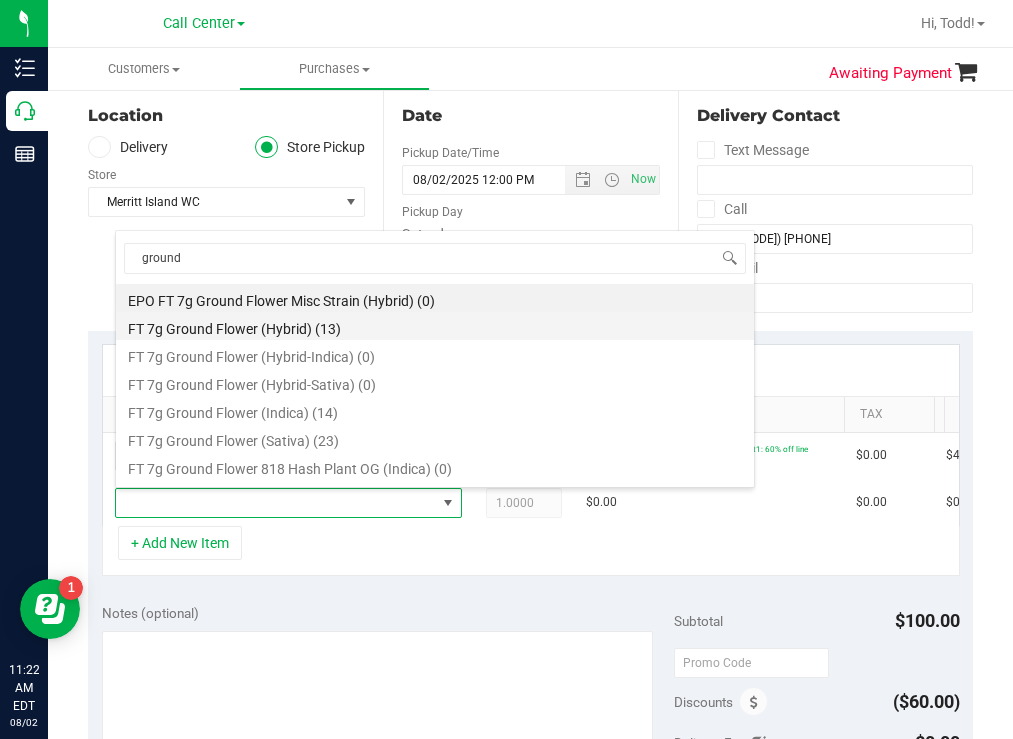 click on "FT 7g Ground Flower (Hybrid) (13)" at bounding box center [435, 326] 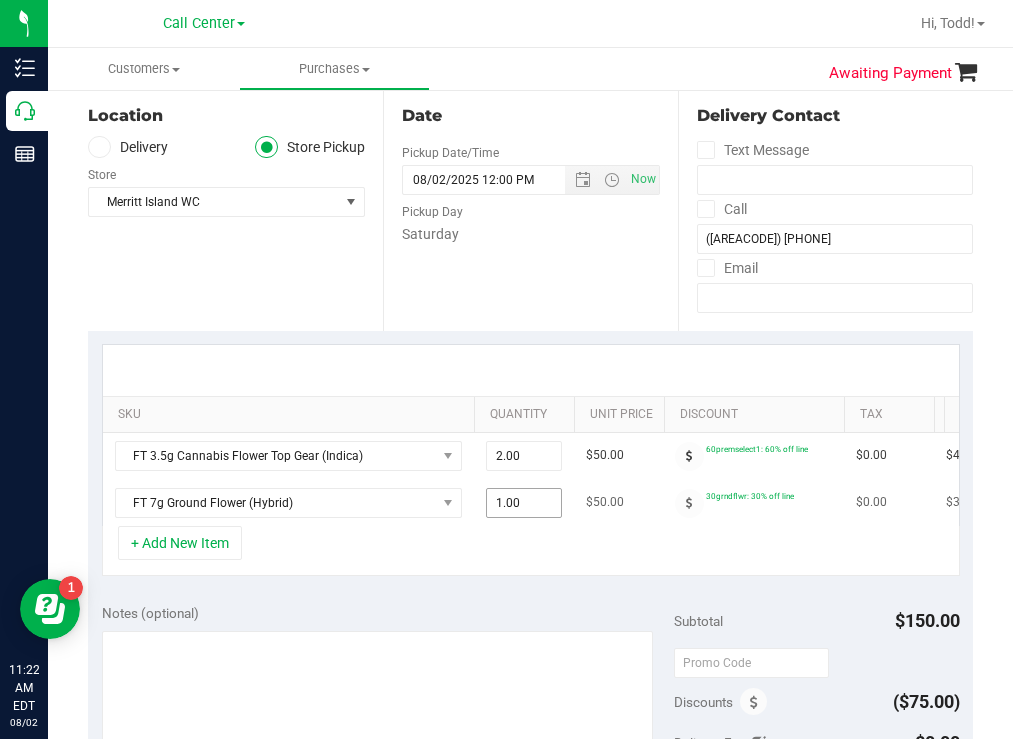 click on "1.00 1" at bounding box center (524, 503) 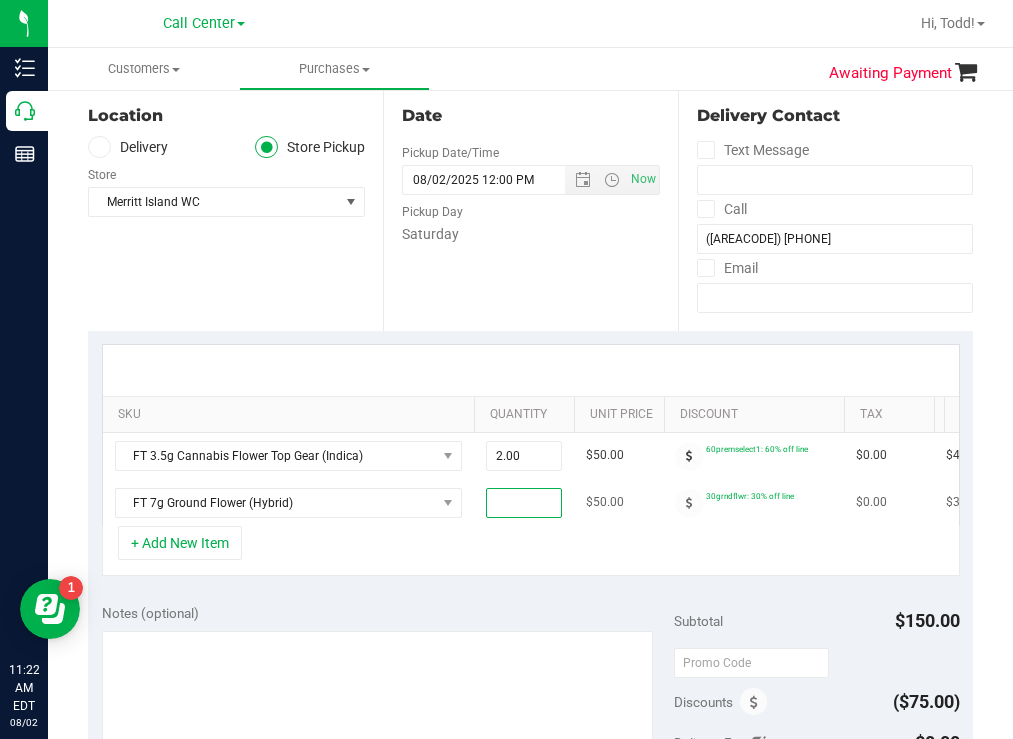 type on "2" 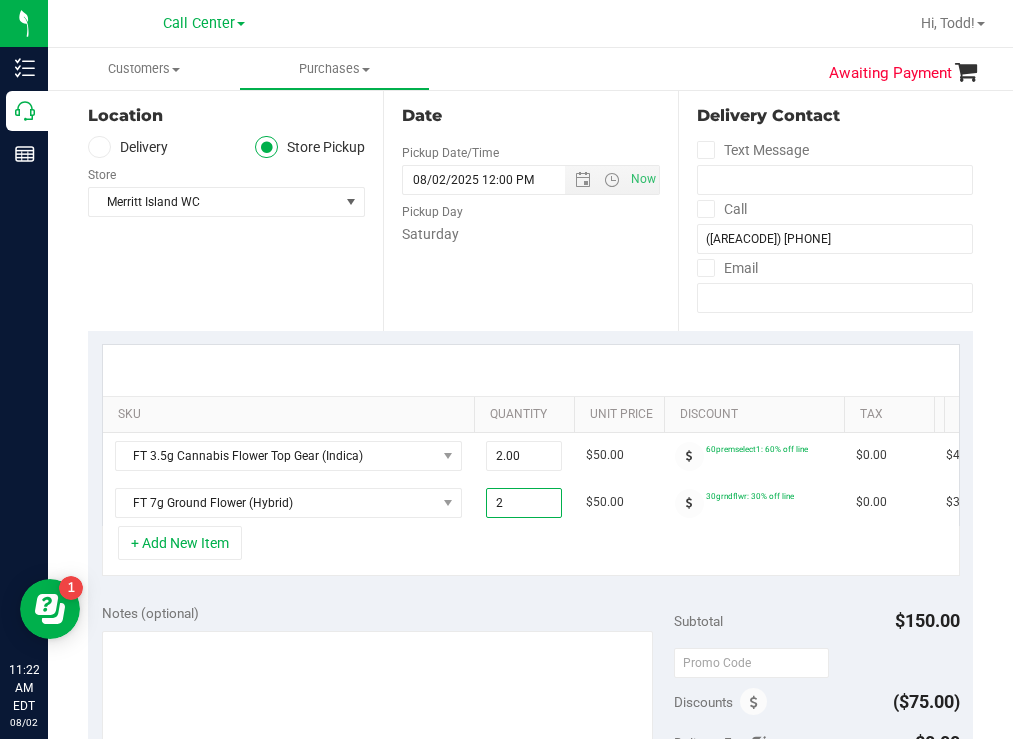 type on "2.00" 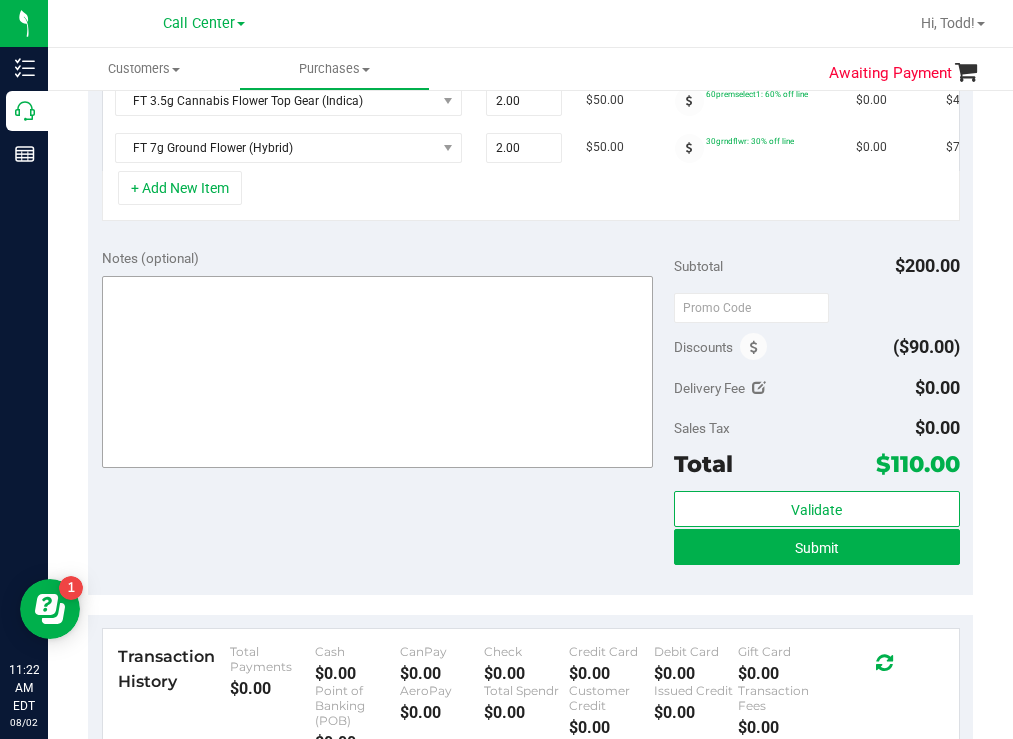 scroll, scrollTop: 600, scrollLeft: 0, axis: vertical 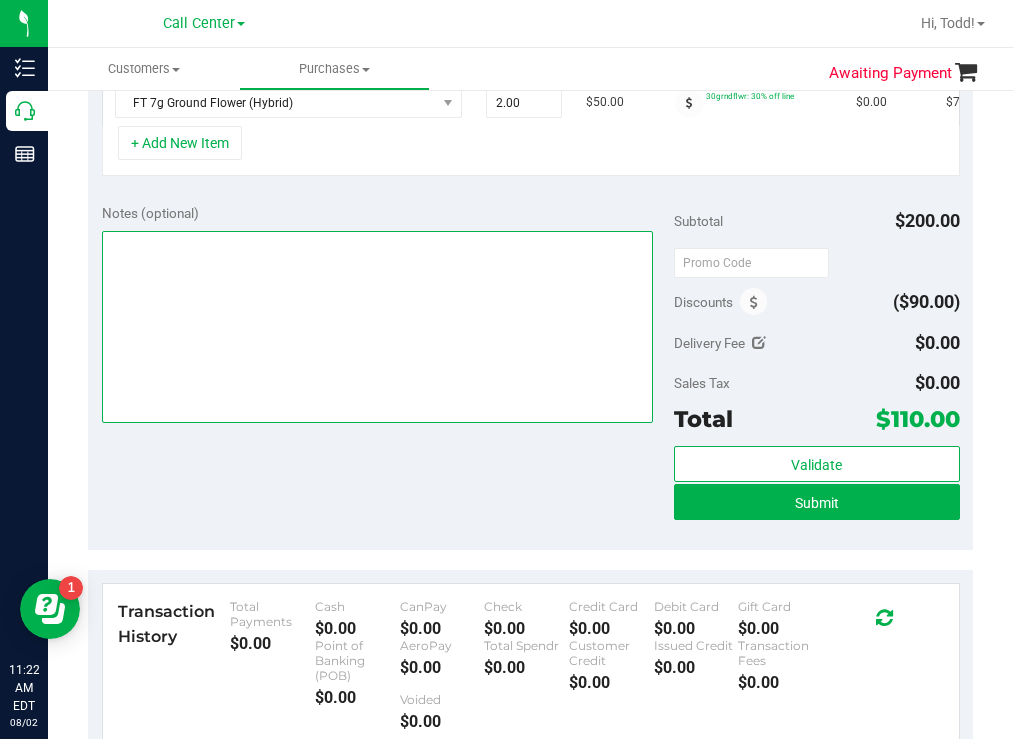click at bounding box center (378, 327) 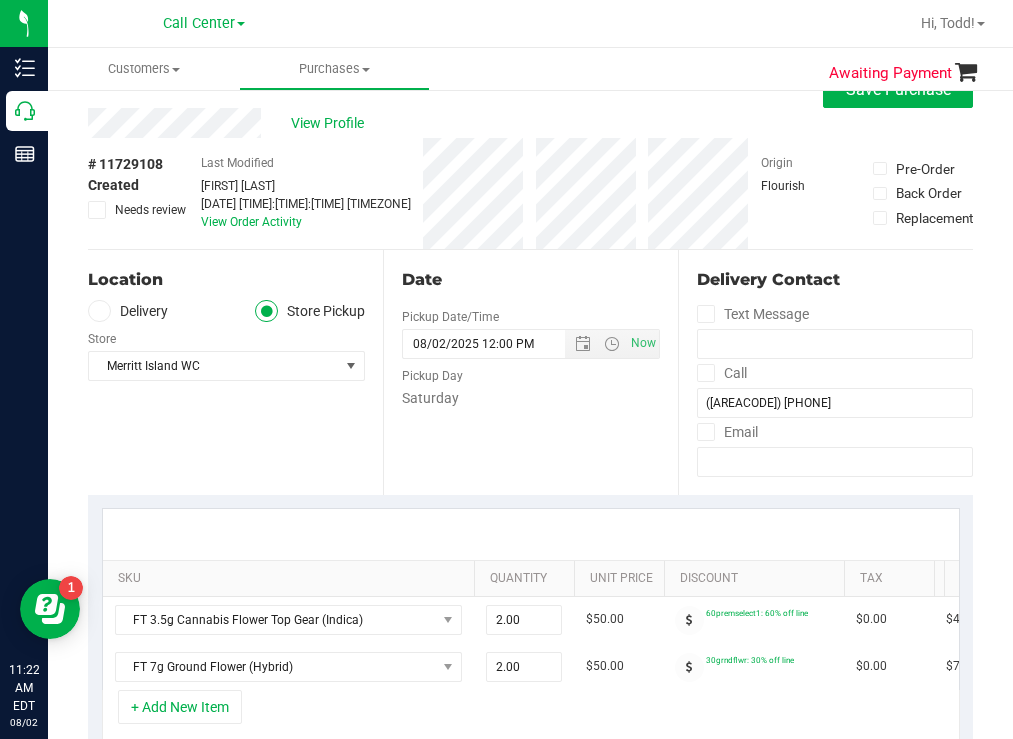 scroll, scrollTop: 0, scrollLeft: 0, axis: both 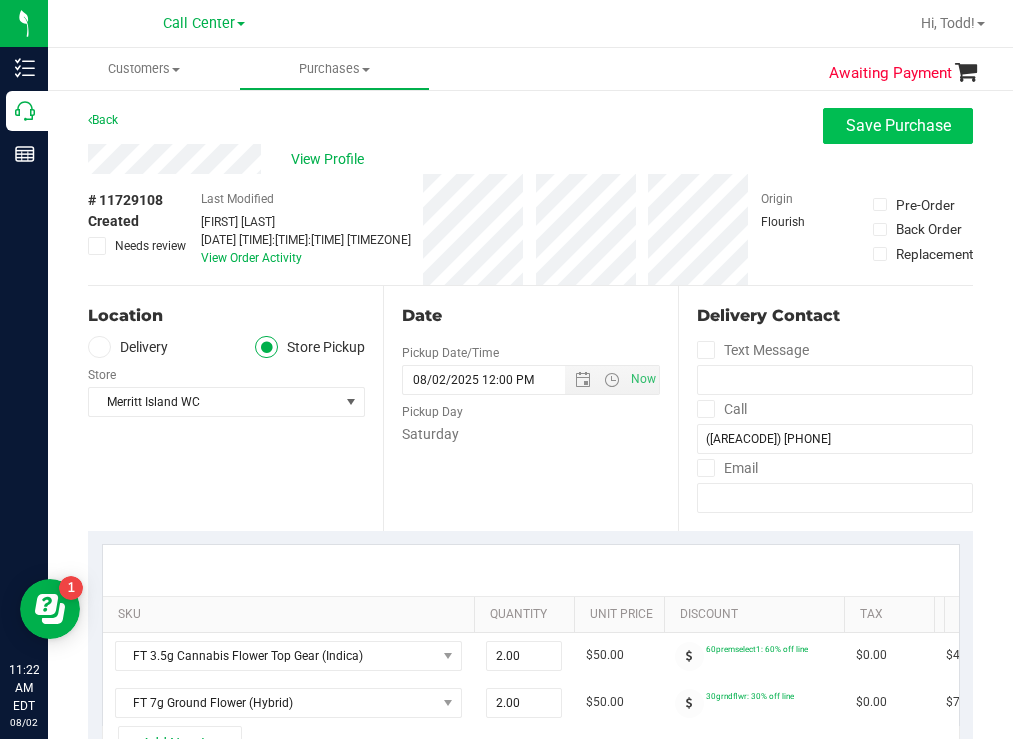 type on "[LAST]
[LAST] [DATE] [TIME]" 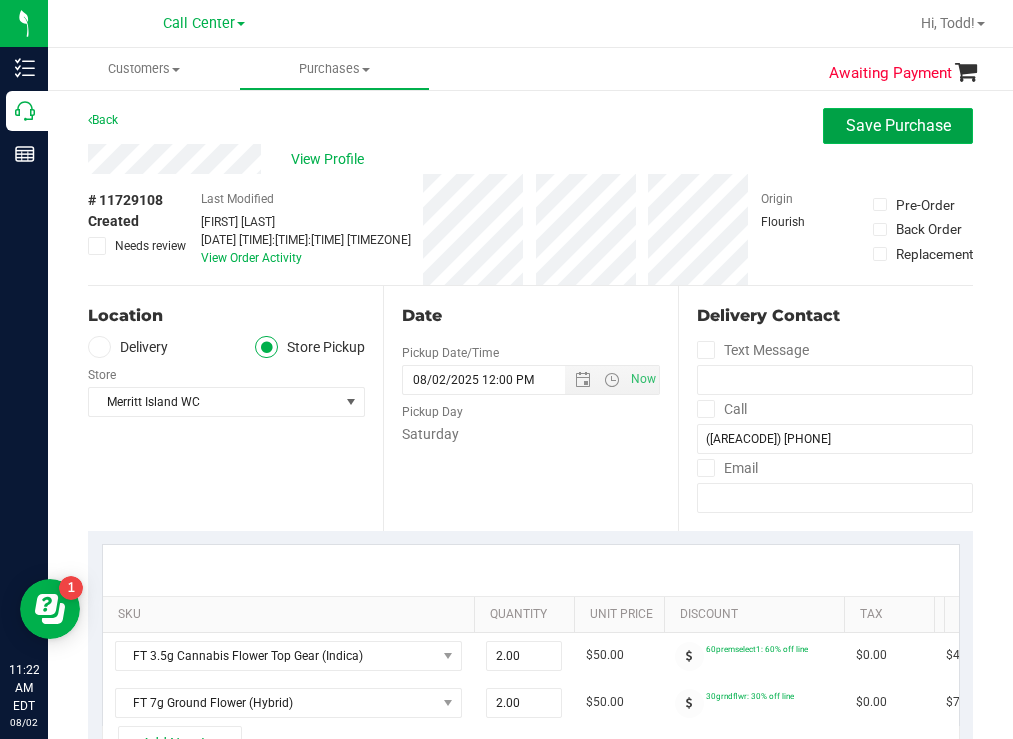 click on "Save Purchase" at bounding box center (898, 125) 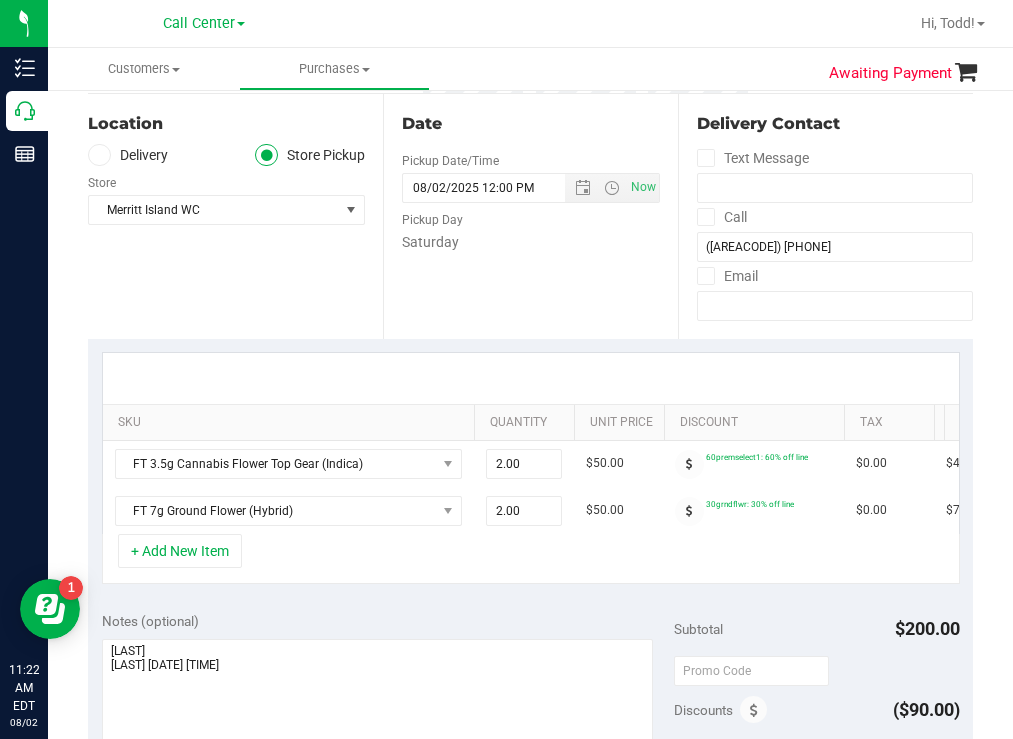 scroll, scrollTop: 200, scrollLeft: 0, axis: vertical 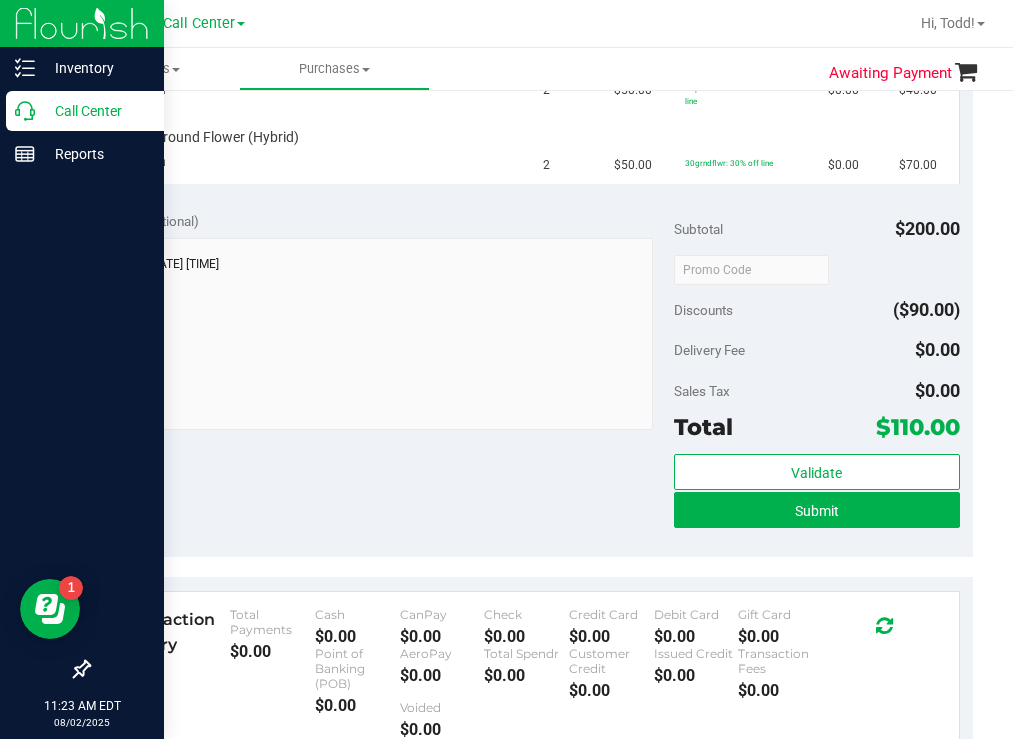 click on "Call Center" at bounding box center [95, 111] 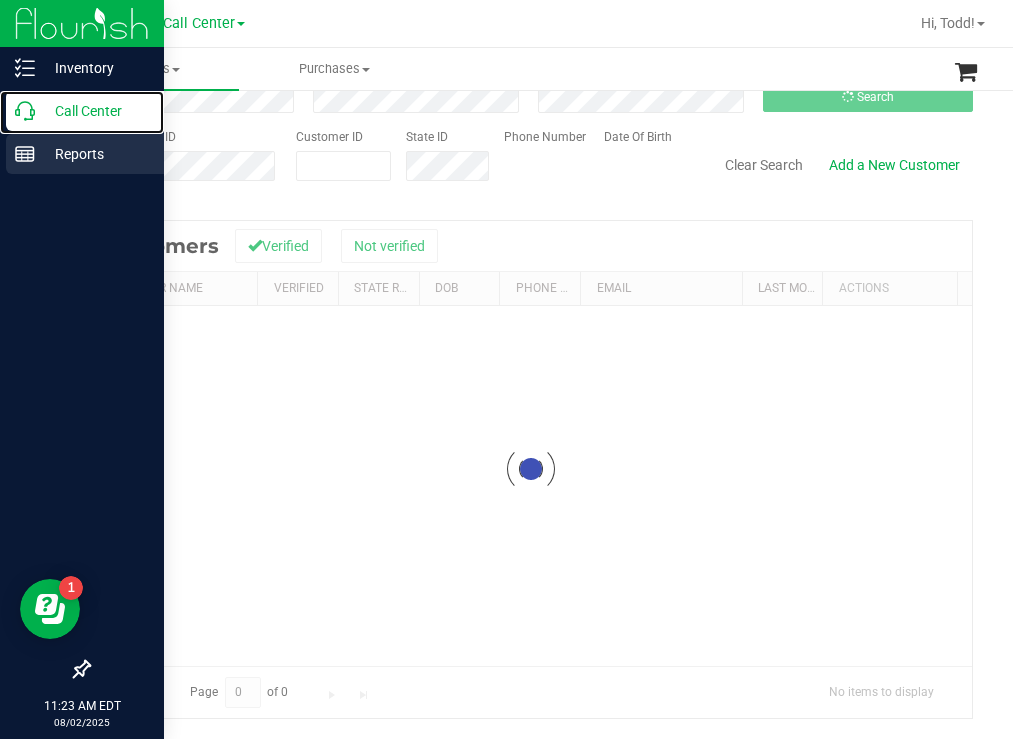scroll, scrollTop: 0, scrollLeft: 0, axis: both 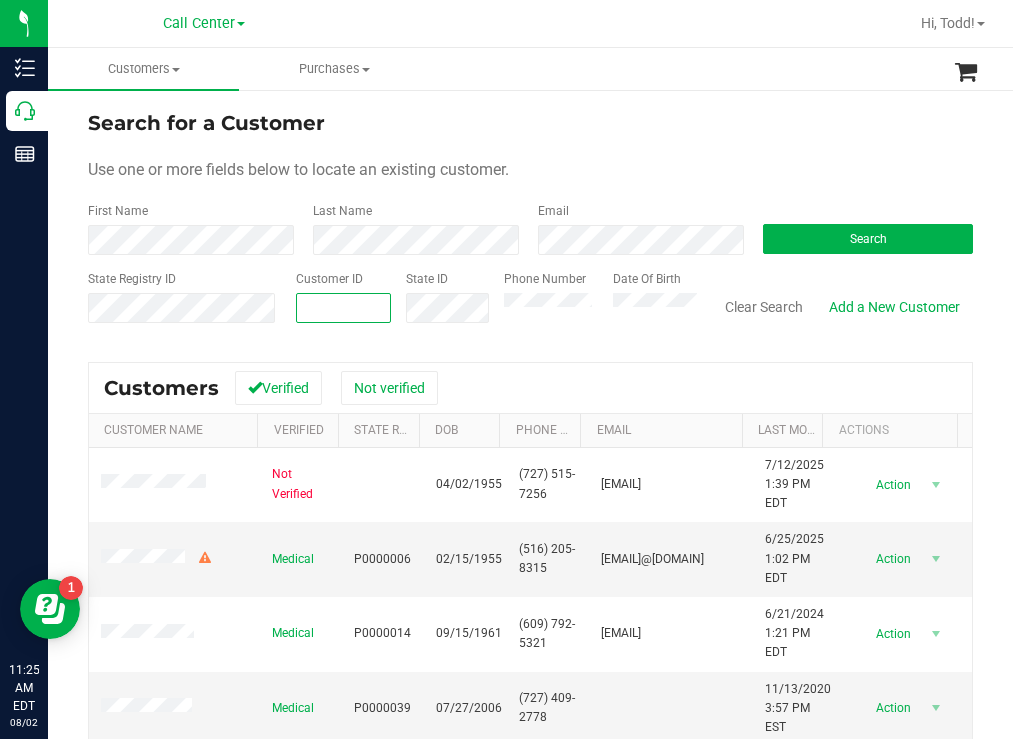paste on "1605063" 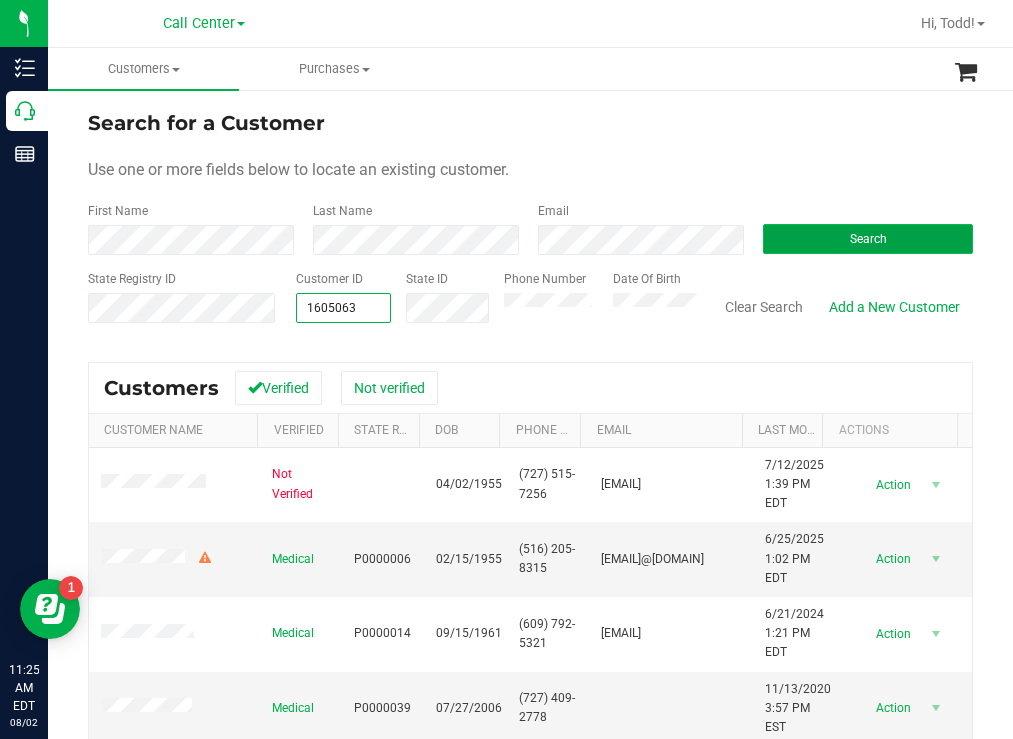 type on "1605063" 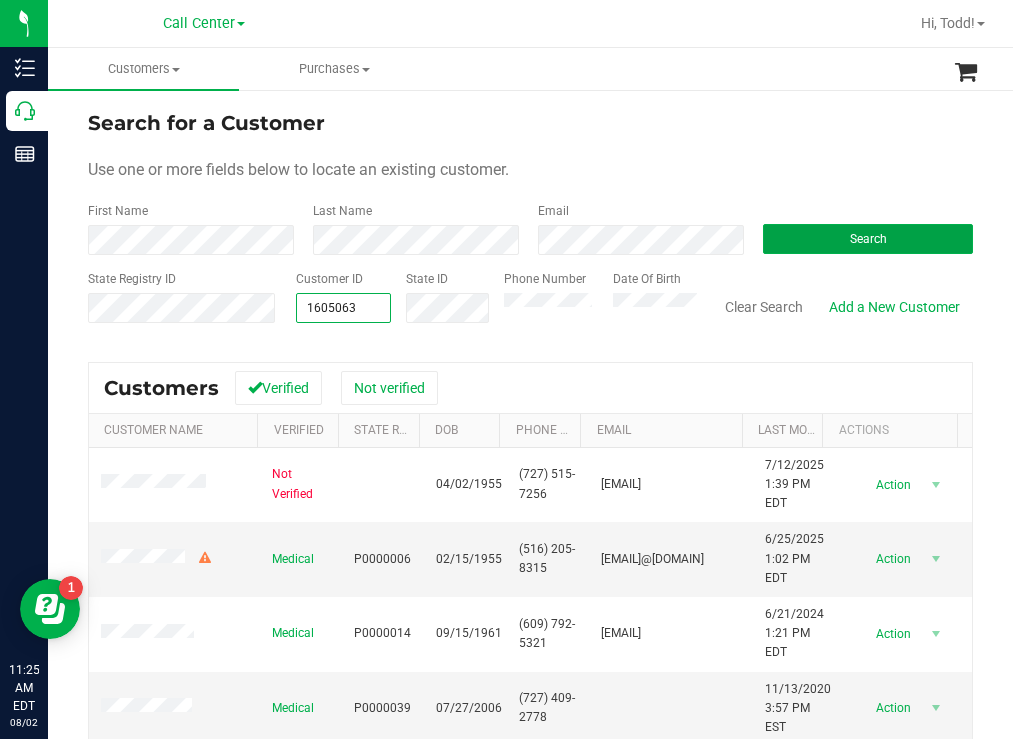 drag, startPoint x: 807, startPoint y: 242, endPoint x: 771, endPoint y: 221, distance: 41.677334 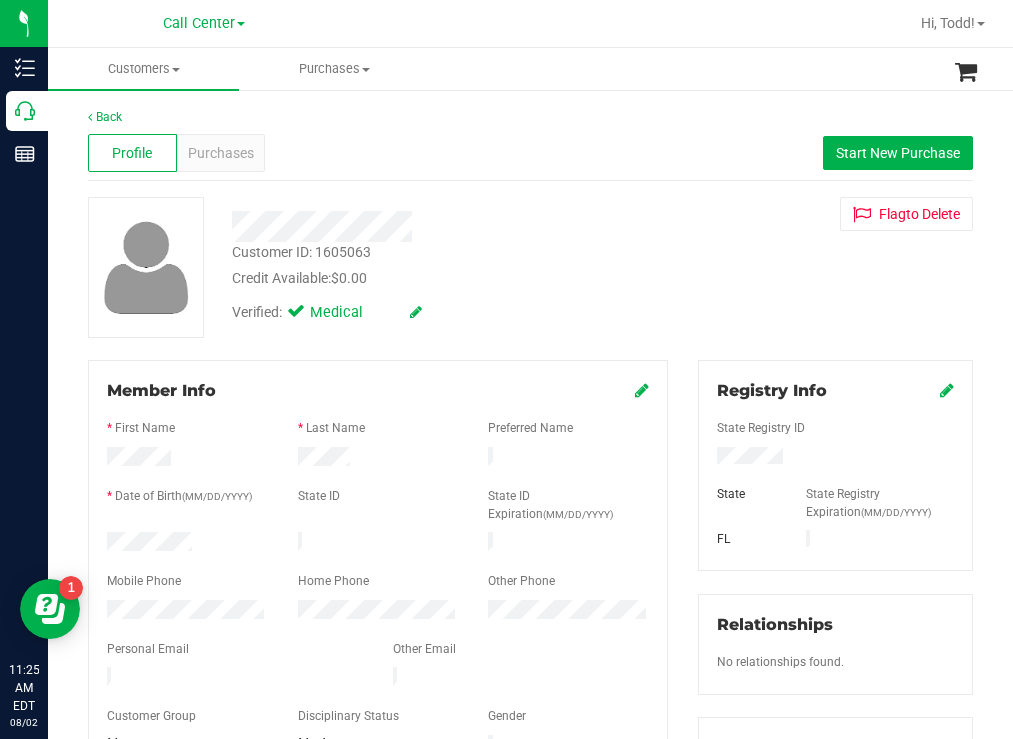 drag, startPoint x: 588, startPoint y: 258, endPoint x: 575, endPoint y: 330, distance: 73.1642 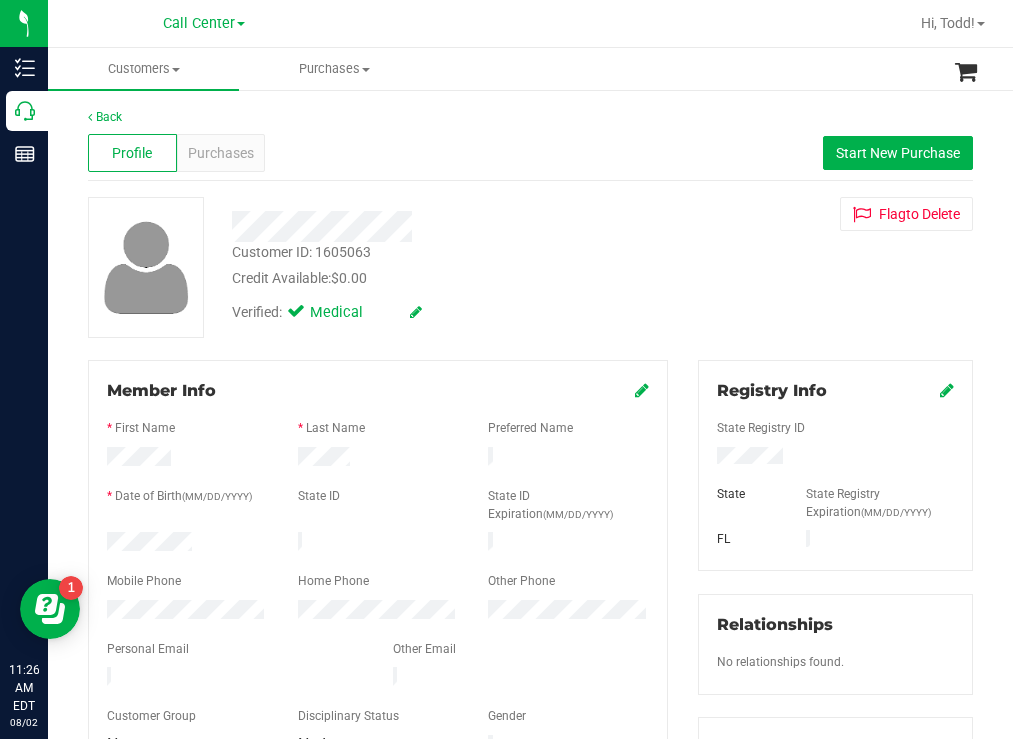 drag, startPoint x: 562, startPoint y: 289, endPoint x: 500, endPoint y: 267, distance: 65.78754 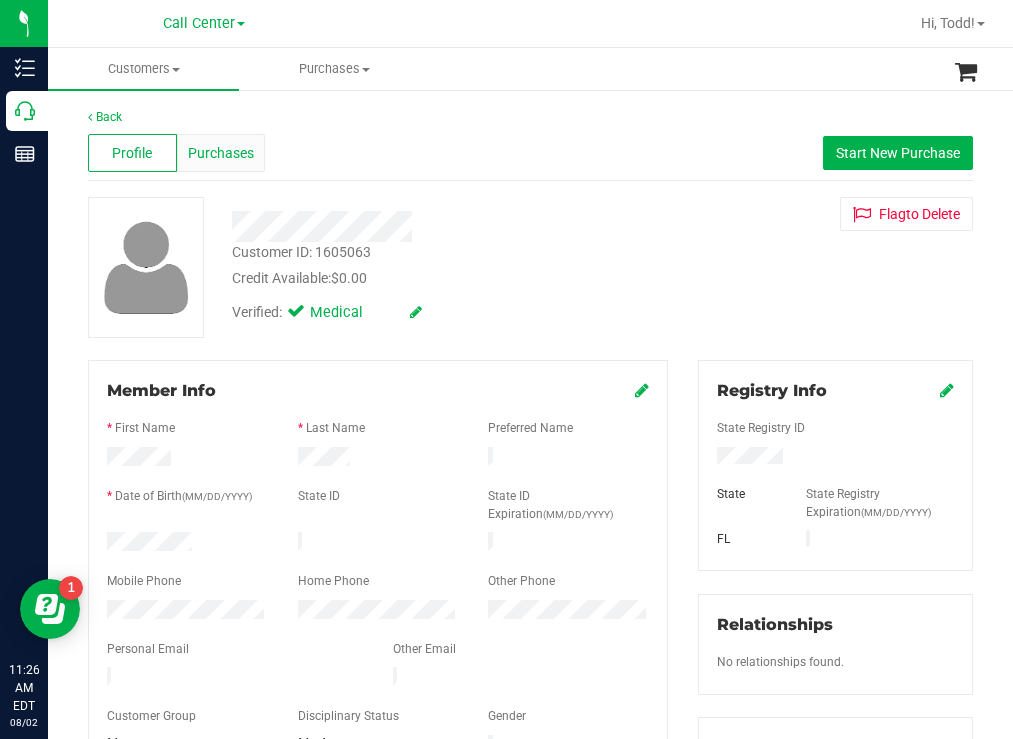 click on "Purchases" at bounding box center (221, 153) 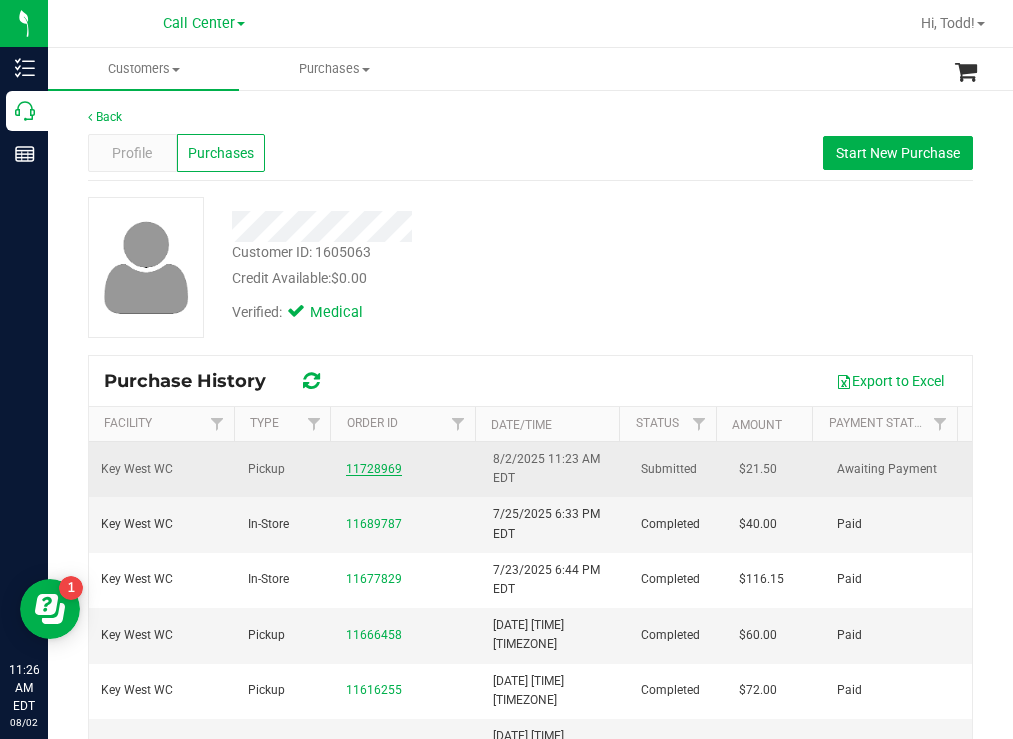 click on "11728969" at bounding box center (374, 469) 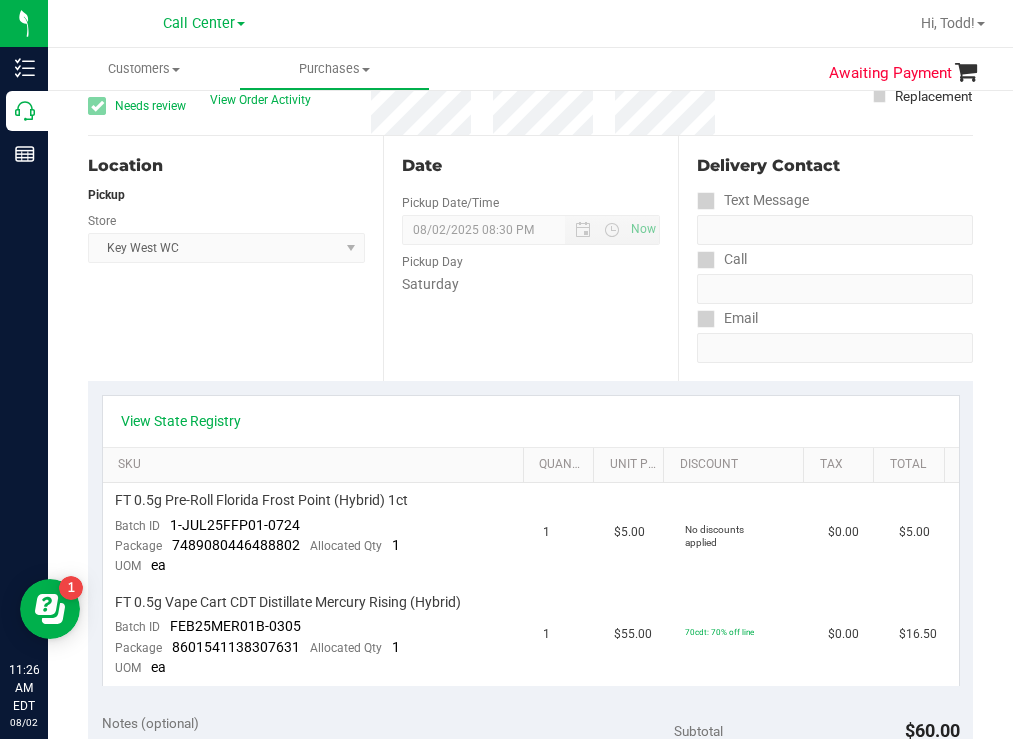 scroll, scrollTop: 0, scrollLeft: 0, axis: both 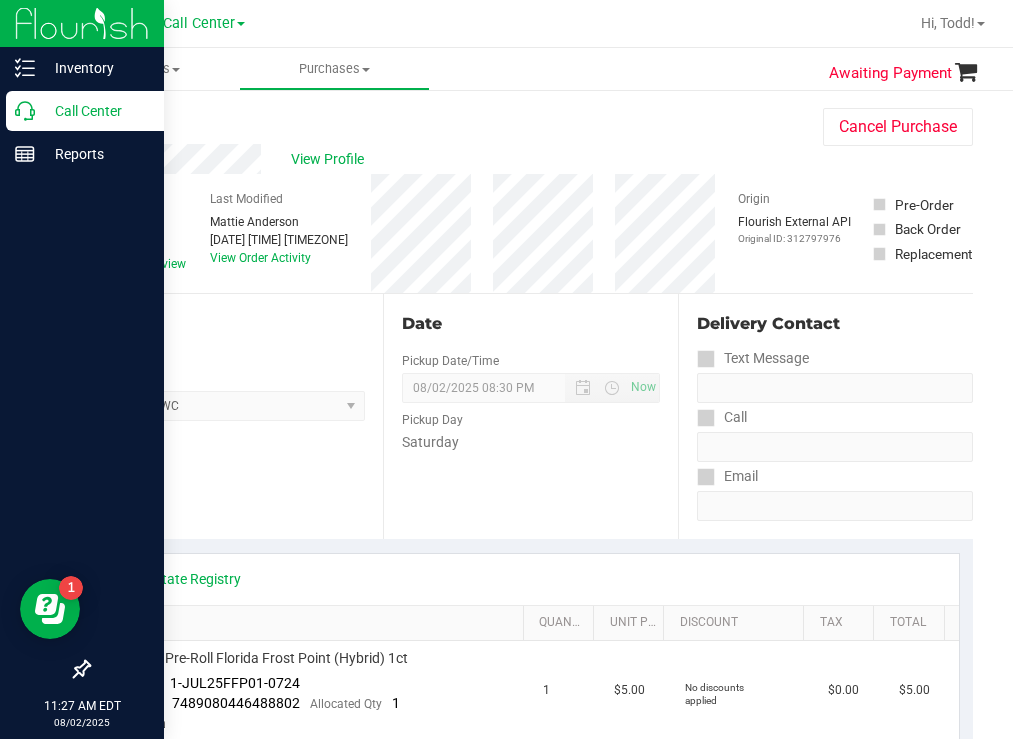 click on "Call Center" at bounding box center [95, 111] 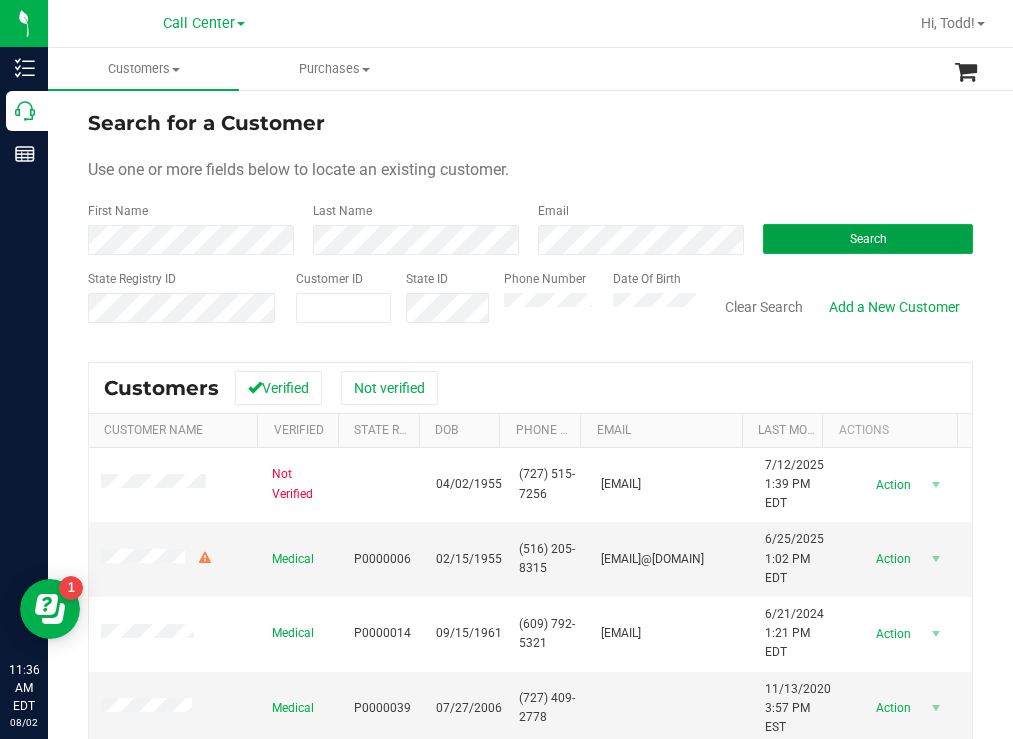 click on "Search" at bounding box center (868, 239) 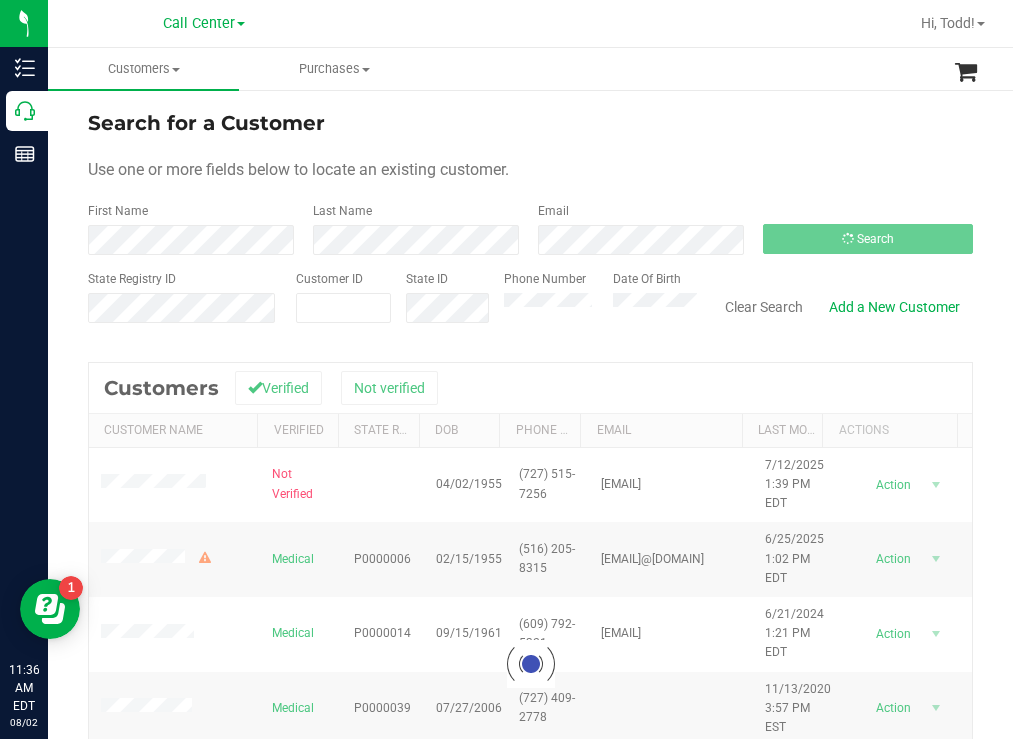 click on "Search for a Customer" at bounding box center (530, 123) 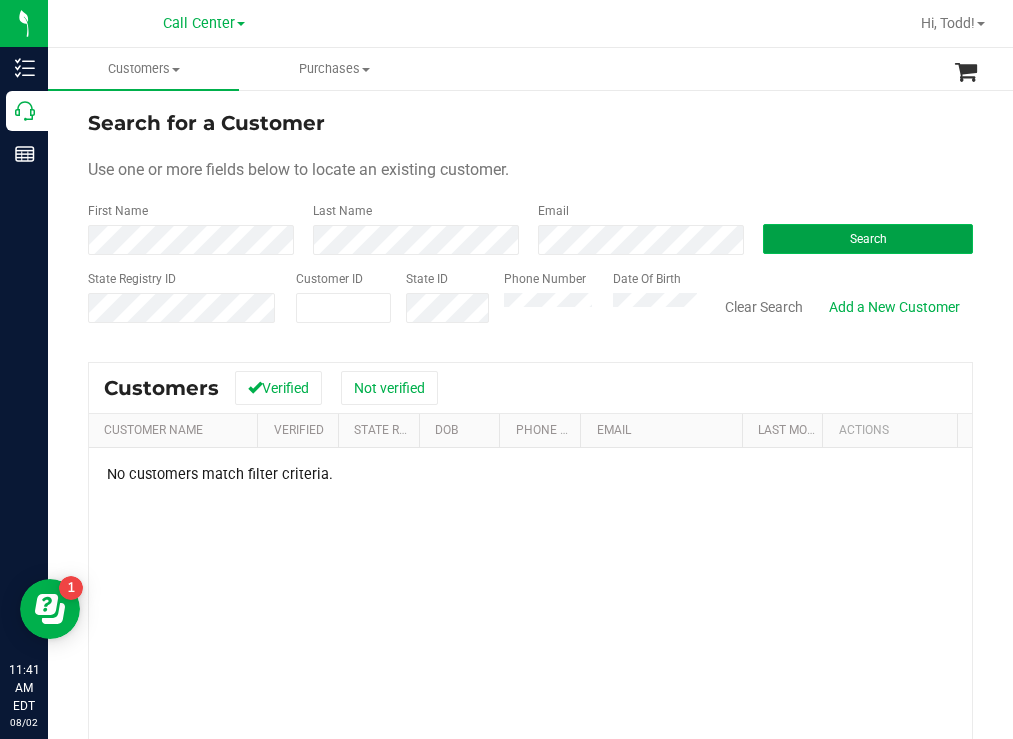 click on "Search" at bounding box center (868, 239) 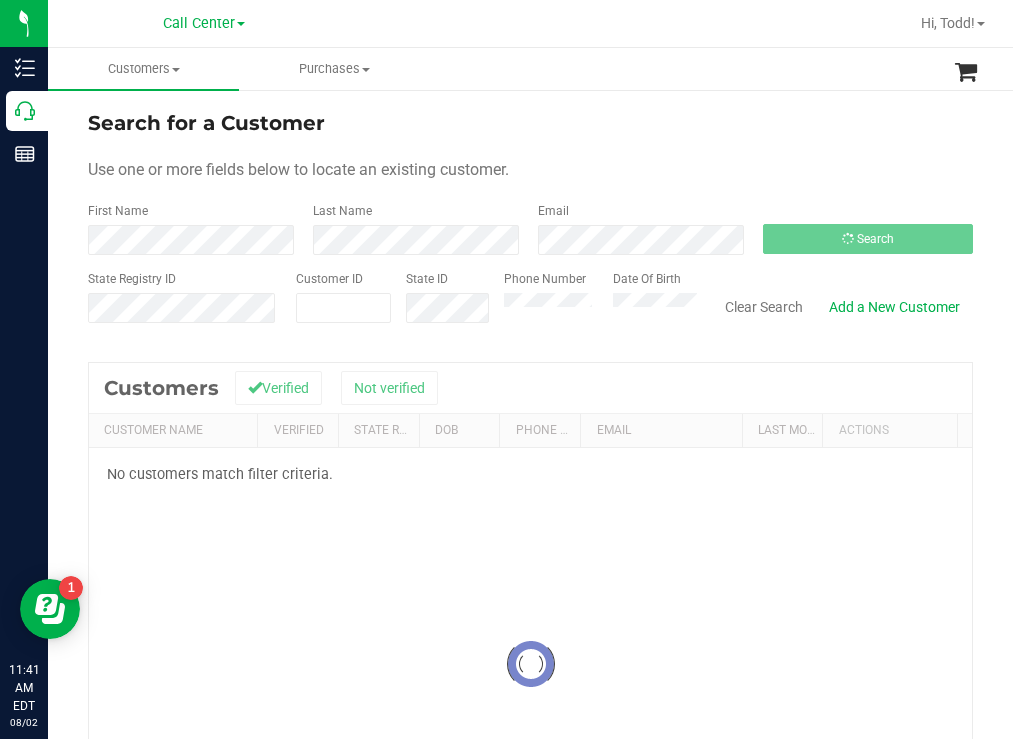 click on "Search for a Customer" at bounding box center [530, 123] 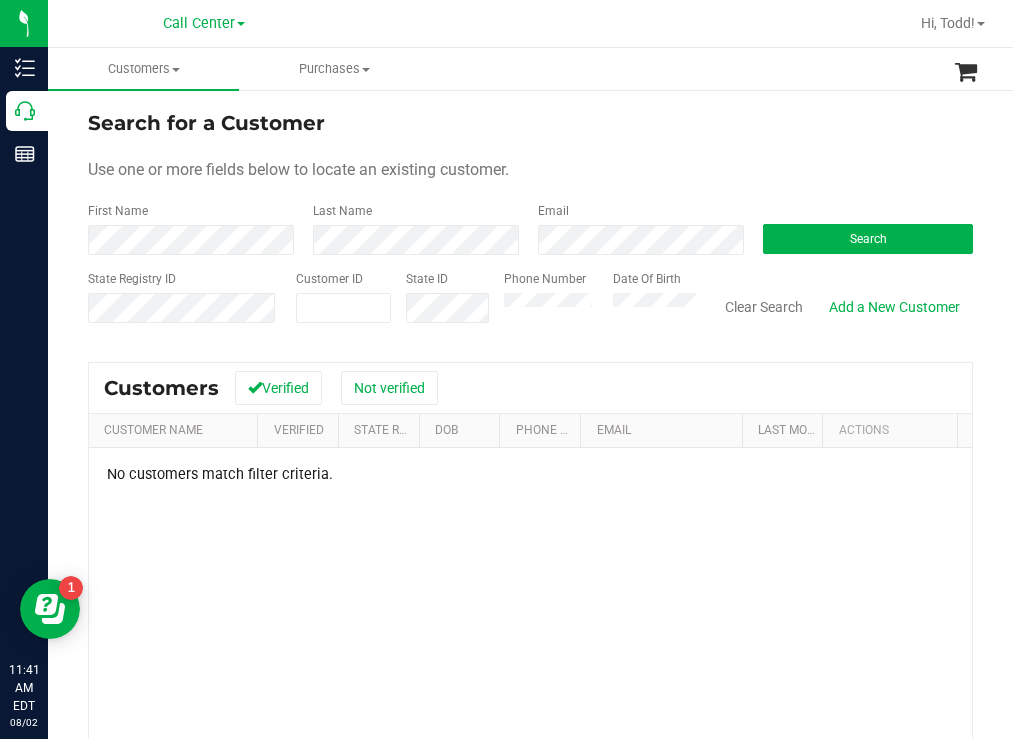 click on "Search for a Customer
Use one or more fields below to locate an existing customer.
First Name
Last Name
Email
Search
State Registry ID
Customer ID
State ID
Phone Number
Date Of Birth" at bounding box center (530, 224) 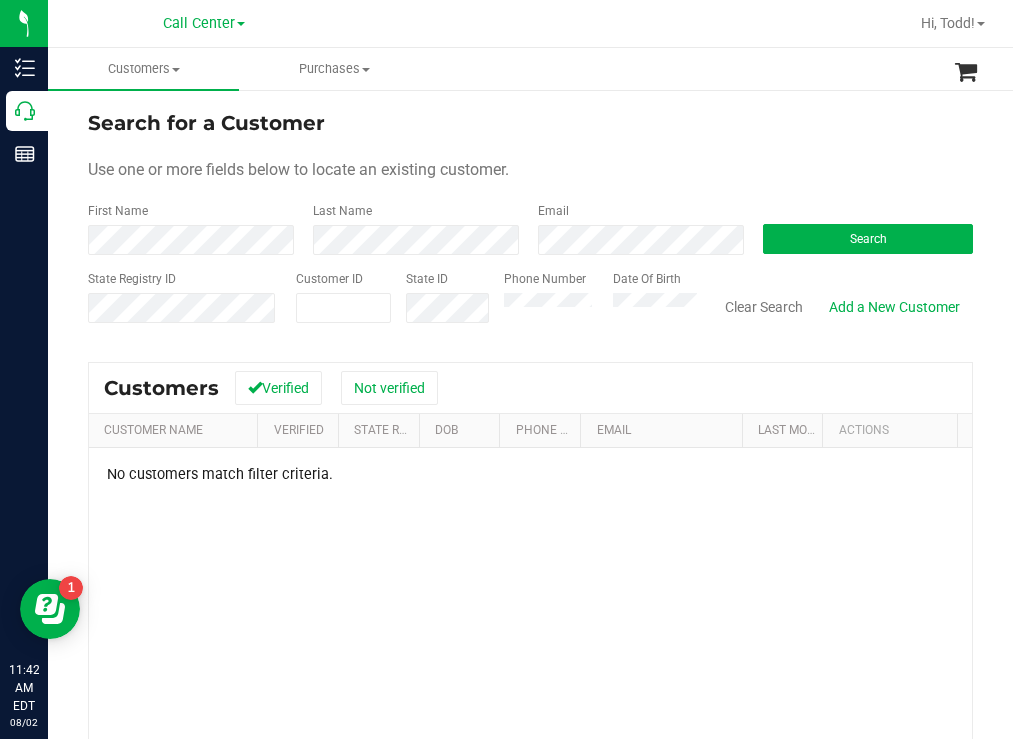 click on "Search for a Customer" at bounding box center [530, 123] 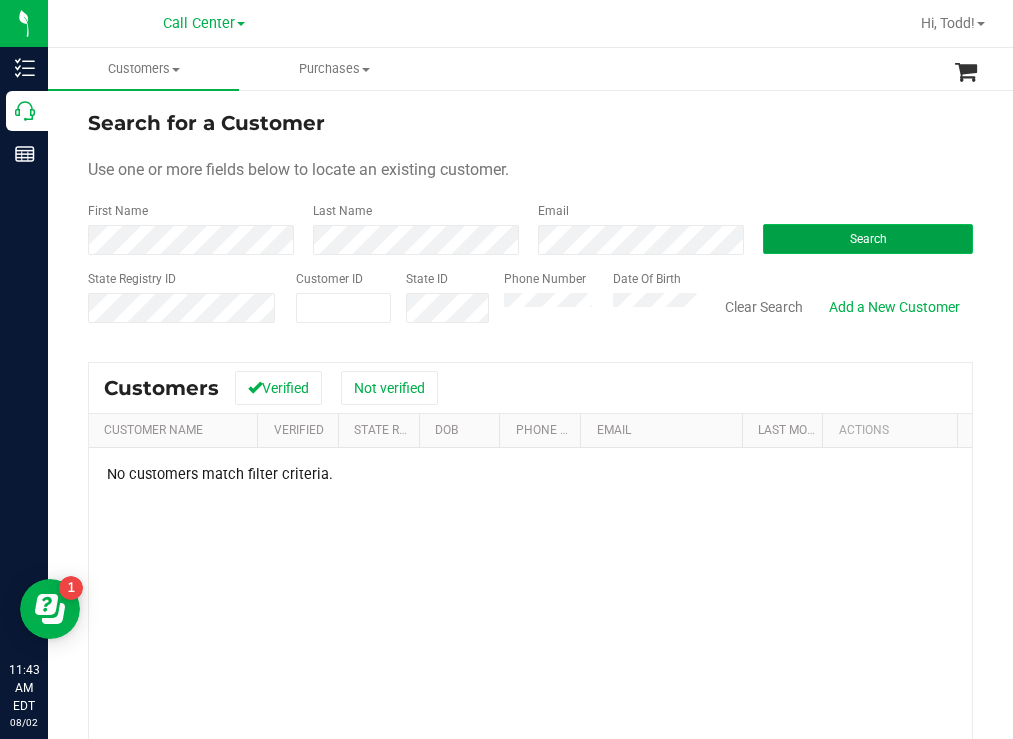 click on "Search" at bounding box center [868, 239] 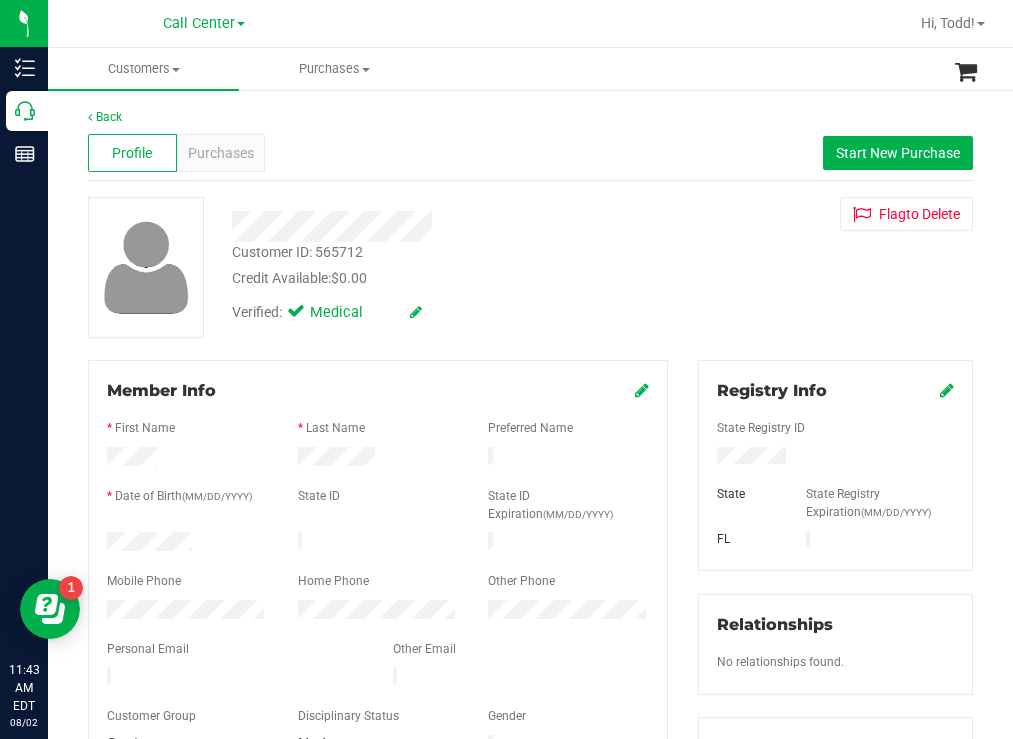 drag, startPoint x: 196, startPoint y: 539, endPoint x: 100, endPoint y: 540, distance: 96.00521 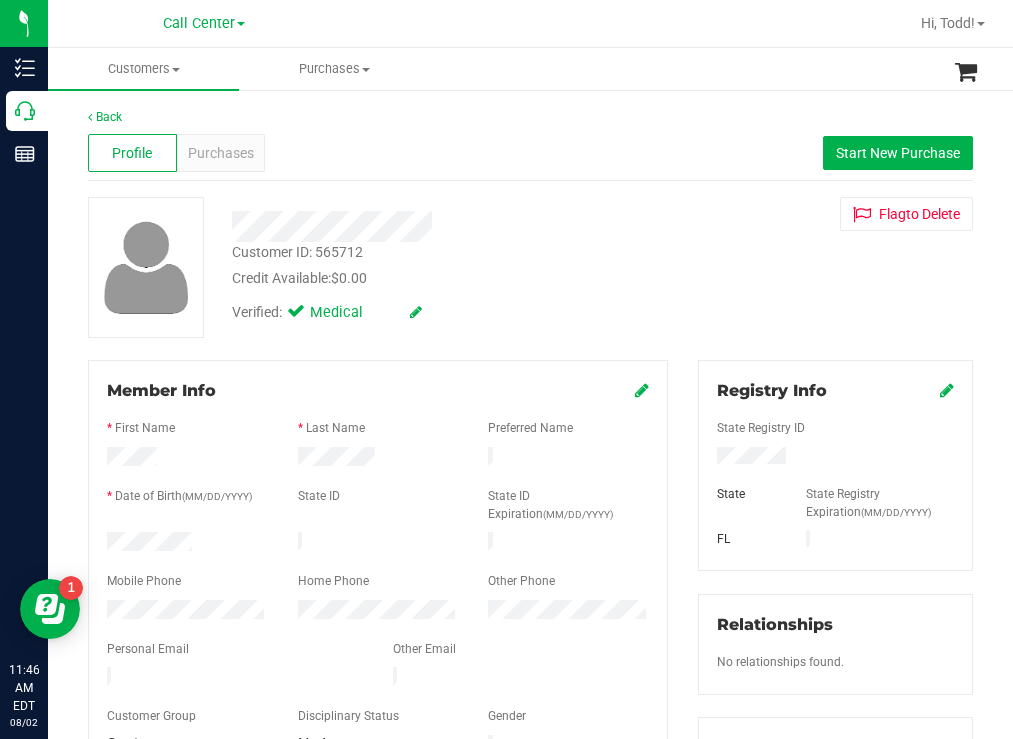 drag, startPoint x: 648, startPoint y: 272, endPoint x: 480, endPoint y: 214, distance: 177.73013 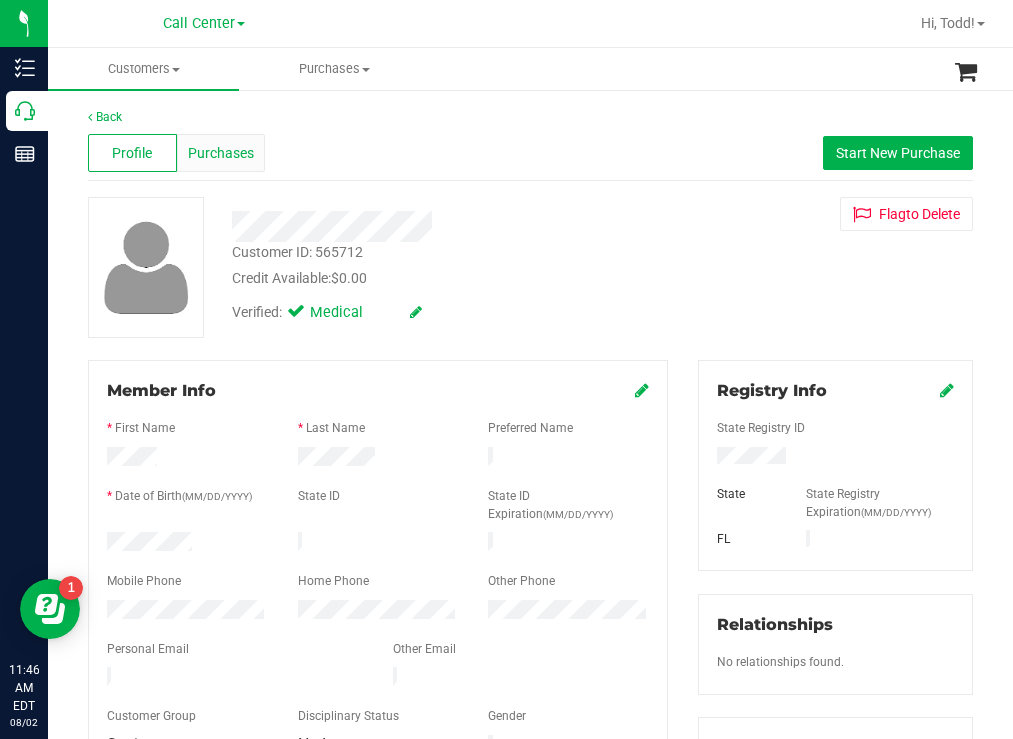 click on "Purchases" at bounding box center (221, 153) 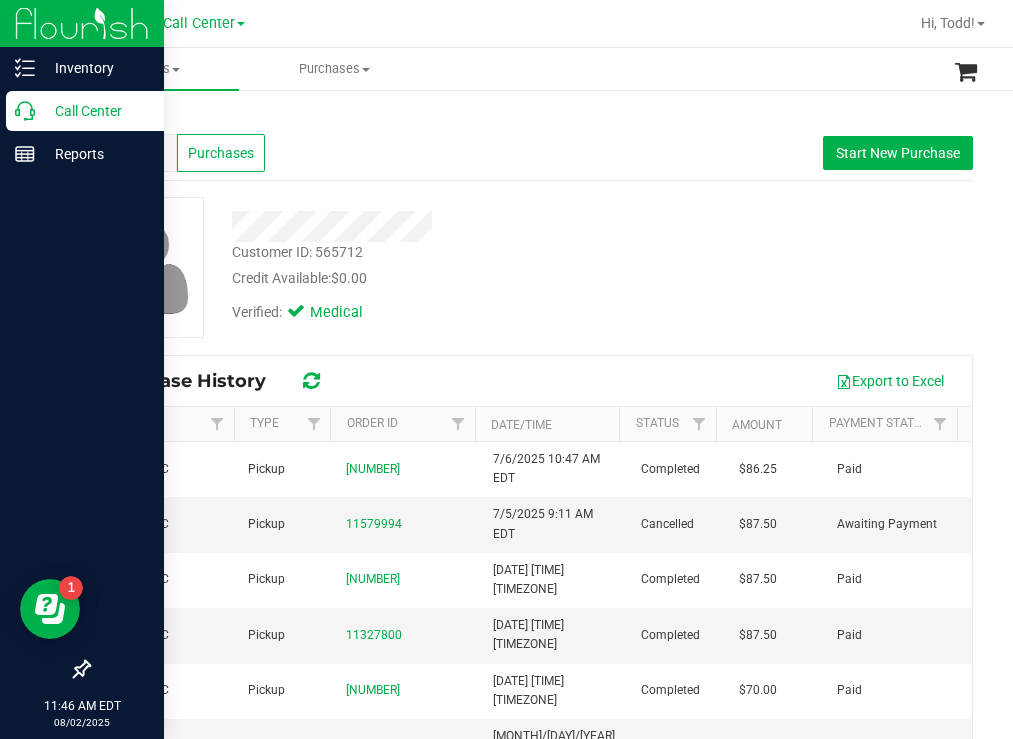 click on "Call Center" at bounding box center (95, 111) 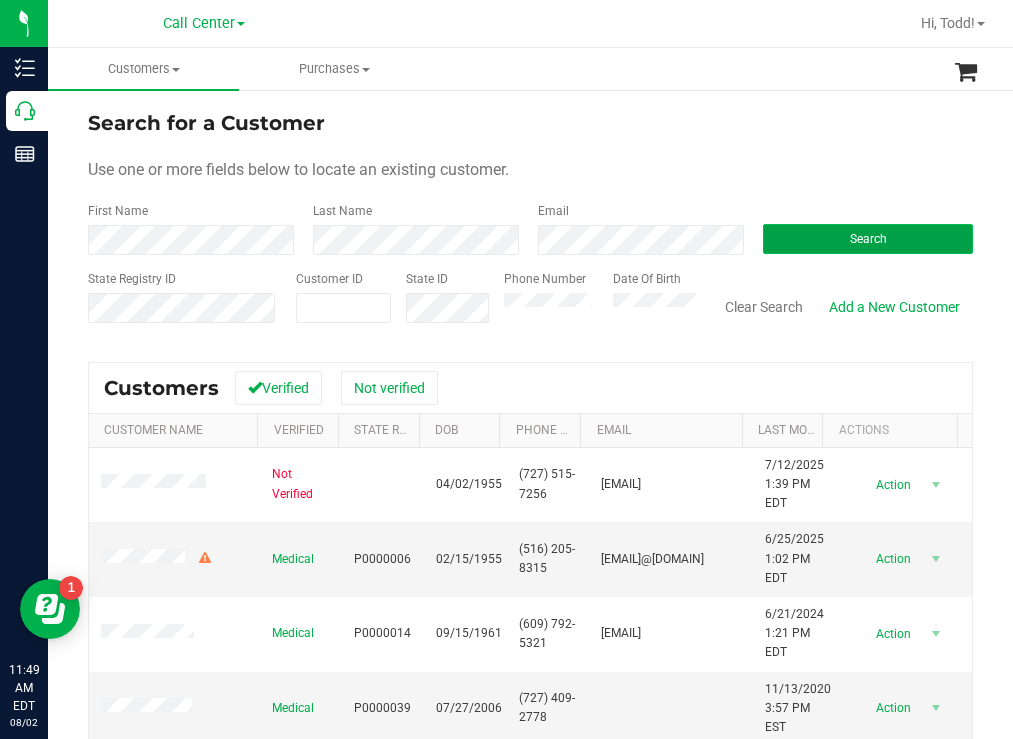 click on "Search" at bounding box center [868, 239] 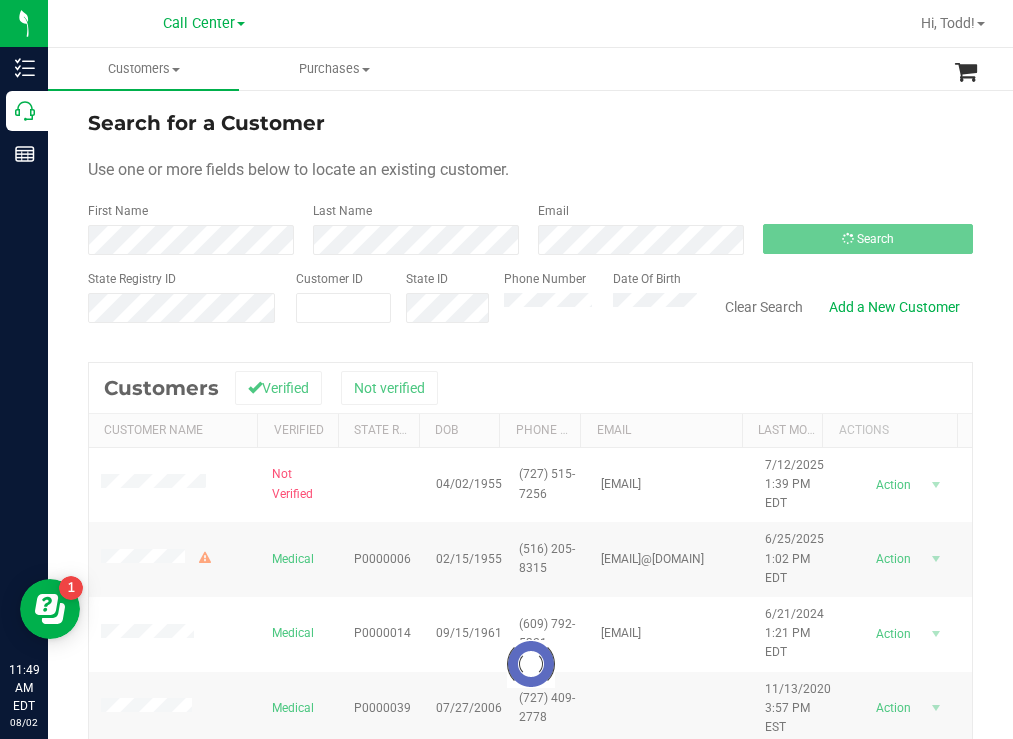 click on "Search for a Customer" at bounding box center [530, 123] 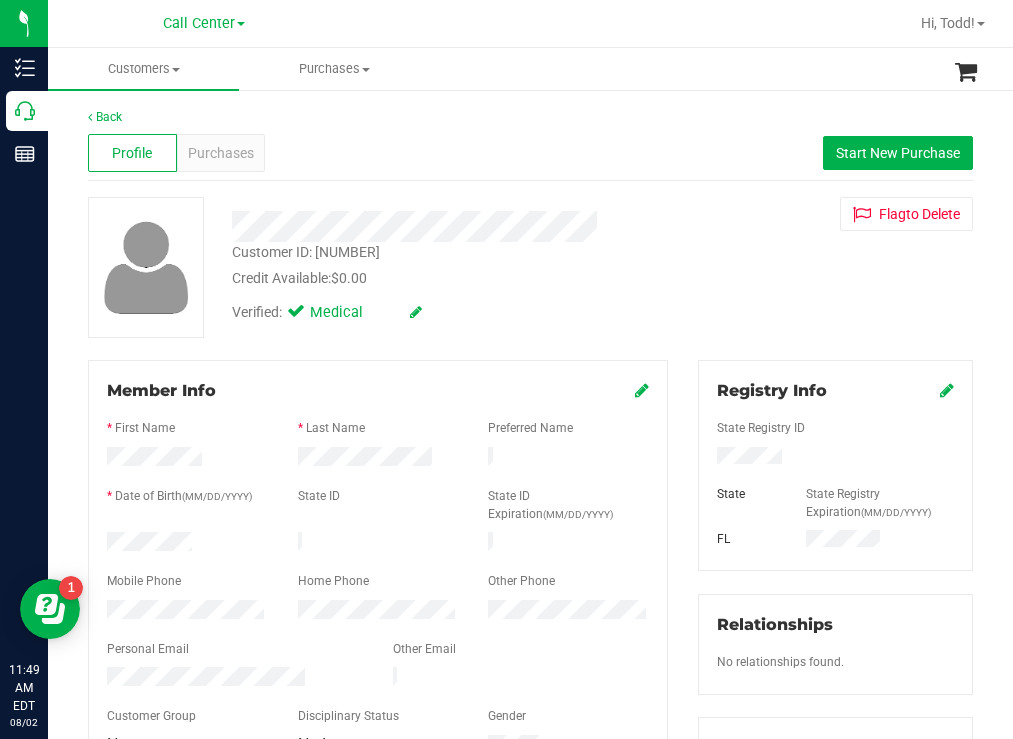 click at bounding box center [187, 544] 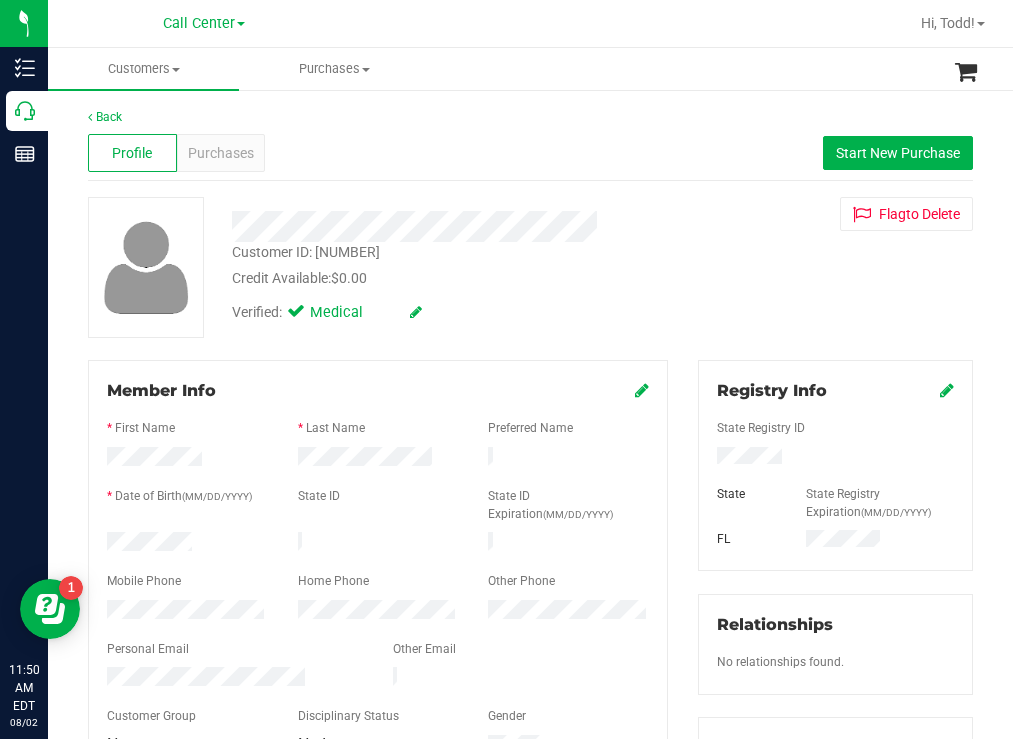 click at bounding box center [835, 458] 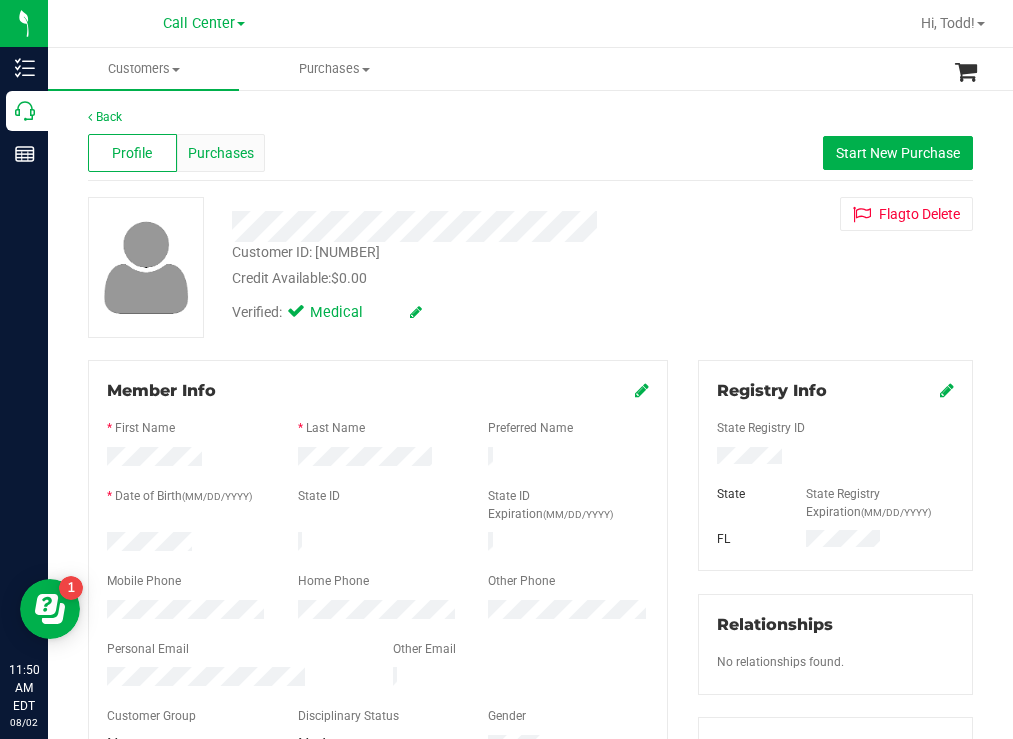 click on "Purchases" at bounding box center [221, 153] 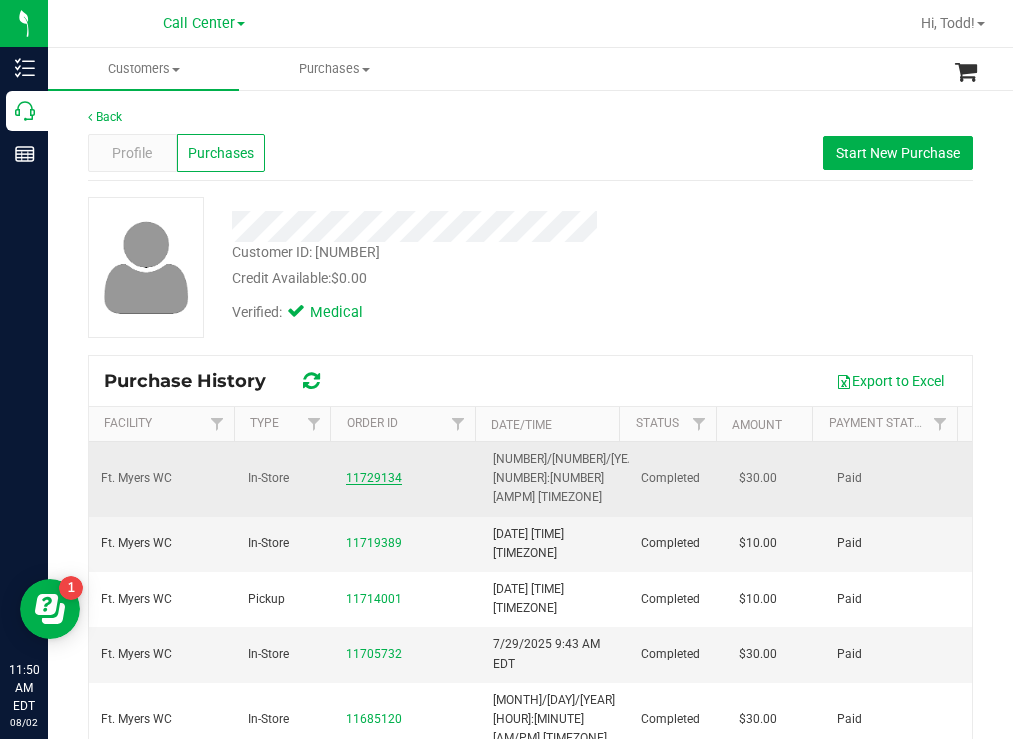 click on "11729134" at bounding box center [374, 478] 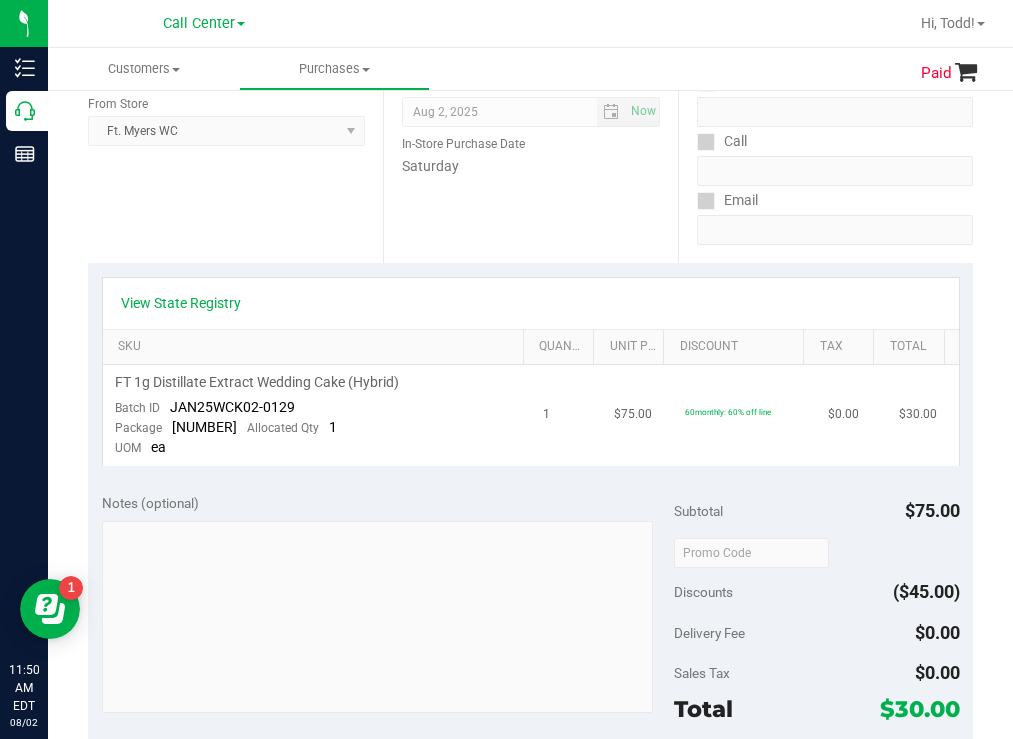 scroll, scrollTop: 0, scrollLeft: 0, axis: both 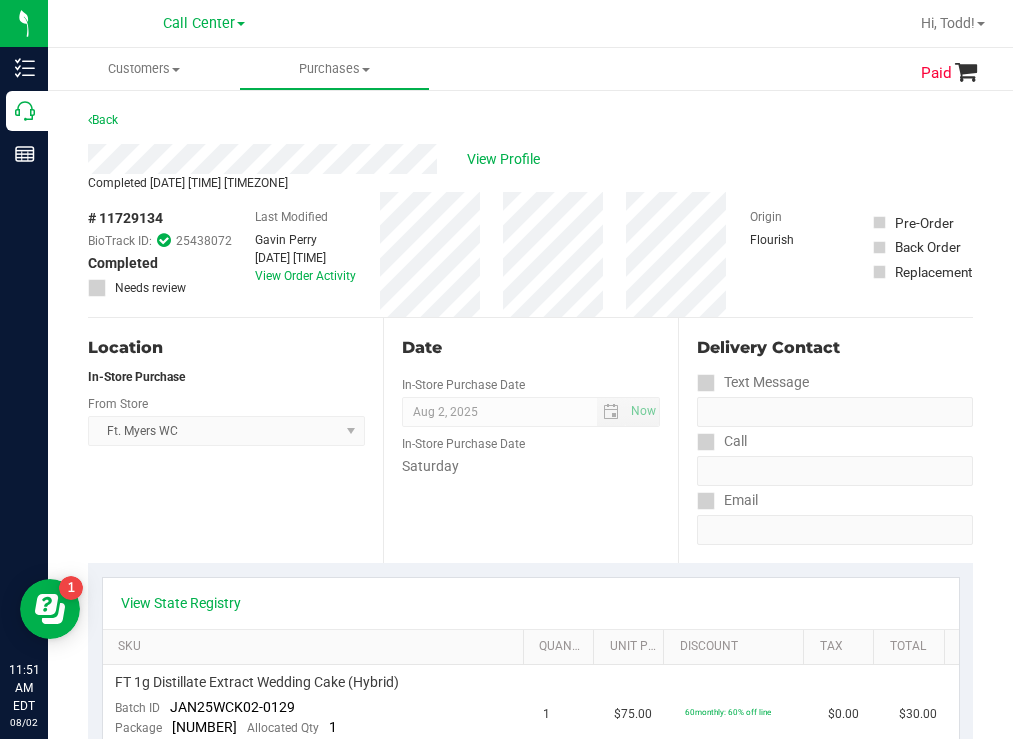 click on "View Profile" at bounding box center [530, 159] 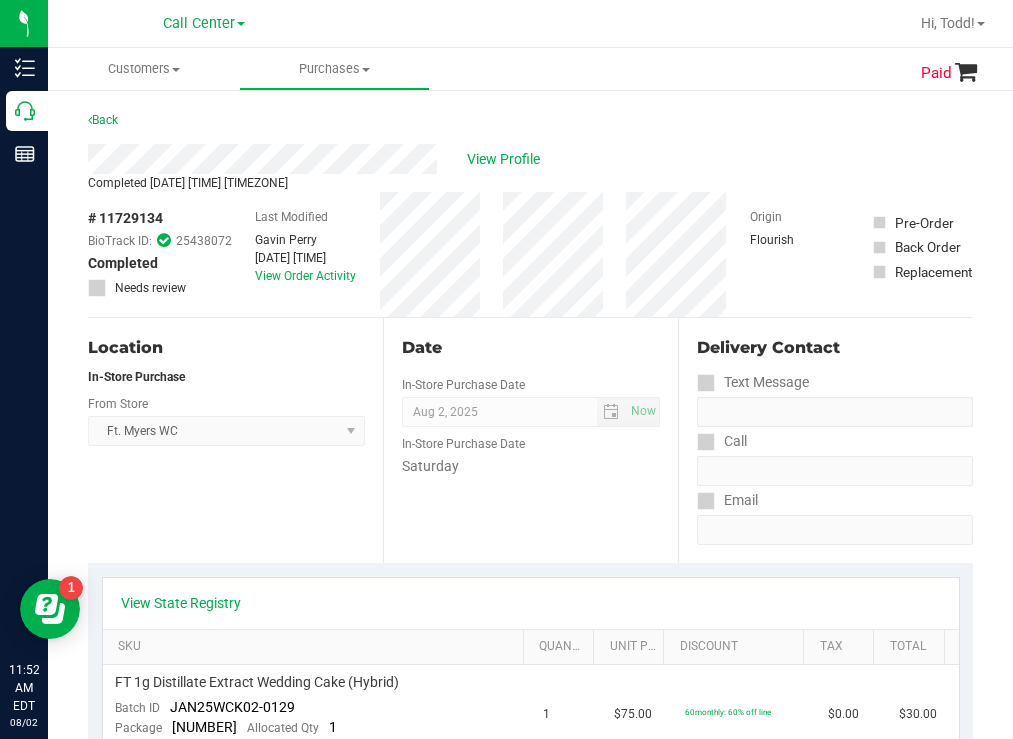 drag, startPoint x: 166, startPoint y: 215, endPoint x: 102, endPoint y: 212, distance: 64.070274 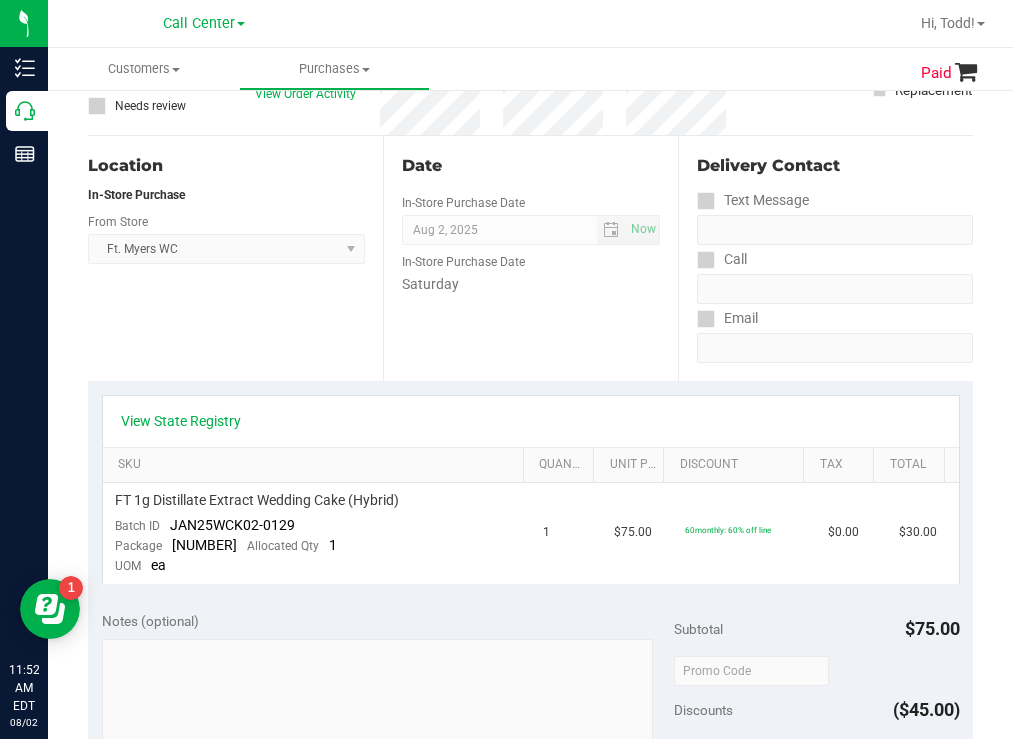 scroll, scrollTop: 200, scrollLeft: 0, axis: vertical 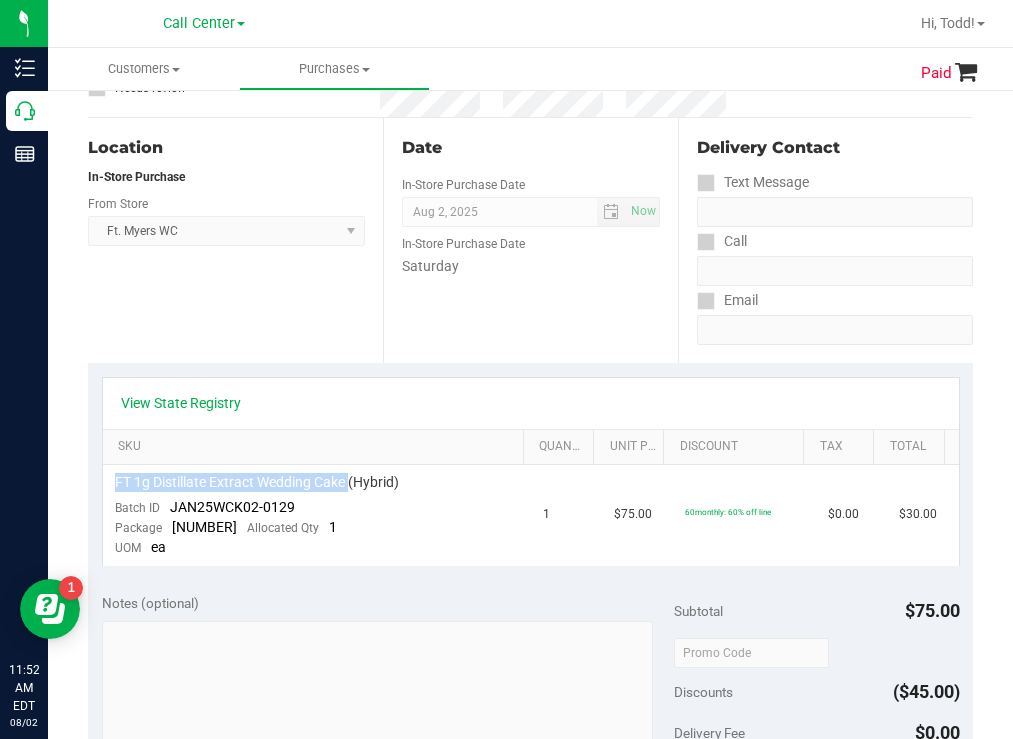 drag, startPoint x: 350, startPoint y: 482, endPoint x: 79, endPoint y: 477, distance: 271.0461 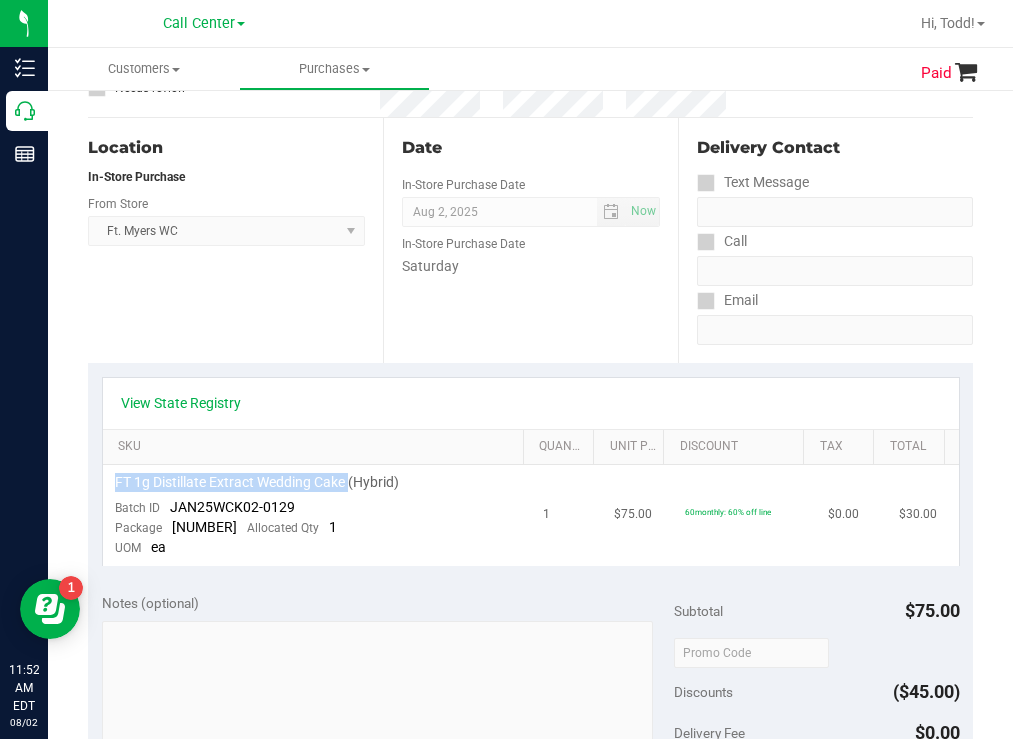 copy on "FT 1g Distillate Extract Wedding Cake" 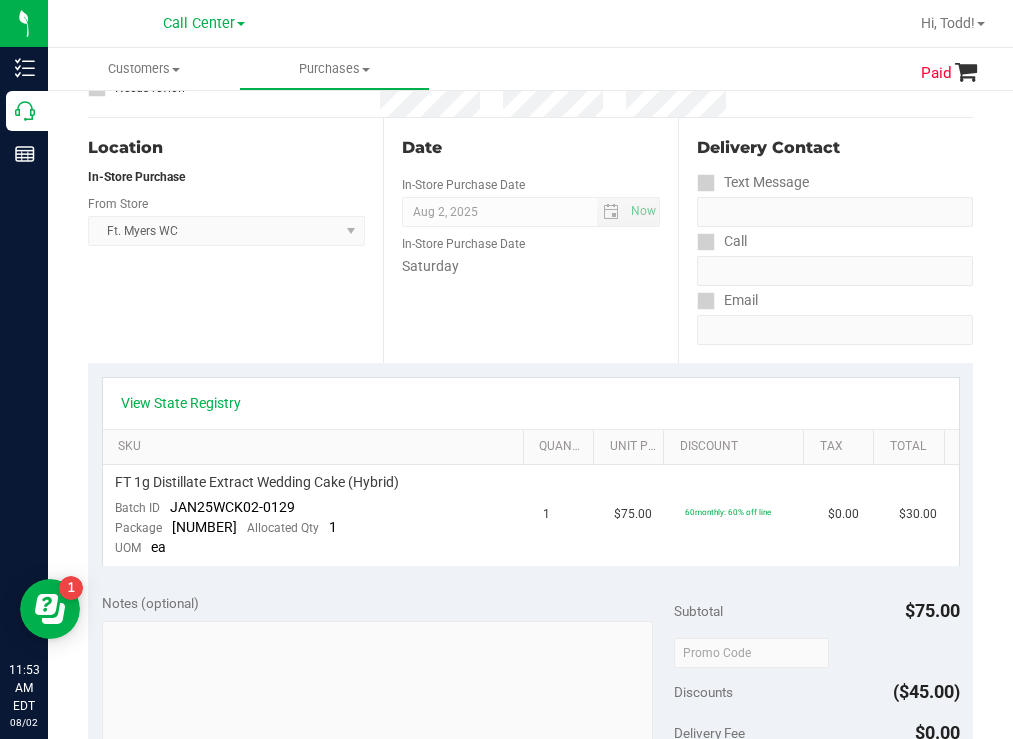 click on "Date
In-Store Purchase Date
Aug 2, 2025
Now
In-Store Purchase Date
Saturday" at bounding box center (530, 240) 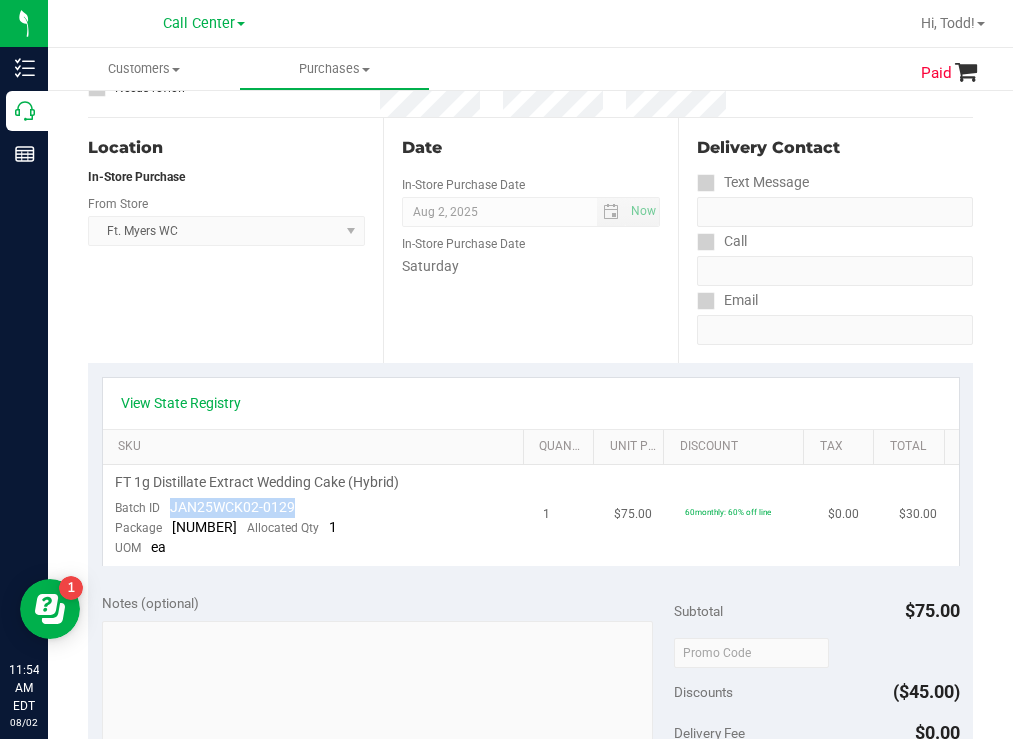 drag, startPoint x: 306, startPoint y: 506, endPoint x: 172, endPoint y: 502, distance: 134.0597 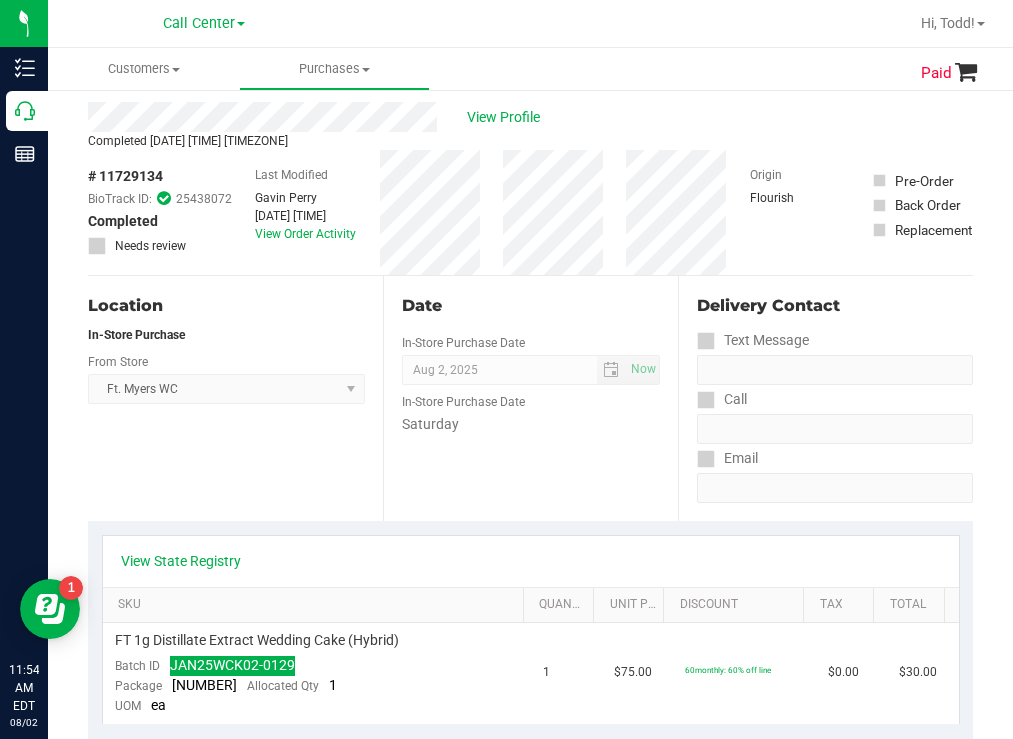 scroll, scrollTop: 0, scrollLeft: 0, axis: both 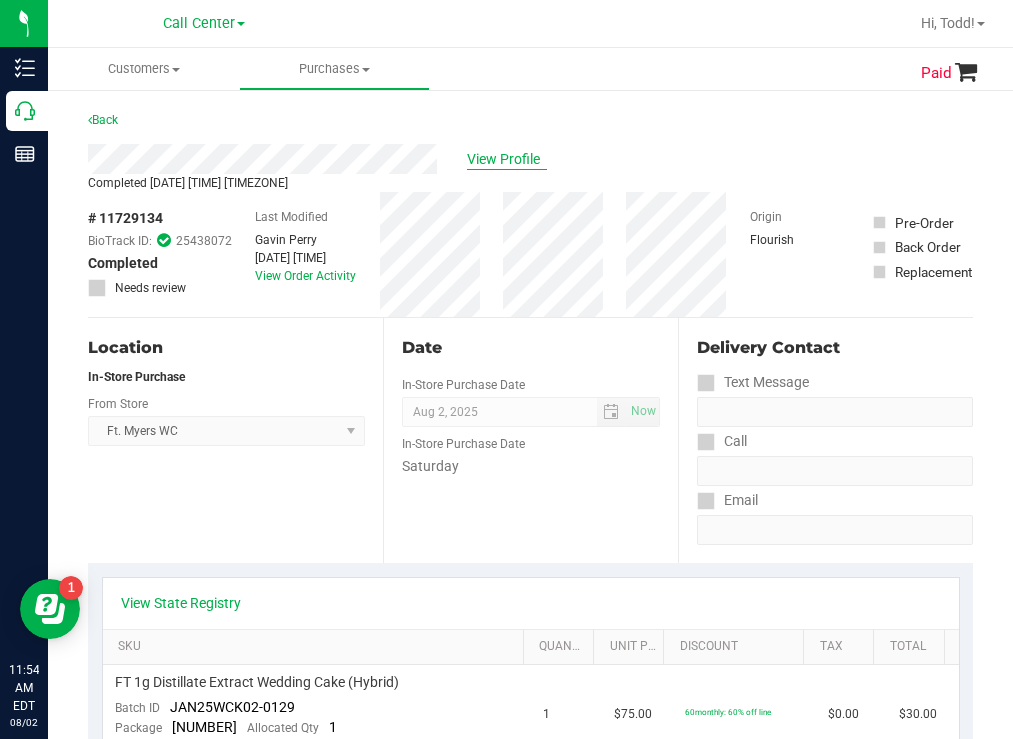 click on "View Profile" at bounding box center (507, 159) 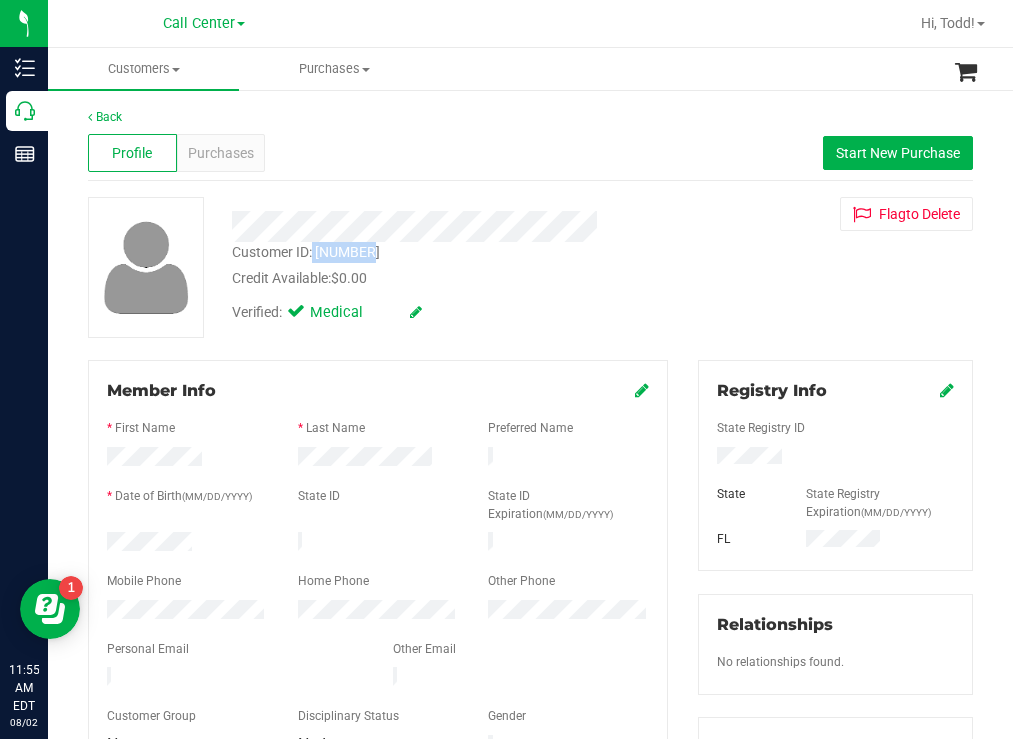 drag, startPoint x: 377, startPoint y: 248, endPoint x: 312, endPoint y: 247, distance: 65.00769 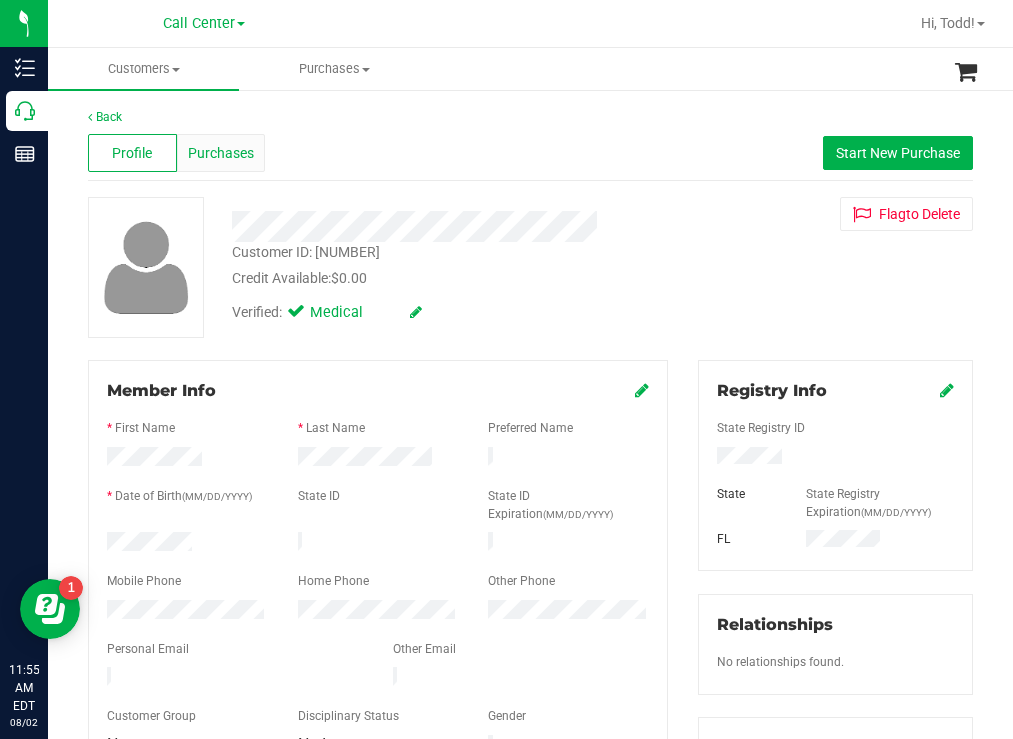 click on "Purchases" at bounding box center (221, 153) 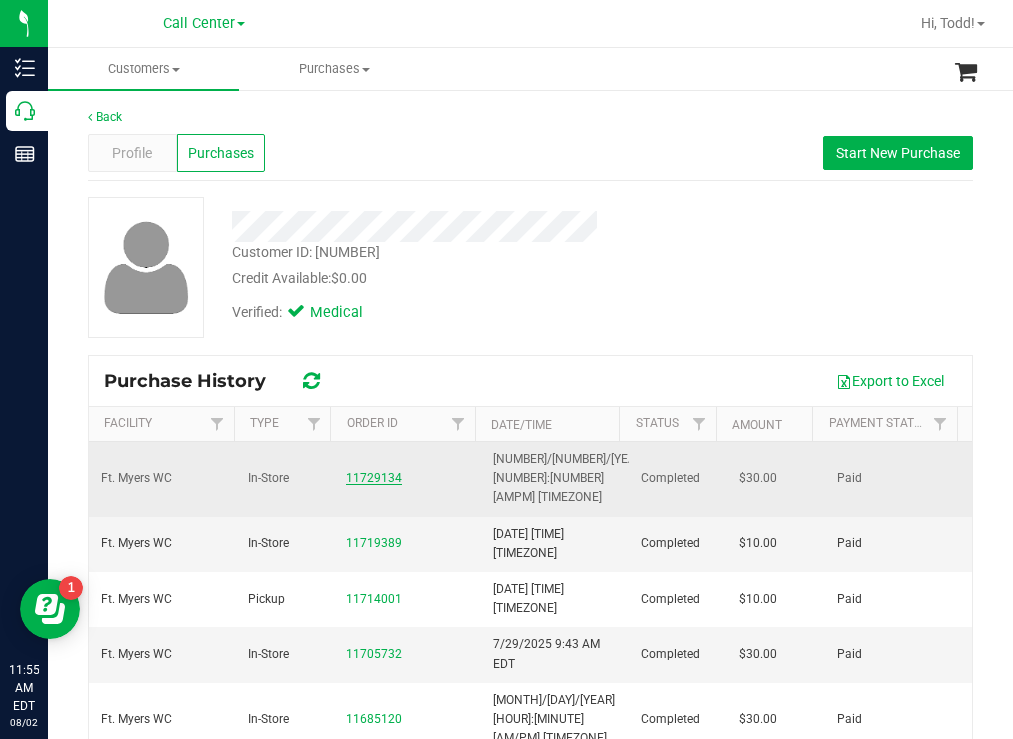 click on "11729134" at bounding box center (374, 478) 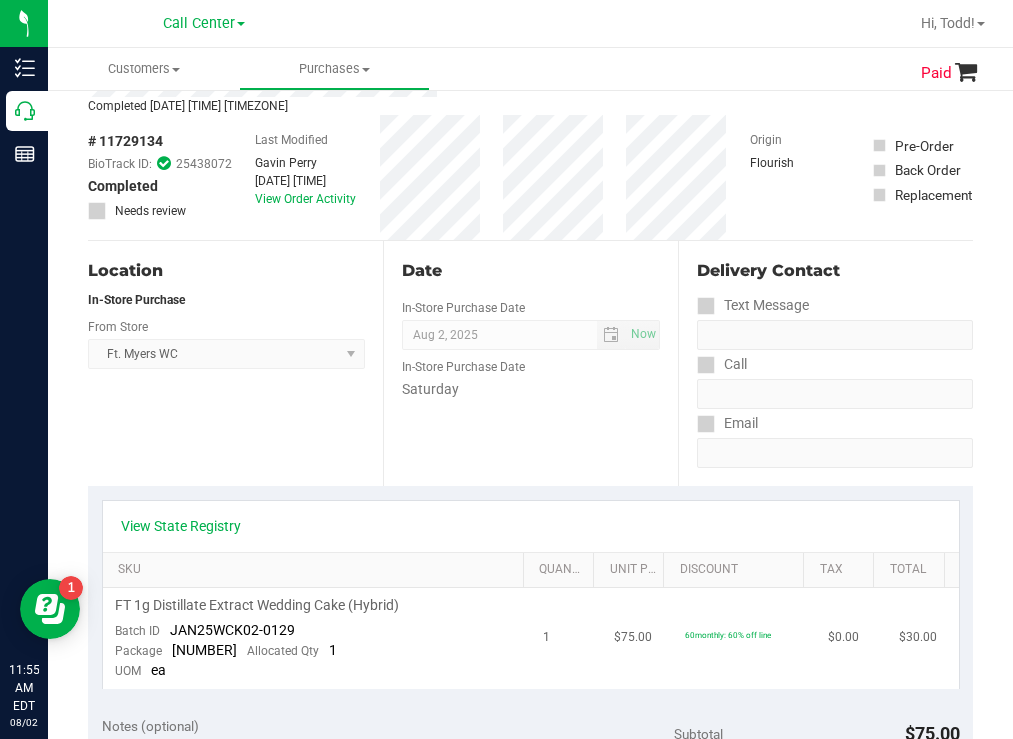 scroll, scrollTop: 200, scrollLeft: 0, axis: vertical 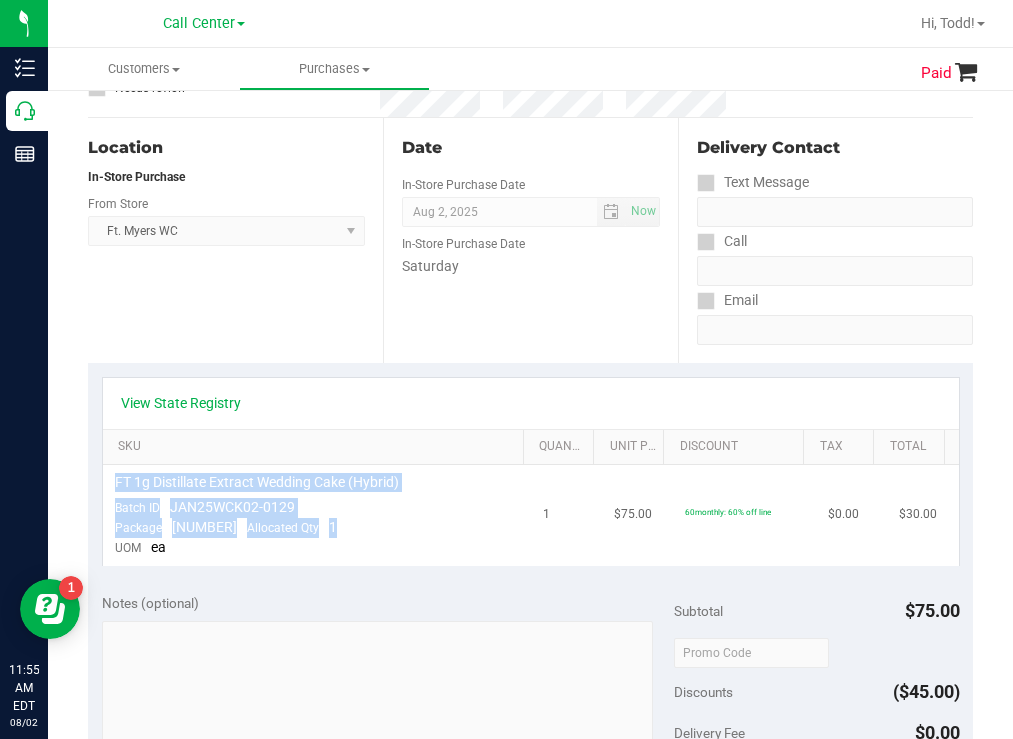 drag, startPoint x: 384, startPoint y: 523, endPoint x: 112, endPoint y: 476, distance: 276.0308 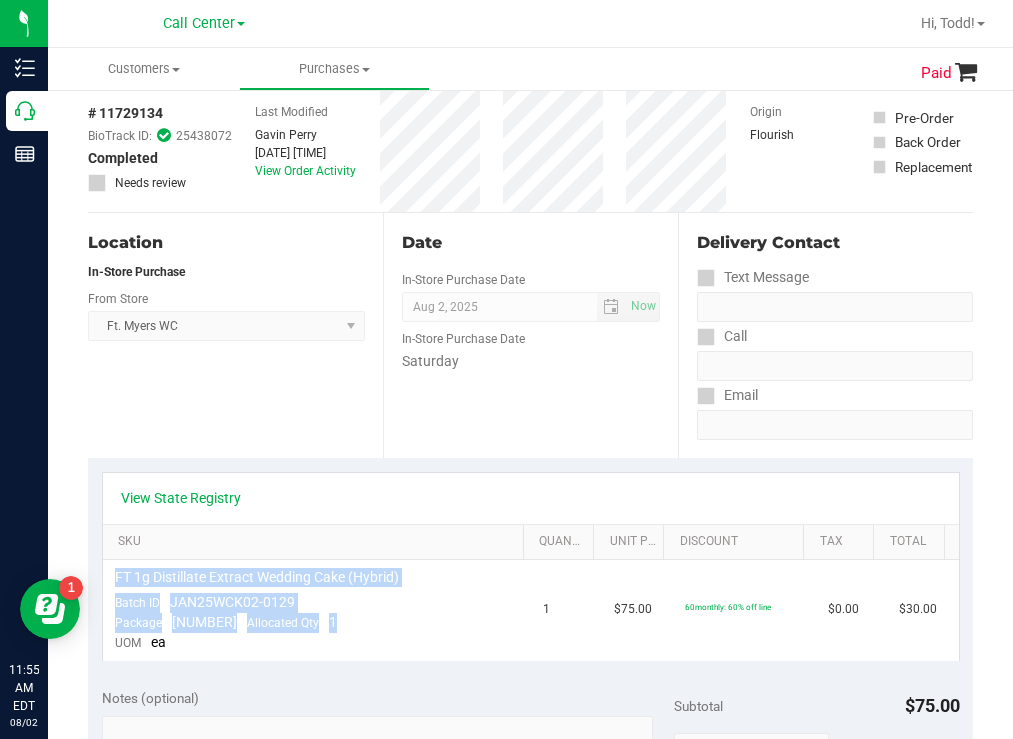 scroll, scrollTop: 0, scrollLeft: 0, axis: both 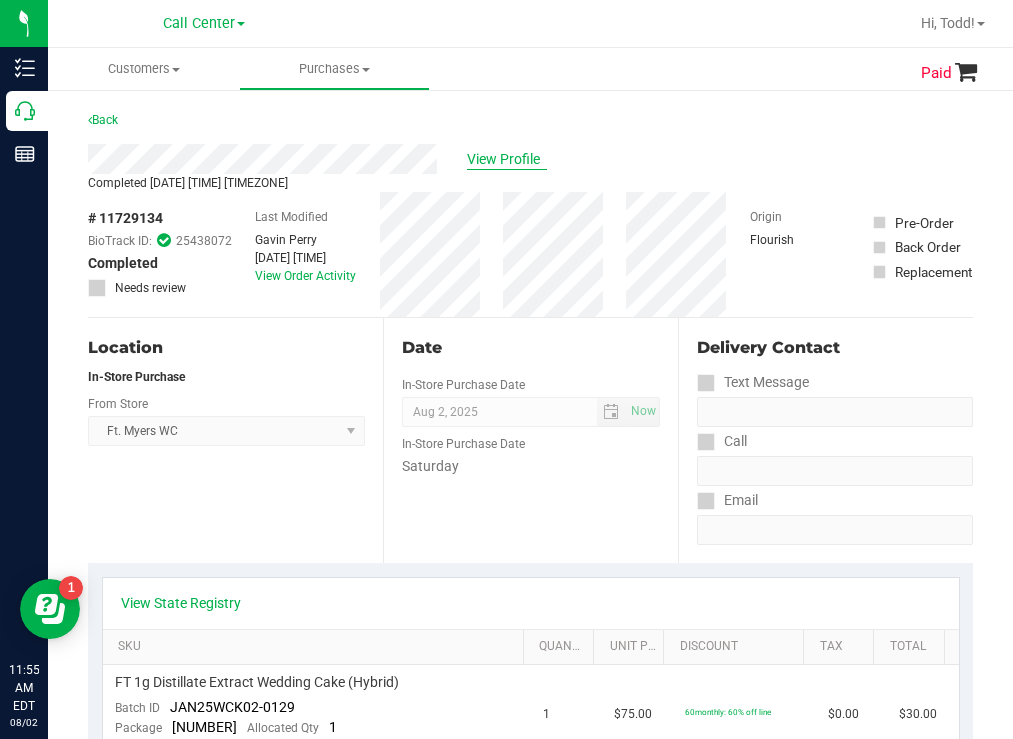 click on "View Profile" at bounding box center (507, 159) 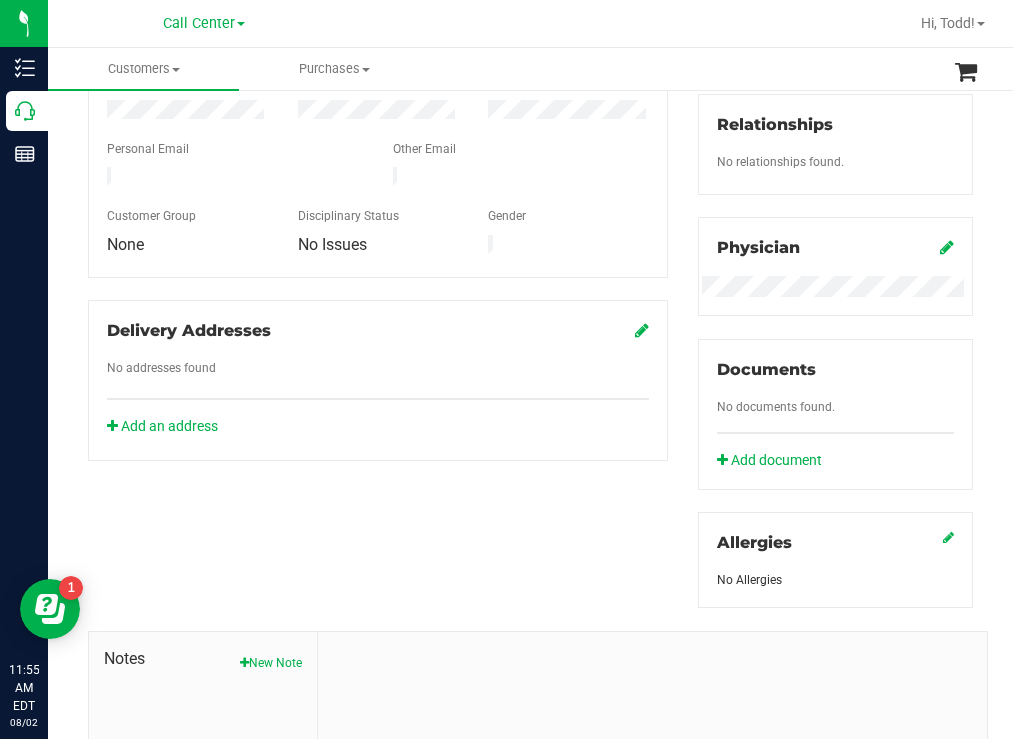 scroll, scrollTop: 725, scrollLeft: 0, axis: vertical 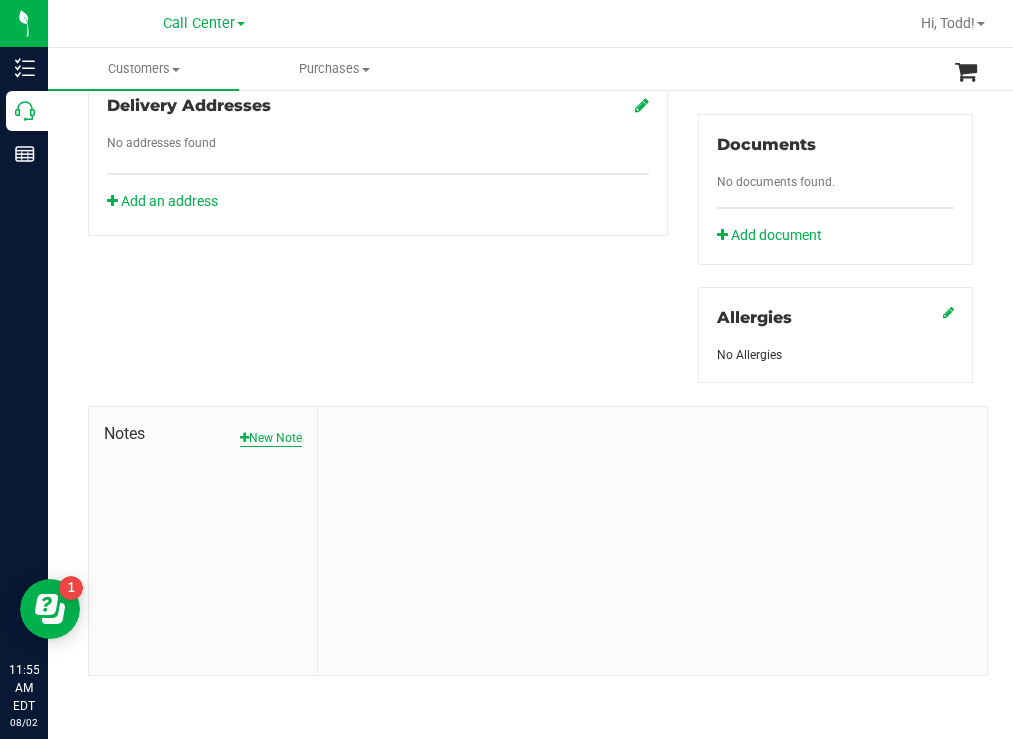 click on "New Note" at bounding box center (271, 438) 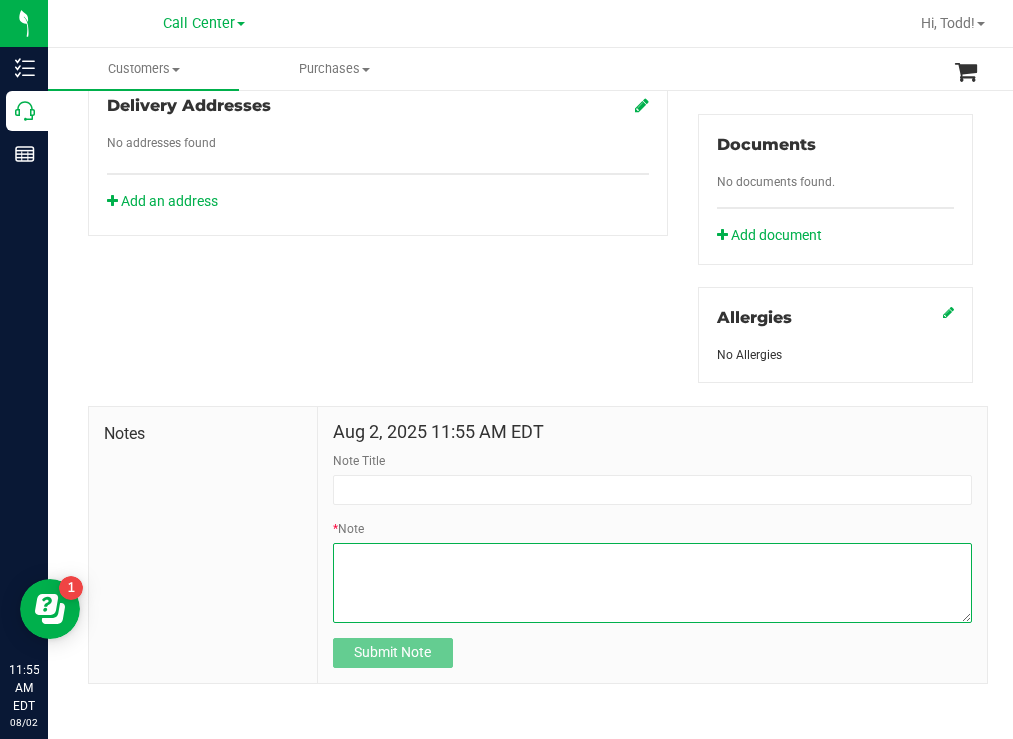 paste on "FT 1g Distillate Extract Wedding Cake (Hybrid)
Batch IDJAN25WCK02-0129
Package6590756012124971Allocated Qty1" 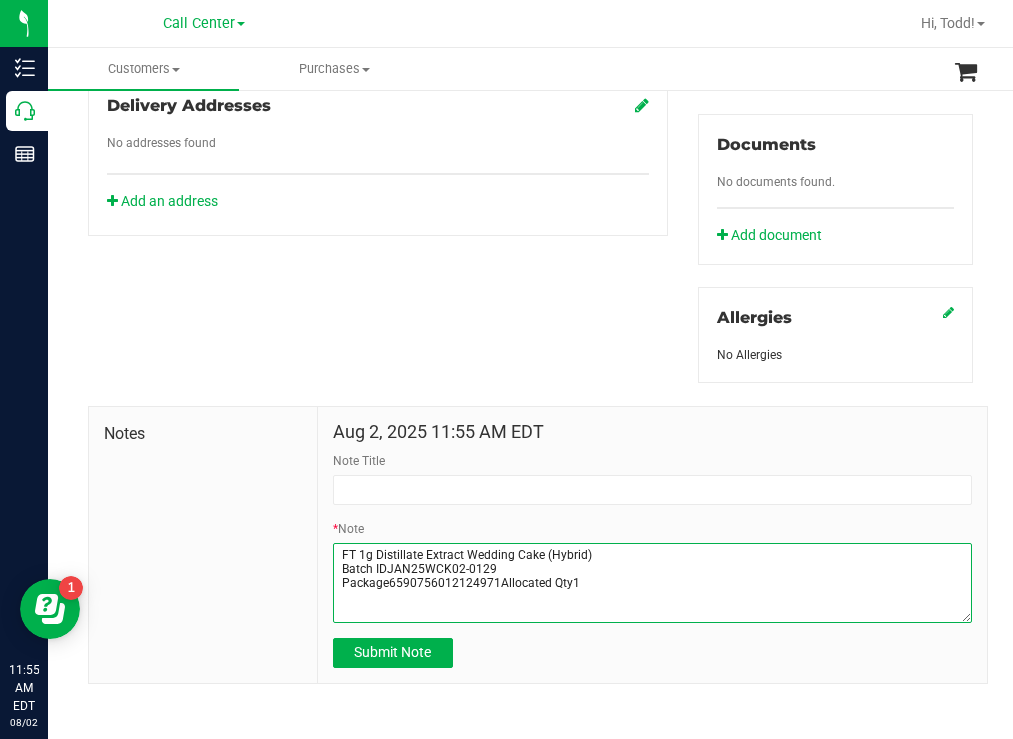 click on "*
Note" at bounding box center [652, 583] 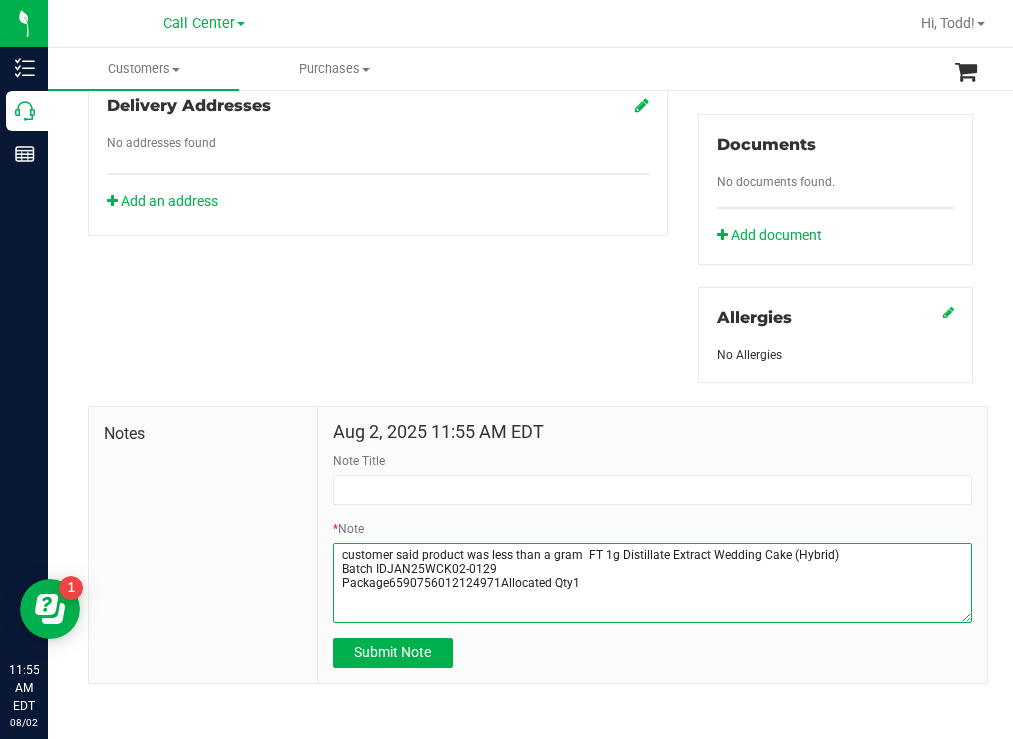 click on "*
Note" at bounding box center [652, 583] 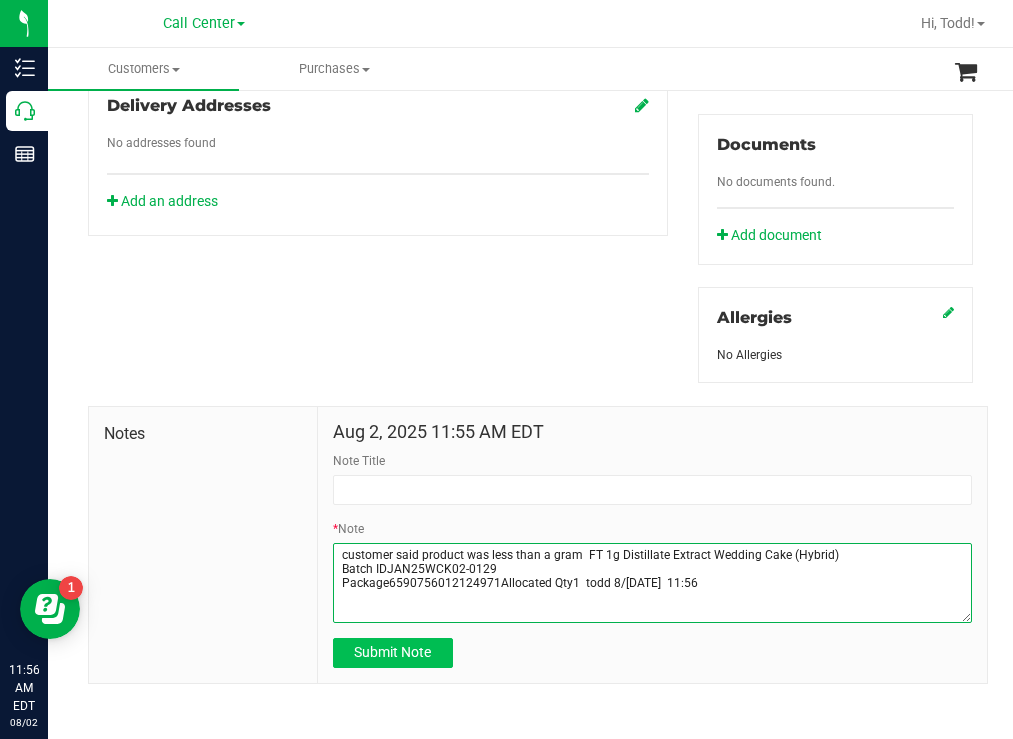 type on "customer said product was less than a gram  FT 1g Distillate Extract Wedding Cake (Hybrid)
Batch IDJAN25WCK02-0129
Package6590756012124971Allocated Qty1  todd 8/[DATE]  11:56" 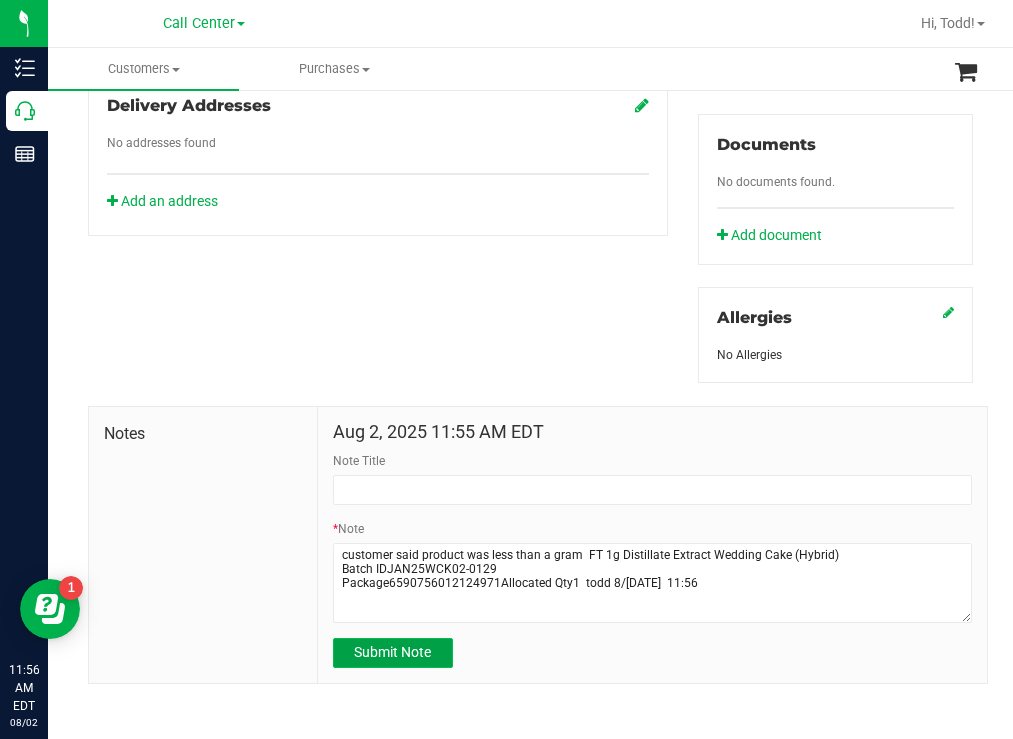 click on "Submit Note" at bounding box center (392, 652) 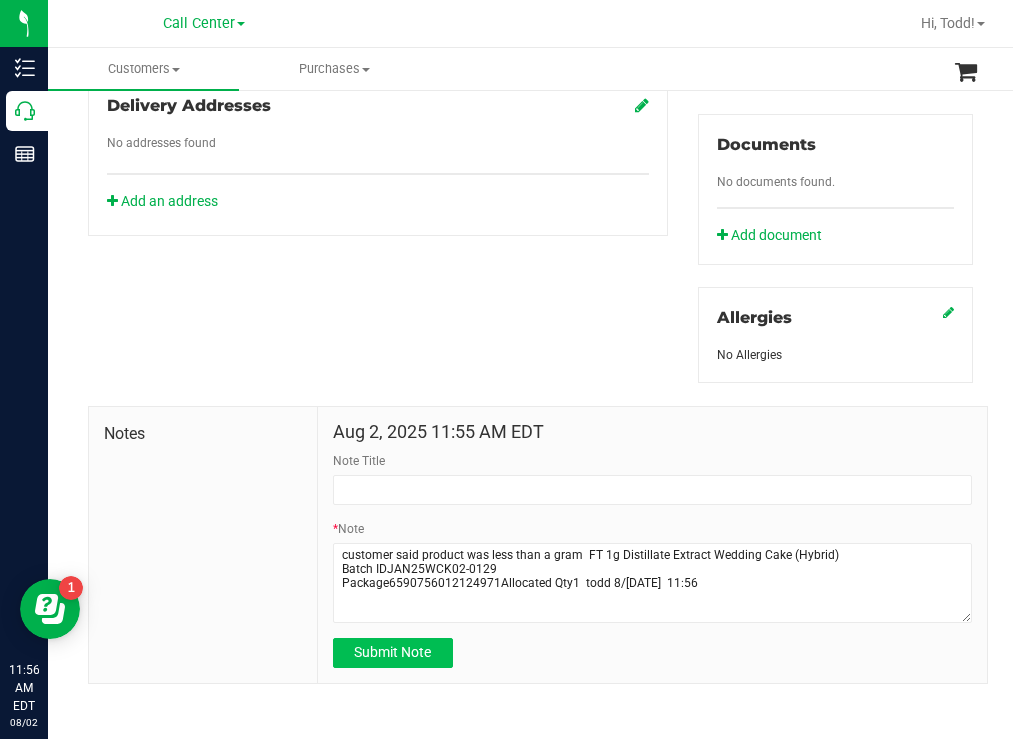 type on "[DATE] [TIME] [TIMEZONE]" 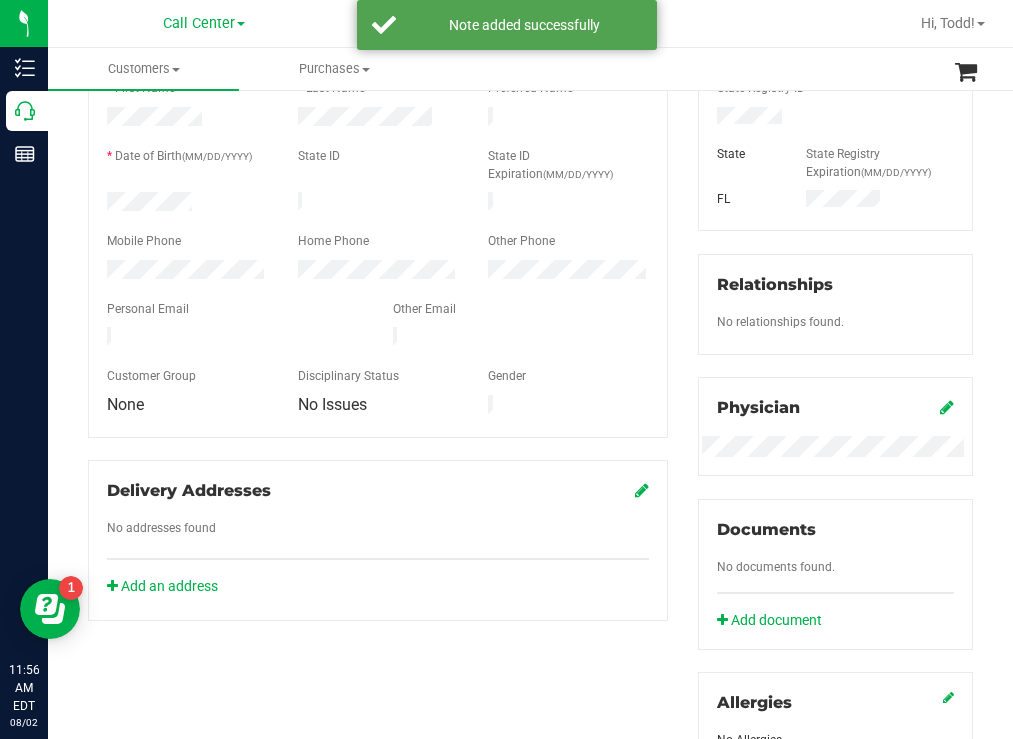 scroll, scrollTop: 125, scrollLeft: 0, axis: vertical 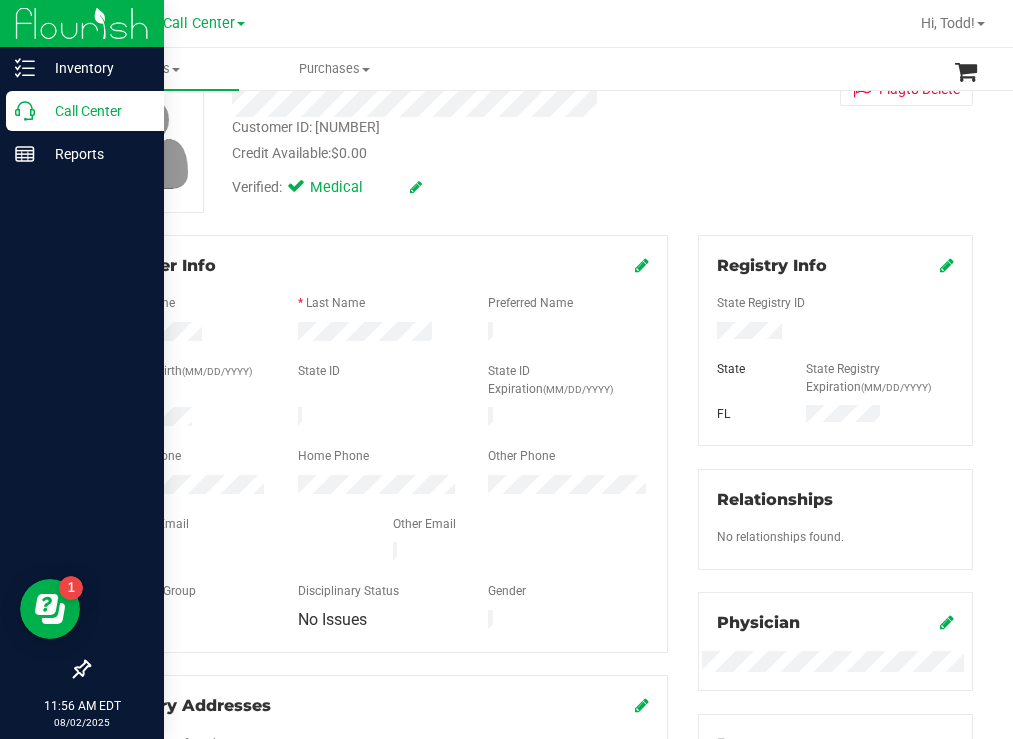 click on "Call Center" at bounding box center (95, 111) 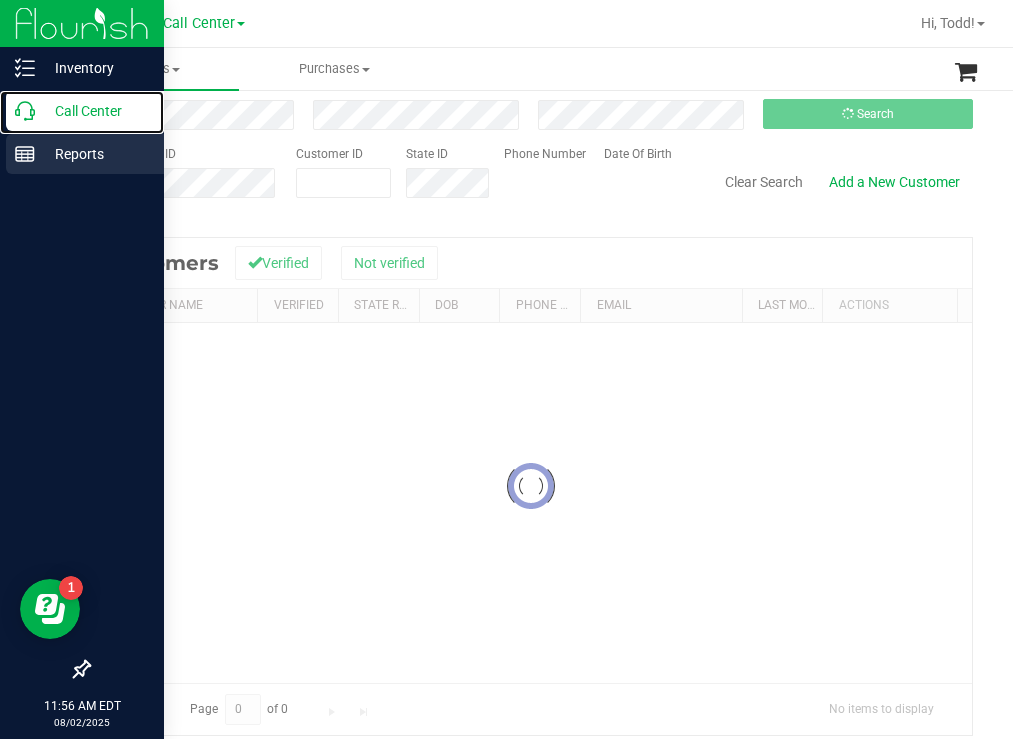 scroll, scrollTop: 0, scrollLeft: 0, axis: both 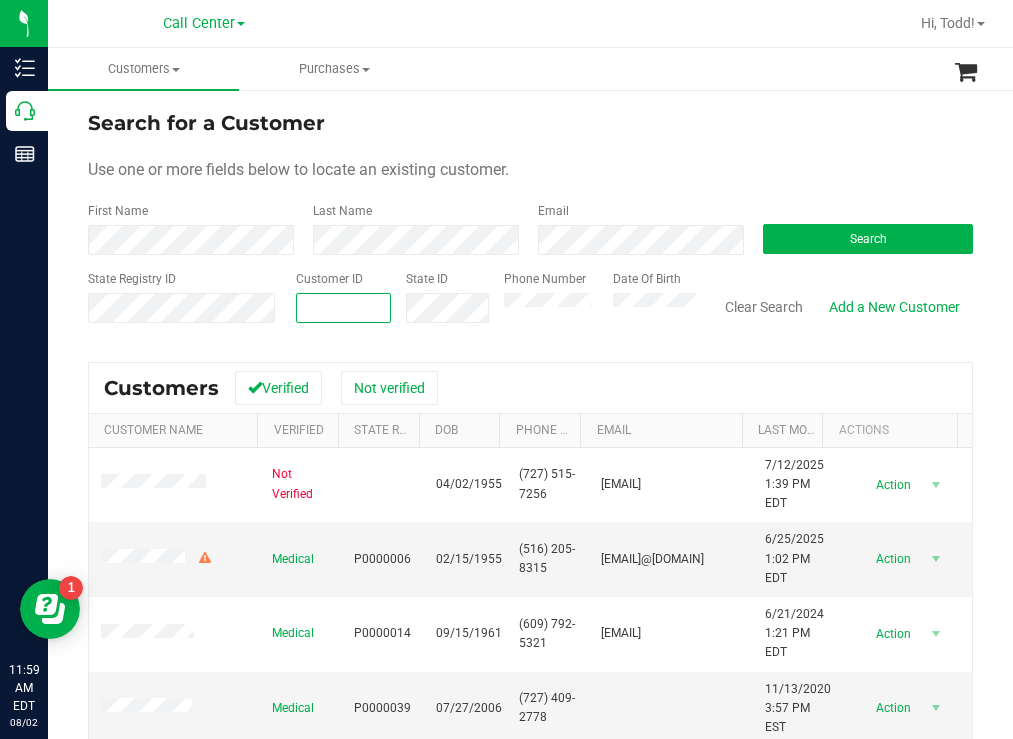paste on "313622" 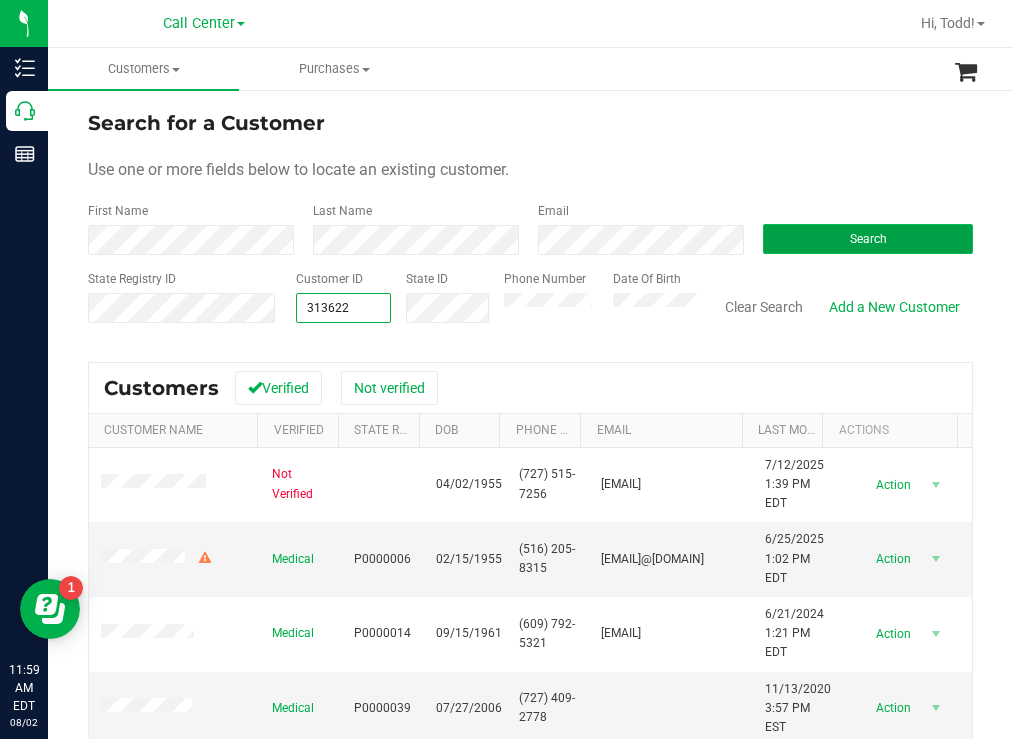 type on "313622" 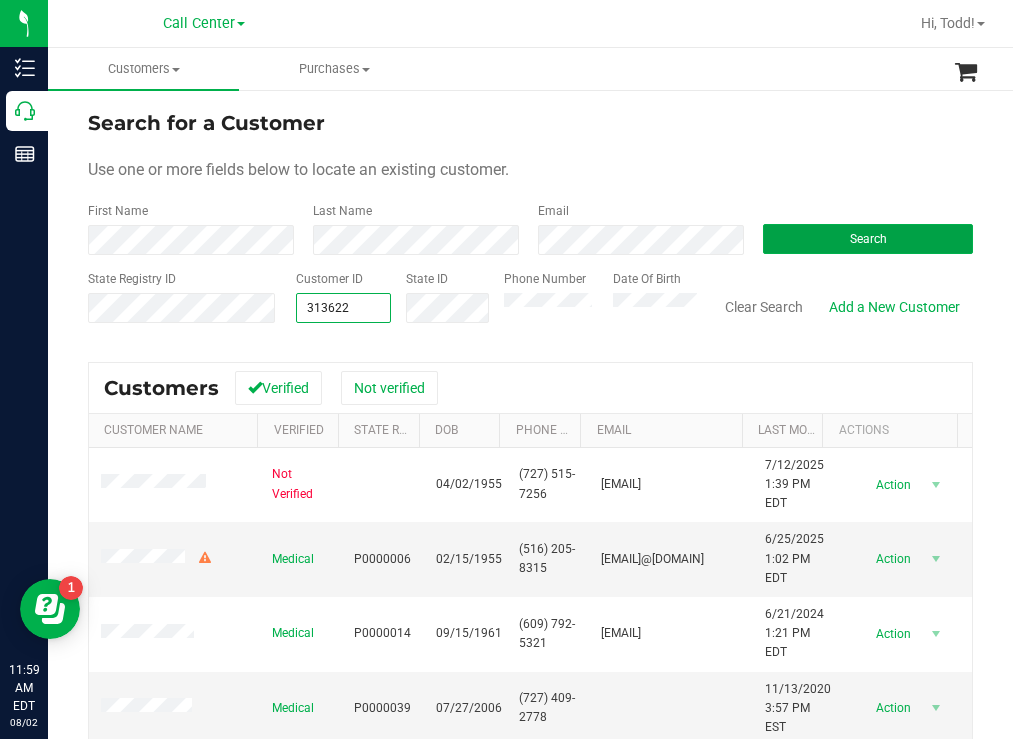 drag, startPoint x: 806, startPoint y: 232, endPoint x: 753, endPoint y: 182, distance: 72.862885 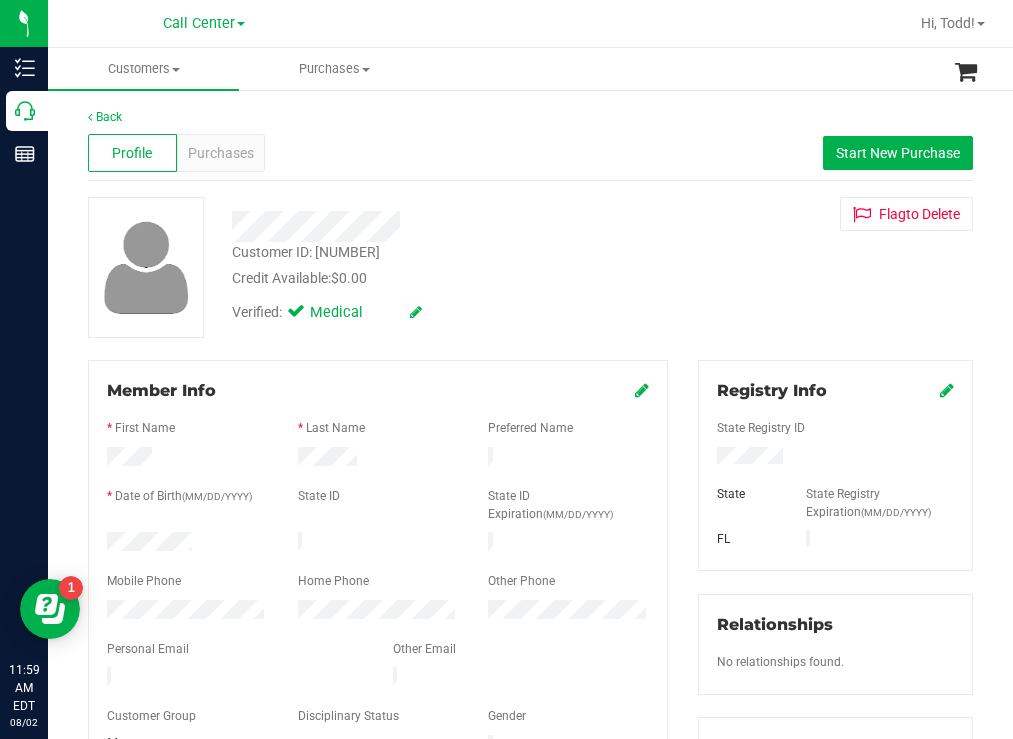 click at bounding box center (187, 544) 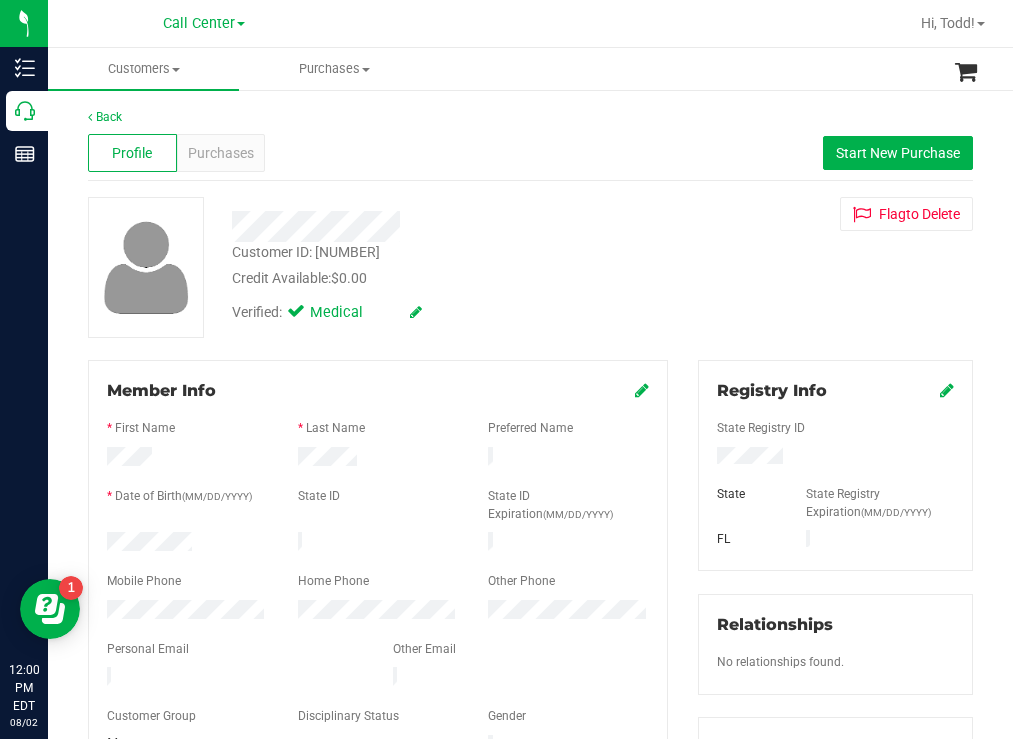 drag, startPoint x: 806, startPoint y: 460, endPoint x: 704, endPoint y: 464, distance: 102.0784 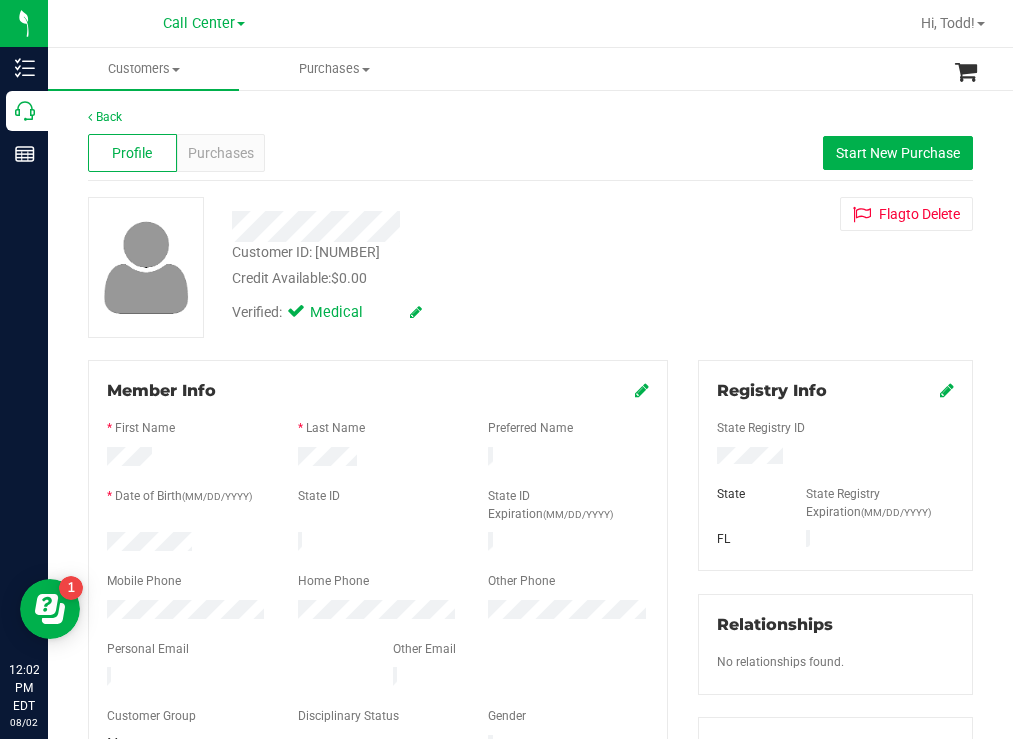 click on "Customer ID: [NUMBER]
Credit Available:
$0.00
Verified:
Medical
Flag  to Delete" at bounding box center [530, 267] 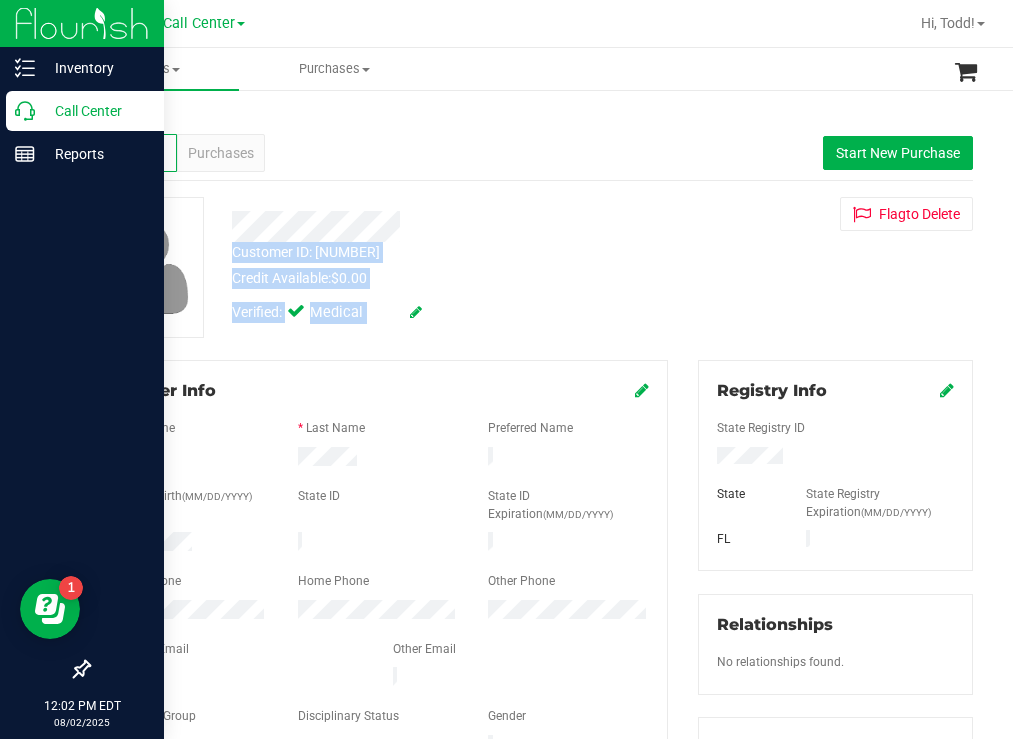 click on "Call Center" at bounding box center (95, 111) 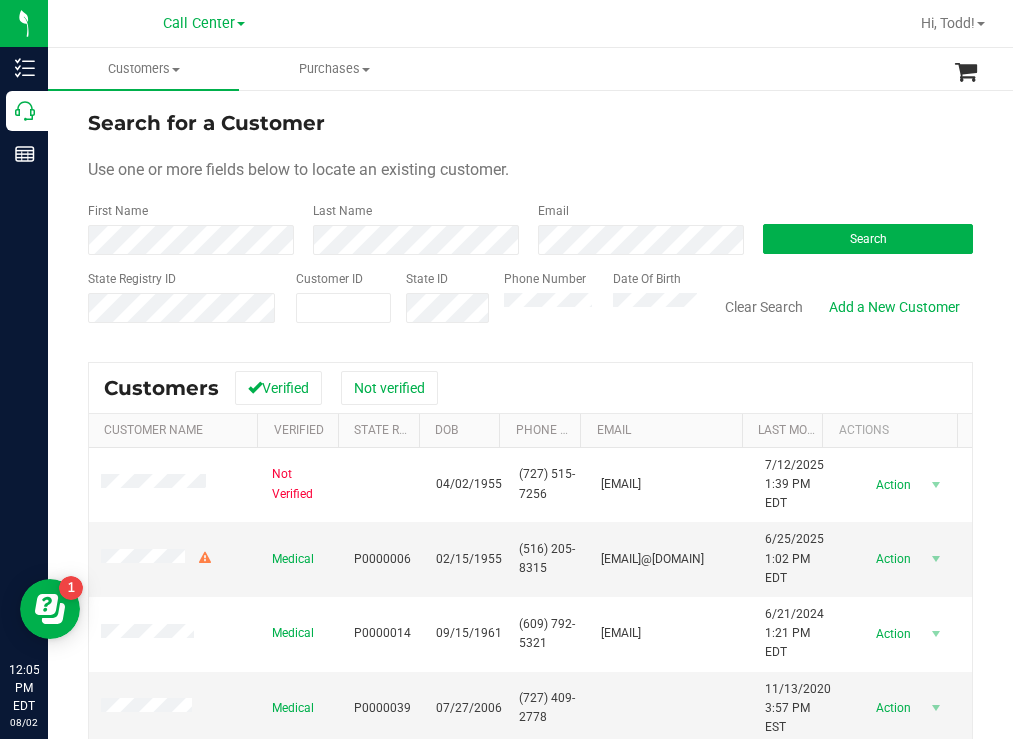 click on "Search for a Customer
Use one or more fields below to locate an existing customer.
First Name
Last Name
Email
Search
State Registry ID
Customer ID
State ID
Phone Number
Date Of Birth" at bounding box center (530, 224) 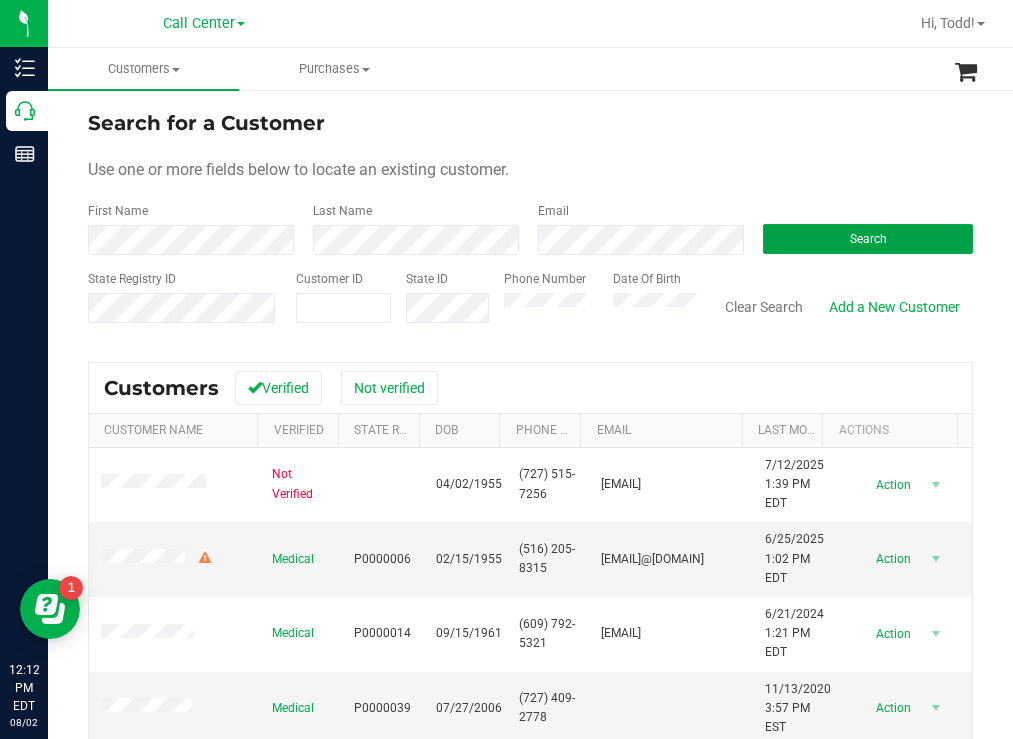 drag, startPoint x: 809, startPoint y: 247, endPoint x: 722, endPoint y: 216, distance: 92.358 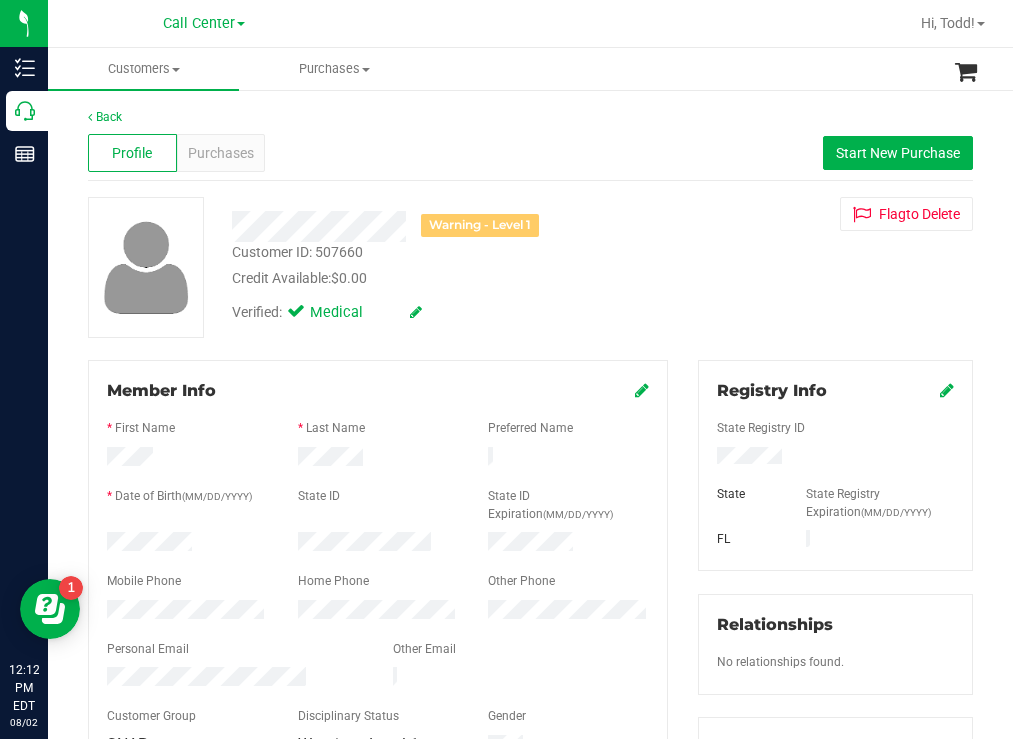 drag, startPoint x: 197, startPoint y: 529, endPoint x: 97, endPoint y: 531, distance: 100.02 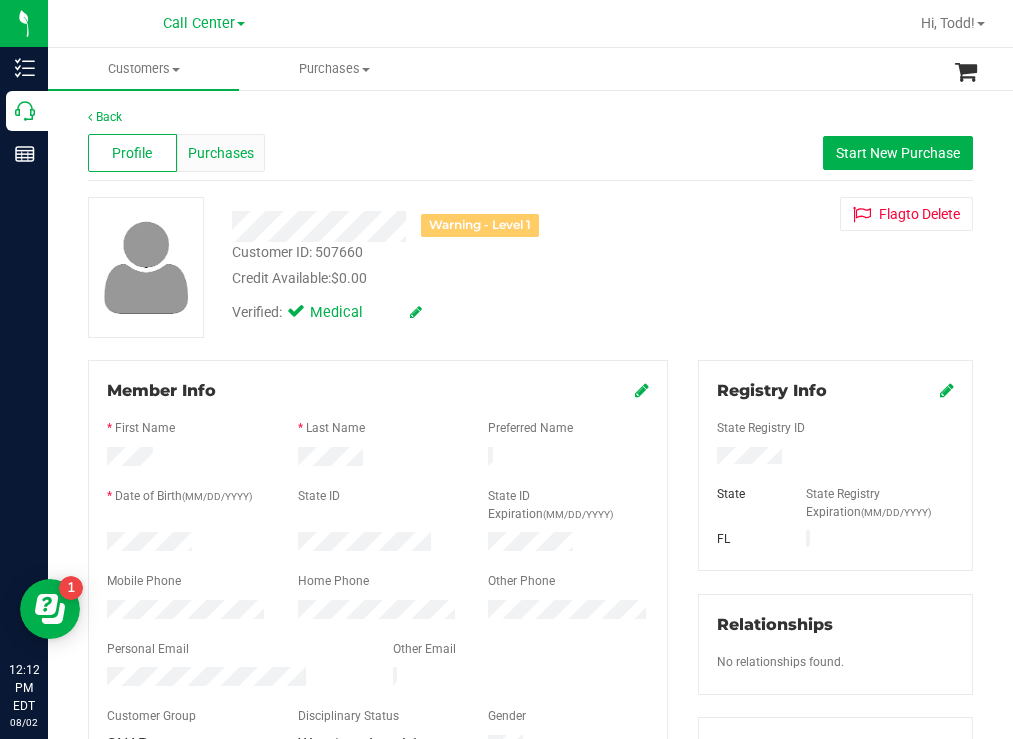 click on "Purchases" at bounding box center (221, 153) 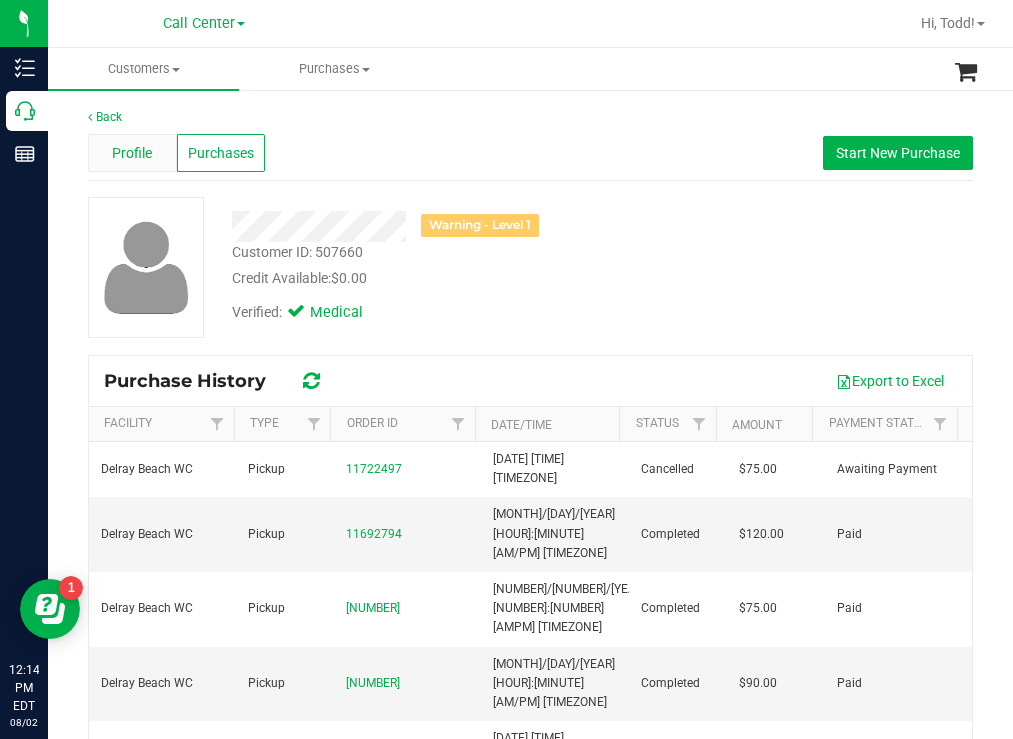 click on "Profile" at bounding box center (132, 153) 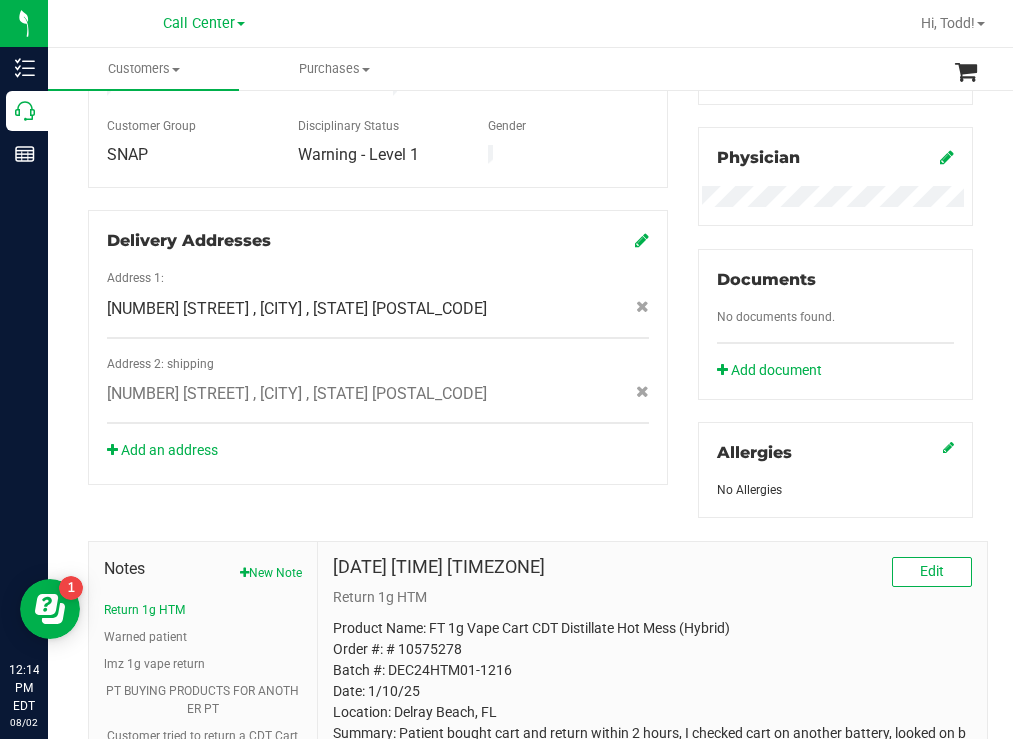 scroll, scrollTop: 800, scrollLeft: 0, axis: vertical 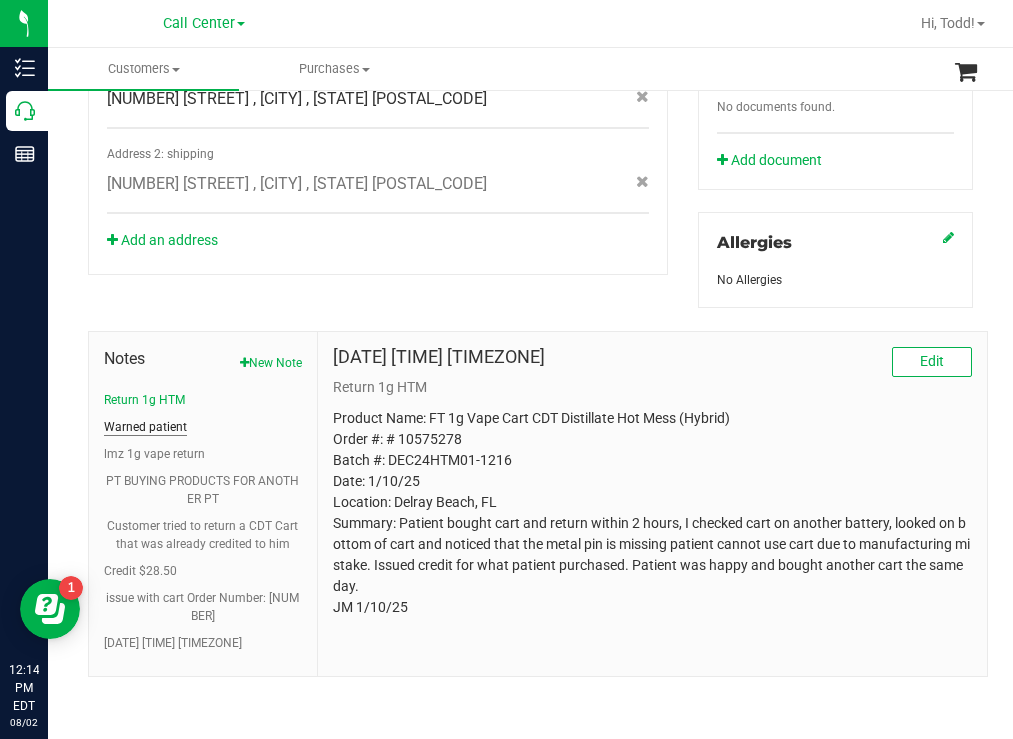 click on "Warned patient" at bounding box center [145, 427] 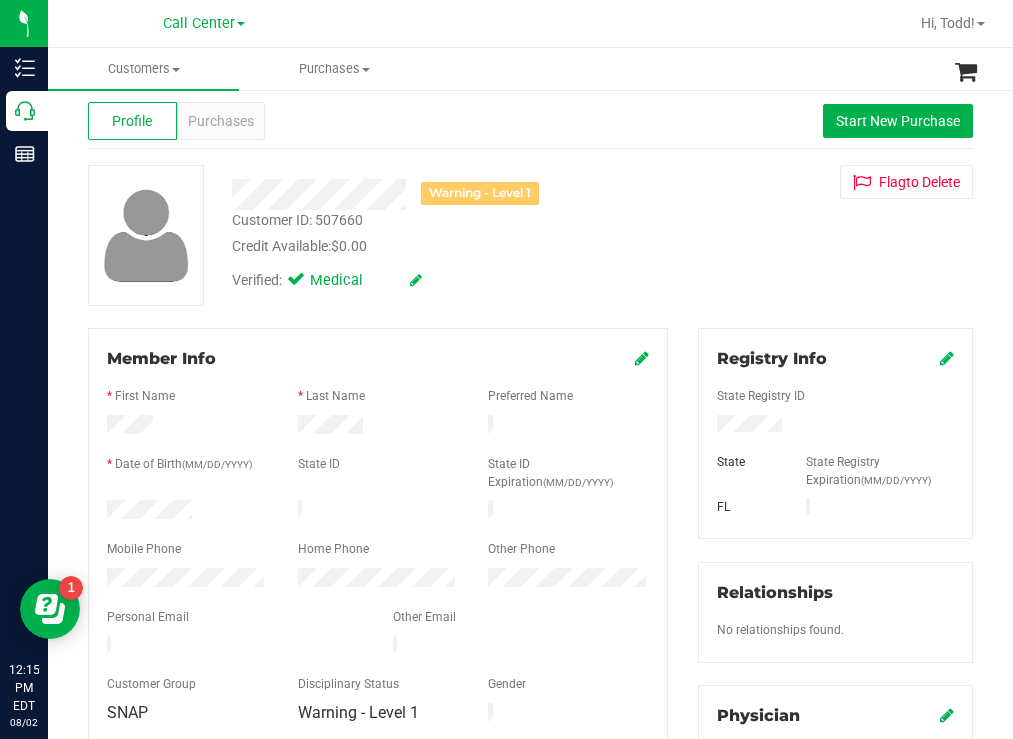 scroll, scrollTop: 0, scrollLeft: 0, axis: both 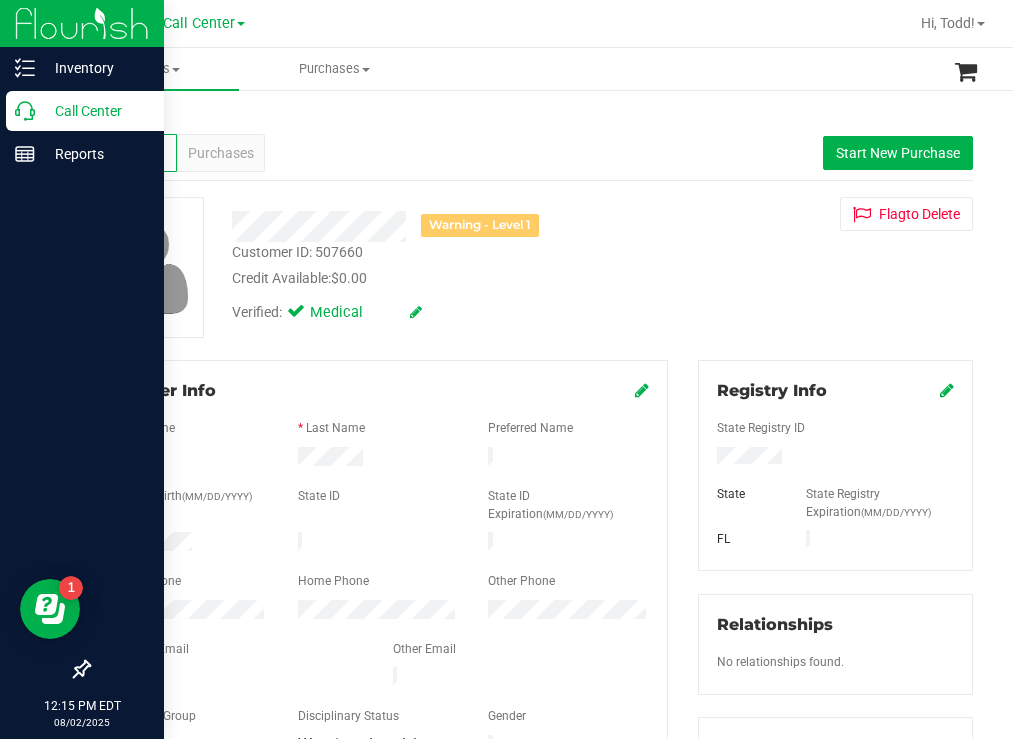 click on "Call Center" at bounding box center [95, 111] 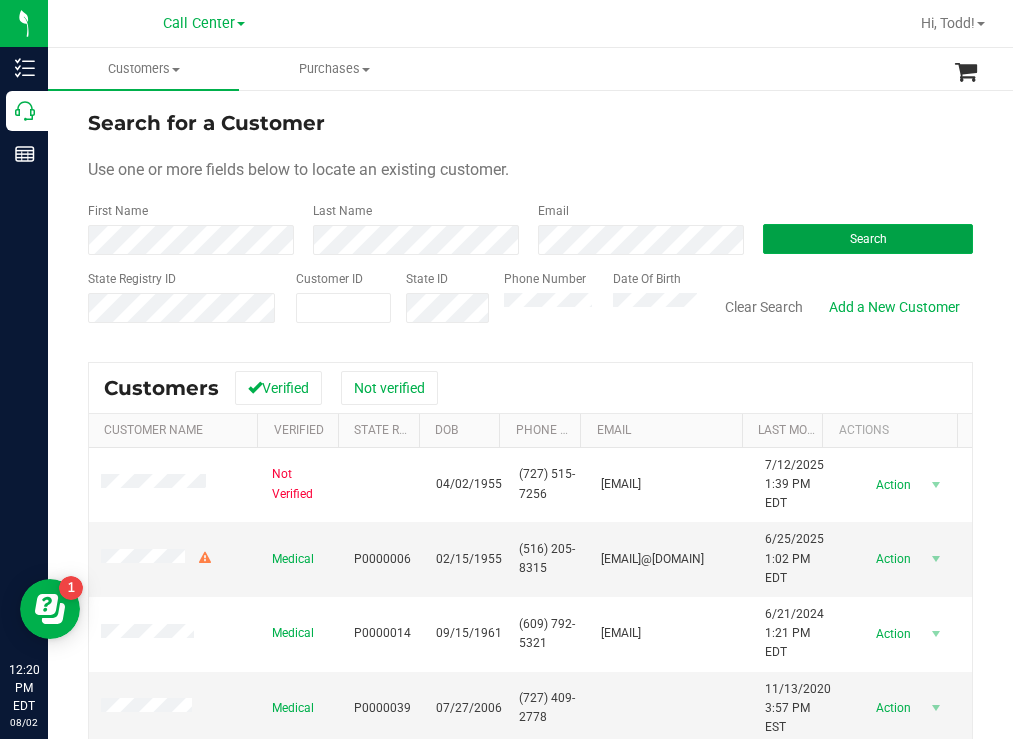 drag, startPoint x: 818, startPoint y: 243, endPoint x: 698, endPoint y: 221, distance: 122 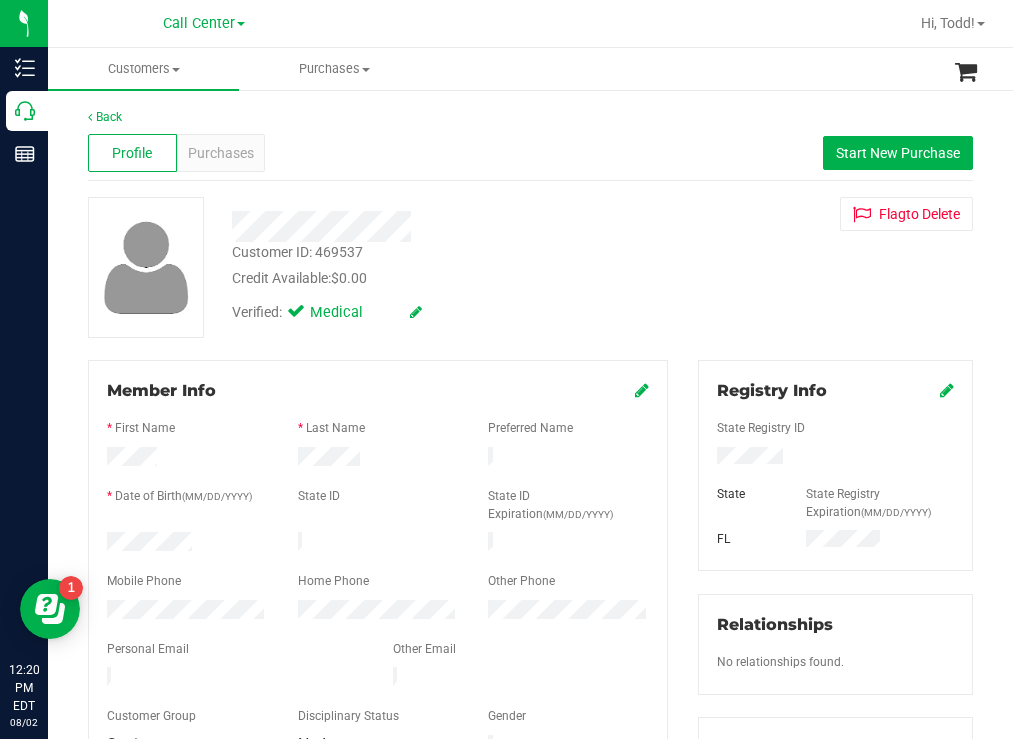 click on "Verified:
Medical" at bounding box center [446, 311] 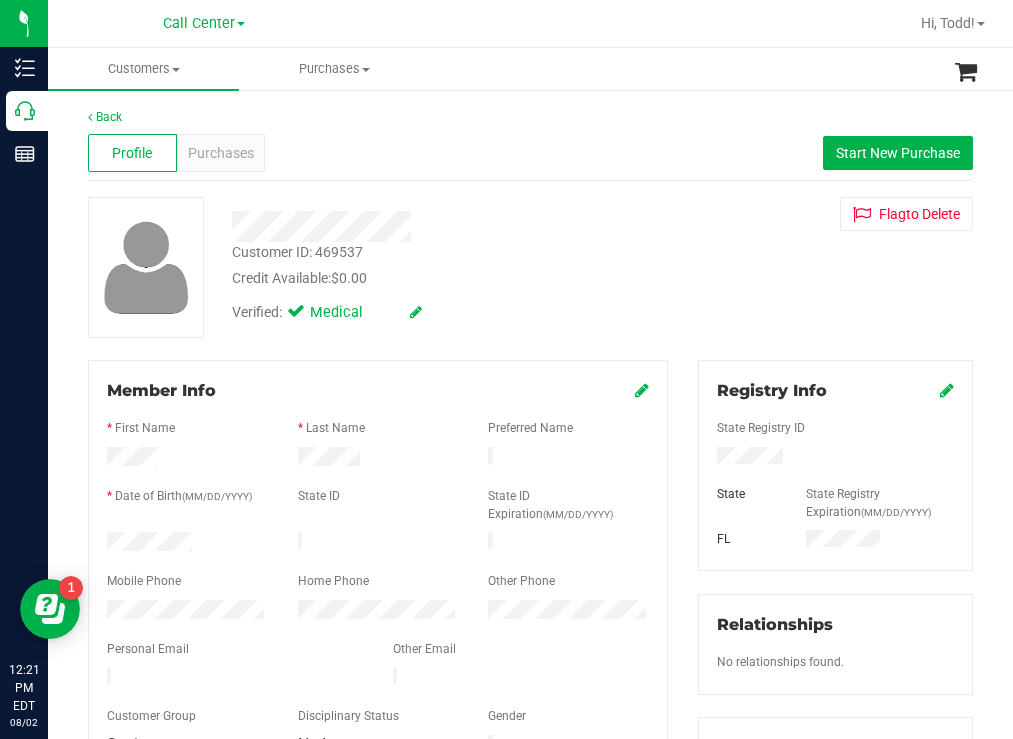 drag, startPoint x: 775, startPoint y: 457, endPoint x: 681, endPoint y: 457, distance: 94 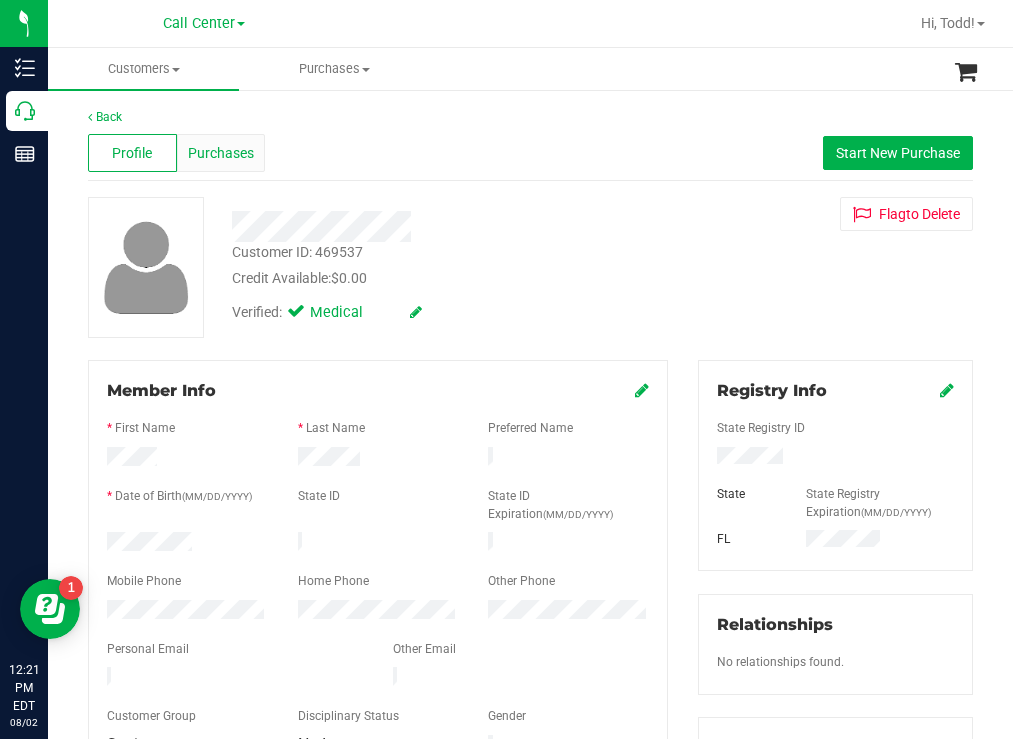 click on "Purchases" at bounding box center (221, 153) 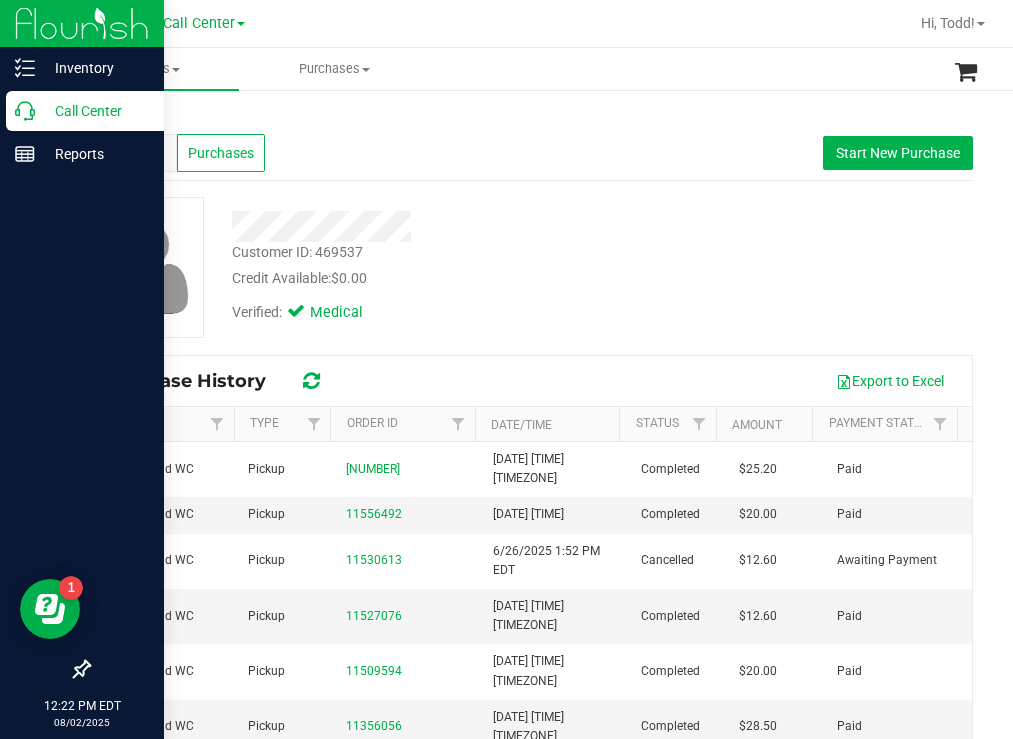 click on "Call Center" at bounding box center [95, 111] 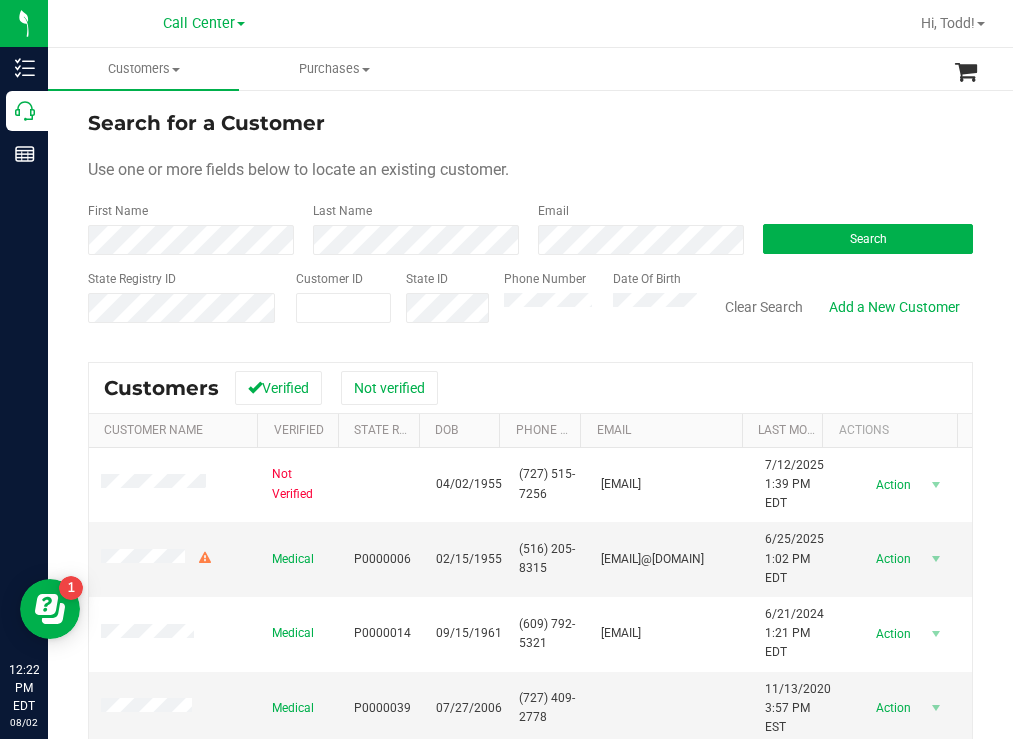 click on "Search for a Customer
Use one or more fields below to locate an existing customer.
First Name
Last Name
Email
Search
State Registry ID
Customer ID
State ID
Phone Number
Date Of Birth" at bounding box center (530, 224) 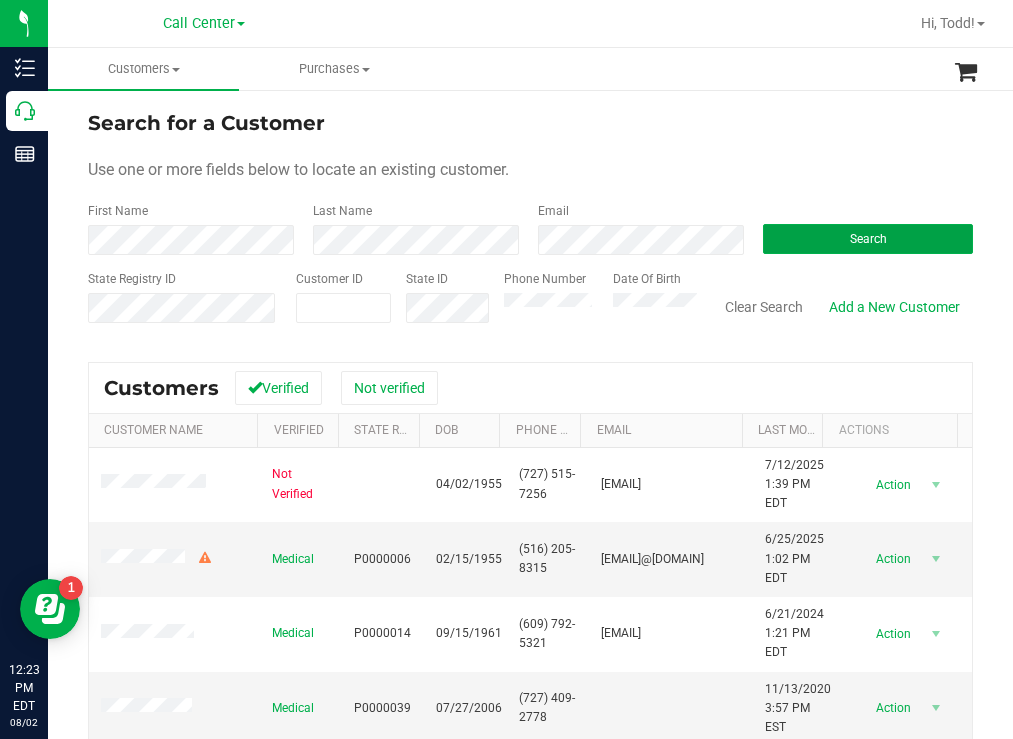 drag, startPoint x: 812, startPoint y: 230, endPoint x: 675, endPoint y: 196, distance: 141.15594 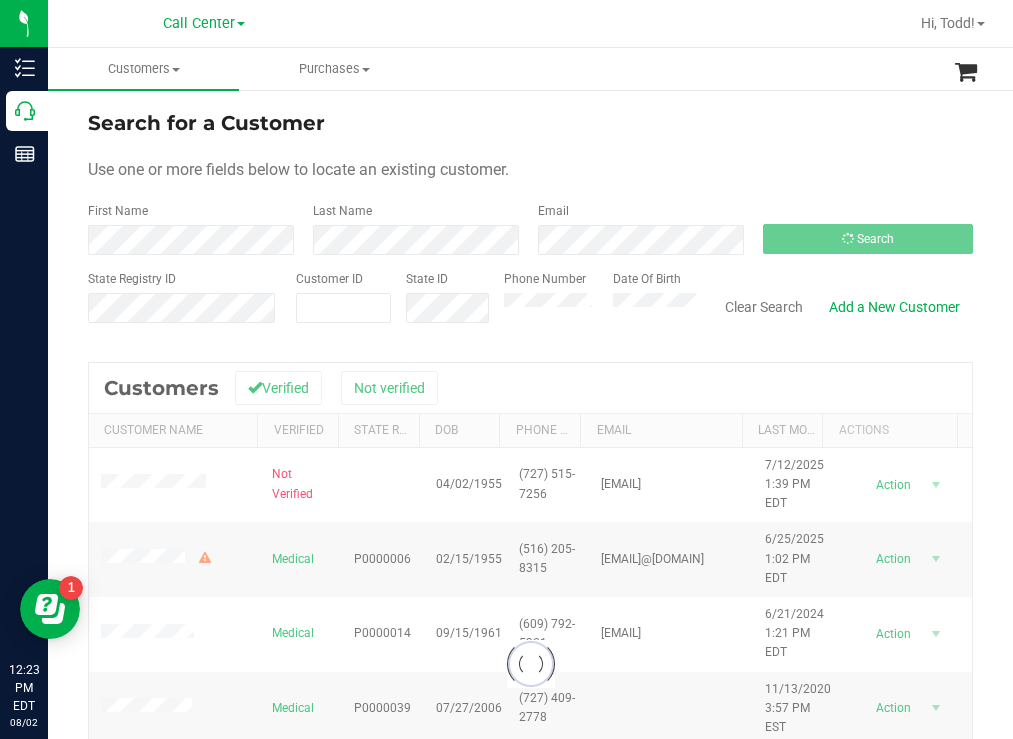 click on "Search for a Customer" at bounding box center (530, 123) 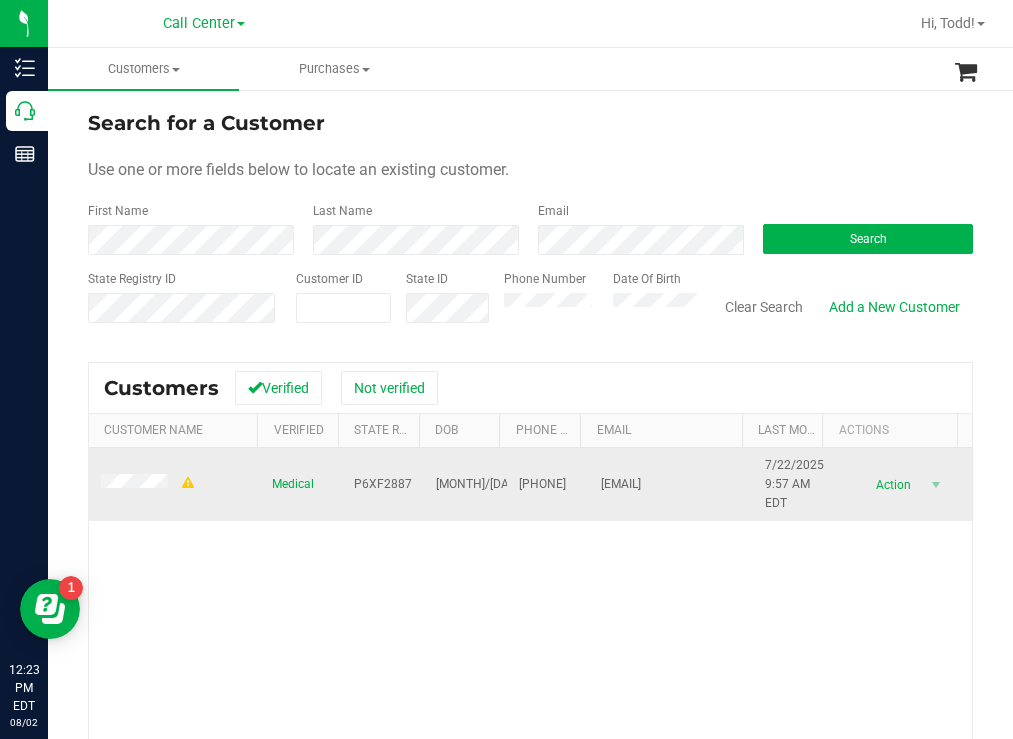 click at bounding box center (149, 484) 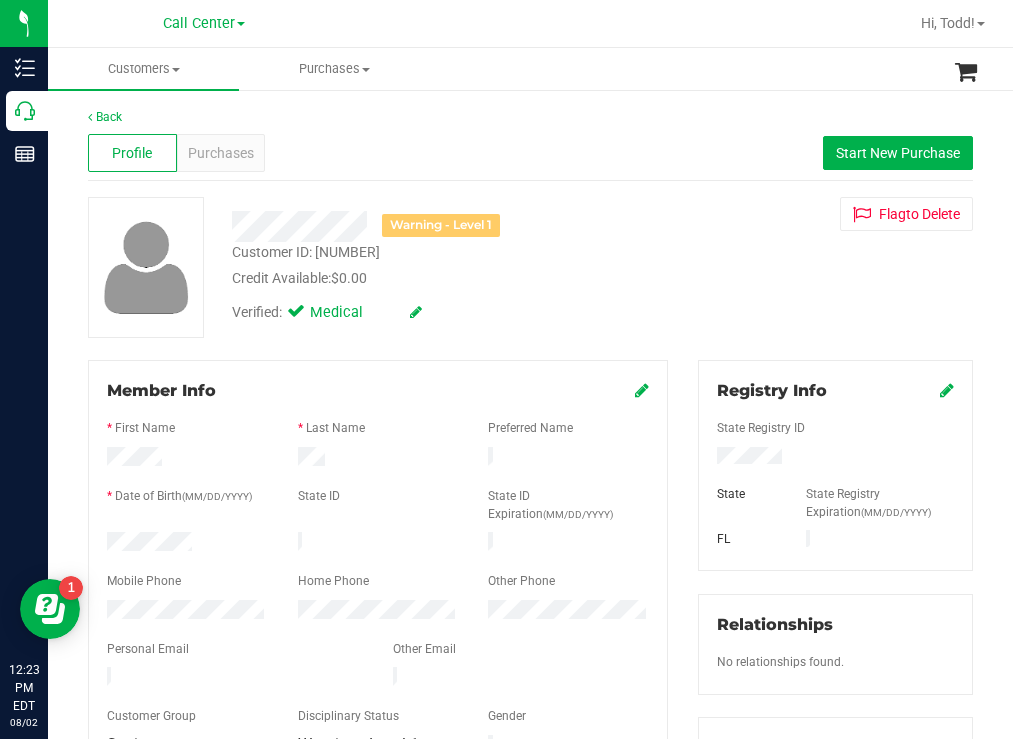 drag, startPoint x: 202, startPoint y: 542, endPoint x: 90, endPoint y: 545, distance: 112.04017 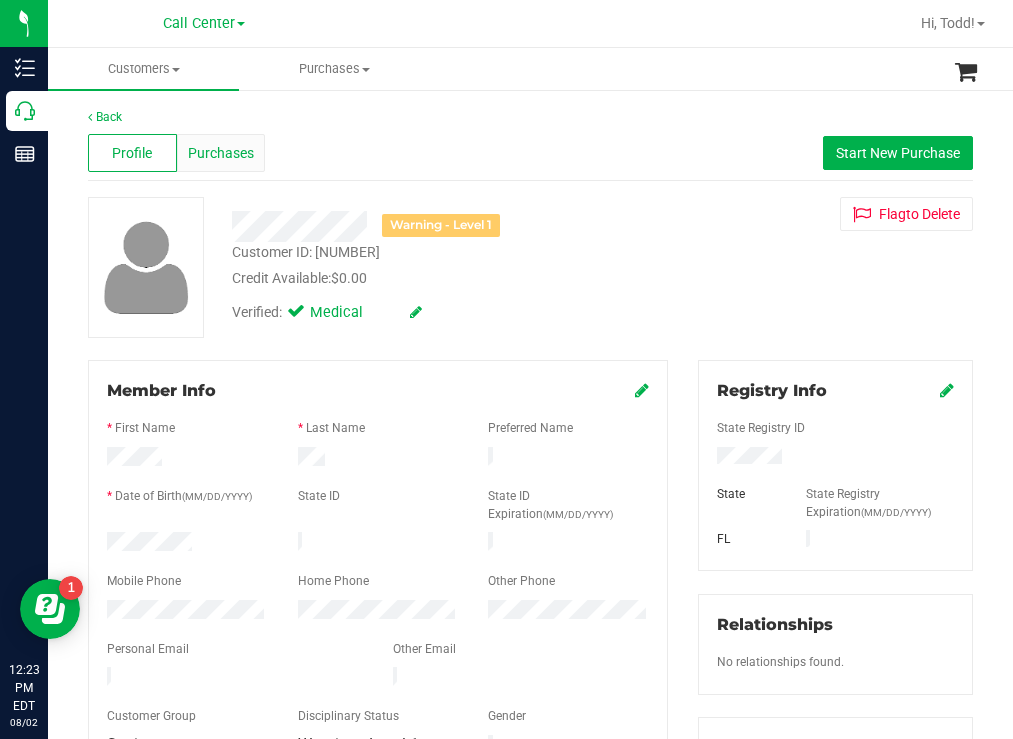 click on "Purchases" at bounding box center [221, 153] 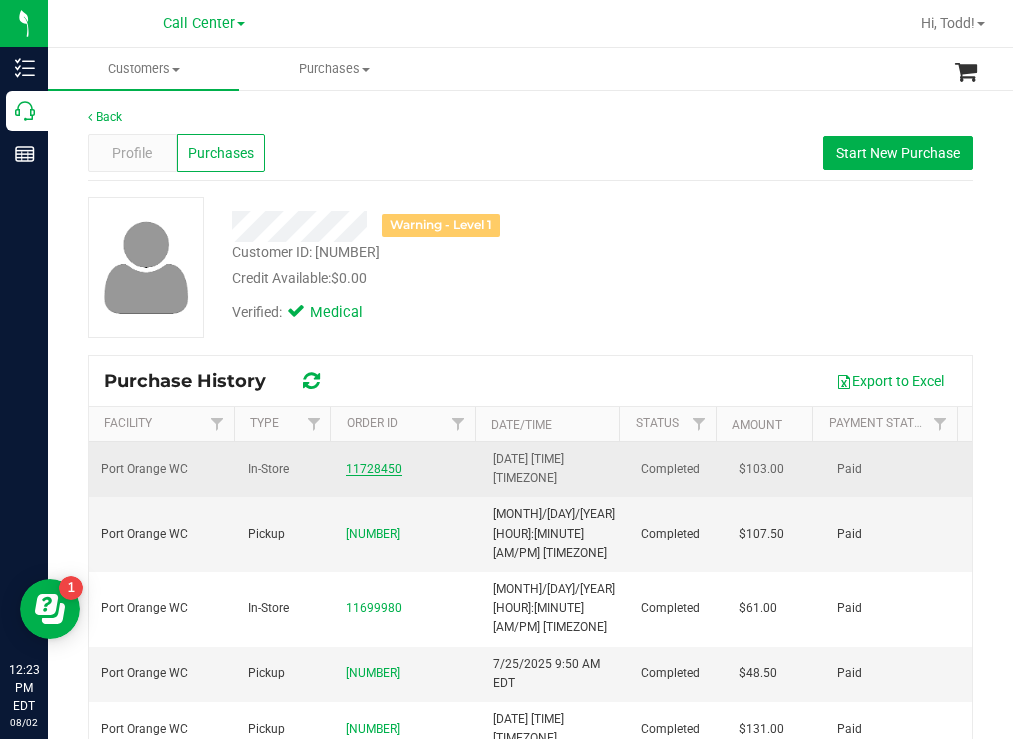 click on "11728450" at bounding box center (374, 469) 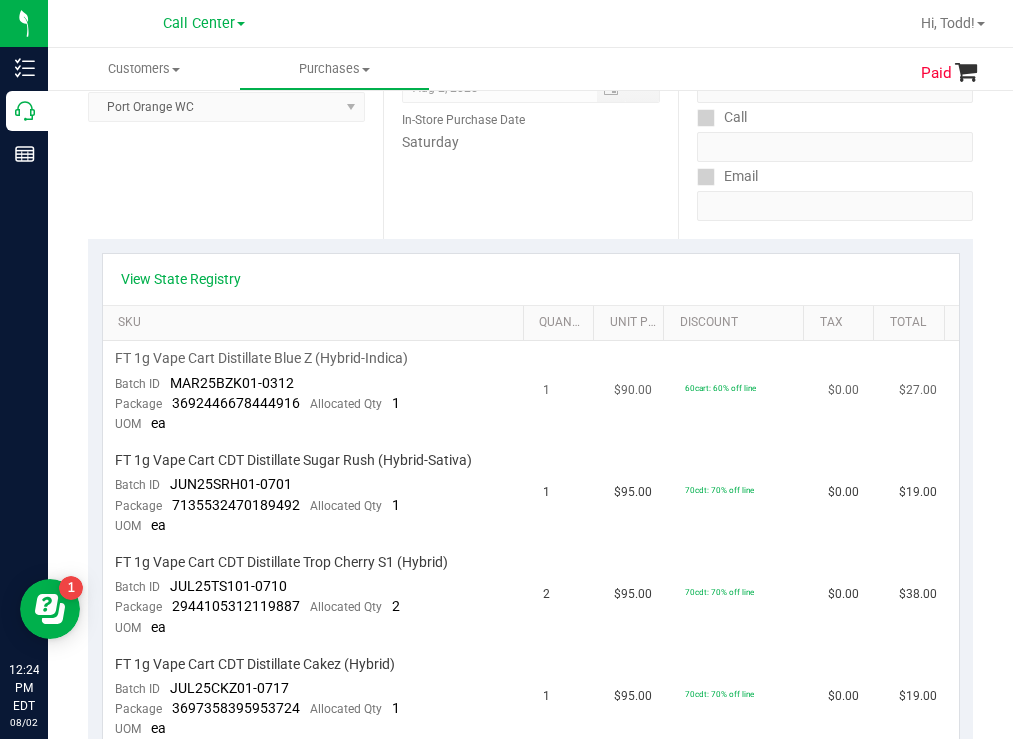 scroll, scrollTop: 400, scrollLeft: 0, axis: vertical 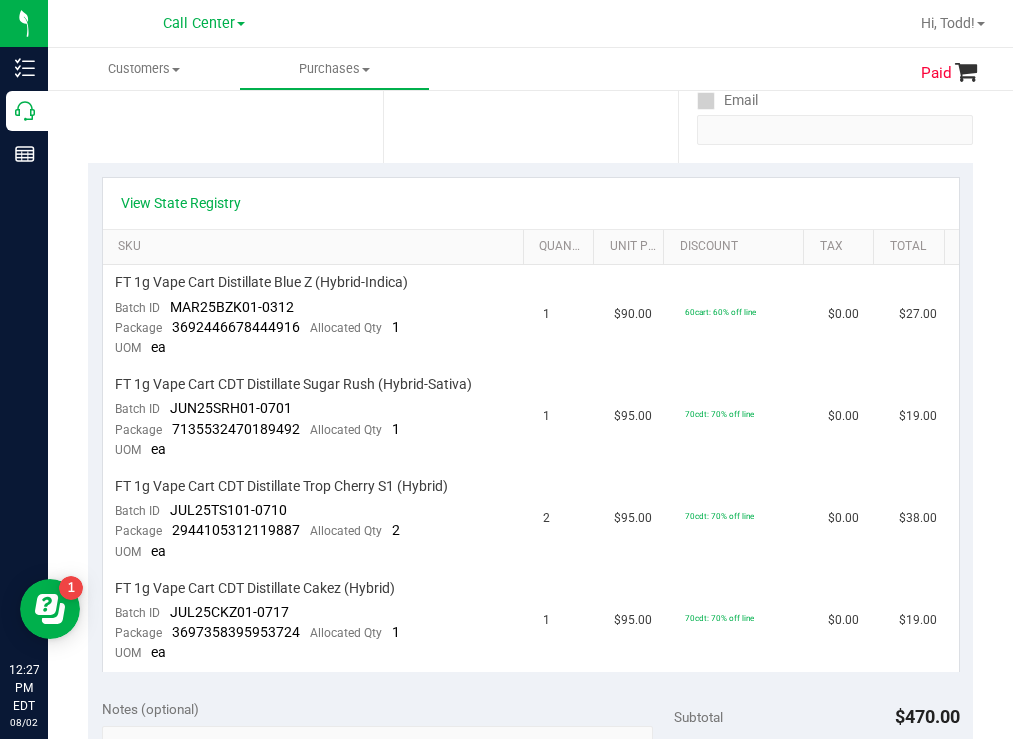 drag, startPoint x: 429, startPoint y: 149, endPoint x: 419, endPoint y: 142, distance: 12.206555 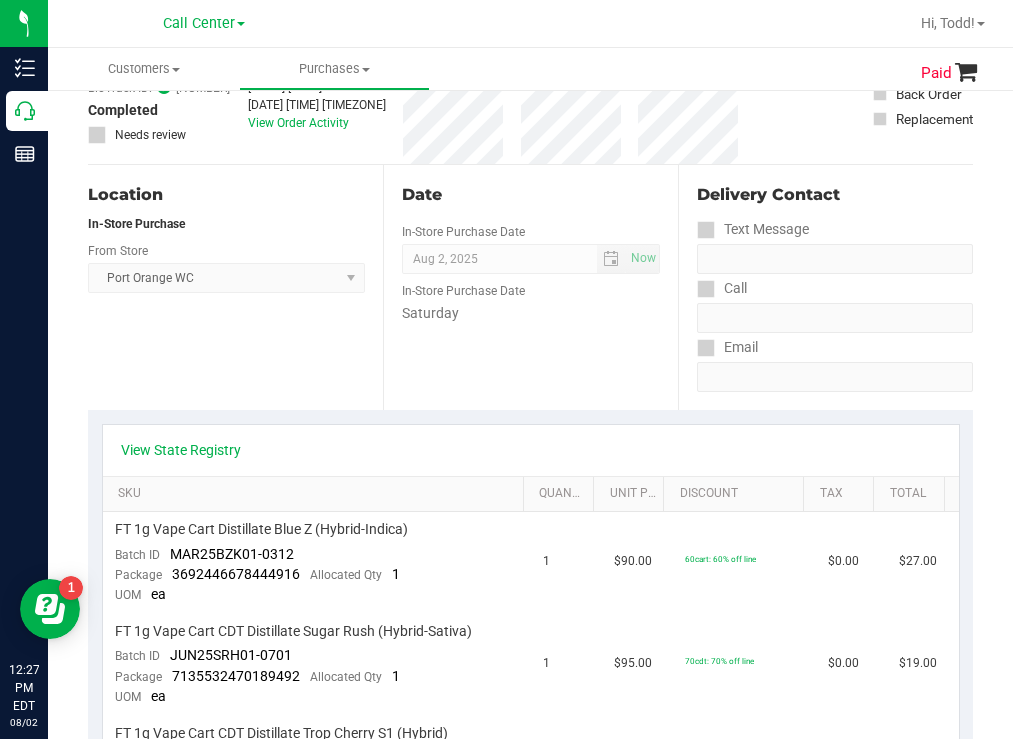 scroll, scrollTop: 0, scrollLeft: 0, axis: both 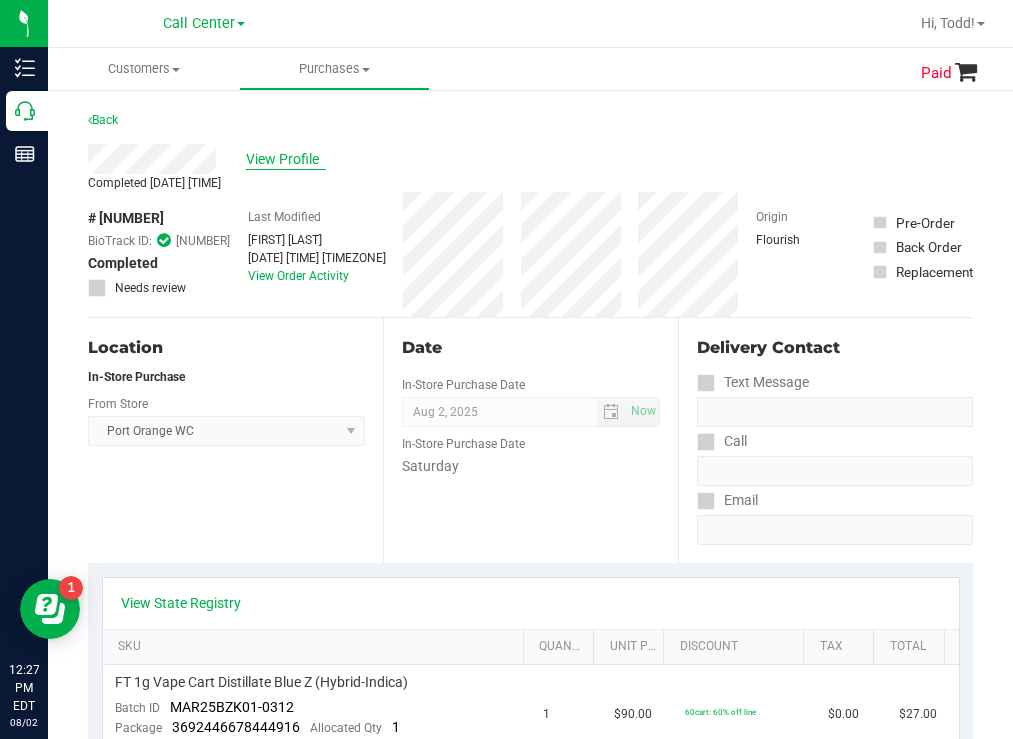 drag, startPoint x: 311, startPoint y: 156, endPoint x: 322, endPoint y: 151, distance: 12.083046 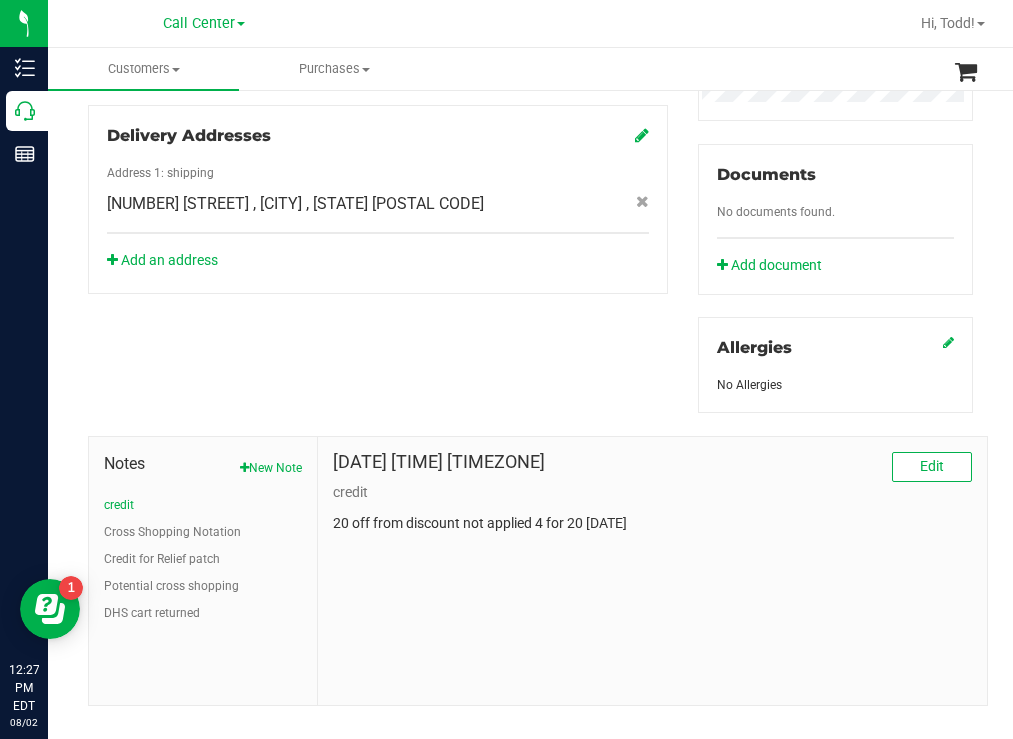 scroll, scrollTop: 700, scrollLeft: 0, axis: vertical 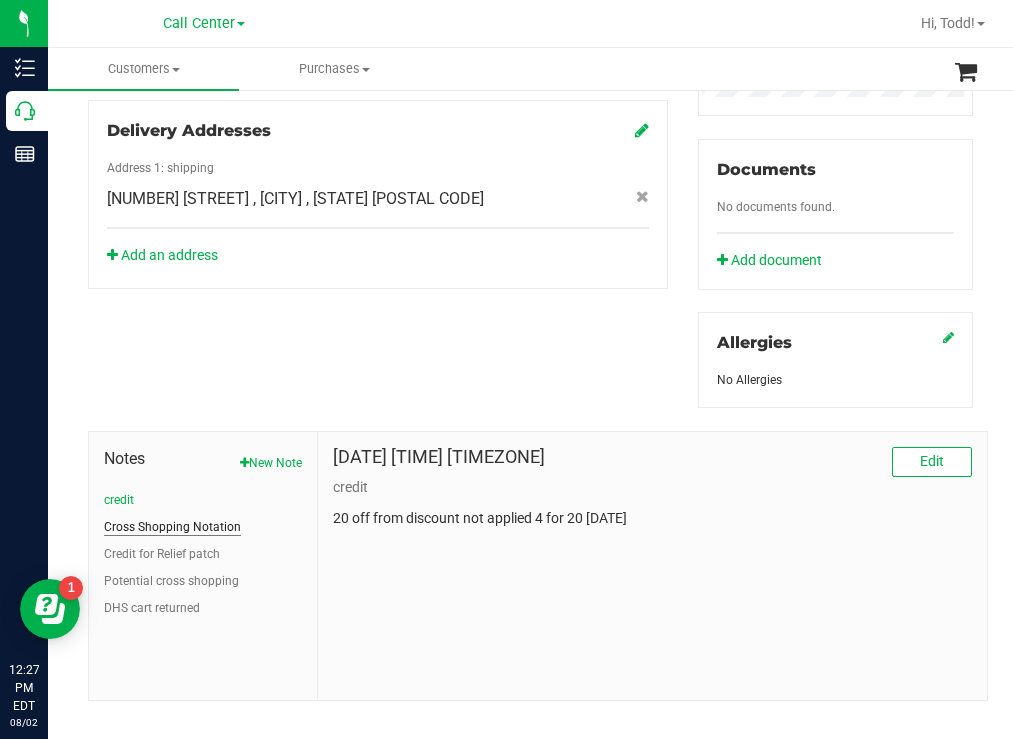 click on "Cross Shopping Notation" at bounding box center (172, 527) 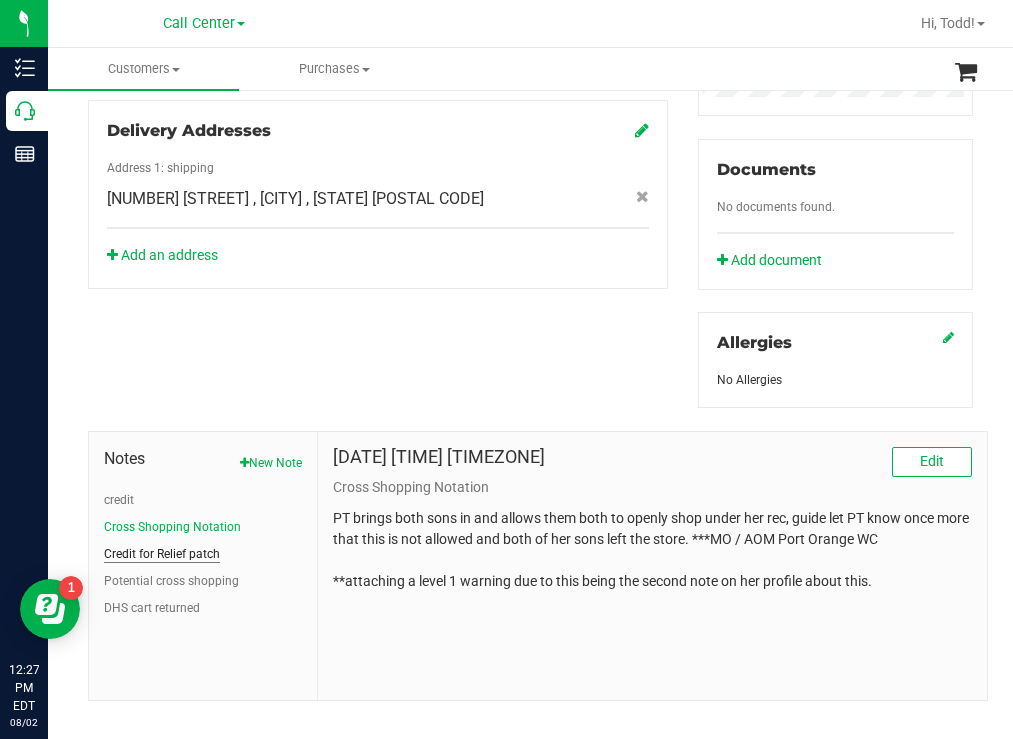 click on "Credit for Relief patch" at bounding box center (162, 554) 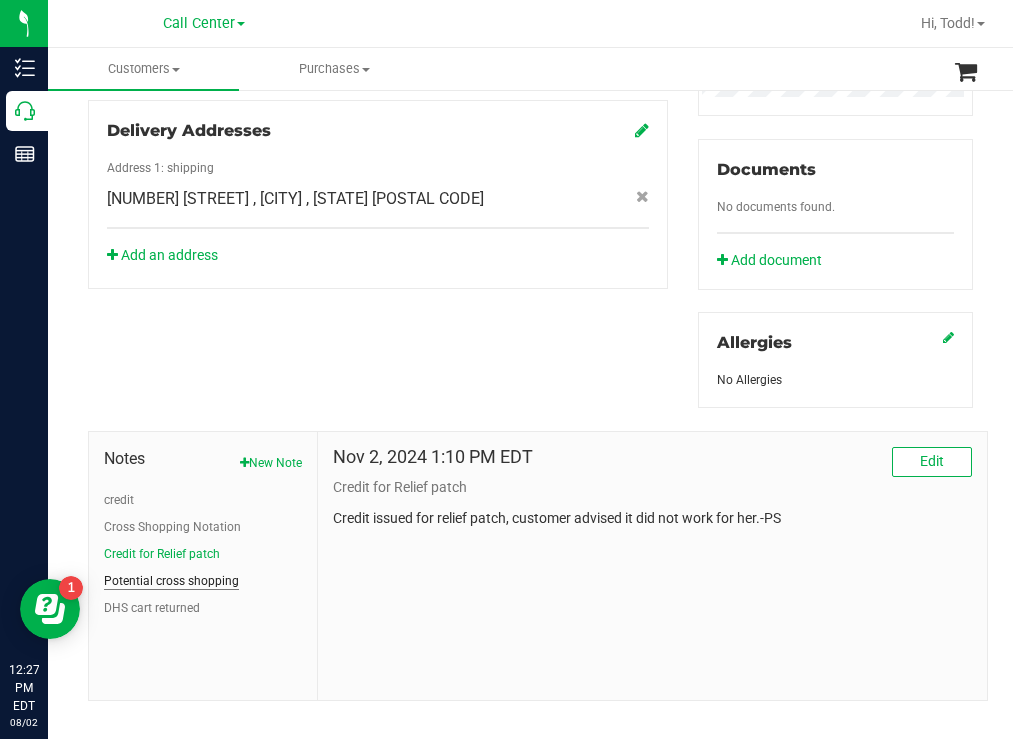 click on "Potential cross shopping" at bounding box center (171, 581) 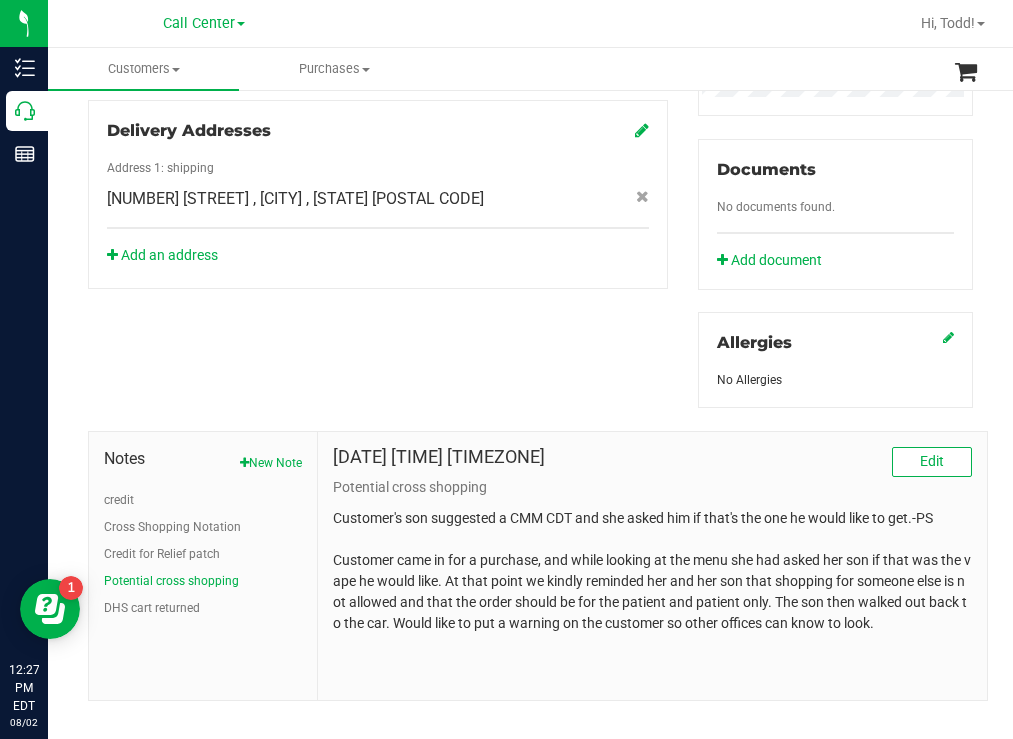 click on "DHS cart returned" at bounding box center [203, 608] 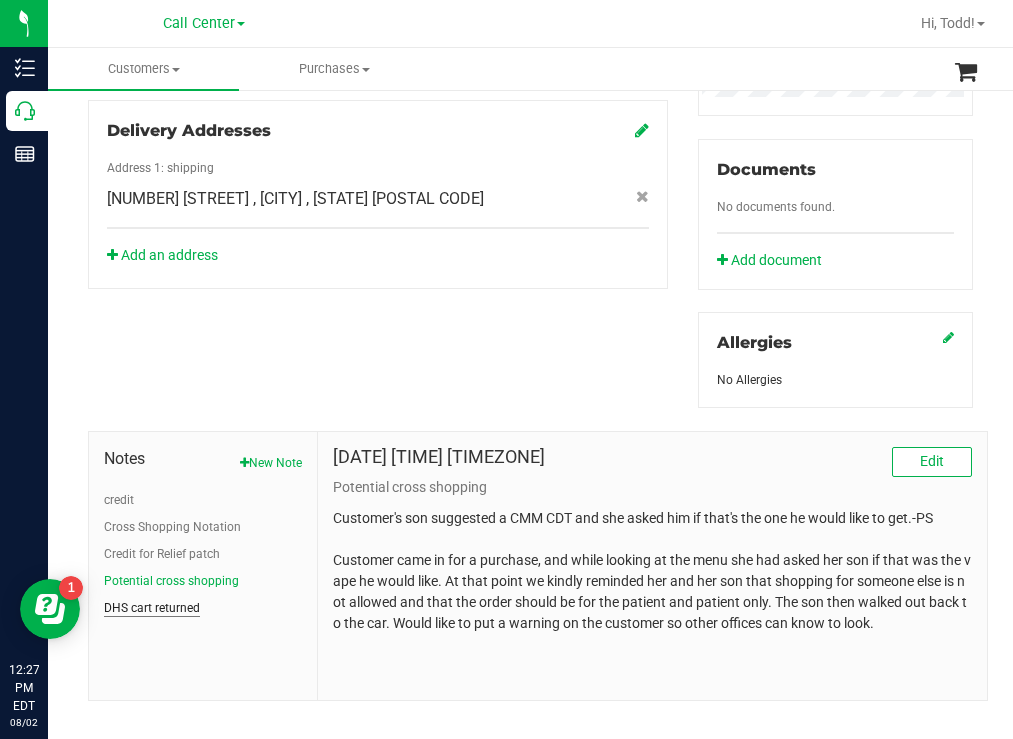 click on "DHS cart returned" at bounding box center (152, 608) 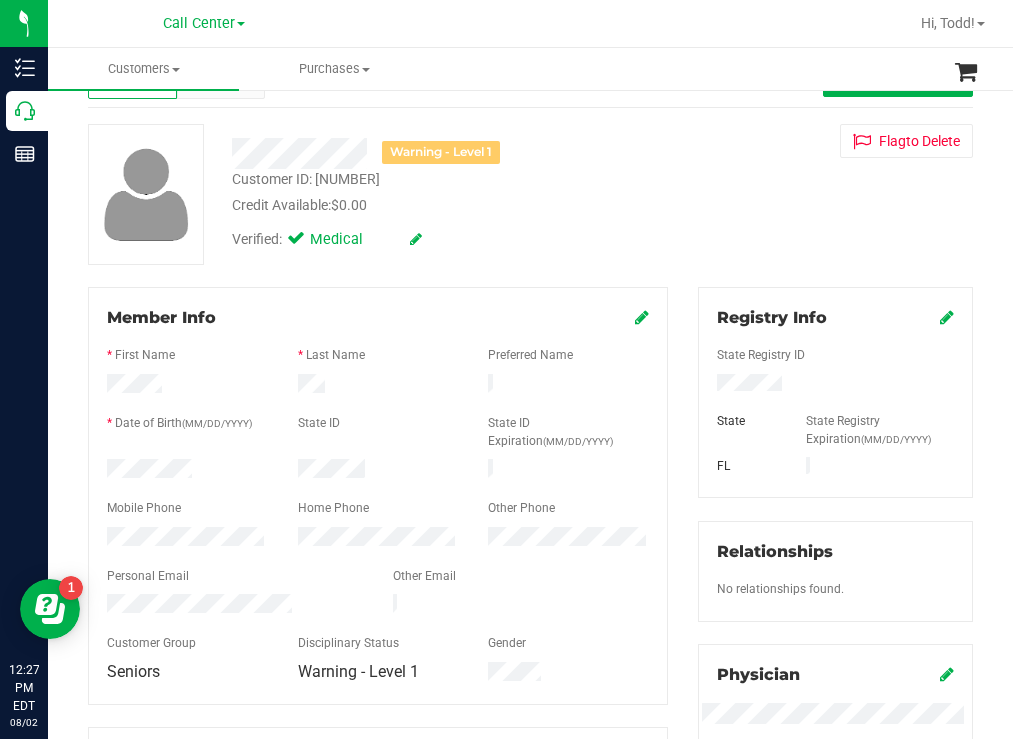 scroll, scrollTop: 0, scrollLeft: 0, axis: both 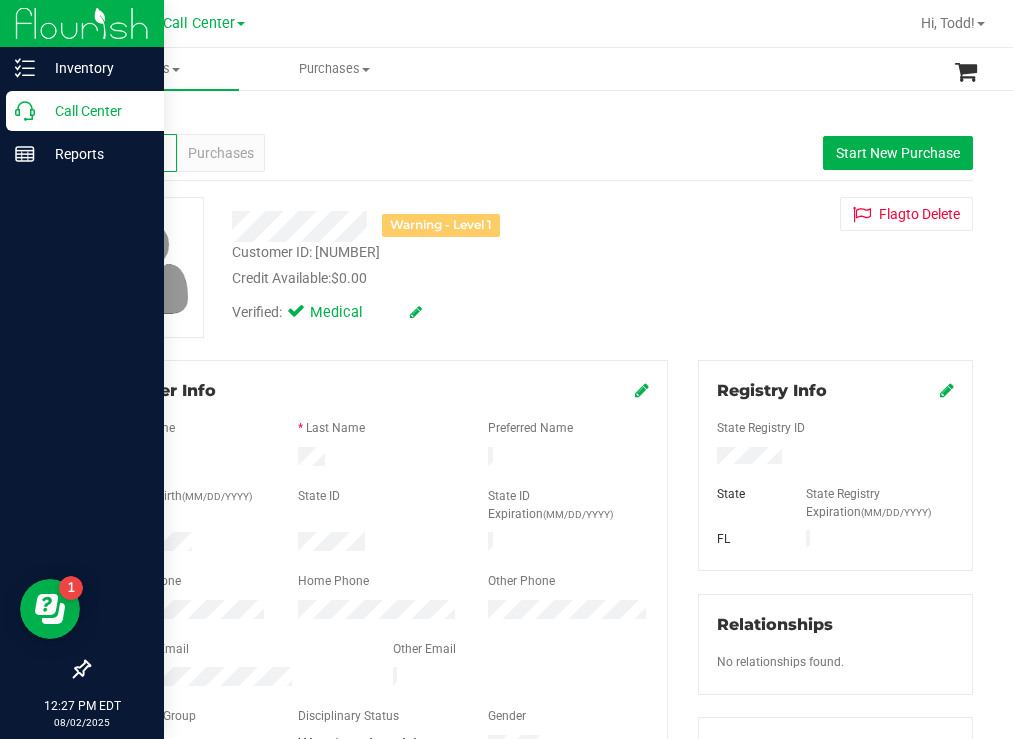click on "Call Center" at bounding box center (95, 111) 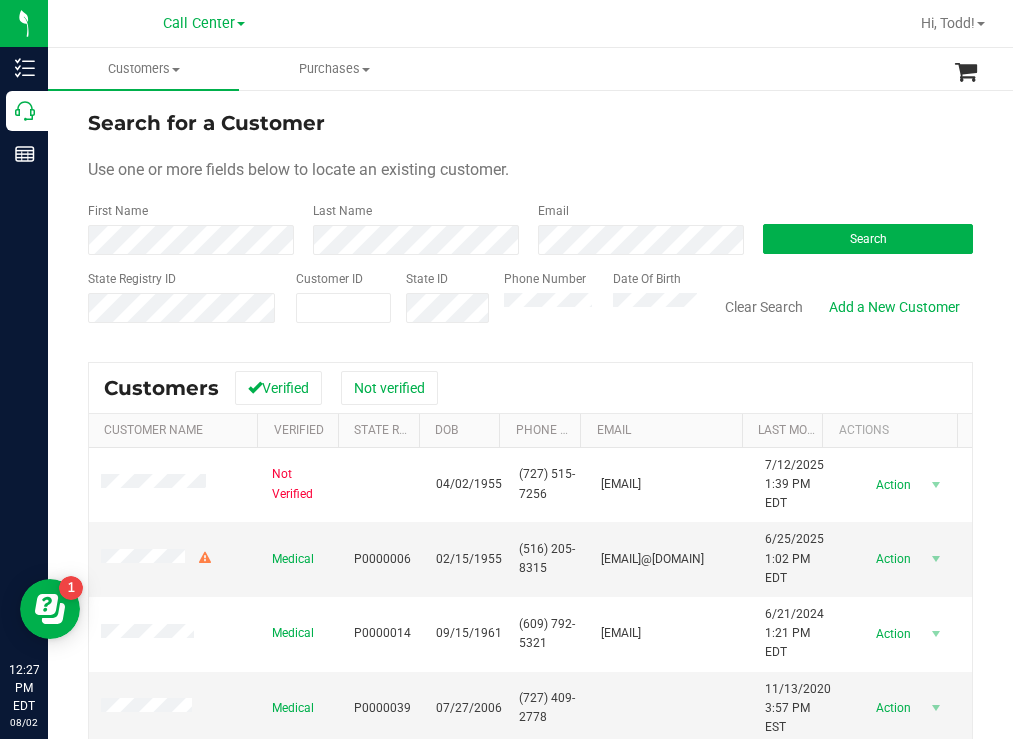 click on "Search" at bounding box center [860, 228] 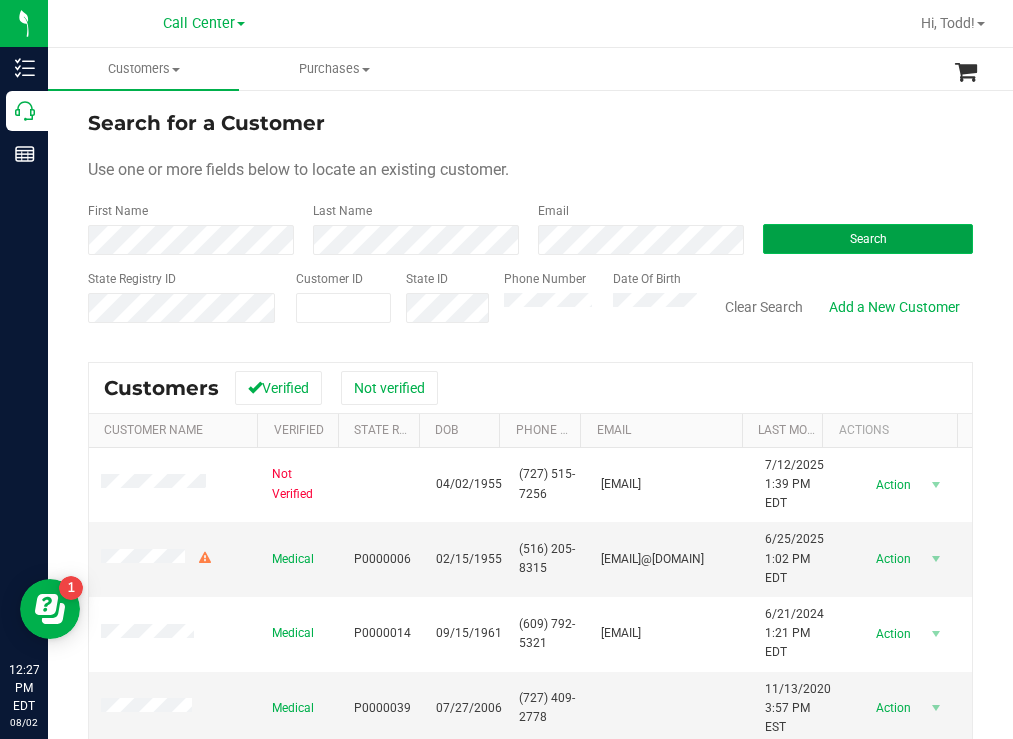 click on "Search" at bounding box center (868, 239) 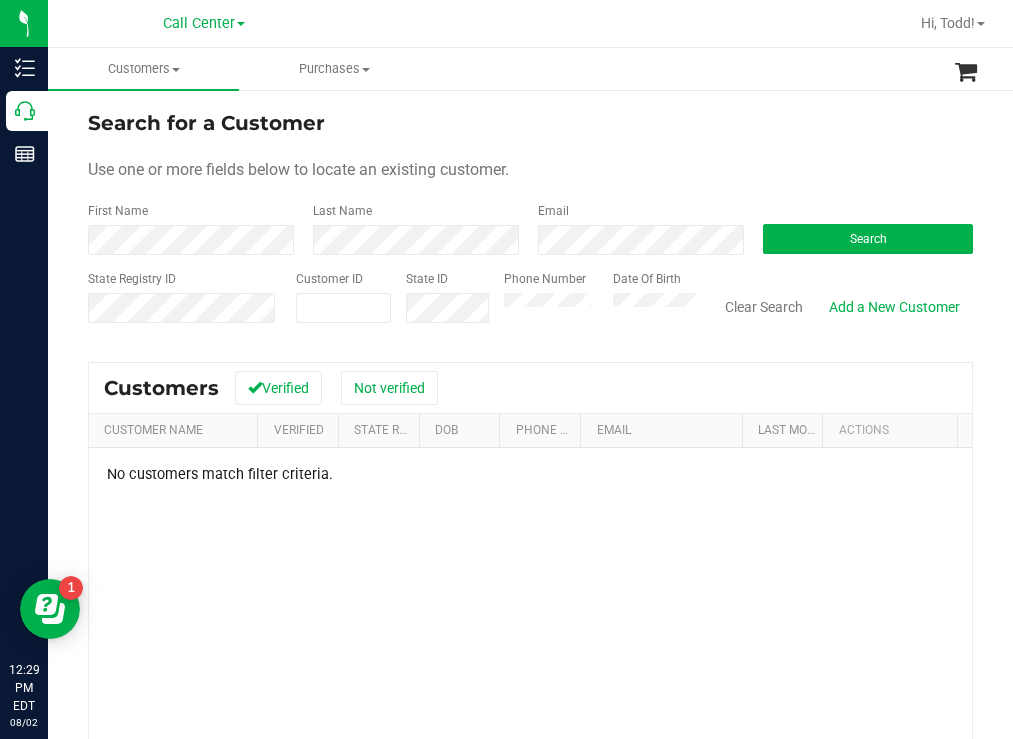 click on "Phone Number
Date Of Birth" at bounding box center (593, 305) 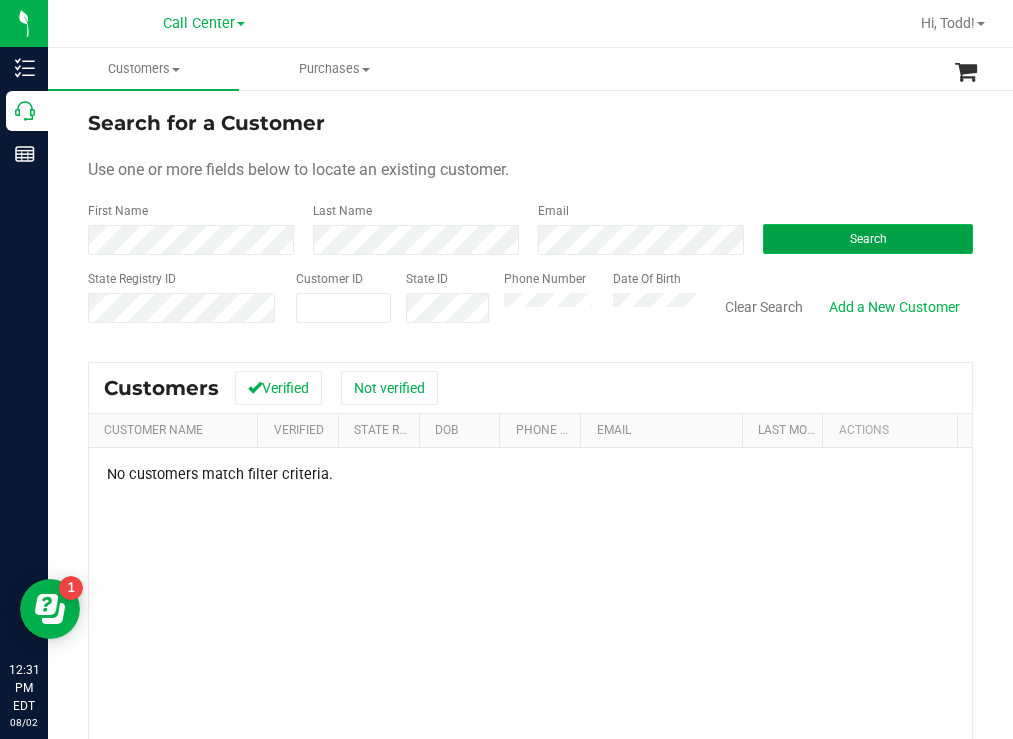 click on "Search" at bounding box center (868, 239) 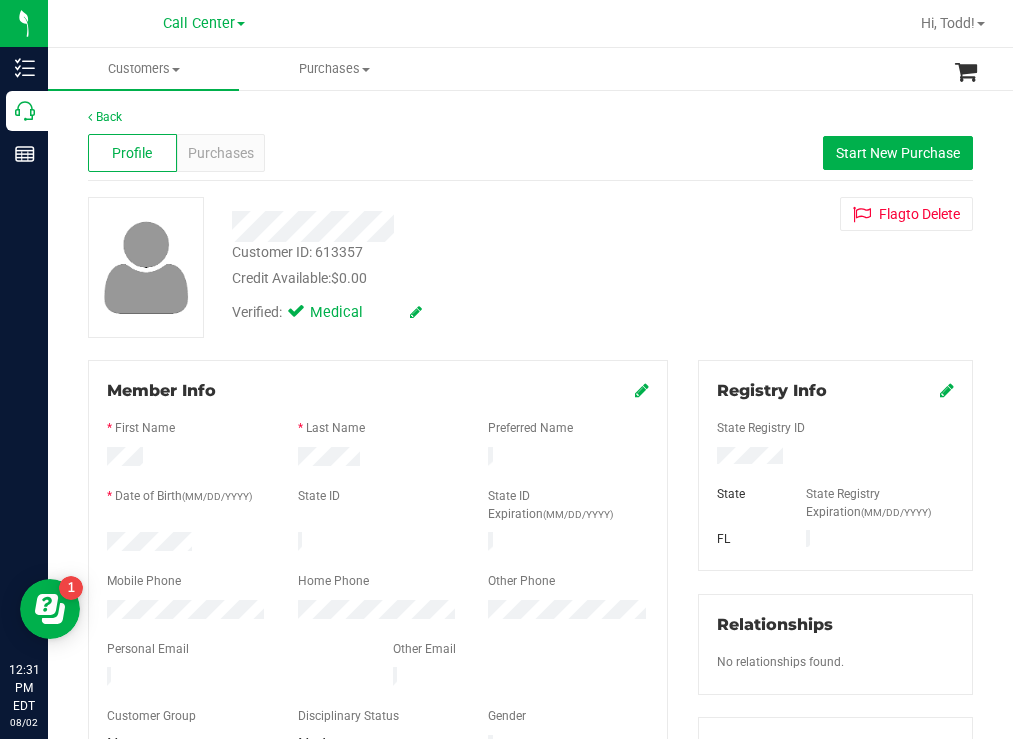click at bounding box center [187, 544] 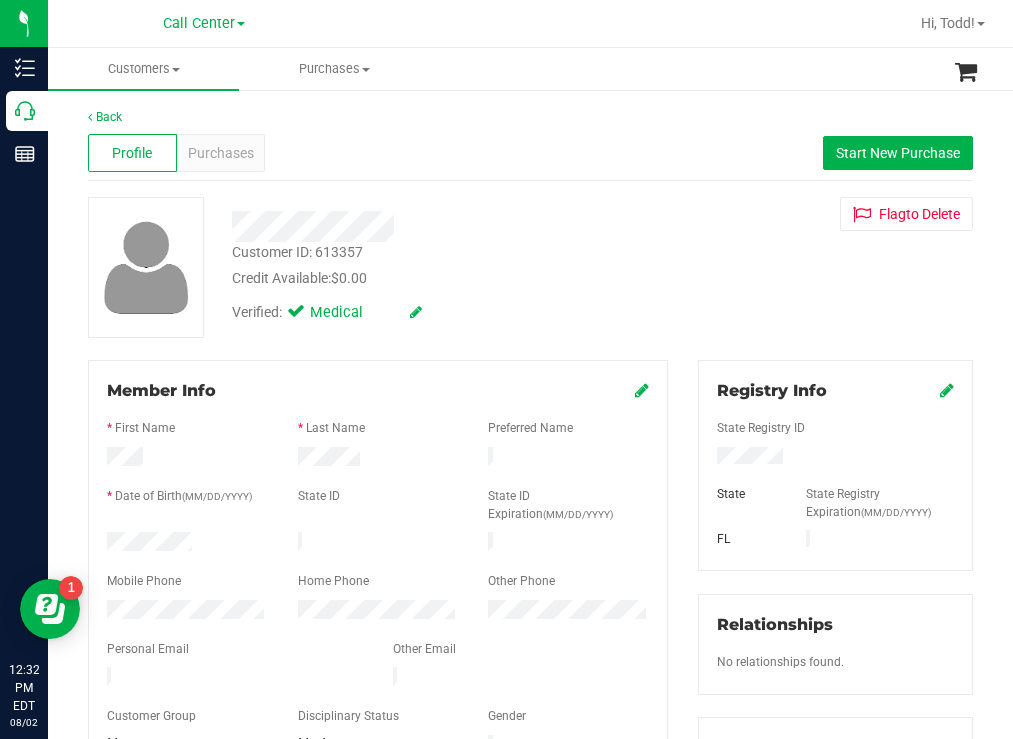 click on "Customer ID: [NUMBER]
Credit Available:
$0.00" at bounding box center [446, 265] 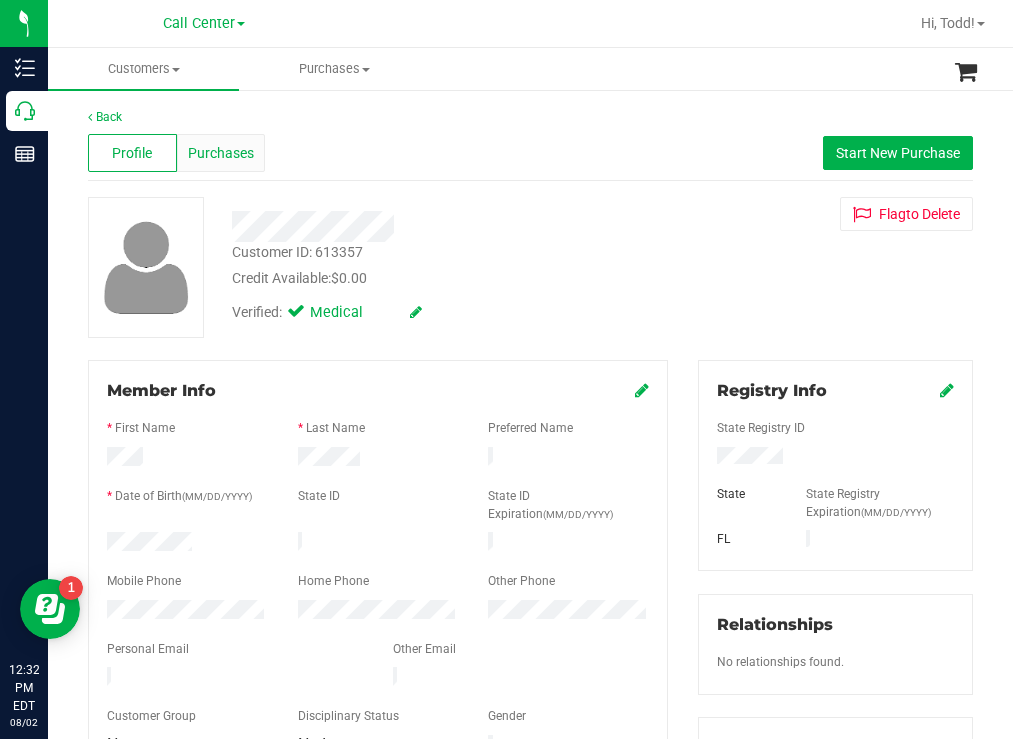 click on "Purchases" at bounding box center (221, 153) 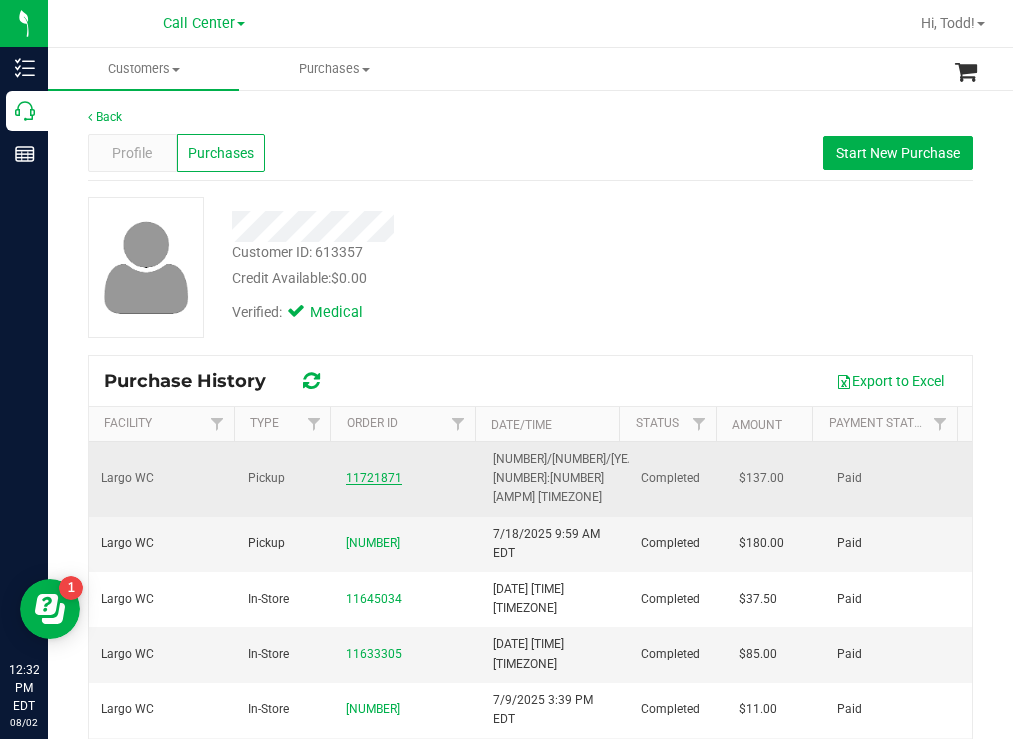 click on "11721871" at bounding box center [374, 478] 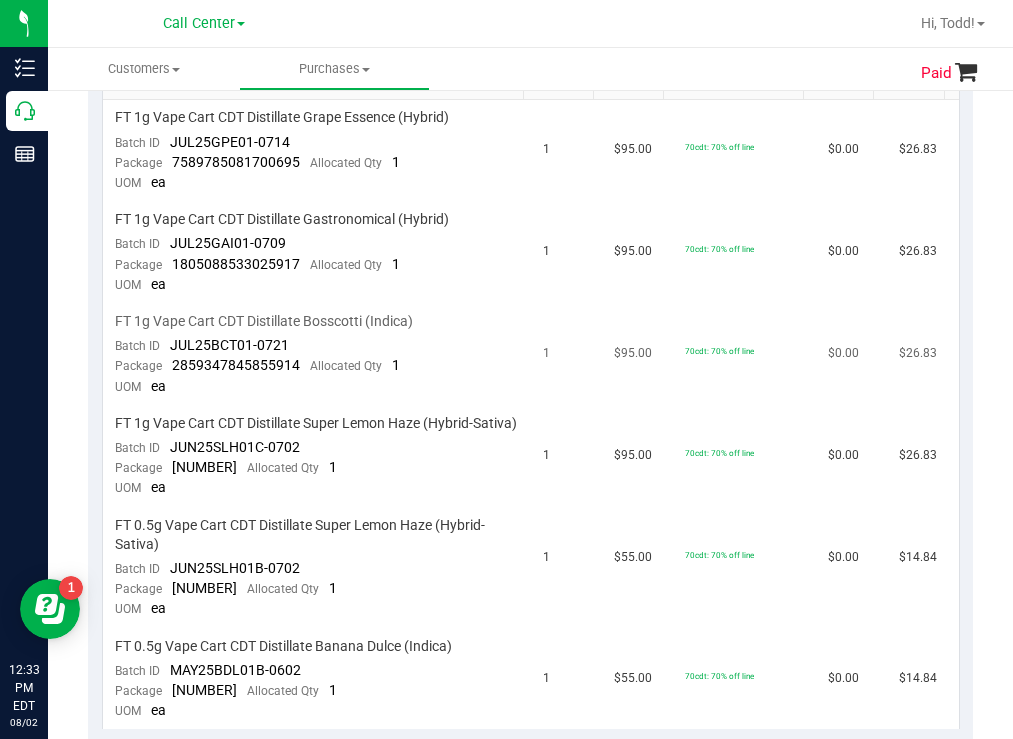 scroll, scrollTop: 600, scrollLeft: 0, axis: vertical 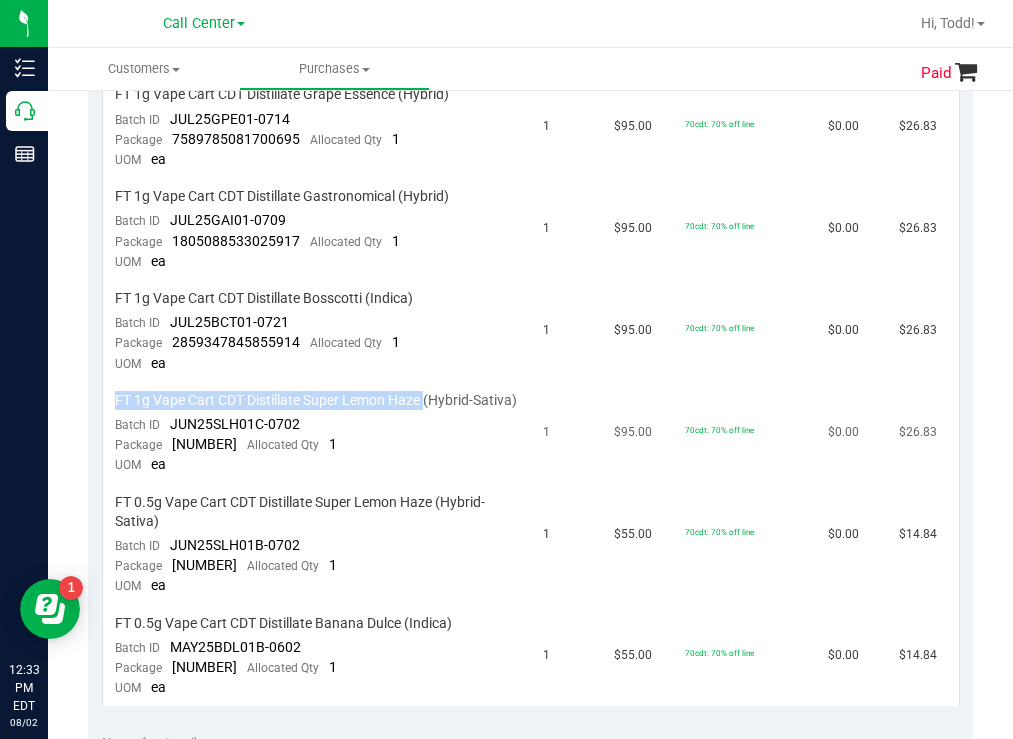 drag, startPoint x: 427, startPoint y: 388, endPoint x: 111, endPoint y: 380, distance: 316.10126 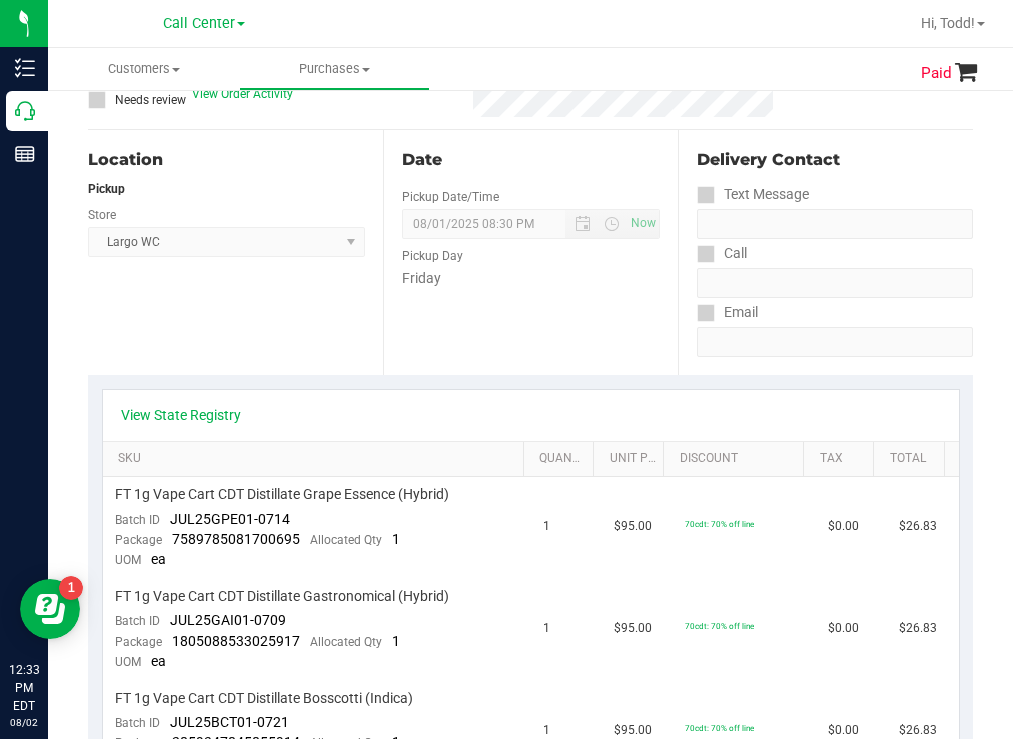 scroll, scrollTop: 0, scrollLeft: 0, axis: both 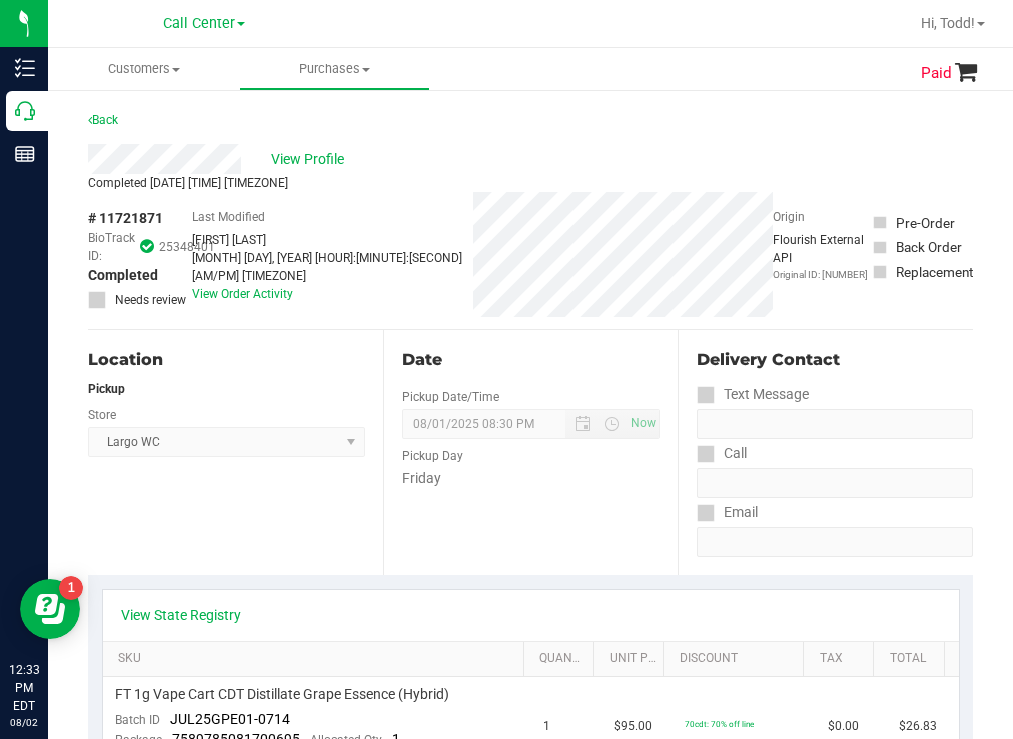drag, startPoint x: 168, startPoint y: 212, endPoint x: 101, endPoint y: 212, distance: 67 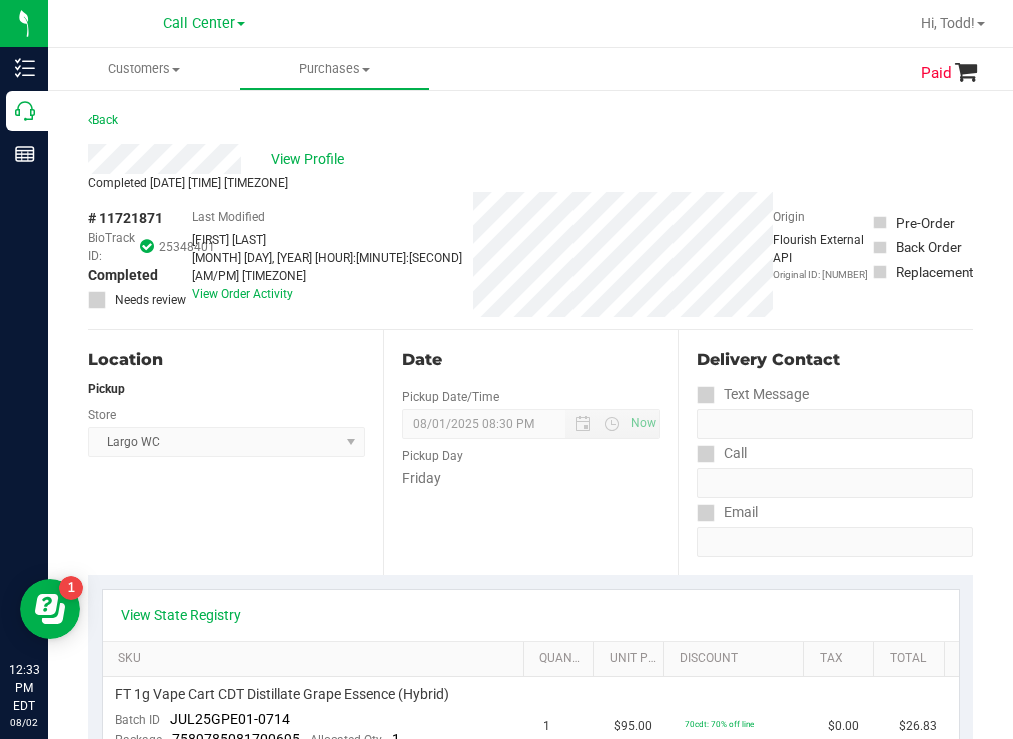 click on "# [NUMBER]
BioTrack ID:
[NUMBER]
Completed
Needs review" at bounding box center [140, 258] 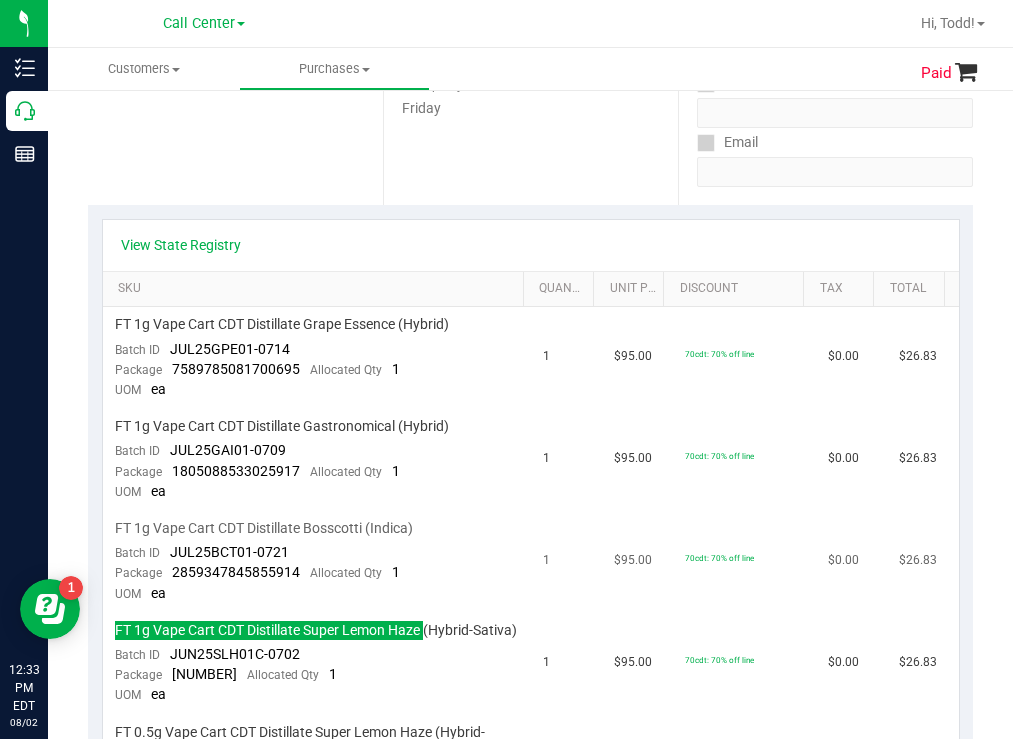 scroll, scrollTop: 600, scrollLeft: 0, axis: vertical 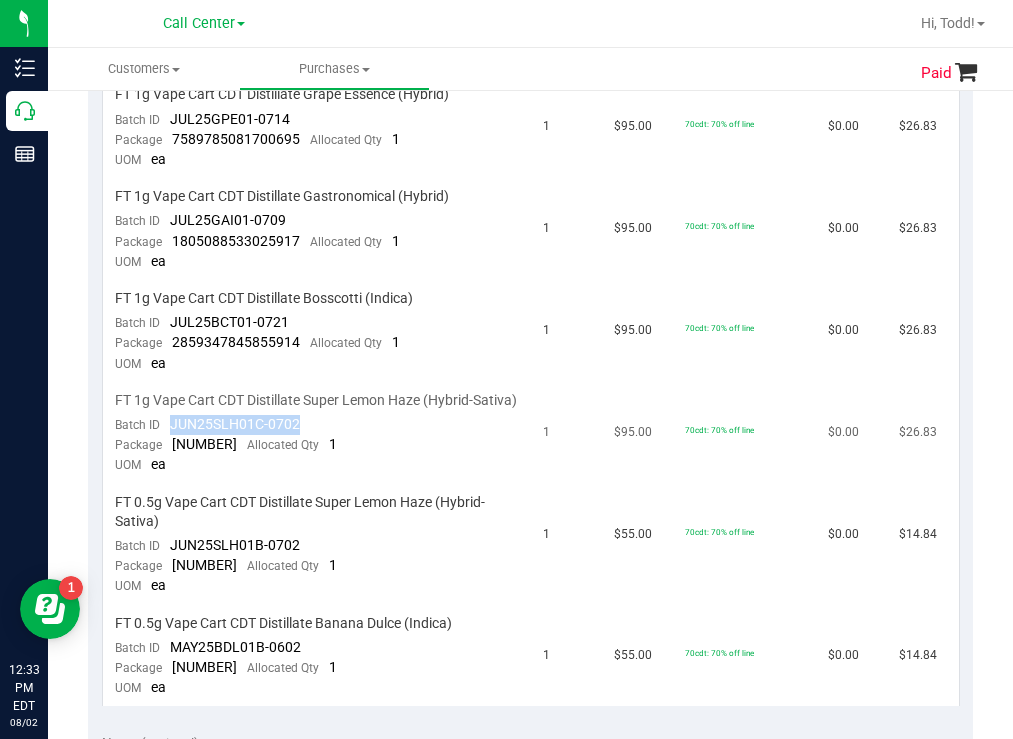 drag, startPoint x: 304, startPoint y: 424, endPoint x: 170, endPoint y: 431, distance: 134.18271 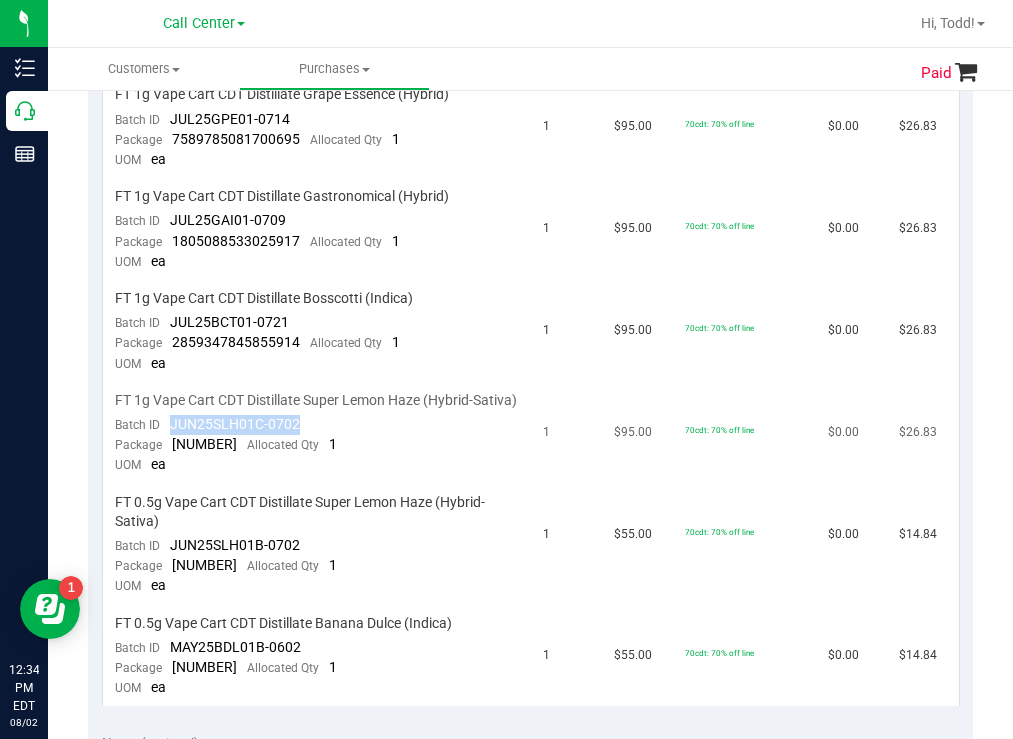 drag, startPoint x: 291, startPoint y: 451, endPoint x: 166, endPoint y: 445, distance: 125.14392 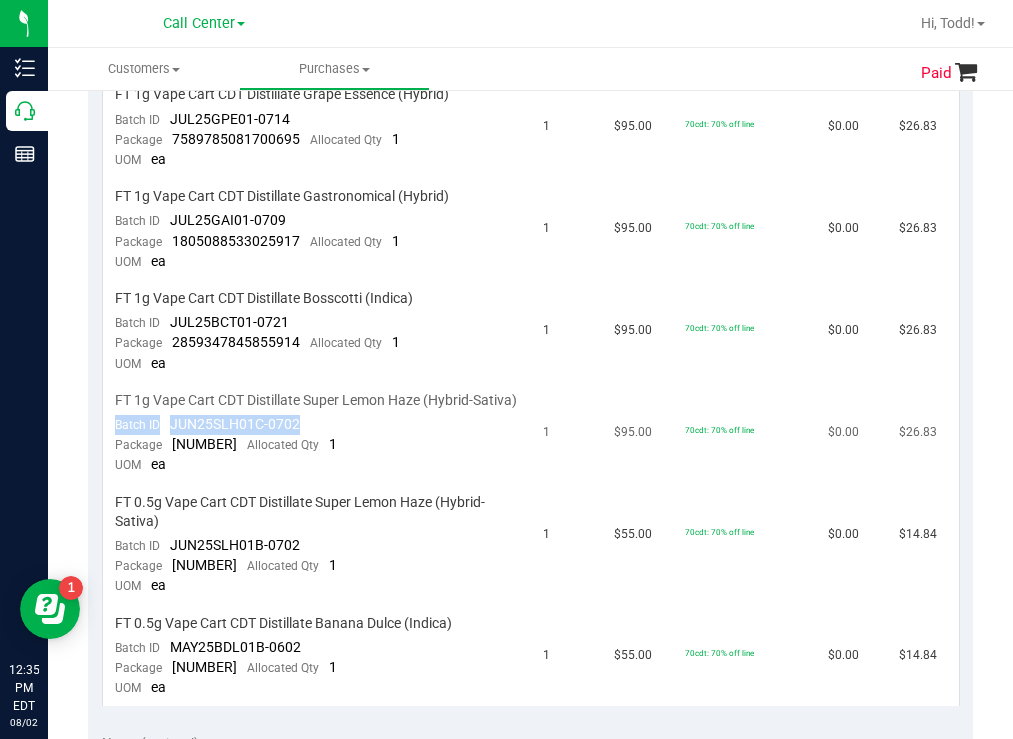 drag, startPoint x: 307, startPoint y: 421, endPoint x: 195, endPoint y: 421, distance: 112 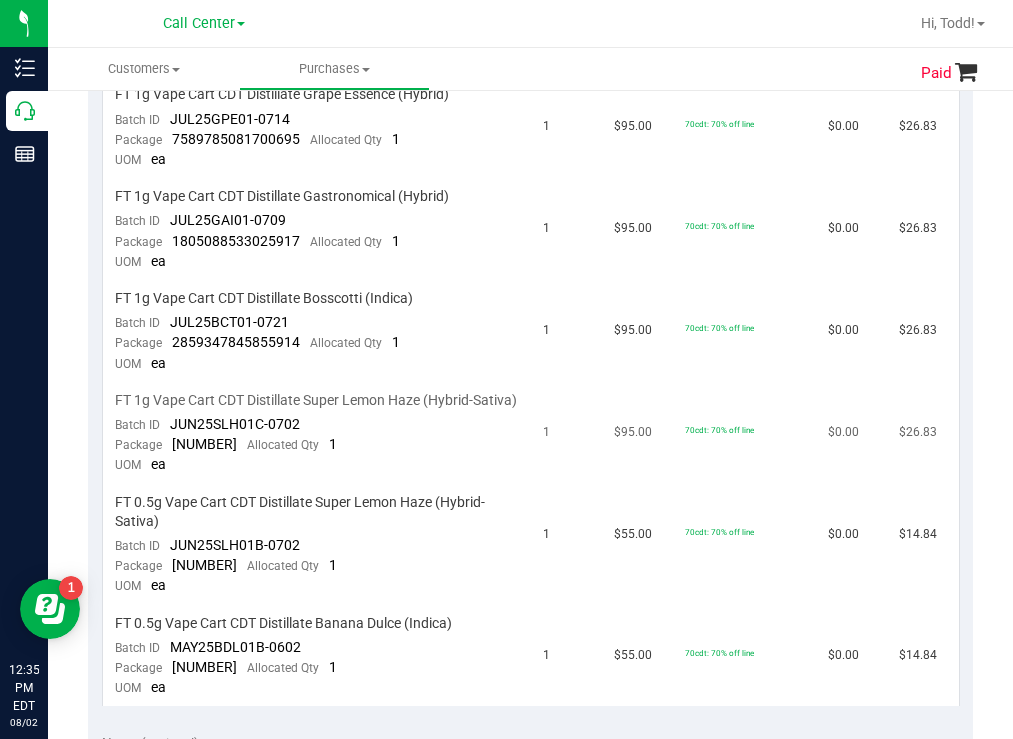 click on "FT 1g Vape Cart CDT Distillate Super Lemon Haze (Hybrid-Sativa)" at bounding box center [316, 400] 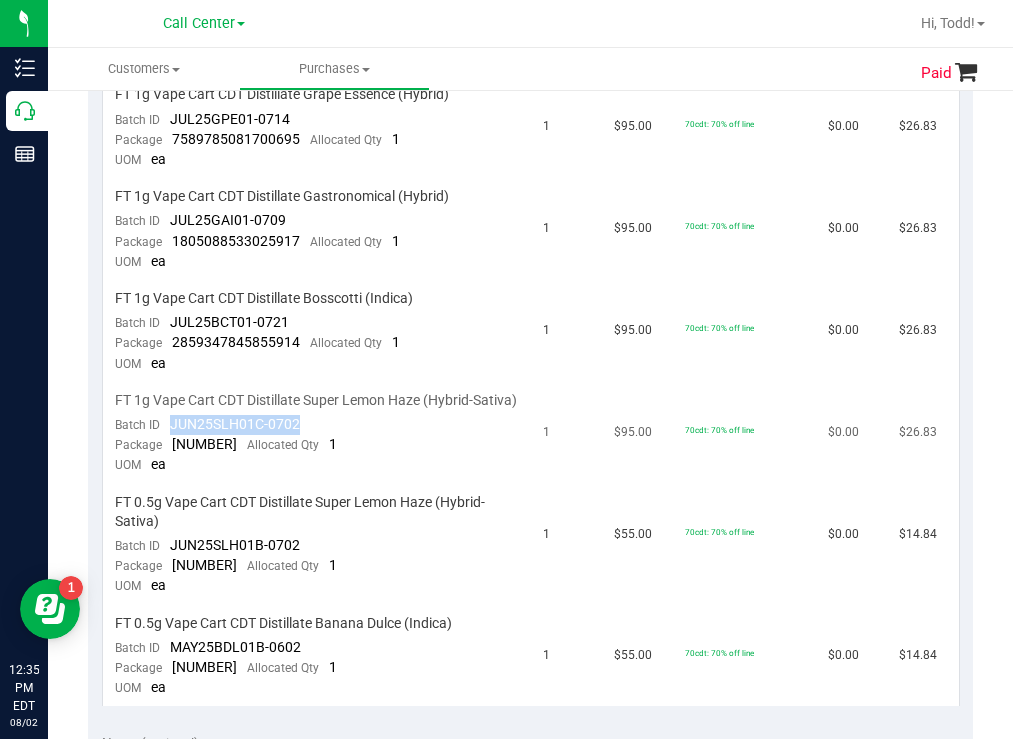drag, startPoint x: 299, startPoint y: 426, endPoint x: 173, endPoint y: 426, distance: 126 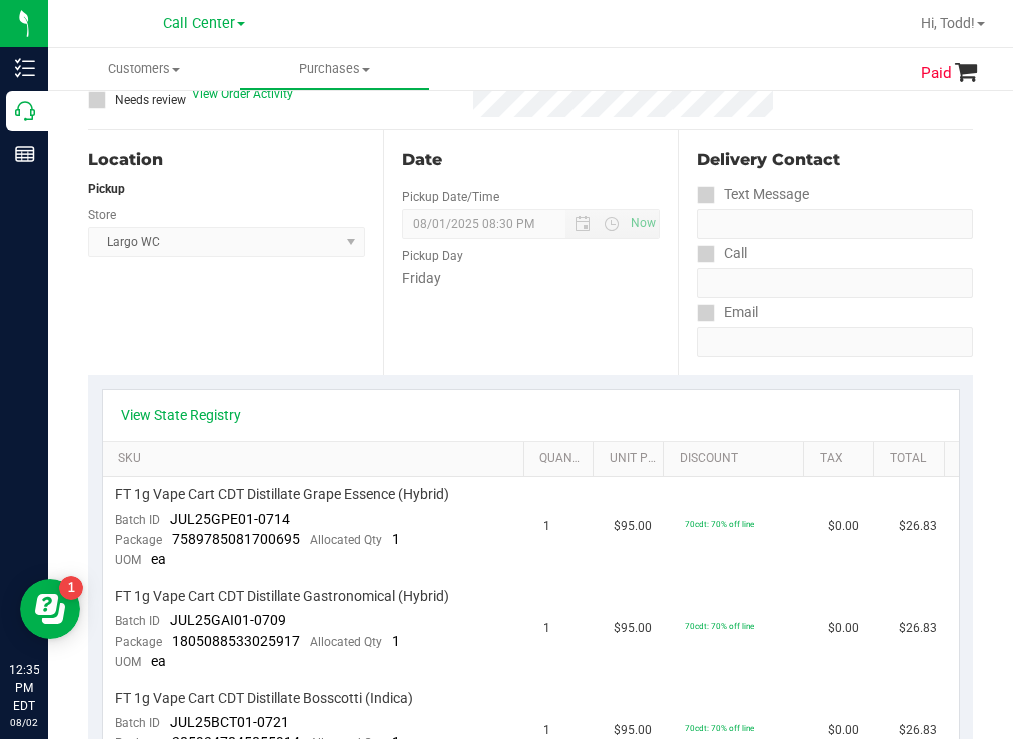 scroll, scrollTop: 700, scrollLeft: 0, axis: vertical 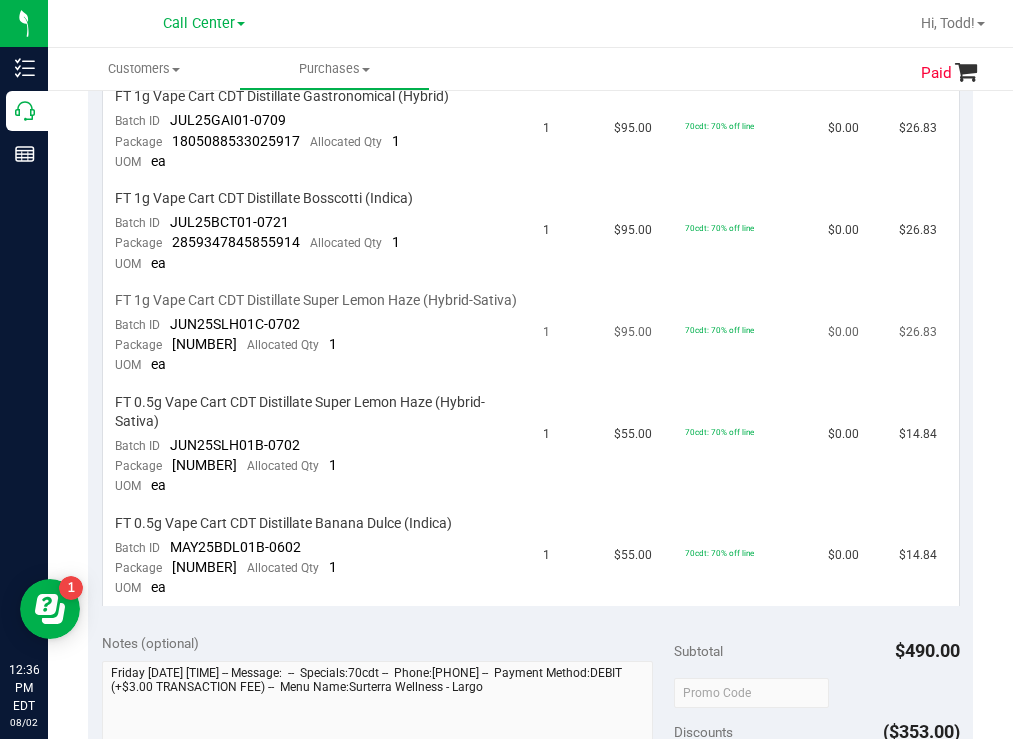 click on "FT 1g Vape Cart CDT Distillate Super Lemon Haze (Hybrid-Sativa)
Batch ID
JUN25SLH01C-0702
Package
0711276710494026
Allocated Qty
1
UOM
ea" at bounding box center [317, 334] 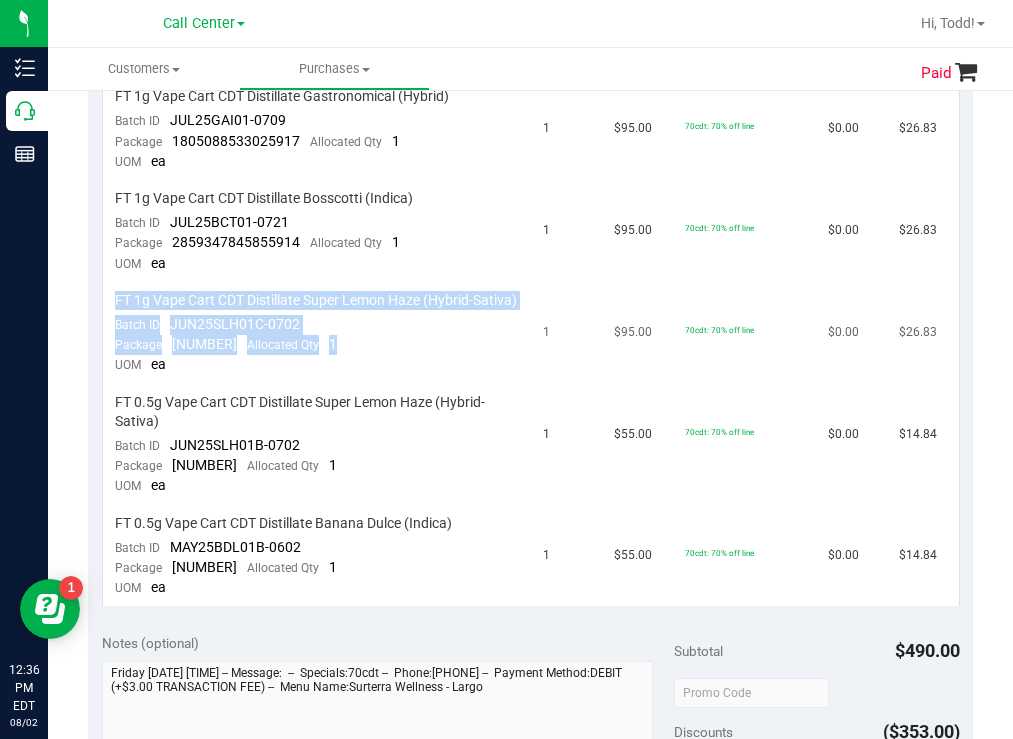 drag, startPoint x: 408, startPoint y: 349, endPoint x: 113, endPoint y: 288, distance: 301.24075 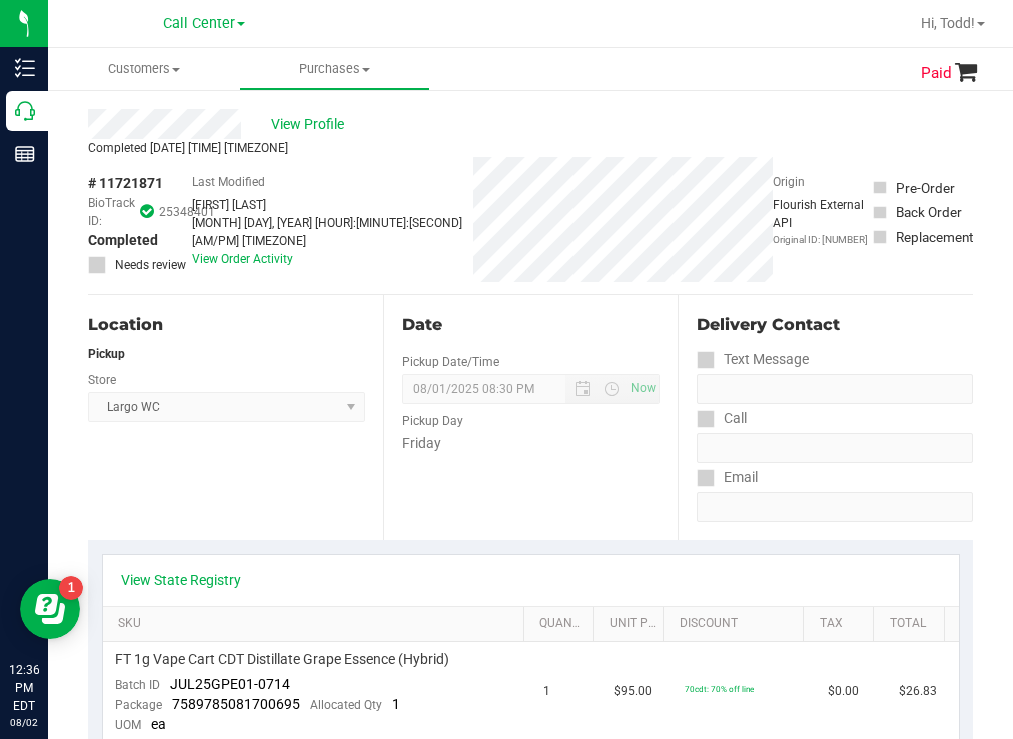 scroll, scrollTop: 0, scrollLeft: 0, axis: both 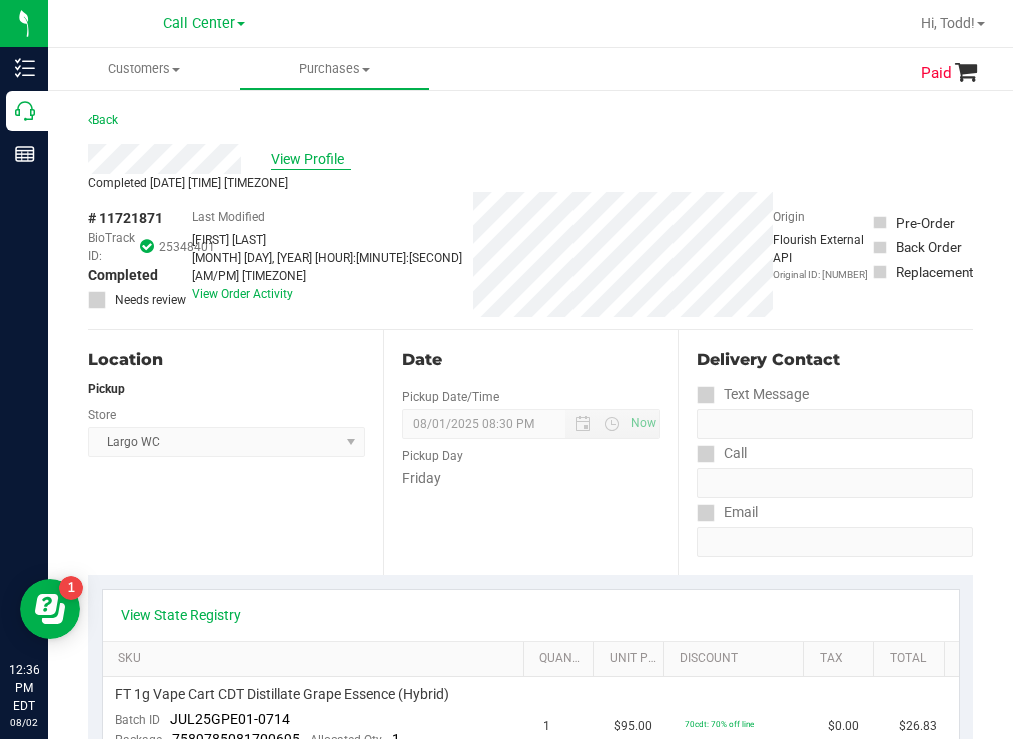 click on "View Profile" at bounding box center [311, 159] 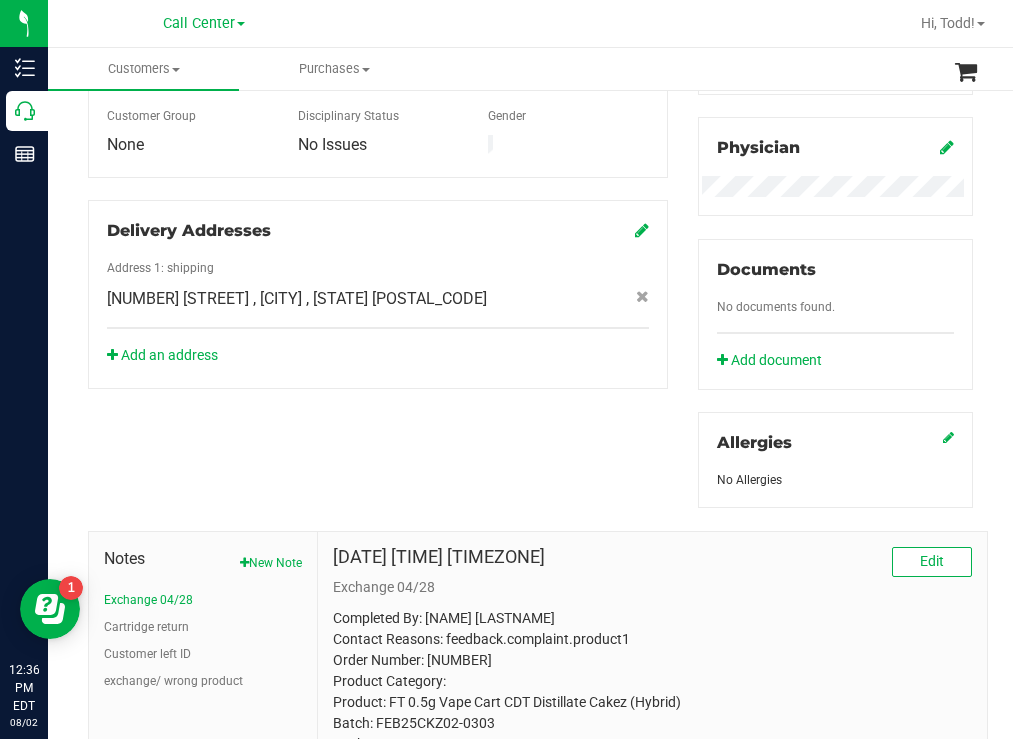 scroll, scrollTop: 700, scrollLeft: 0, axis: vertical 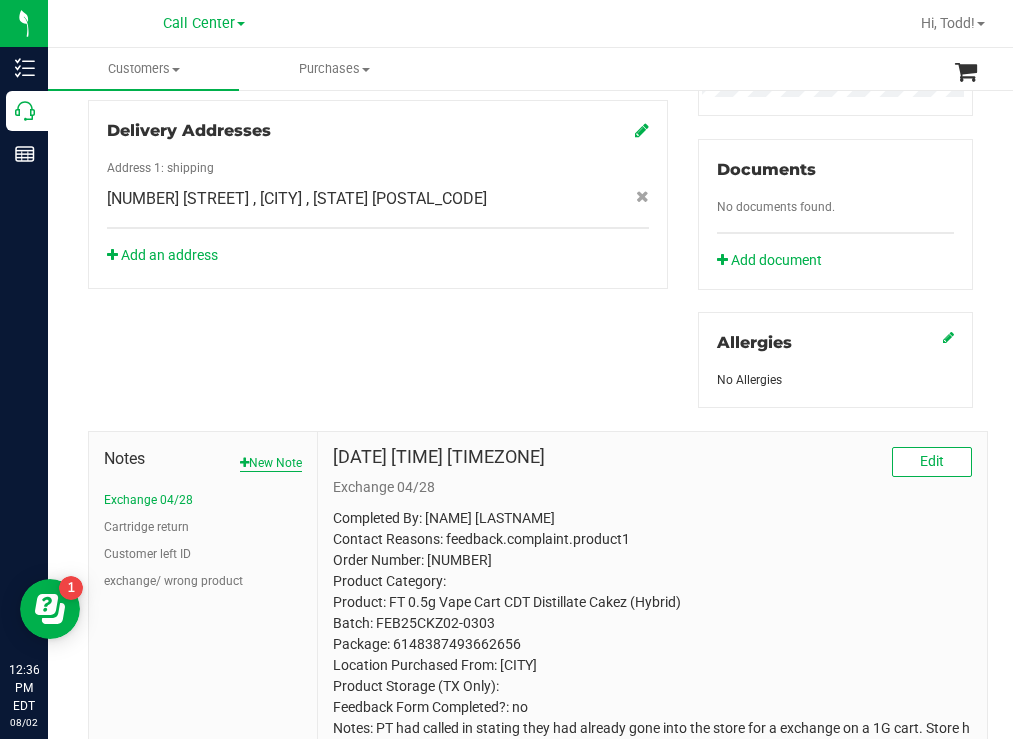 click on "New Note" at bounding box center (271, 463) 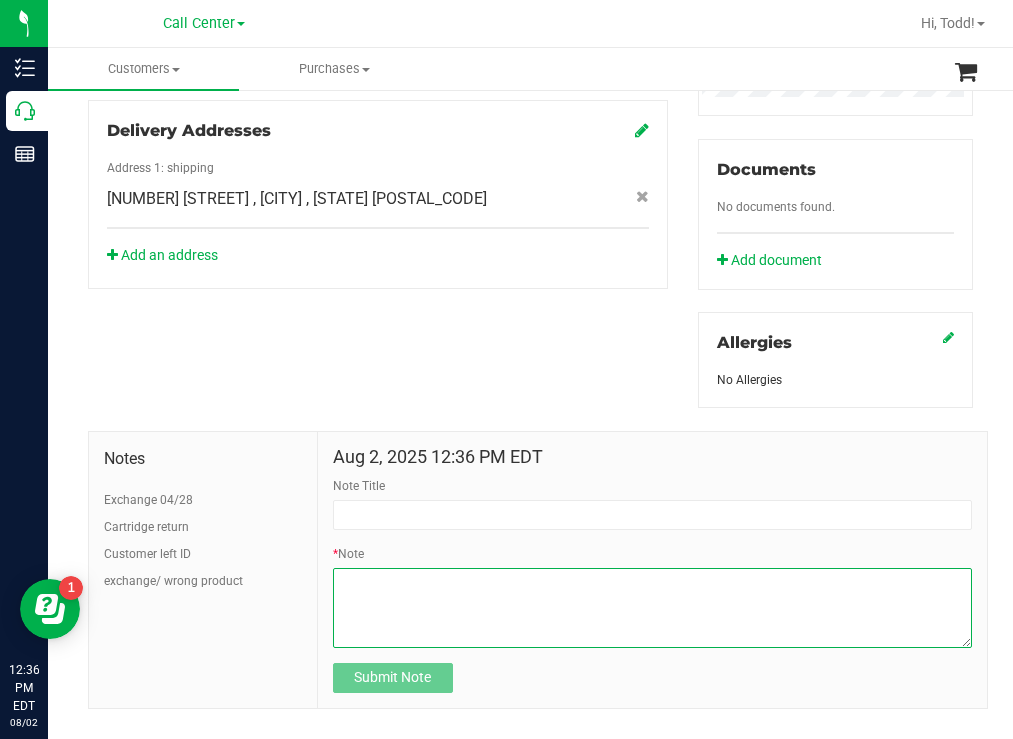 click on "*
Note" at bounding box center (652, 608) 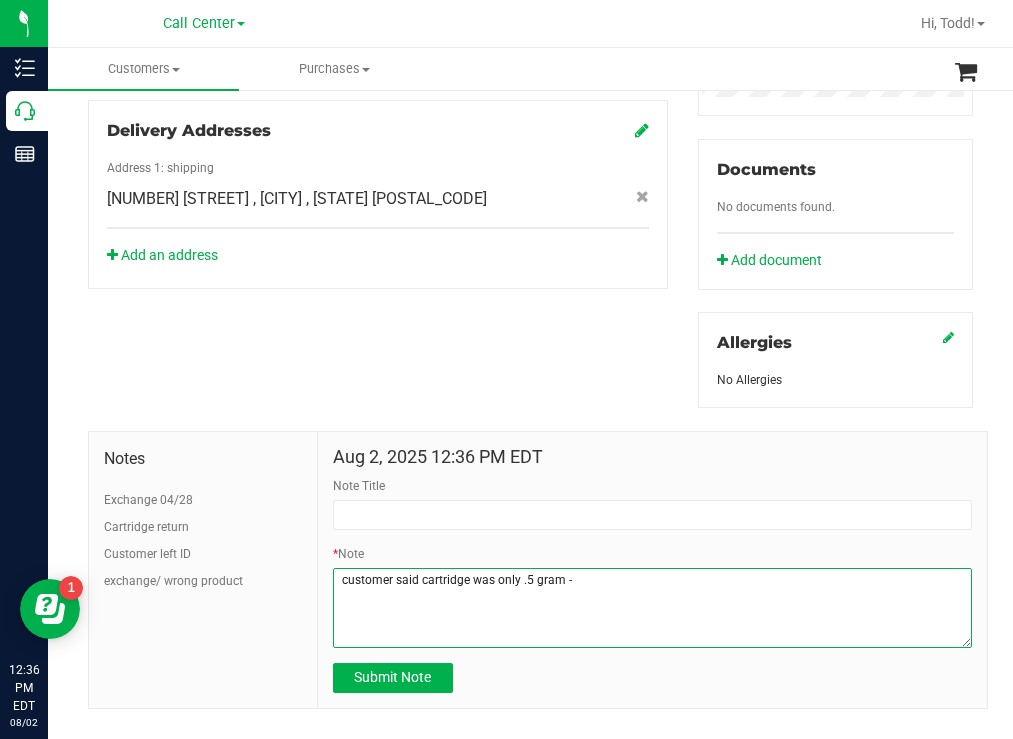 paste on "FT 1g Vape Cart CDT Distillate Super Lemon Haze (Hybrid-Sativa)
Batch IDJUN25SLH01C-0702
Package[NUMBER]Allocated Qty1" 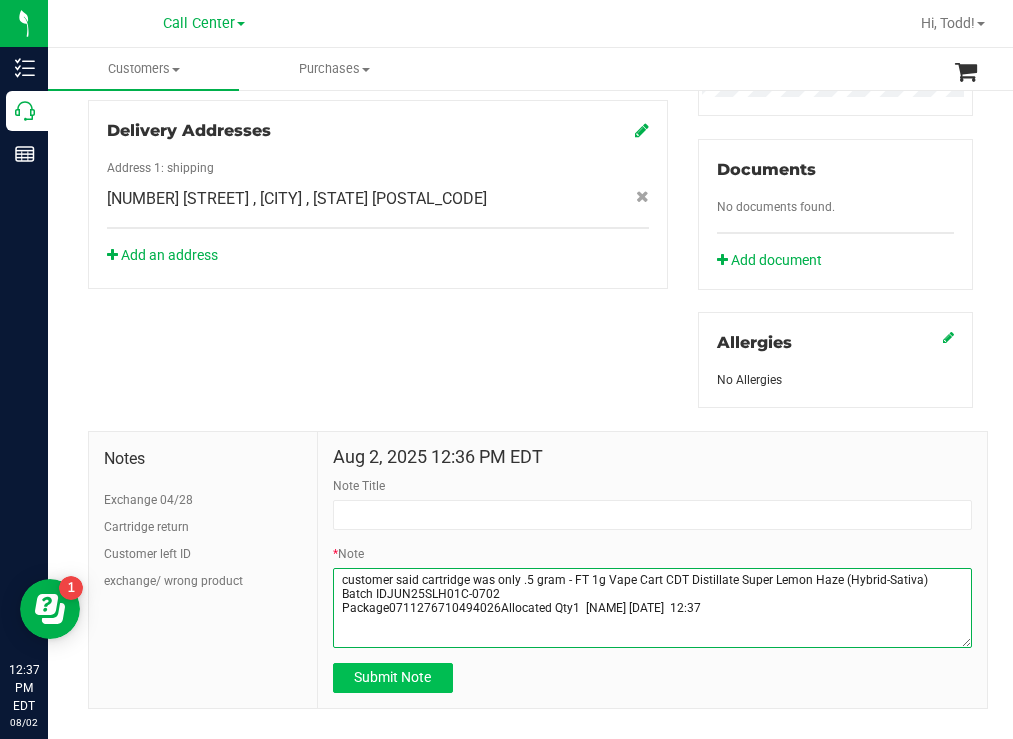 type on "customer said cartridge was only .5 gram - FT 1g Vape Cart CDT Distillate Super Lemon Haze (Hybrid-Sativa)
Batch IDJUN25SLH01C-0702
Package0711276710494026Allocated Qty1  [NAME] [DATE]  12:37" 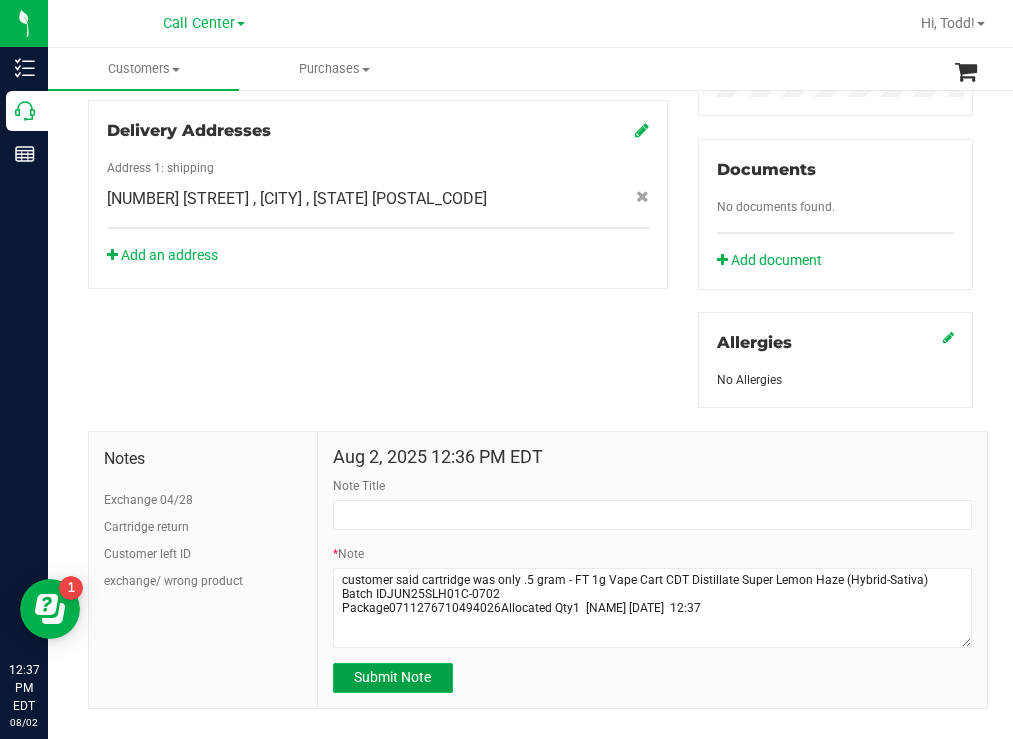 click on "Submit Note" at bounding box center [392, 677] 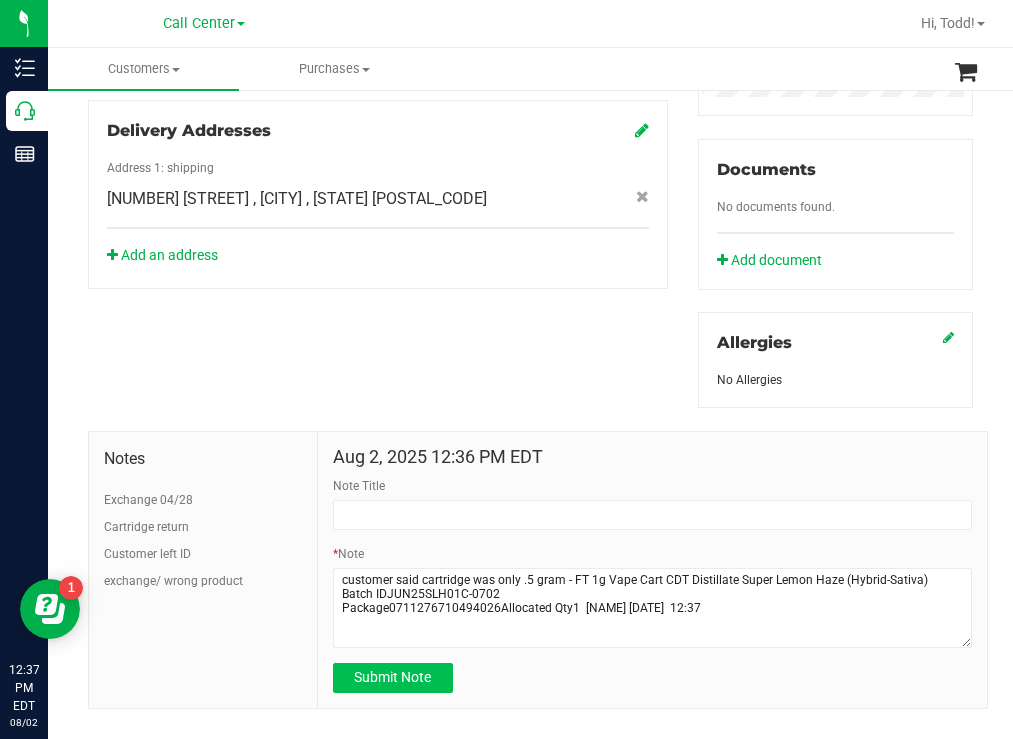 type on "[DATE] [TIME] [TIMEZONE]" 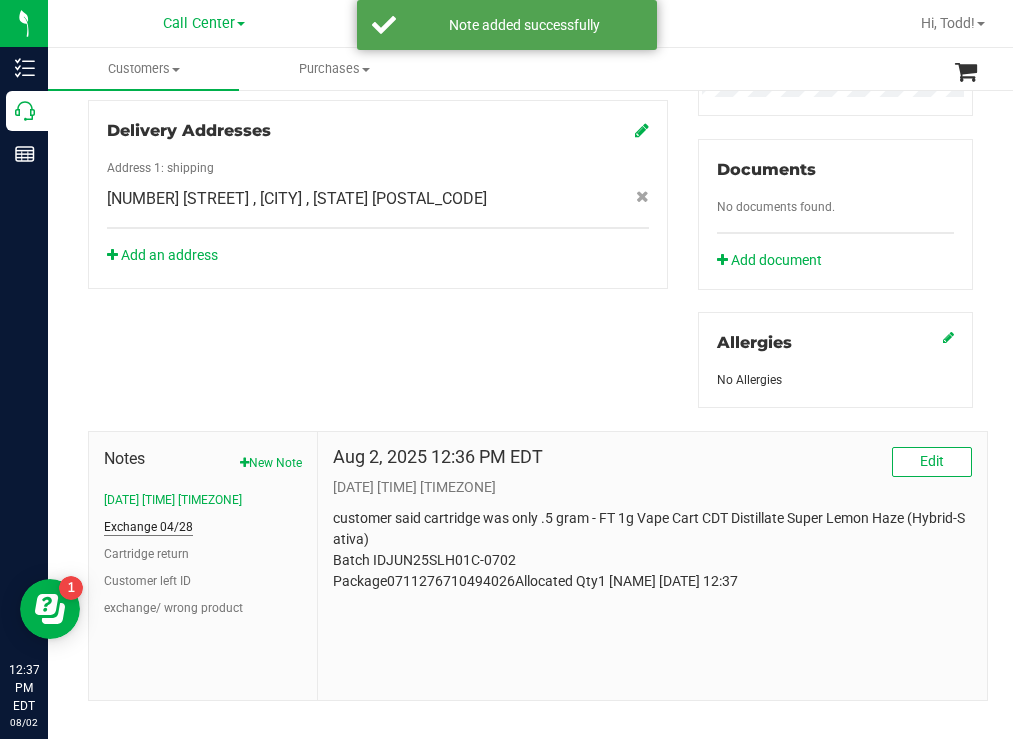 click on "Exchange 04/28" at bounding box center [148, 527] 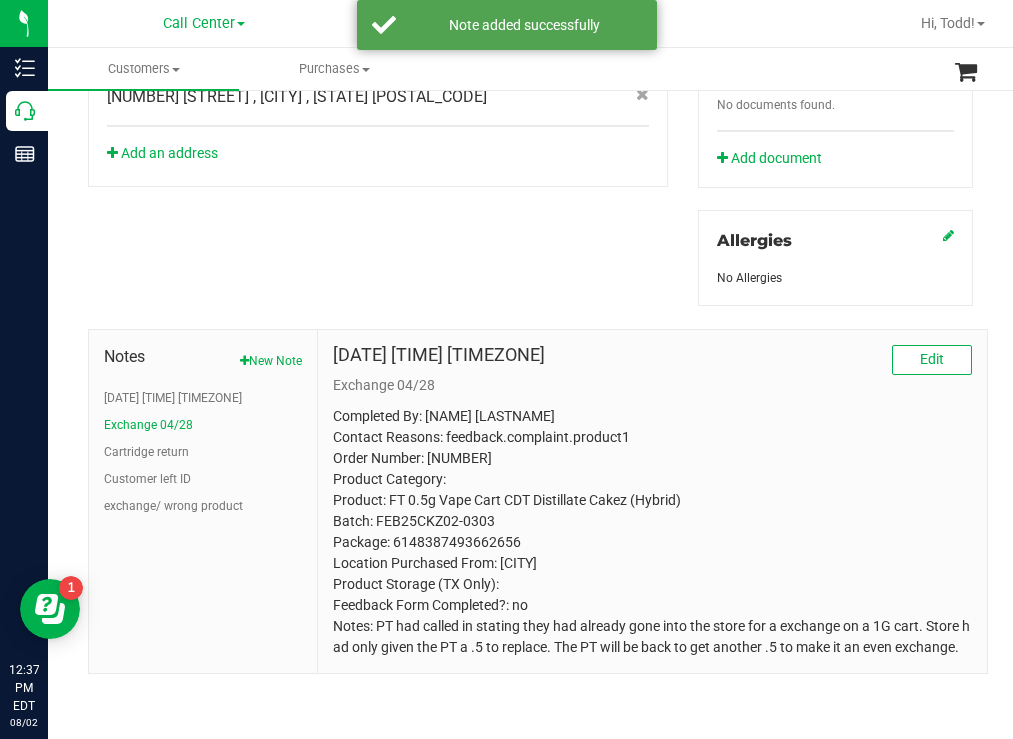 scroll, scrollTop: 821, scrollLeft: 0, axis: vertical 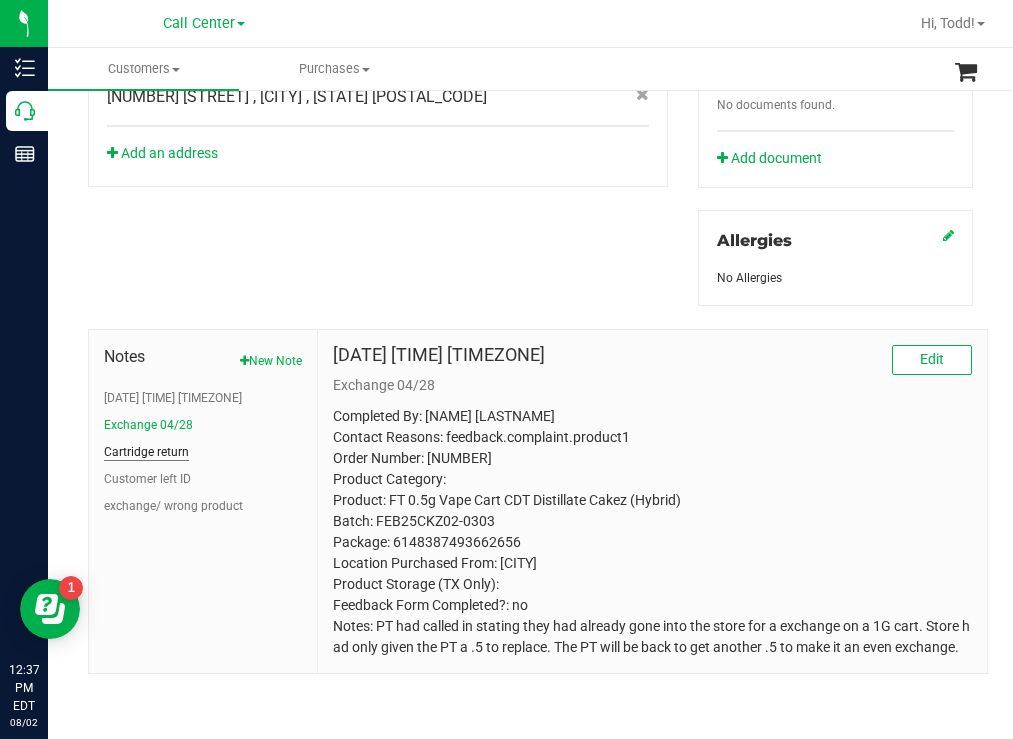 click on "Cartridge return" at bounding box center (146, 452) 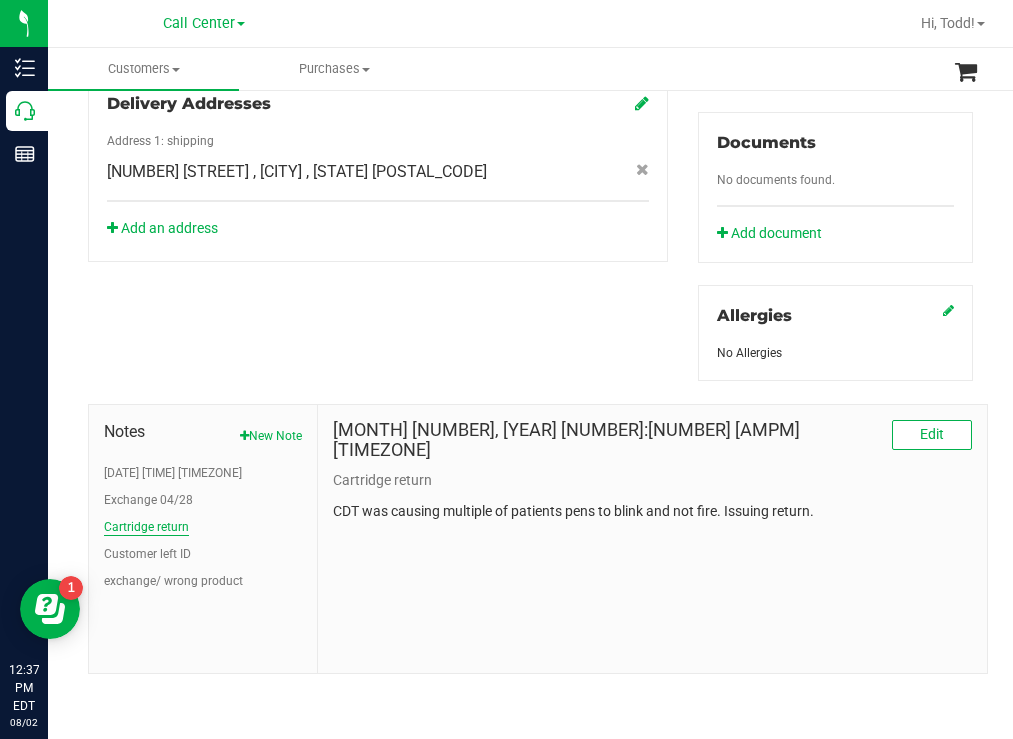 scroll, scrollTop: 725, scrollLeft: 0, axis: vertical 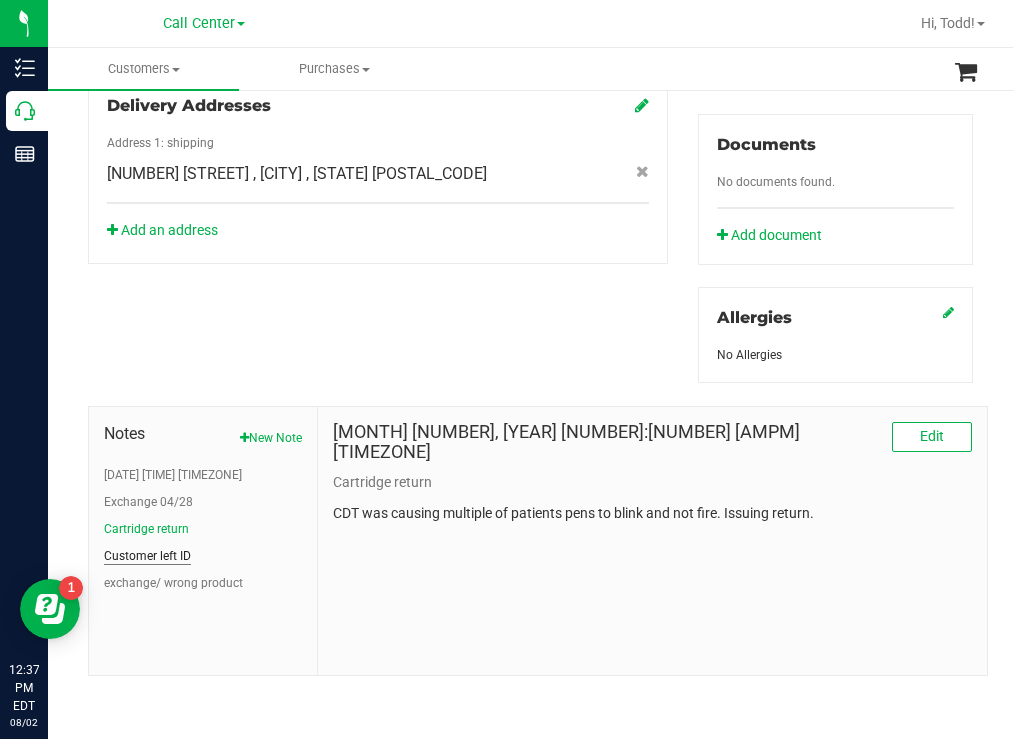 click on "Customer left ID" at bounding box center [147, 556] 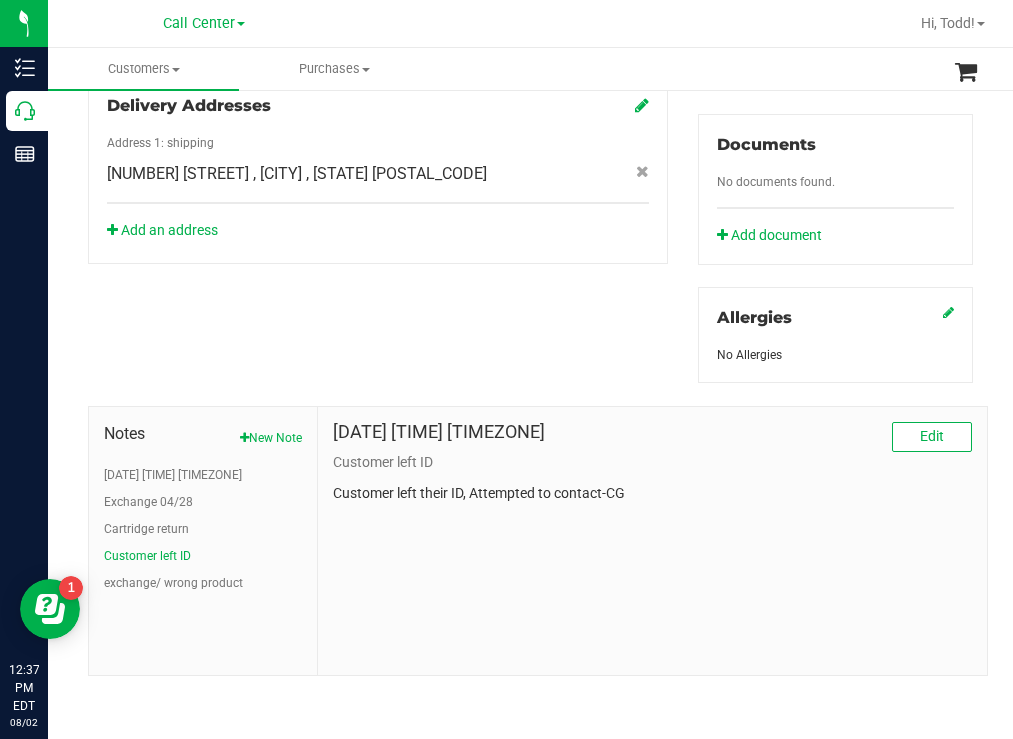 click on "[DATE] [TIME] [TIMEZONE]
Exchange 04/28
Cartridge return
Customer left ID
exchange/ wrong product" at bounding box center [203, 529] 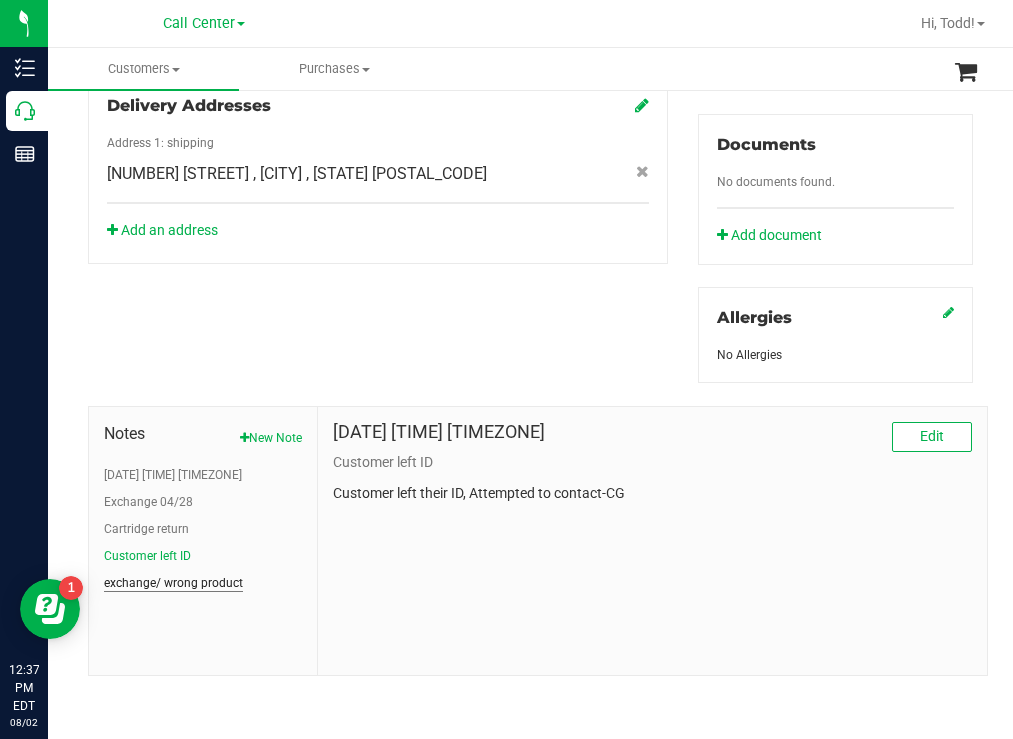 click on "exchange/ wrong product" at bounding box center [173, 583] 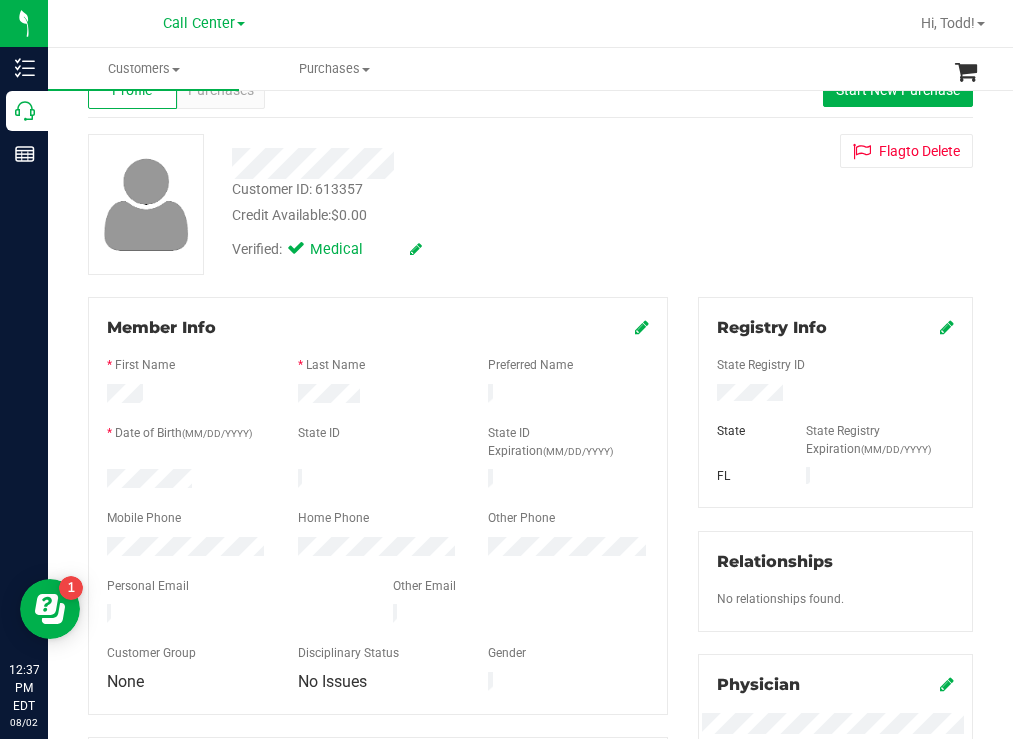 scroll, scrollTop: 0, scrollLeft: 0, axis: both 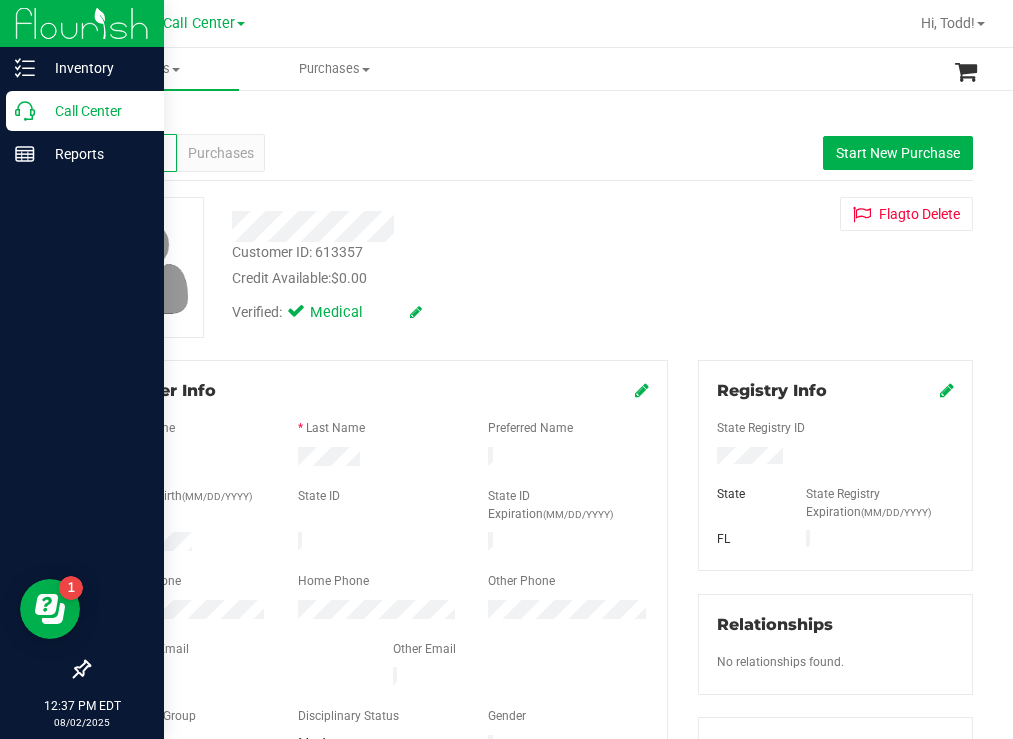click on "Call Center" at bounding box center (95, 111) 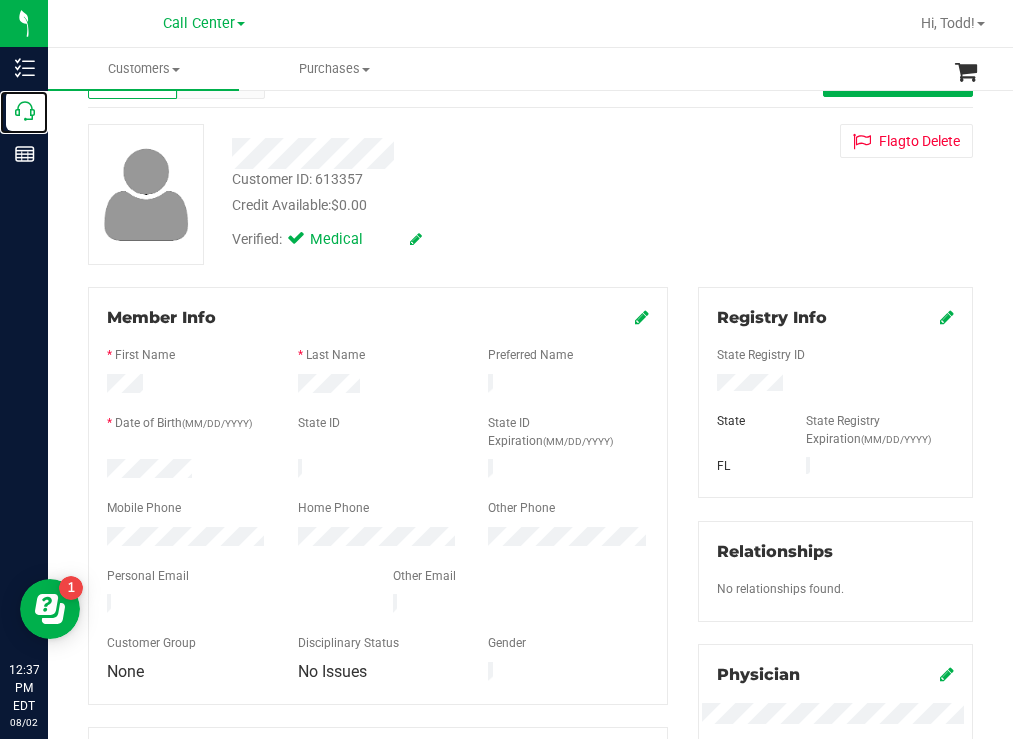 scroll, scrollTop: 0, scrollLeft: 0, axis: both 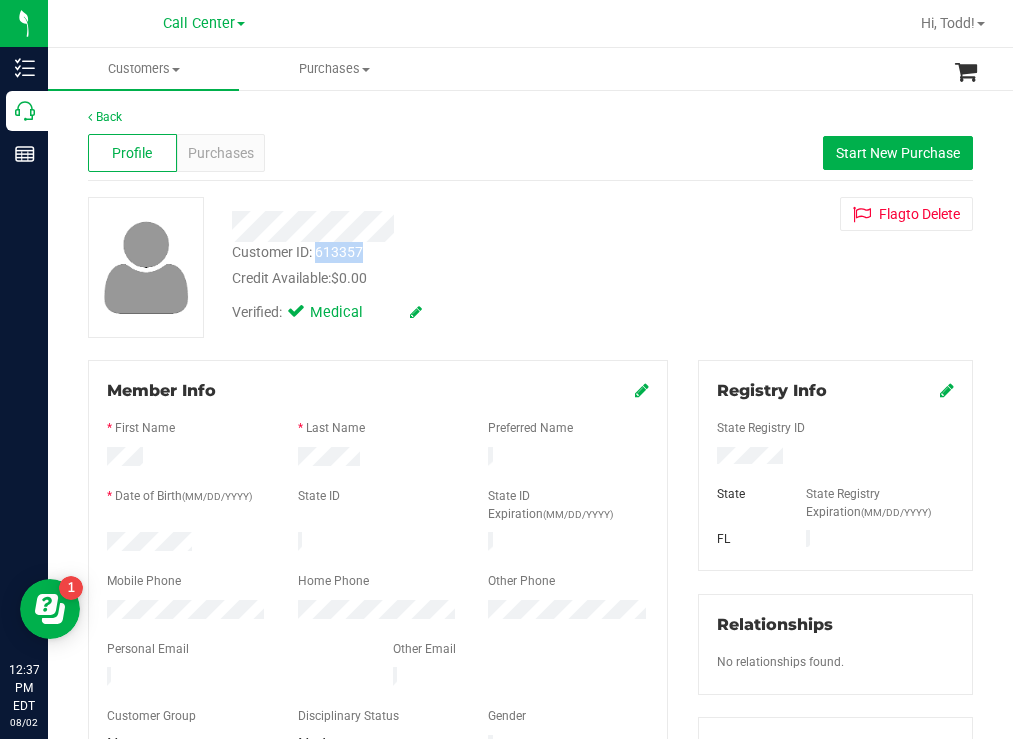 drag, startPoint x: 365, startPoint y: 251, endPoint x: 318, endPoint y: 244, distance: 47.518417 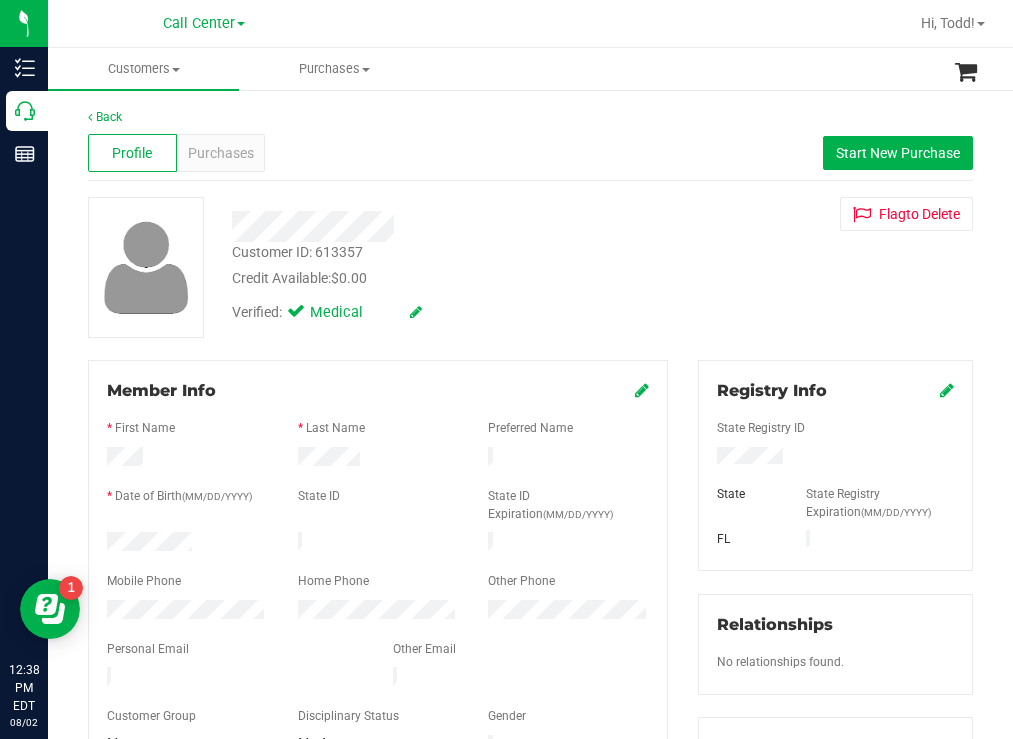 drag, startPoint x: 632, startPoint y: 229, endPoint x: 594, endPoint y: 206, distance: 44.418465 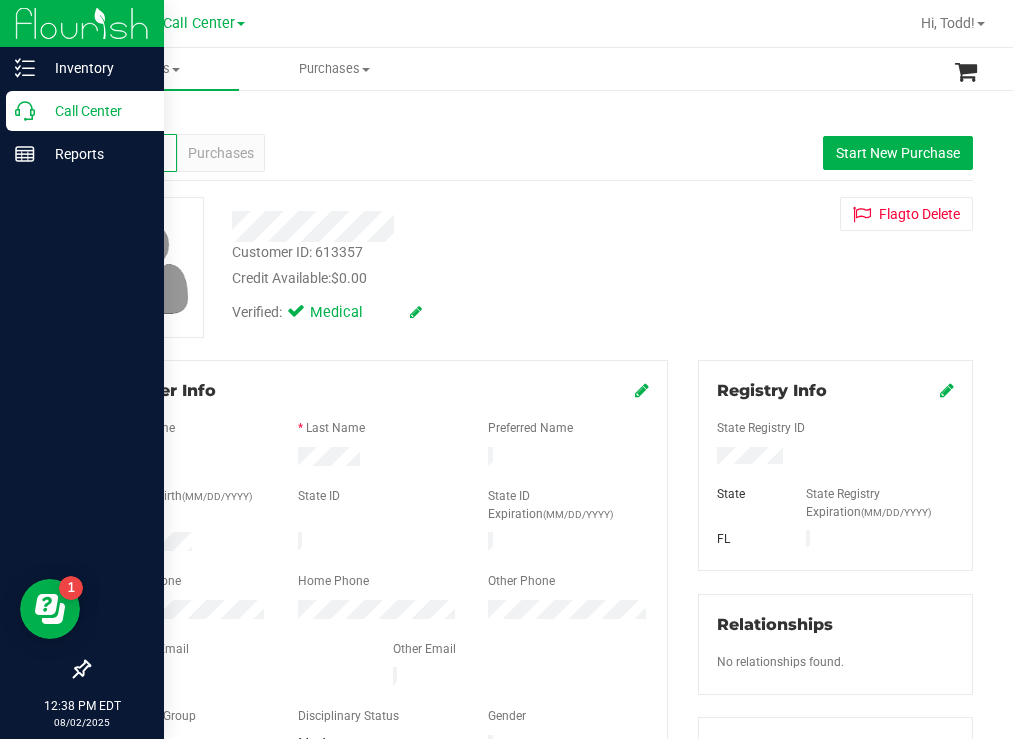 click on "Call Center" at bounding box center [95, 111] 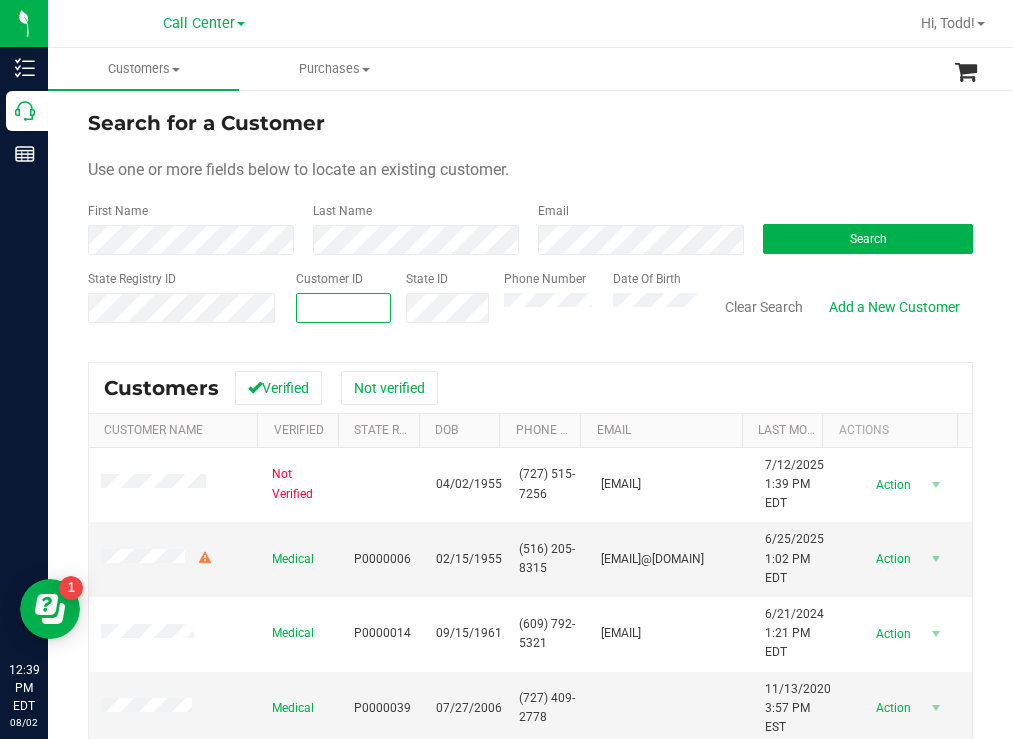 paste on "[NUMBER]" 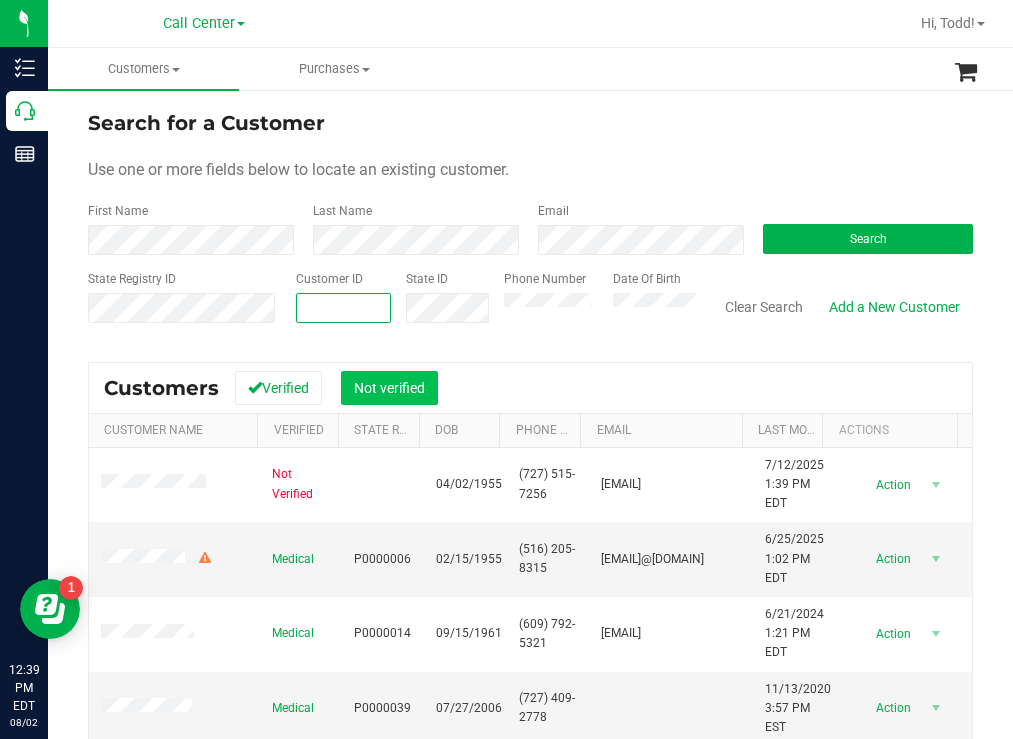 type on "[NUMBER]" 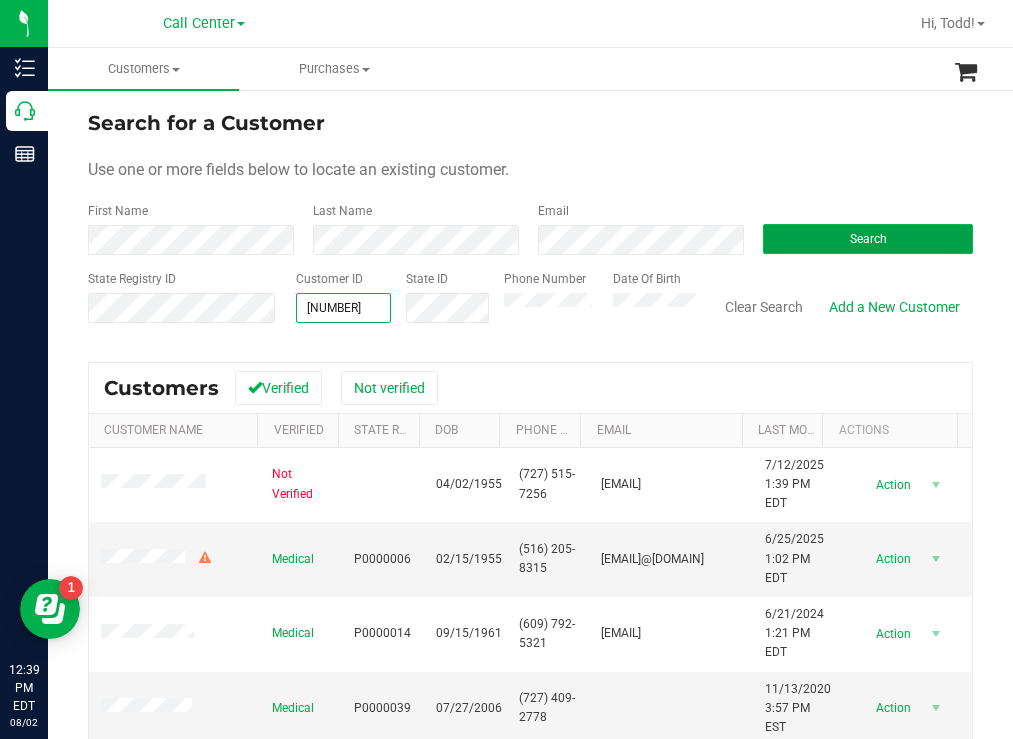 type on "[NUMBER]" 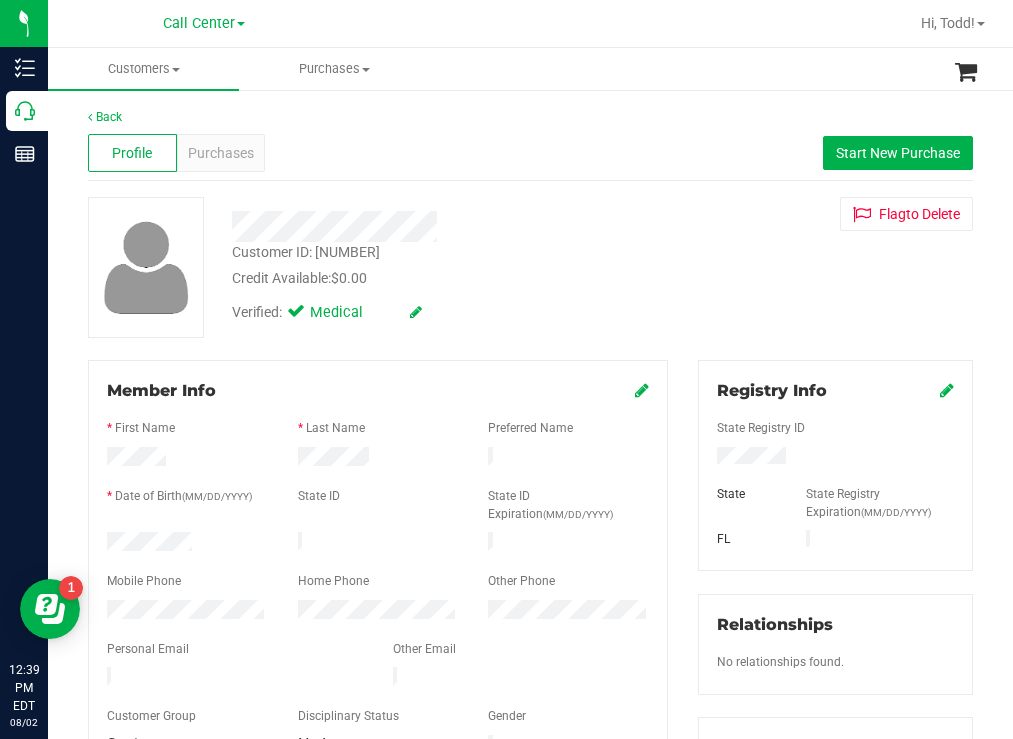 drag, startPoint x: 205, startPoint y: 535, endPoint x: 98, endPoint y: 532, distance: 107.042046 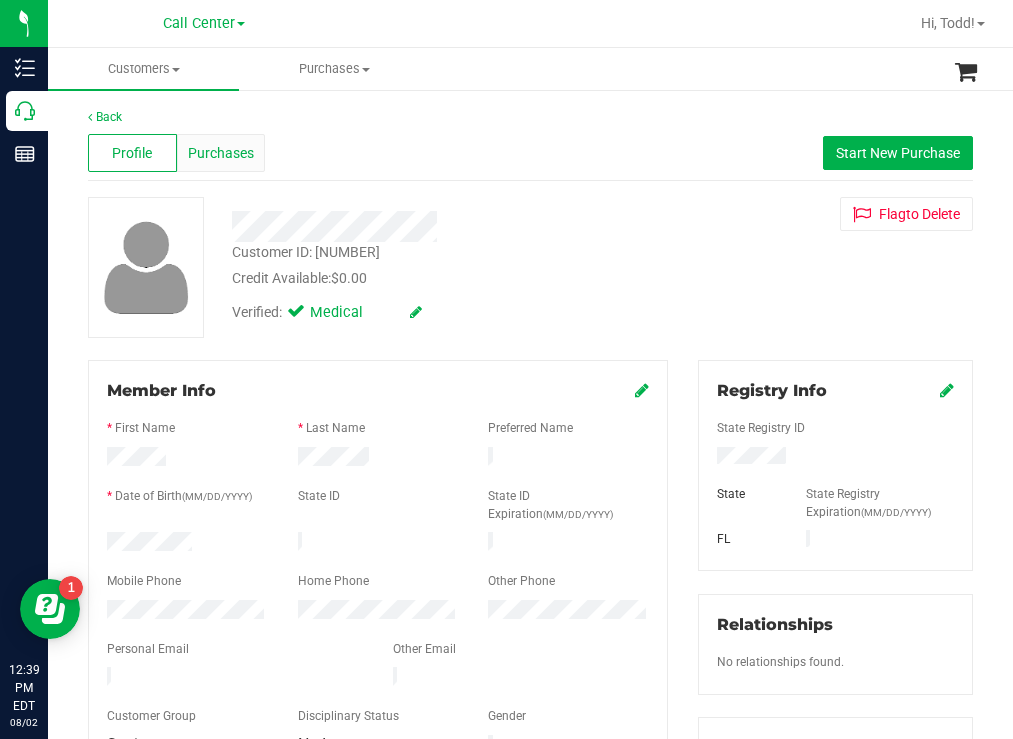 click on "Purchases" at bounding box center [221, 153] 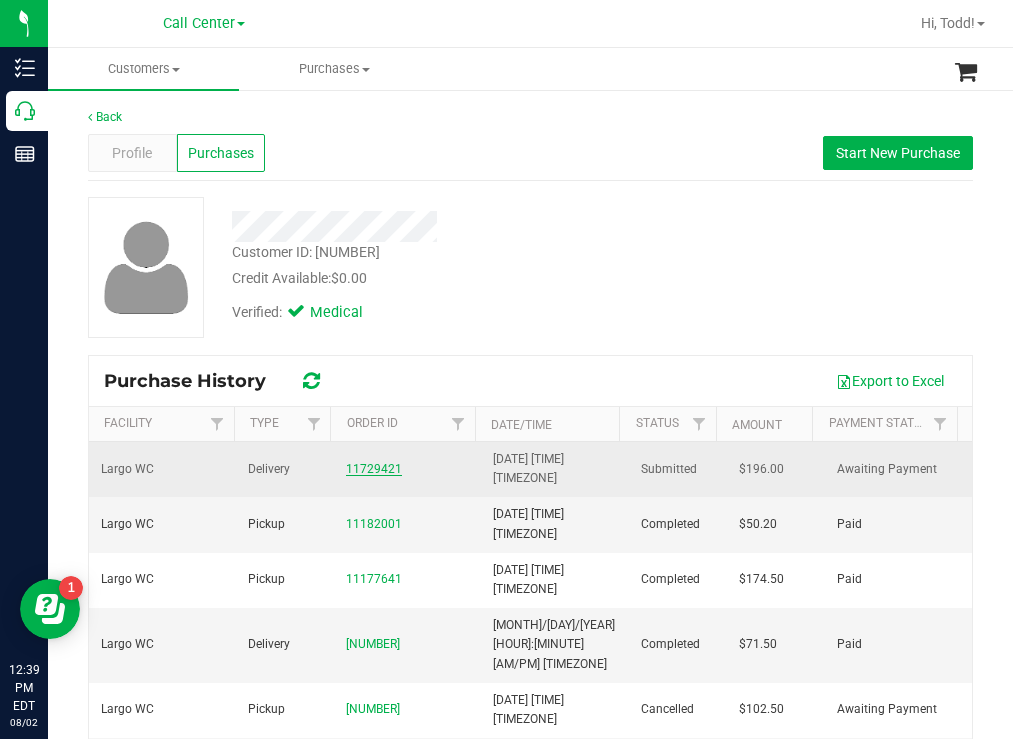 click on "11729421" at bounding box center (374, 469) 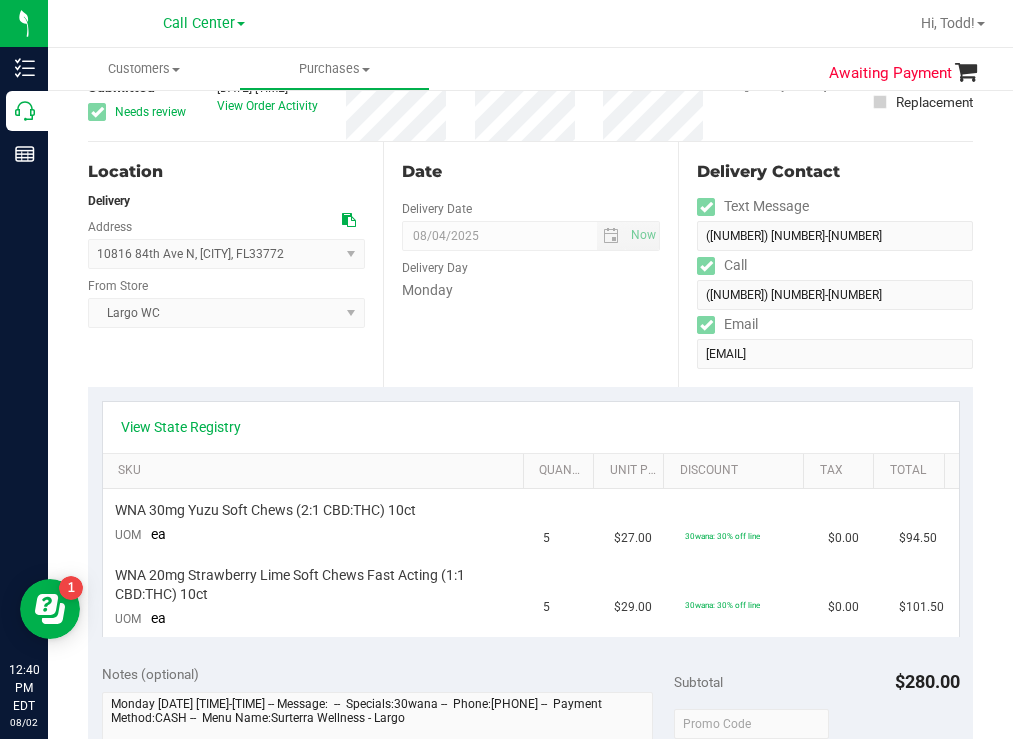 scroll, scrollTop: 0, scrollLeft: 0, axis: both 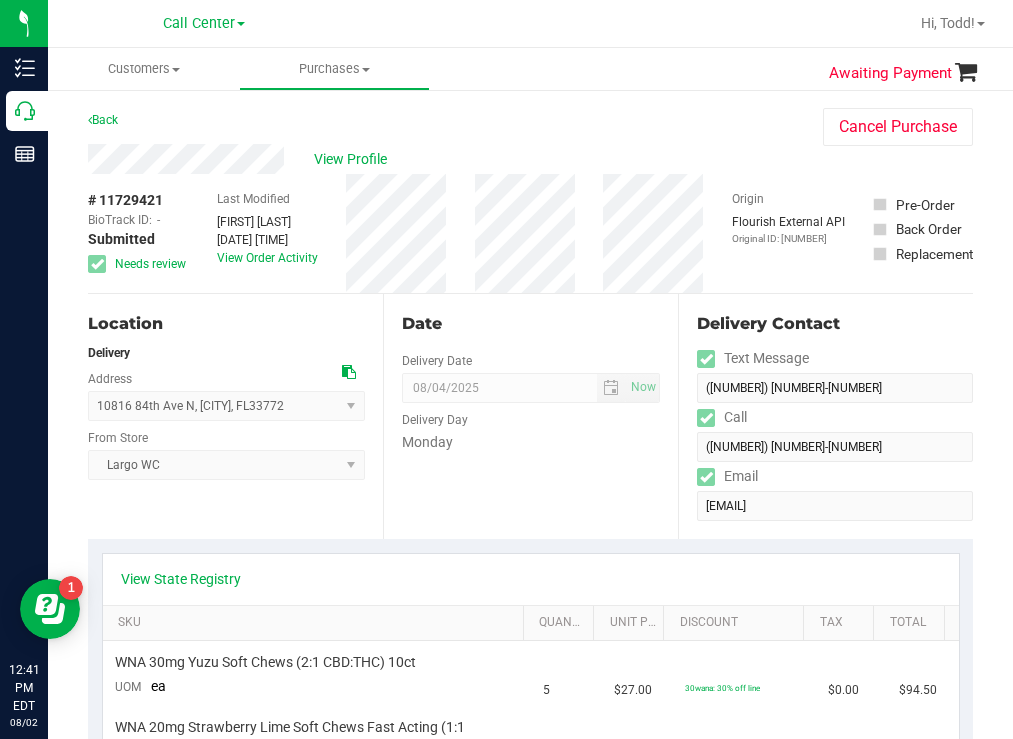 click on "Back
Cancel Purchase" at bounding box center (530, 126) 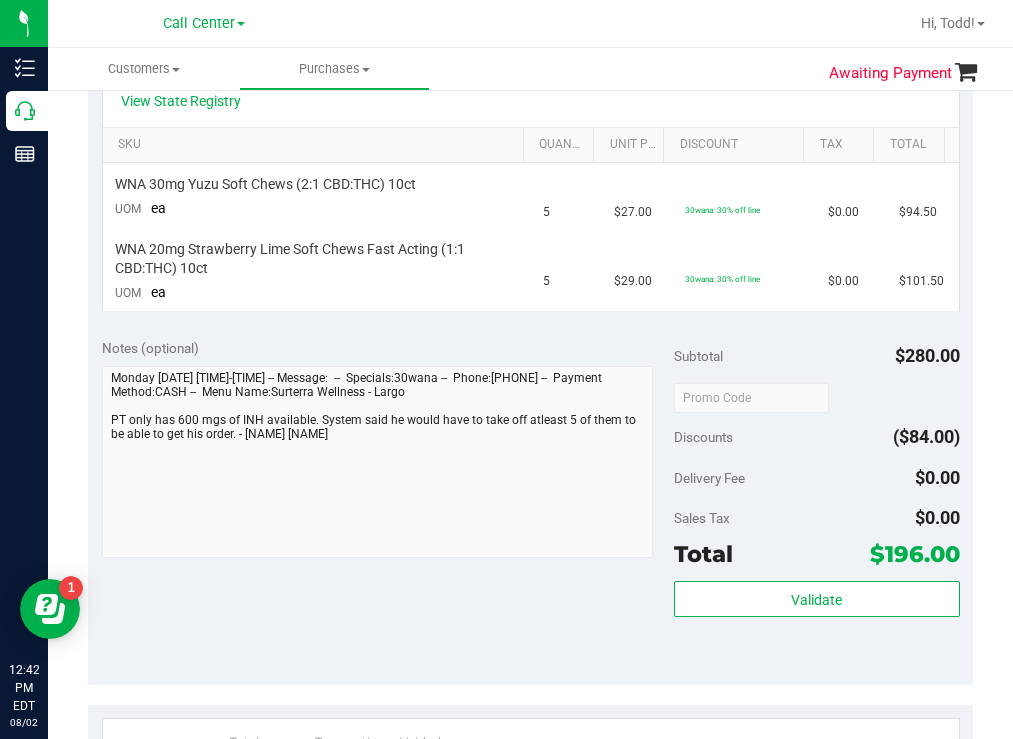 scroll, scrollTop: 500, scrollLeft: 0, axis: vertical 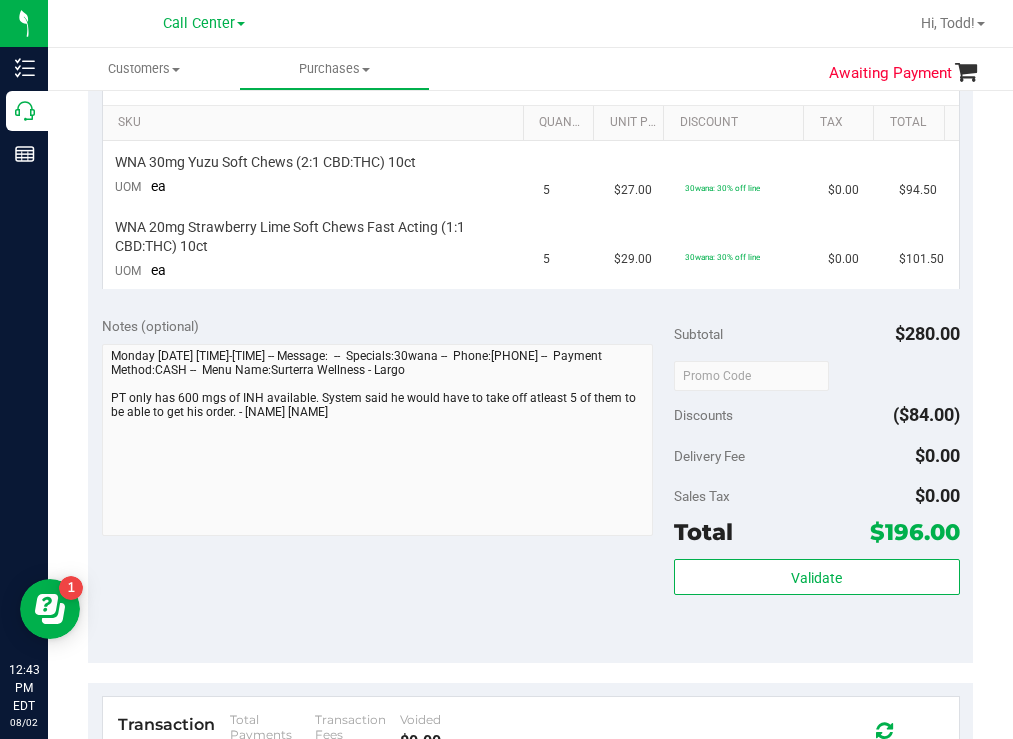click at bounding box center [633, 23] 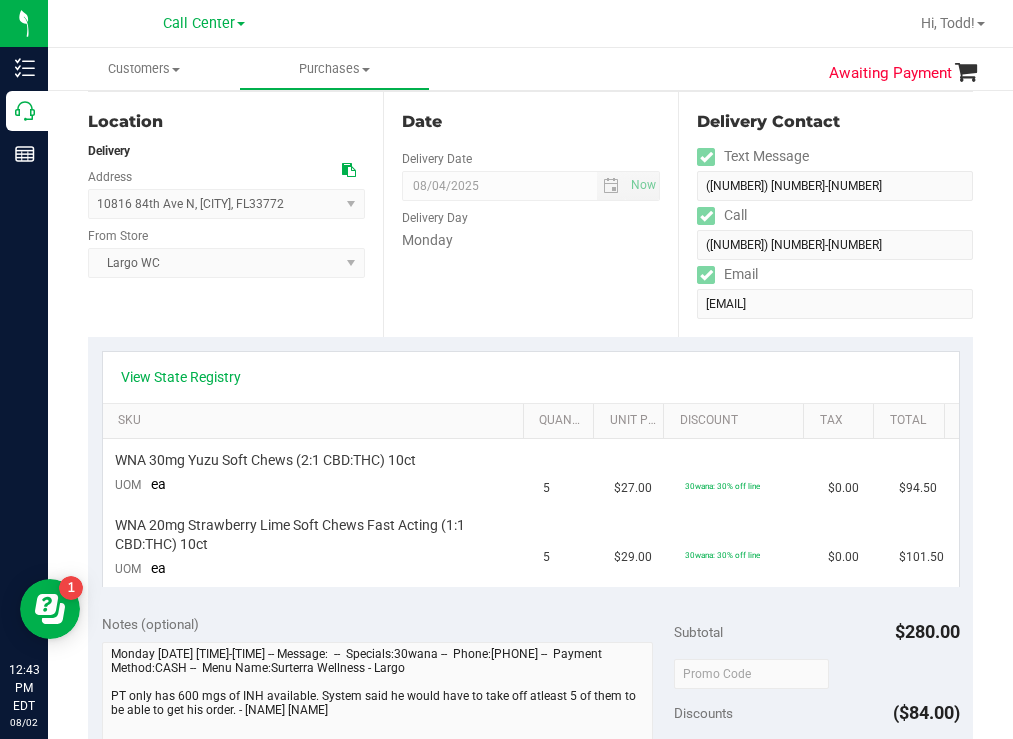 scroll, scrollTop: 0, scrollLeft: 0, axis: both 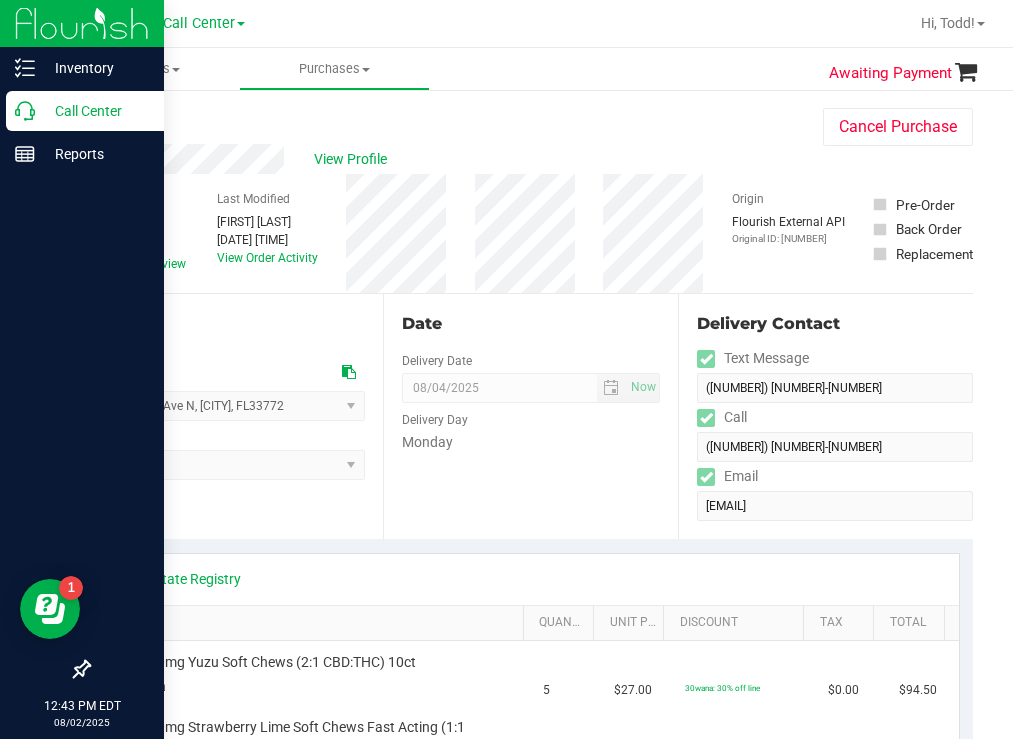 click on "Call Center" at bounding box center (95, 111) 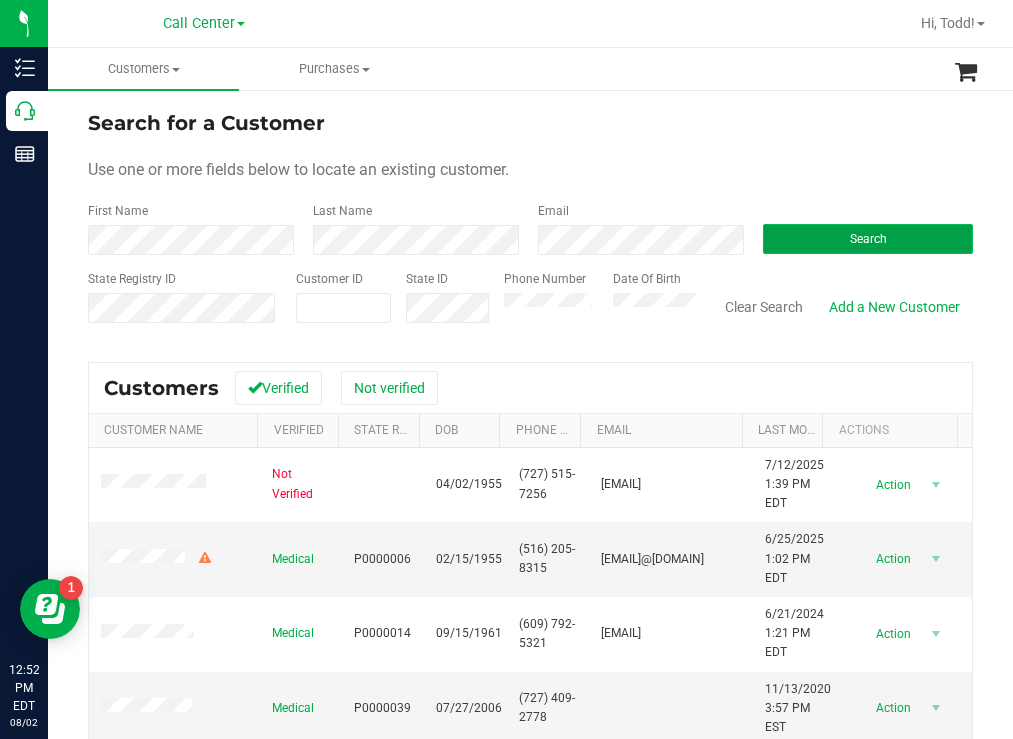 click on "Search" at bounding box center [868, 239] 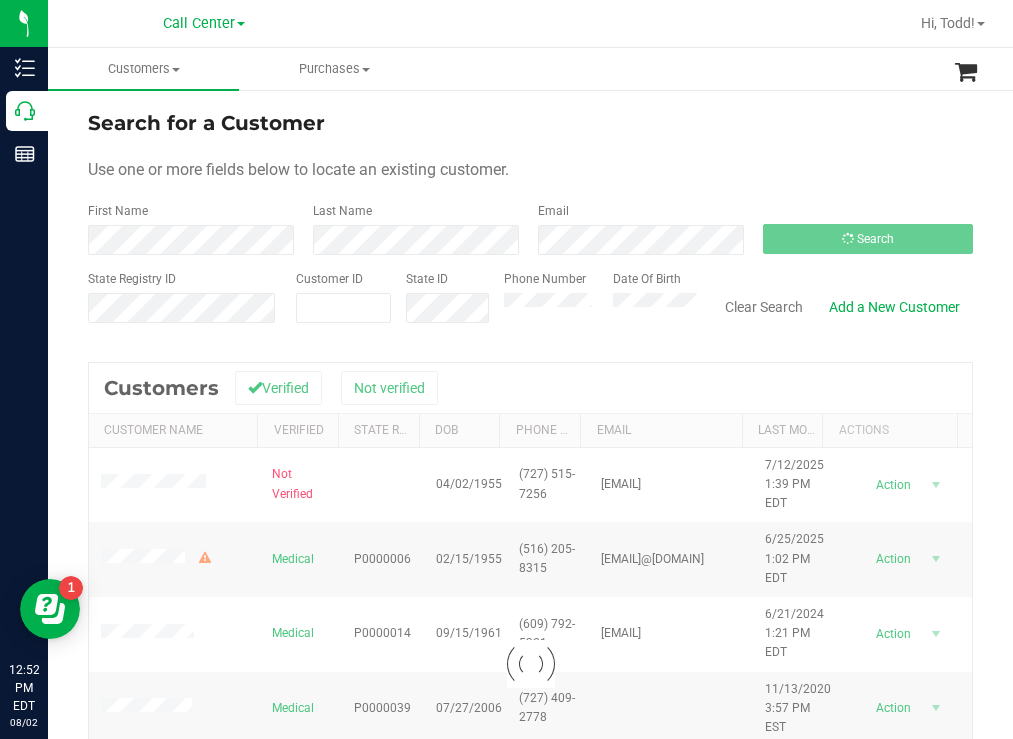 click on "Search for a Customer
Use one or more fields below to locate an existing customer.
First Name
Last Name
Email
Search
State Registry ID
Customer ID
State ID
Phone Number" at bounding box center [530, 537] 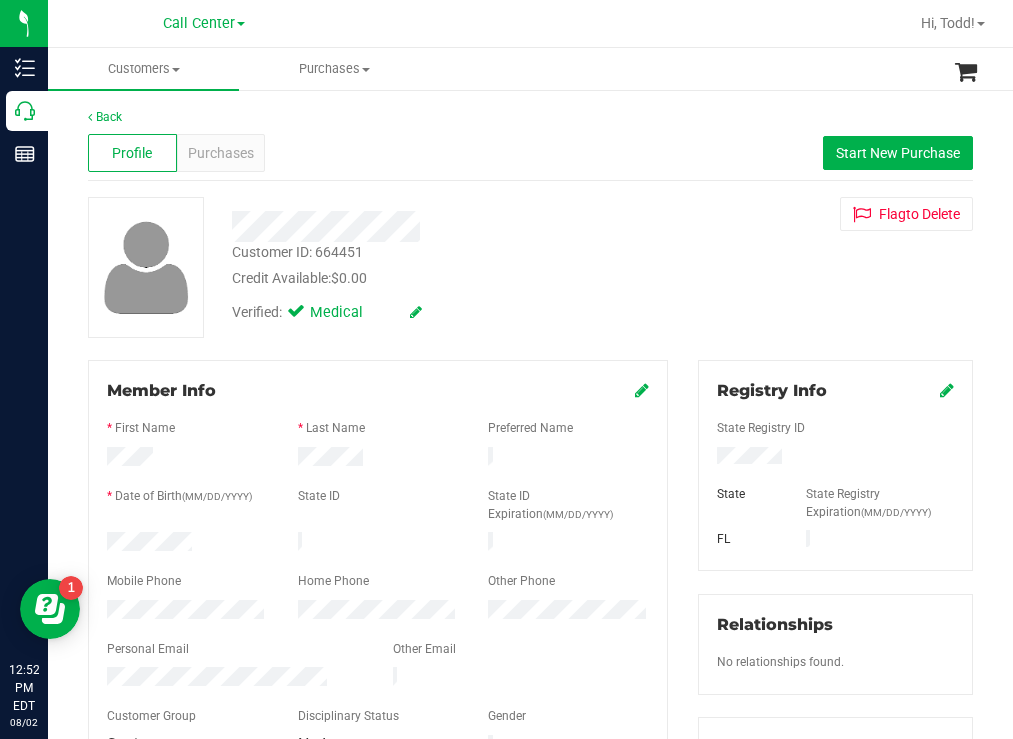 click at bounding box center [187, 544] 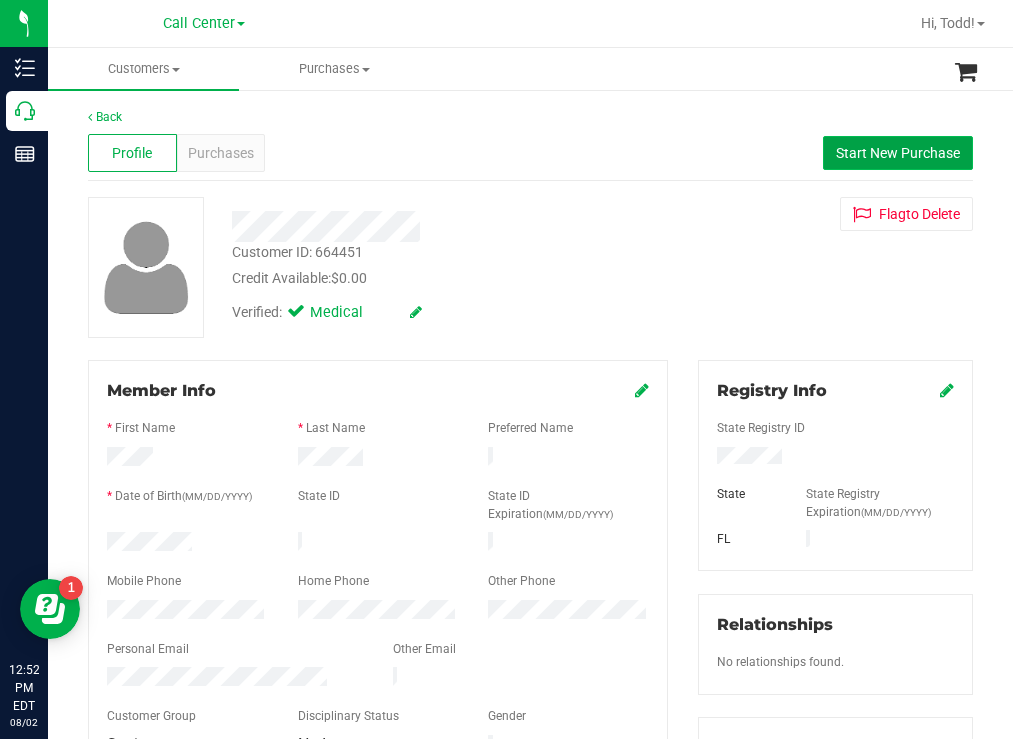 drag, startPoint x: 866, startPoint y: 141, endPoint x: 835, endPoint y: 145, distance: 31.257 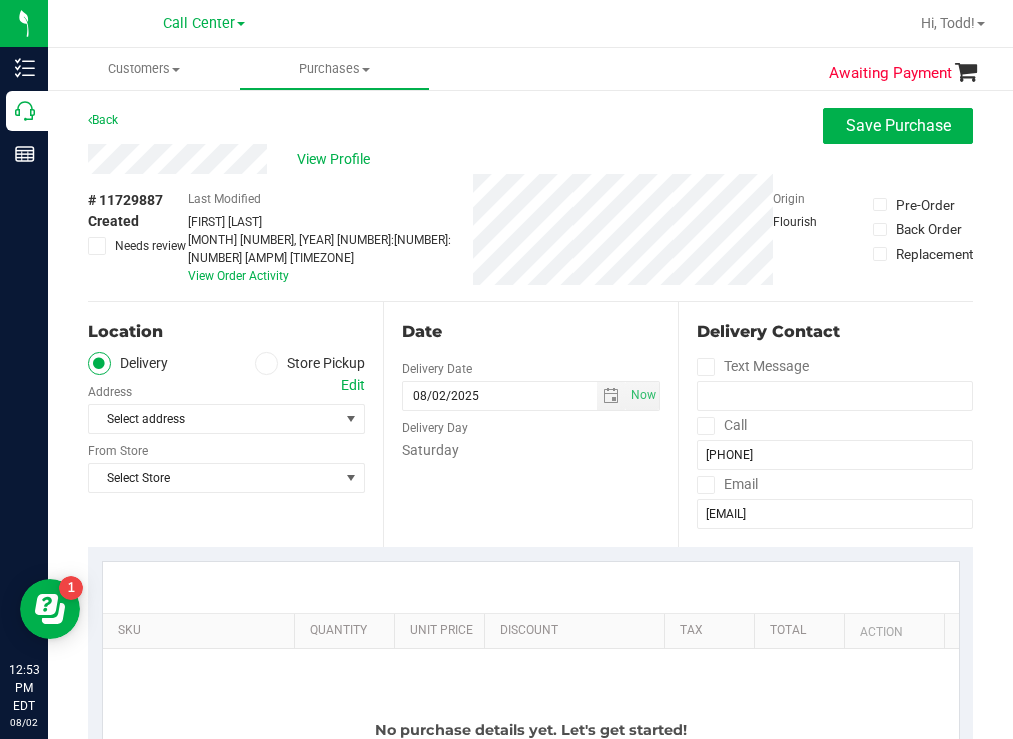 click at bounding box center (266, 363) 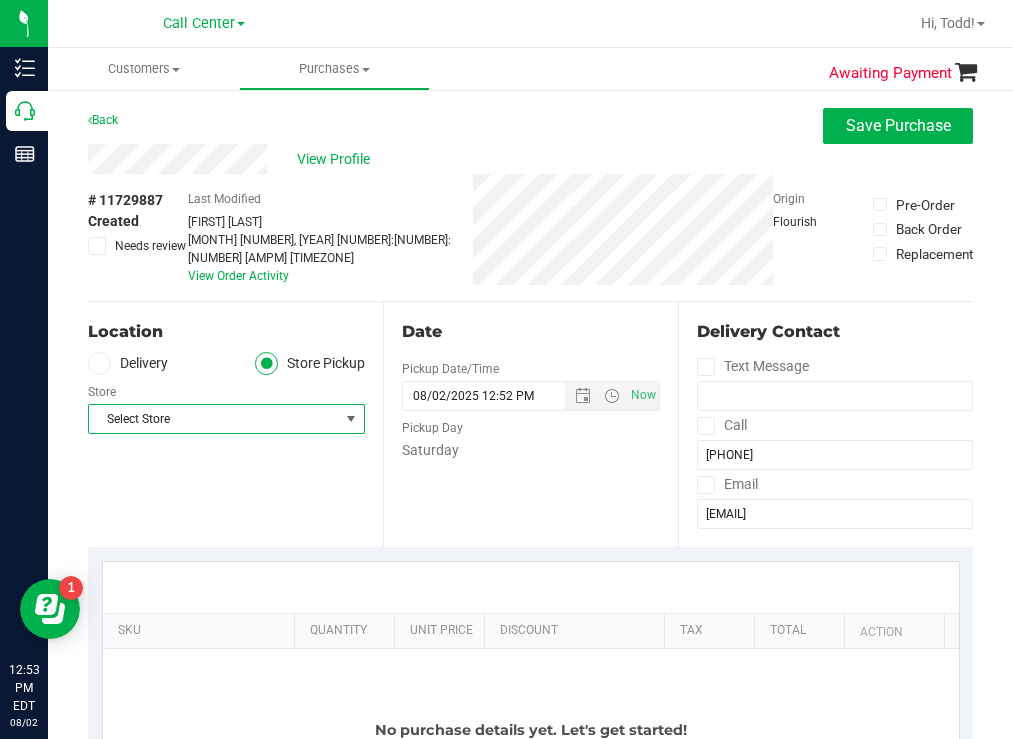 click on "Select Store" at bounding box center [214, 419] 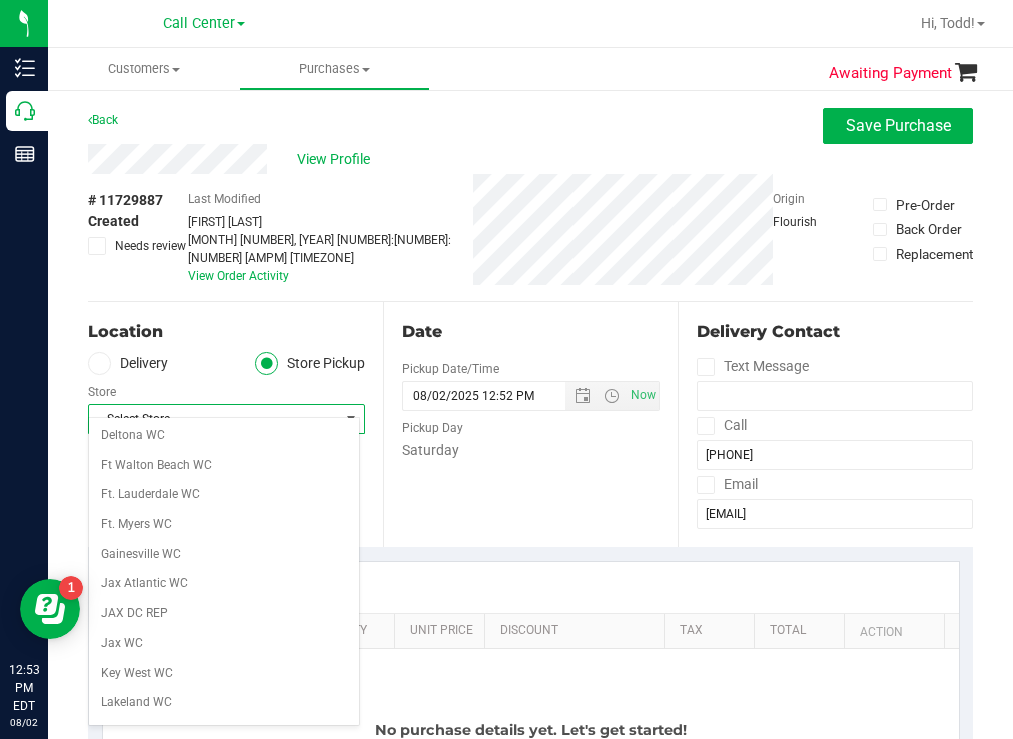 scroll, scrollTop: 300, scrollLeft: 0, axis: vertical 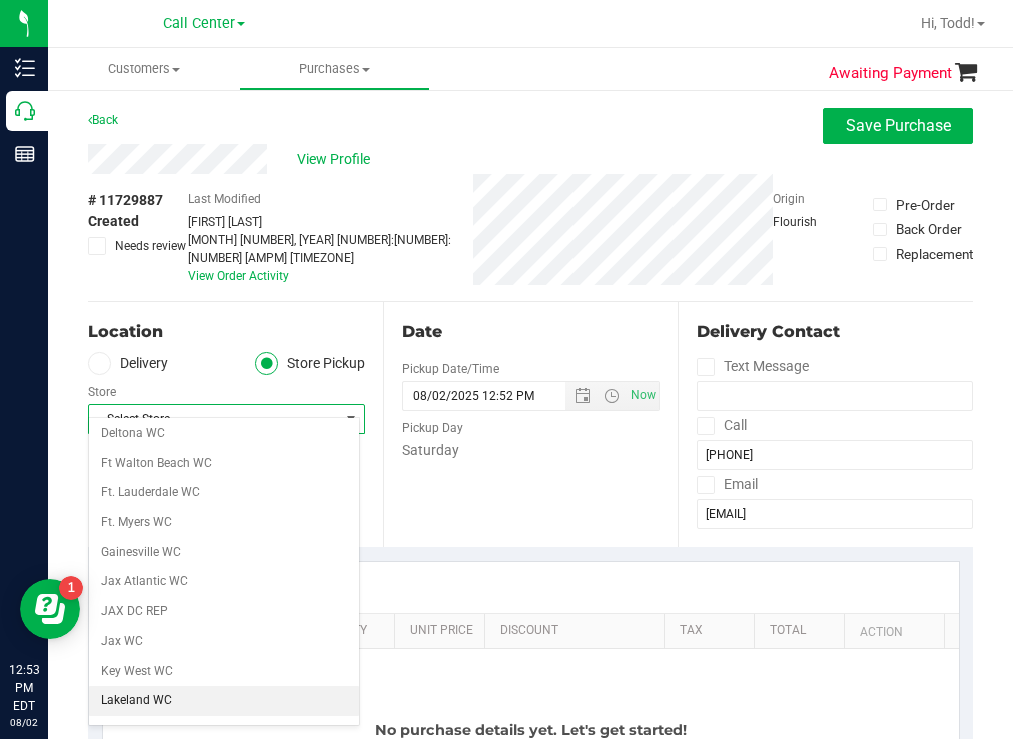 click on "Lakeland WC" at bounding box center (224, 701) 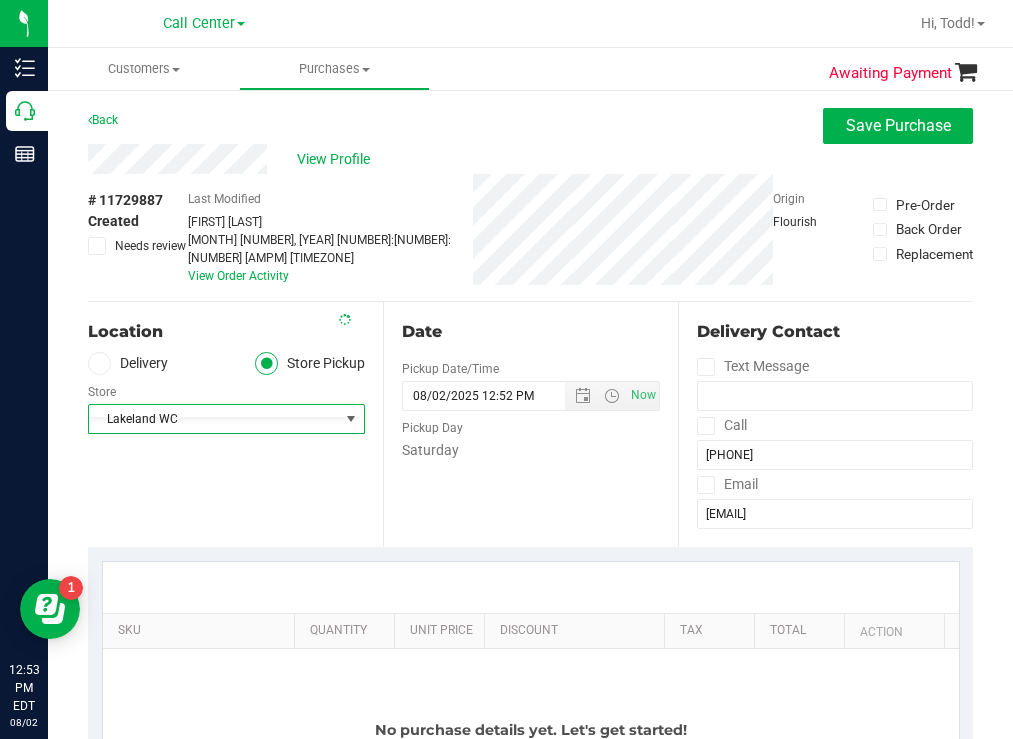 scroll, scrollTop: 0, scrollLeft: 0, axis: both 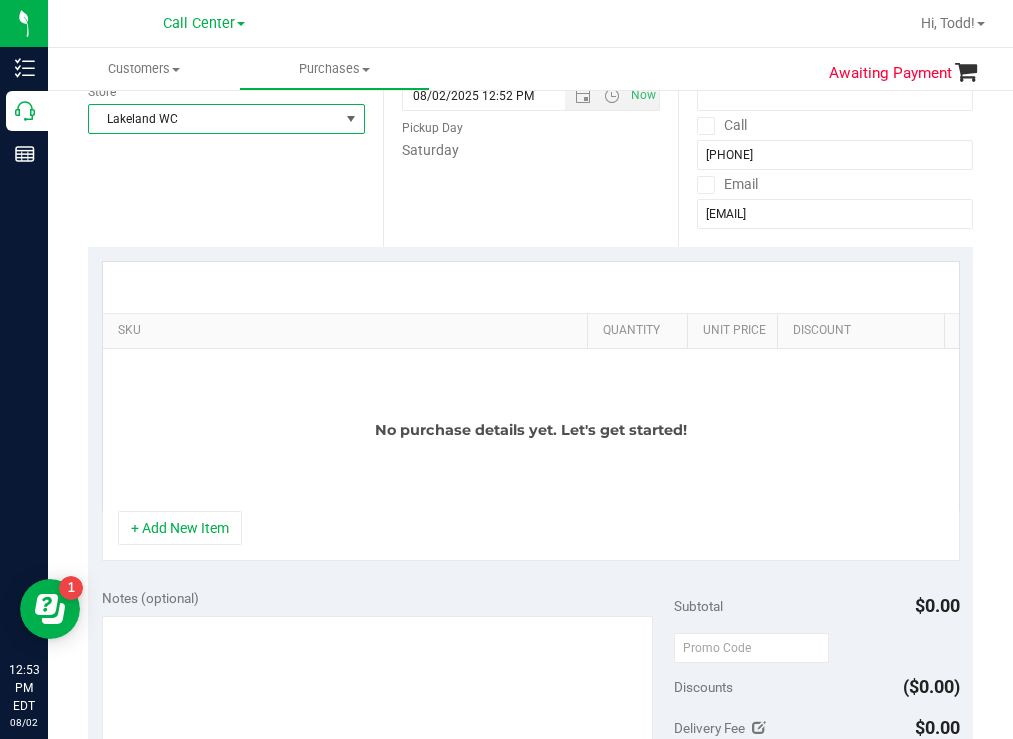 drag, startPoint x: 275, startPoint y: 303, endPoint x: 588, endPoint y: 304, distance: 313.0016 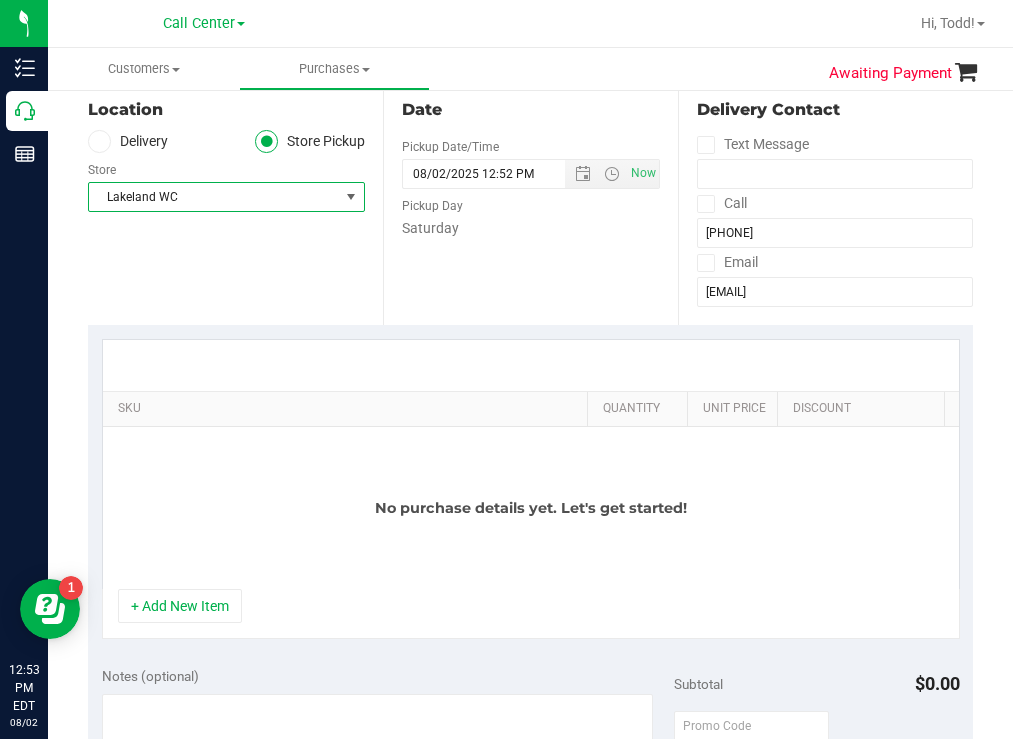 scroll, scrollTop: 100, scrollLeft: 0, axis: vertical 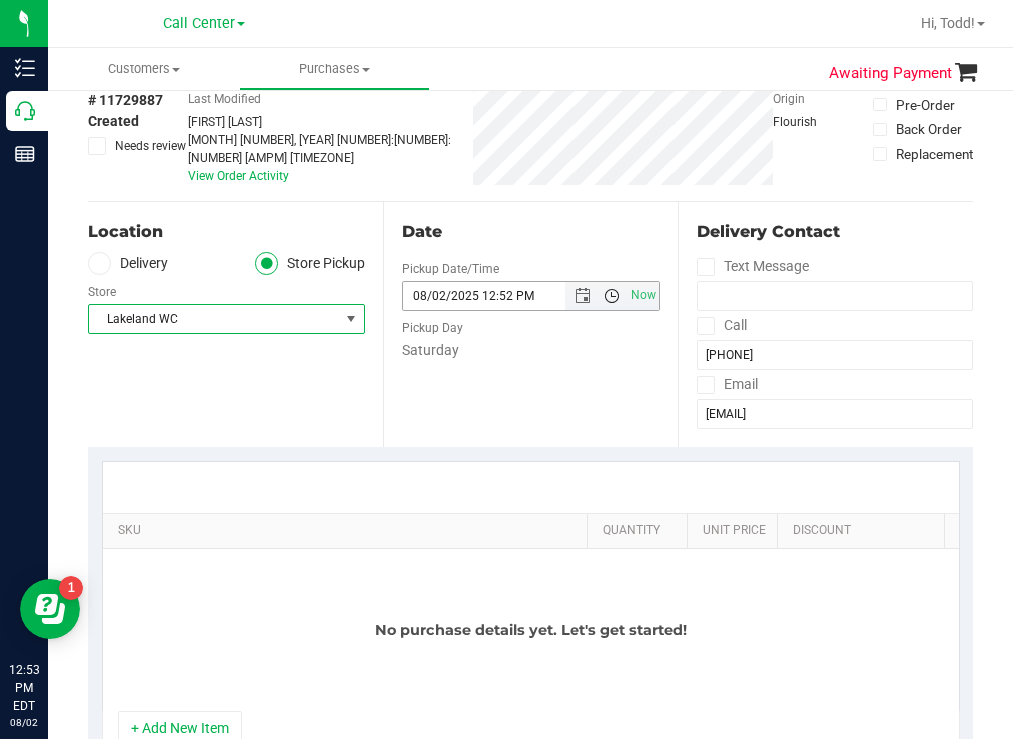 click at bounding box center [612, 296] 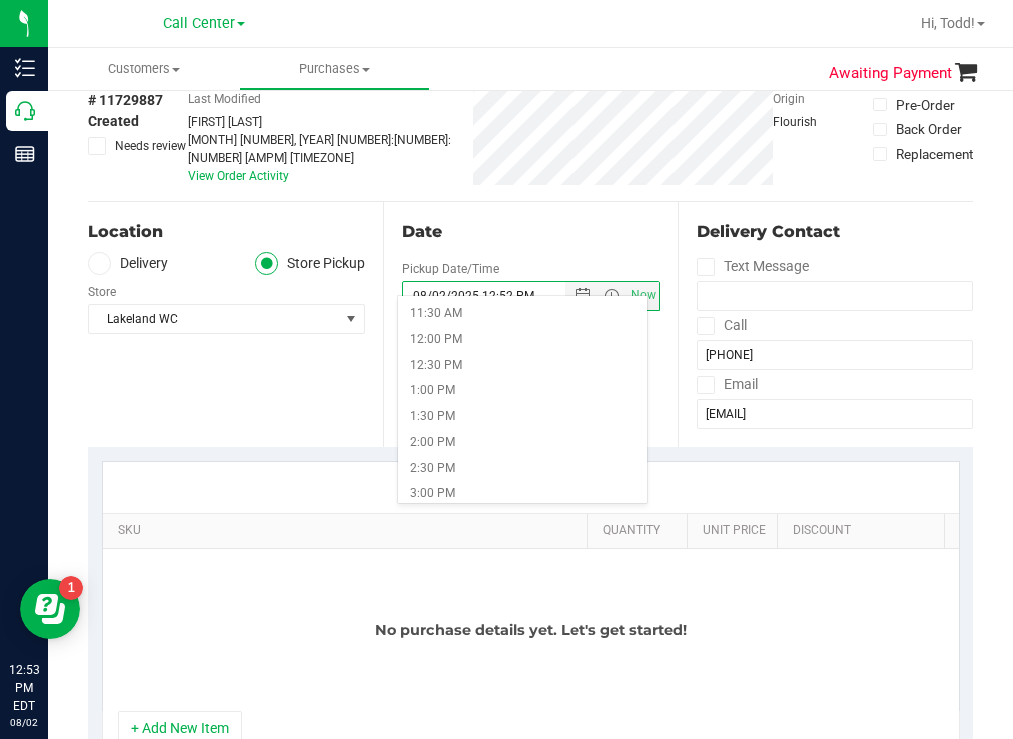 scroll, scrollTop: 600, scrollLeft: 0, axis: vertical 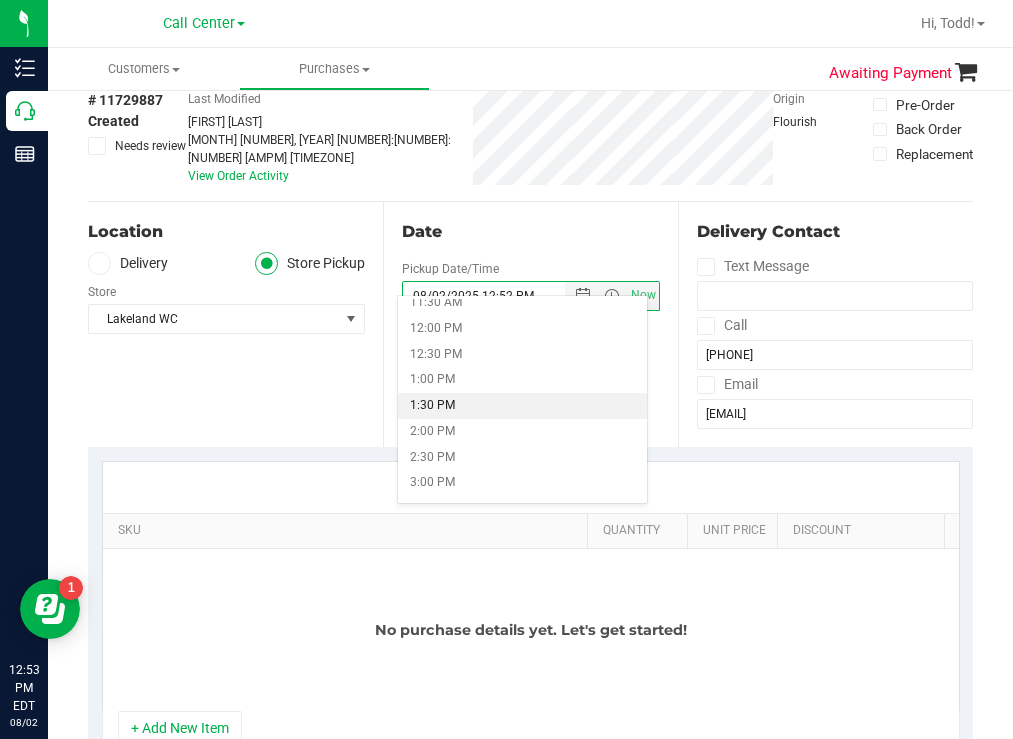 drag, startPoint x: 438, startPoint y: 402, endPoint x: 328, endPoint y: 385, distance: 111.305885 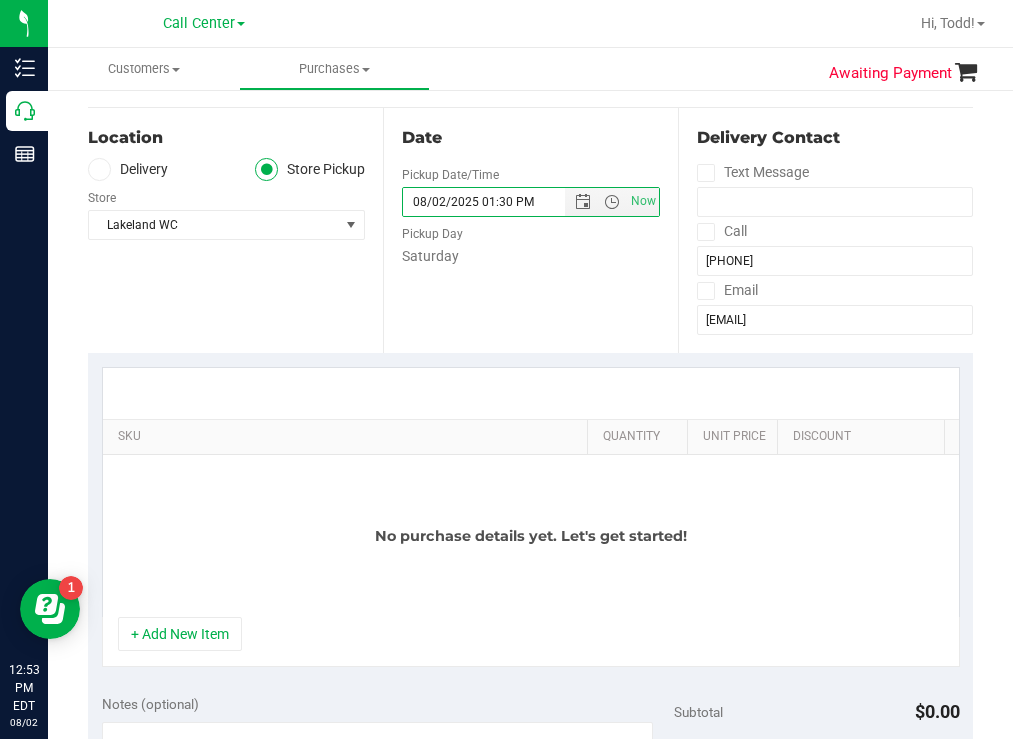 scroll, scrollTop: 300, scrollLeft: 0, axis: vertical 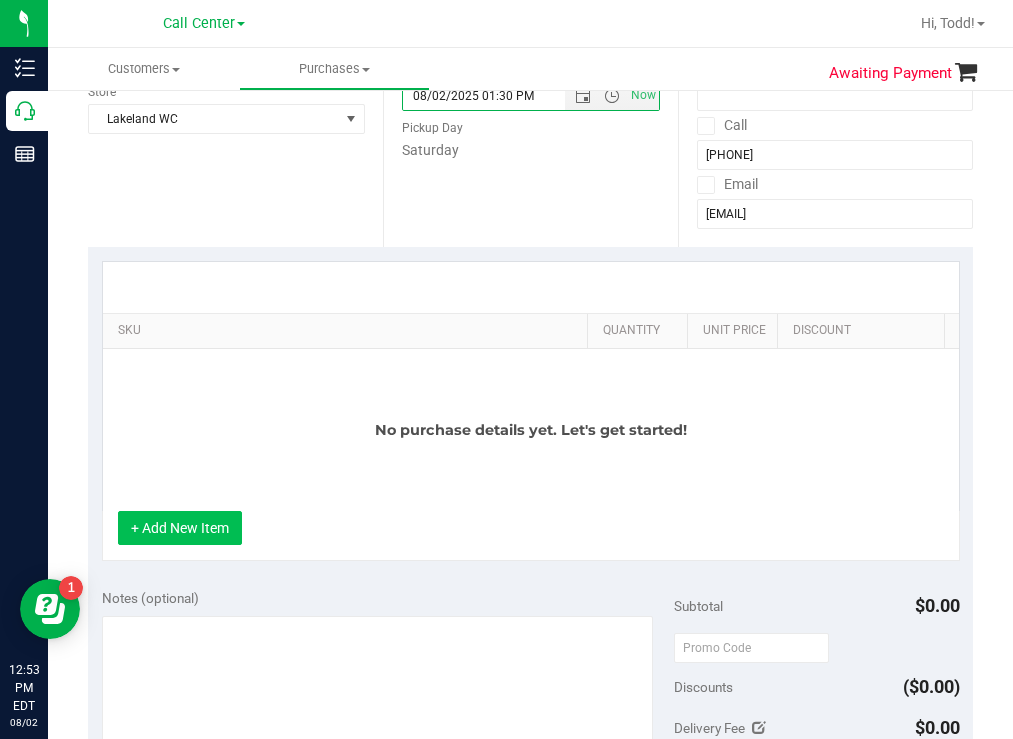 drag, startPoint x: 180, startPoint y: 530, endPoint x: 179, endPoint y: 493, distance: 37.01351 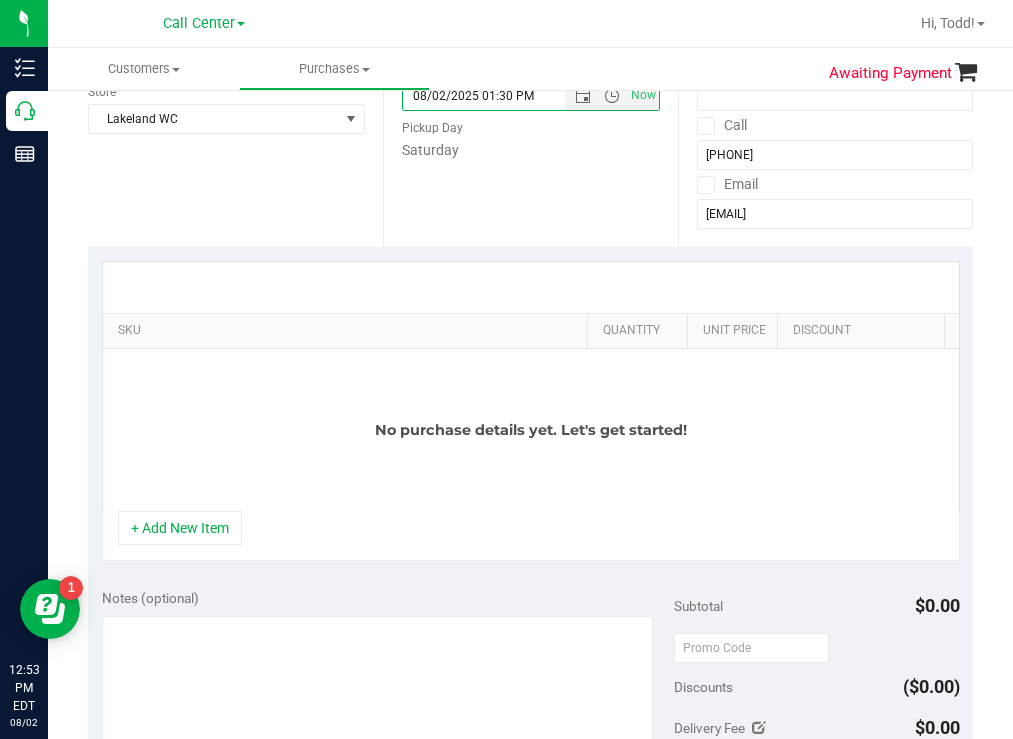 click on "+ Add New Item" at bounding box center [180, 528] 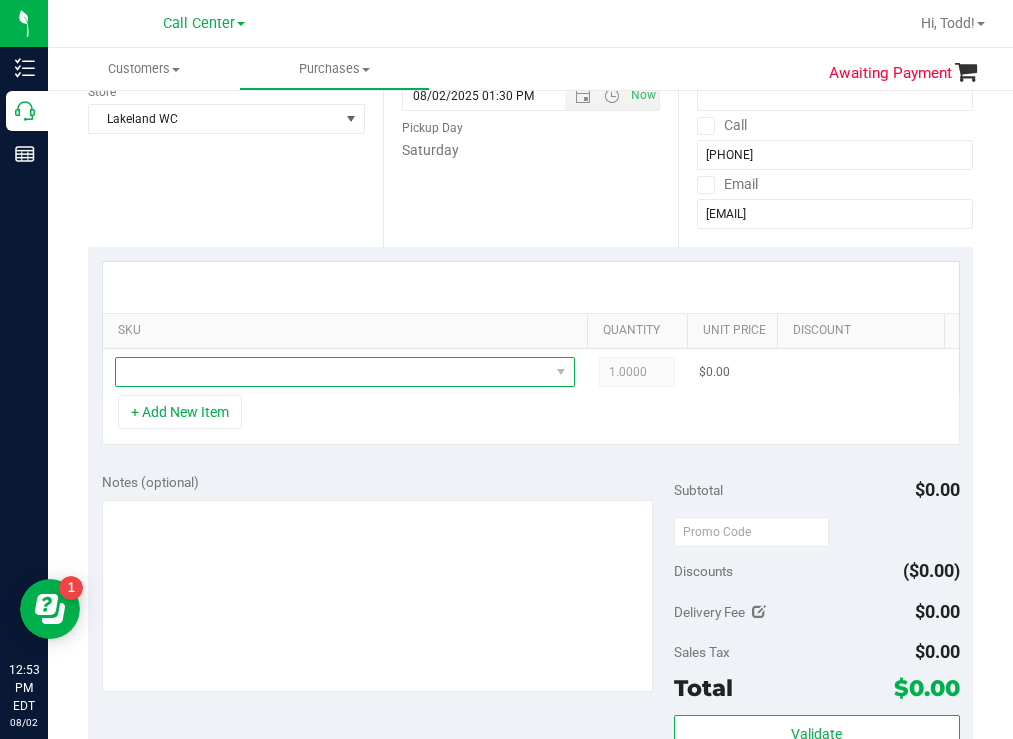 click at bounding box center [332, 372] 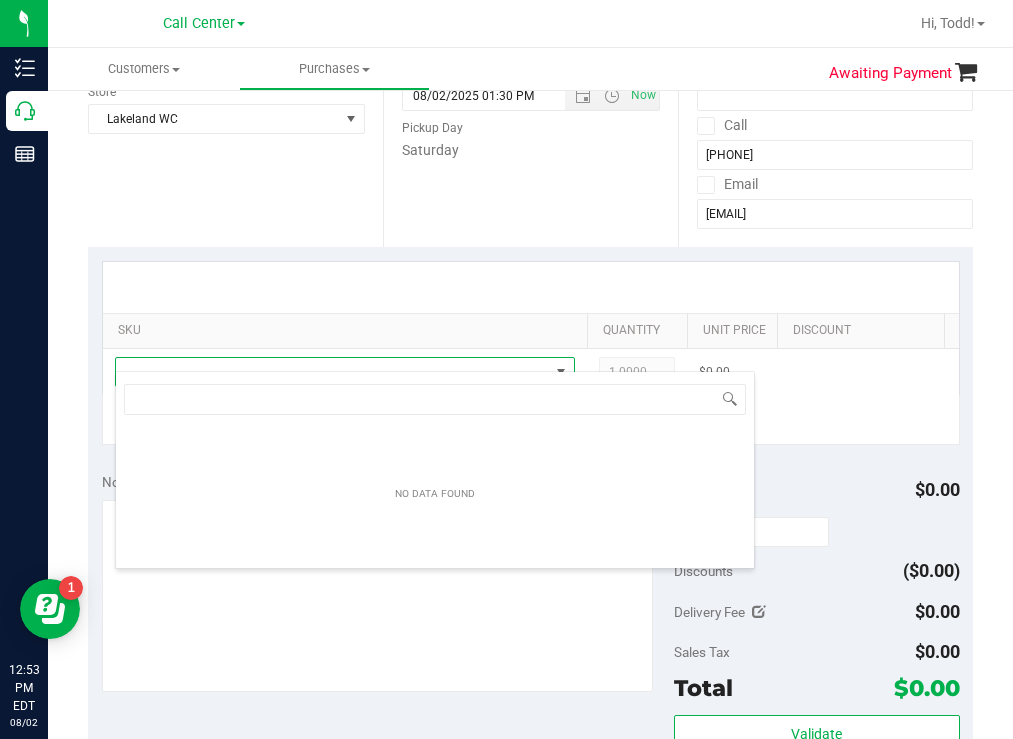 scroll, scrollTop: 99970, scrollLeft: 99540, axis: both 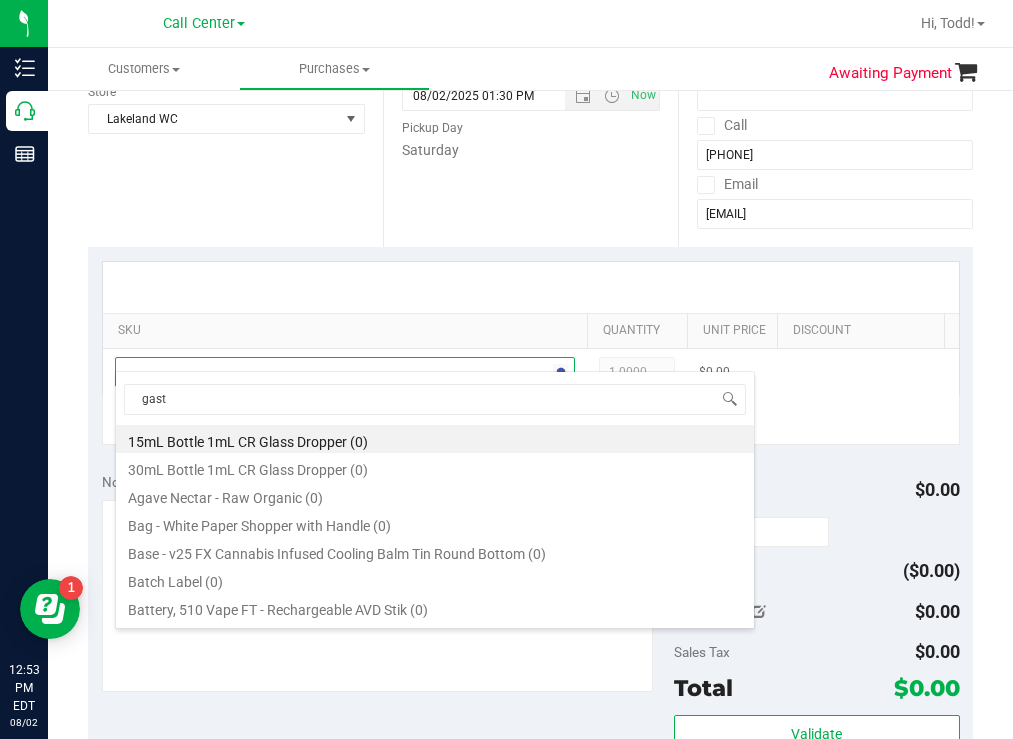 type on "gastr" 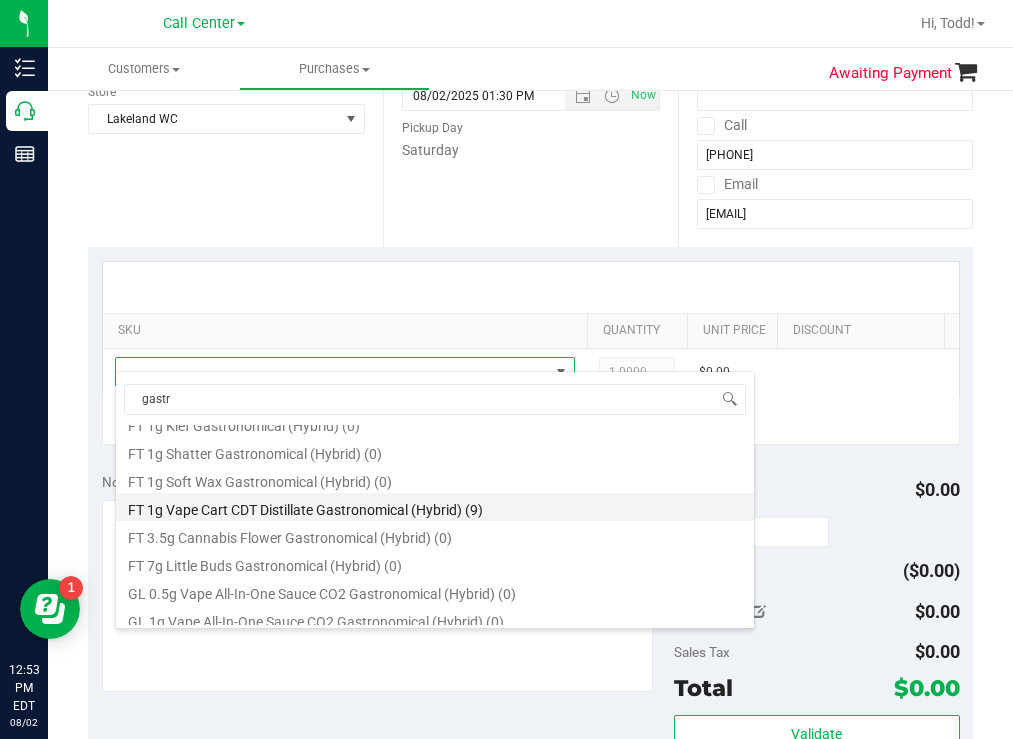 scroll, scrollTop: 164, scrollLeft: 0, axis: vertical 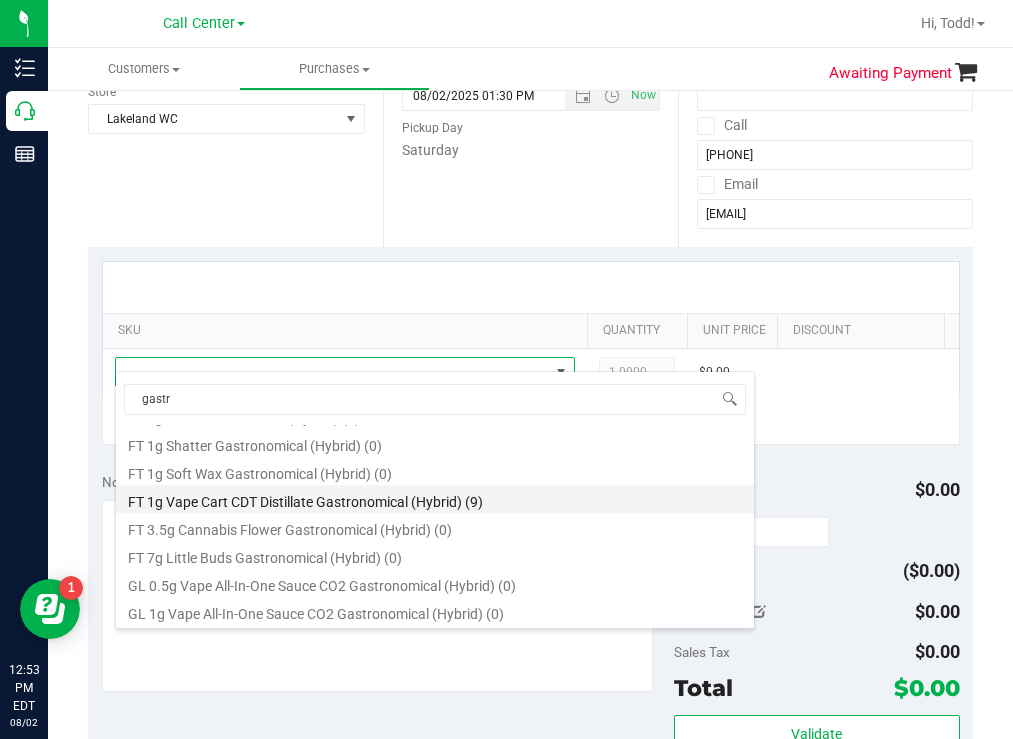 click on "FT 1g Vape Cart CDT Distillate Gastronomical (Hybrid) (9)" at bounding box center [435, 499] 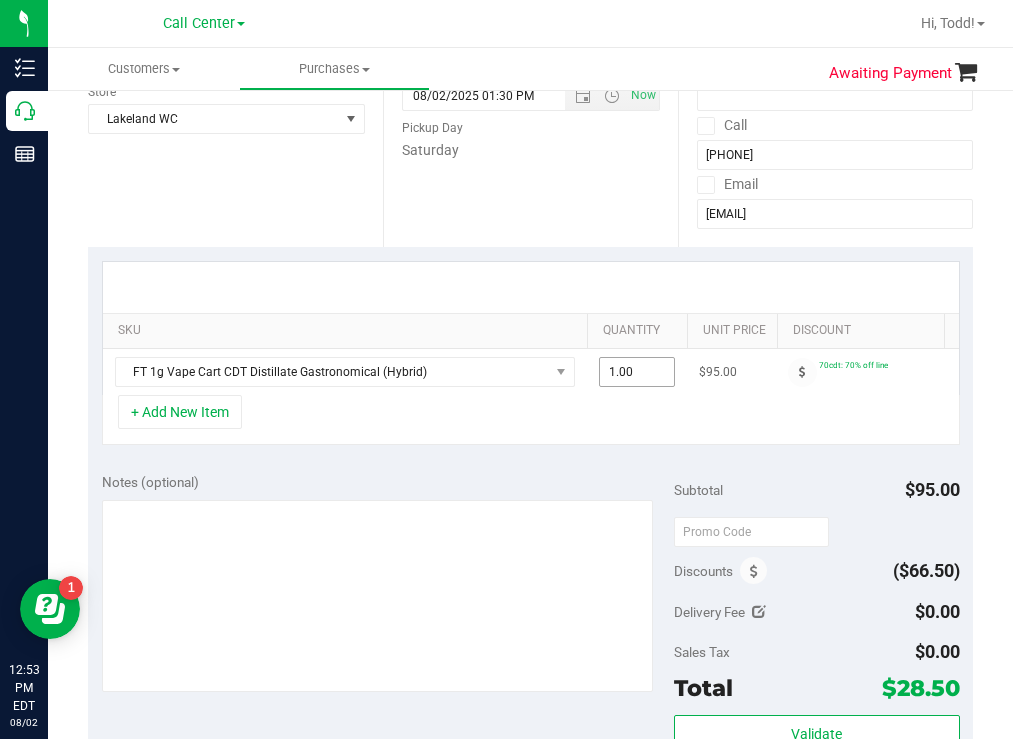 click on "1.00 1" at bounding box center (637, 372) 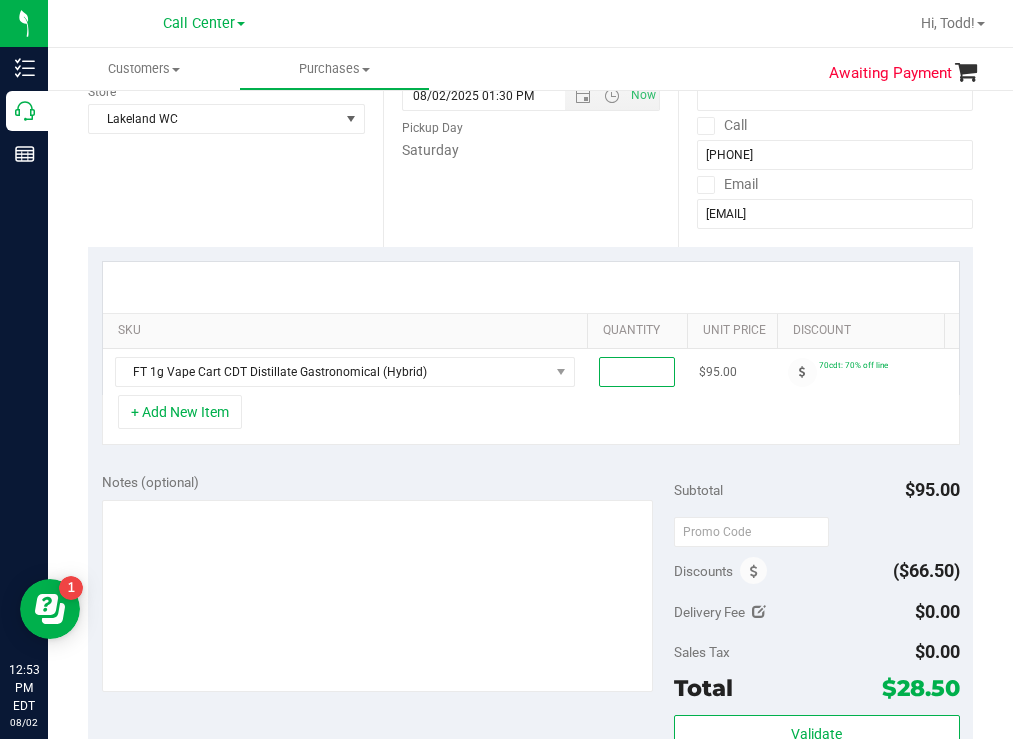 type on "3" 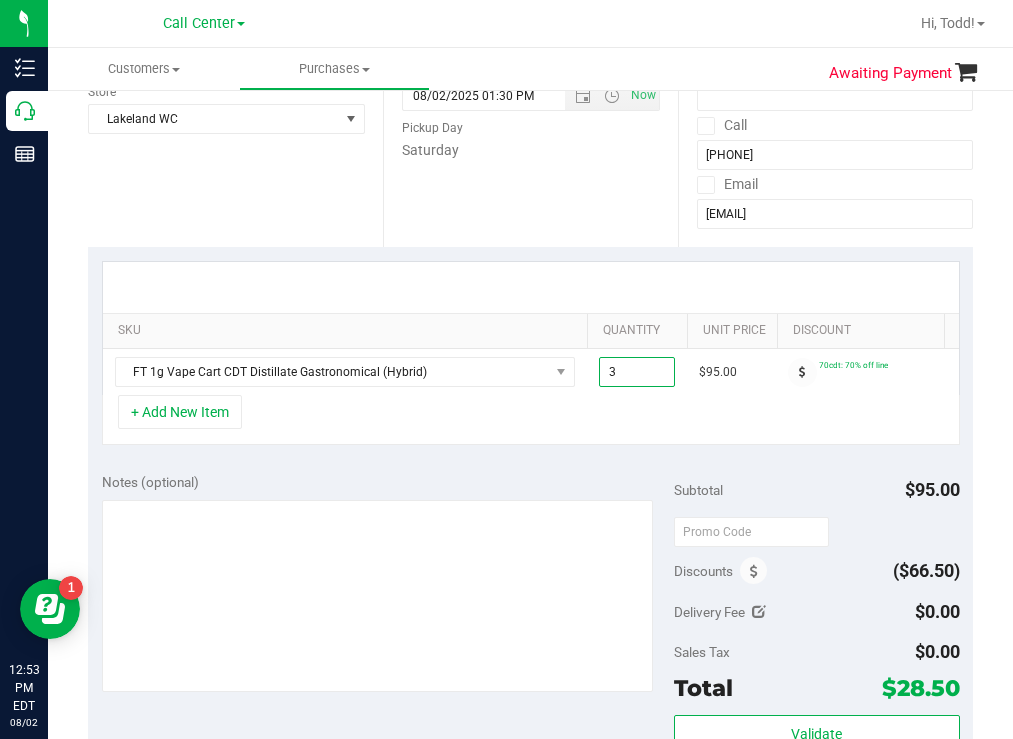 type on "3.00" 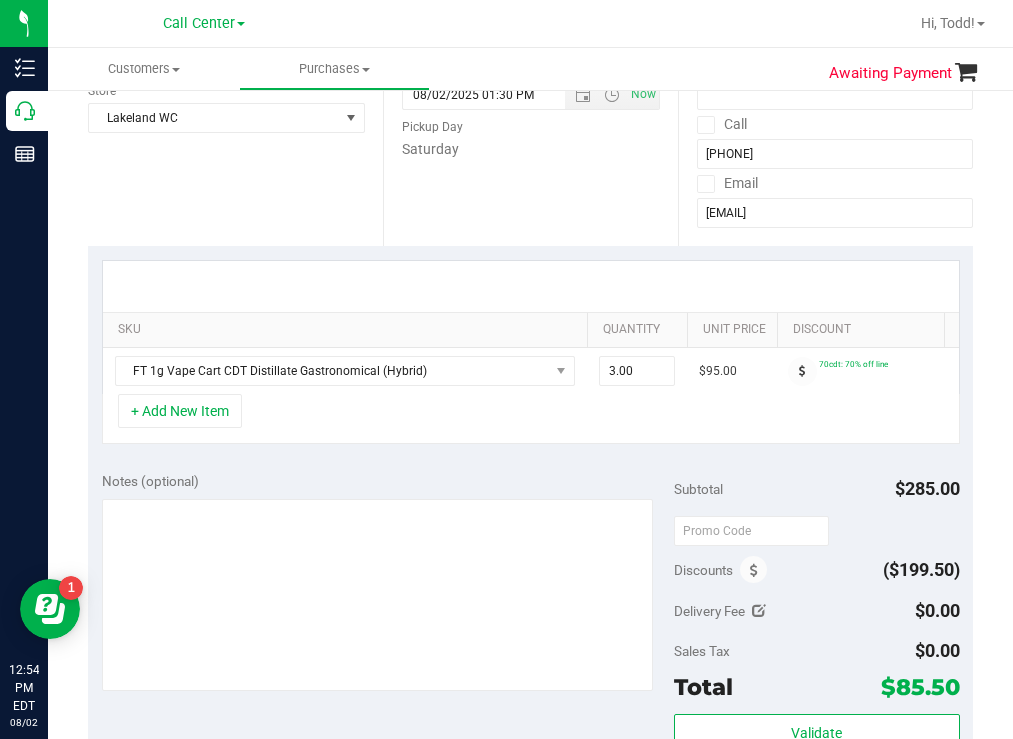 scroll, scrollTop: 300, scrollLeft: 0, axis: vertical 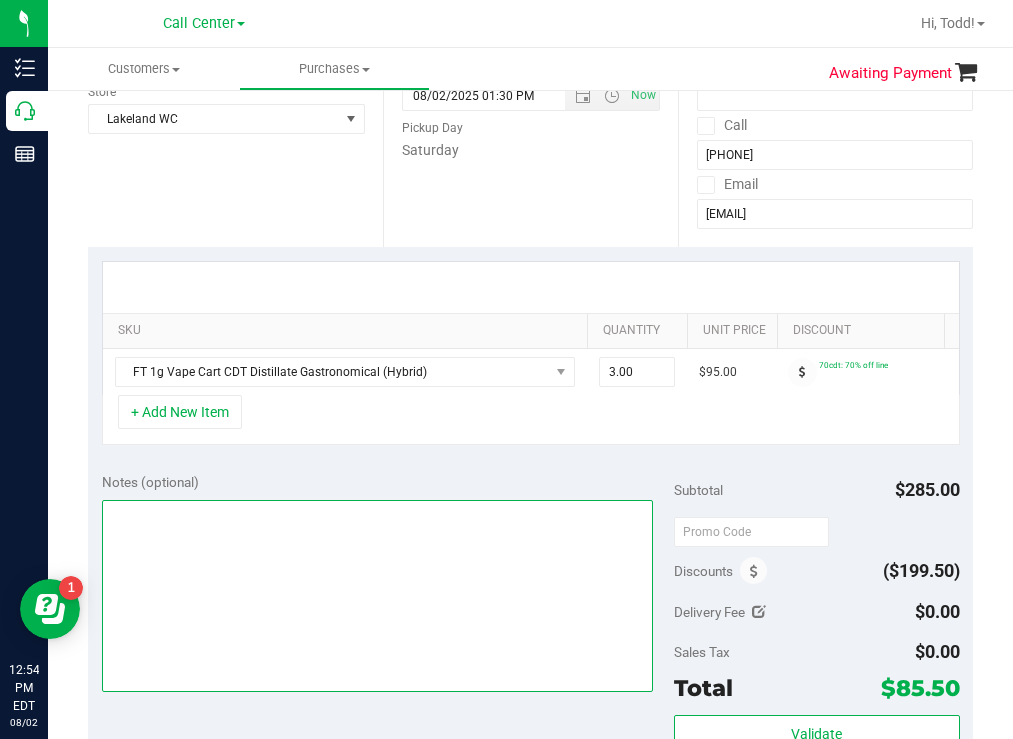 click at bounding box center (378, 596) 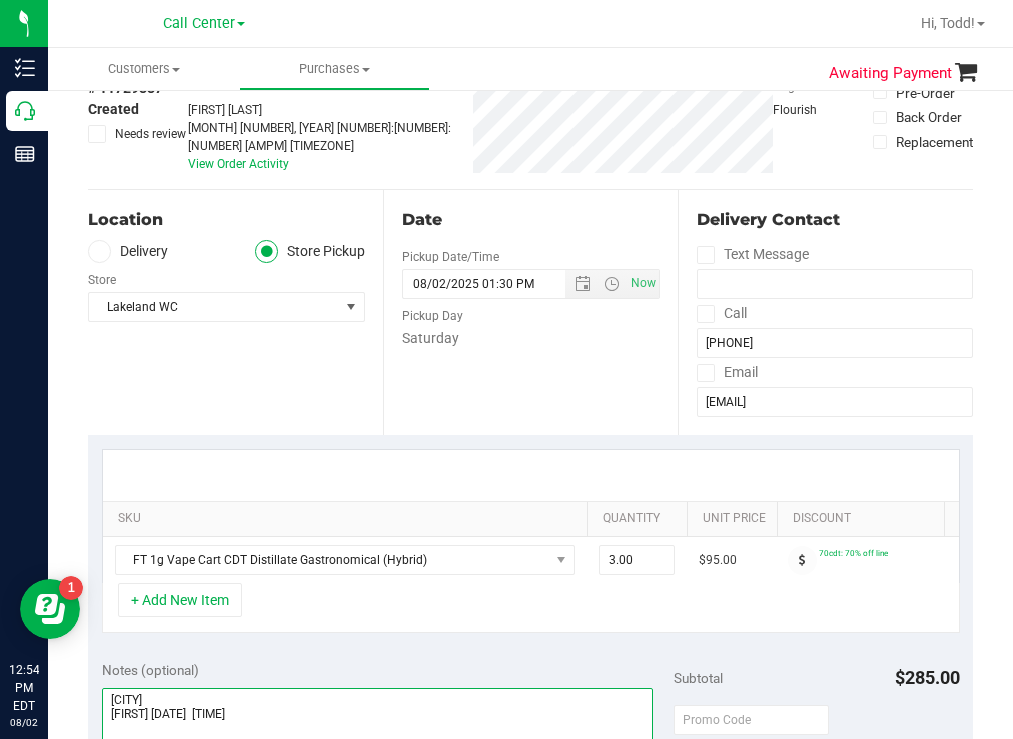 scroll, scrollTop: 100, scrollLeft: 0, axis: vertical 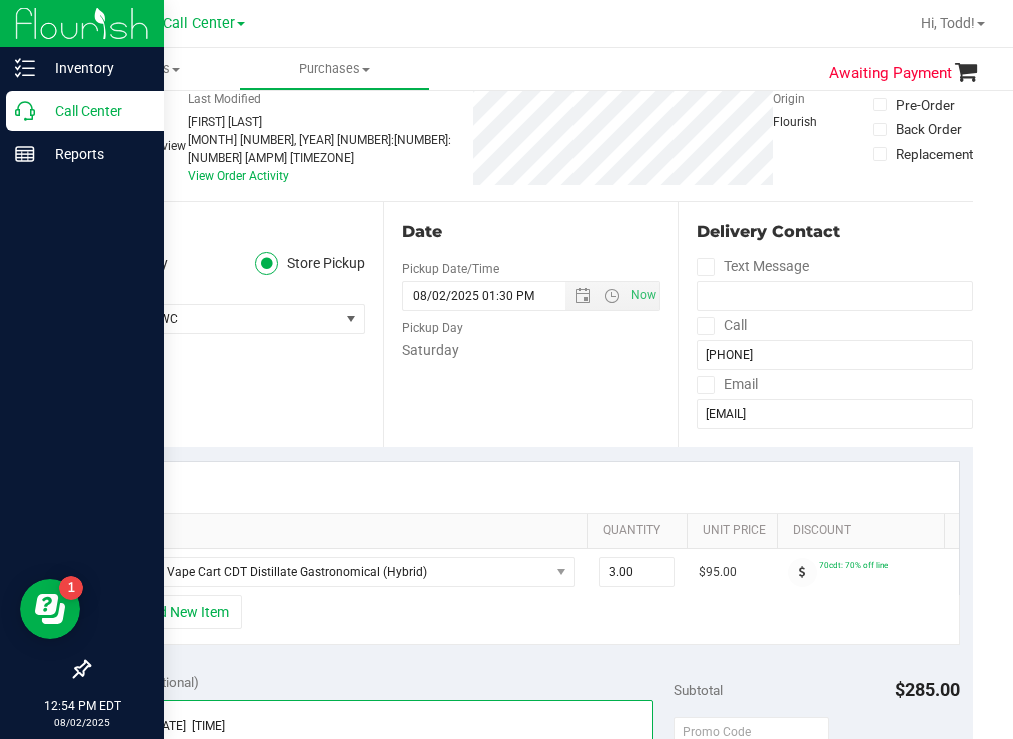 type on "[CITY]
[FIRST] [DATE]  [TIME]" 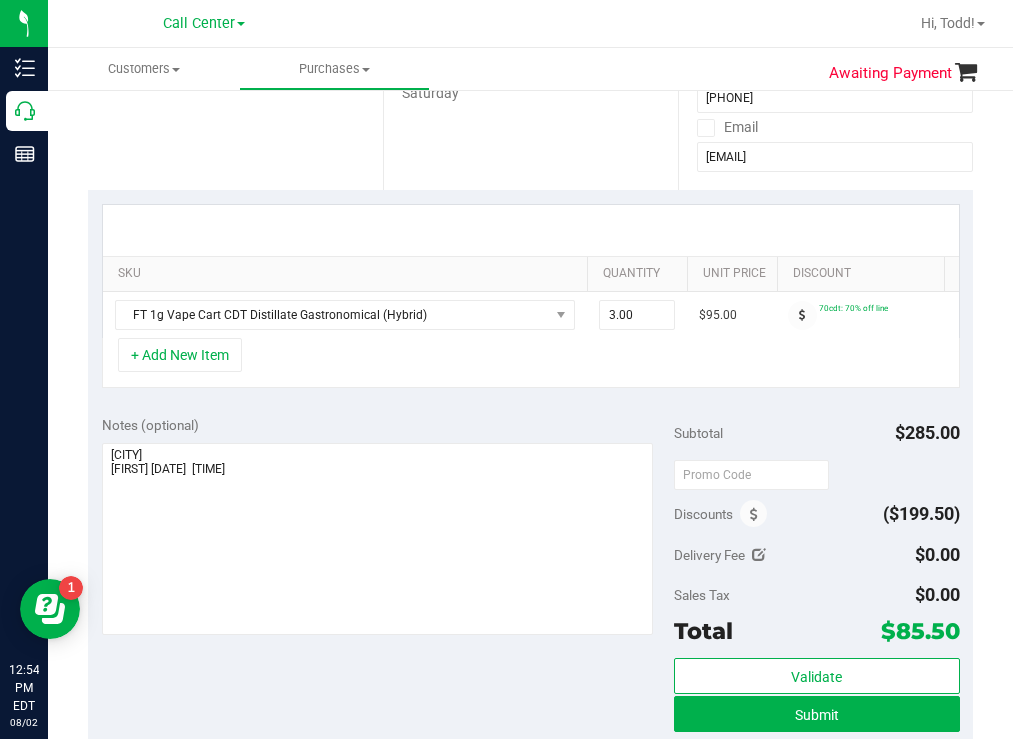 scroll, scrollTop: 400, scrollLeft: 0, axis: vertical 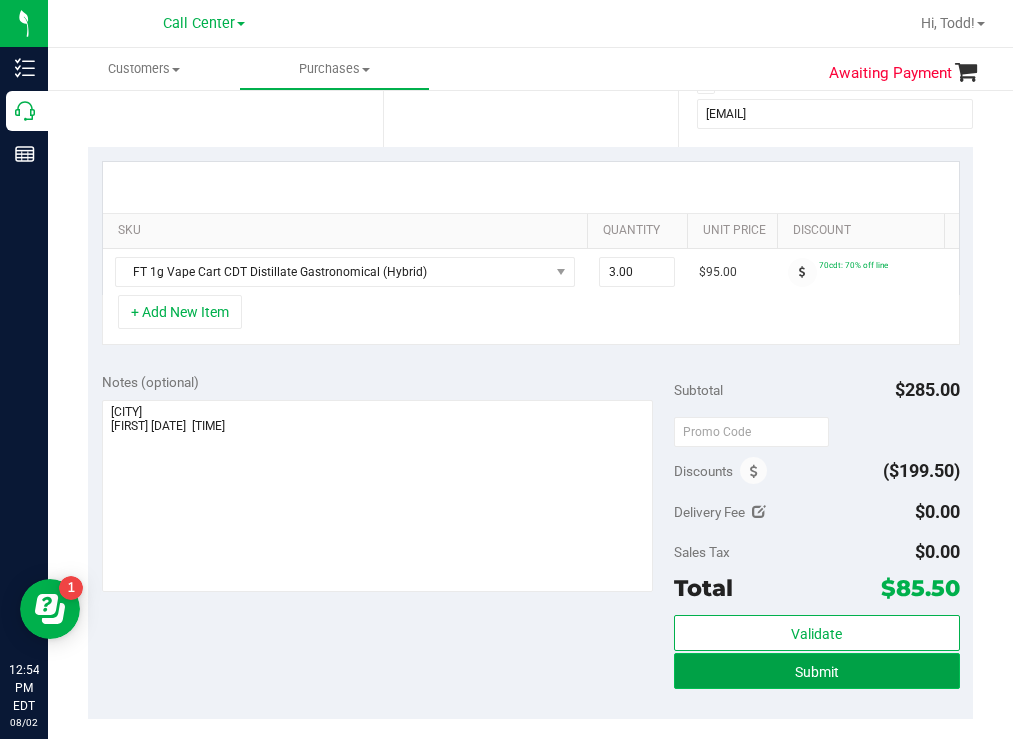 click on "Submit" at bounding box center [817, 671] 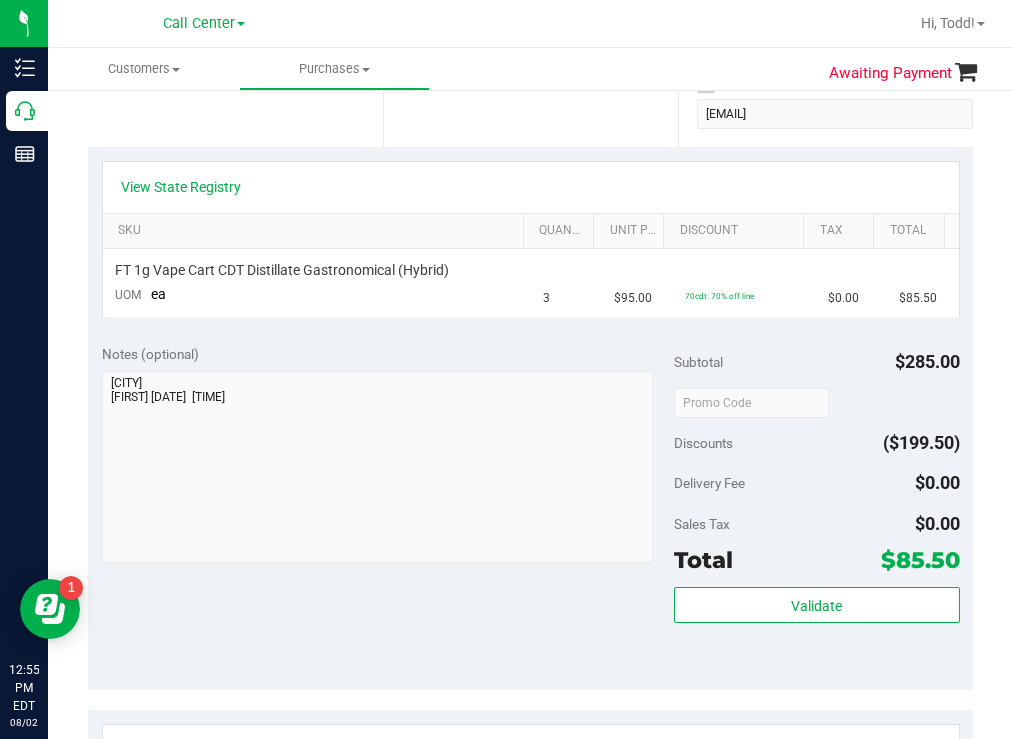drag, startPoint x: 473, startPoint y: 111, endPoint x: 453, endPoint y: 115, distance: 20.396078 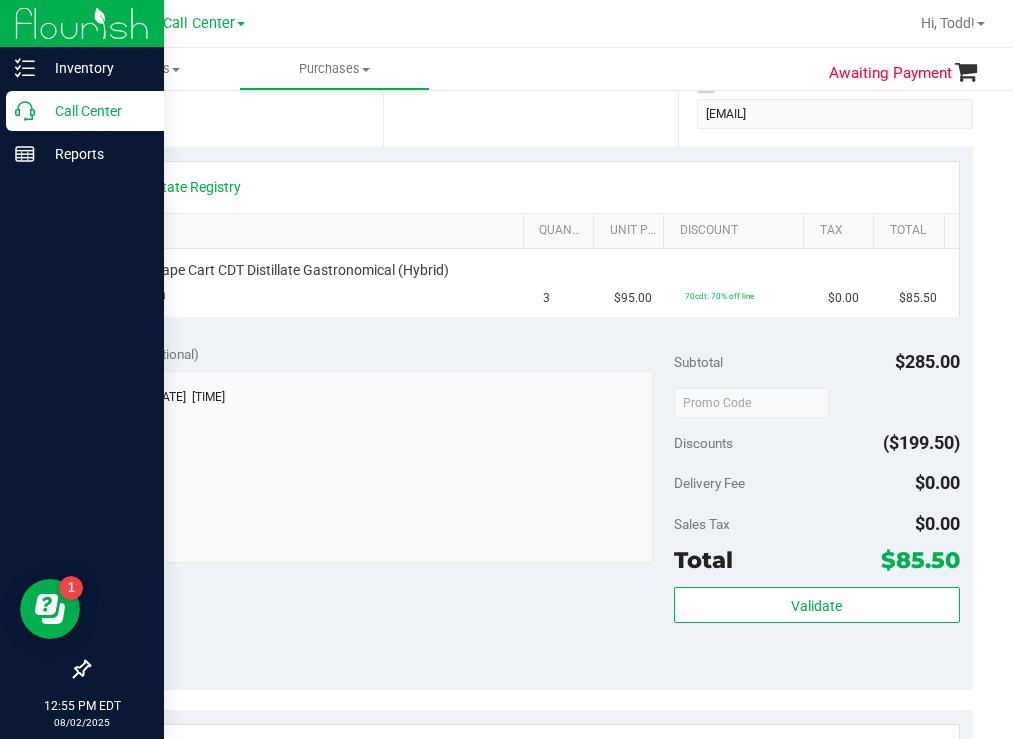 click on "Call Center" at bounding box center [95, 111] 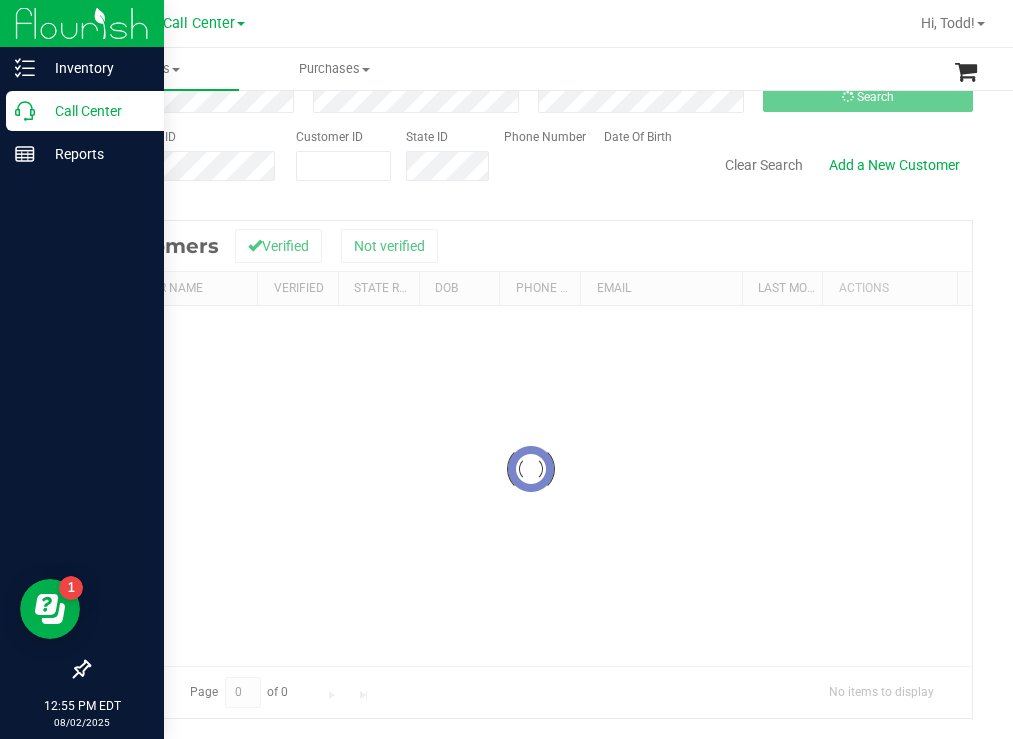 scroll, scrollTop: 0, scrollLeft: 0, axis: both 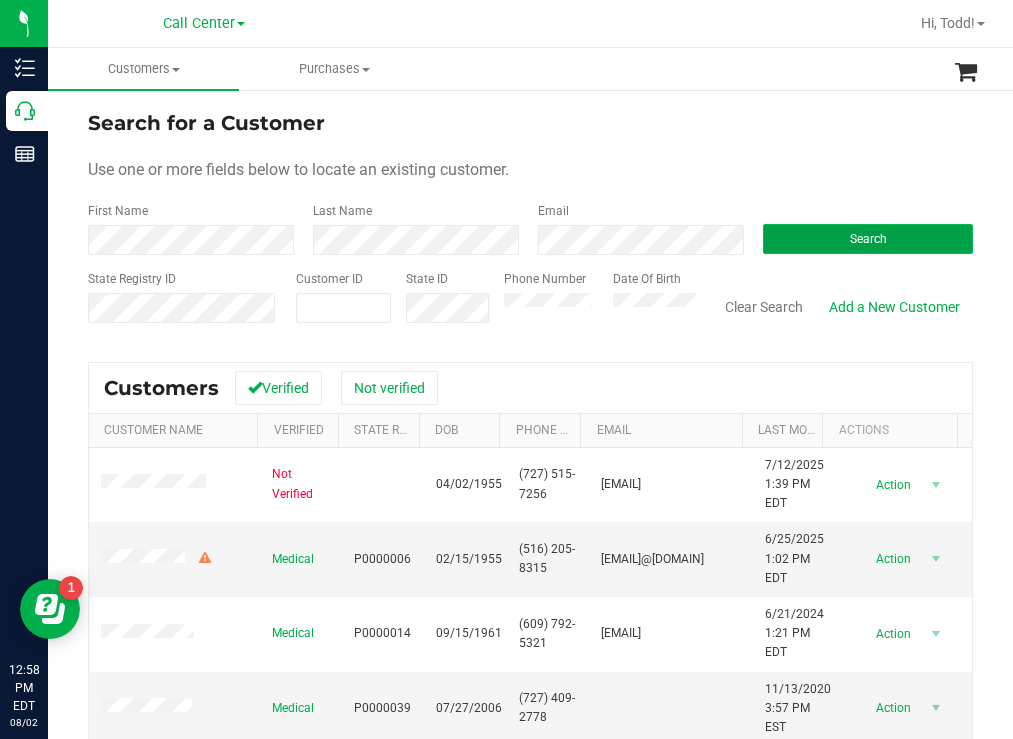 click on "Search" at bounding box center (868, 239) 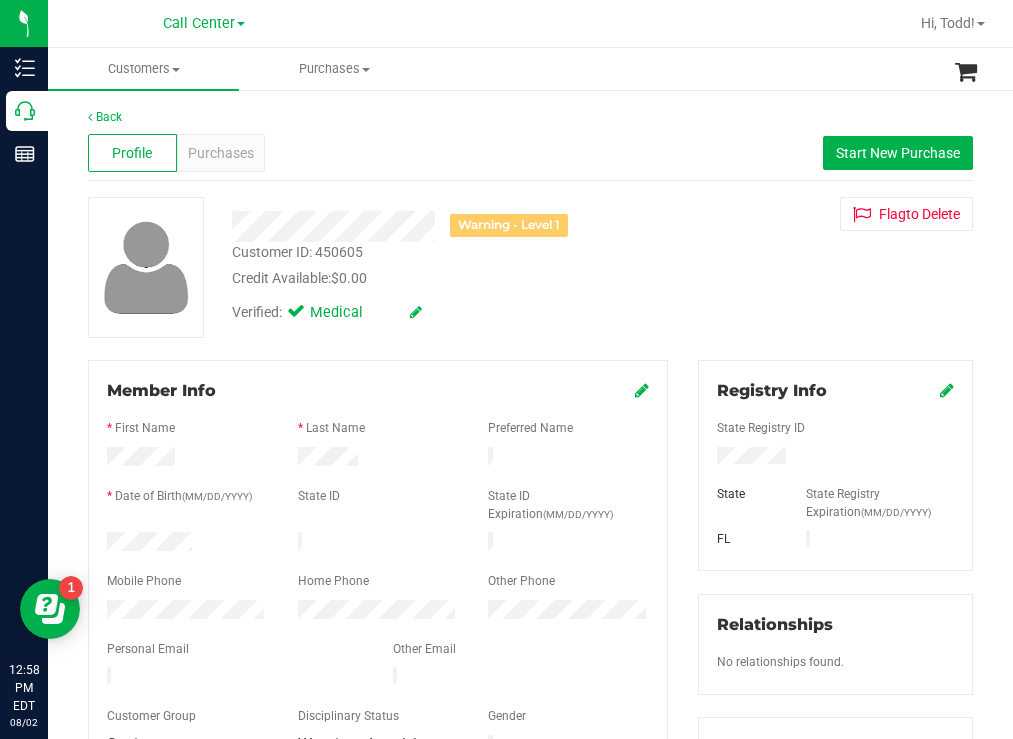 drag, startPoint x: 192, startPoint y: 534, endPoint x: 98, endPoint y: 536, distance: 94.02127 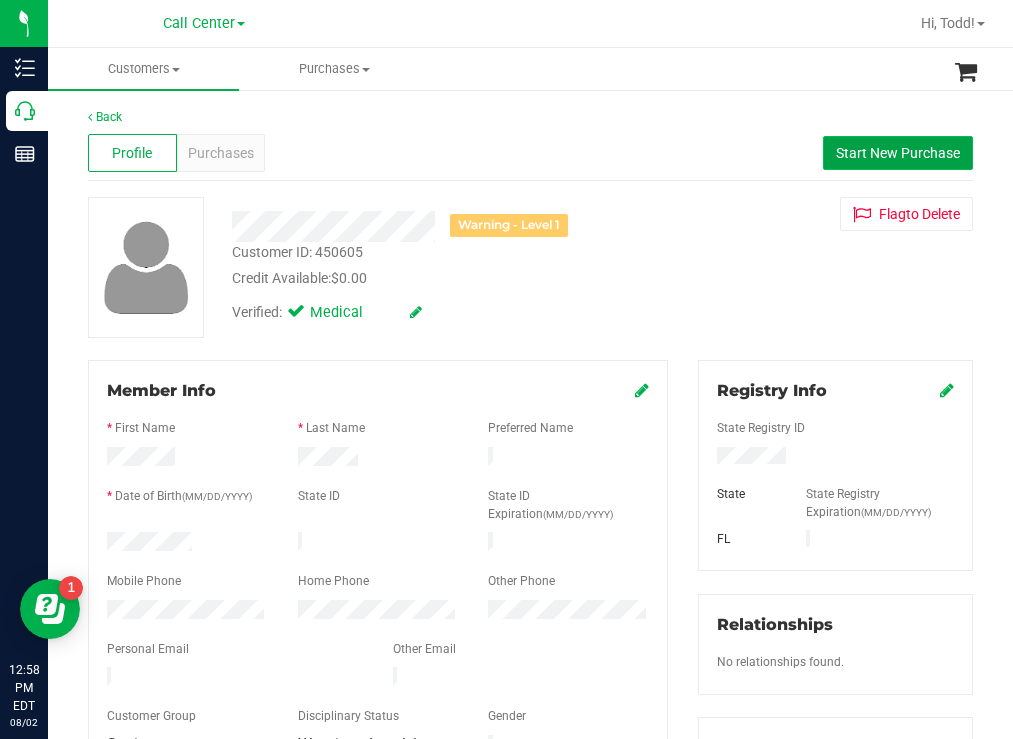 click on "Start New Purchase" at bounding box center (898, 153) 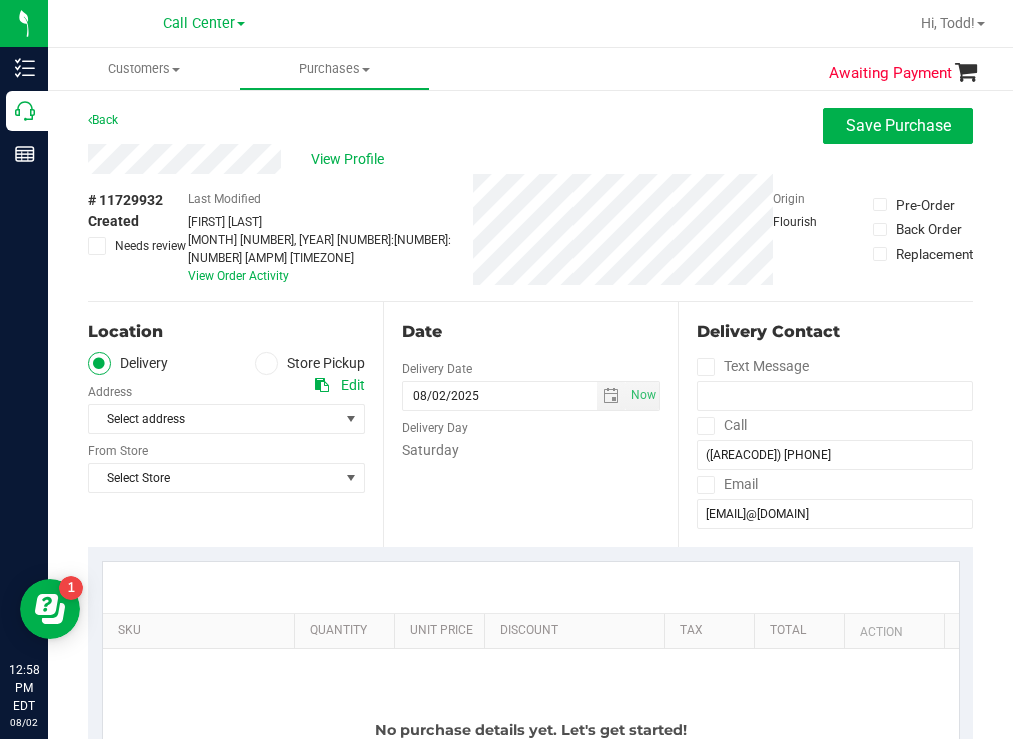 click at bounding box center [266, 363] 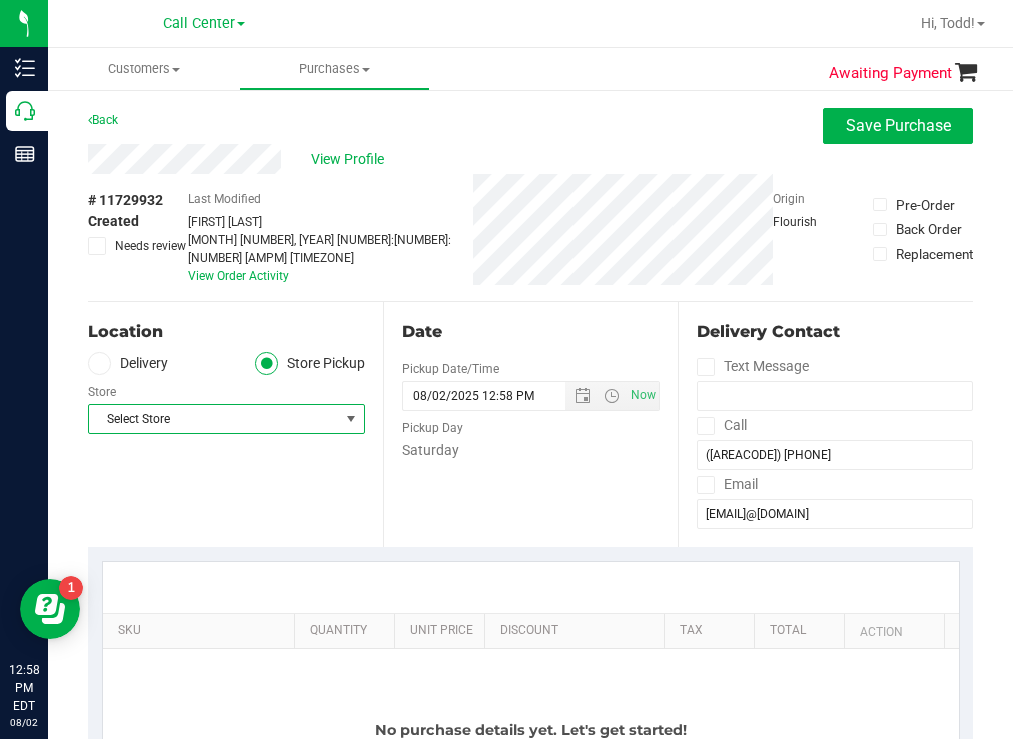 click on "Select Store" at bounding box center (214, 419) 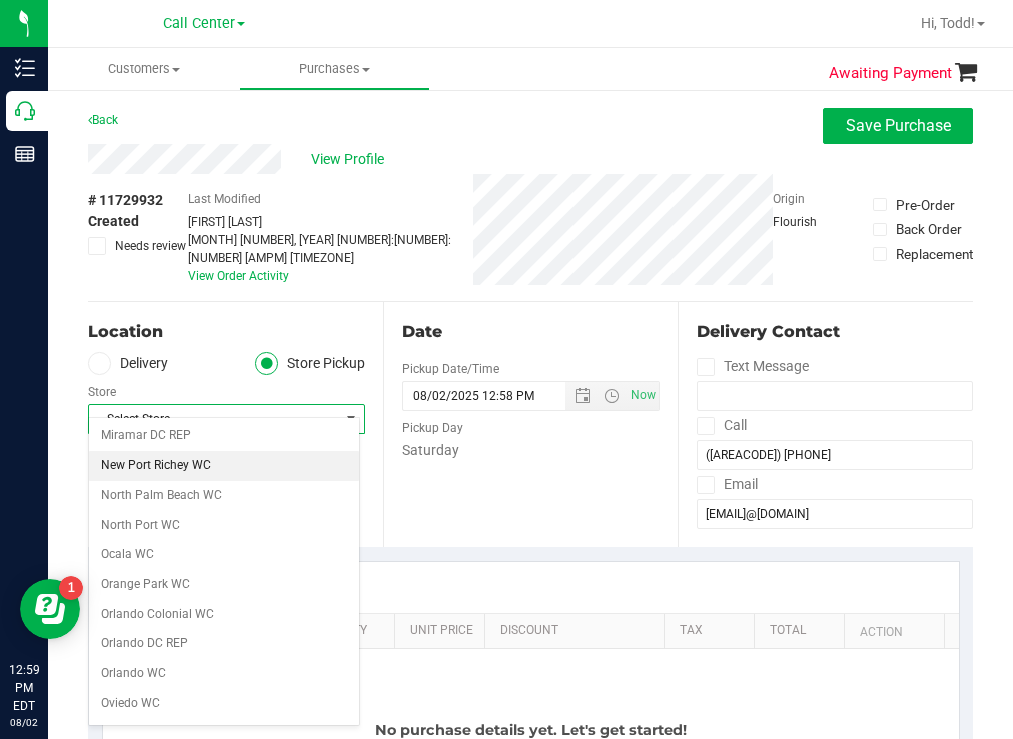 scroll, scrollTop: 800, scrollLeft: 0, axis: vertical 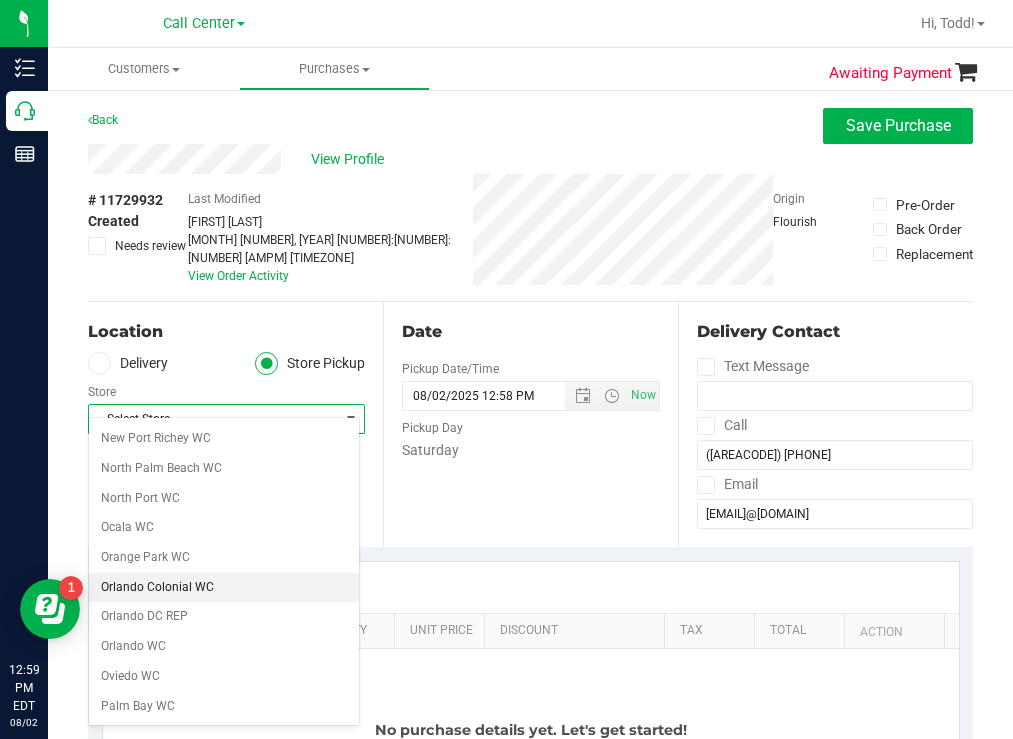 click on "Orlando Colonial WC" at bounding box center [224, 588] 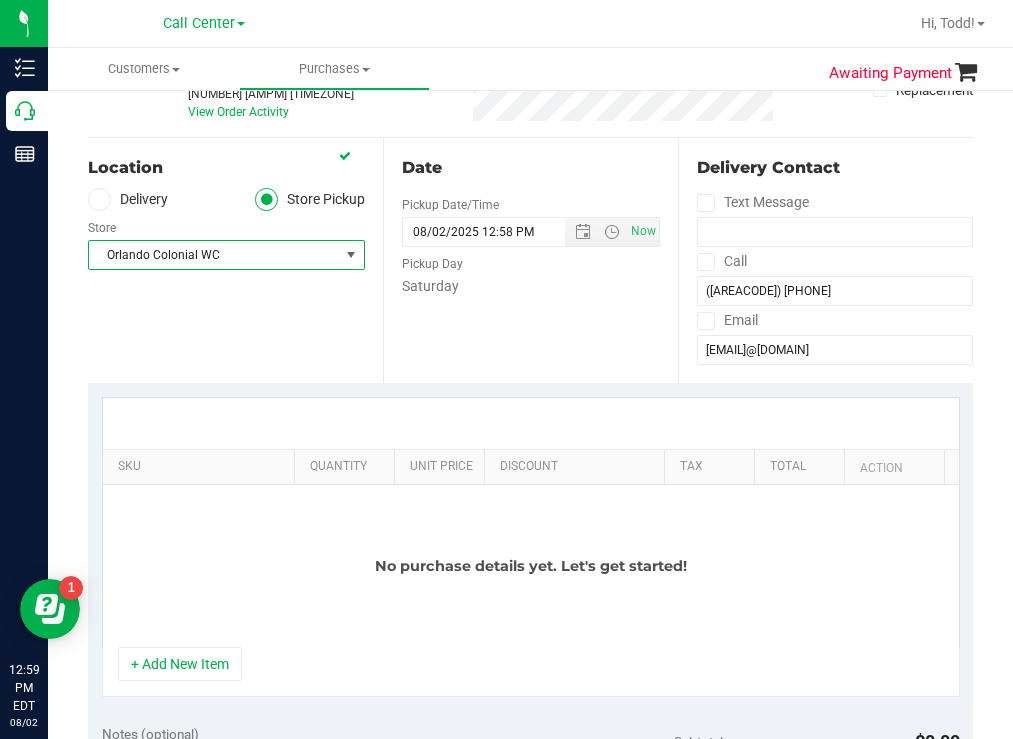 scroll, scrollTop: 200, scrollLeft: 0, axis: vertical 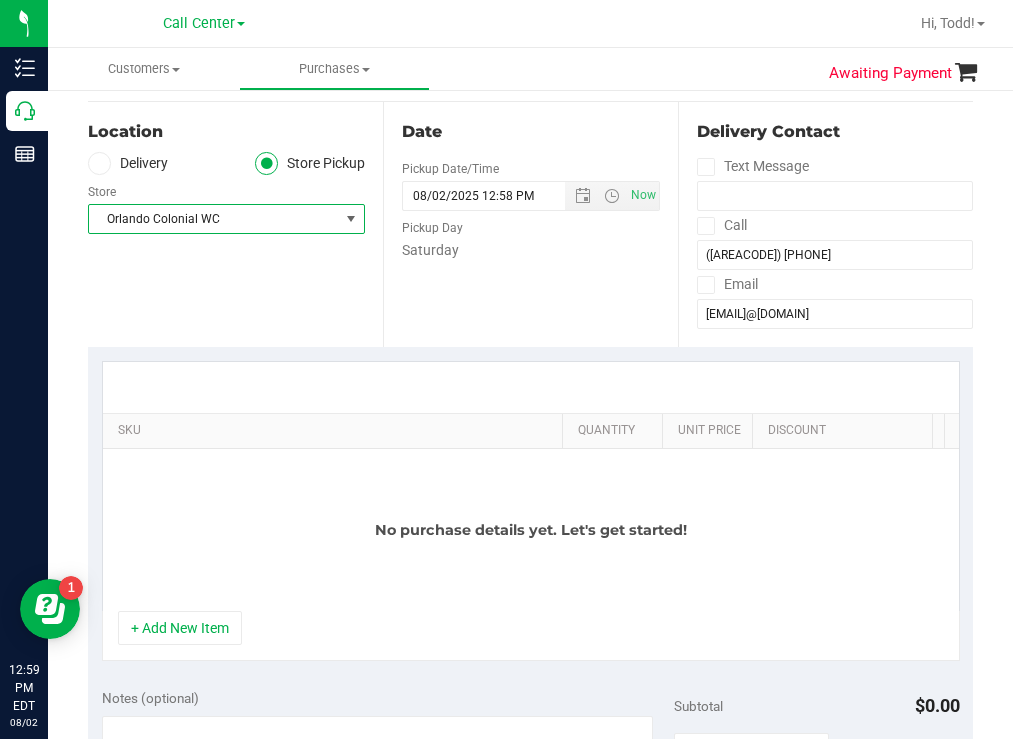 drag, startPoint x: 276, startPoint y: 410, endPoint x: 561, endPoint y: 372, distance: 287.5222 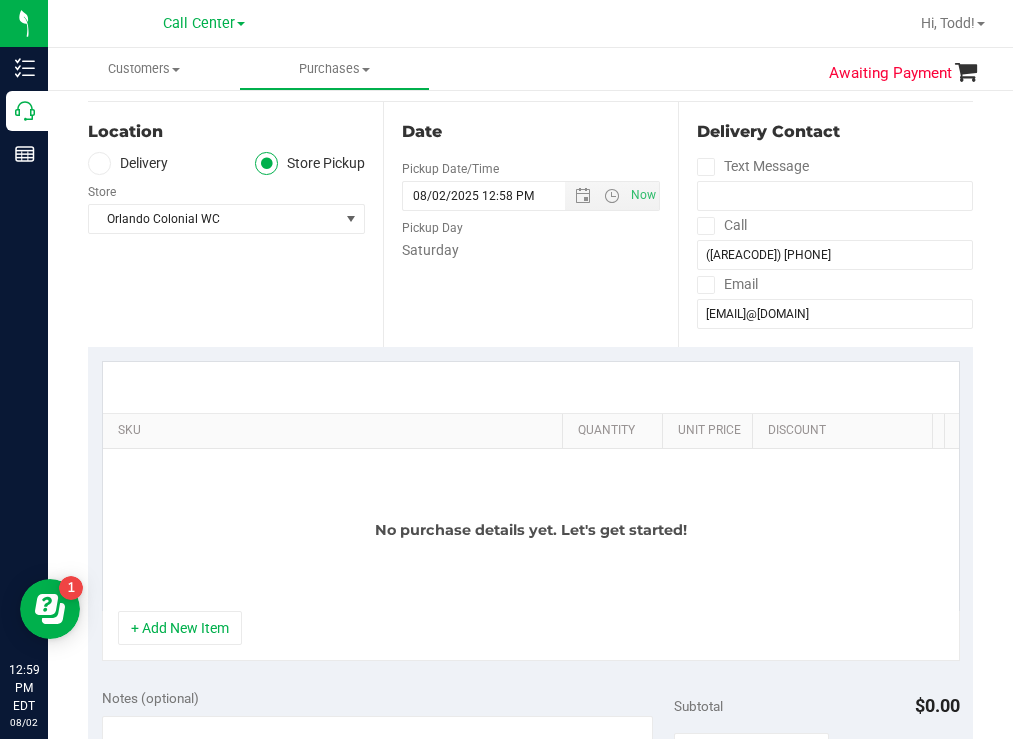 click on "Date
Pickup Date/Time
08/02/2025
Now
08/02/2025 12:58 PM
Now
Pickup Day
Saturday" at bounding box center [530, 224] 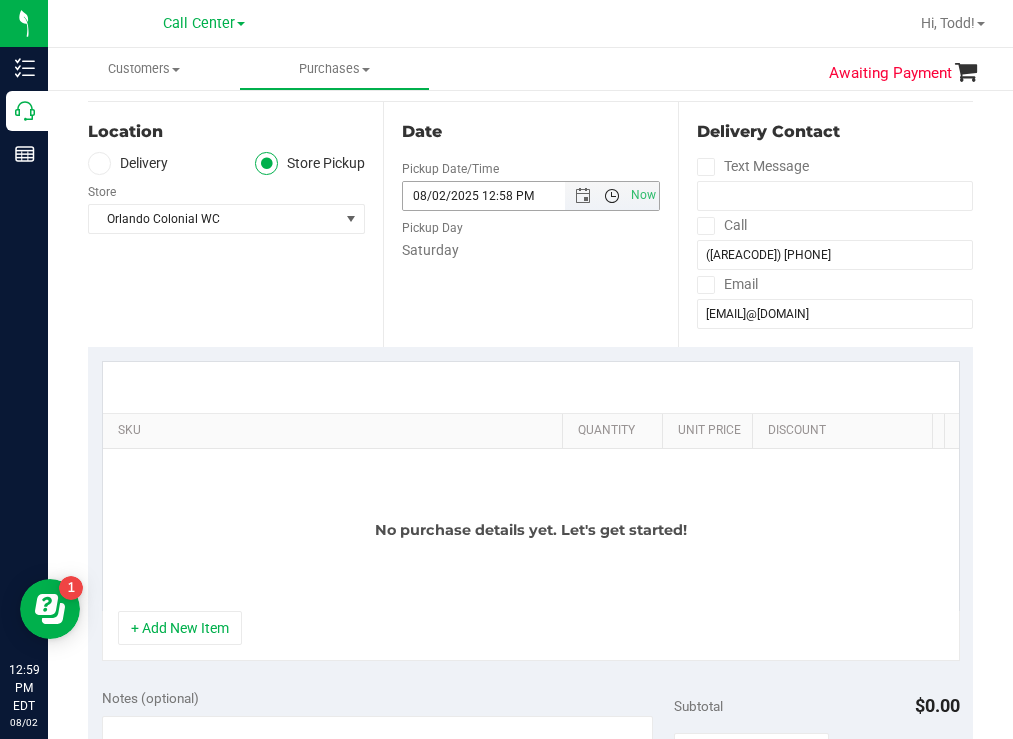 click at bounding box center [612, 196] 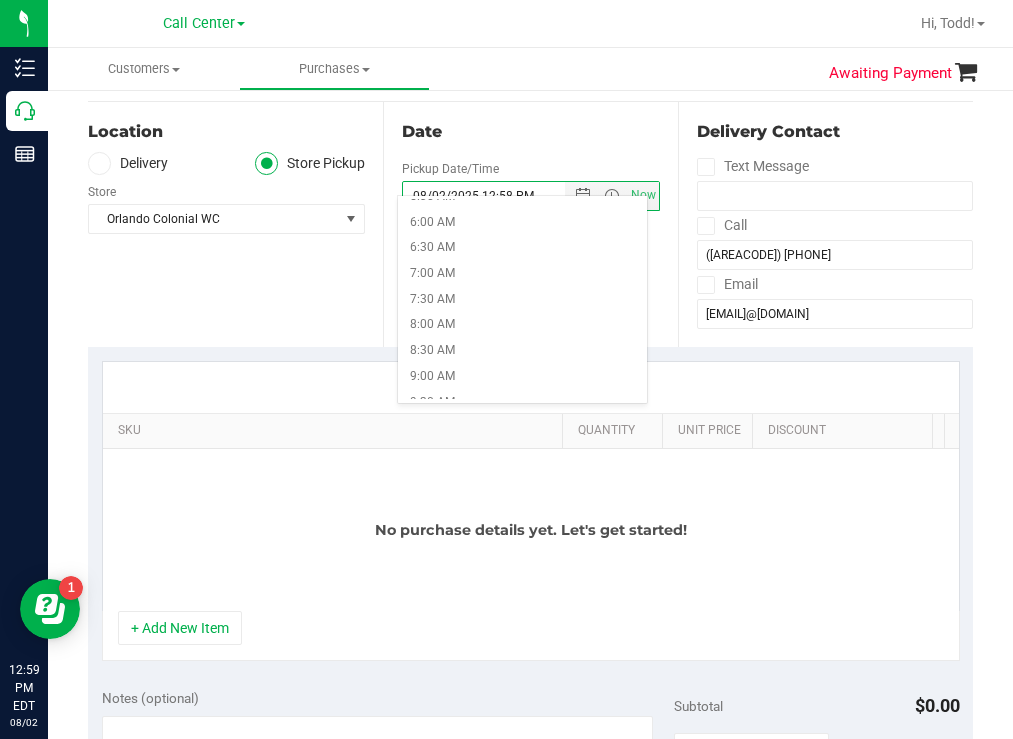 scroll, scrollTop: 300, scrollLeft: 0, axis: vertical 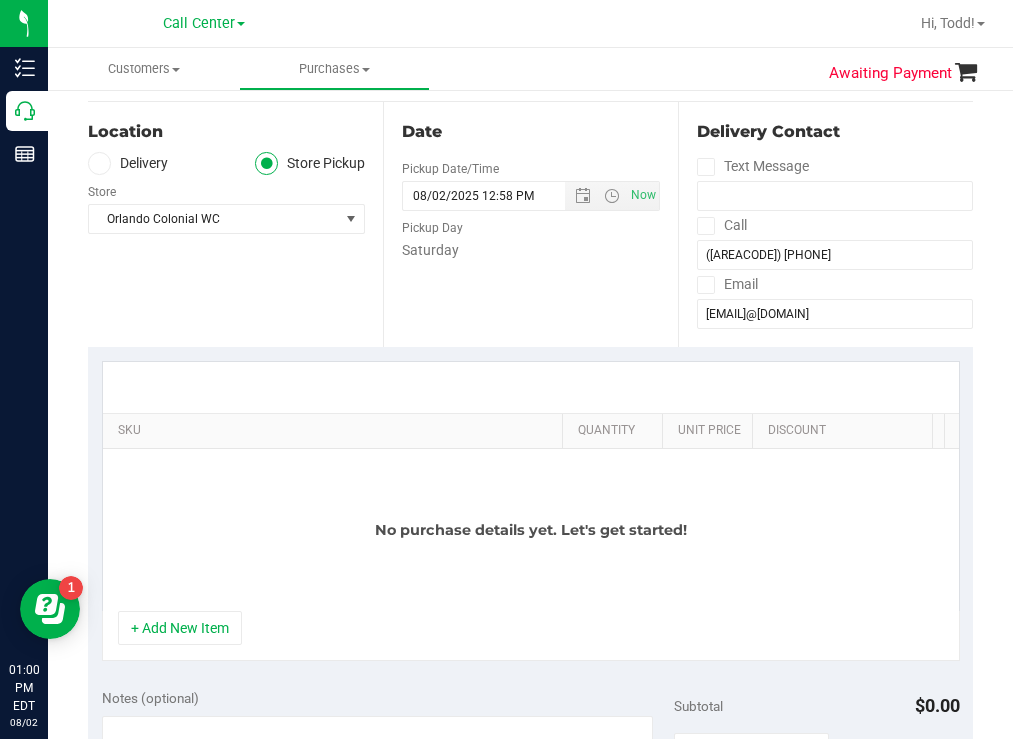 click on "Date
Pickup Date/Time
08/02/2025
Now
08/02/2025 12:58 PM
Now
Pickup Day
Saturday" at bounding box center [530, 224] 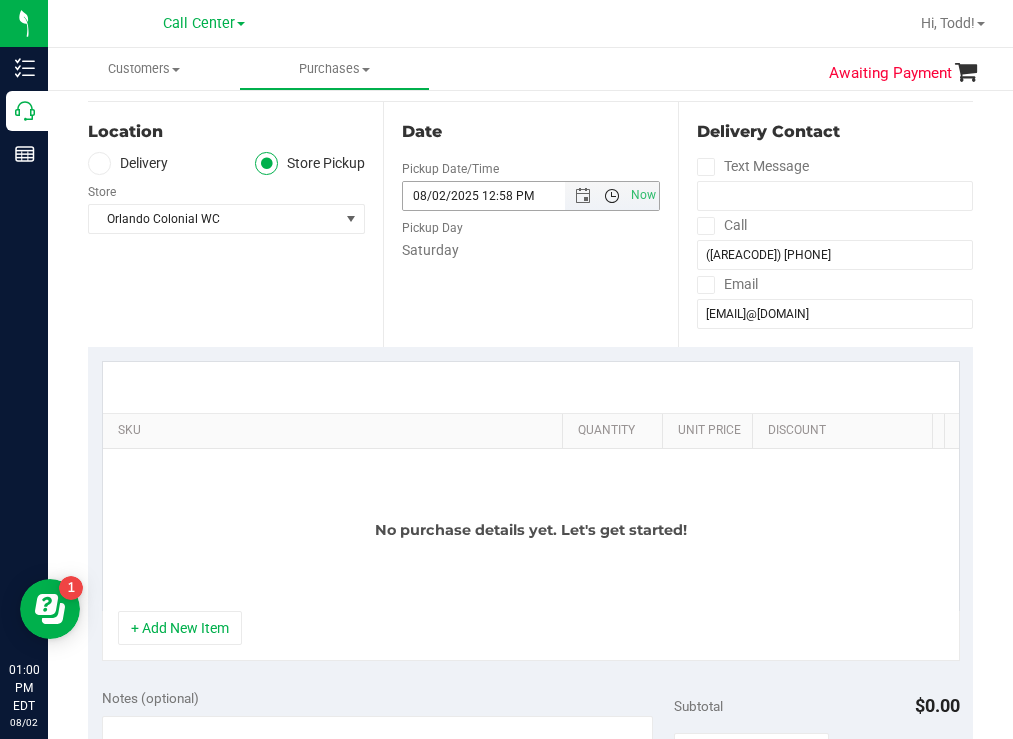 click at bounding box center (612, 196) 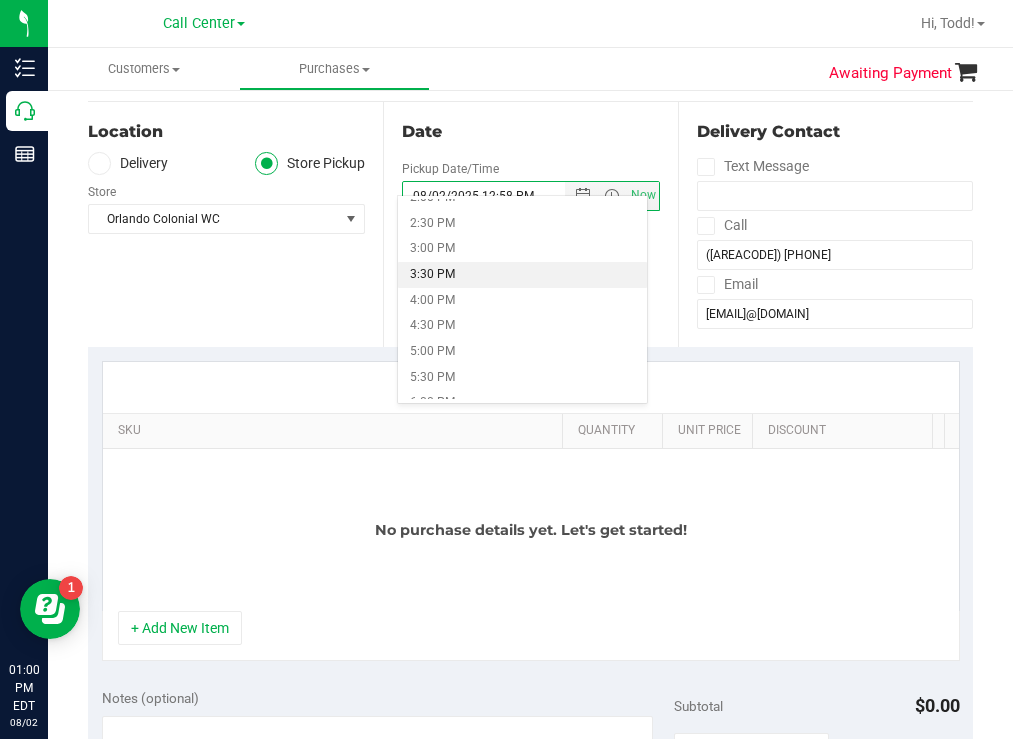 scroll, scrollTop: 634, scrollLeft: 0, axis: vertical 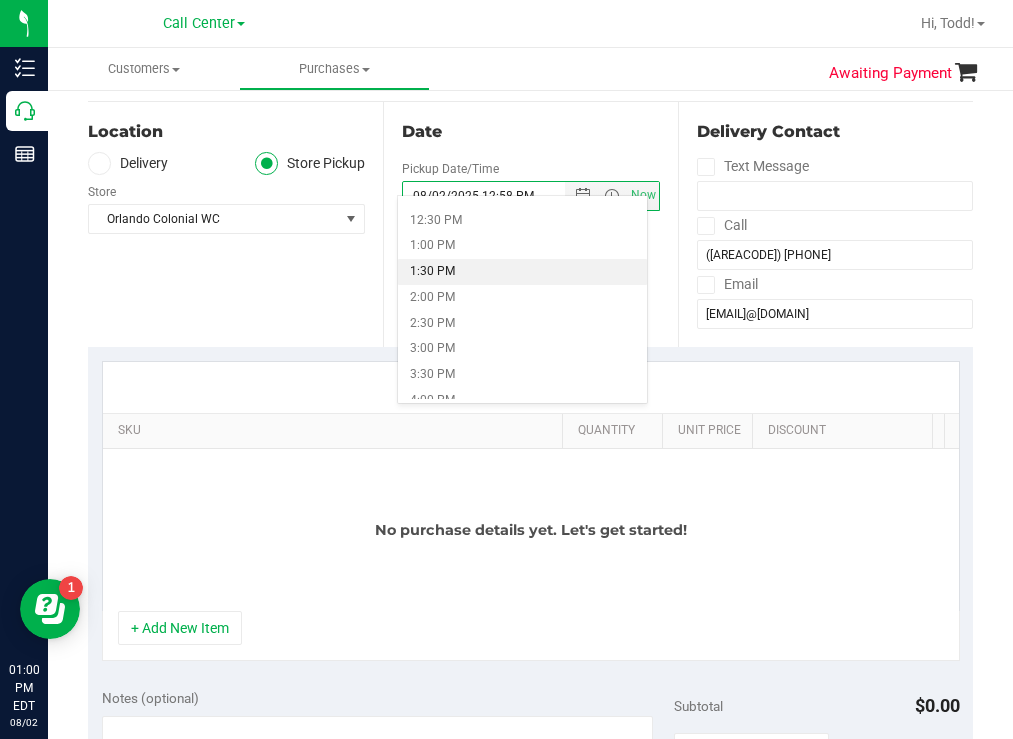click on "1:30 PM" at bounding box center (522, 272) 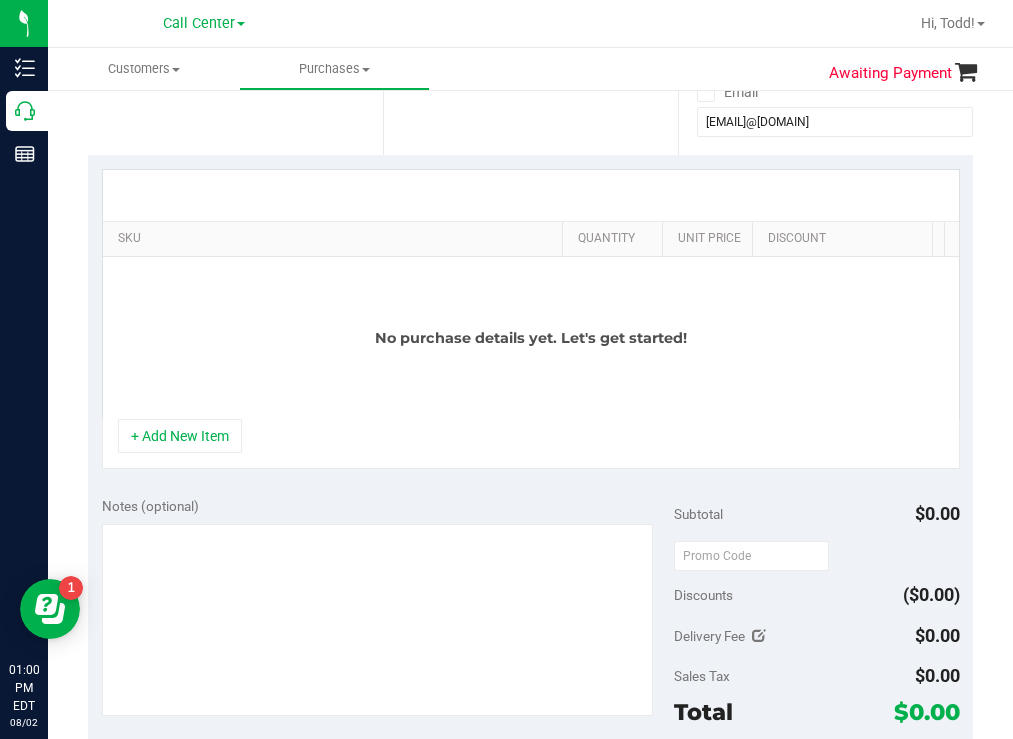 scroll, scrollTop: 400, scrollLeft: 0, axis: vertical 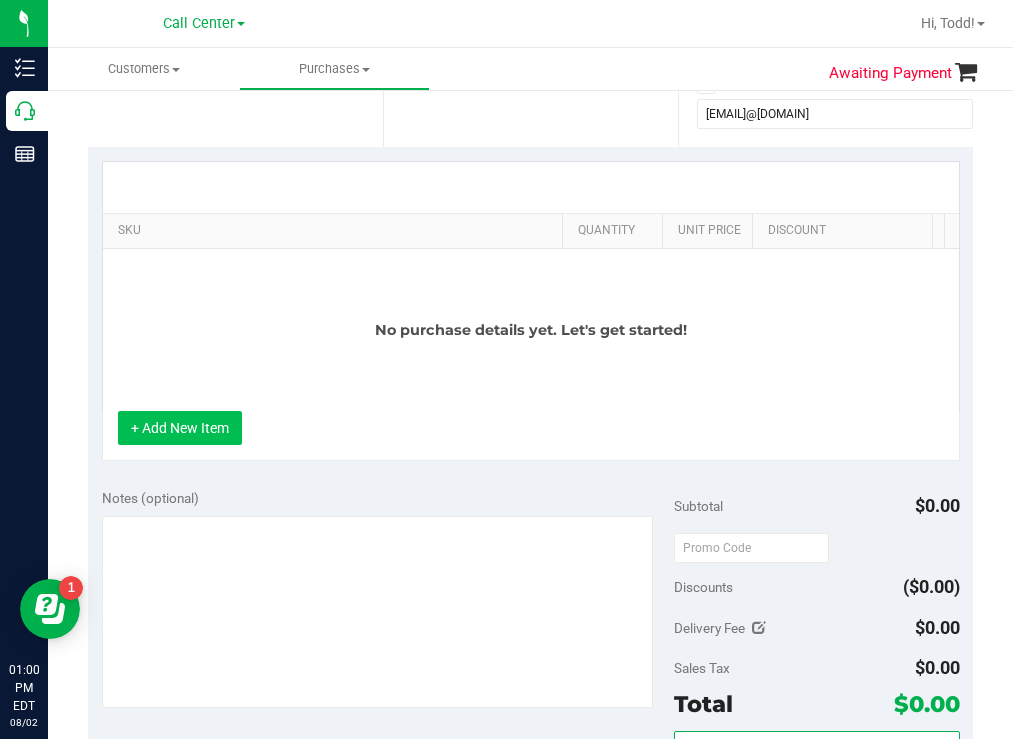 click on "+ Add New Item" at bounding box center (180, 428) 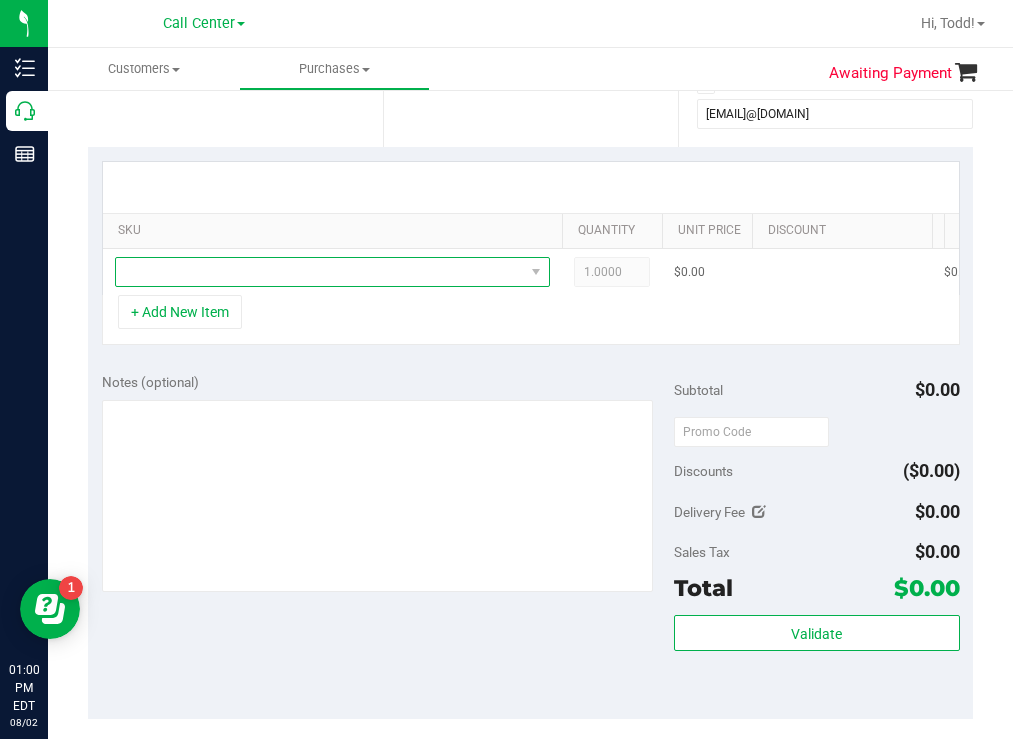 click at bounding box center [320, 272] 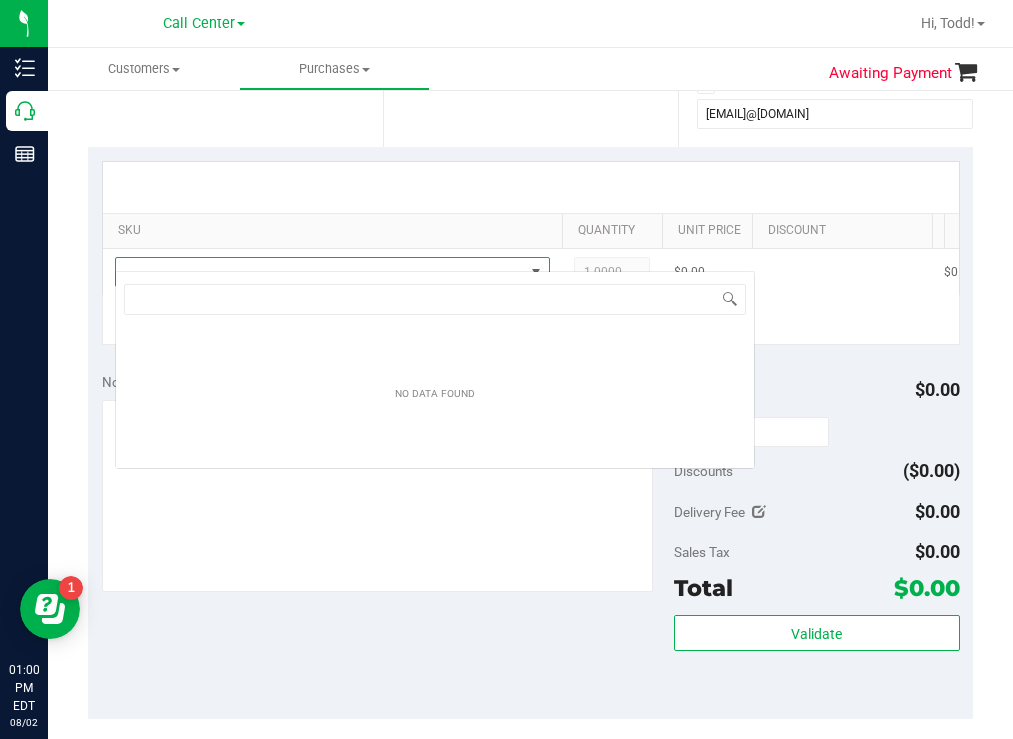scroll, scrollTop: 99970, scrollLeft: 99565, axis: both 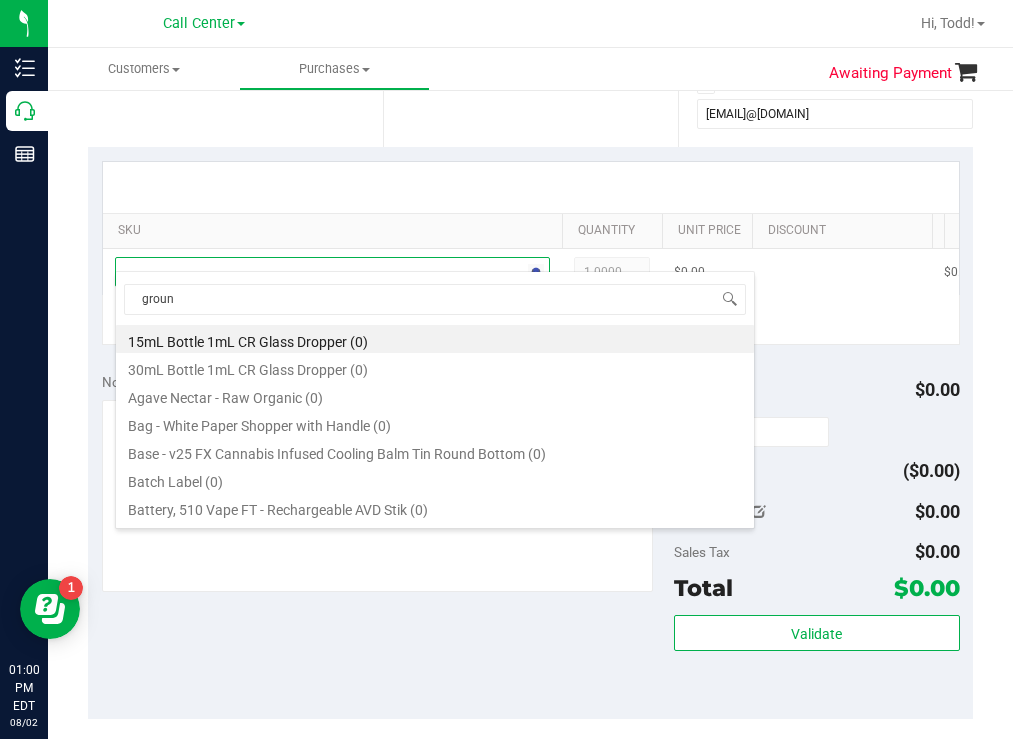 type on "ground" 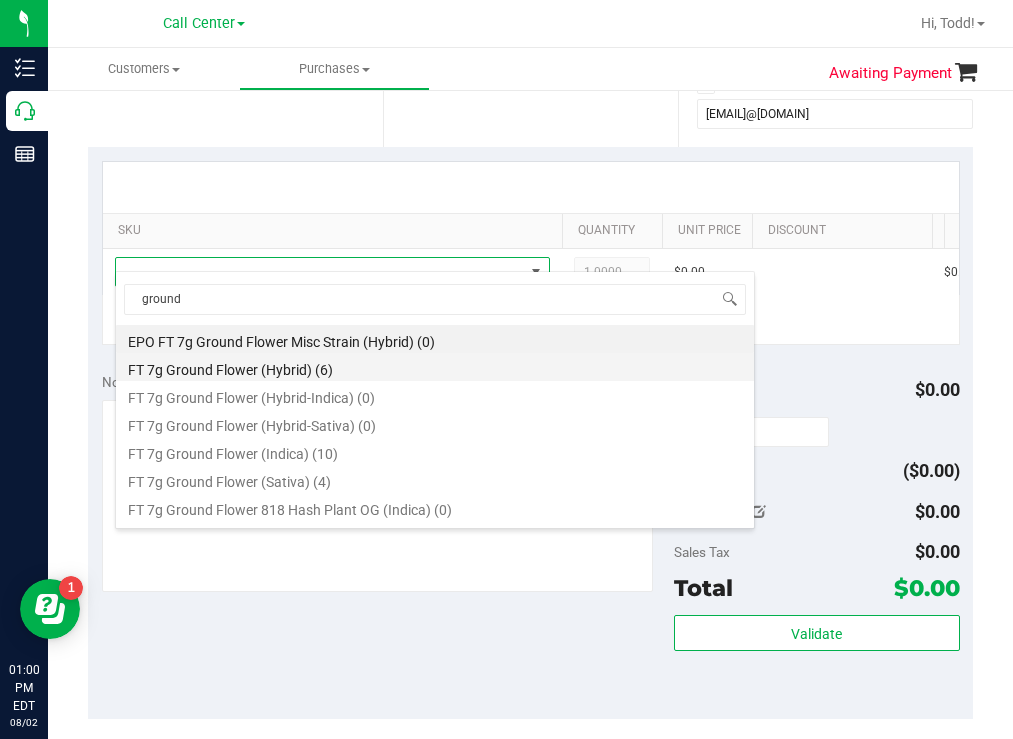 click on "FT 7g Ground Flower (Hybrid) (6)" at bounding box center (435, 367) 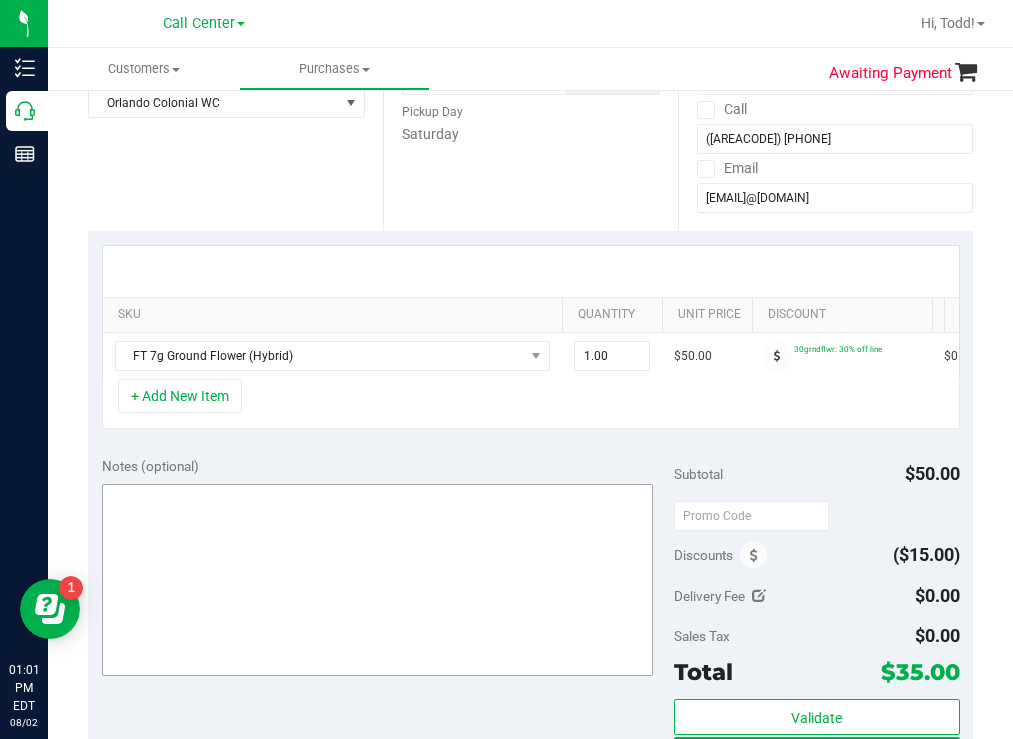 scroll, scrollTop: 200, scrollLeft: 0, axis: vertical 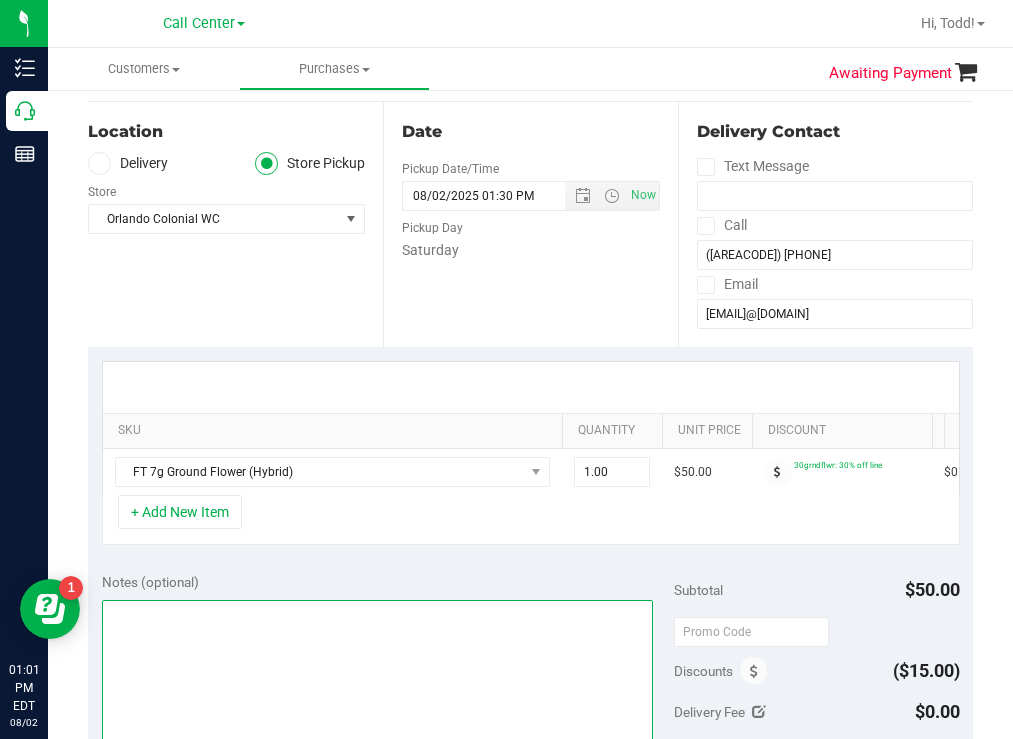 click at bounding box center [378, 696] 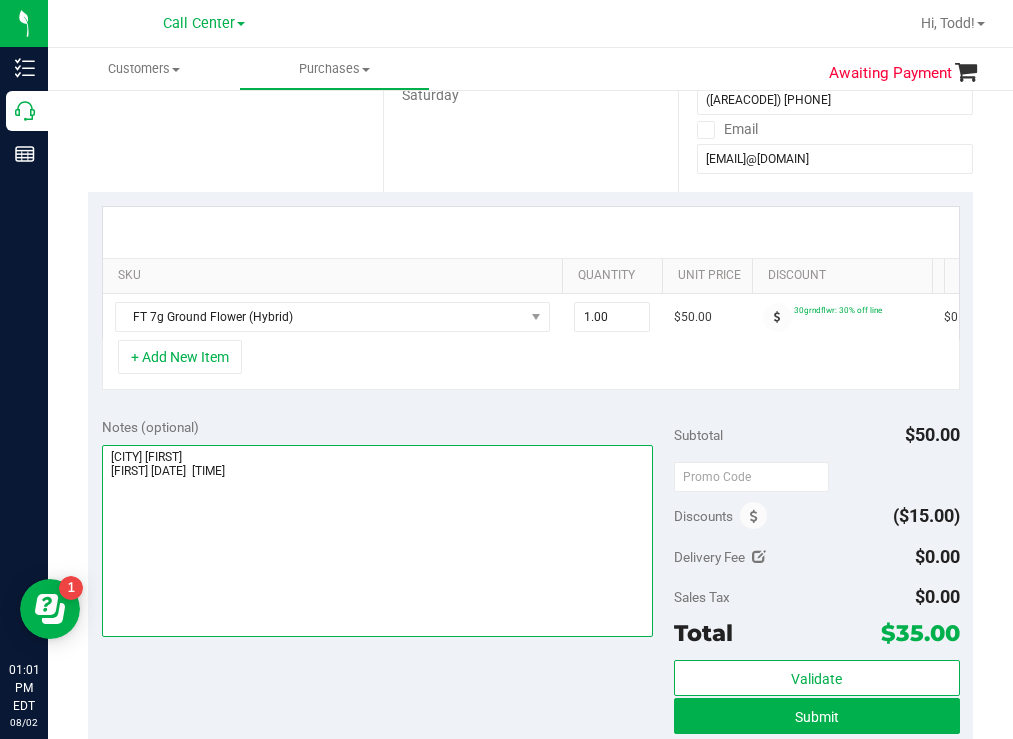 scroll, scrollTop: 500, scrollLeft: 0, axis: vertical 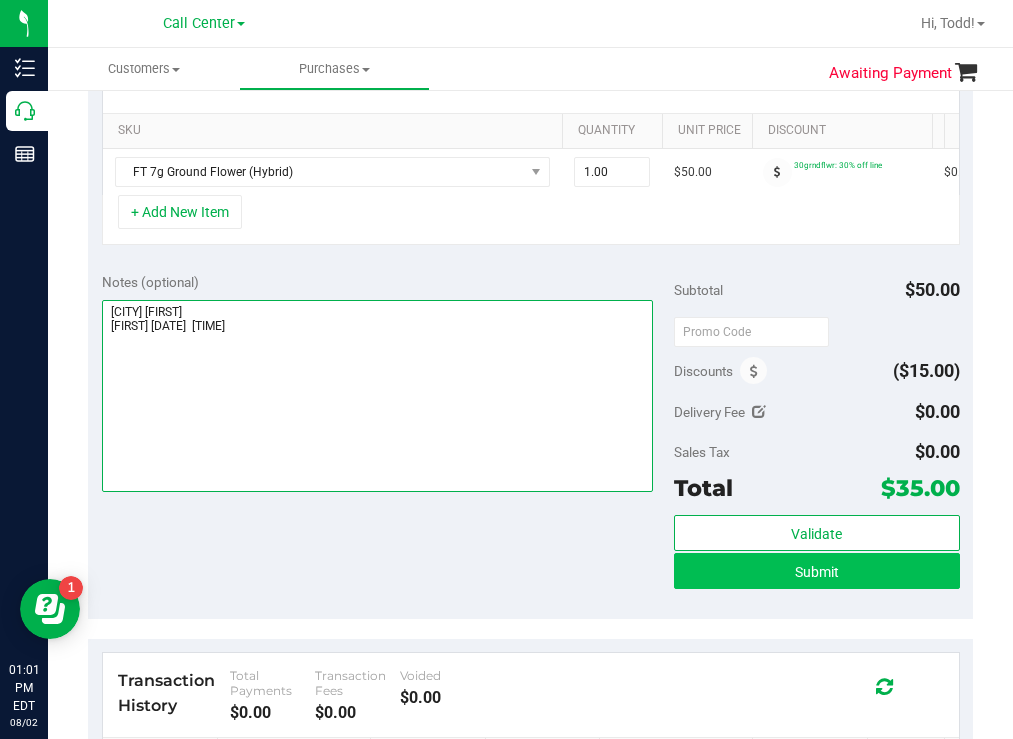 type on "[CITY] [FIRST]
[FIRST] [DATE]  [TIME]" 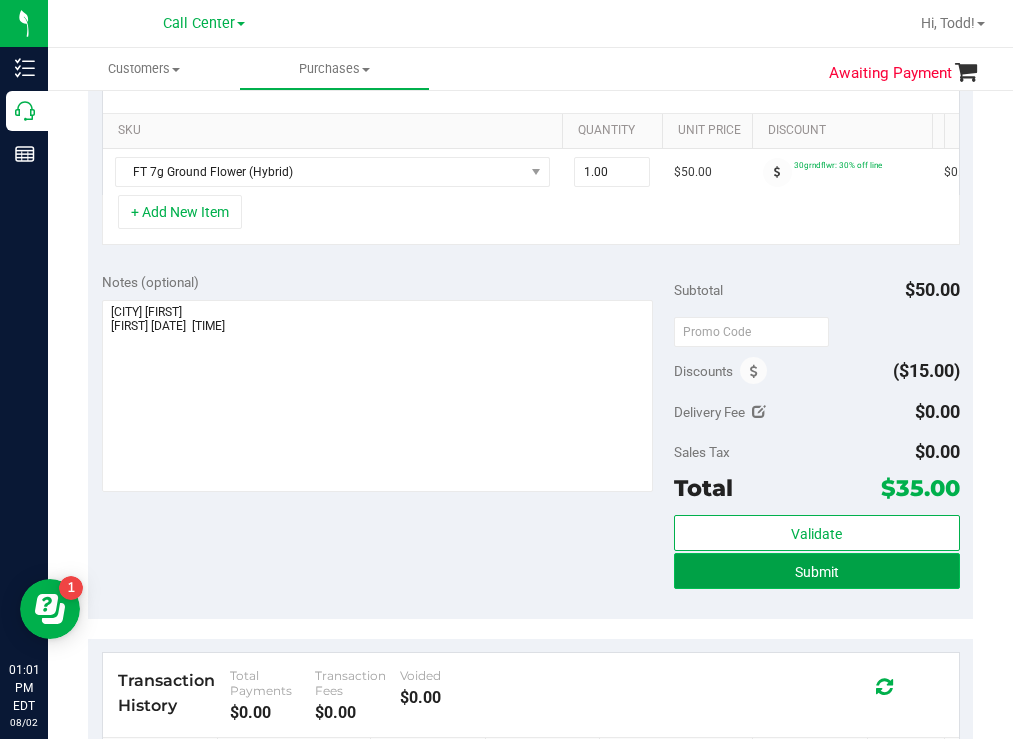 click on "Submit" at bounding box center (817, 571) 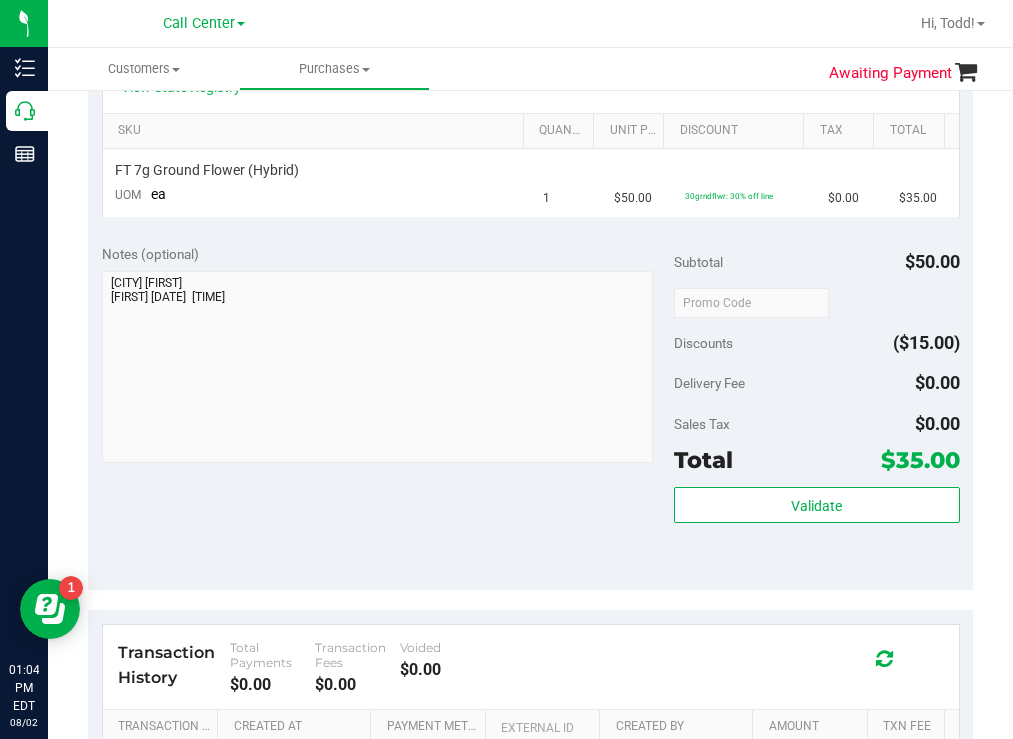 drag, startPoint x: 536, startPoint y: 43, endPoint x: 481, endPoint y: 43, distance: 55 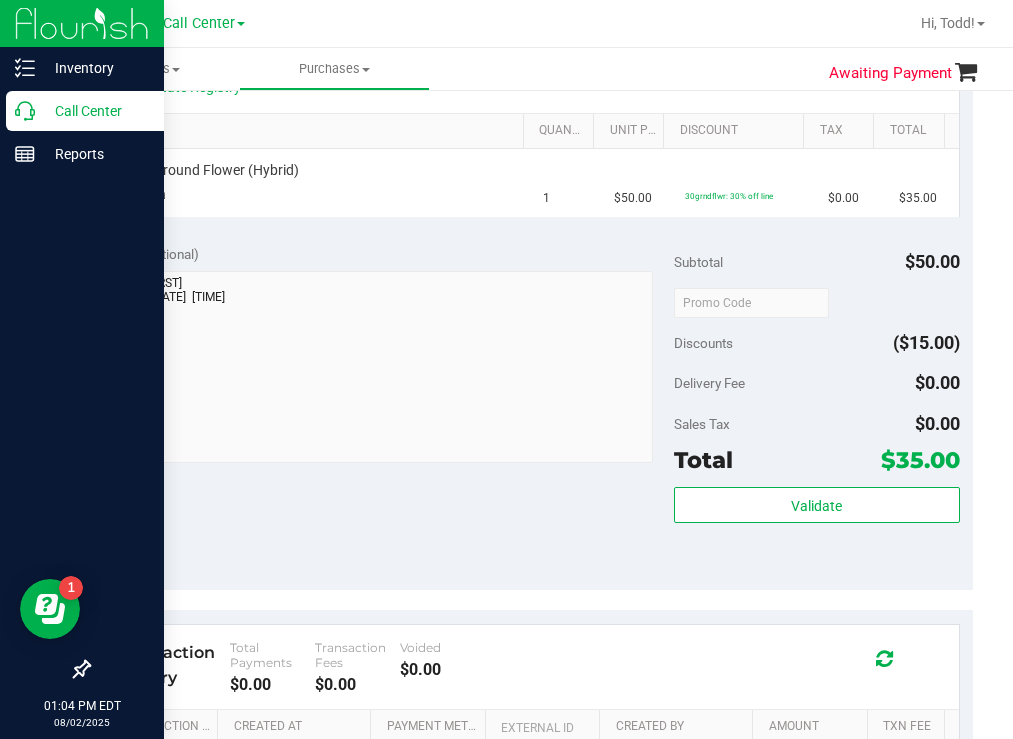 click on "Call Center" at bounding box center [95, 111] 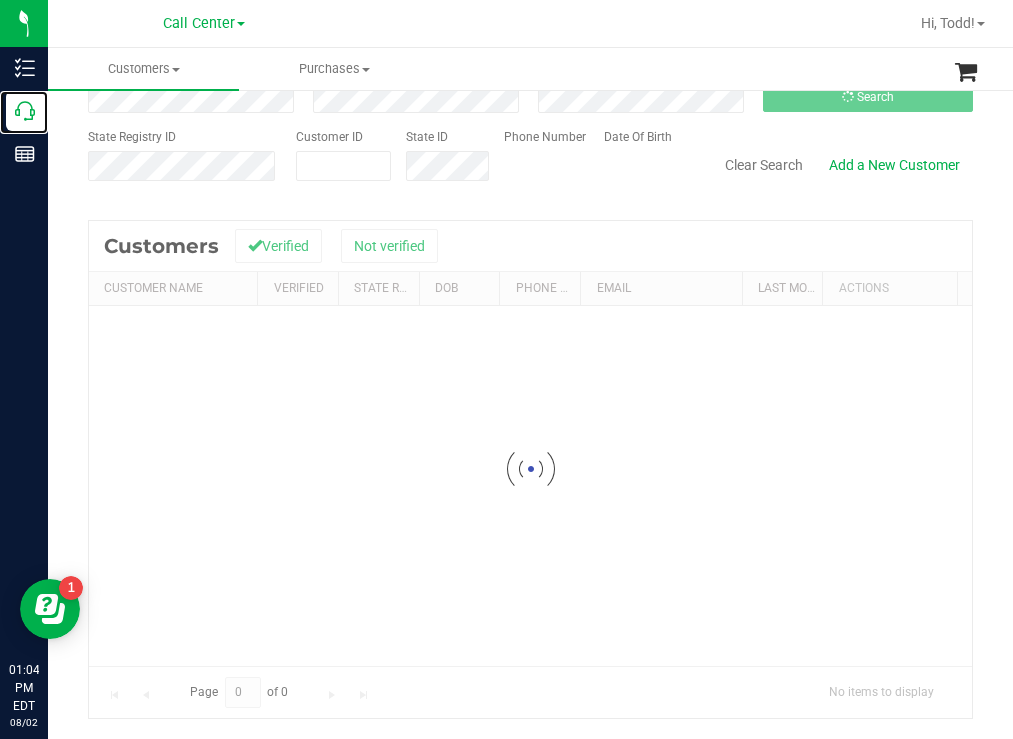 scroll, scrollTop: 0, scrollLeft: 0, axis: both 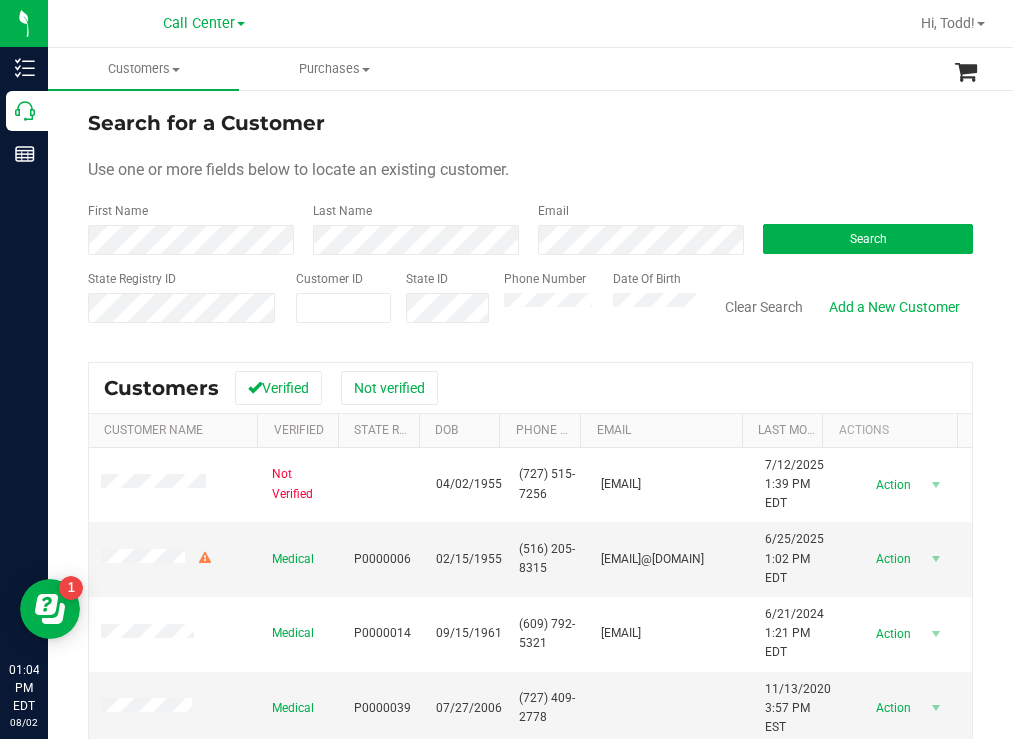 drag, startPoint x: 275, startPoint y: 302, endPoint x: 416, endPoint y: 259, distance: 147.411 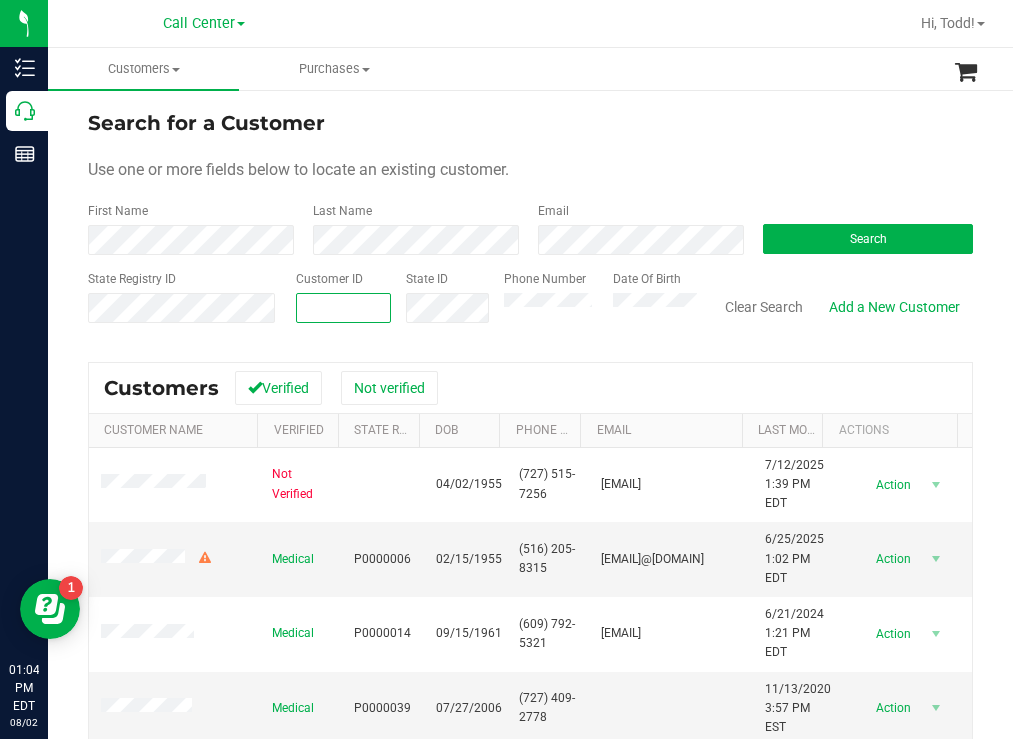 paste on "129655" 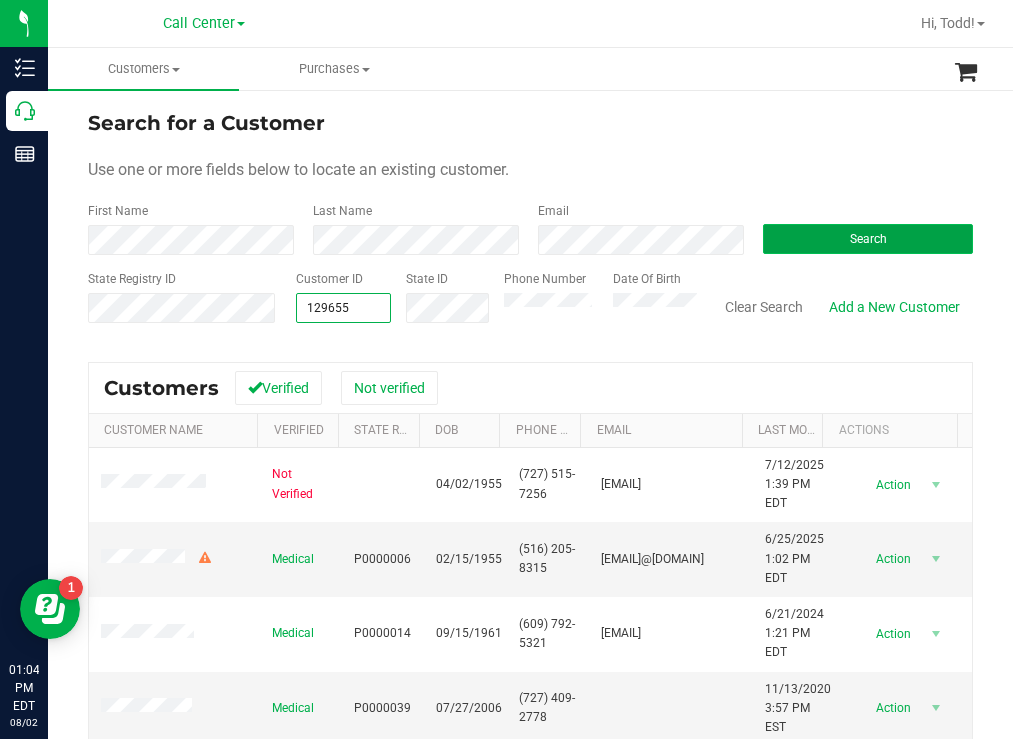 type on "129655" 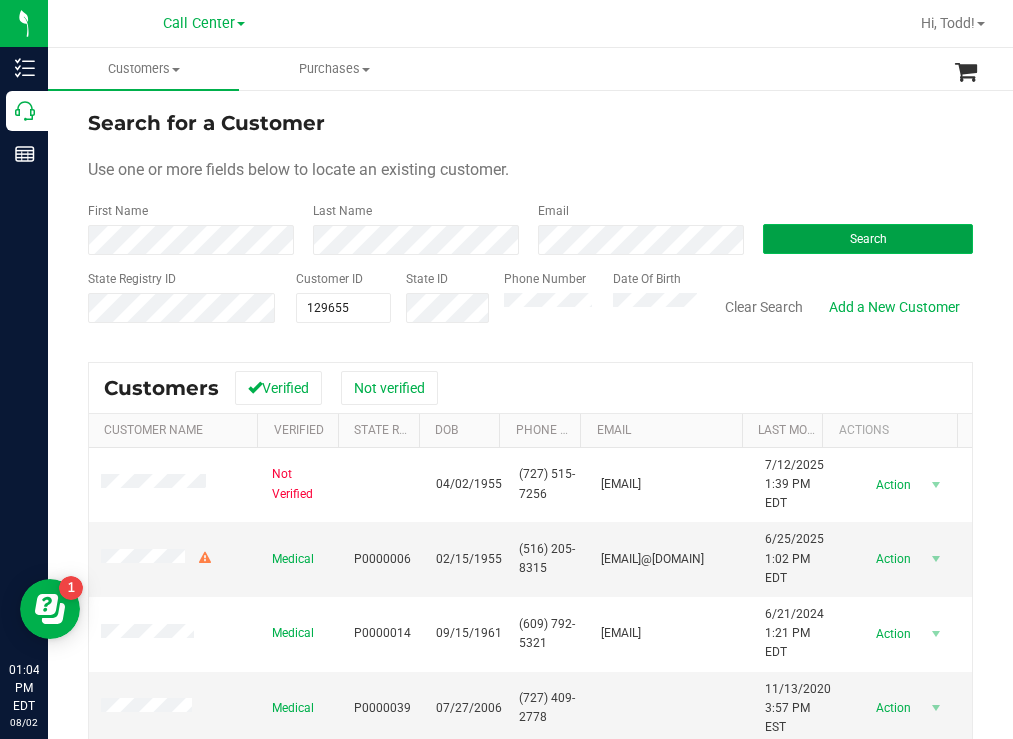click on "Search" at bounding box center [868, 239] 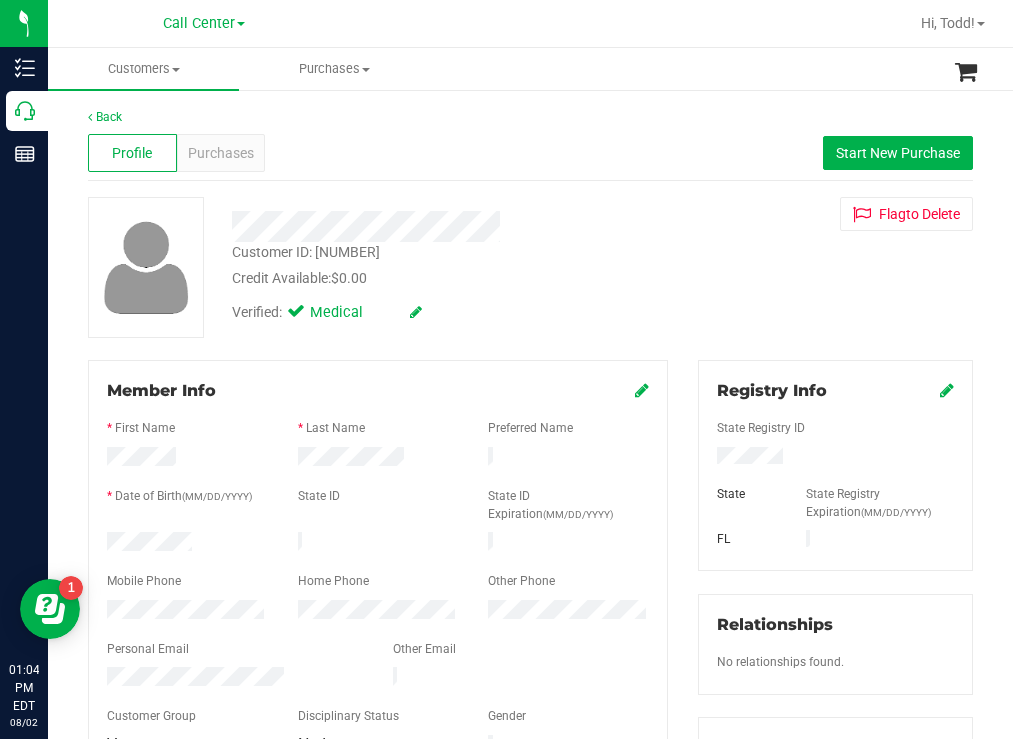 click at bounding box center [187, 544] 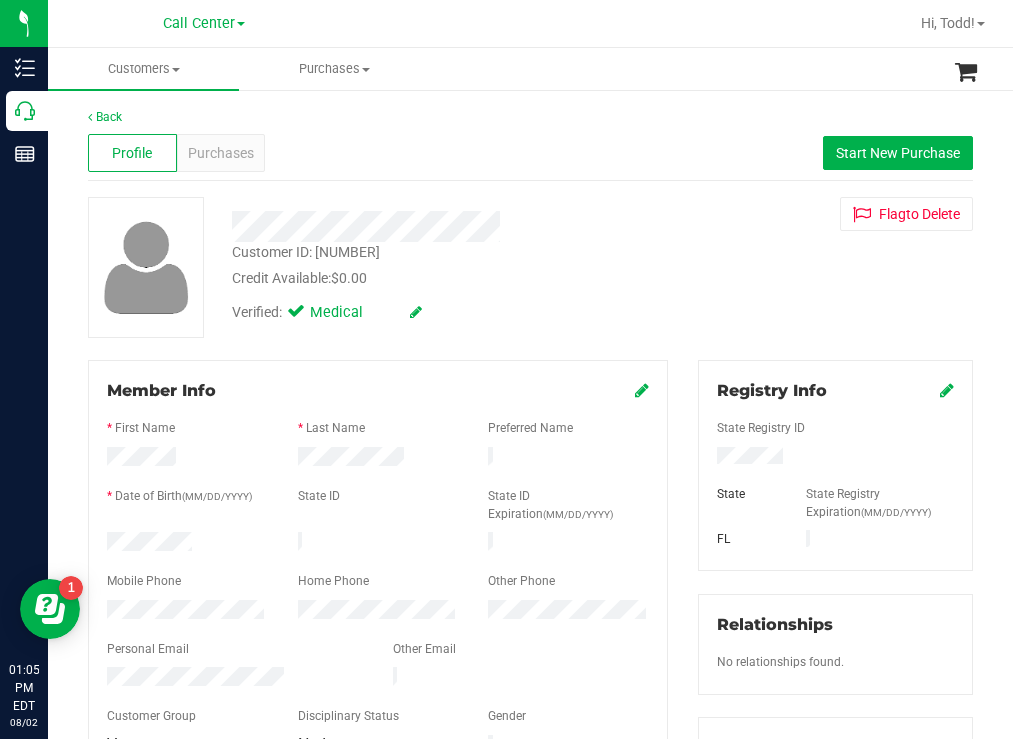 click at bounding box center (446, 226) 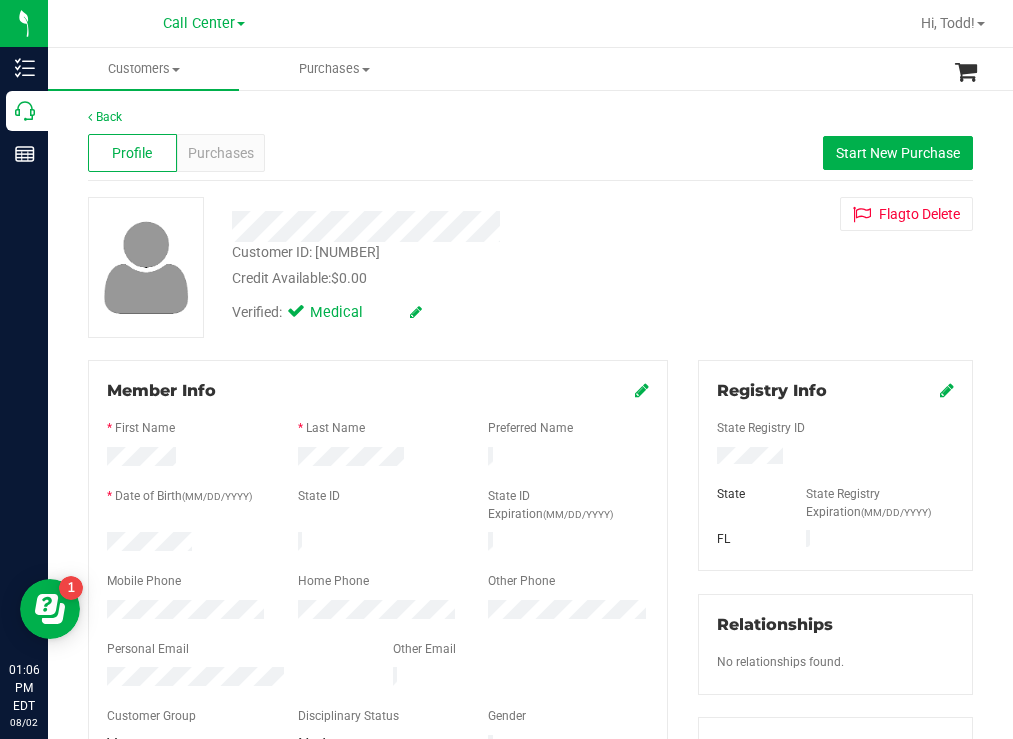 click at bounding box center (446, 219) 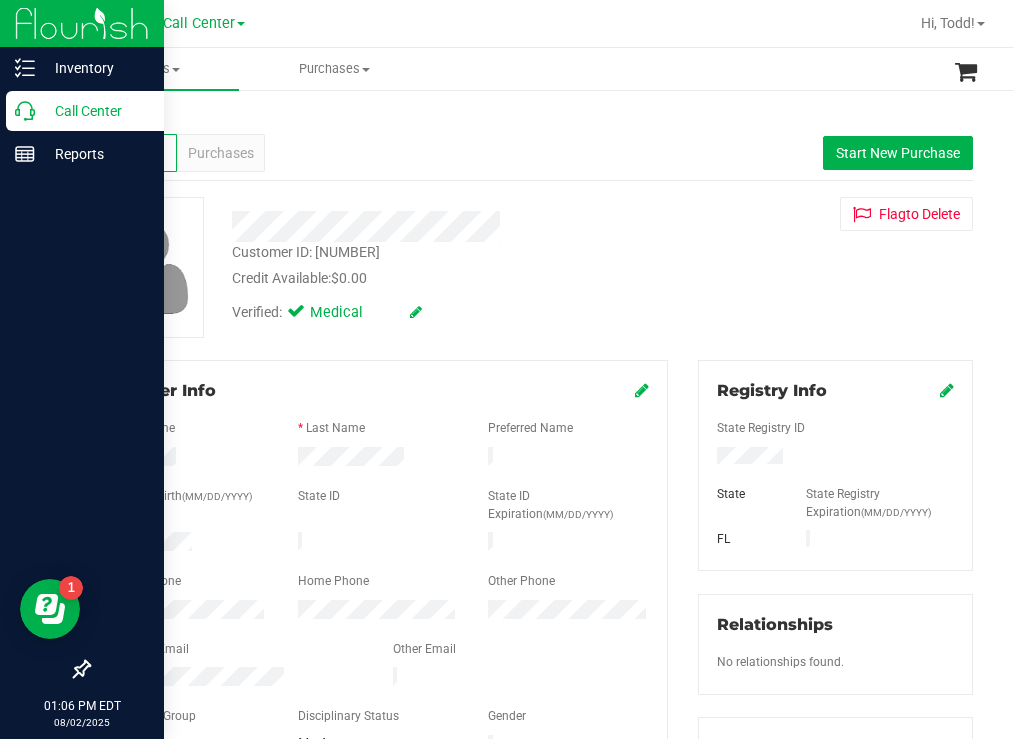 drag, startPoint x: 66, startPoint y: 107, endPoint x: 38, endPoint y: 97, distance: 29.732138 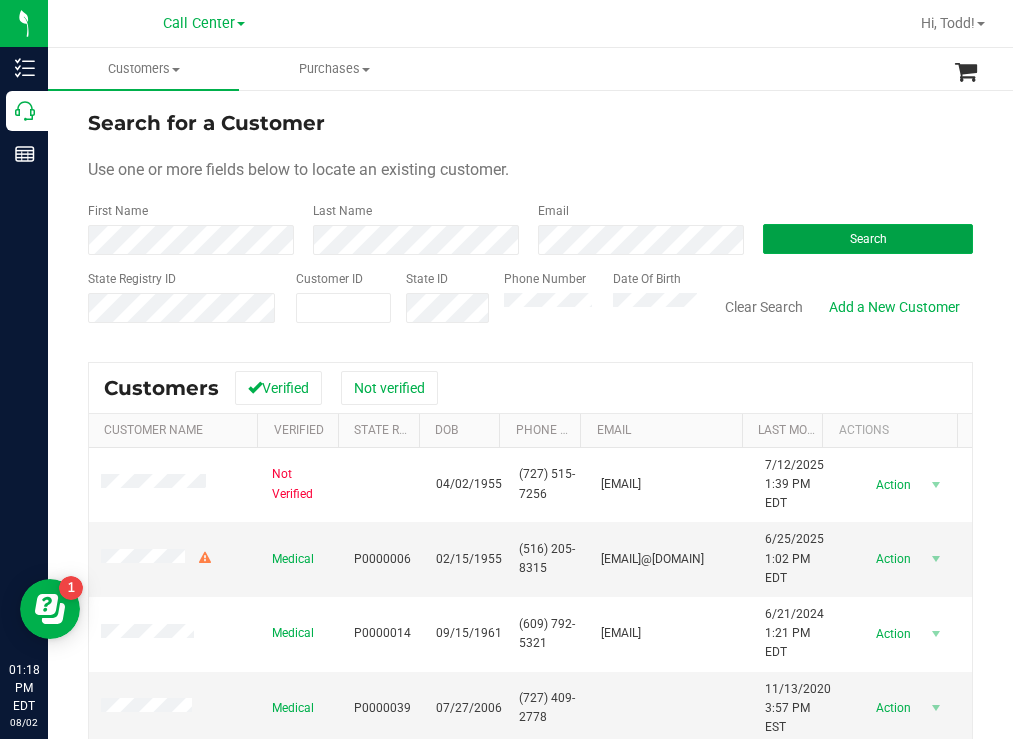 click on "Search" at bounding box center [868, 239] 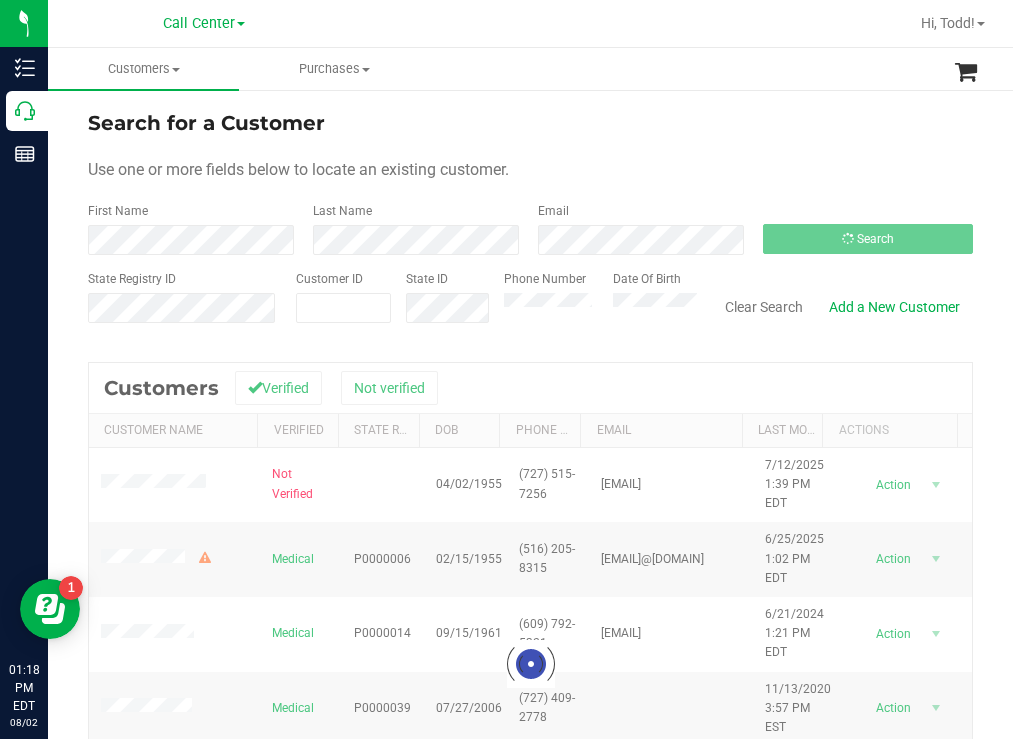 drag, startPoint x: 605, startPoint y: 111, endPoint x: 594, endPoint y: 111, distance: 11 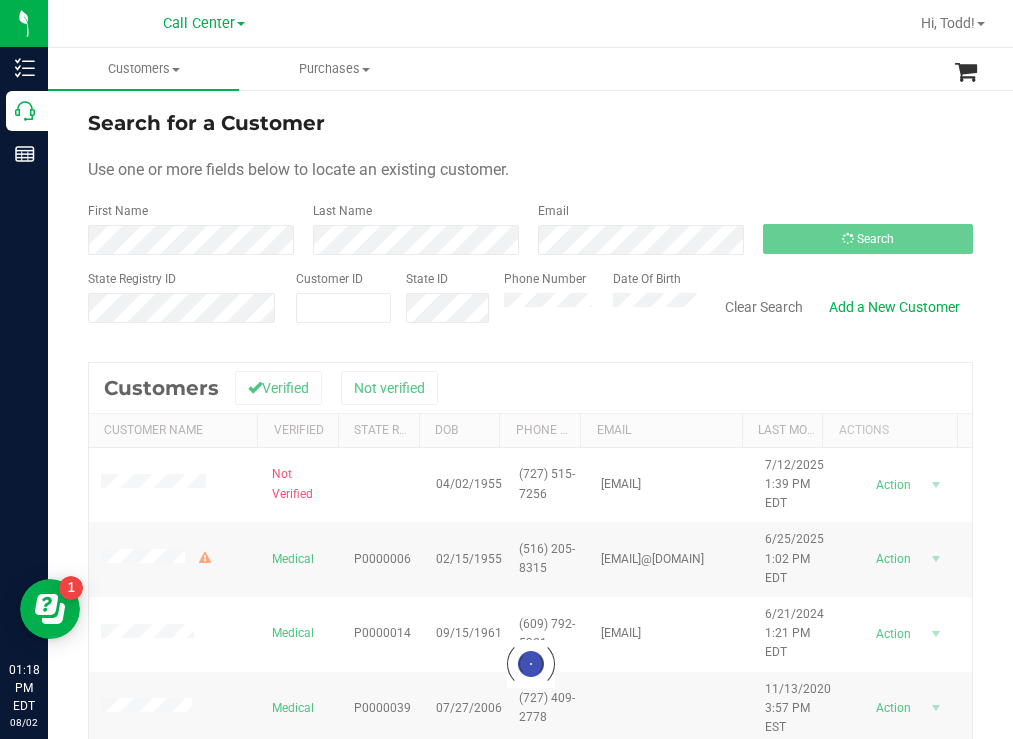 click on "Search for a Customer" at bounding box center [530, 123] 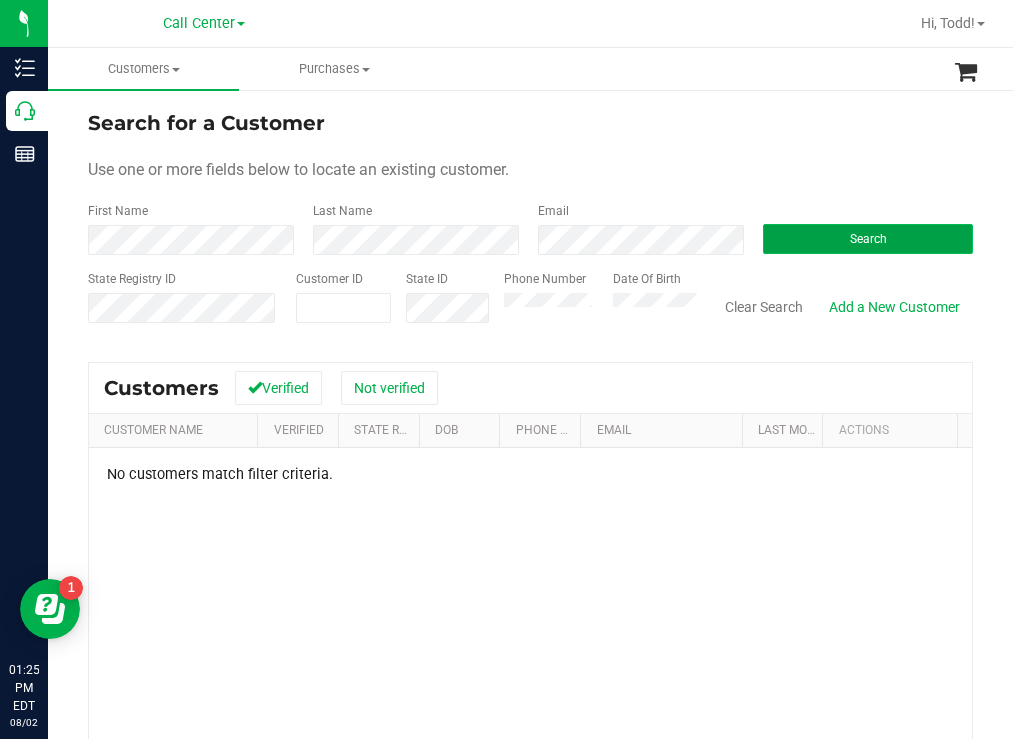 click on "Search" at bounding box center [868, 239] 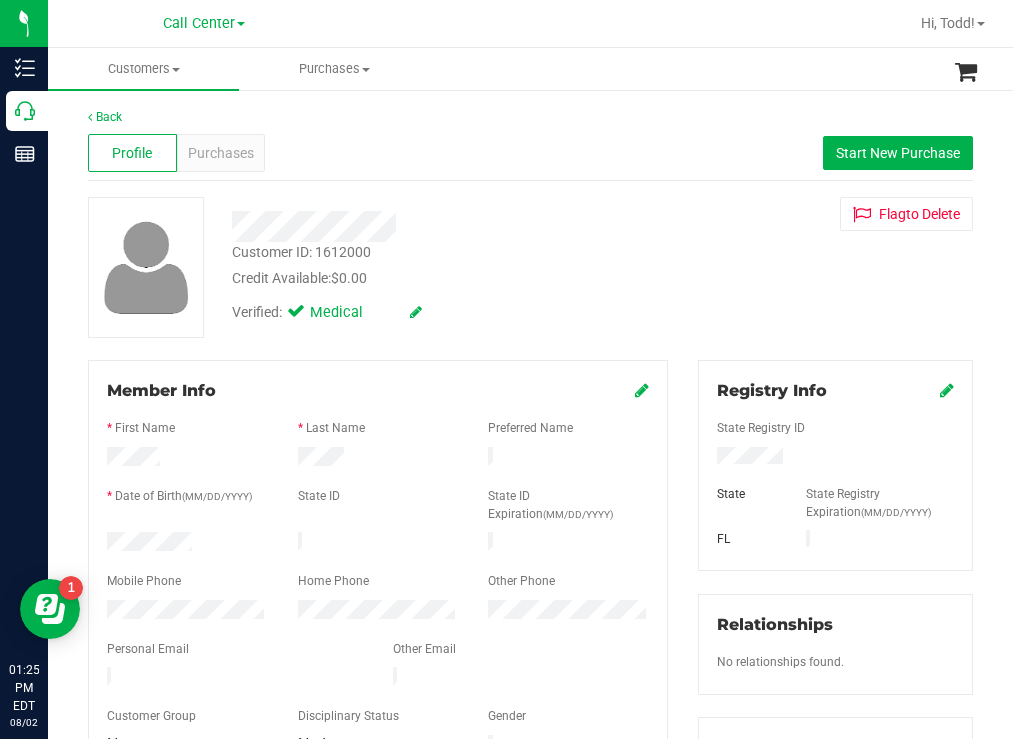 click at bounding box center [187, 544] 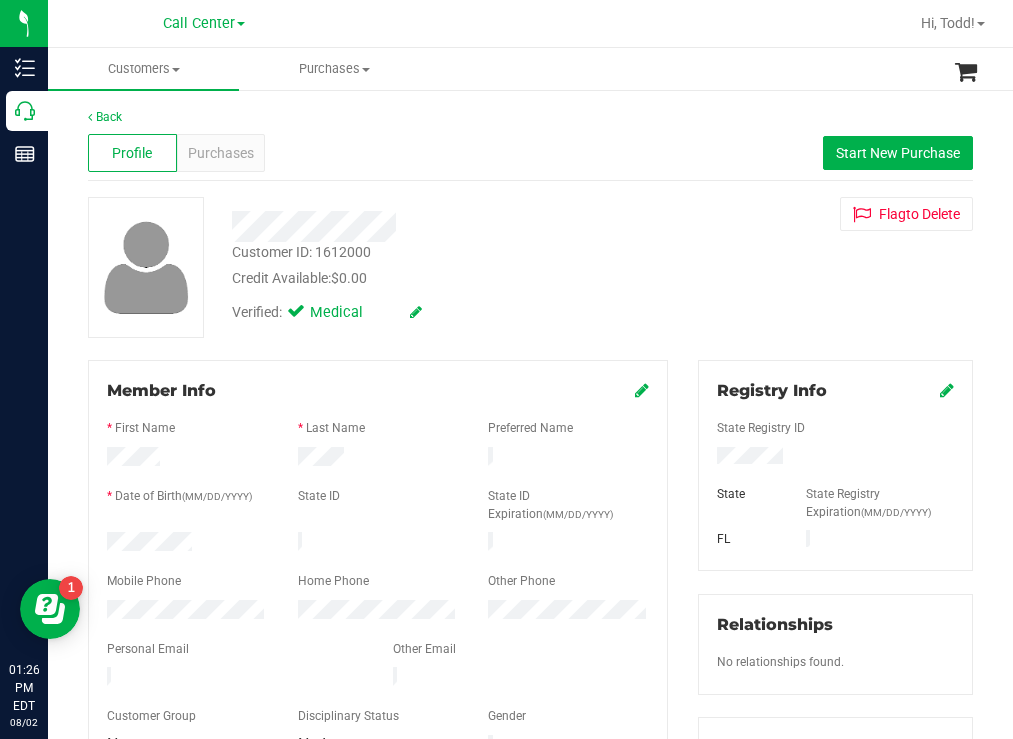 click on "Customer ID: 1612000
Credit Available:
$0.00" at bounding box center [446, 265] 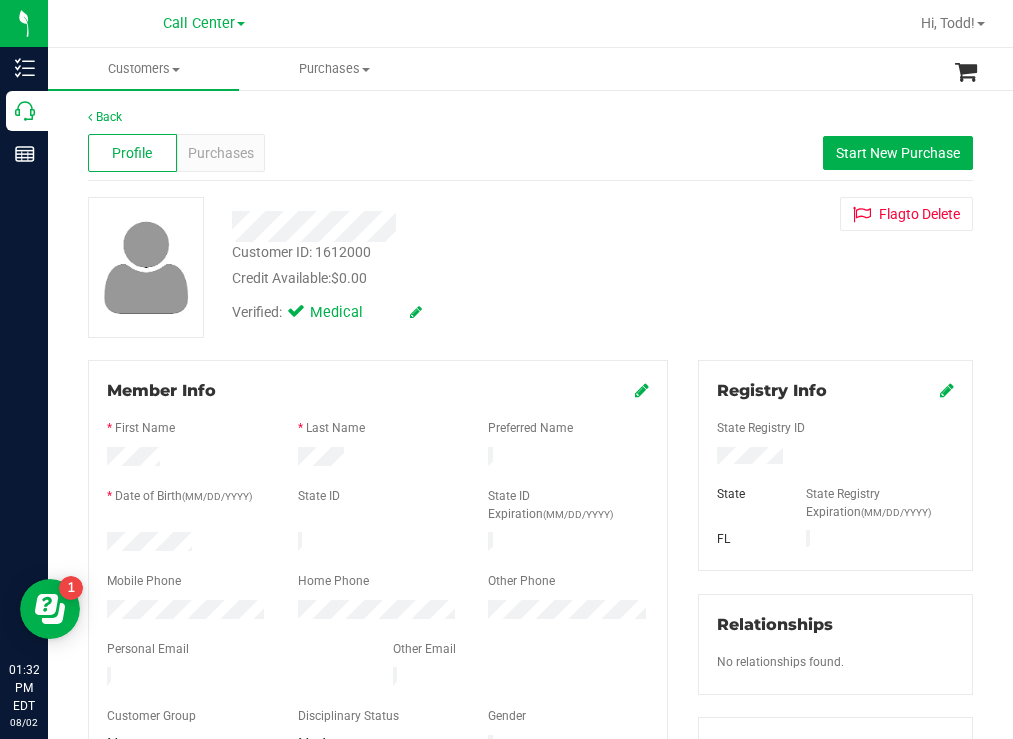 click on "Customer ID: 1612000
Credit Available:
$0.00" at bounding box center (446, 265) 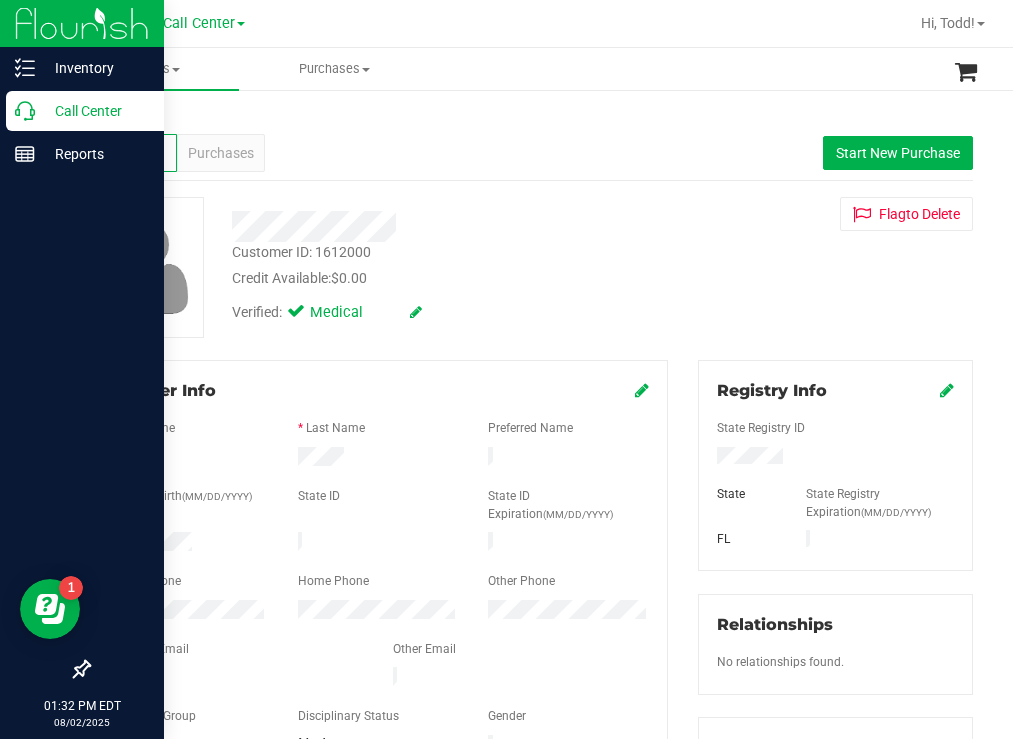 click on "Call Center" at bounding box center (95, 111) 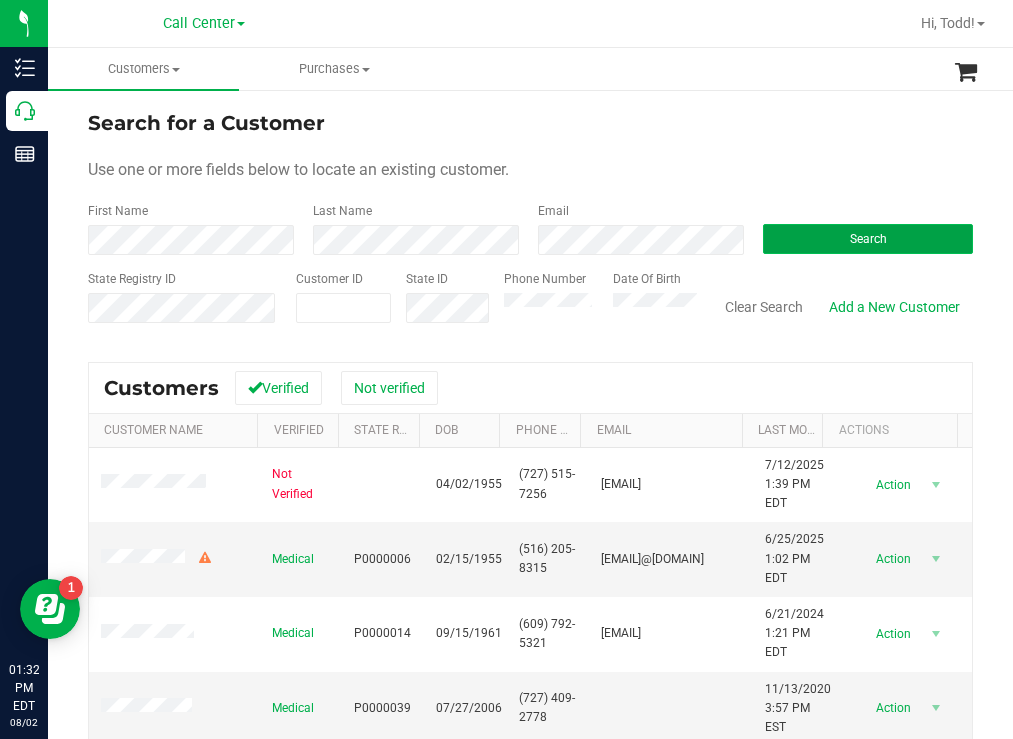 click on "Search" at bounding box center (868, 239) 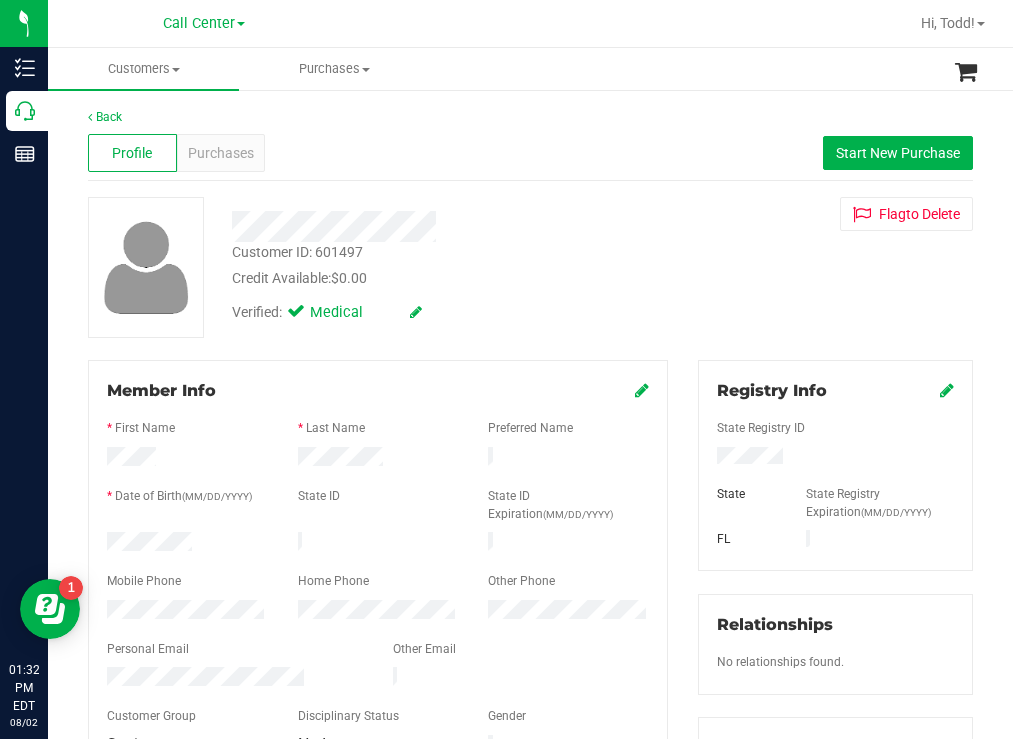 drag, startPoint x: 210, startPoint y: 535, endPoint x: 103, endPoint y: 532, distance: 107.042046 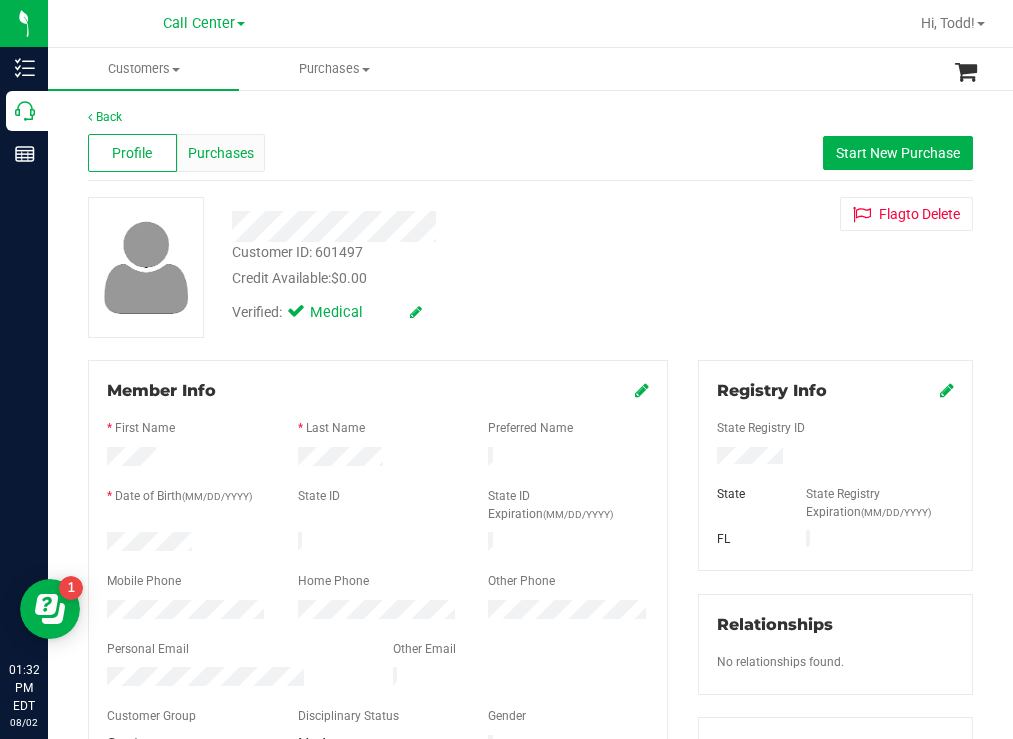 click on "Purchases" at bounding box center [221, 153] 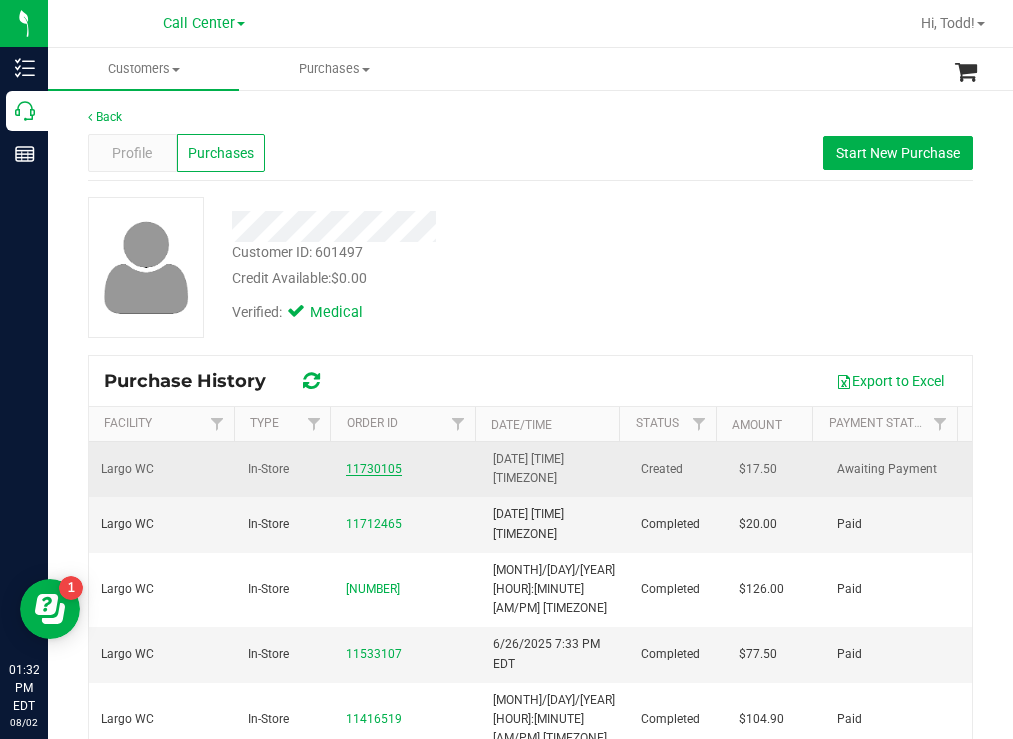 click on "11730105" at bounding box center [374, 469] 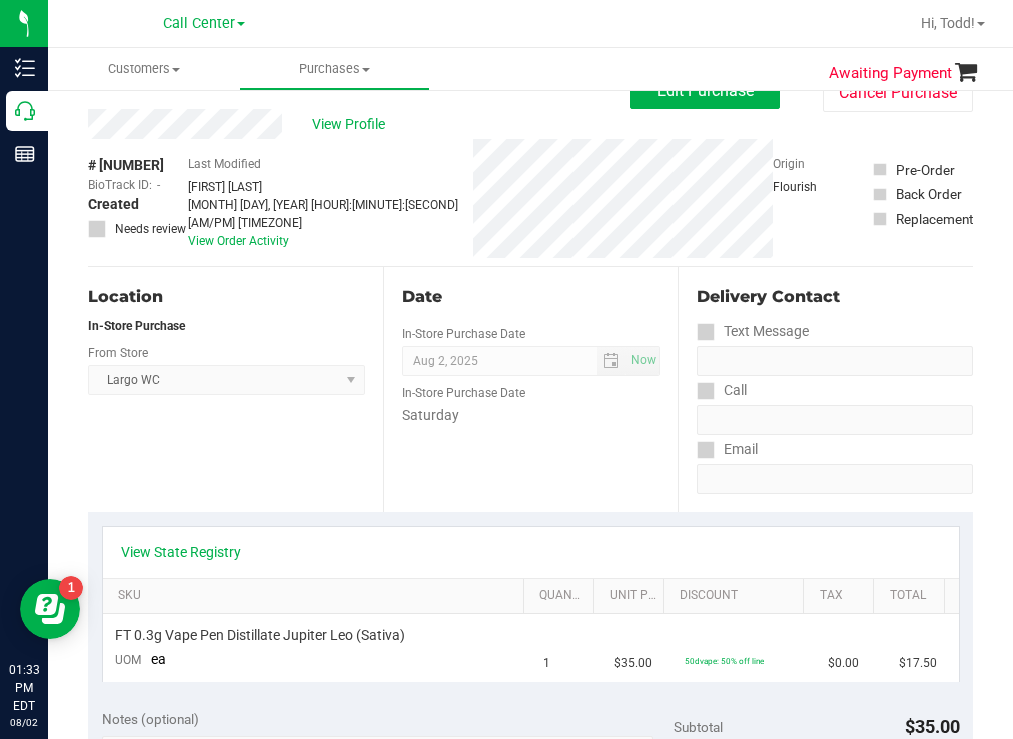 scroll, scrollTop: 0, scrollLeft: 0, axis: both 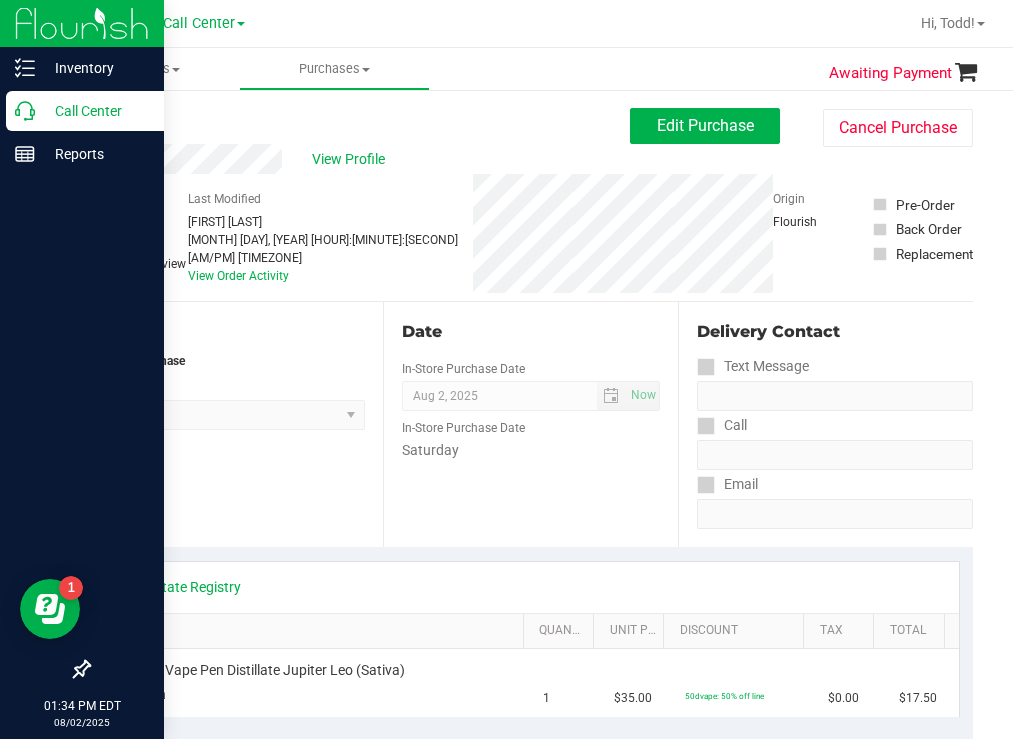 drag, startPoint x: 107, startPoint y: 114, endPoint x: 66, endPoint y: 126, distance: 42.72002 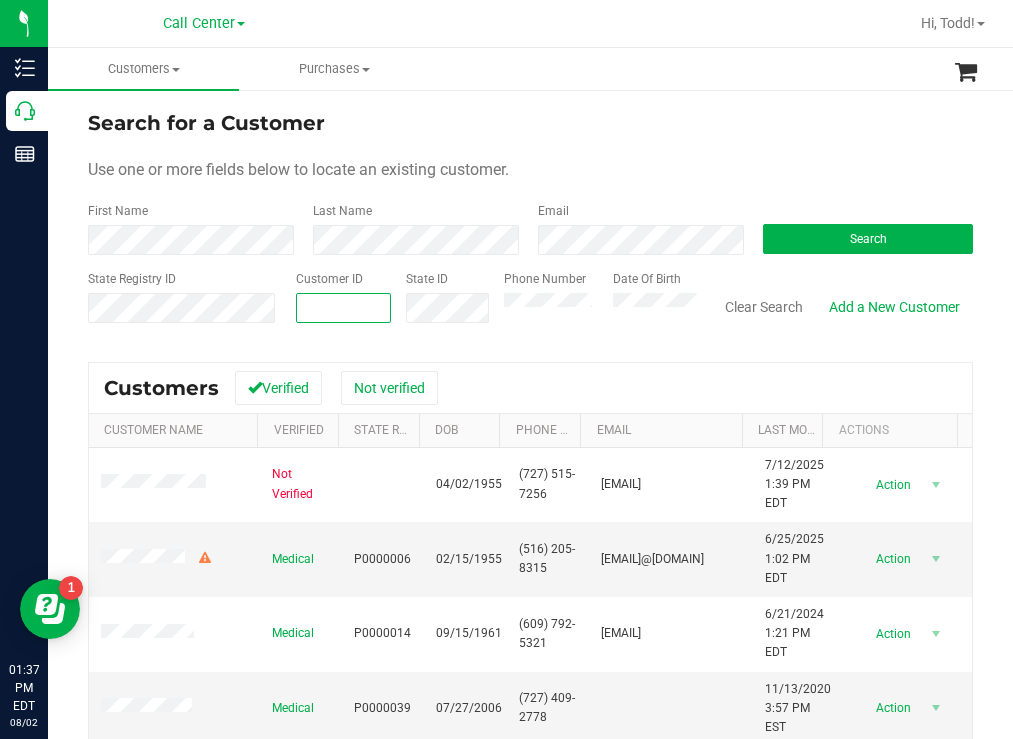 paste on "1446780" 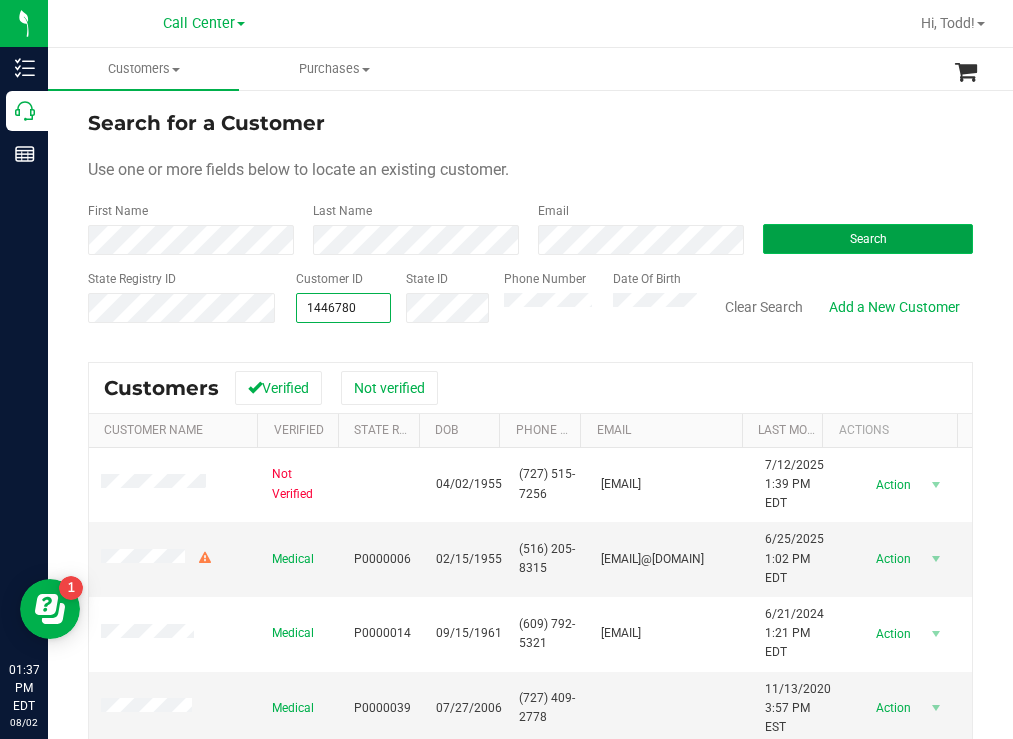 type on "1446780" 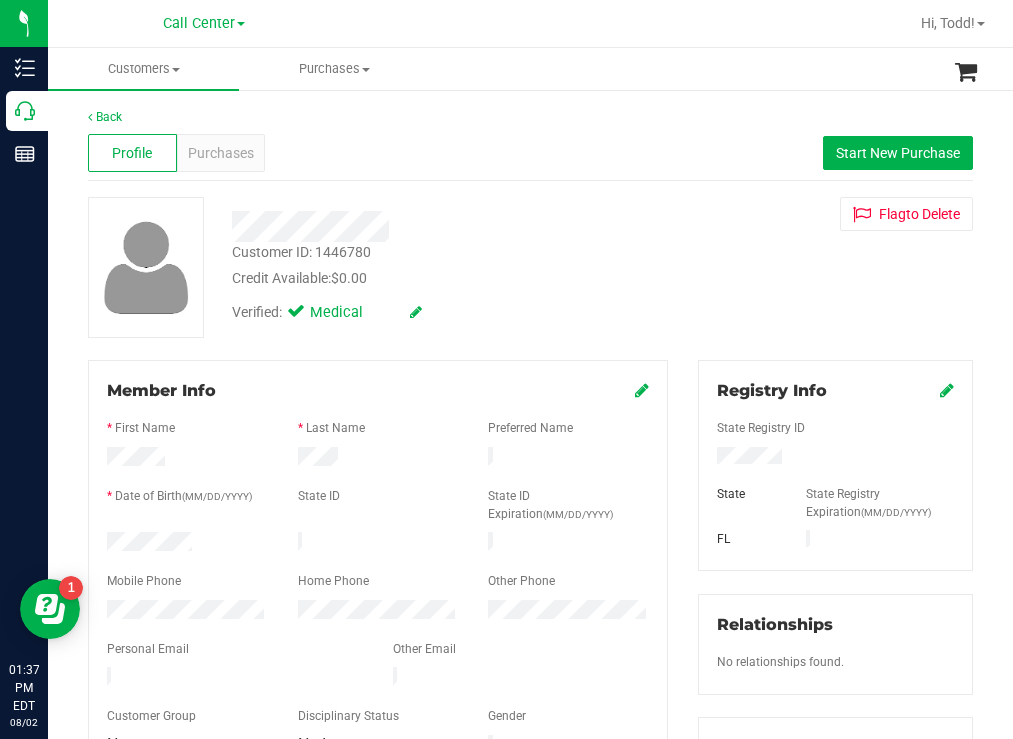 drag, startPoint x: 785, startPoint y: 464, endPoint x: 702, endPoint y: 455, distance: 83.48653 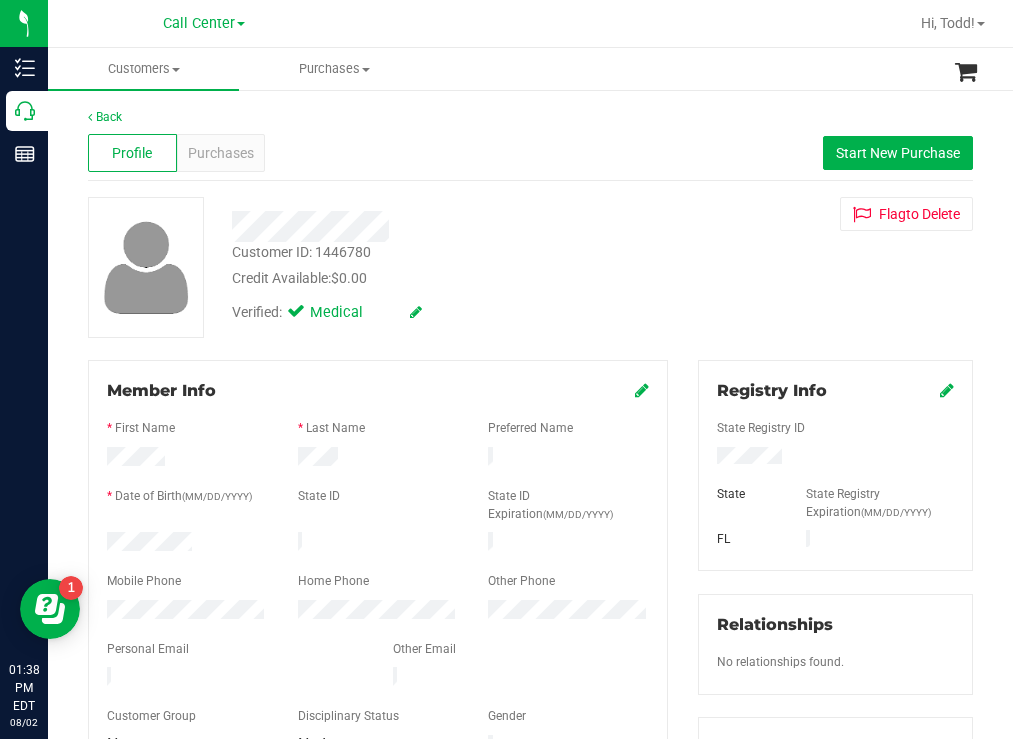 drag, startPoint x: 468, startPoint y: 295, endPoint x: 458, endPoint y: 307, distance: 15.6205 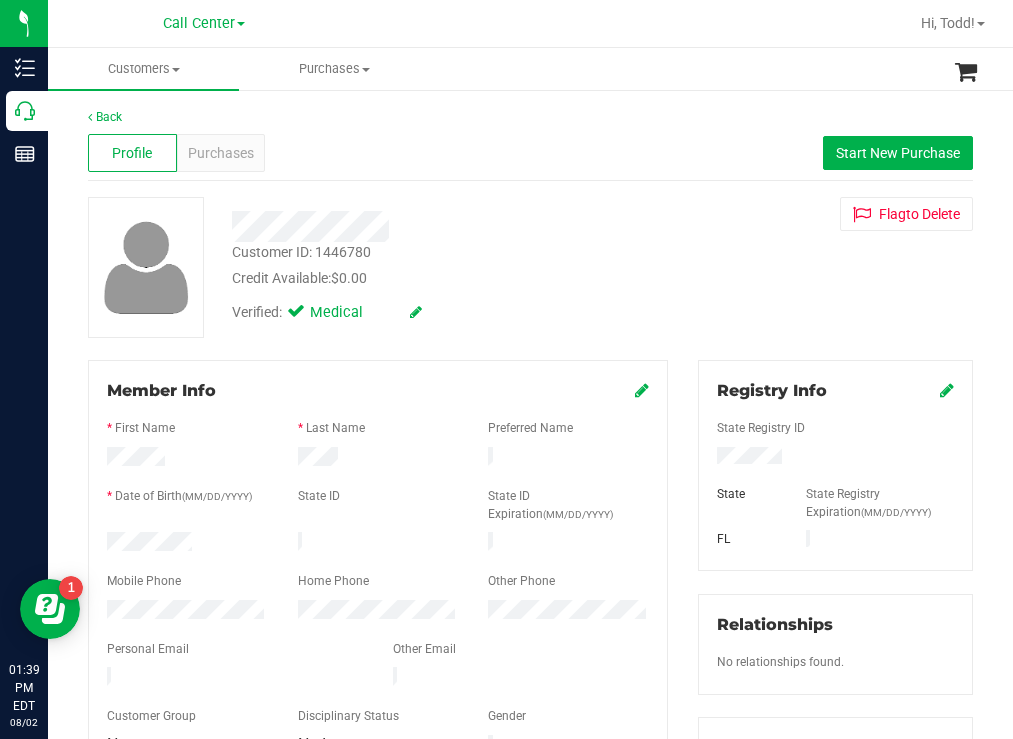 drag, startPoint x: 740, startPoint y: 205, endPoint x: 694, endPoint y: 209, distance: 46.173584 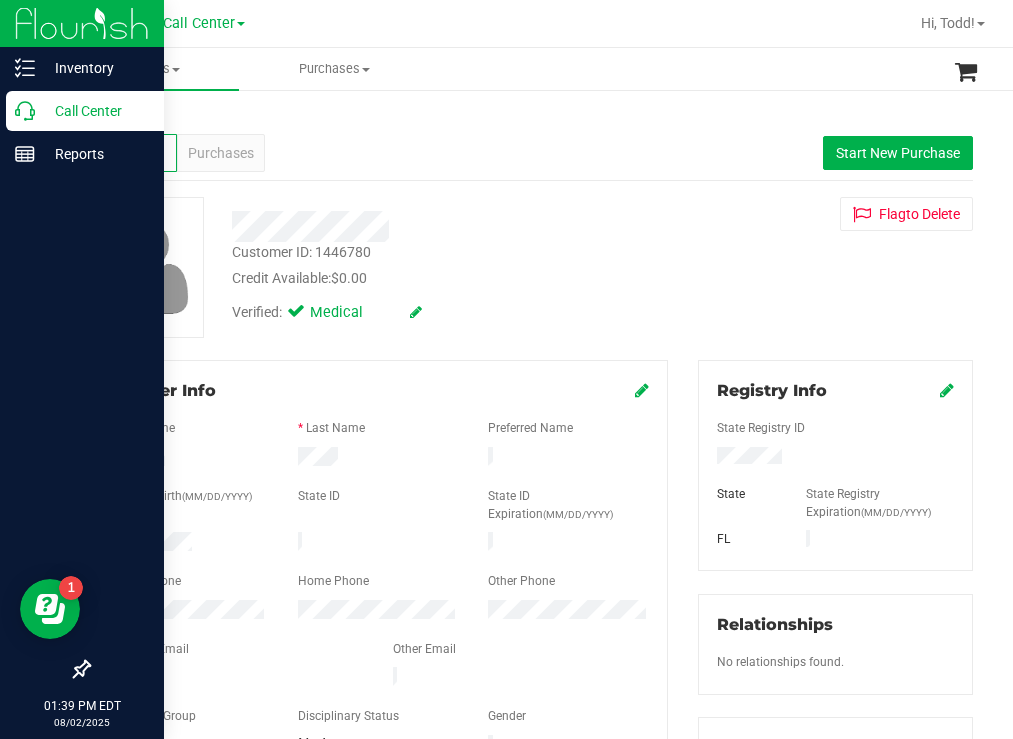 click on "Call Center" at bounding box center (95, 111) 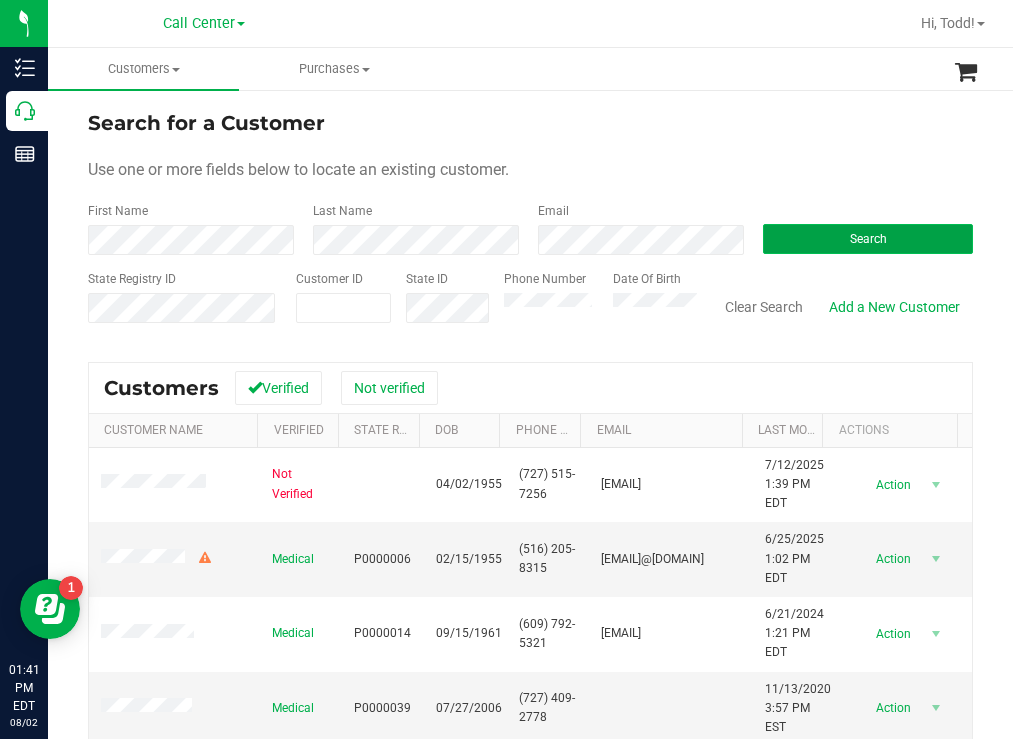 click on "Search" at bounding box center (868, 239) 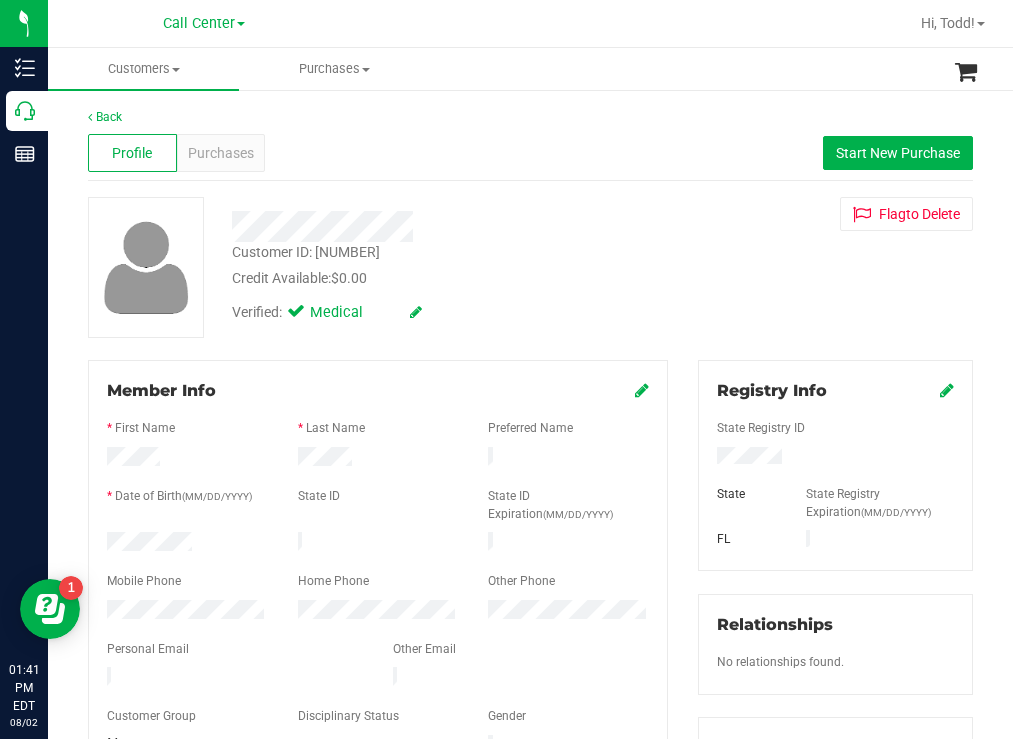 drag, startPoint x: 203, startPoint y: 527, endPoint x: 202, endPoint y: 552, distance: 25.019993 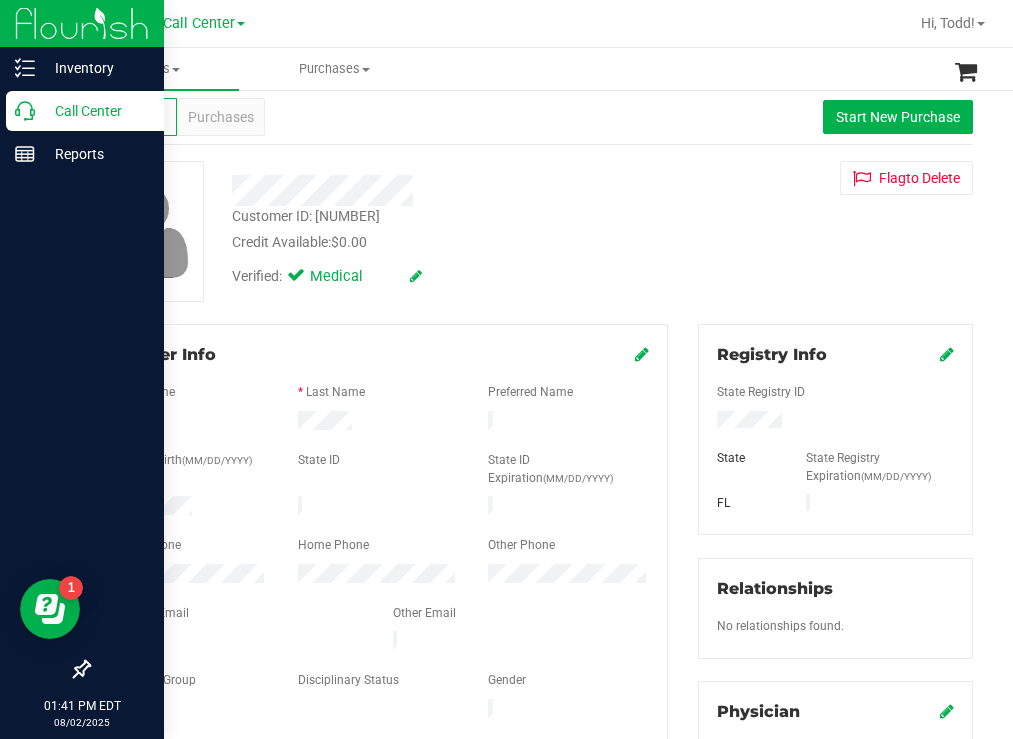 scroll, scrollTop: 100, scrollLeft: 0, axis: vertical 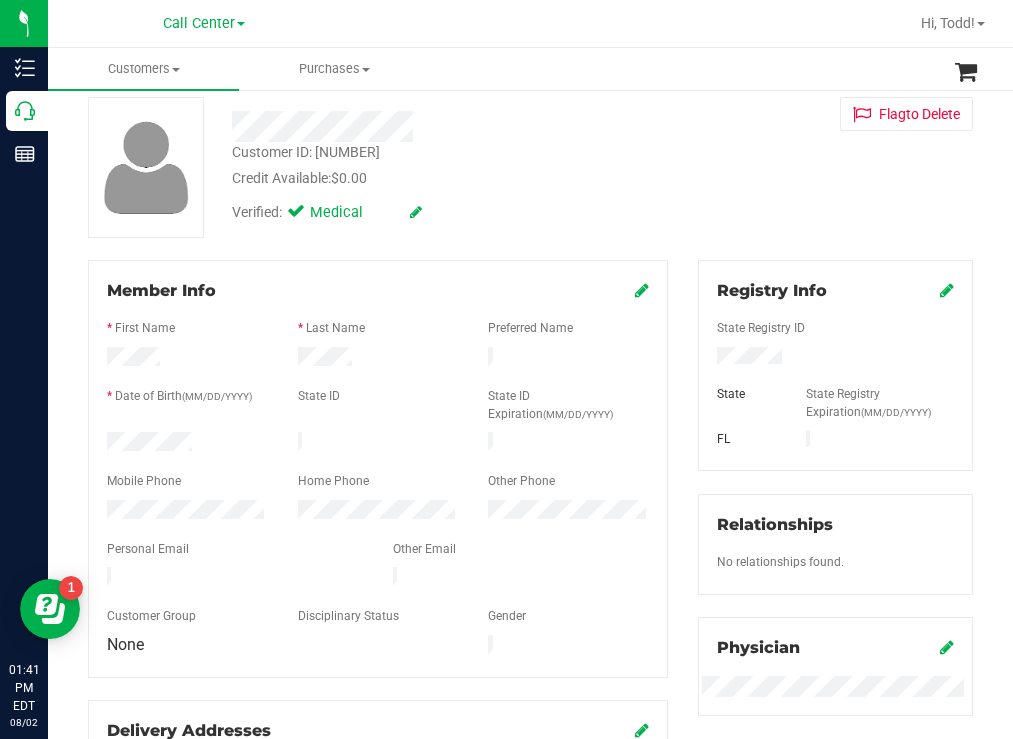 drag, startPoint x: 803, startPoint y: 358, endPoint x: 706, endPoint y: 359, distance: 97.00516 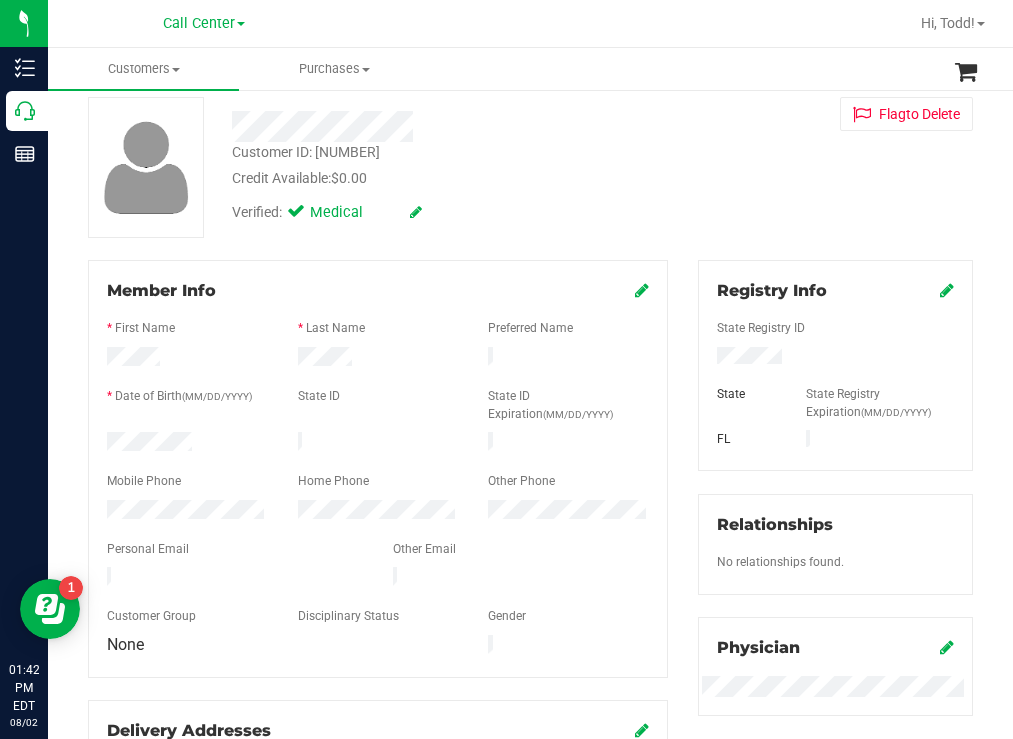 click on "Verified:
Medical" at bounding box center (446, 211) 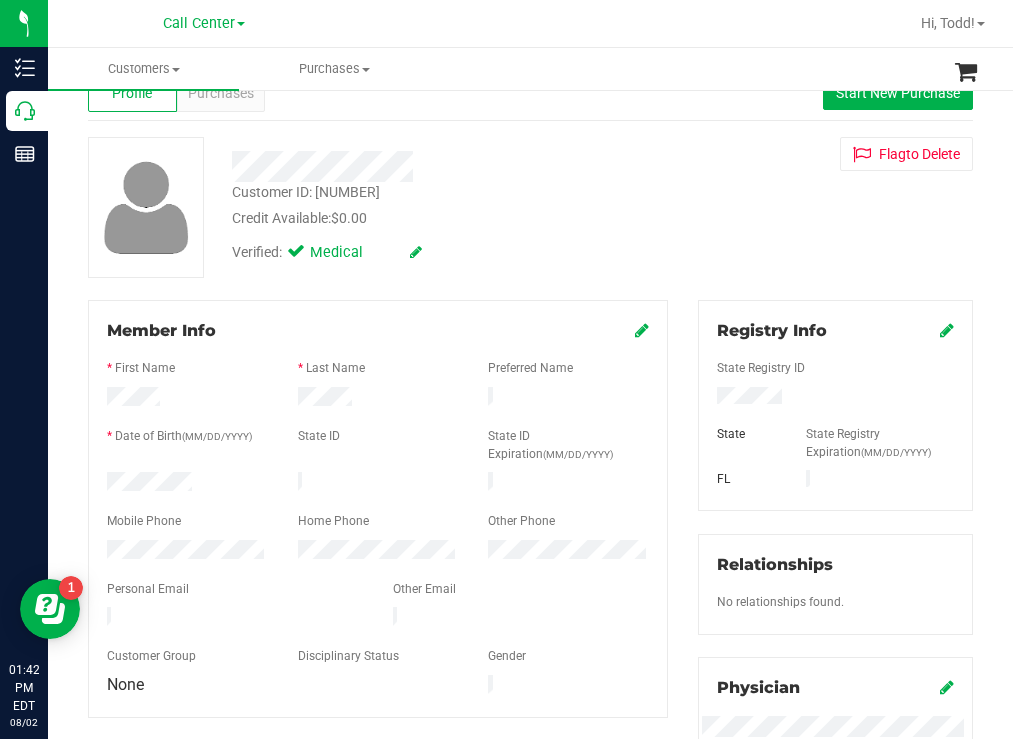 scroll, scrollTop: 0, scrollLeft: 0, axis: both 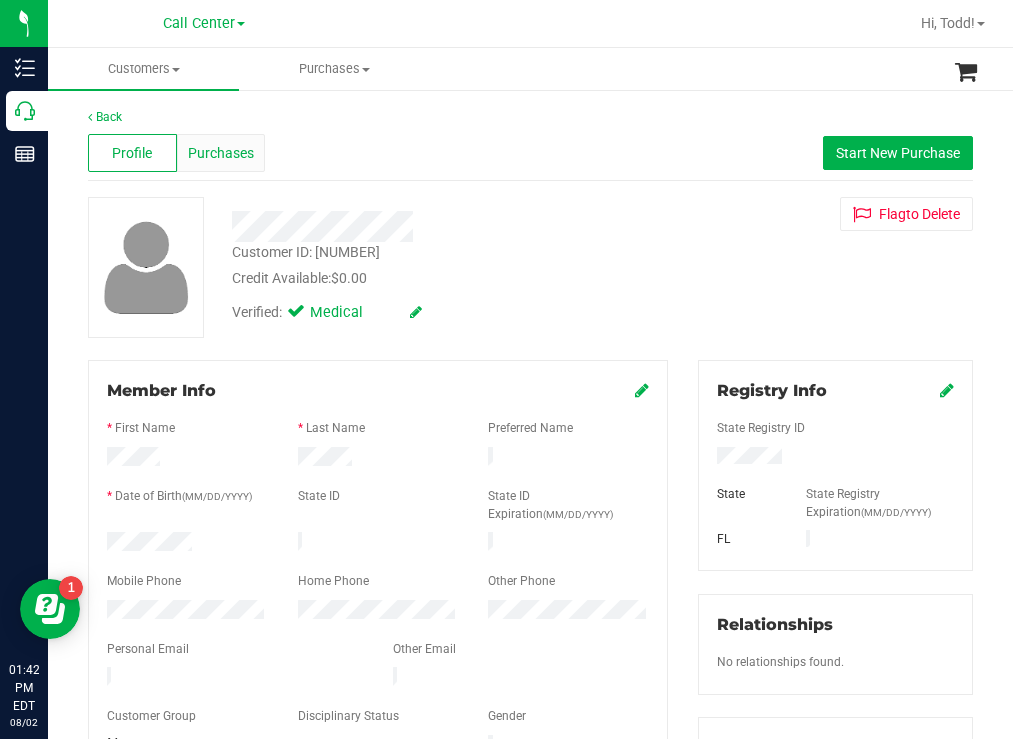 click on "Purchases" at bounding box center [221, 153] 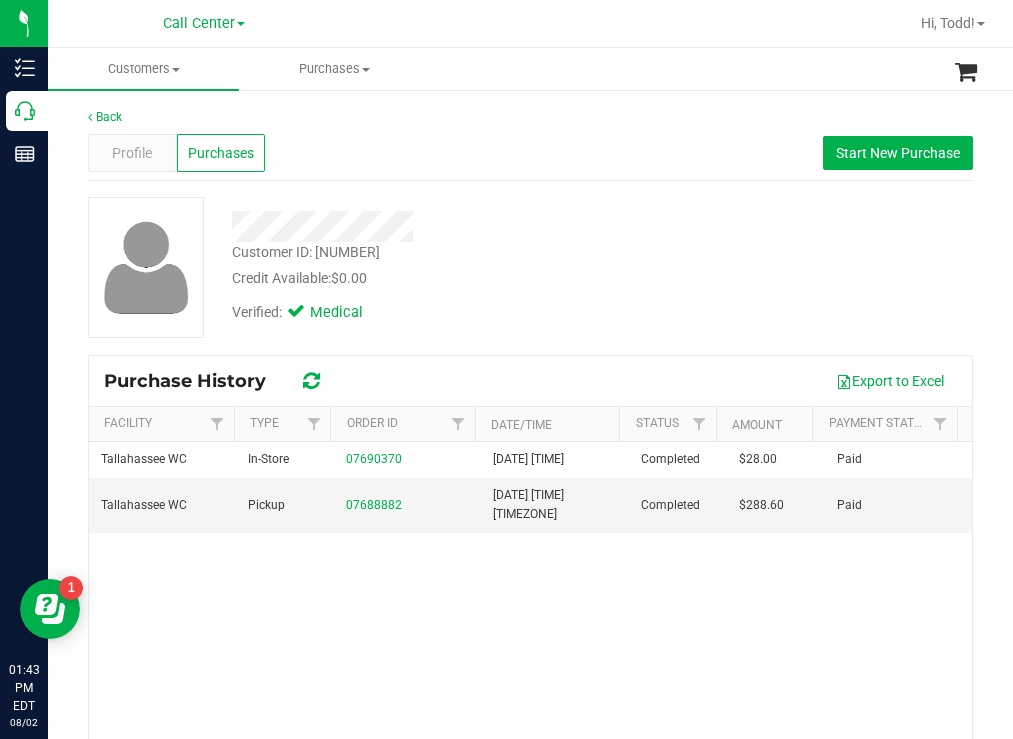 click on "Customer ID: 1465131
Credit Available:
$0.00" at bounding box center (446, 265) 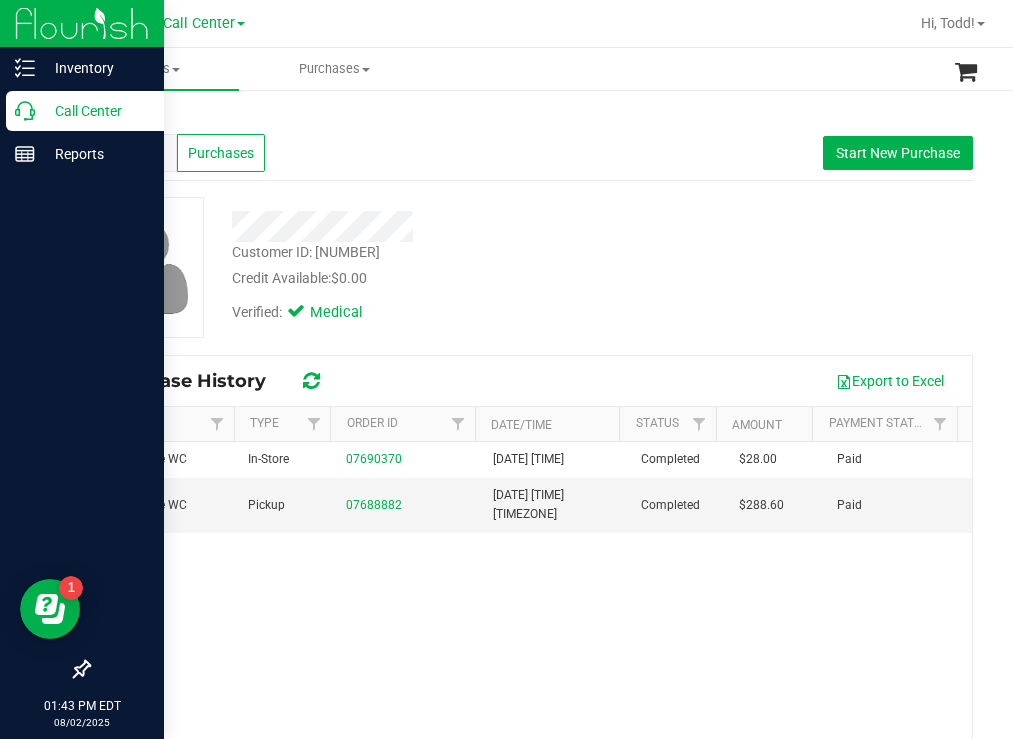 click on "Call Center" at bounding box center (95, 111) 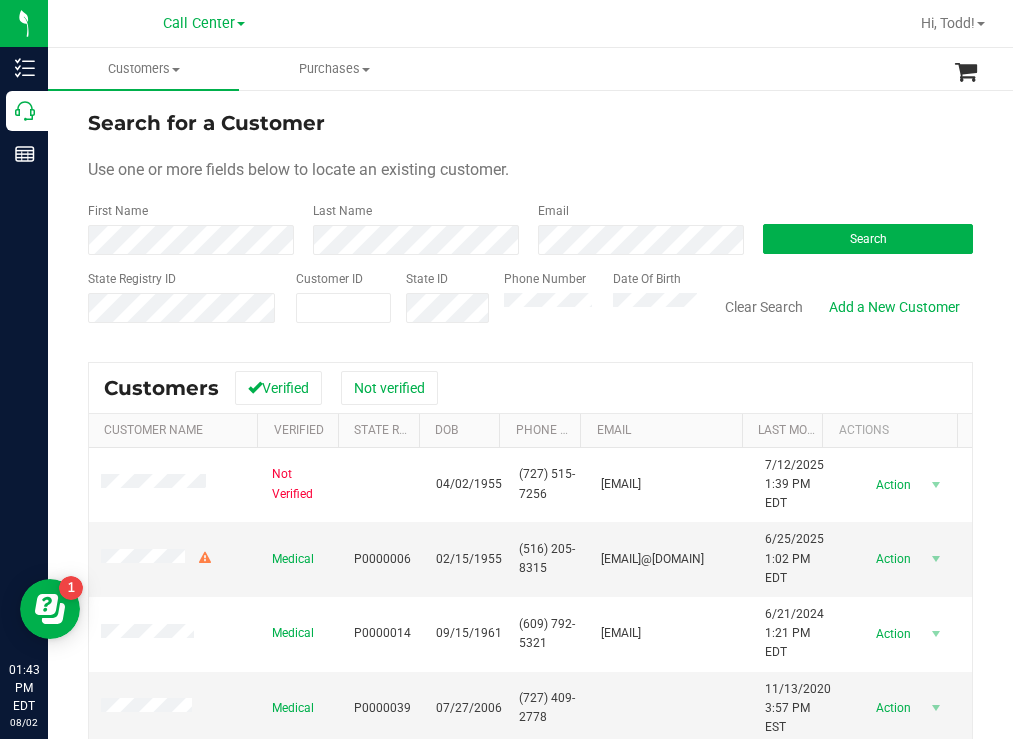 click on "Search" at bounding box center (860, 228) 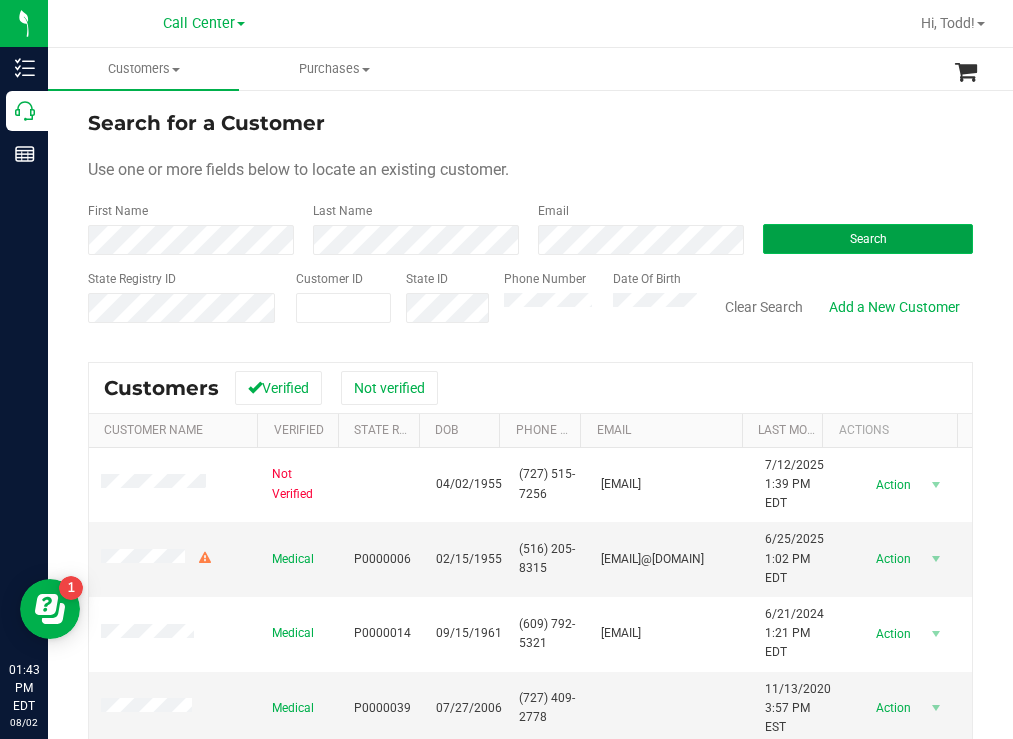 click on "Search" at bounding box center (868, 239) 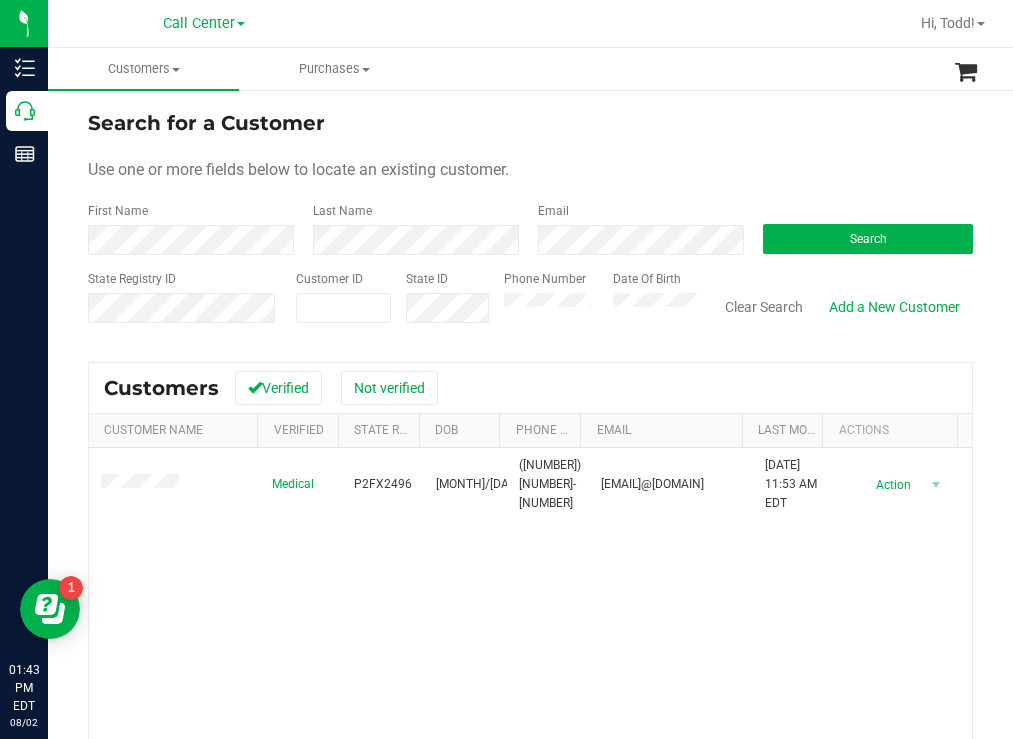 click on "Search for a Customer" at bounding box center (530, 123) 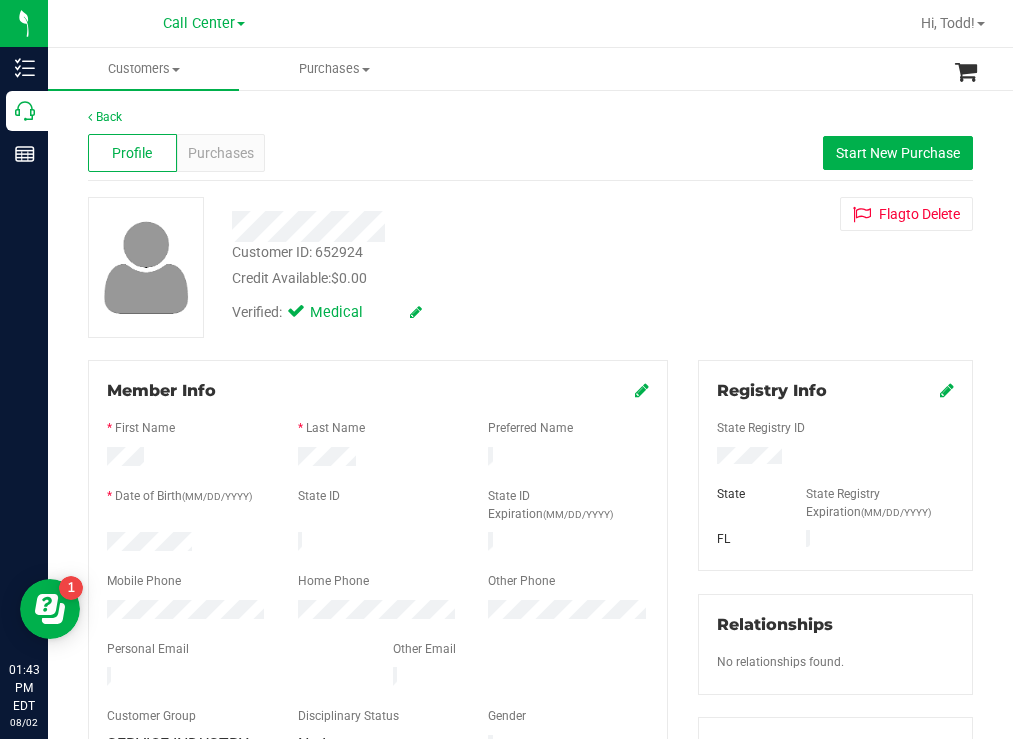 drag, startPoint x: 198, startPoint y: 532, endPoint x: 105, endPoint y: 528, distance: 93.08598 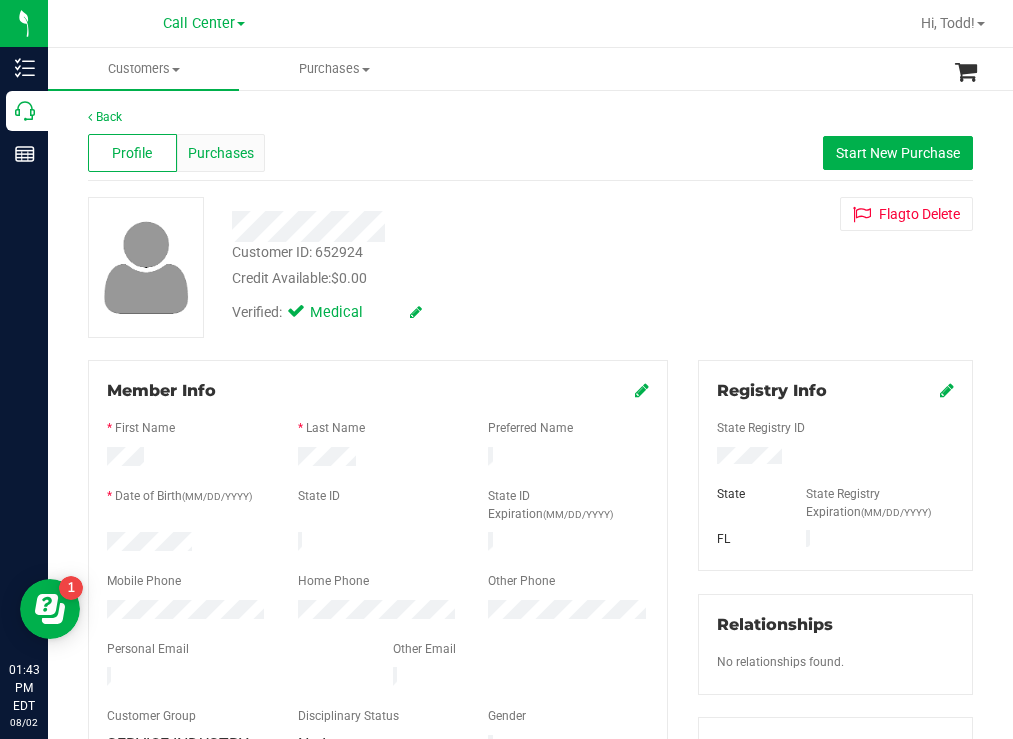 click on "Purchases" at bounding box center [221, 153] 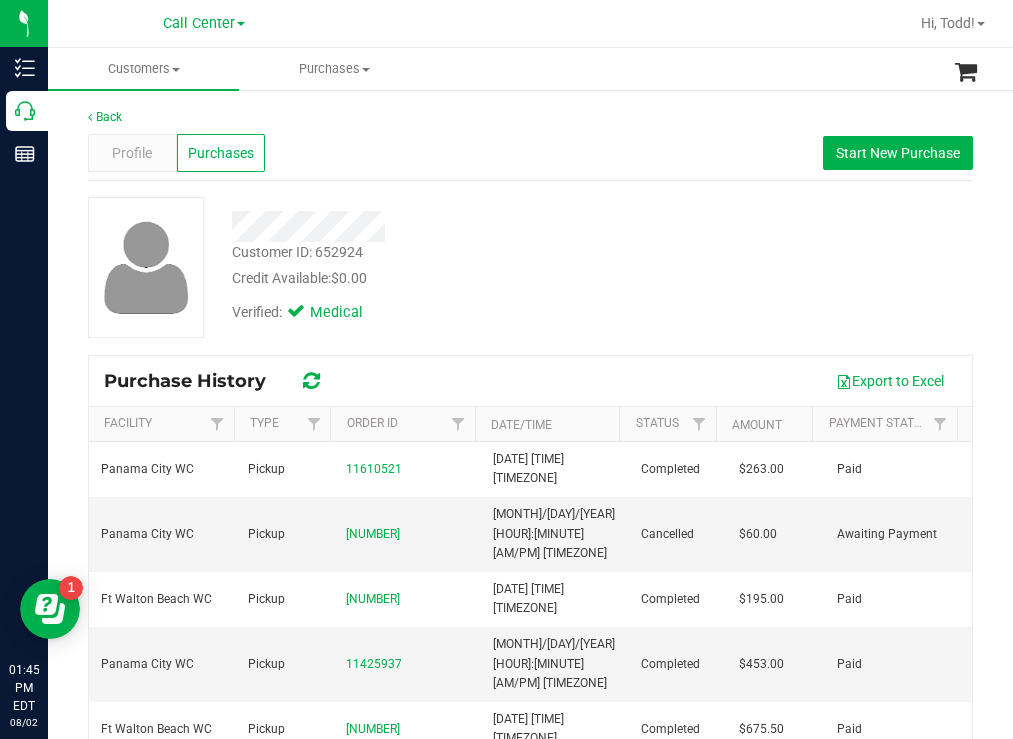 click on "Customer ID: [NUMBER]
Credit Available:
$0.00" at bounding box center [446, 265] 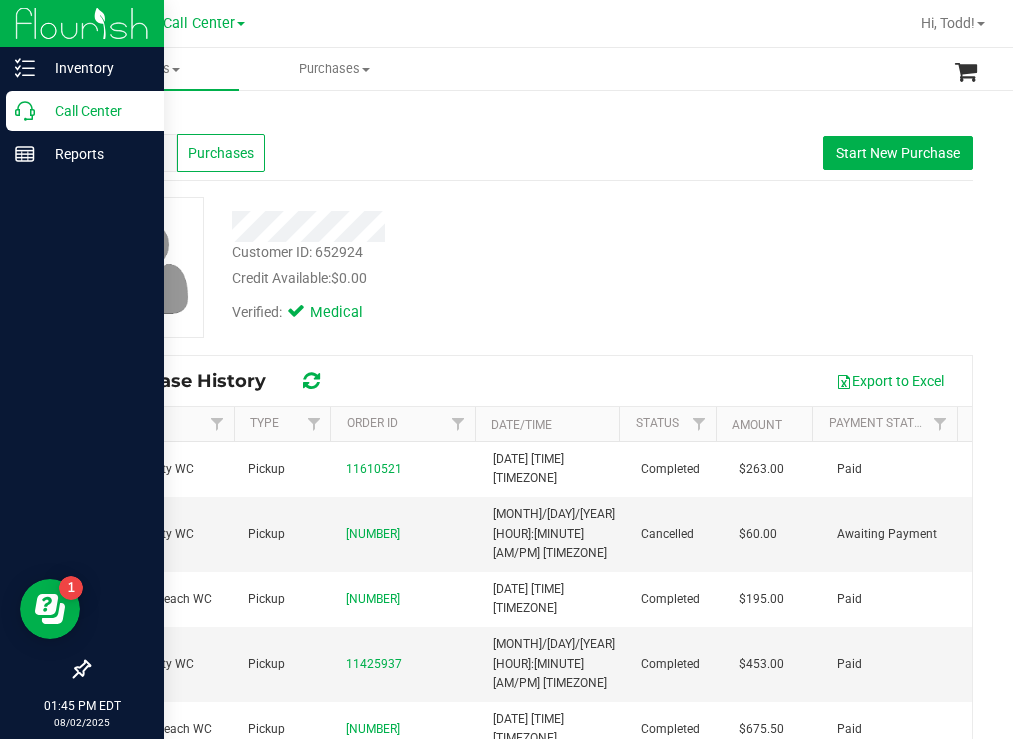 click on "Call Center" at bounding box center (85, 111) 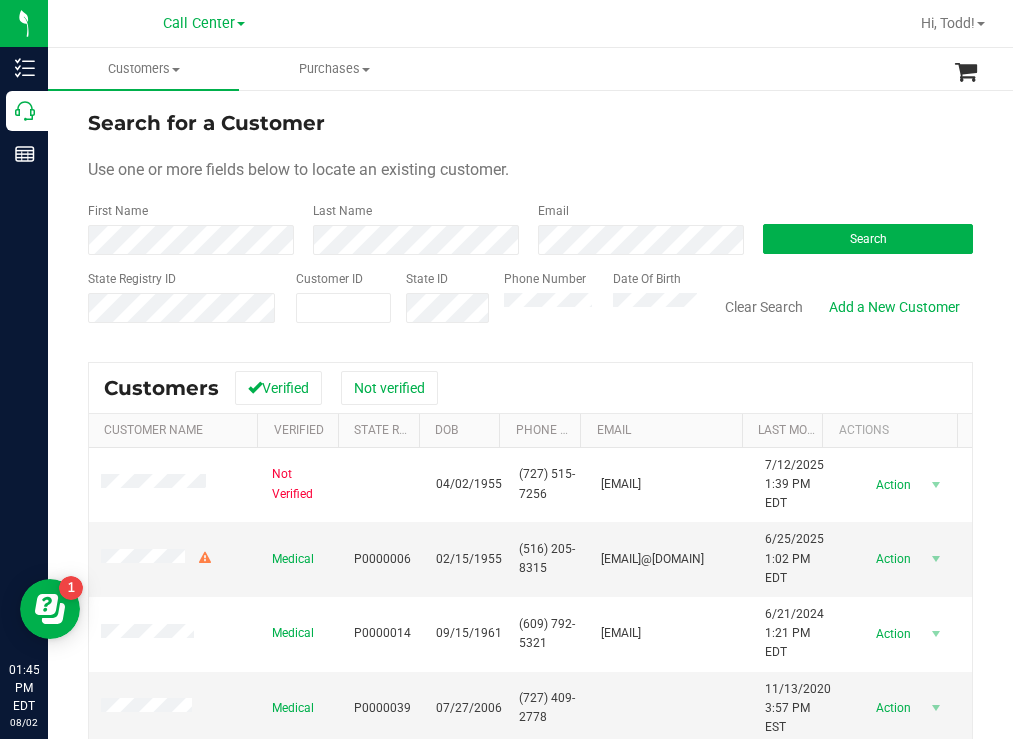 drag, startPoint x: 688, startPoint y: 138, endPoint x: 338, endPoint y: 98, distance: 352.2783 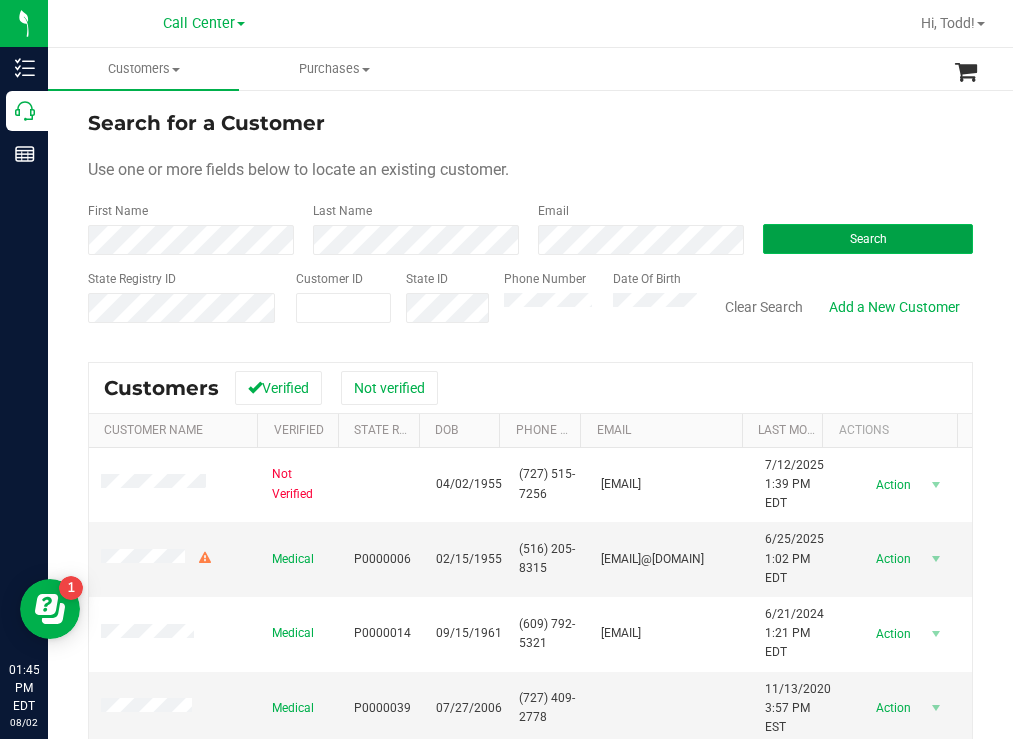 click on "Search" at bounding box center [868, 239] 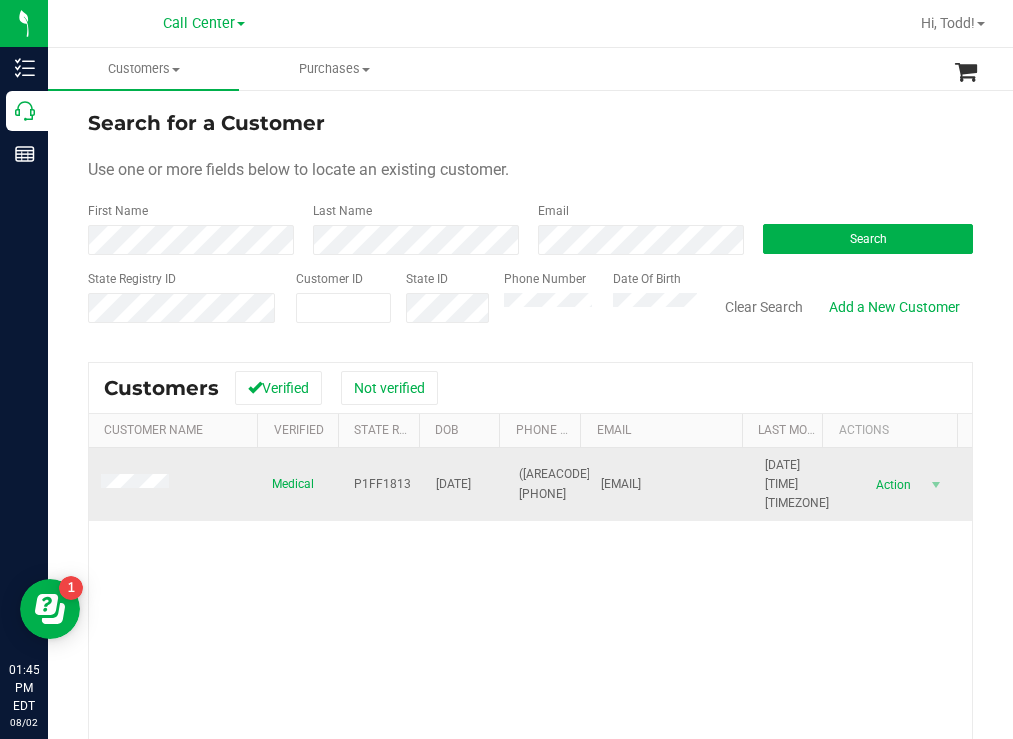 click at bounding box center [138, 484] 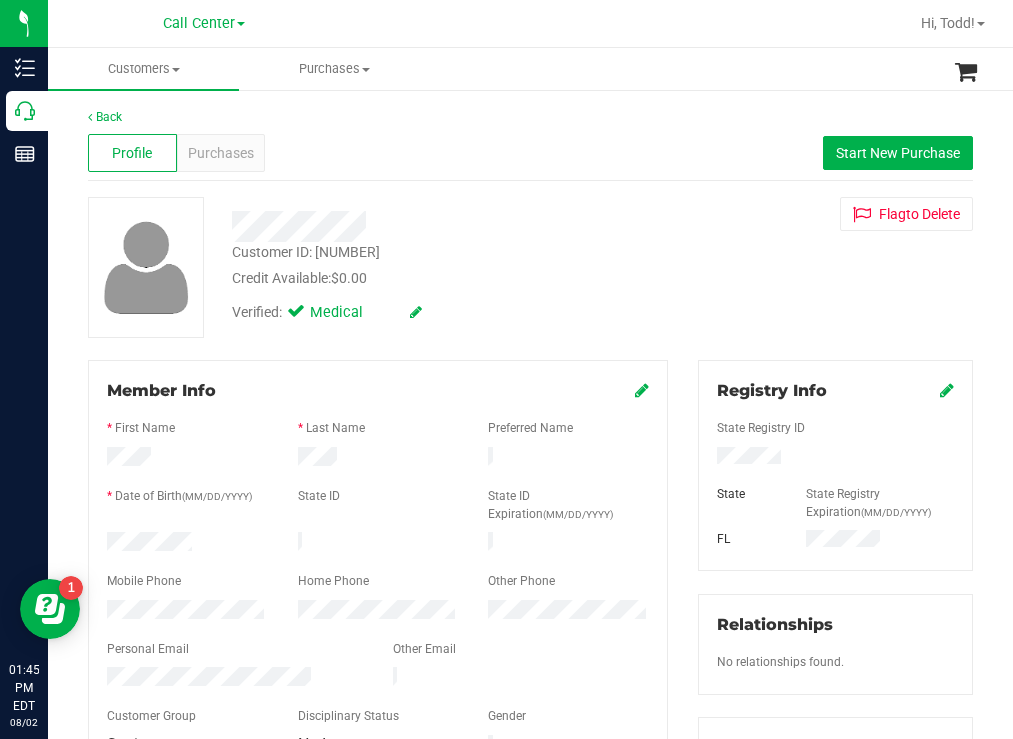drag, startPoint x: 199, startPoint y: 534, endPoint x: 106, endPoint y: 533, distance: 93.00538 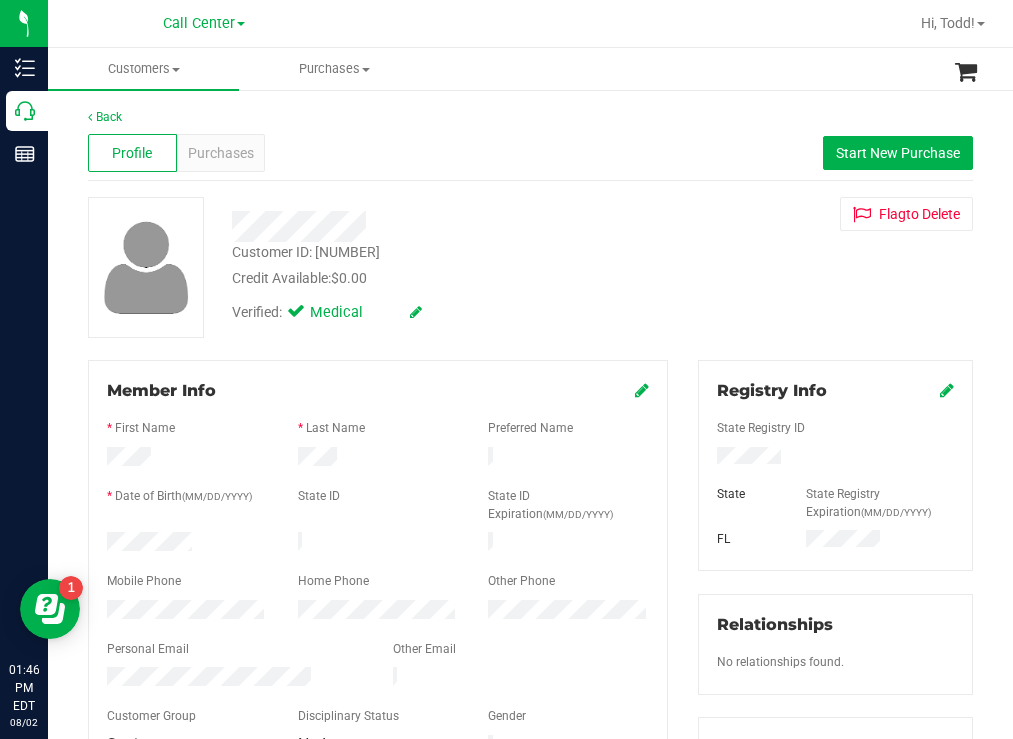 drag, startPoint x: 635, startPoint y: 269, endPoint x: 495, endPoint y: 176, distance: 168.07439 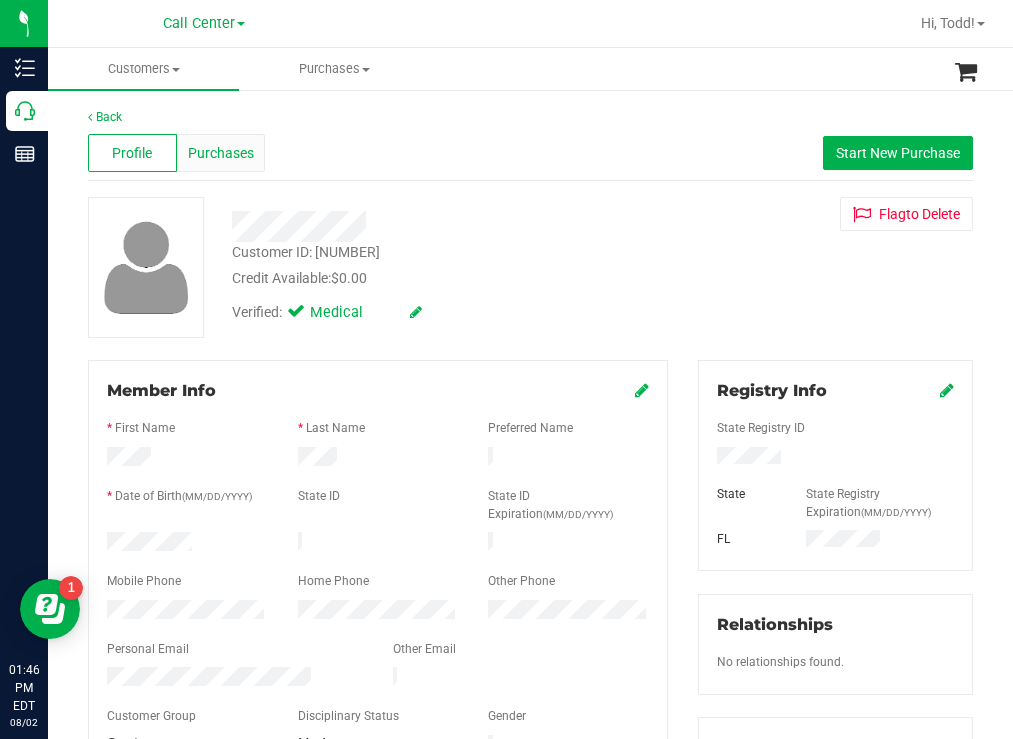 click on "Purchases" at bounding box center (221, 153) 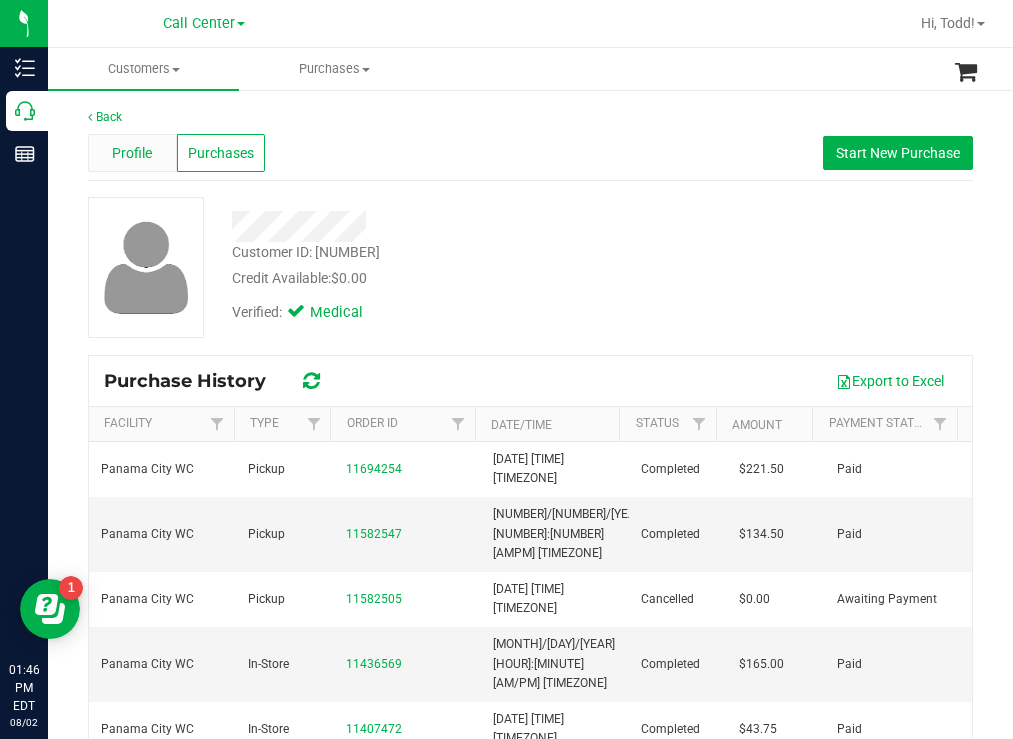 click on "Profile" at bounding box center (132, 153) 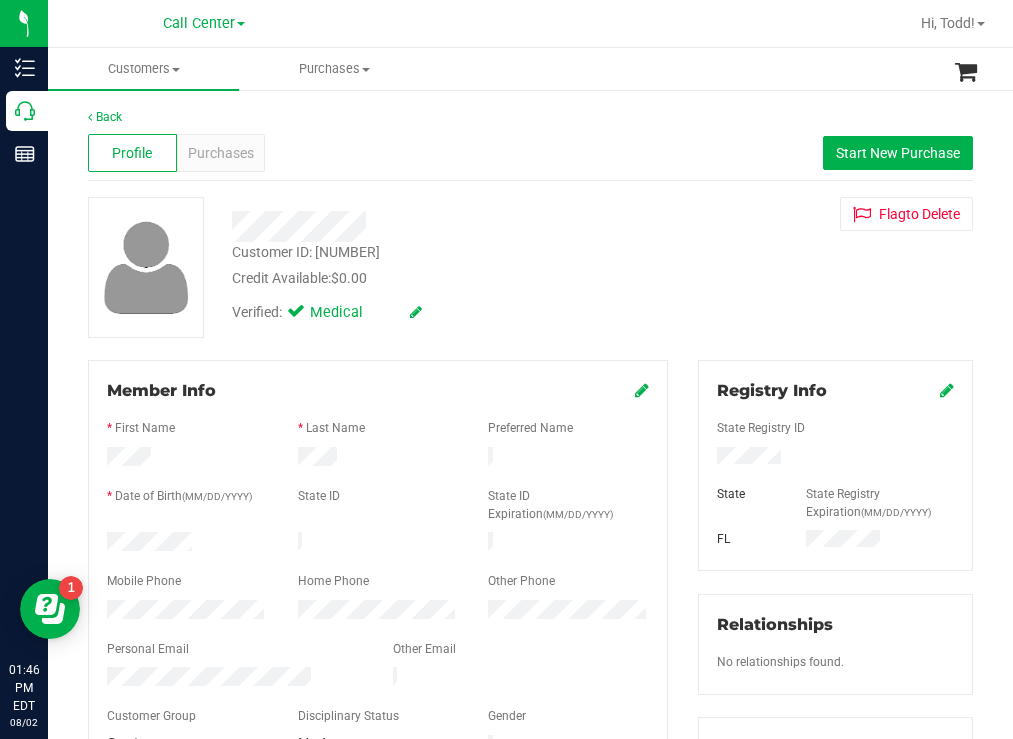 click at bounding box center (835, 458) 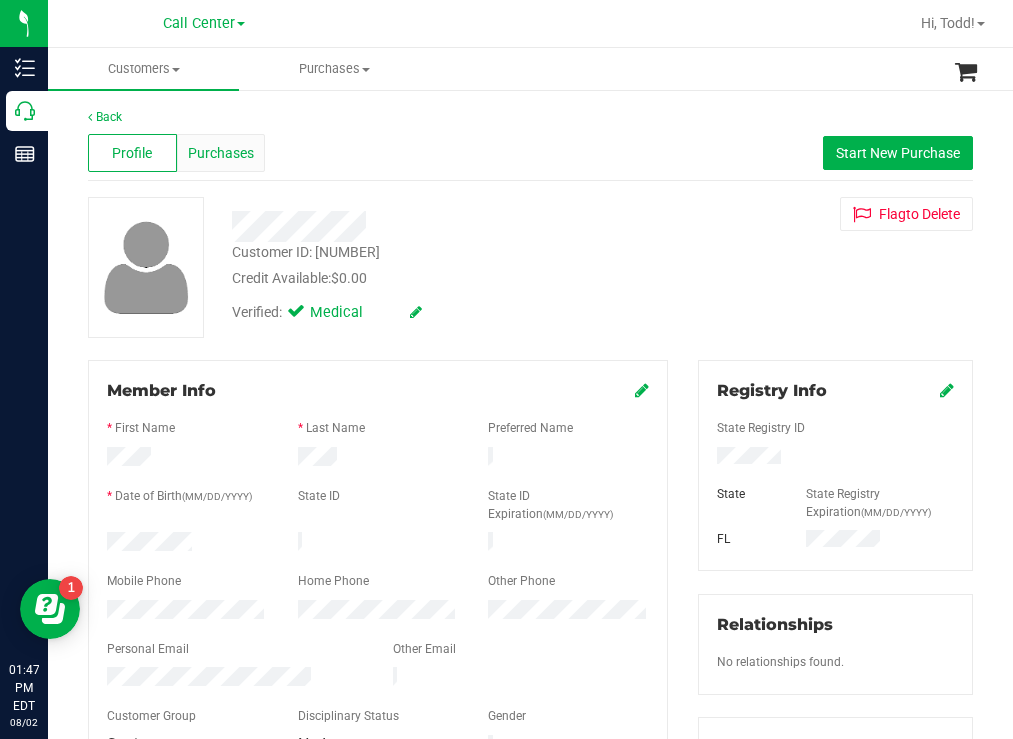 click on "Purchases" at bounding box center (221, 153) 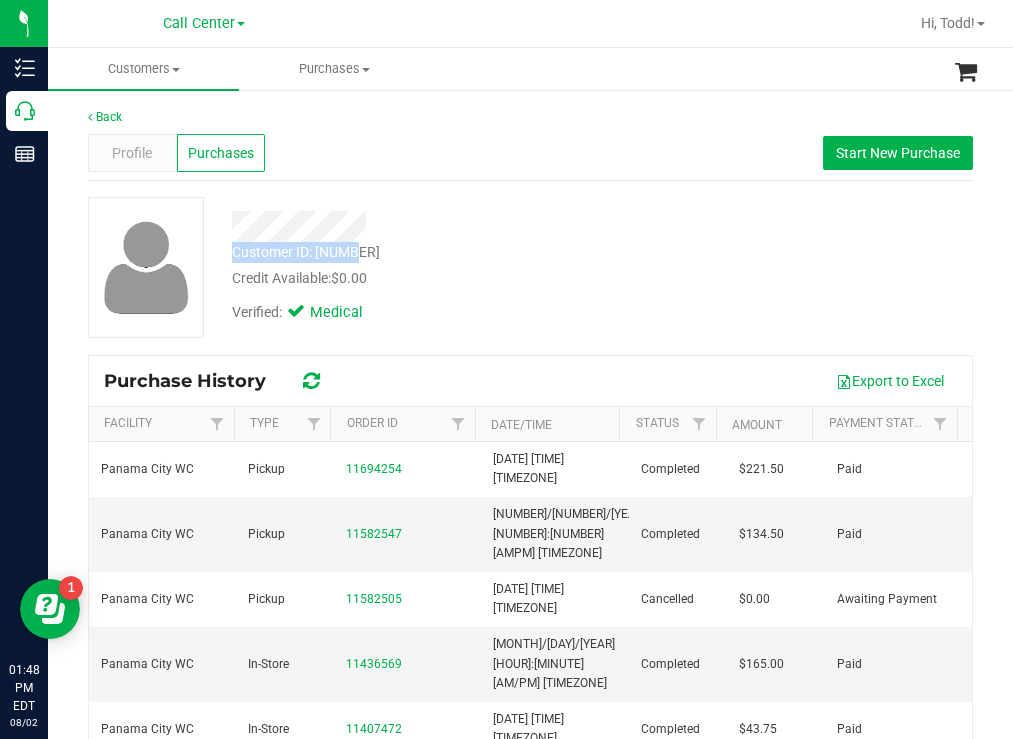 drag, startPoint x: 349, startPoint y: 244, endPoint x: 231, endPoint y: 242, distance: 118.016945 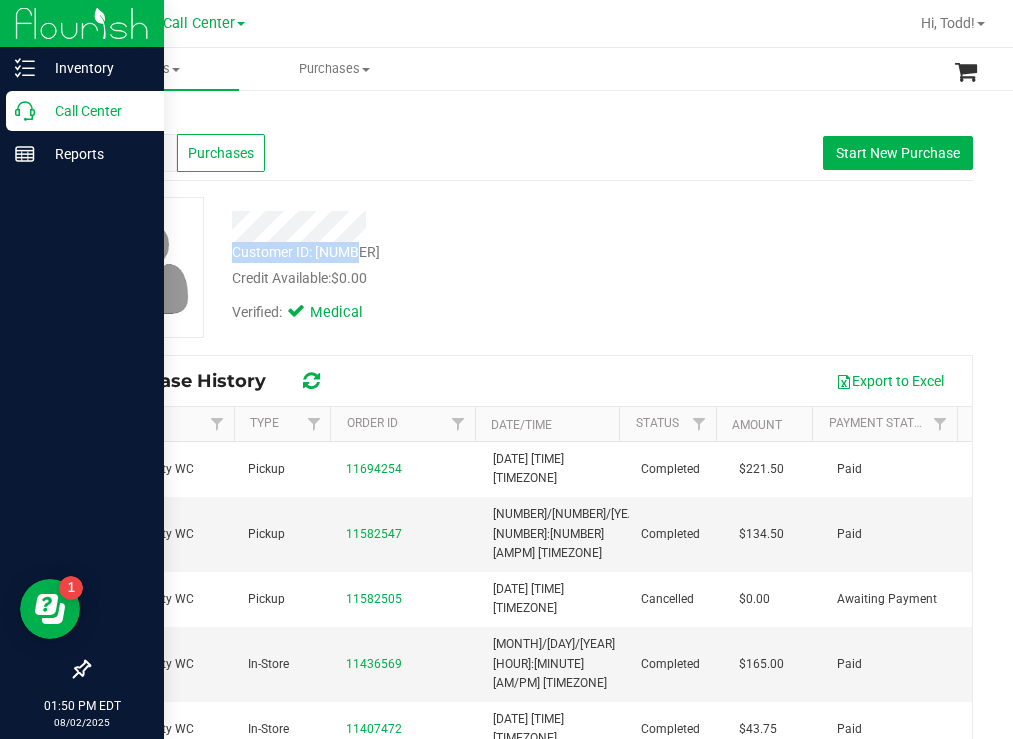 drag, startPoint x: 80, startPoint y: 105, endPoint x: 63, endPoint y: 106, distance: 17.029387 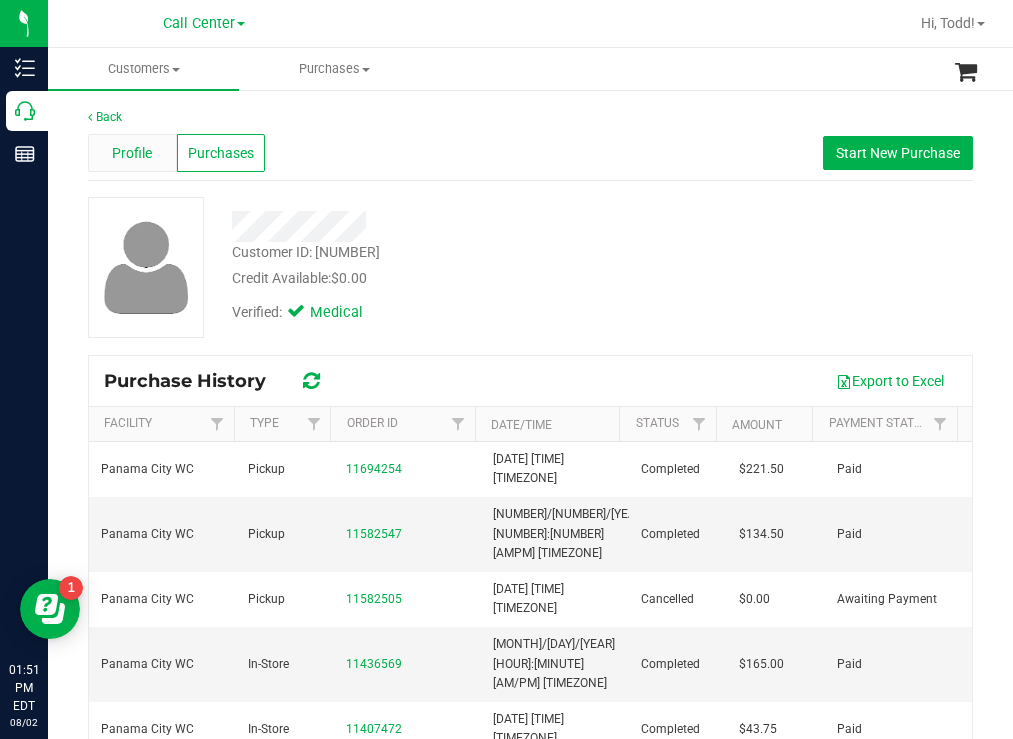 click on "Profile" at bounding box center (132, 153) 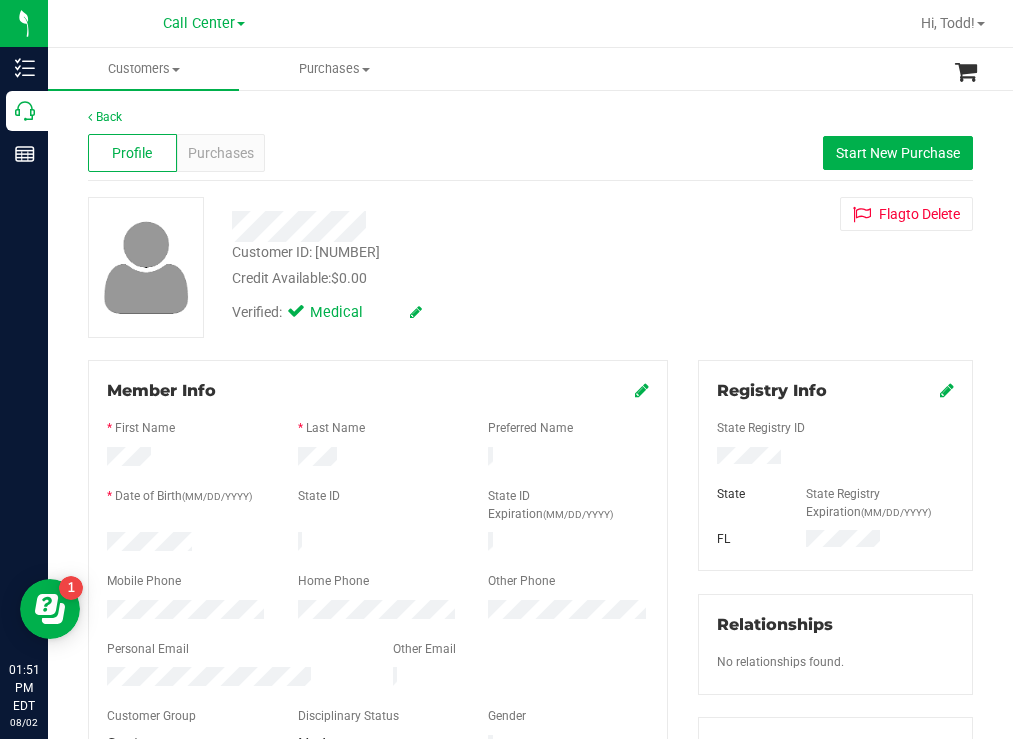 click at bounding box center (835, 458) 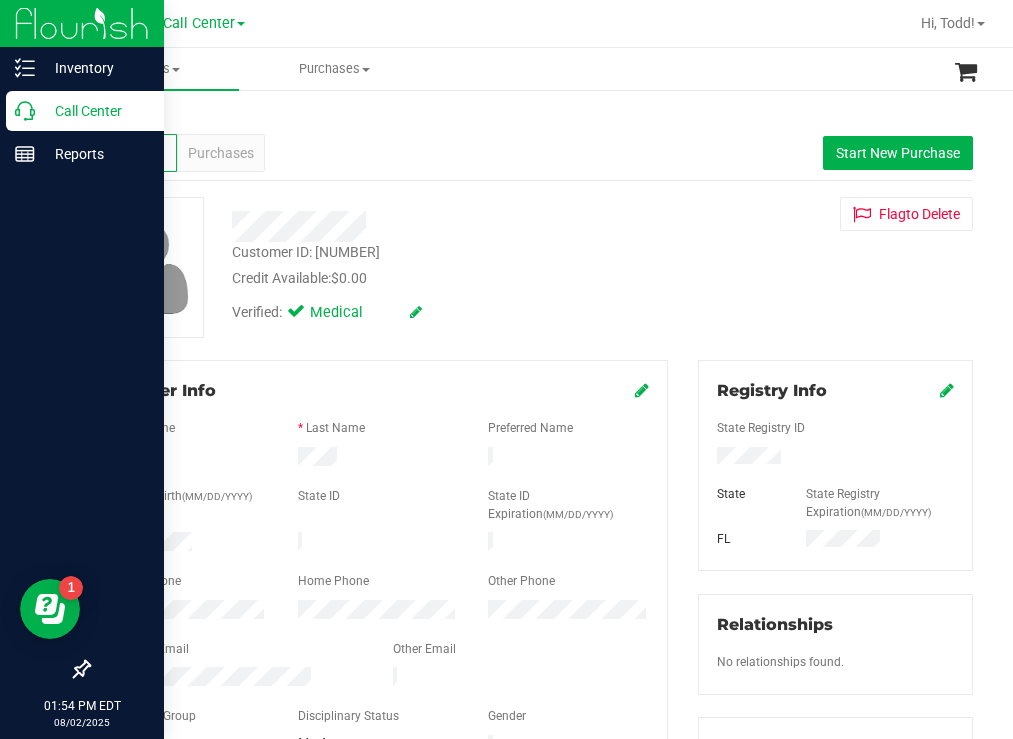 click on "Call Center" at bounding box center [95, 111] 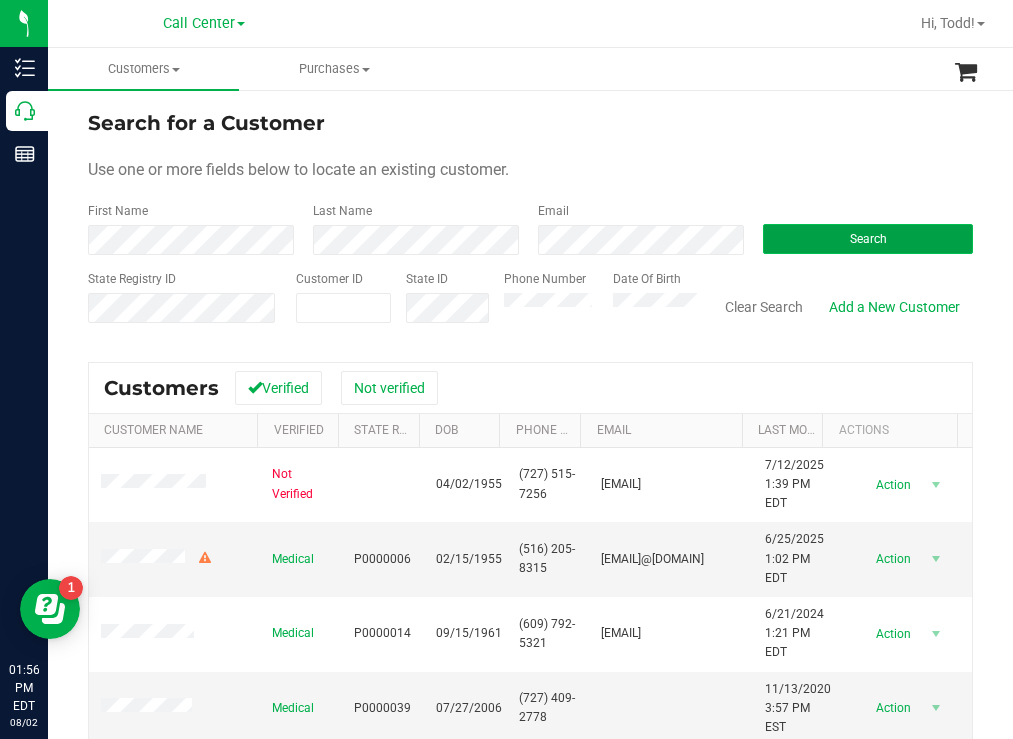drag, startPoint x: 779, startPoint y: 230, endPoint x: 762, endPoint y: 224, distance: 18.027756 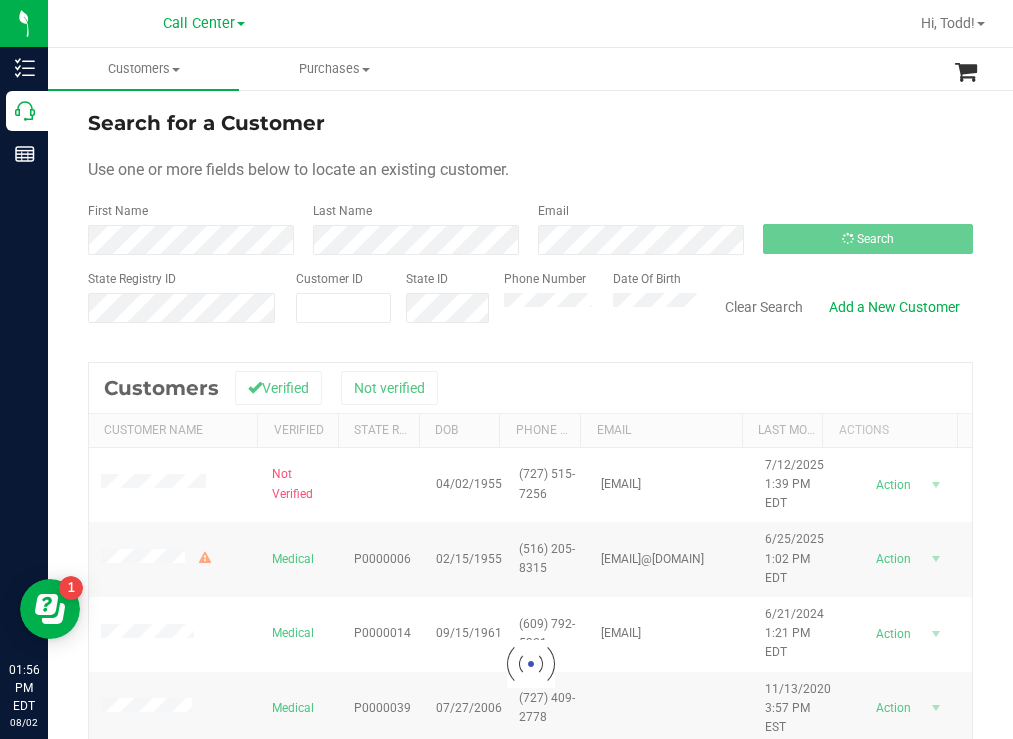 drag, startPoint x: 650, startPoint y: 160, endPoint x: 630, endPoint y: 146, distance: 24.41311 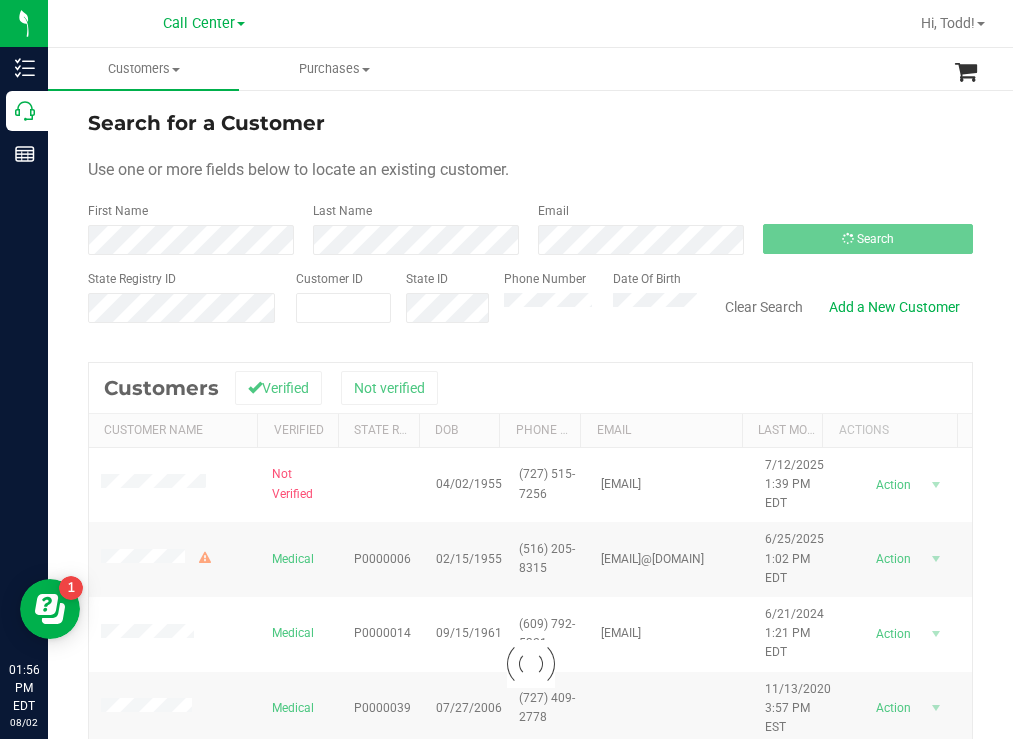 click on "Use one or more fields below to locate an existing customer." at bounding box center [530, 170] 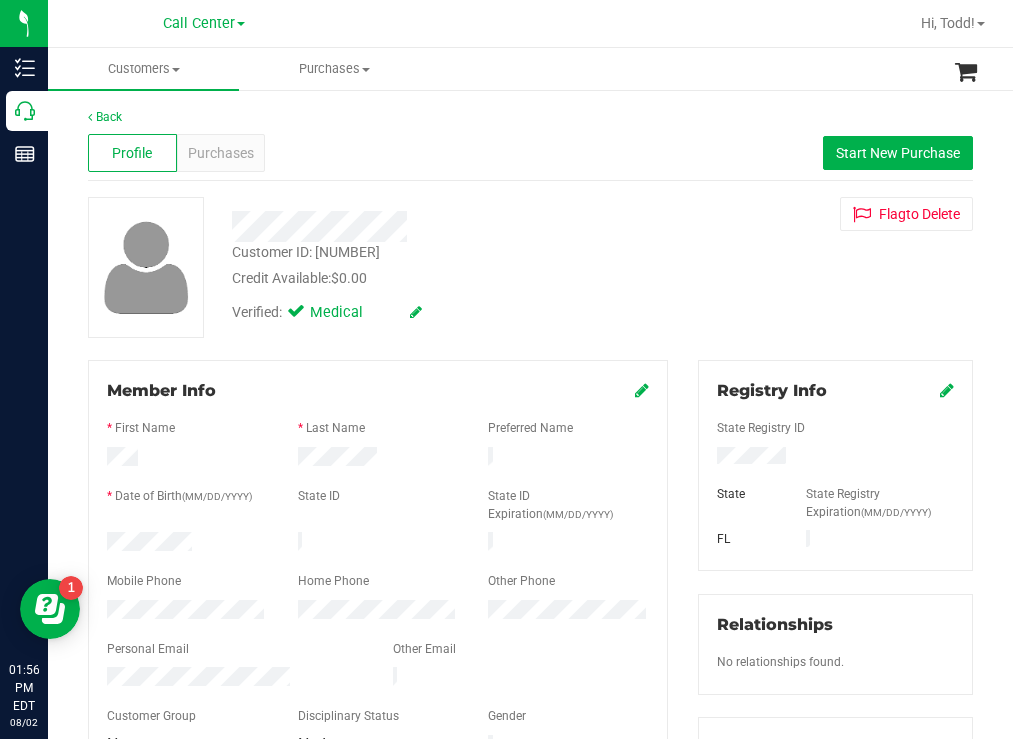 drag, startPoint x: 200, startPoint y: 534, endPoint x: 106, endPoint y: 537, distance: 94.04786 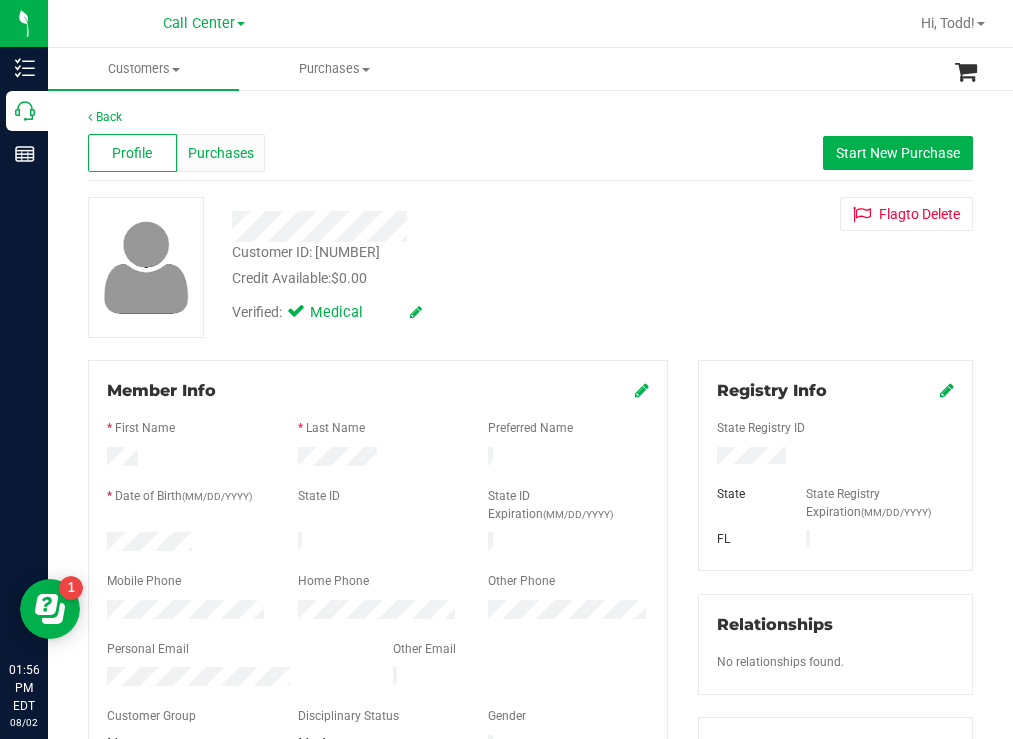 click on "Purchases" at bounding box center [221, 153] 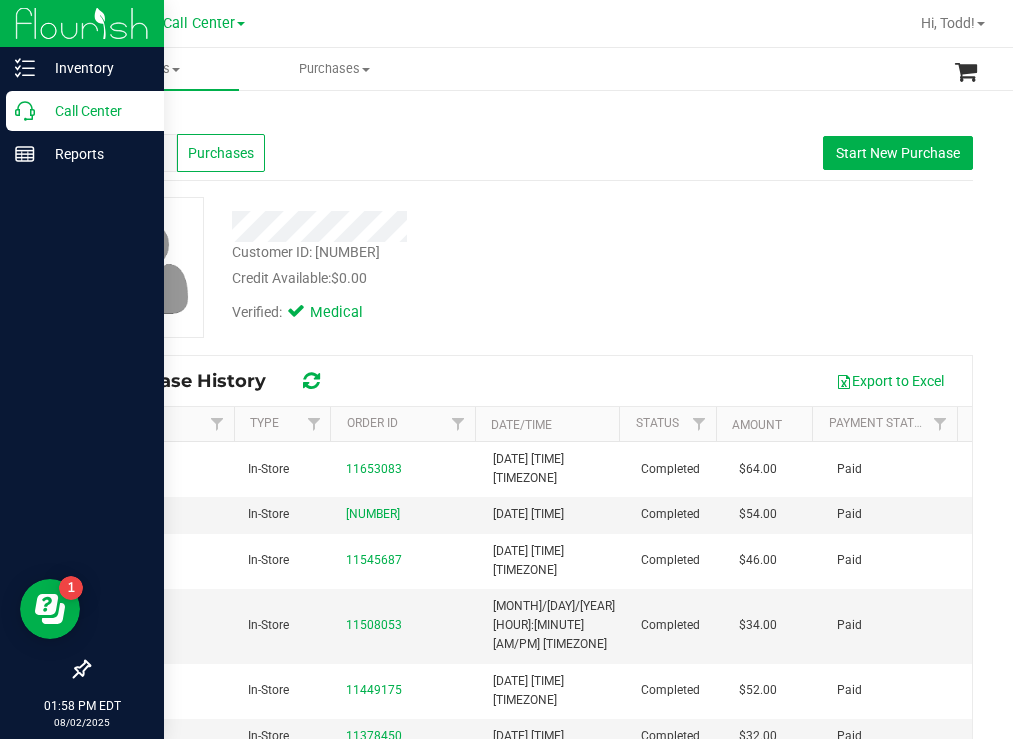 drag, startPoint x: 80, startPoint y: 111, endPoint x: 109, endPoint y: 121, distance: 30.675724 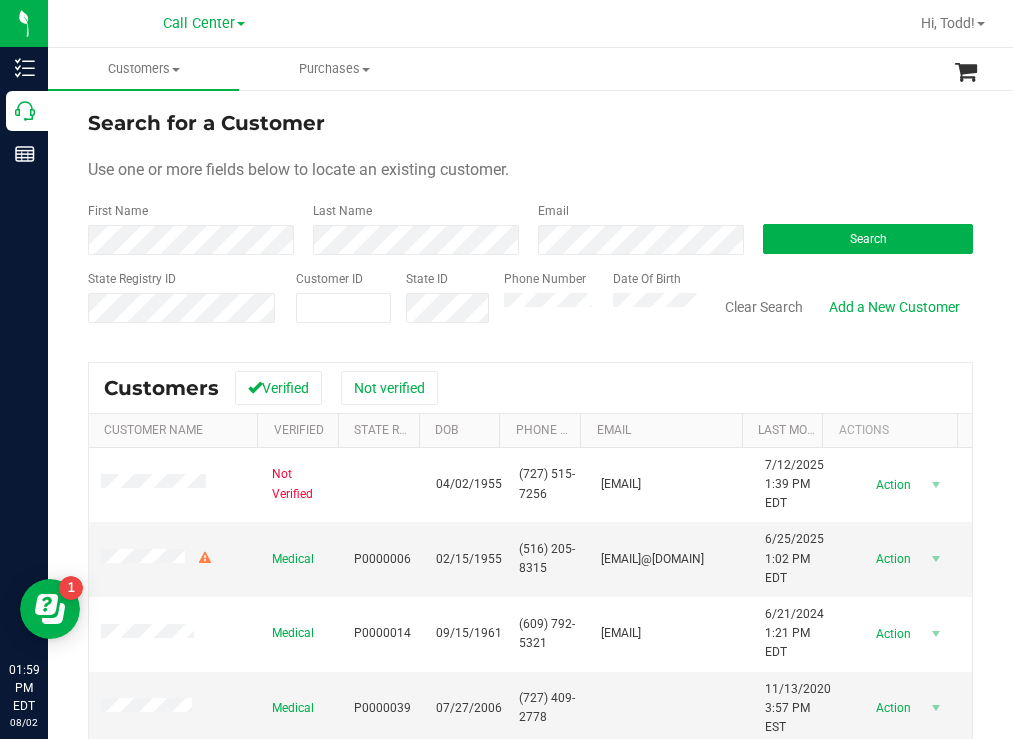 click on "Search for a Customer
Use one or more fields below to locate an existing customer.
First Name
Last Name
Email
Search
State Registry ID
Customer ID
State ID
Phone Number
Date Of Birth" at bounding box center [530, 224] 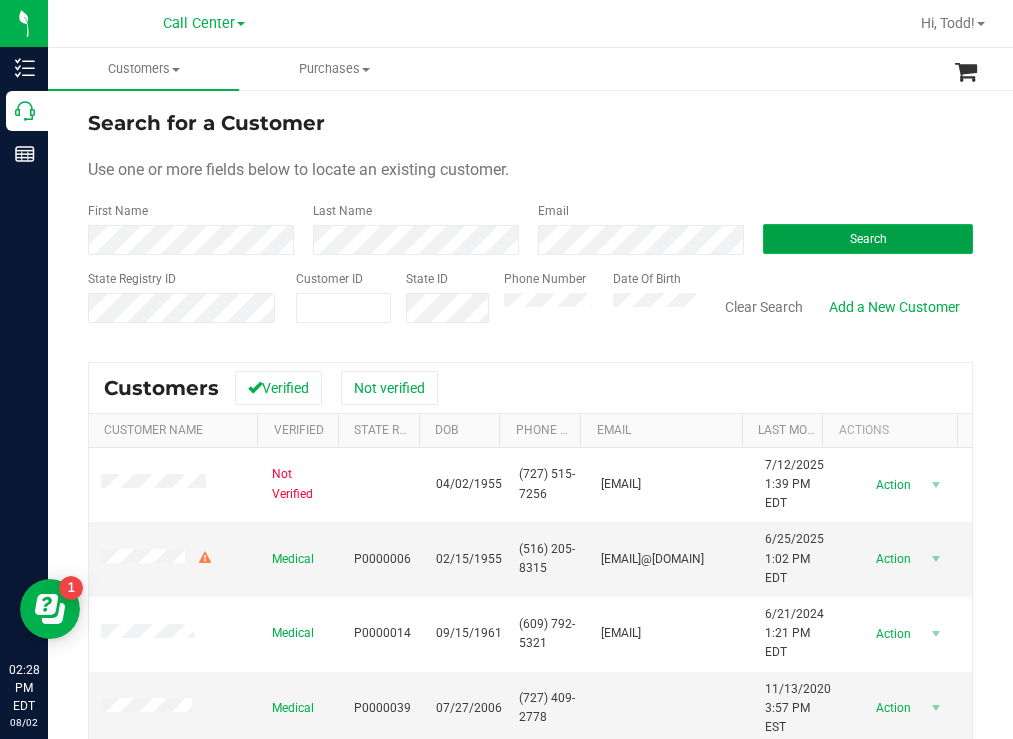 click on "Search" at bounding box center (868, 239) 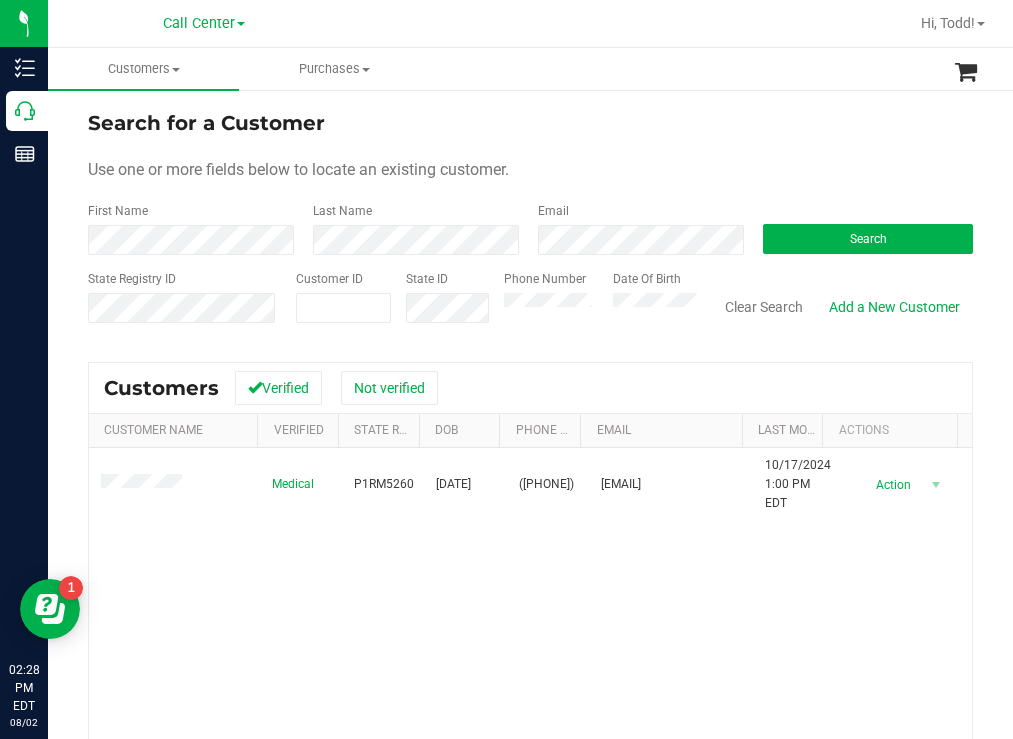 click on "Search for a Customer" at bounding box center (530, 123) 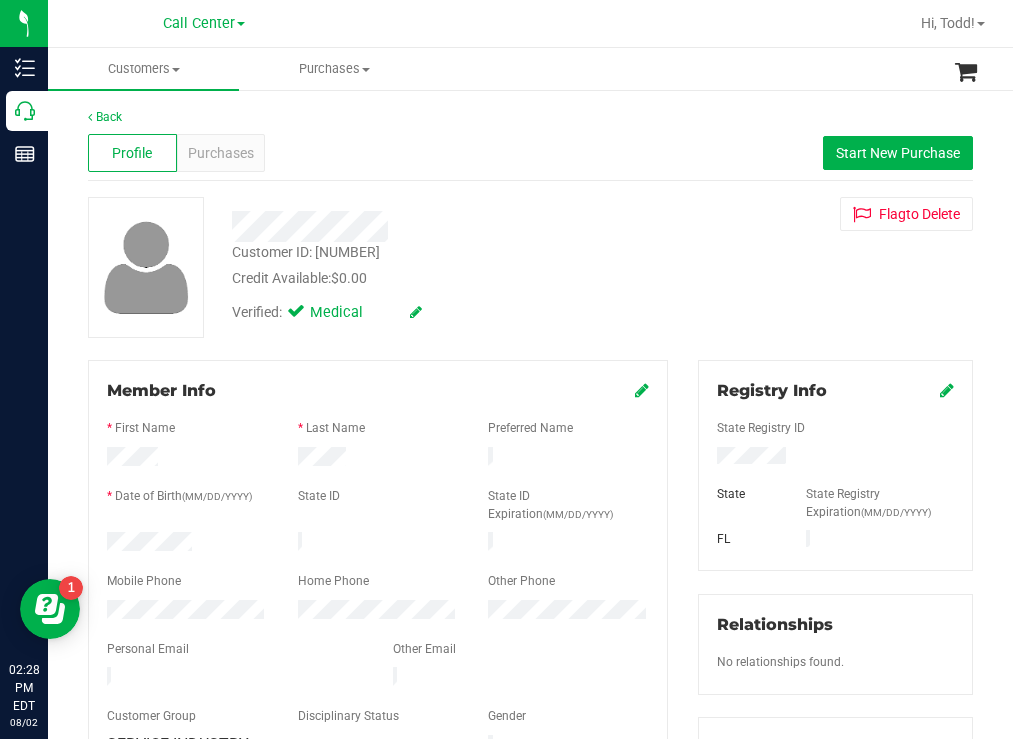drag, startPoint x: 810, startPoint y: 452, endPoint x: 696, endPoint y: 465, distance: 114.73883 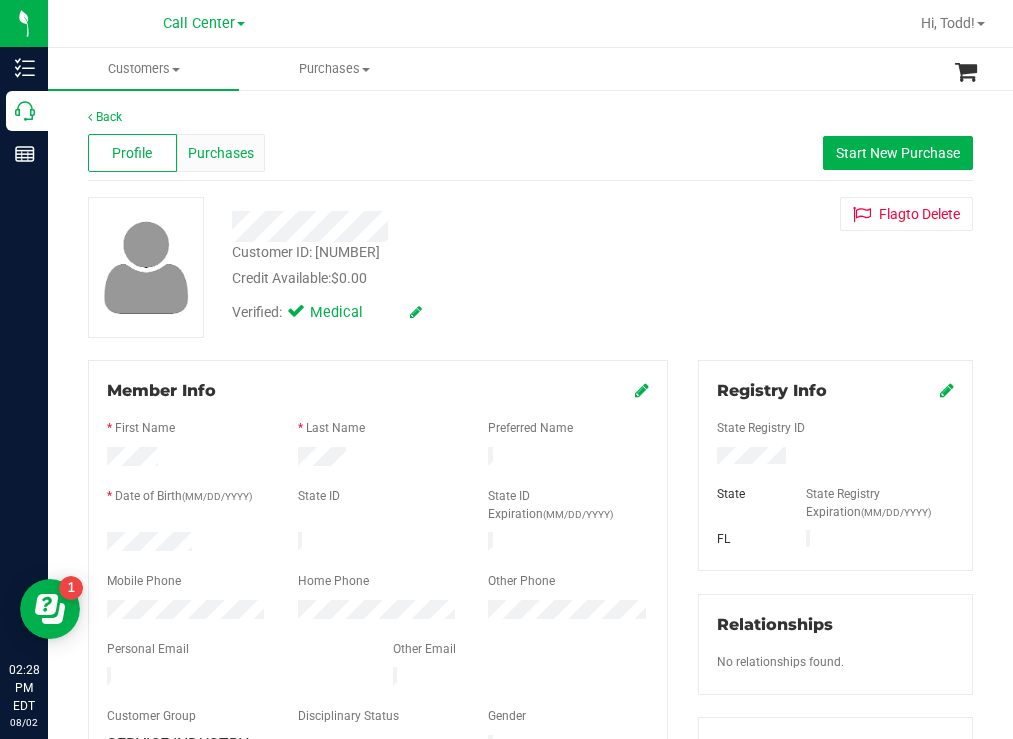 click on "Purchases" at bounding box center (221, 153) 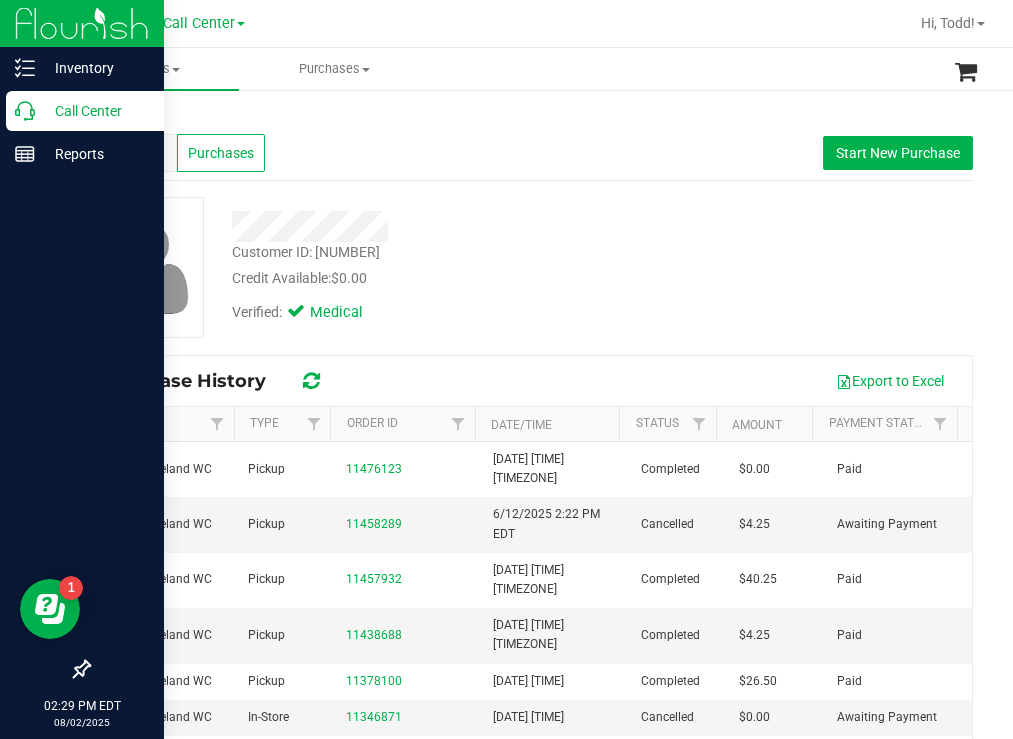 click on "Call Center" at bounding box center [95, 111] 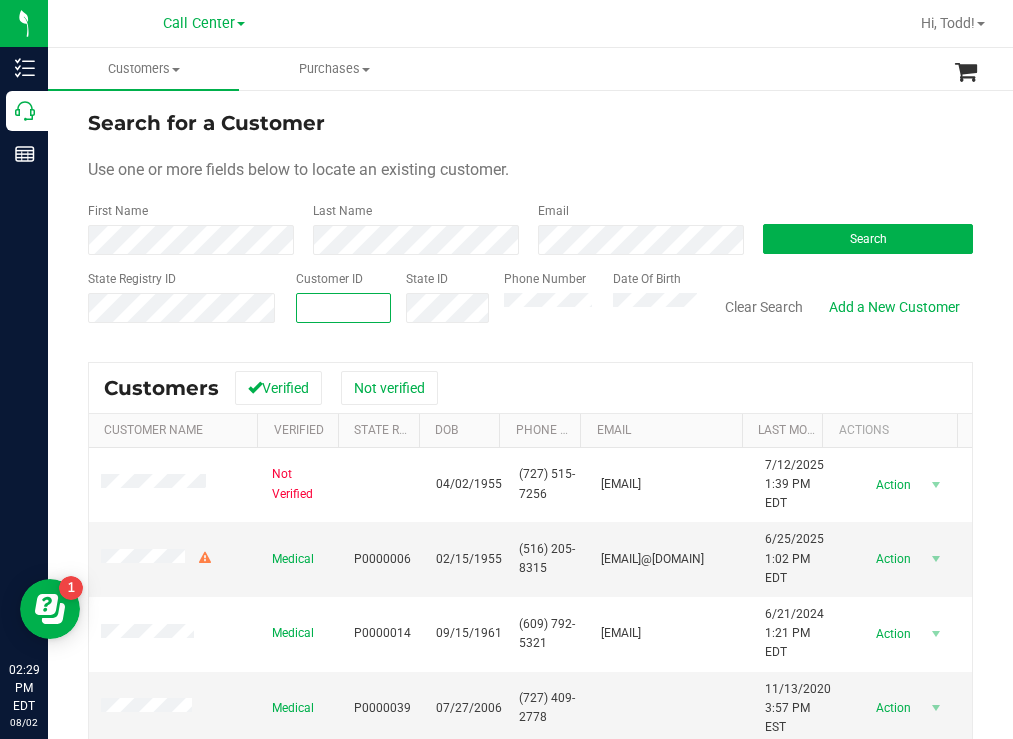 paste on "104581" 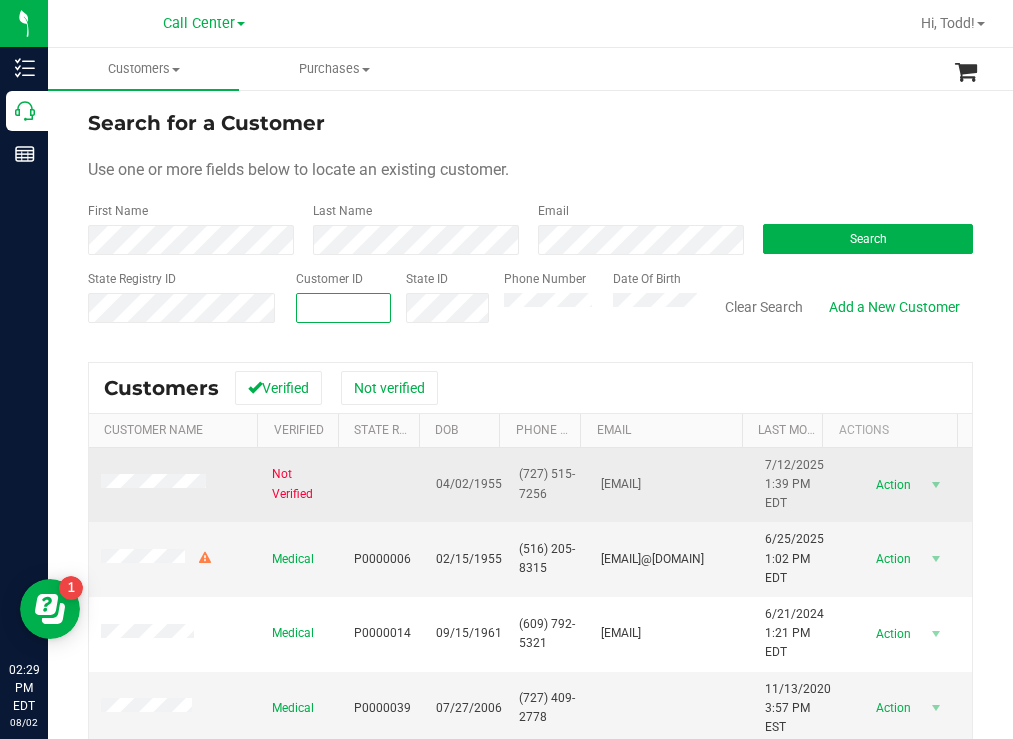 type on "104581" 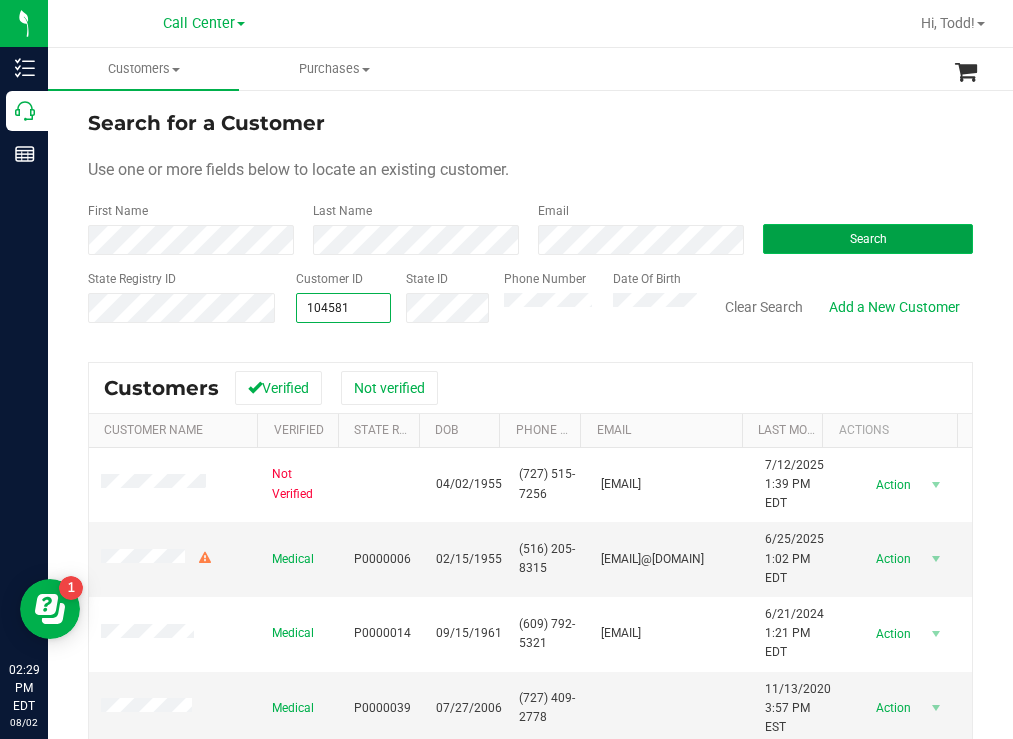 type on "104581" 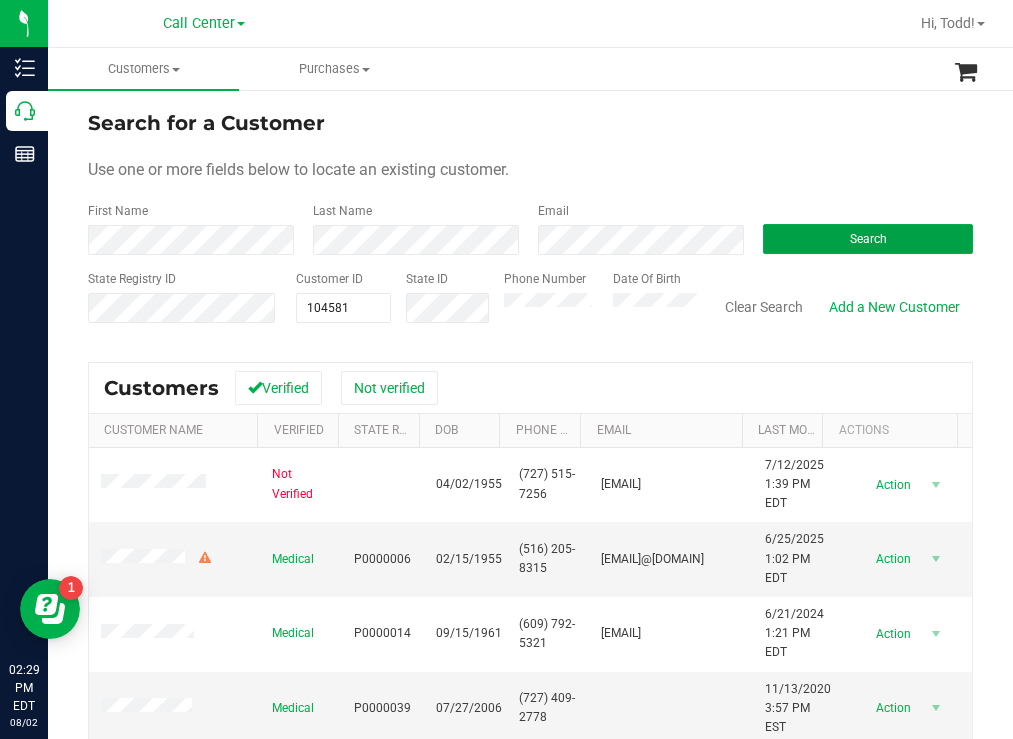 drag, startPoint x: 797, startPoint y: 240, endPoint x: 694, endPoint y: 205, distance: 108.78419 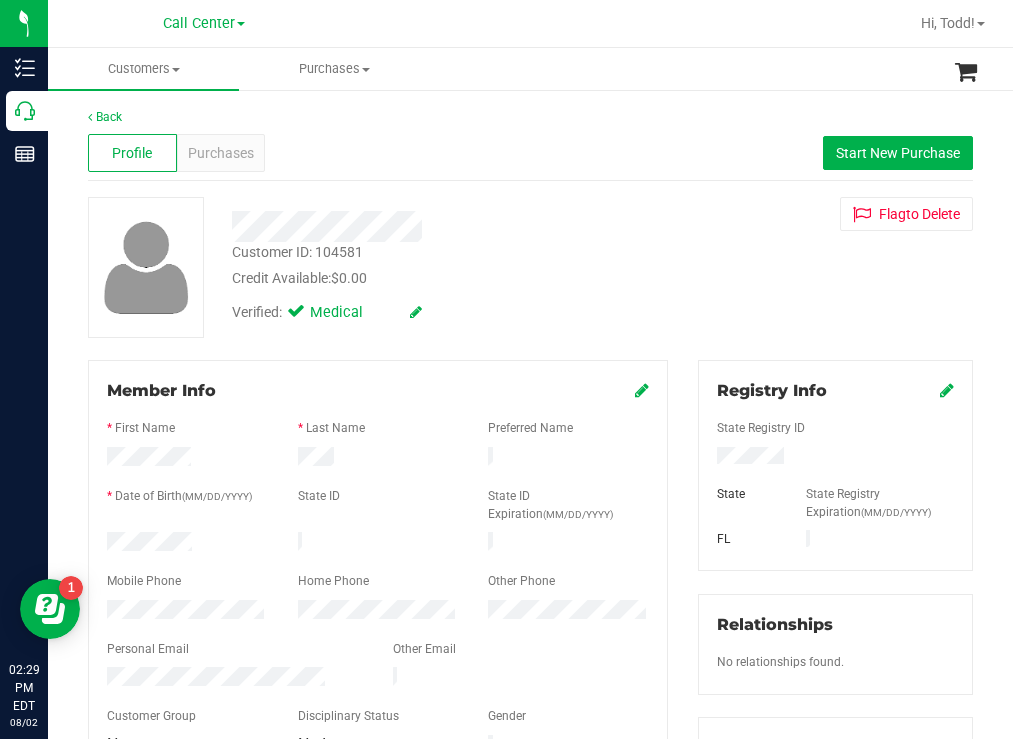 click on "Customer ID: [NUMBER]
Credit Available:
$0.00
Verified:
Medical
Flag  to Delete" at bounding box center [446, 265] 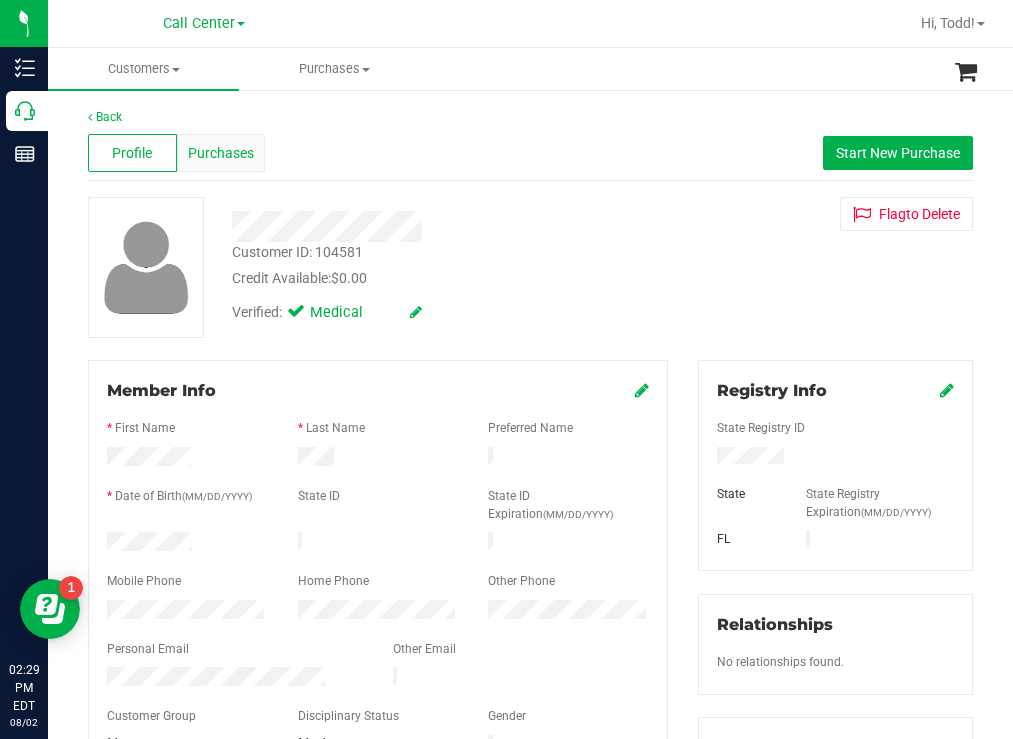 click on "Purchases" at bounding box center [221, 153] 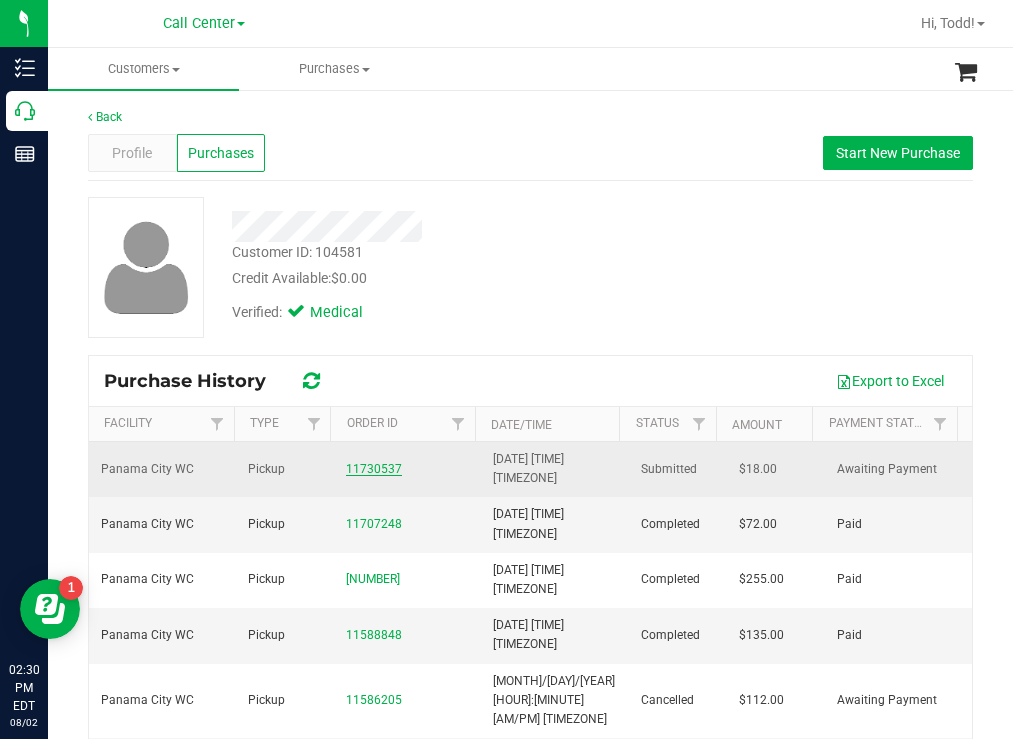 click on "11730537" at bounding box center (374, 469) 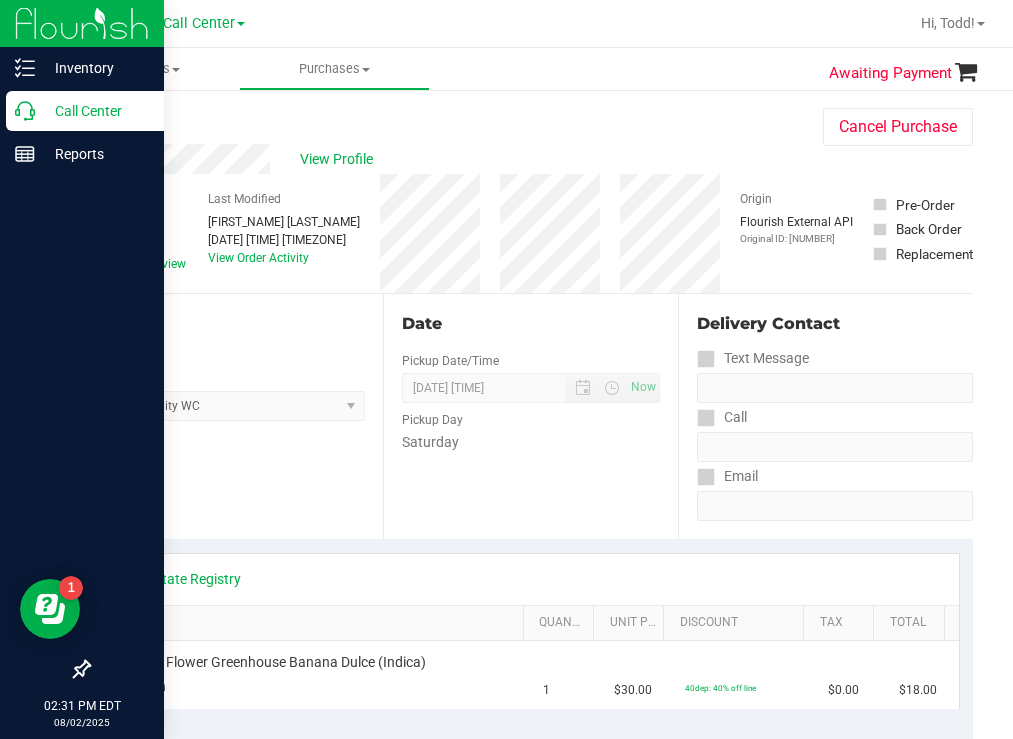 click on "Call Center" at bounding box center [95, 111] 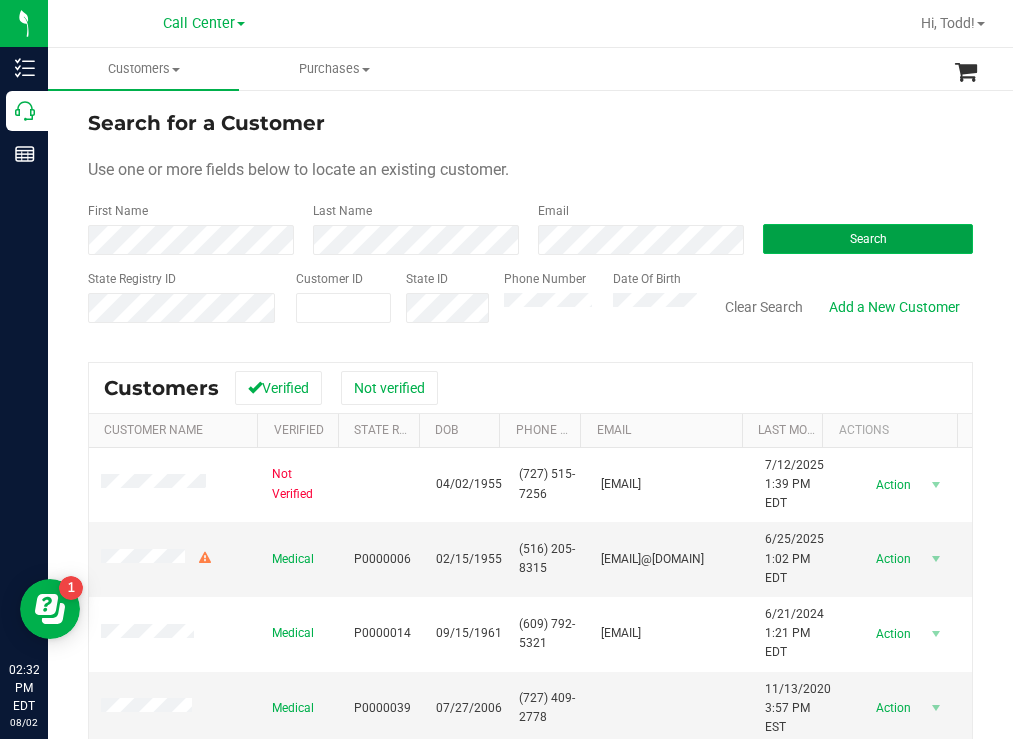 click on "Search" at bounding box center (868, 239) 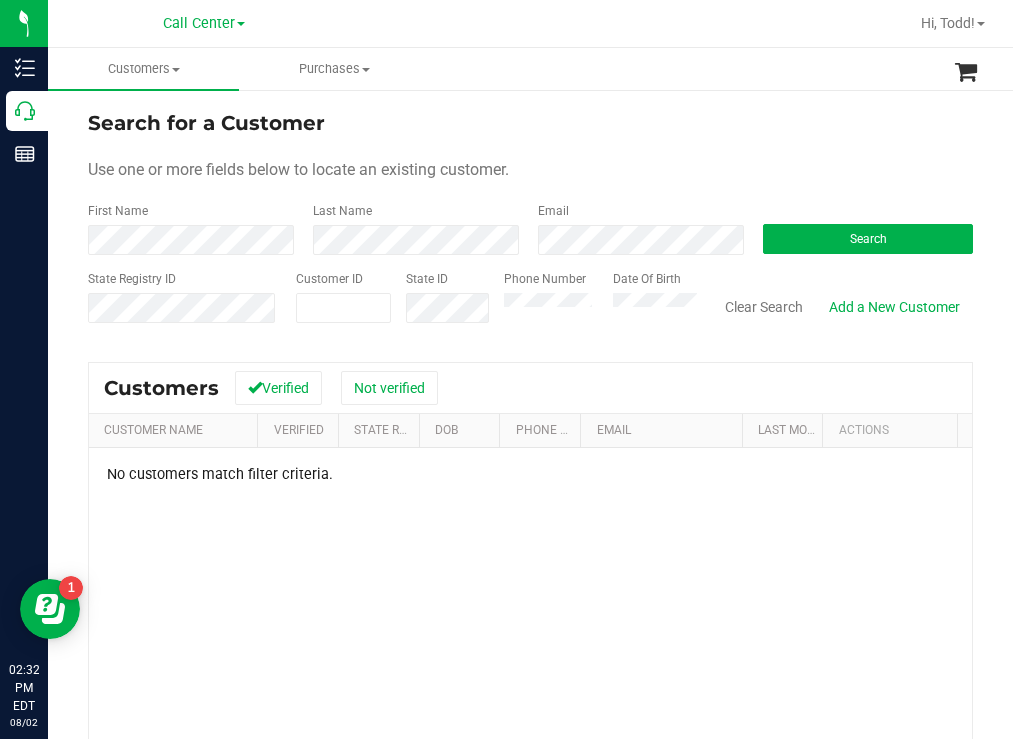 drag, startPoint x: 595, startPoint y: 108, endPoint x: 546, endPoint y: 104, distance: 49.162994 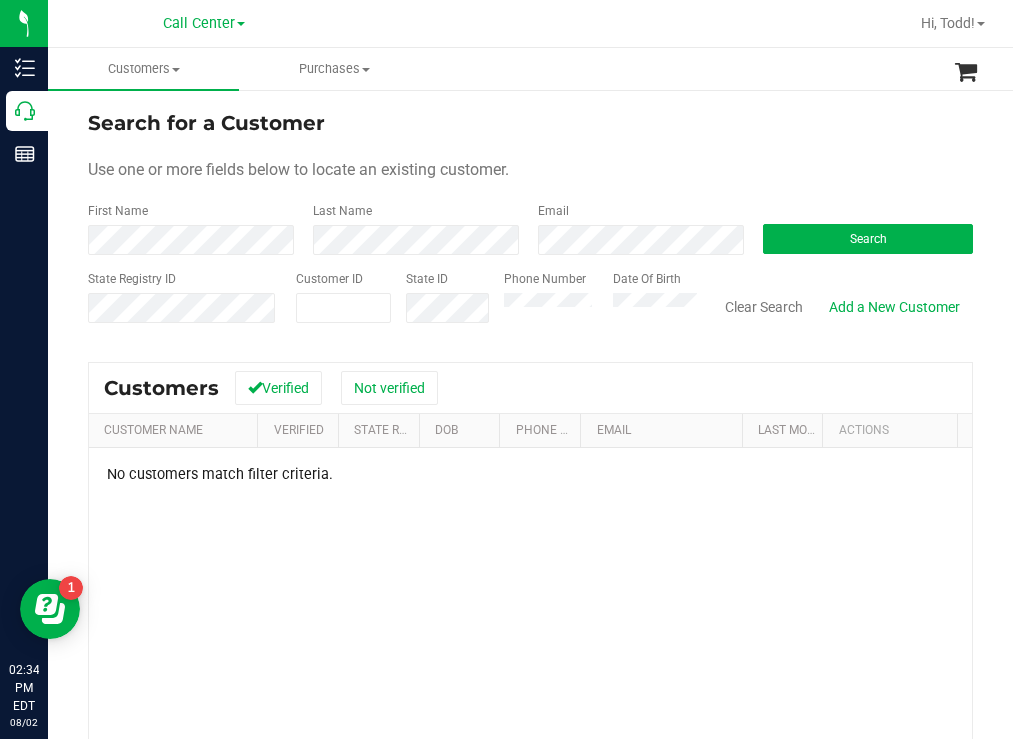 click on "Phone Number
Date Of Birth" at bounding box center [593, 305] 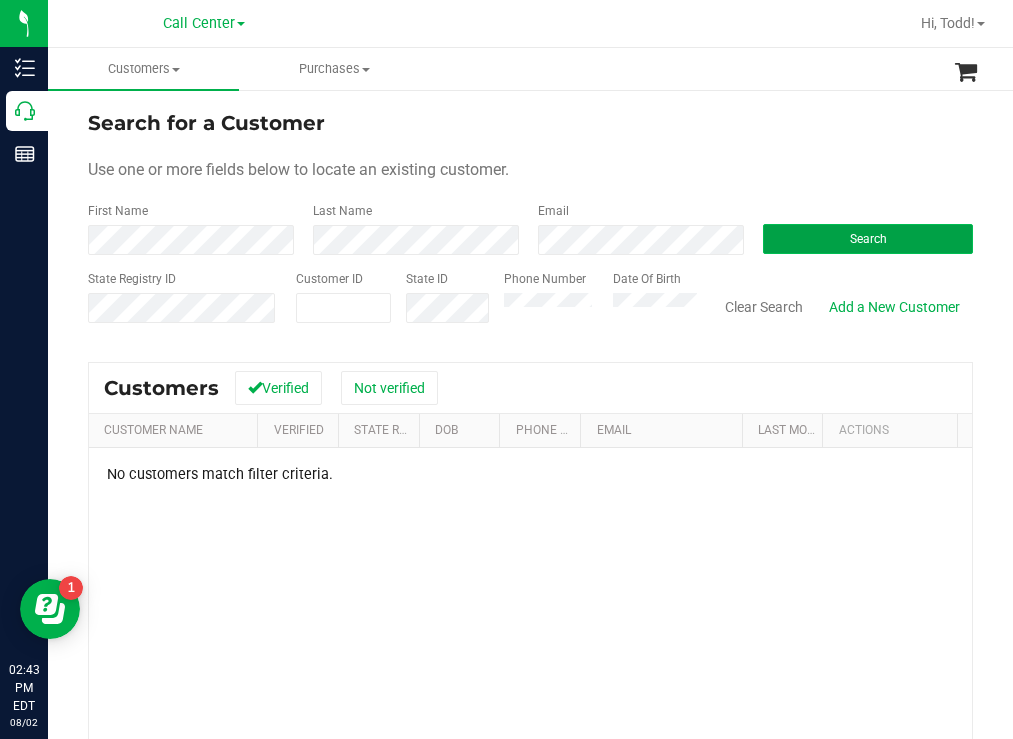 click on "Search" at bounding box center (868, 239) 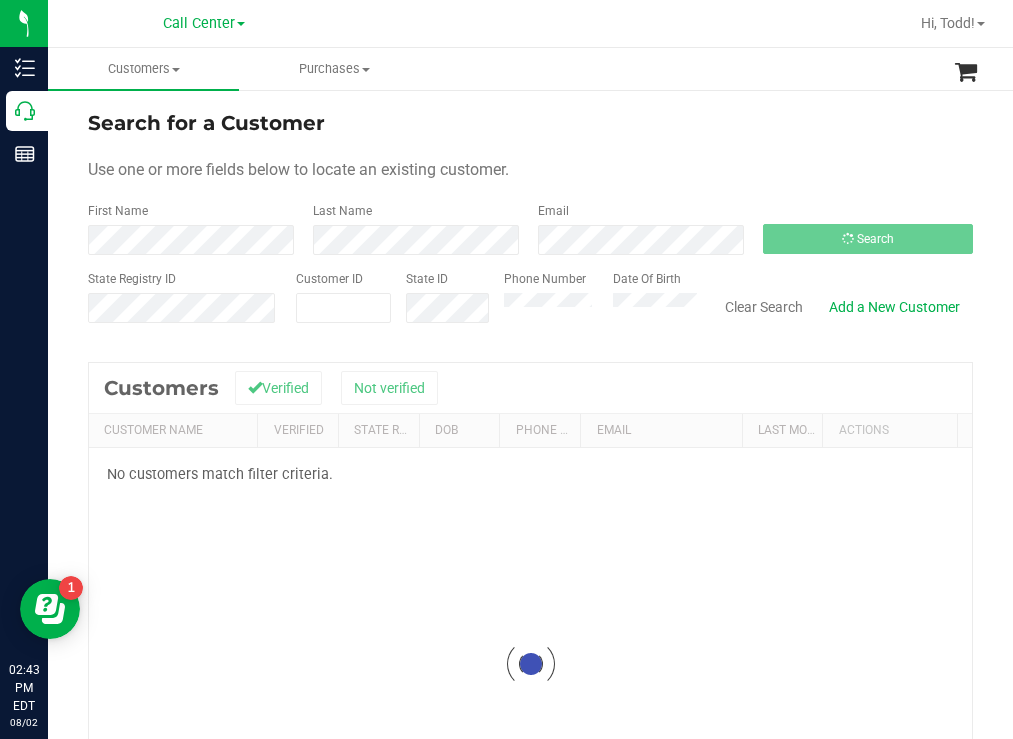 click on "Search for a Customer" at bounding box center [530, 123] 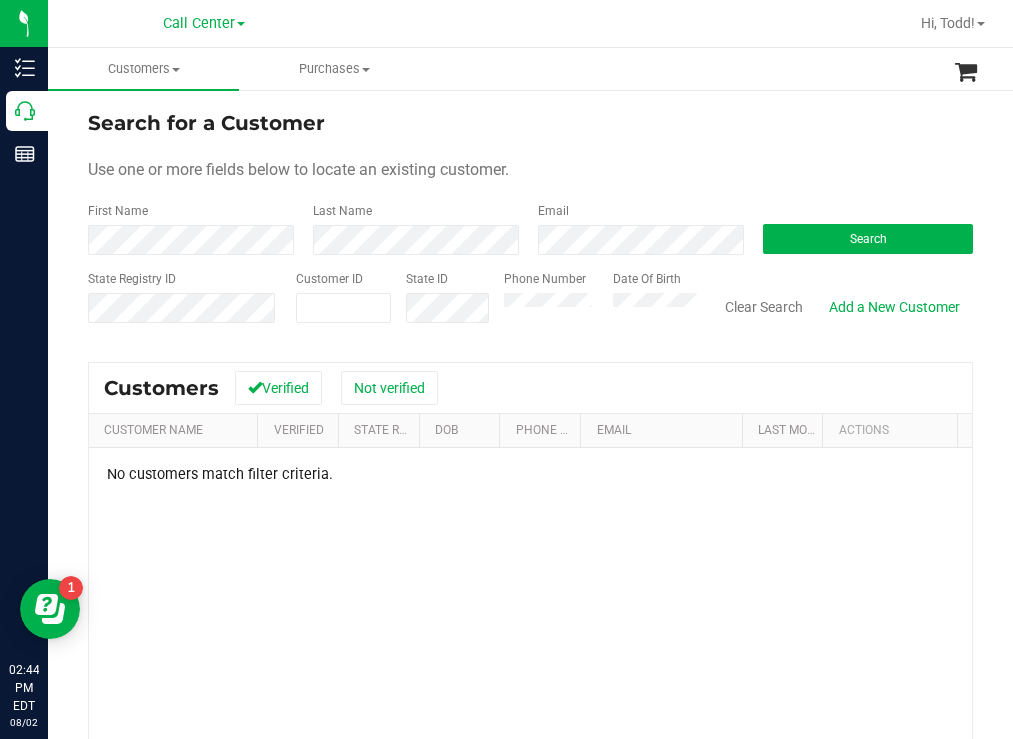 click on "Phone Number
Date Of Birth" at bounding box center (593, 305) 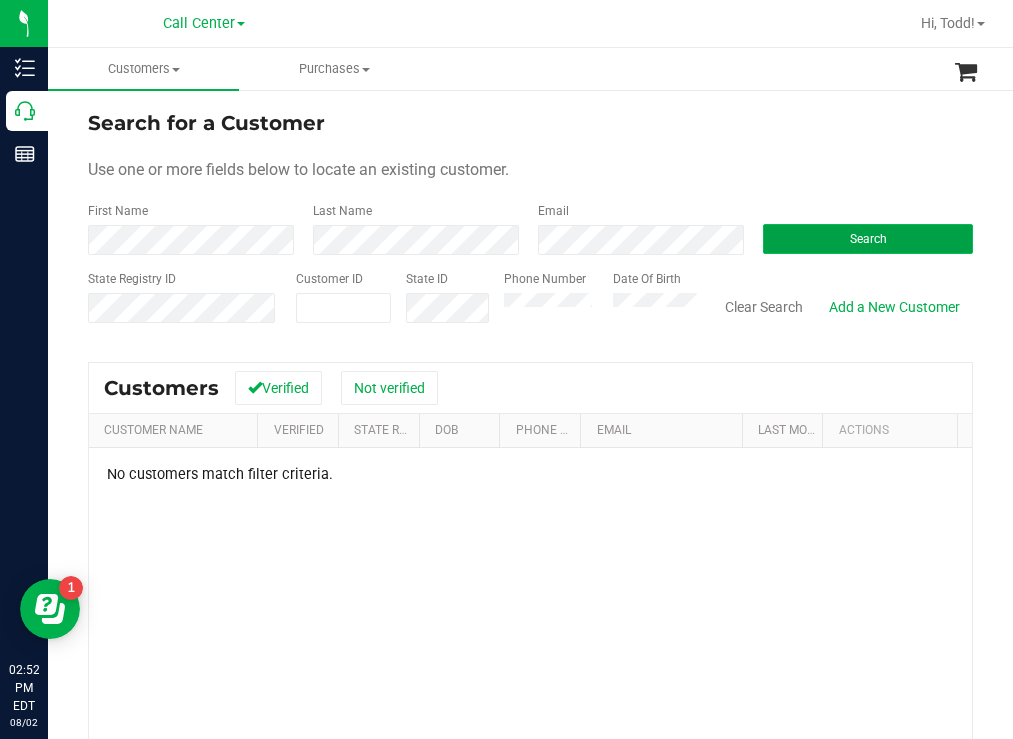 click on "Search" at bounding box center (868, 239) 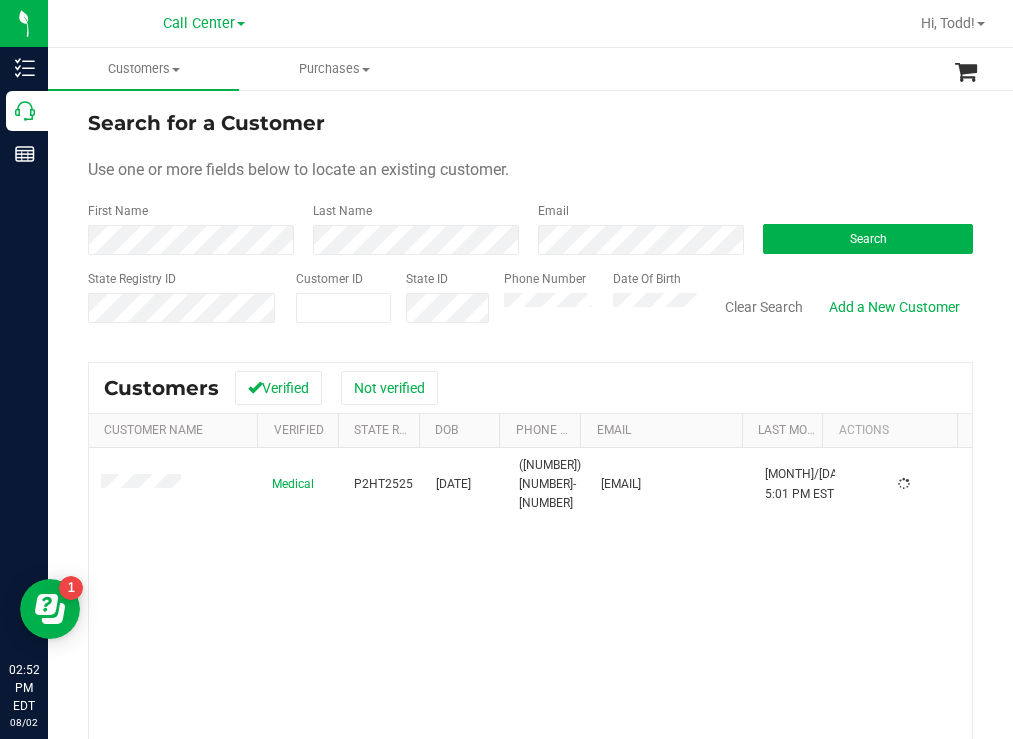 click on "Search for a Customer
Use one or more fields below to locate an existing customer.
First Name
Last Name
Email
Search
State Registry ID
Customer ID
State ID
Phone Number
Date Of Birth" at bounding box center [530, 224] 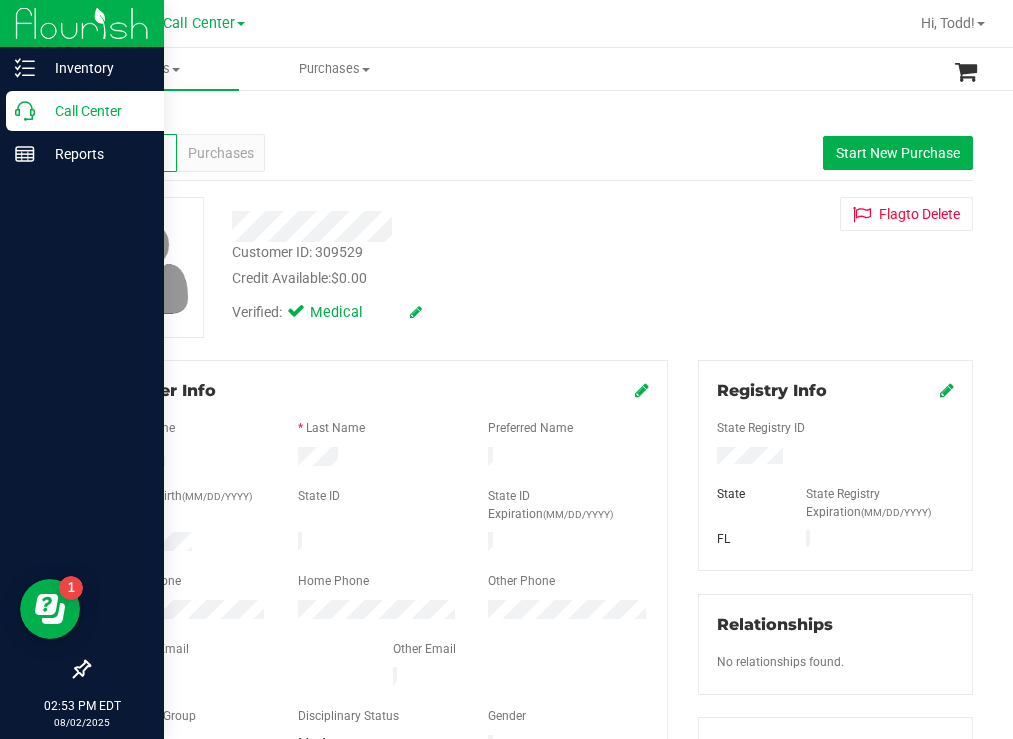 click on "Call Center" at bounding box center (95, 111) 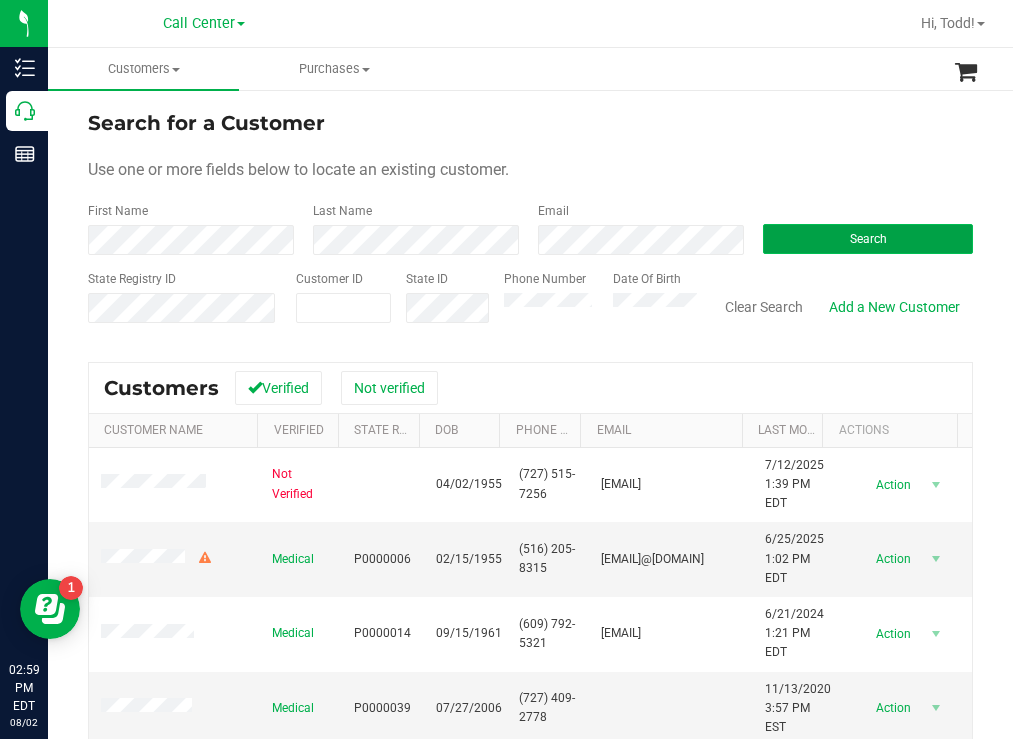 click on "Search" at bounding box center (868, 239) 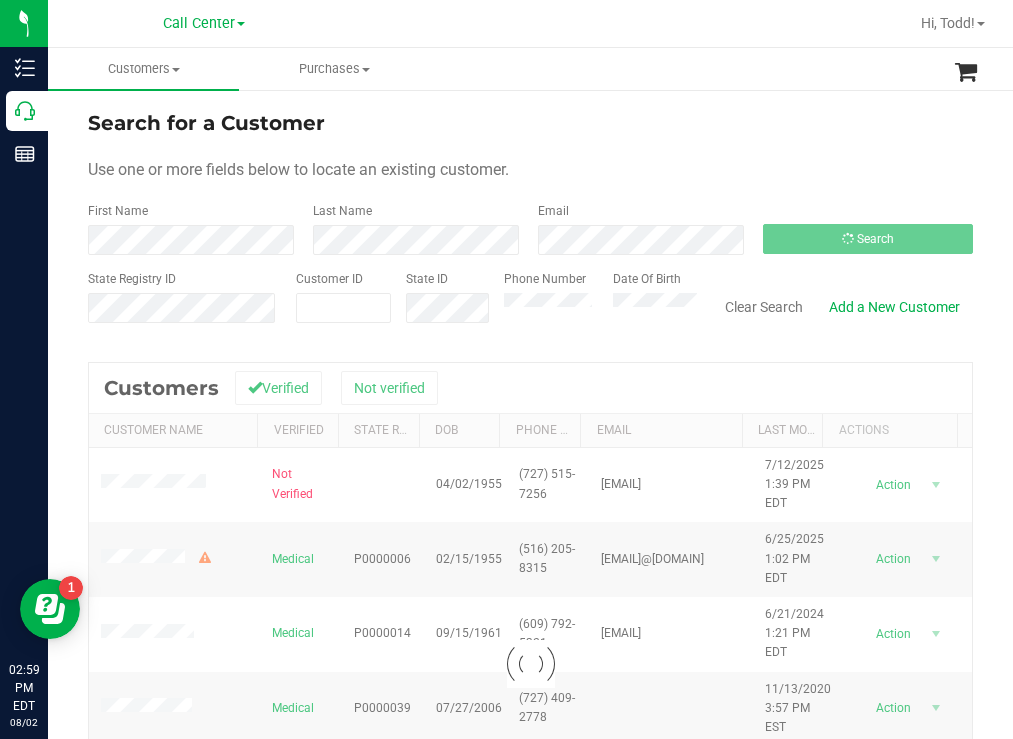 drag, startPoint x: 654, startPoint y: 92, endPoint x: 629, endPoint y: 97, distance: 25.495098 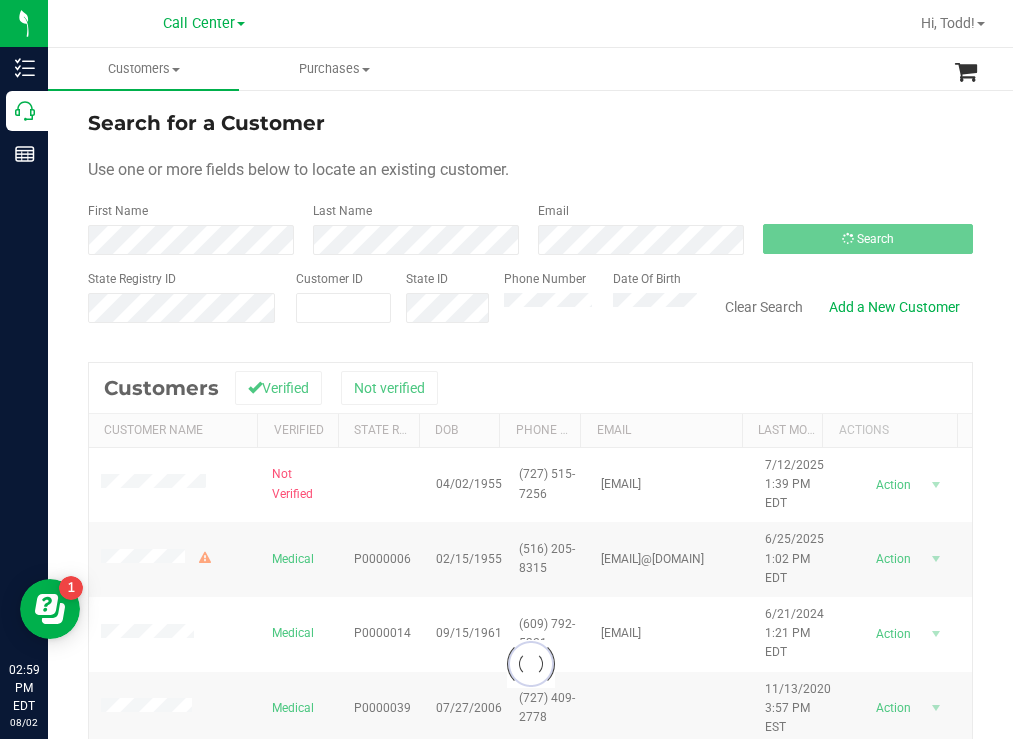 click on "Search for a Customer
Use one or more fields below to locate an existing customer.
First Name
Last Name
Email
Search
State Registry ID
Customer ID
State ID
Phone Number" at bounding box center (530, 537) 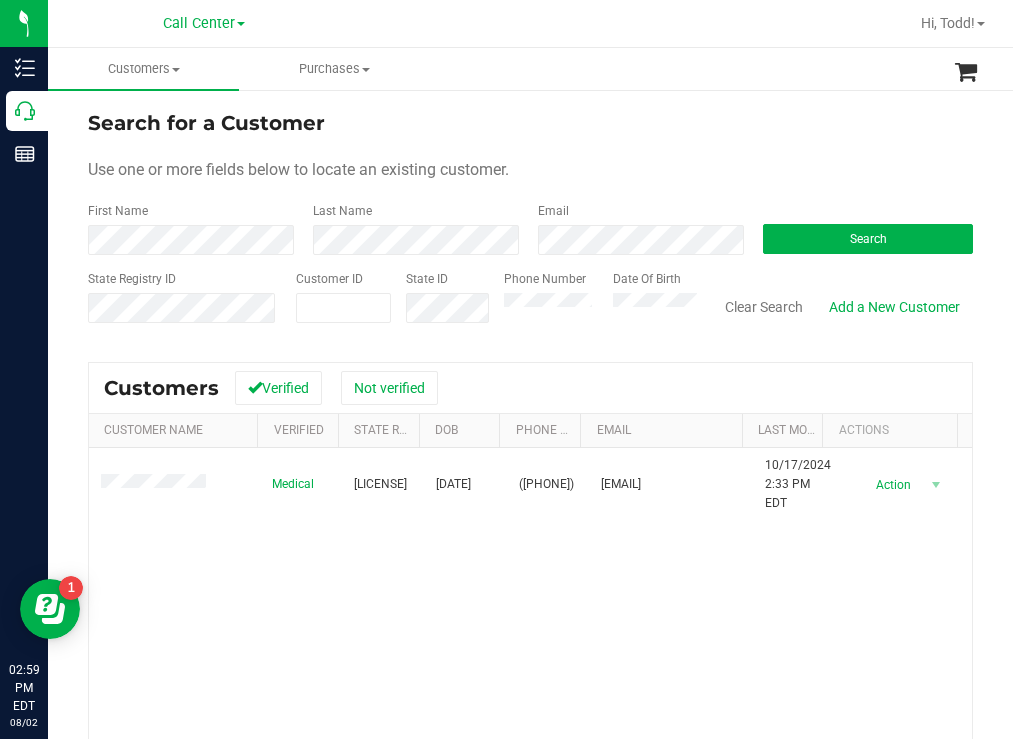 drag, startPoint x: 697, startPoint y: 83, endPoint x: 685, endPoint y: 88, distance: 13 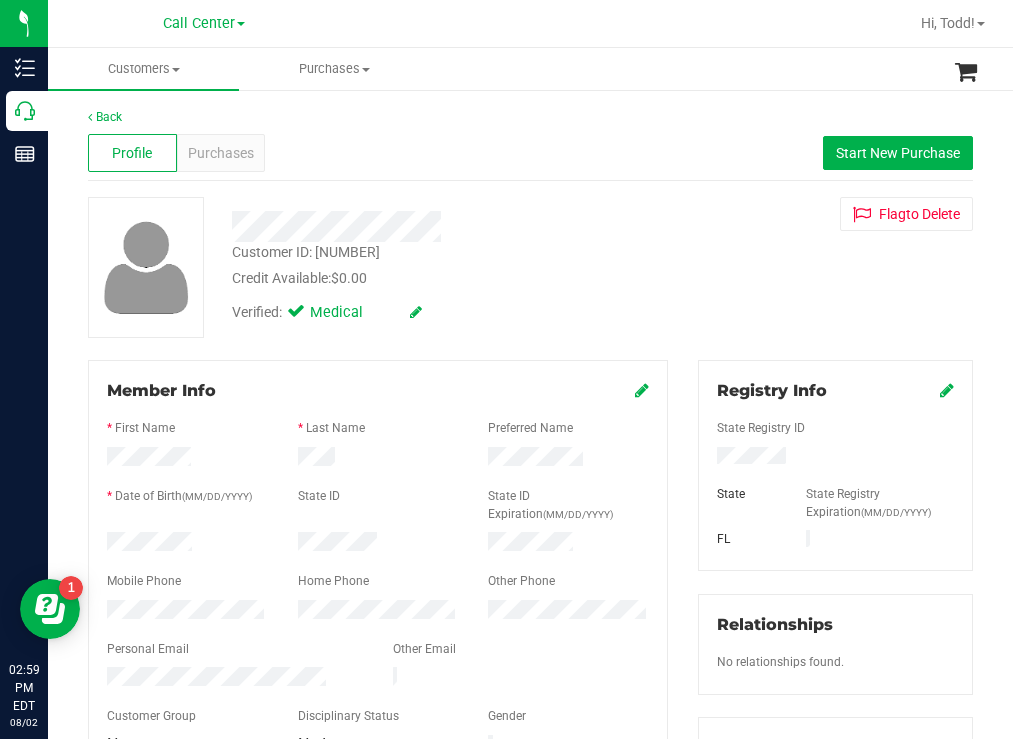 click at bounding box center (835, 458) 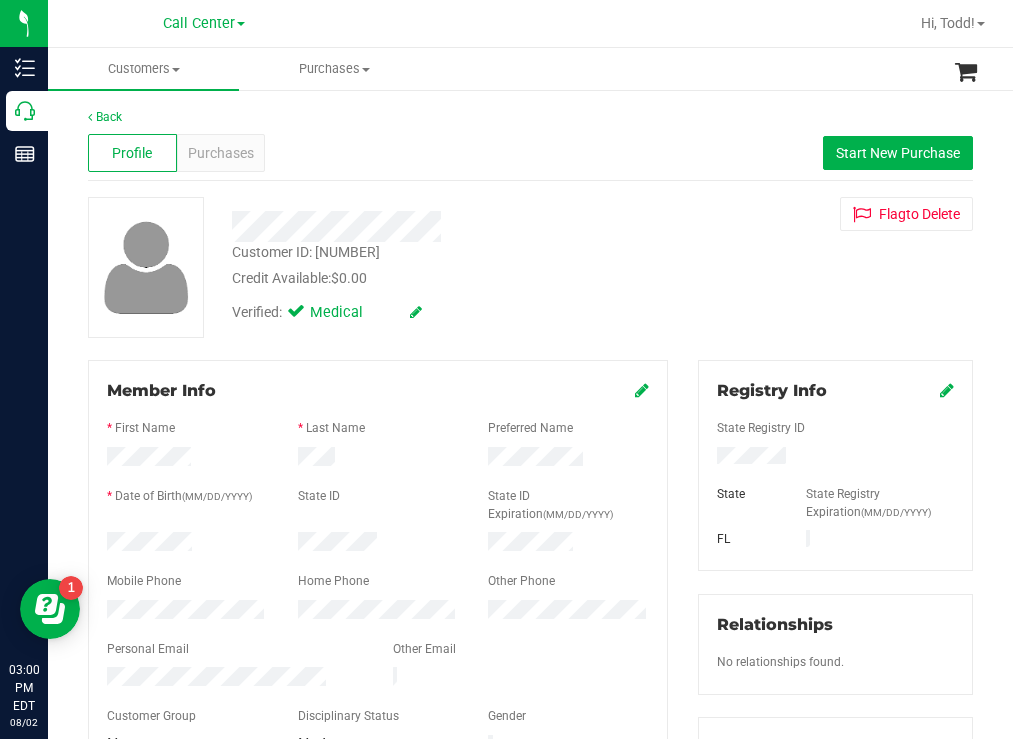 click on "Customer ID: 690251
Credit Available:
$0.00" at bounding box center (446, 265) 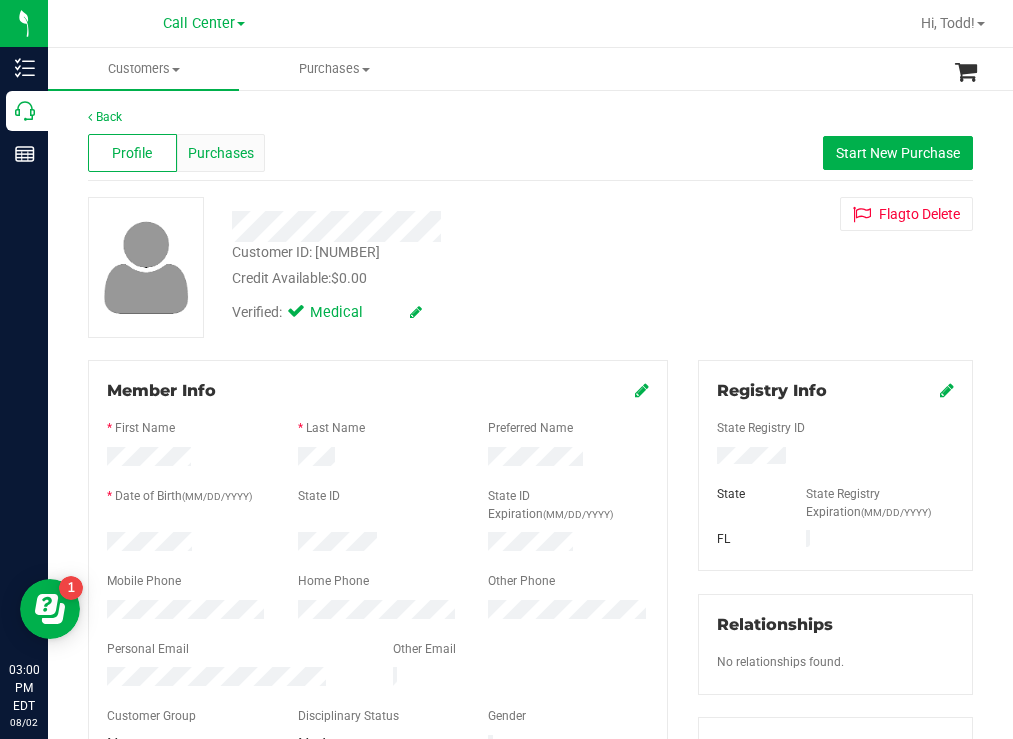 click on "Purchases" at bounding box center [221, 153] 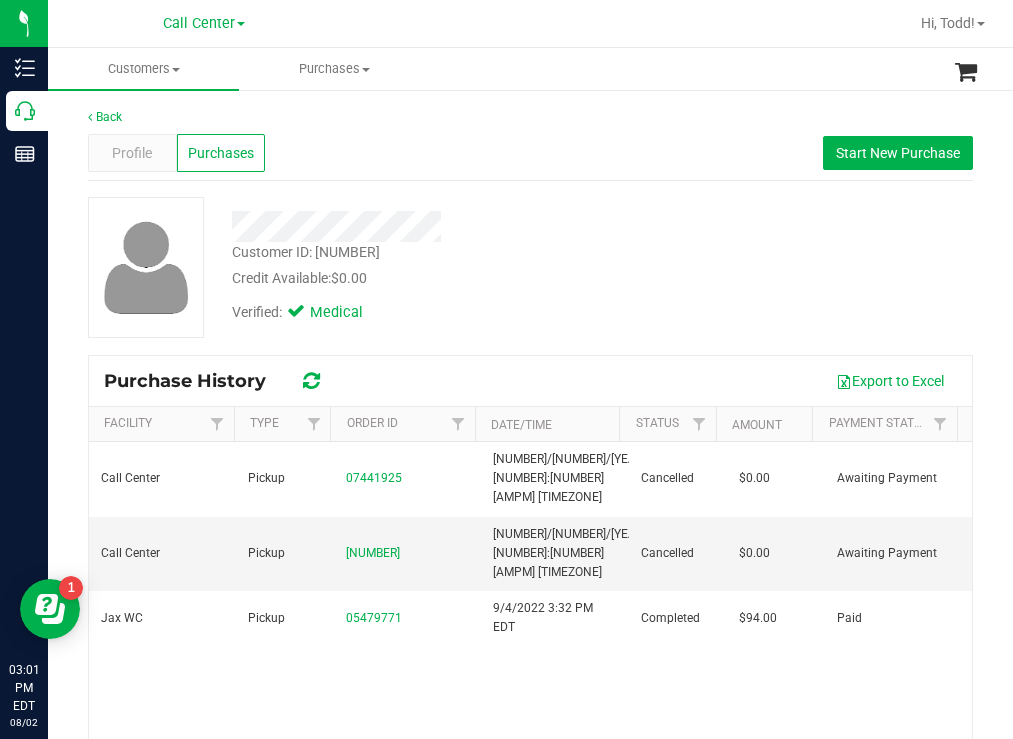click on "Credit Available:
$0.00" at bounding box center (446, 278) 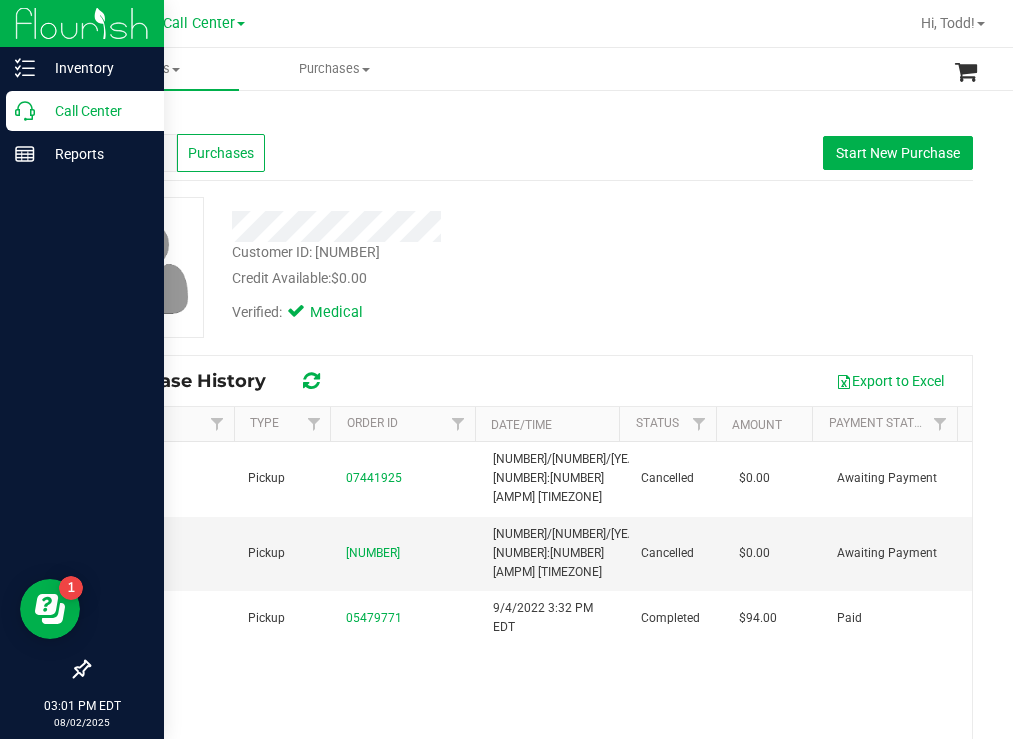 click on "Call Center" at bounding box center [95, 111] 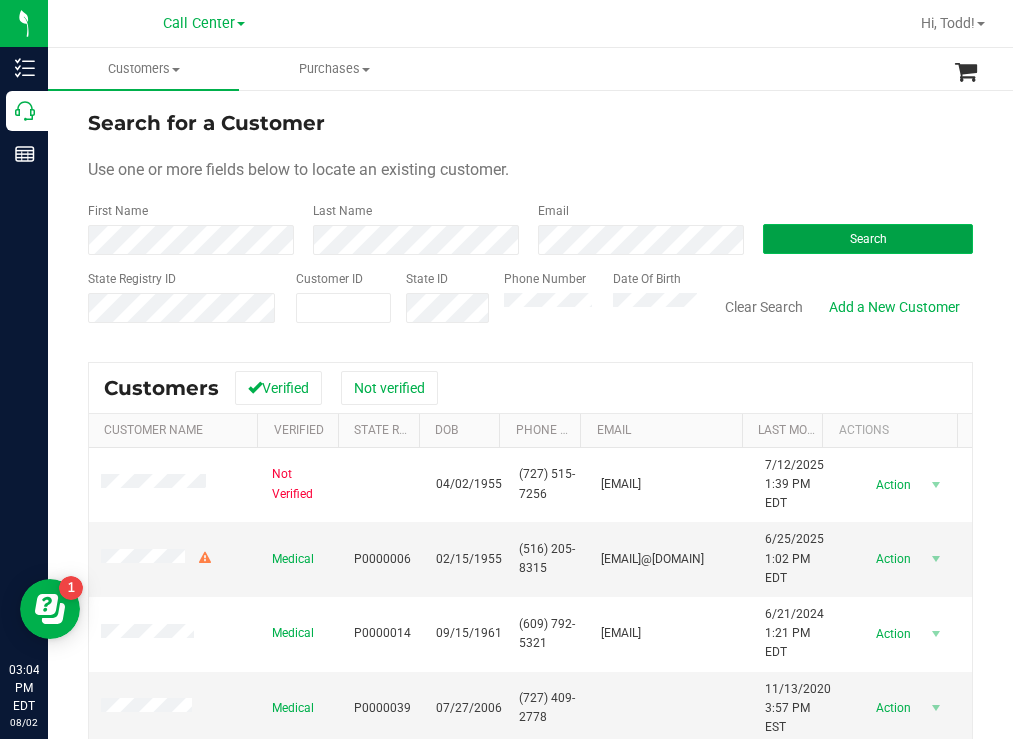 drag, startPoint x: 801, startPoint y: 239, endPoint x: 779, endPoint y: 232, distance: 23.086792 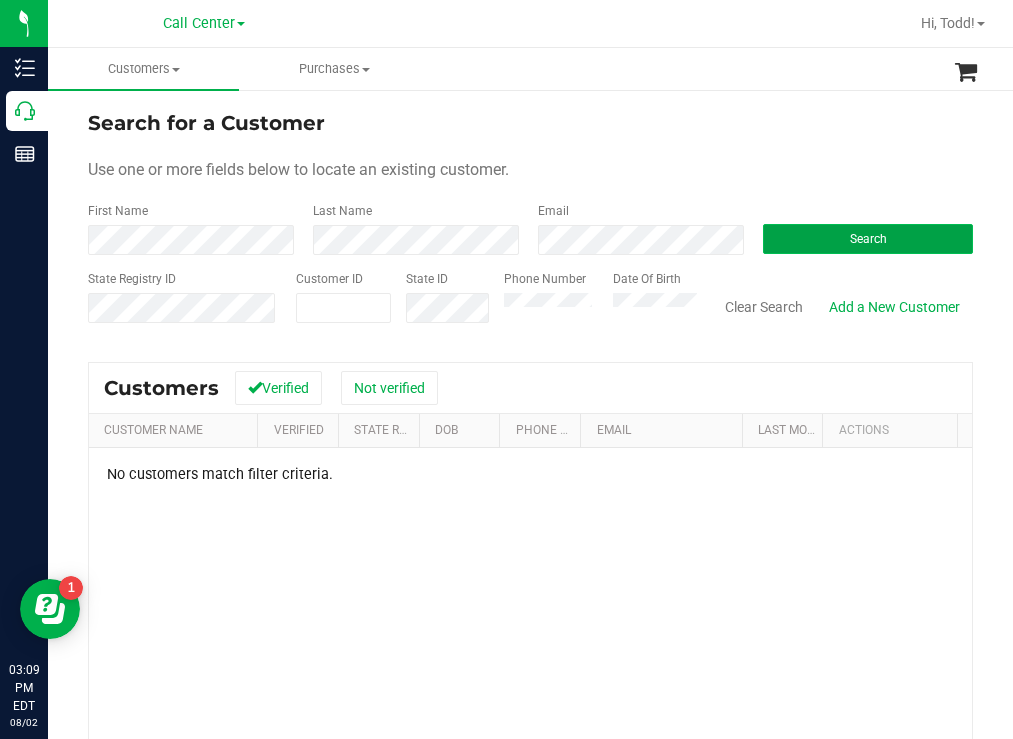 click on "Search" at bounding box center (868, 239) 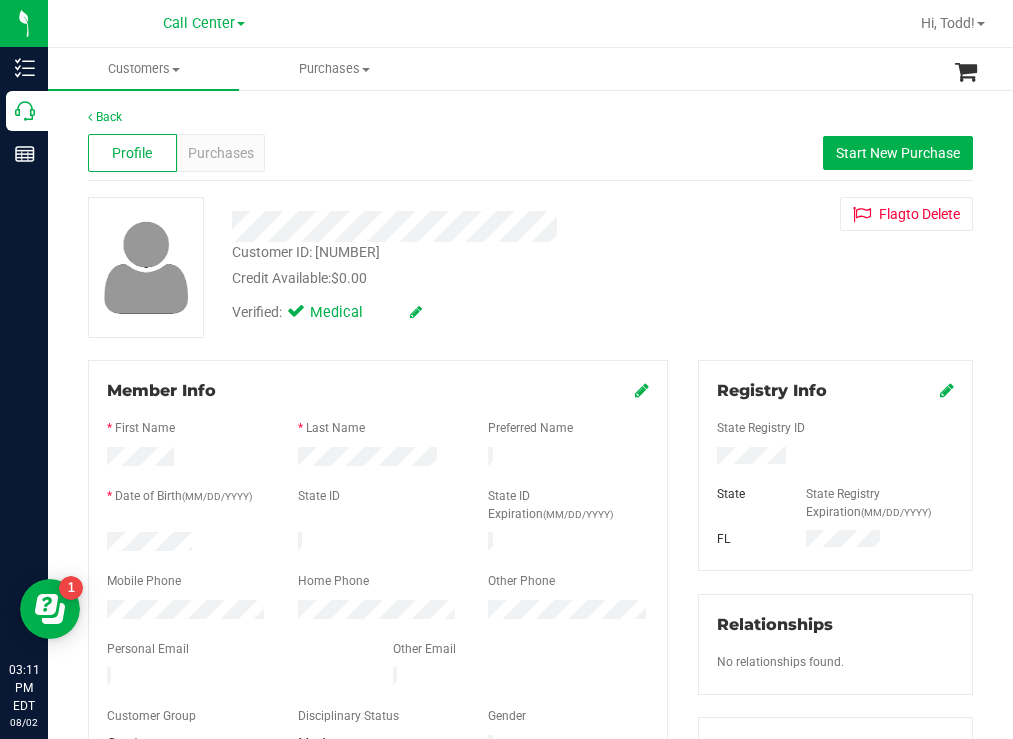 drag, startPoint x: 790, startPoint y: 462, endPoint x: 700, endPoint y: 462, distance: 90 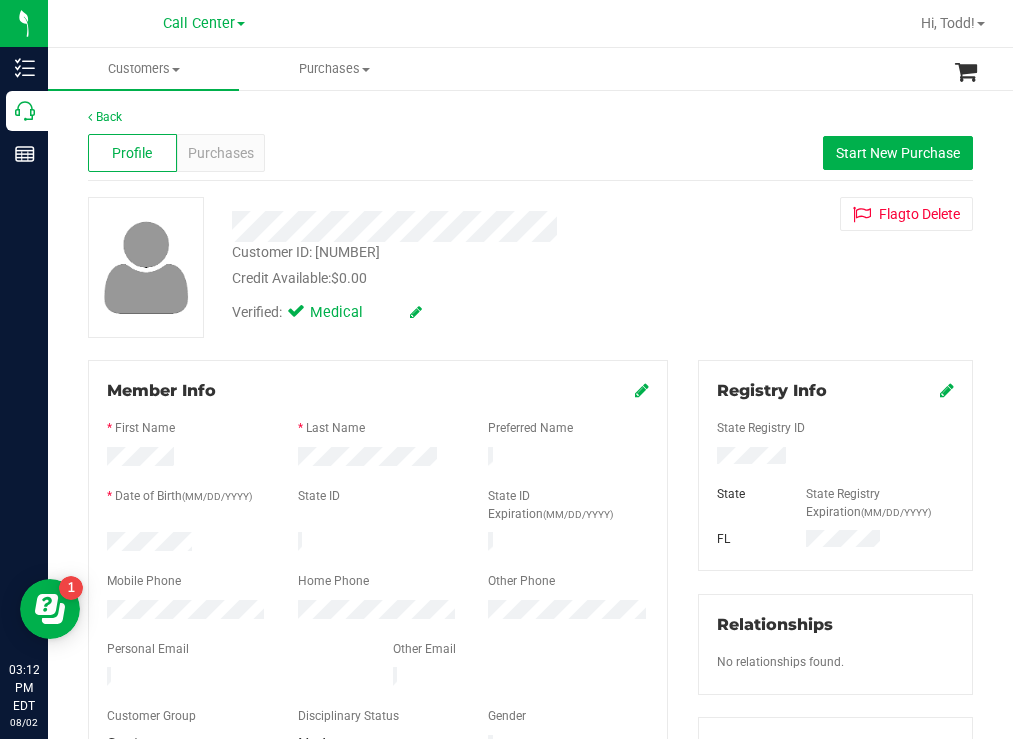 click on "Credit Available:
$0.00" at bounding box center (446, 278) 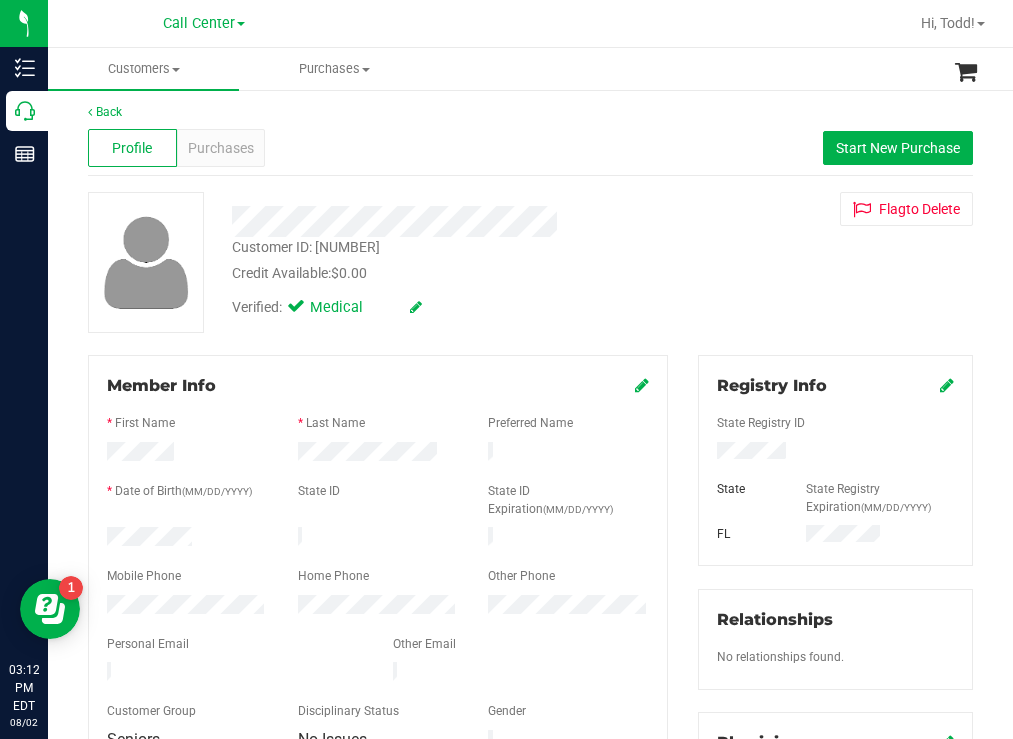 scroll, scrollTop: 0, scrollLeft: 0, axis: both 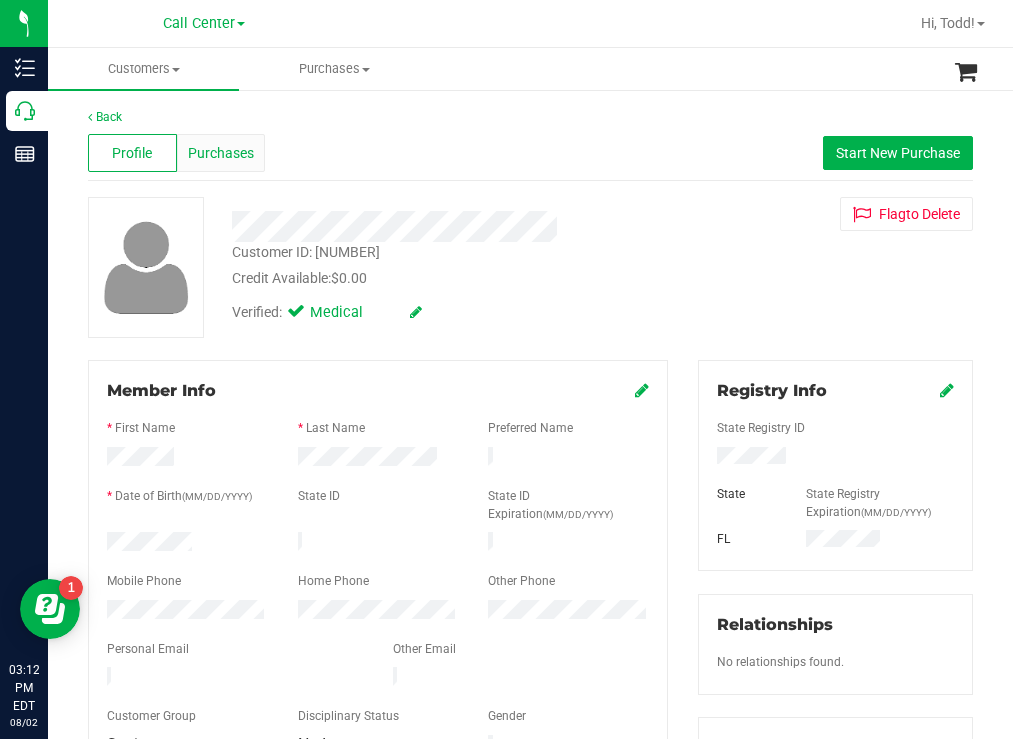 click on "Purchases" at bounding box center [221, 153] 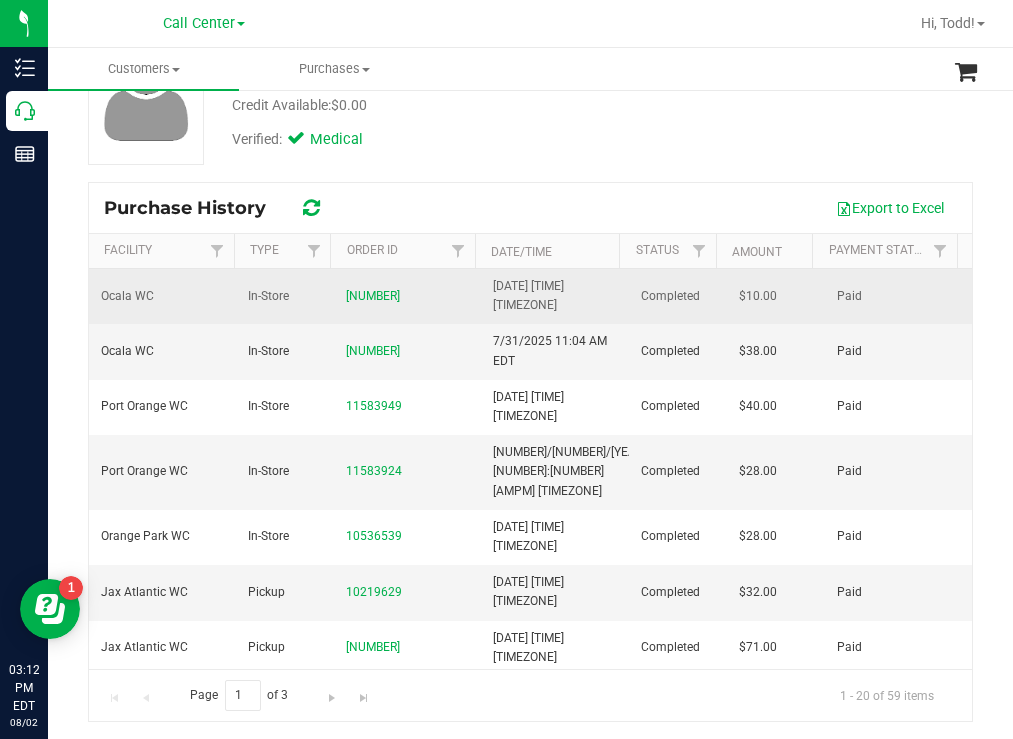 scroll, scrollTop: 176, scrollLeft: 0, axis: vertical 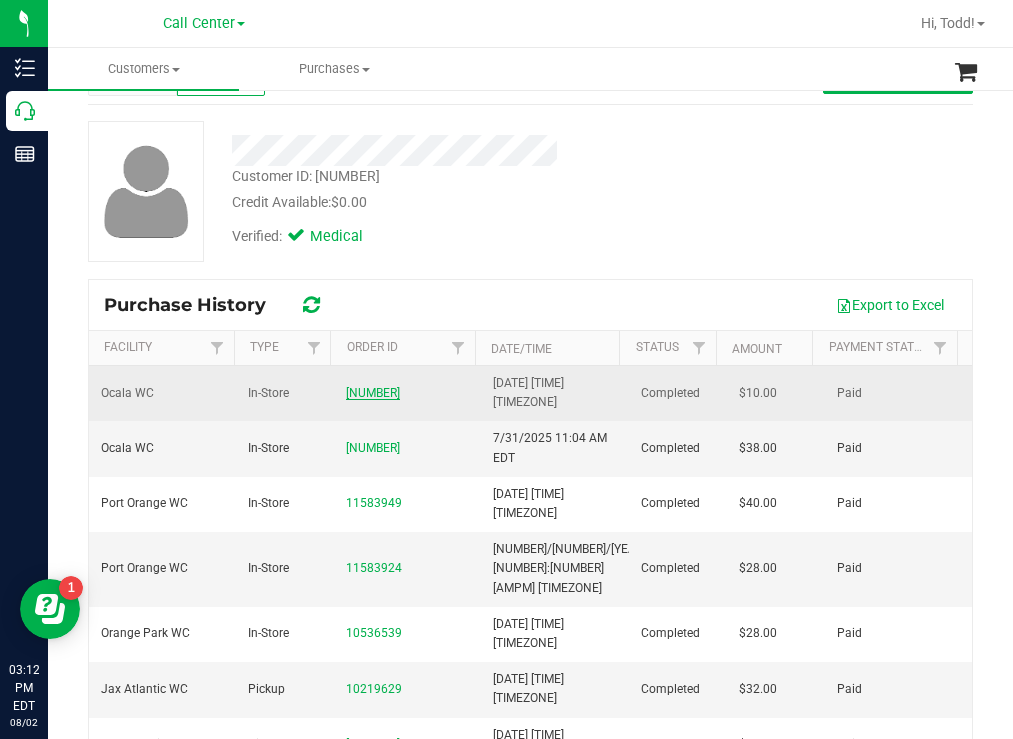 click on "[NUMBER]" at bounding box center [373, 393] 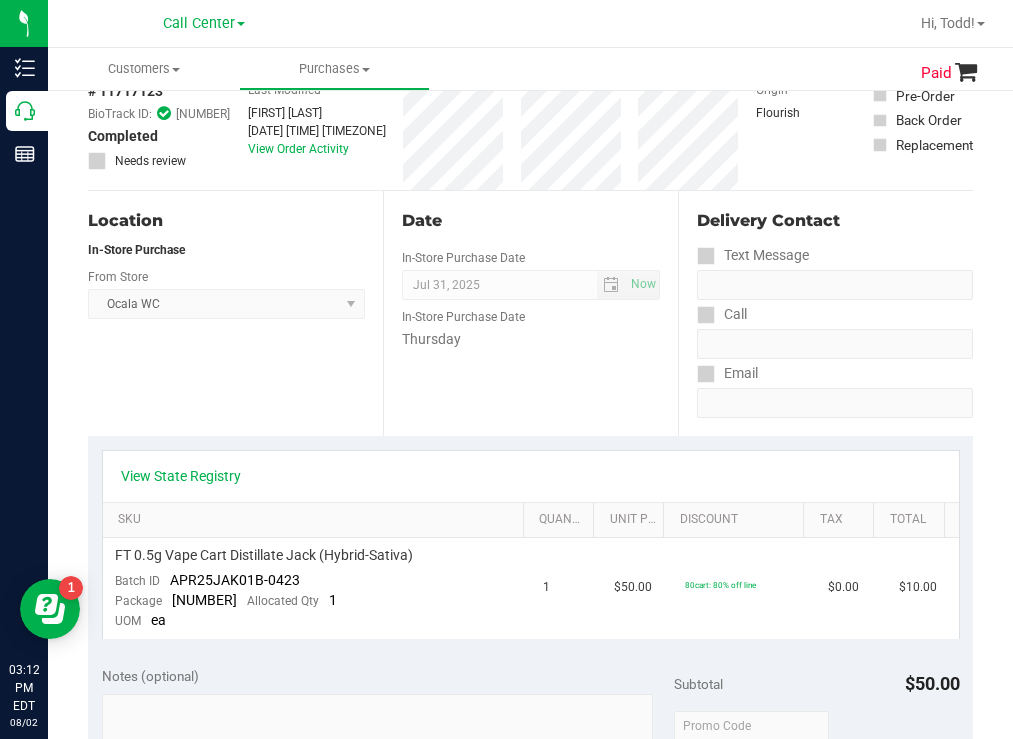 scroll, scrollTop: 0, scrollLeft: 0, axis: both 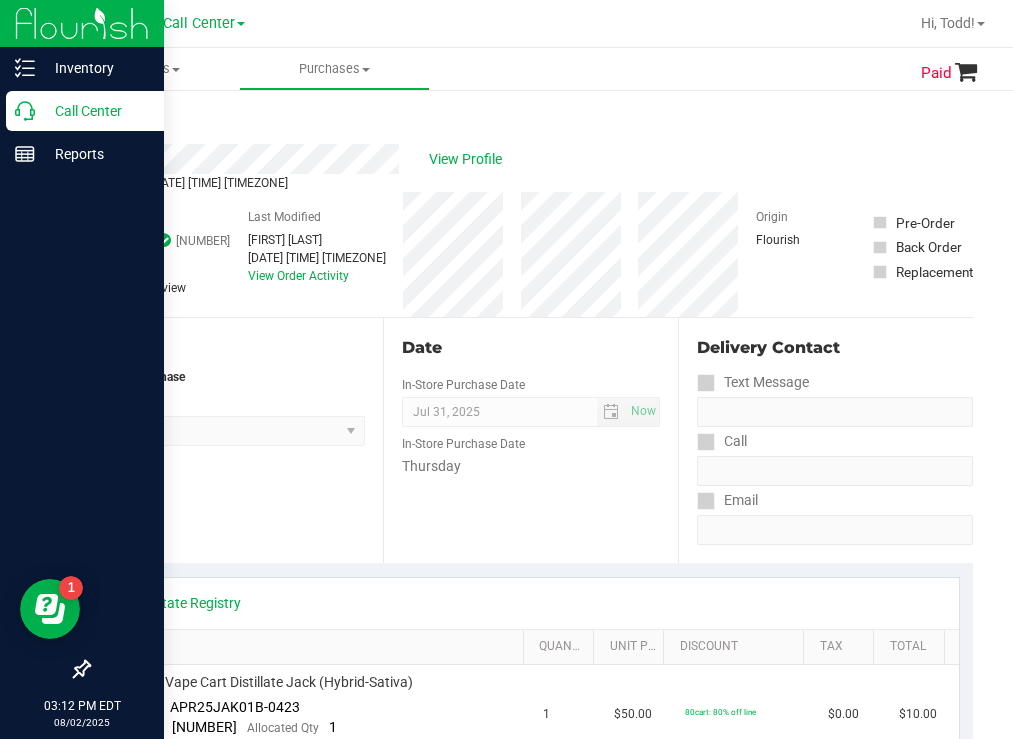 click on "Call Center" at bounding box center [95, 111] 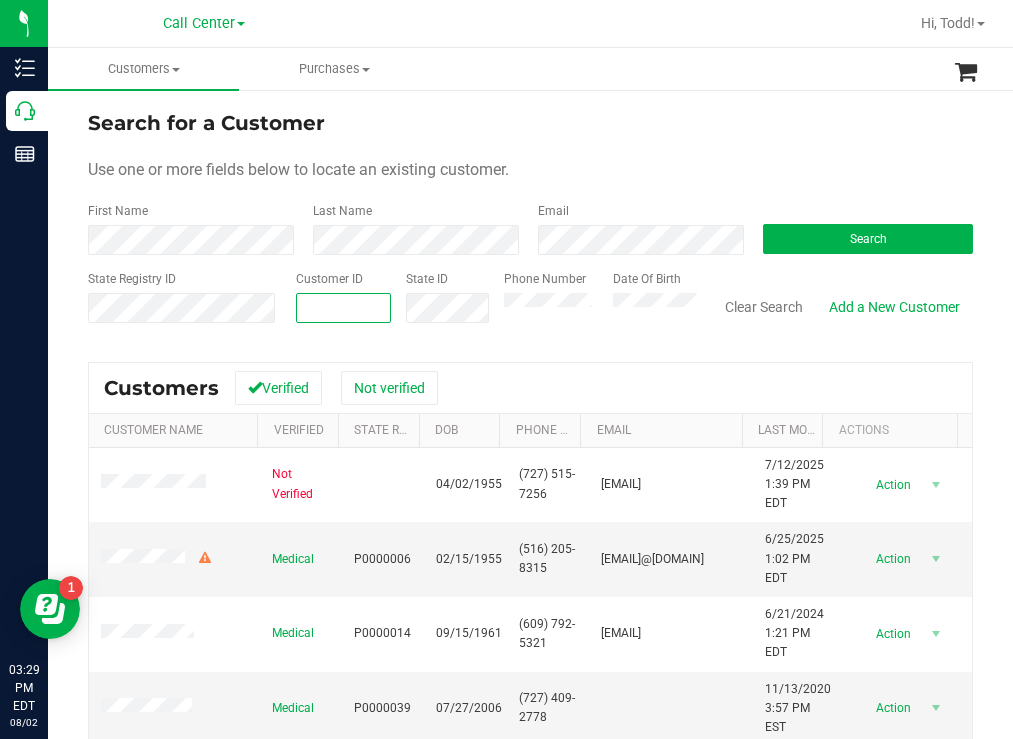paste on "82160" 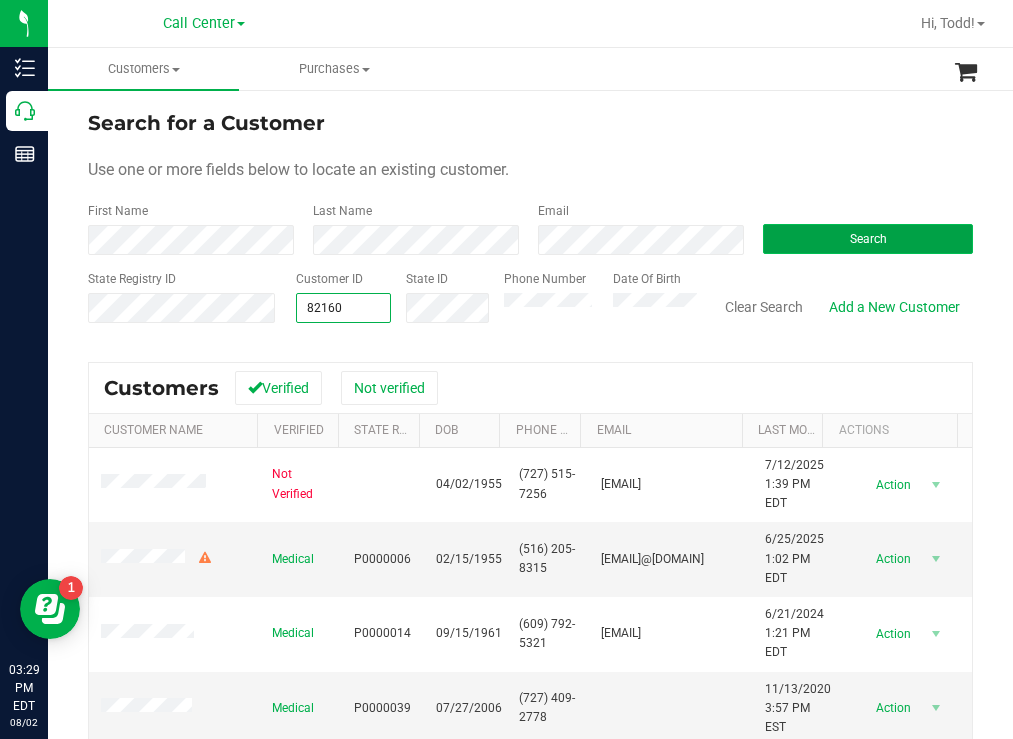 type on "82160" 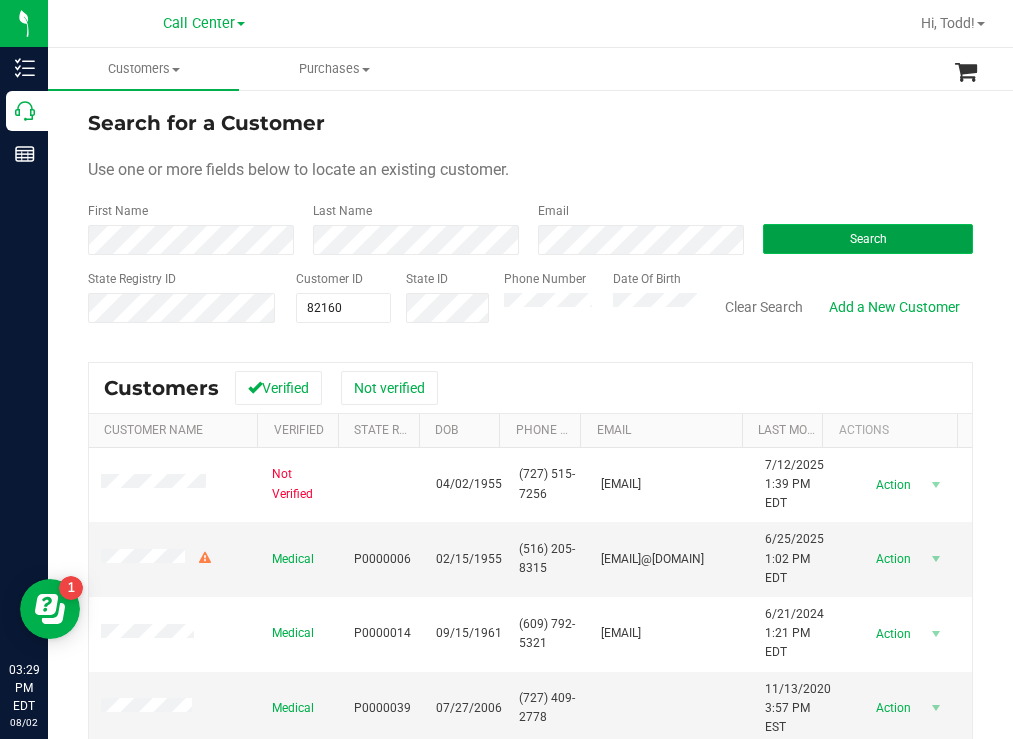click on "Search" at bounding box center (868, 239) 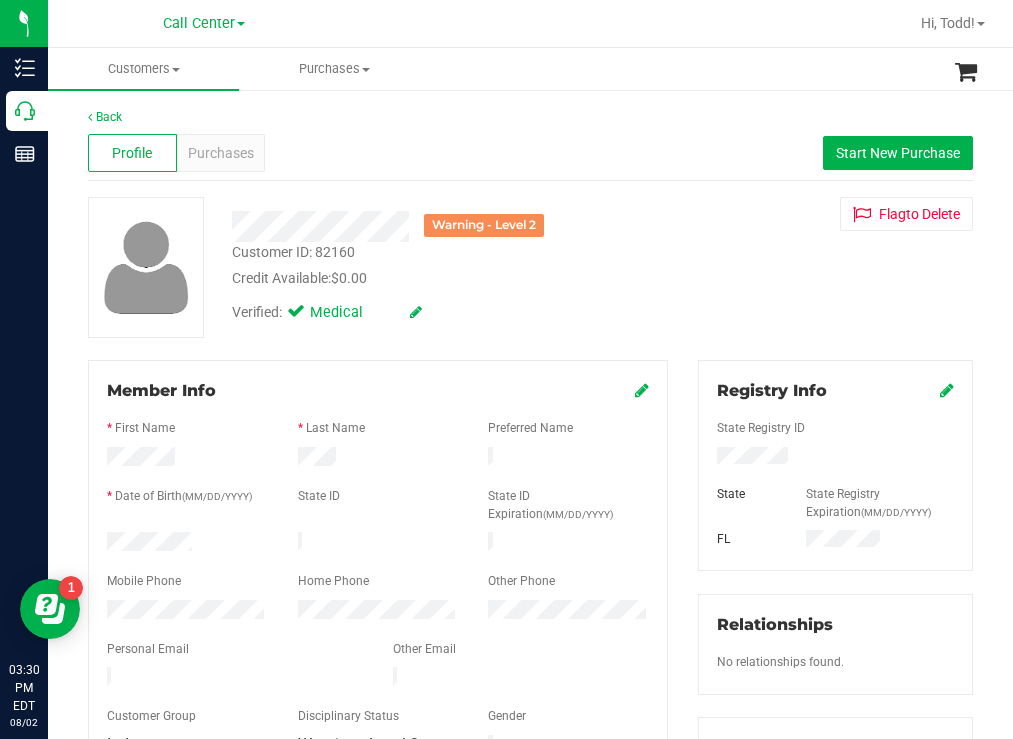 click on "Member Info
*
First Name
*
Last Name
Preferred Name
*
Date of Birth
(MM/DD/YYYY)
State ID
State ID Expiration
(MM/DD/YYYY)" at bounding box center (378, 569) 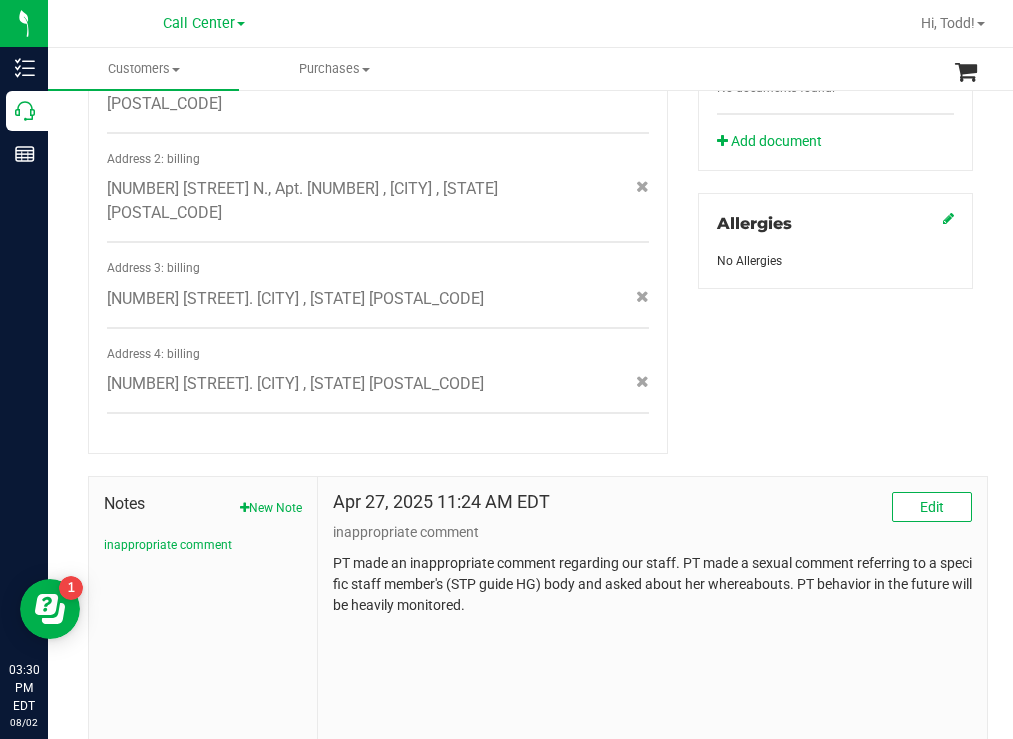 scroll, scrollTop: 824, scrollLeft: 0, axis: vertical 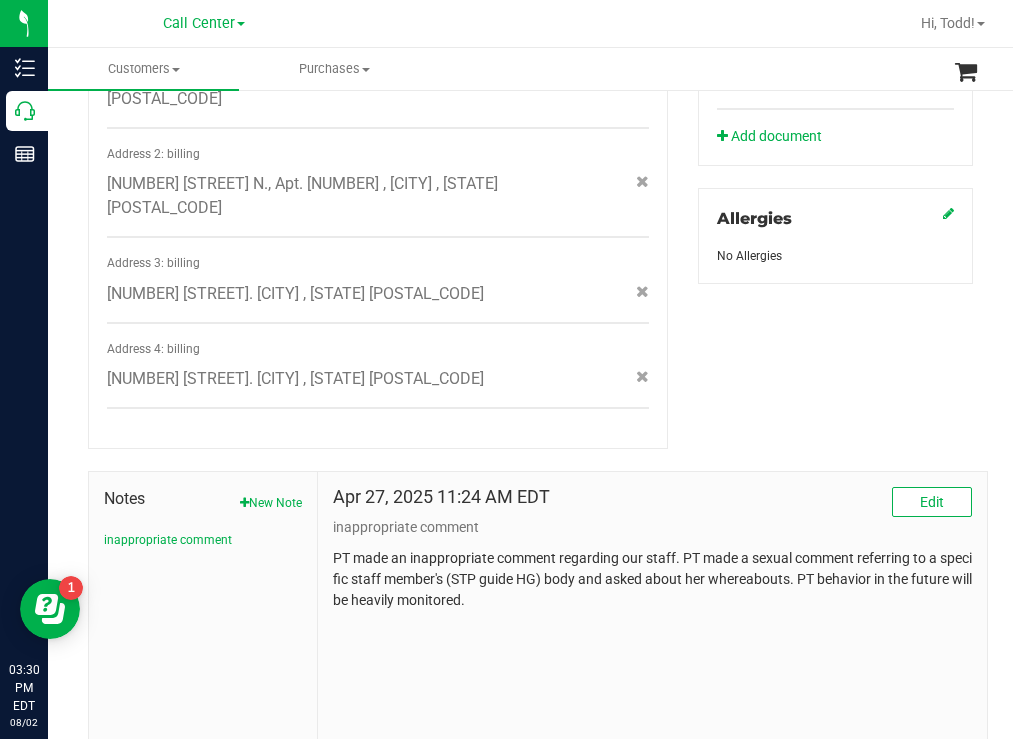 click on "[DATE] [TIME] [TIMEZONE]
Edit
inappropriate comment
PT made an inappropriate comment regarding our staff. PT made a sexual comment referring to a specific staff member's (STP guide HG) body and asked about her whereabouts. PT behavior in the future will be heavily monitored." at bounding box center [652, 606] 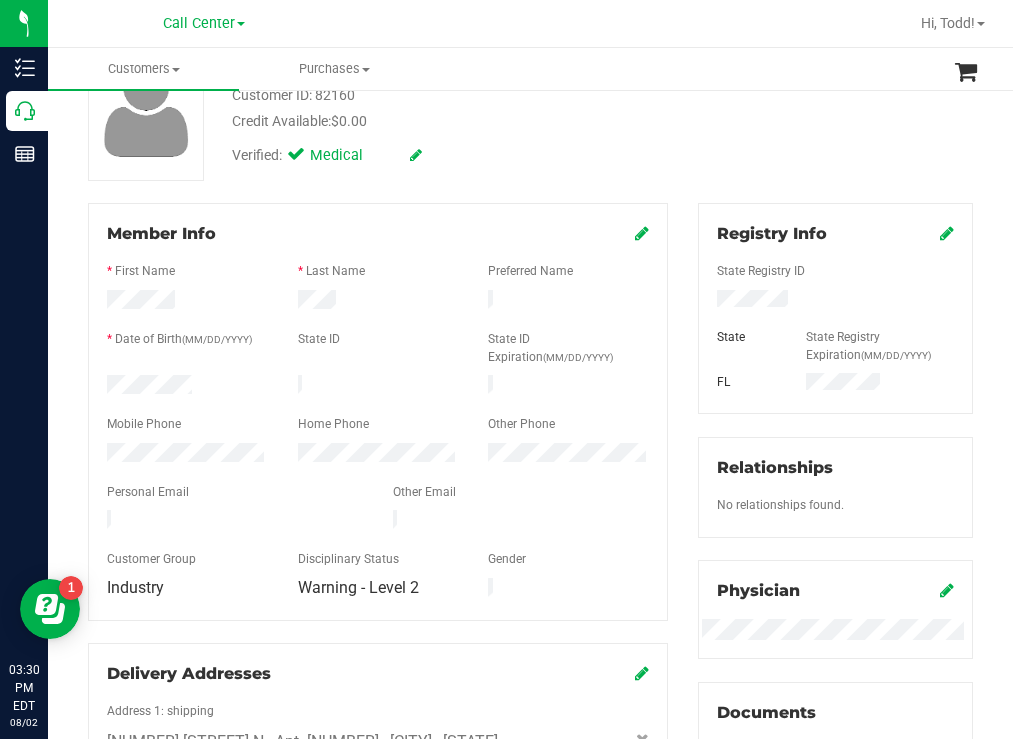 scroll, scrollTop: 0, scrollLeft: 0, axis: both 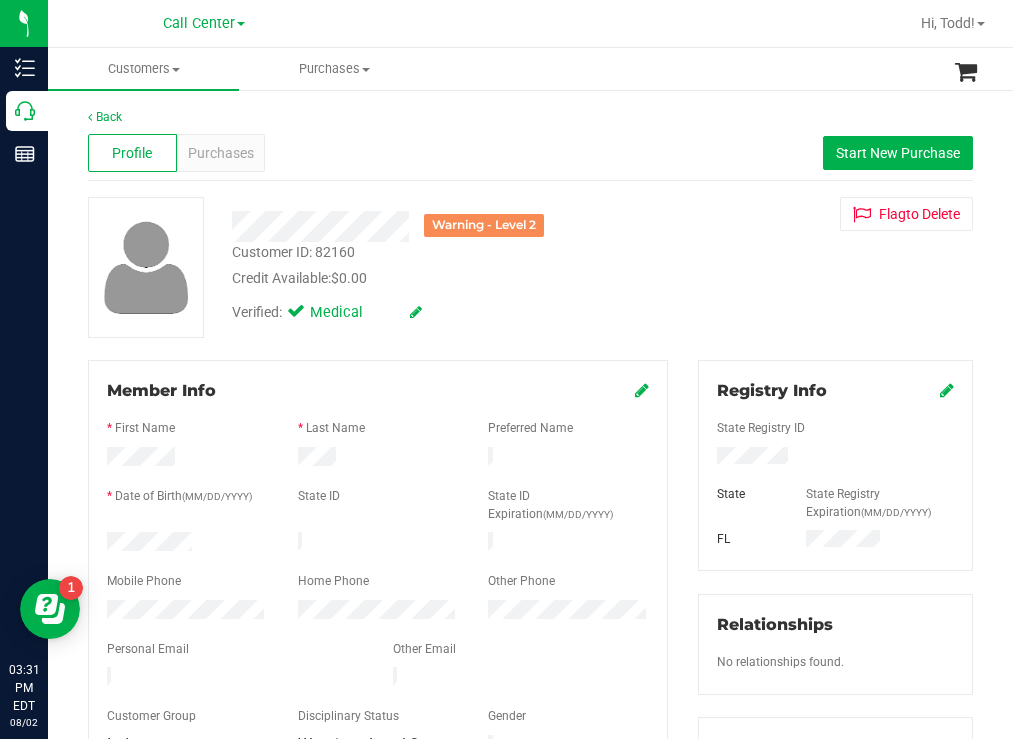 click on "Verified:
Medical" at bounding box center [446, 311] 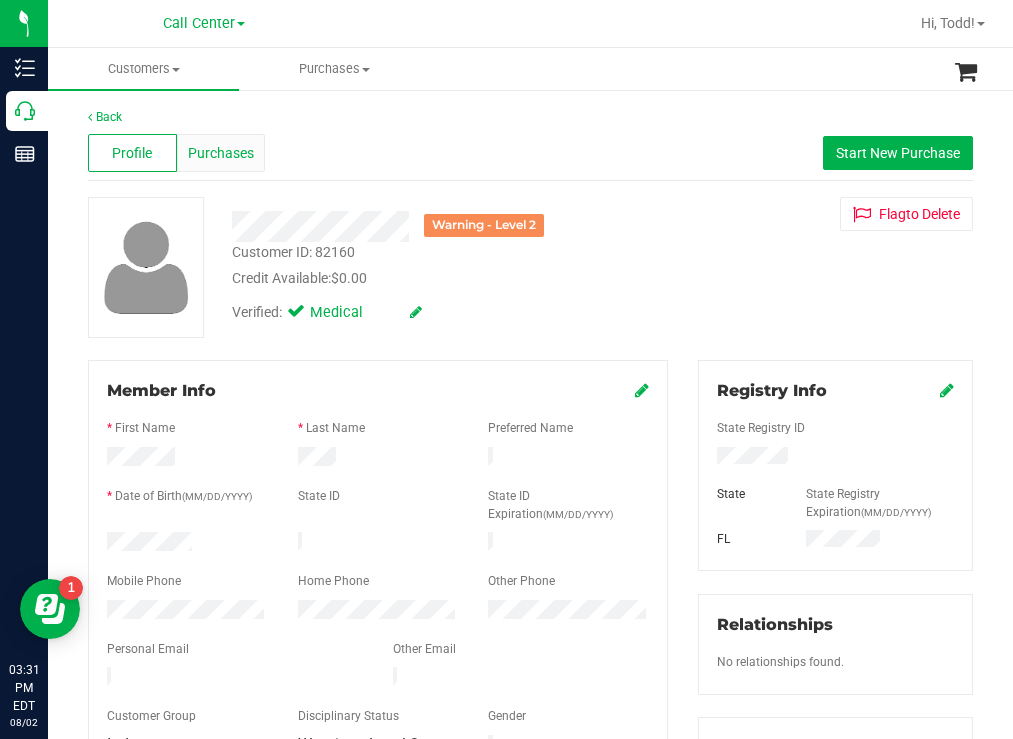 click on "Purchases" at bounding box center [221, 153] 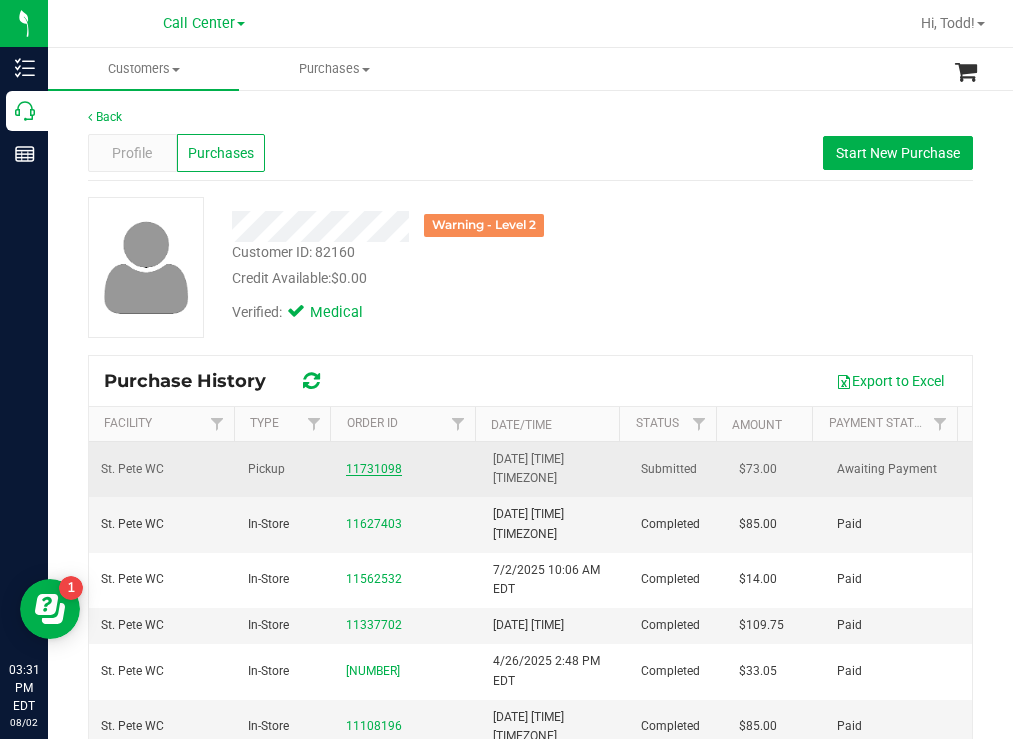 click on "11731098" at bounding box center (374, 469) 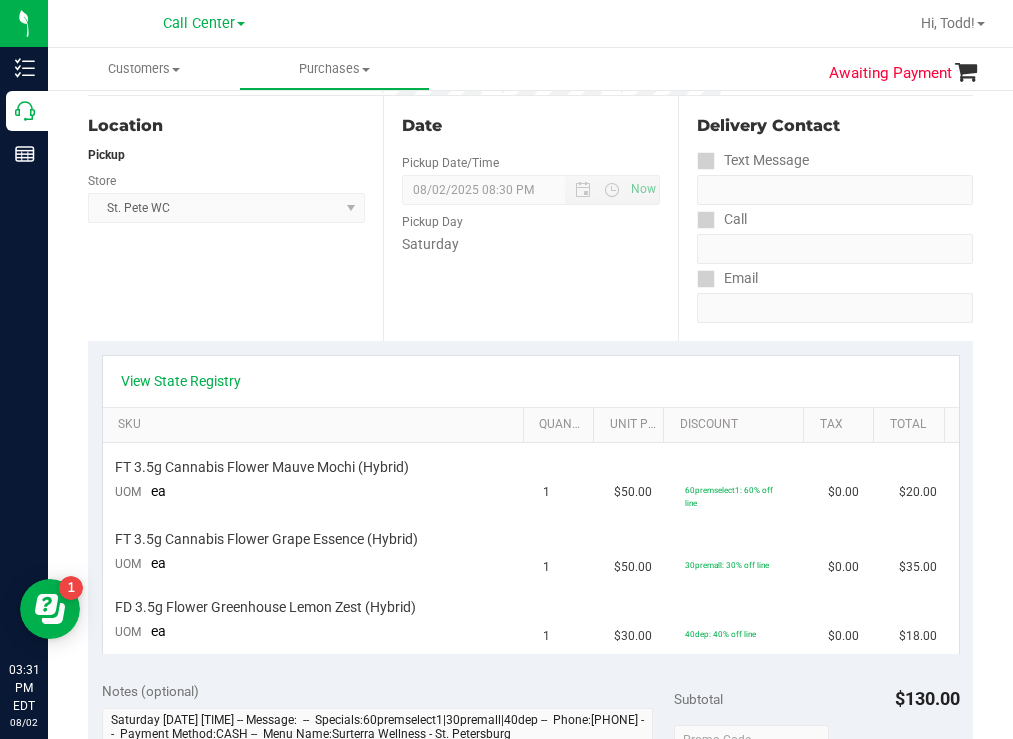 scroll, scrollTop: 200, scrollLeft: 0, axis: vertical 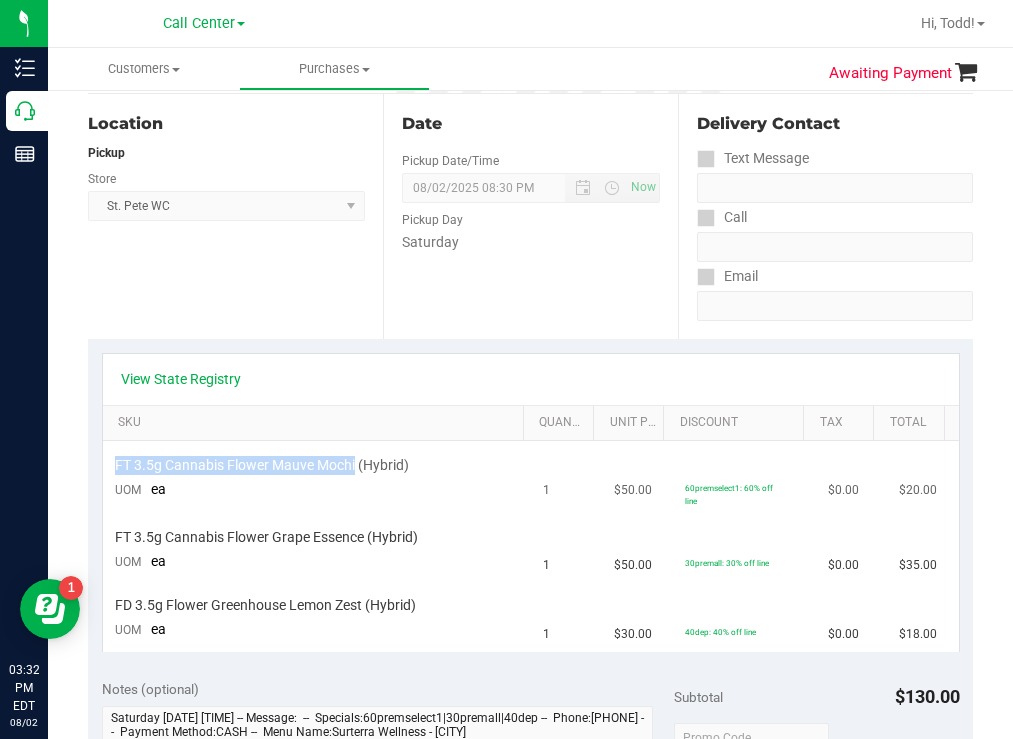 drag, startPoint x: 356, startPoint y: 469, endPoint x: 103, endPoint y: 463, distance: 253.07114 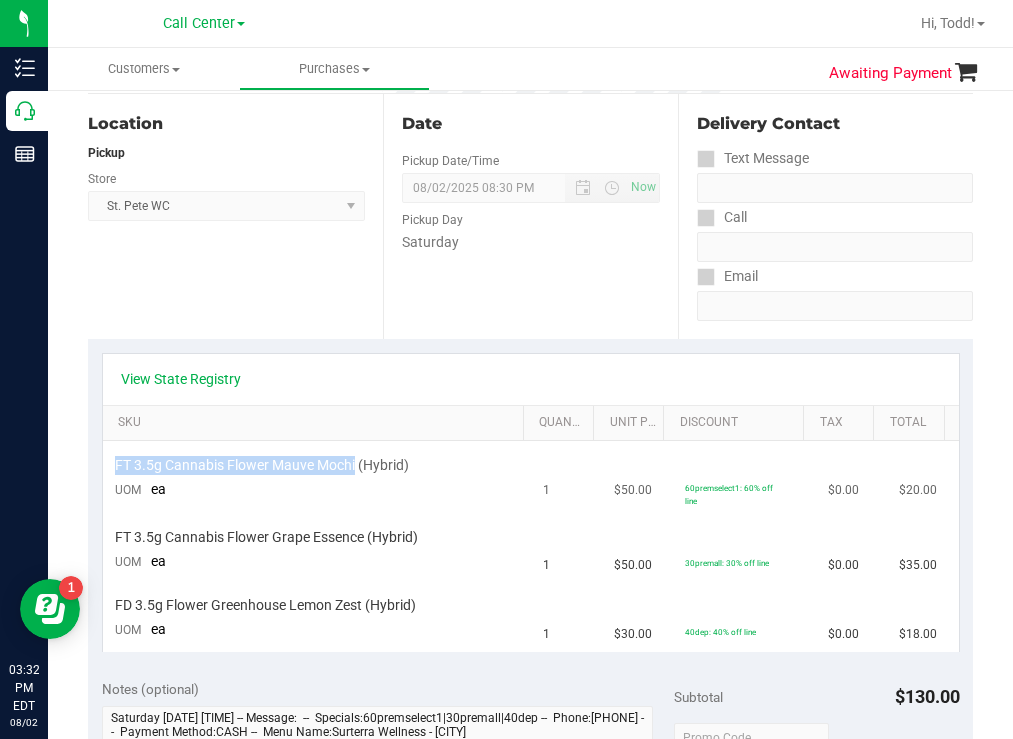 click on "FT 3.5g Cannabis Flower Mauve Mochi (Hybrid)
UOM
ea" at bounding box center (317, 478) 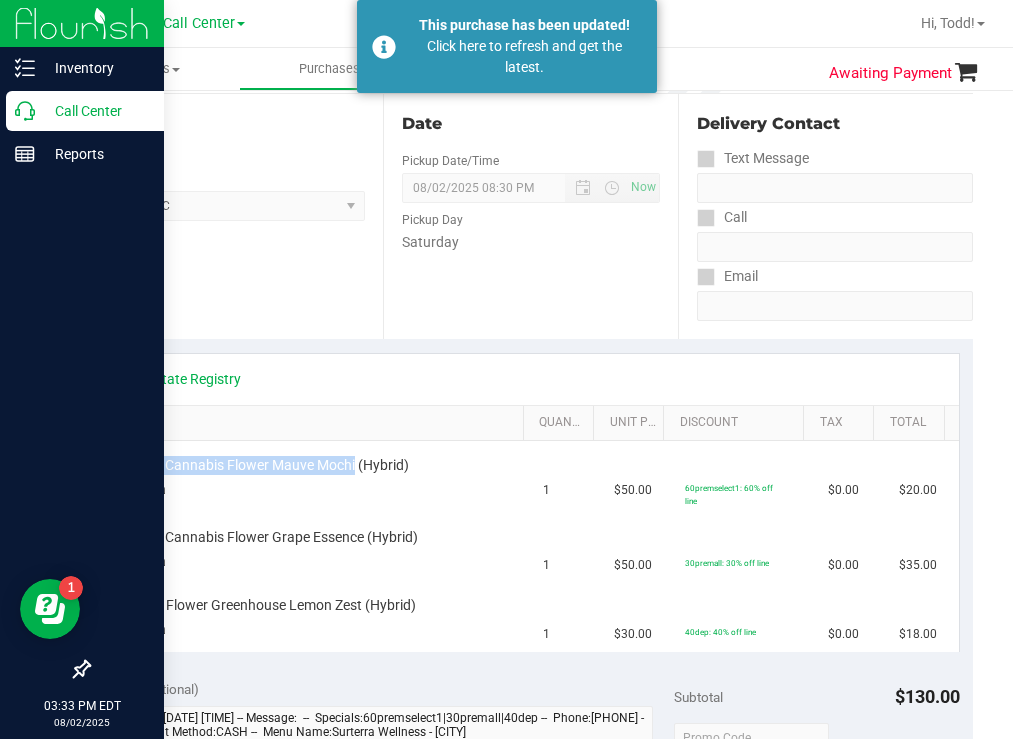 click on "Call Center" at bounding box center (95, 111) 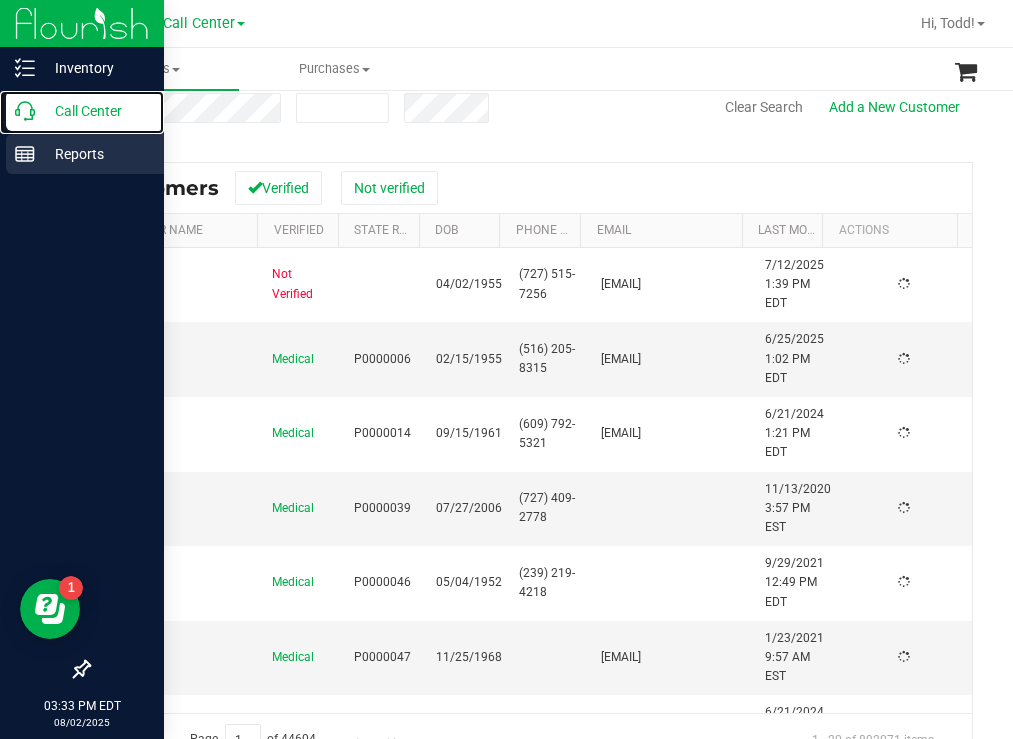 scroll, scrollTop: 0, scrollLeft: 0, axis: both 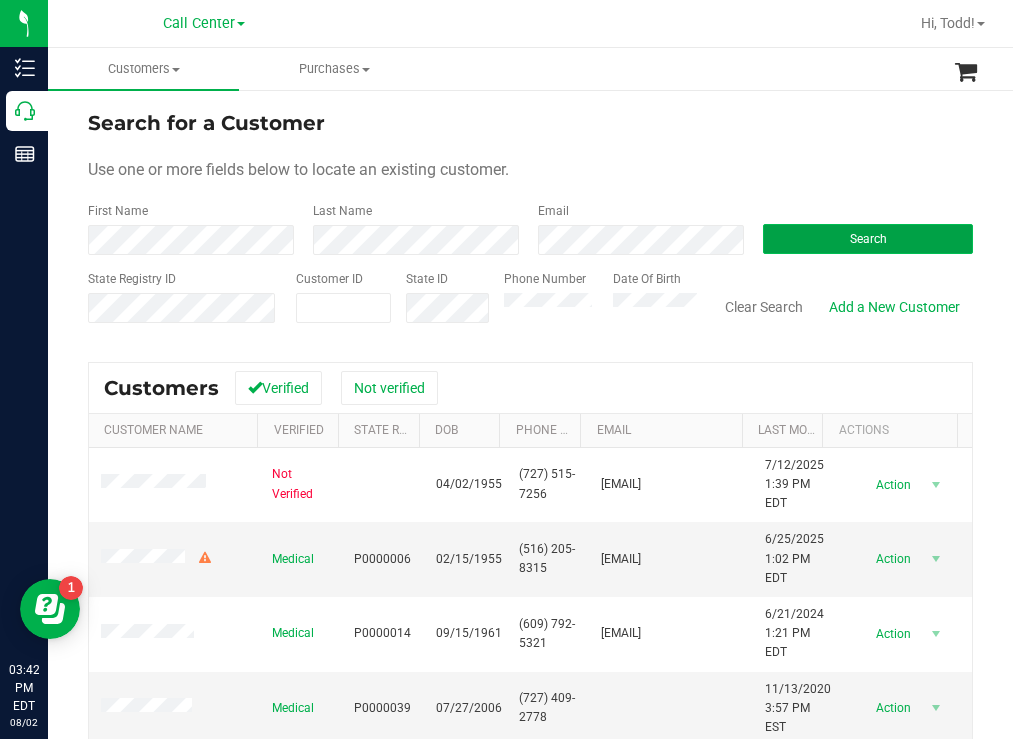 click on "Search" at bounding box center [868, 239] 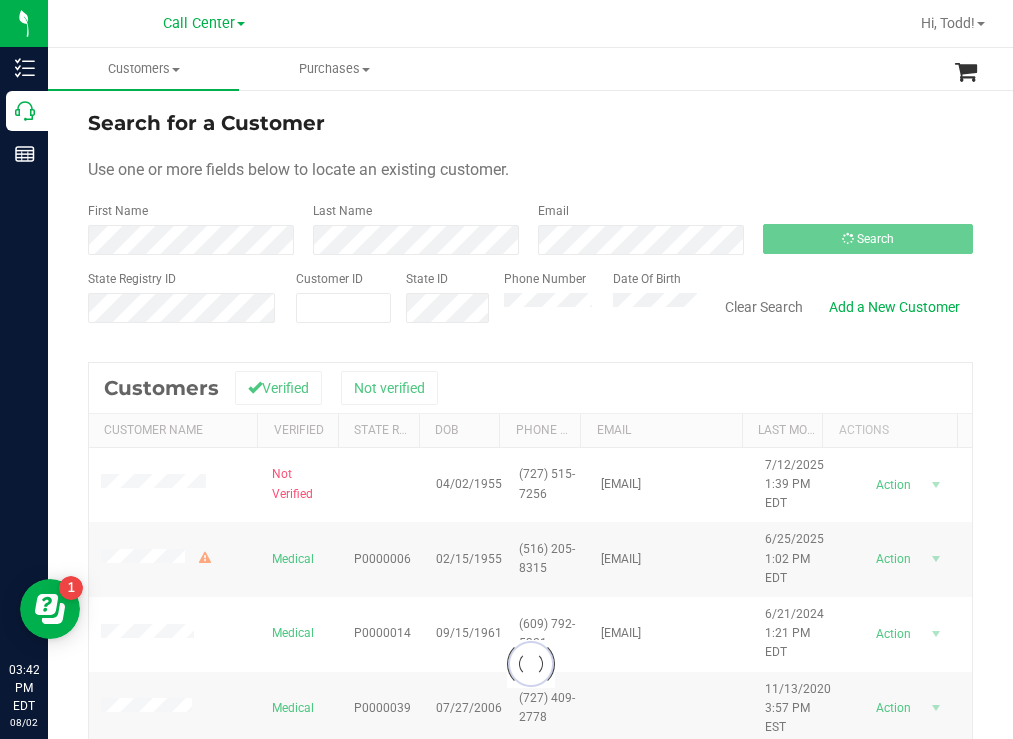 click on "Search for a Customer" at bounding box center [530, 123] 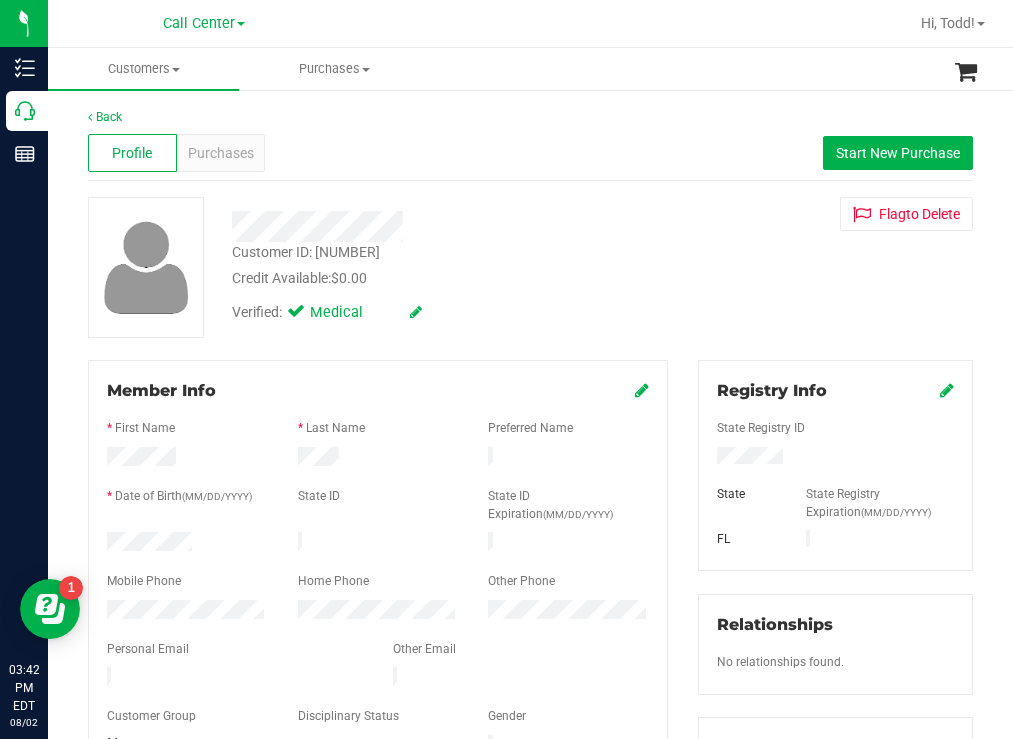 drag, startPoint x: 199, startPoint y: 531, endPoint x: 106, endPoint y: 539, distance: 93.34345 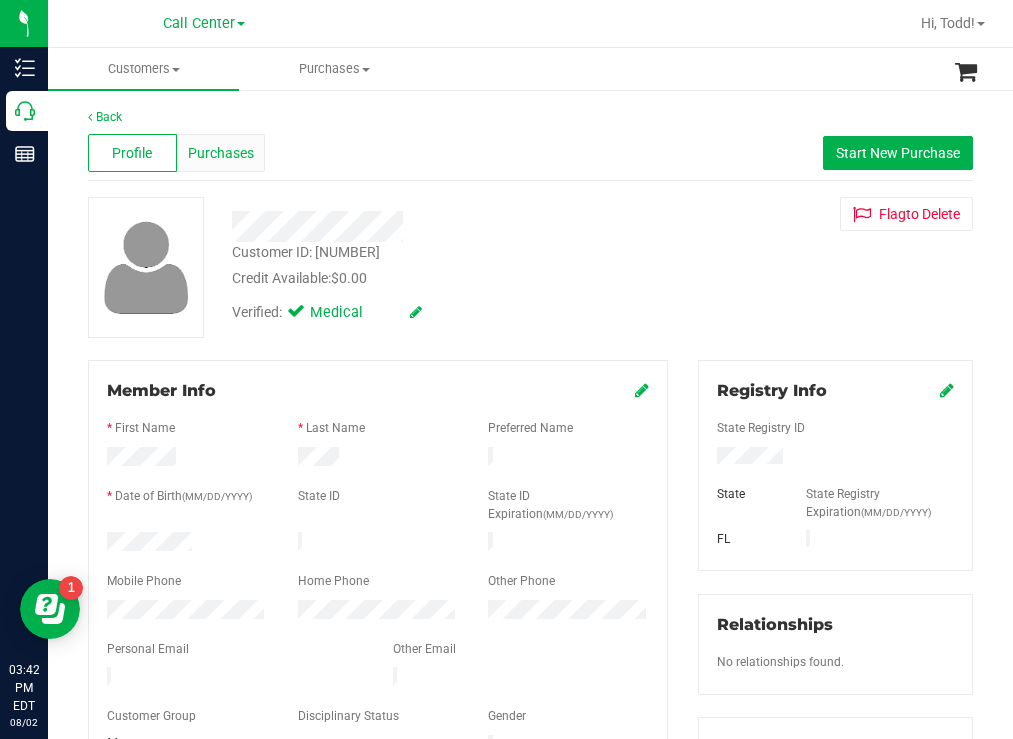 click on "Purchases" at bounding box center [221, 153] 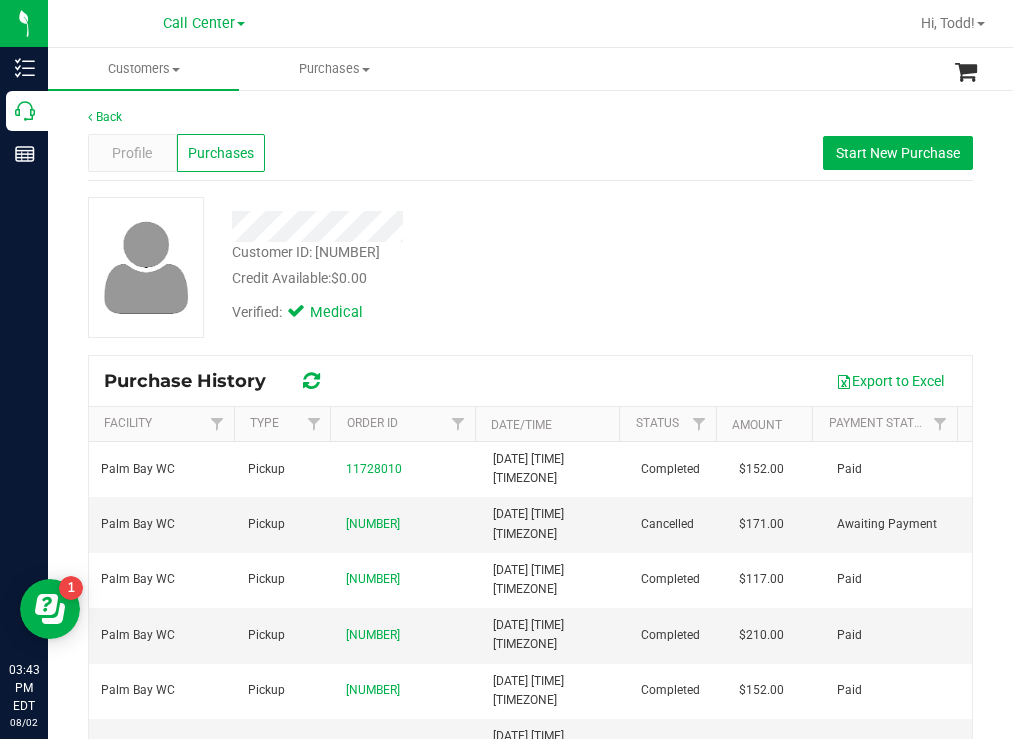 drag, startPoint x: 505, startPoint y: 171, endPoint x: 473, endPoint y: 157, distance: 34.928497 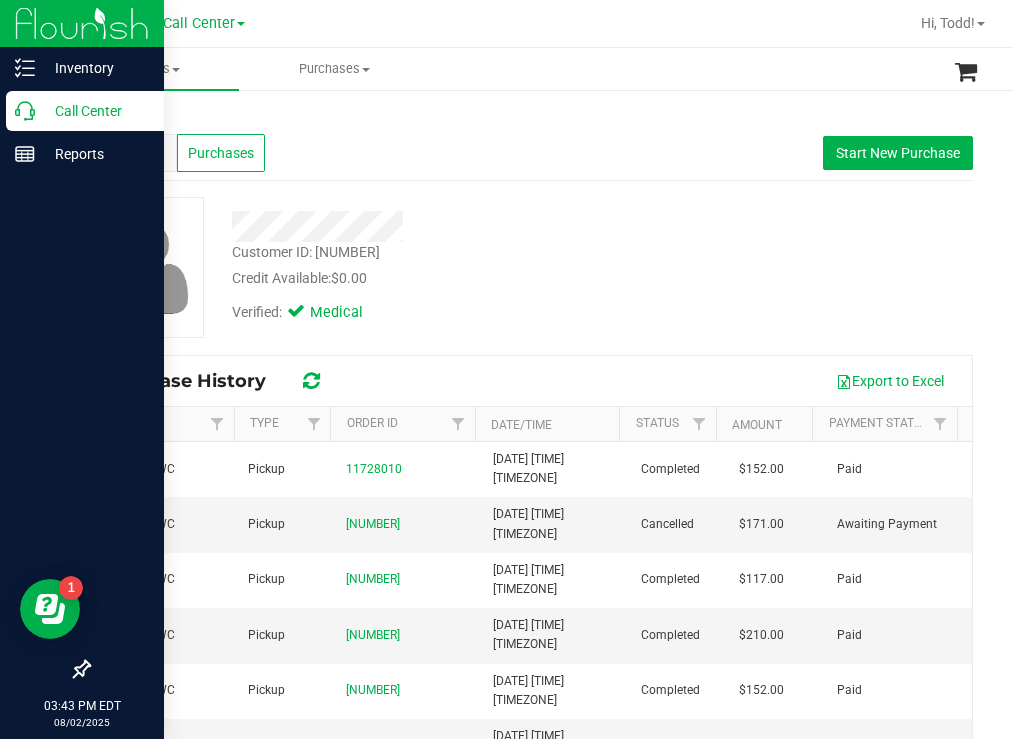 click on "Call Center" at bounding box center [85, 111] 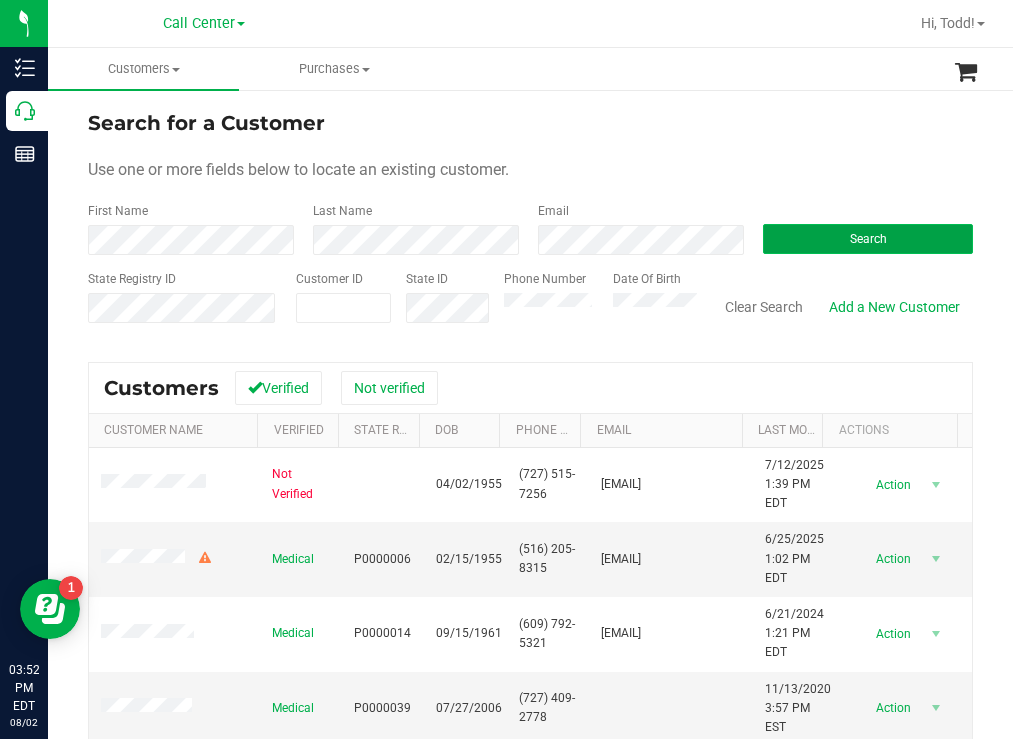 click on "Search" at bounding box center (868, 239) 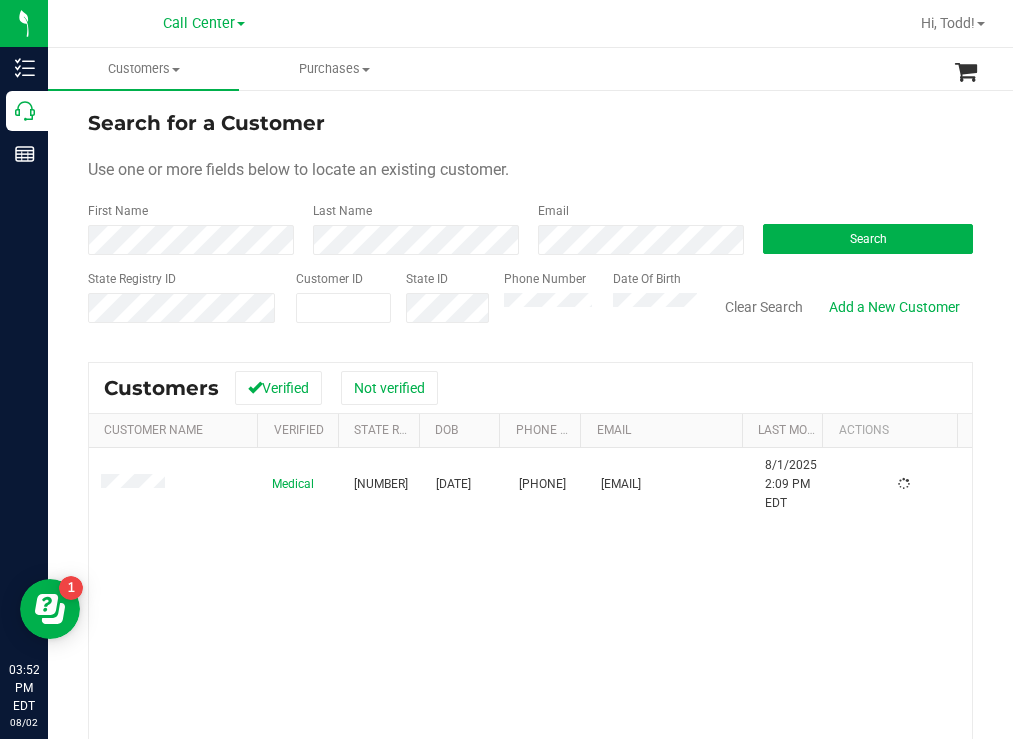 click on "Search for a Customer
Use one or more fields below to locate an existing customer.
First Name
Last Name
Email
Search
State Registry ID
Customer ID
State ID
Phone Number
Date Of Birth" at bounding box center [530, 224] 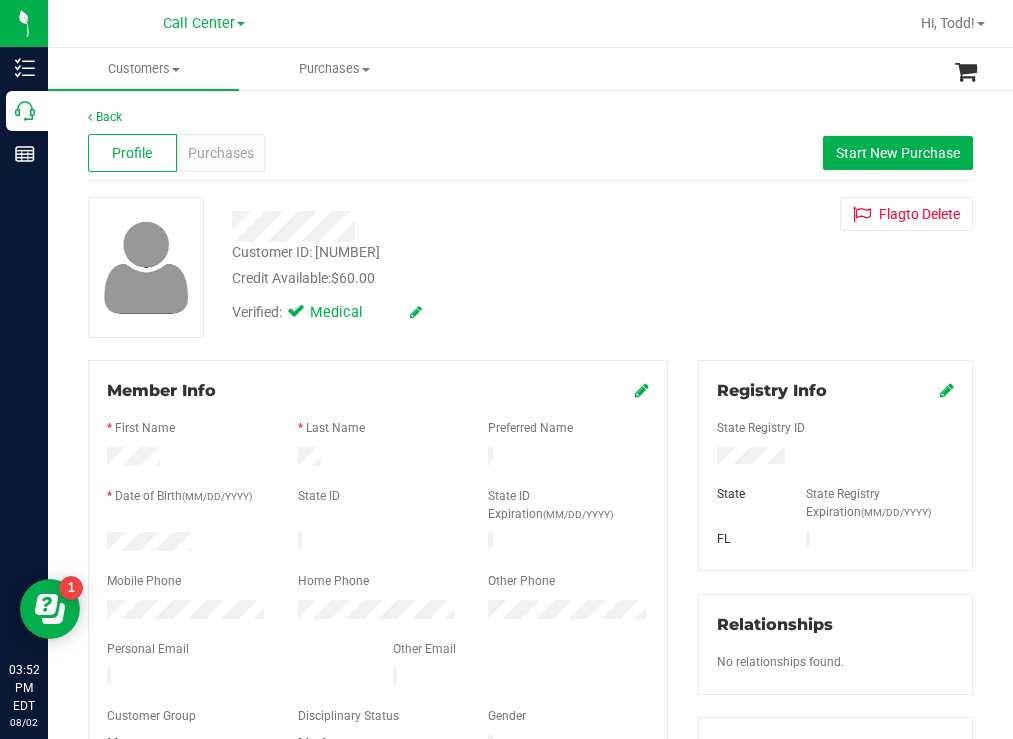 click at bounding box center [187, 544] 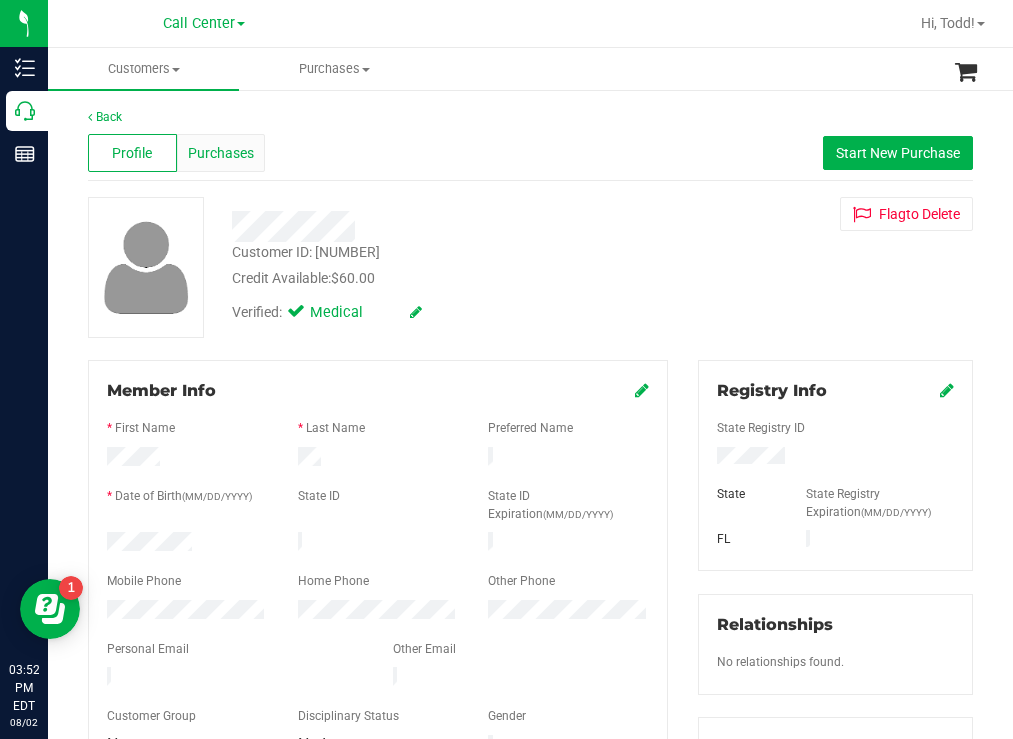 click on "Purchases" at bounding box center [221, 153] 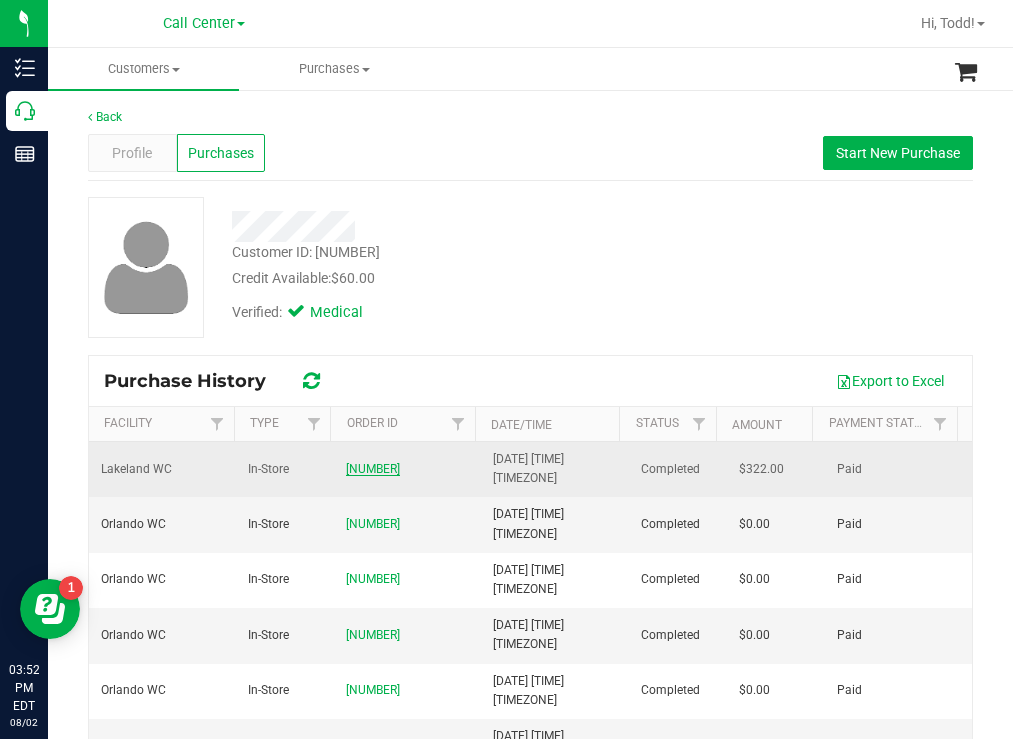 click on "[NUMBER]" at bounding box center (373, 469) 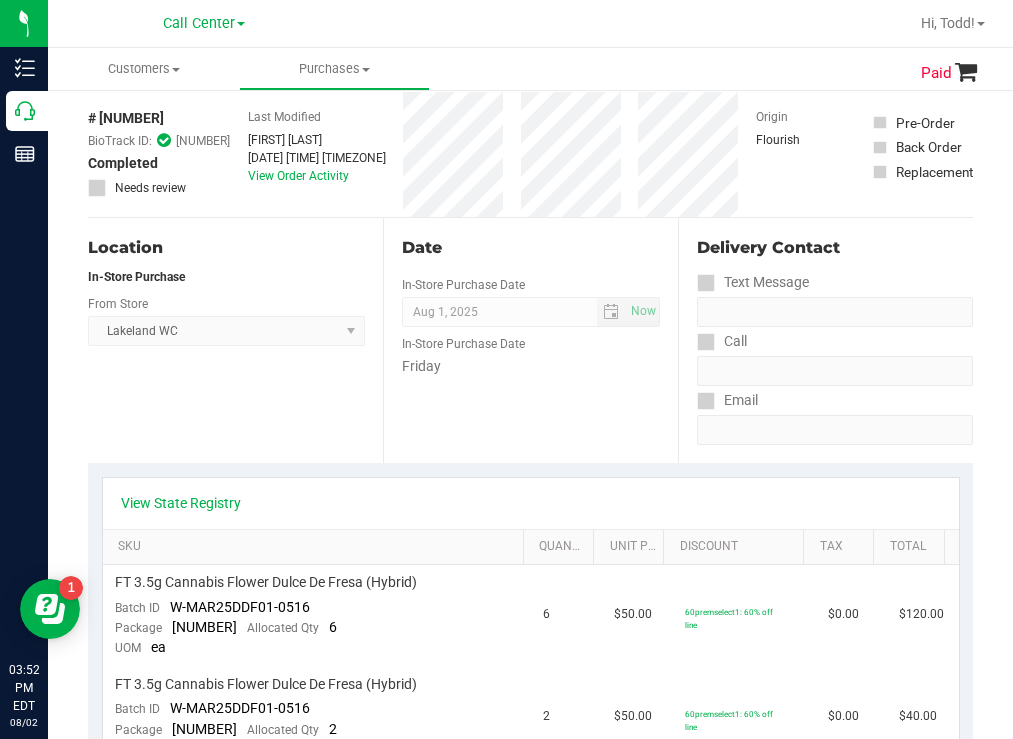 scroll, scrollTop: 0, scrollLeft: 0, axis: both 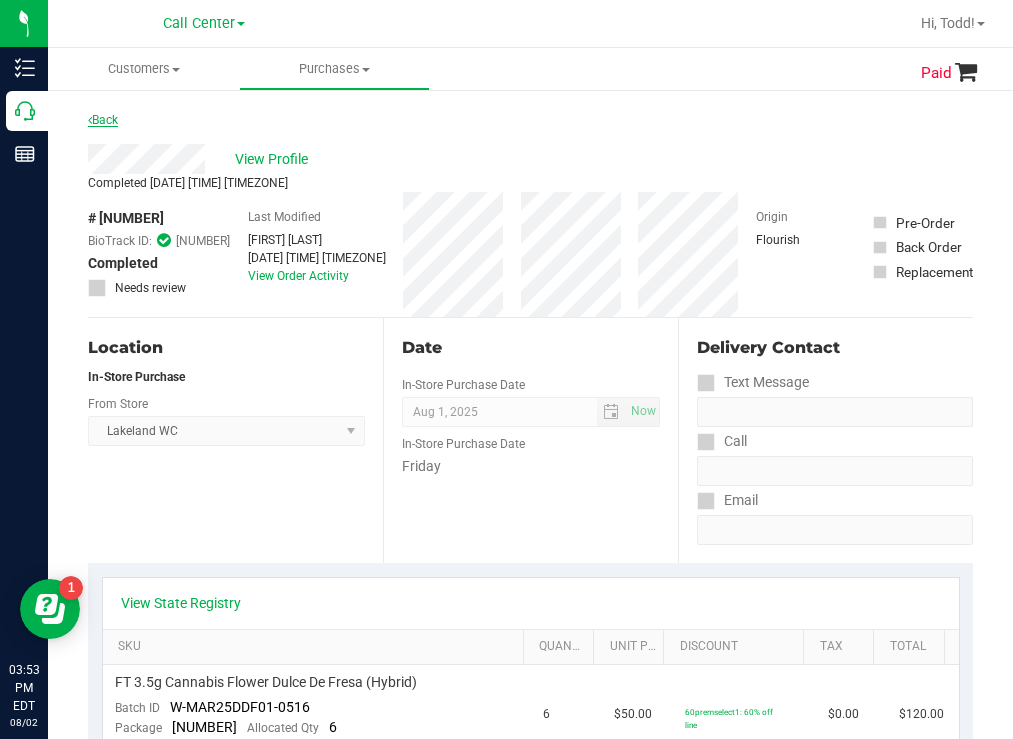click on "Back" at bounding box center (103, 120) 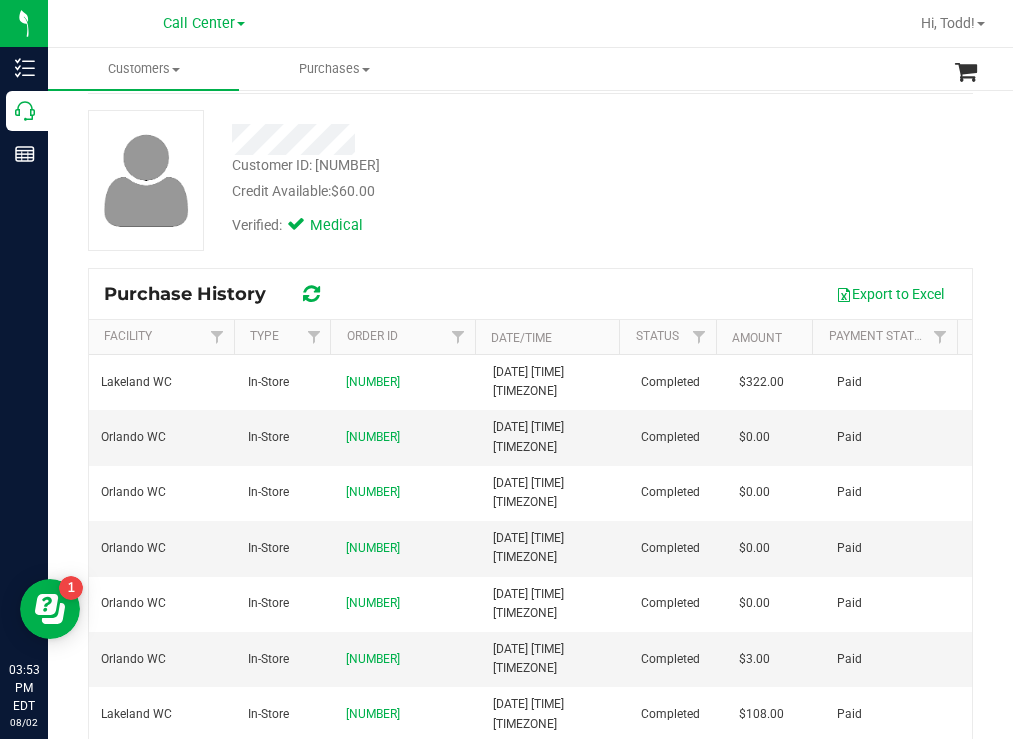 scroll, scrollTop: 0, scrollLeft: 0, axis: both 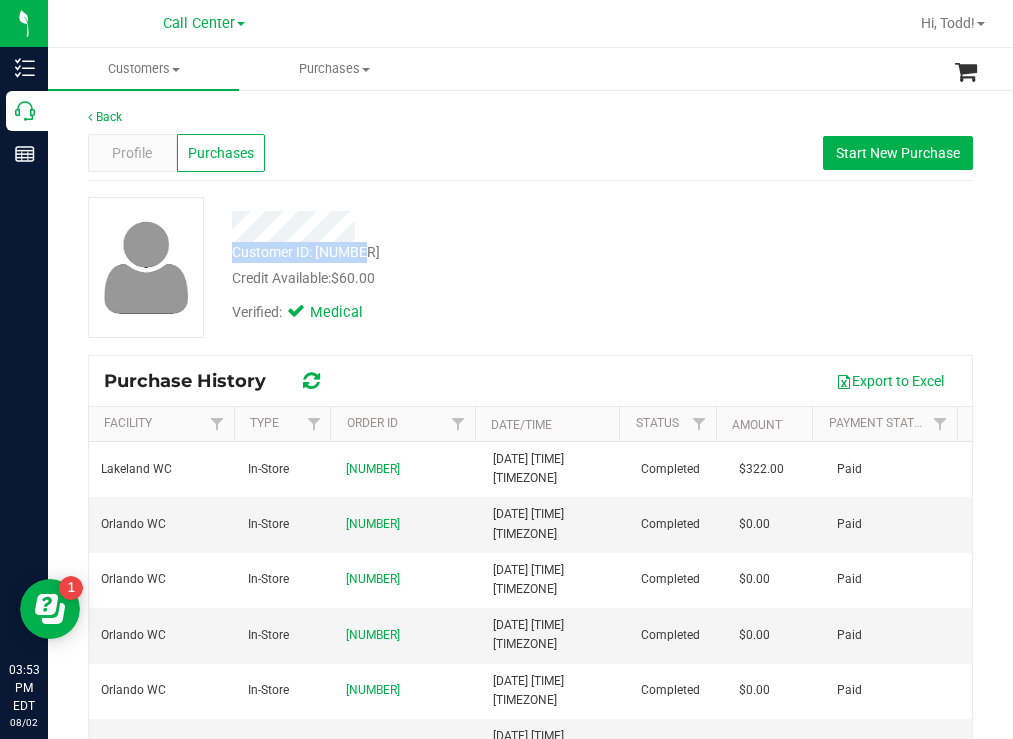 drag, startPoint x: 367, startPoint y: 246, endPoint x: 230, endPoint y: 253, distance: 137.17871 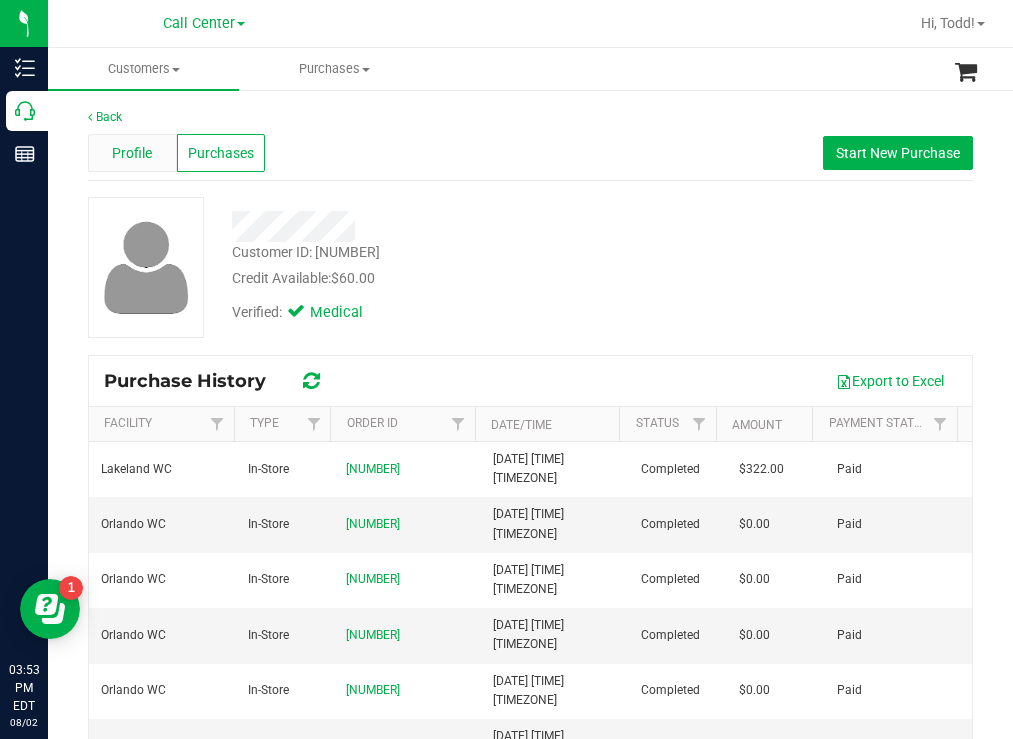 click on "Profile" at bounding box center (132, 153) 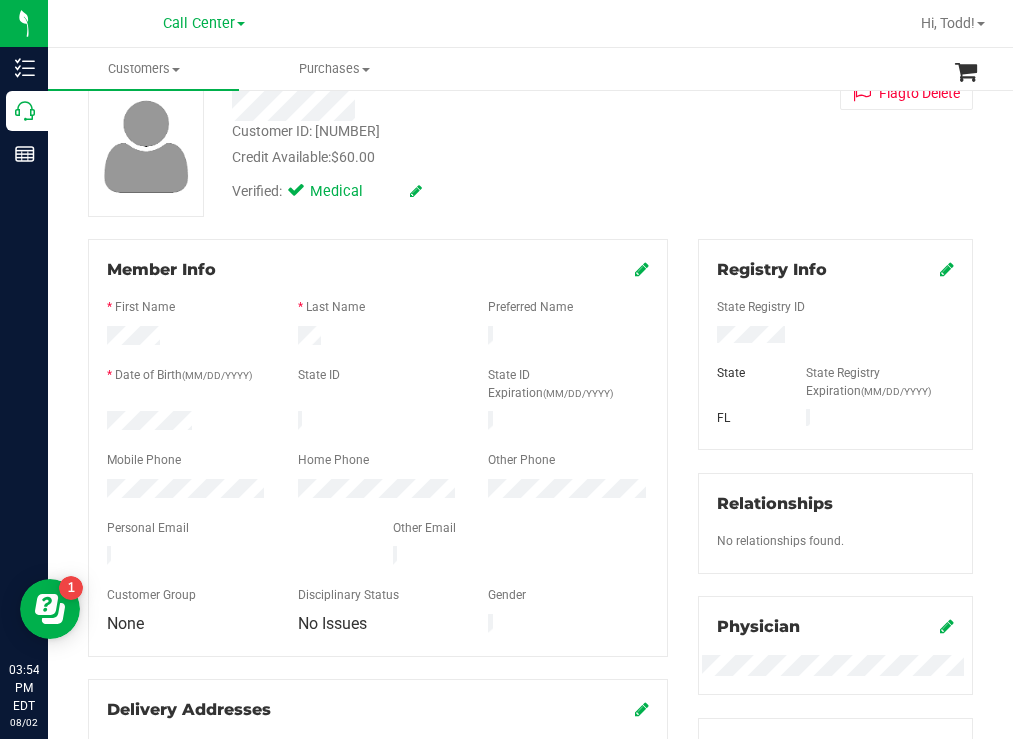 scroll, scrollTop: 0, scrollLeft: 0, axis: both 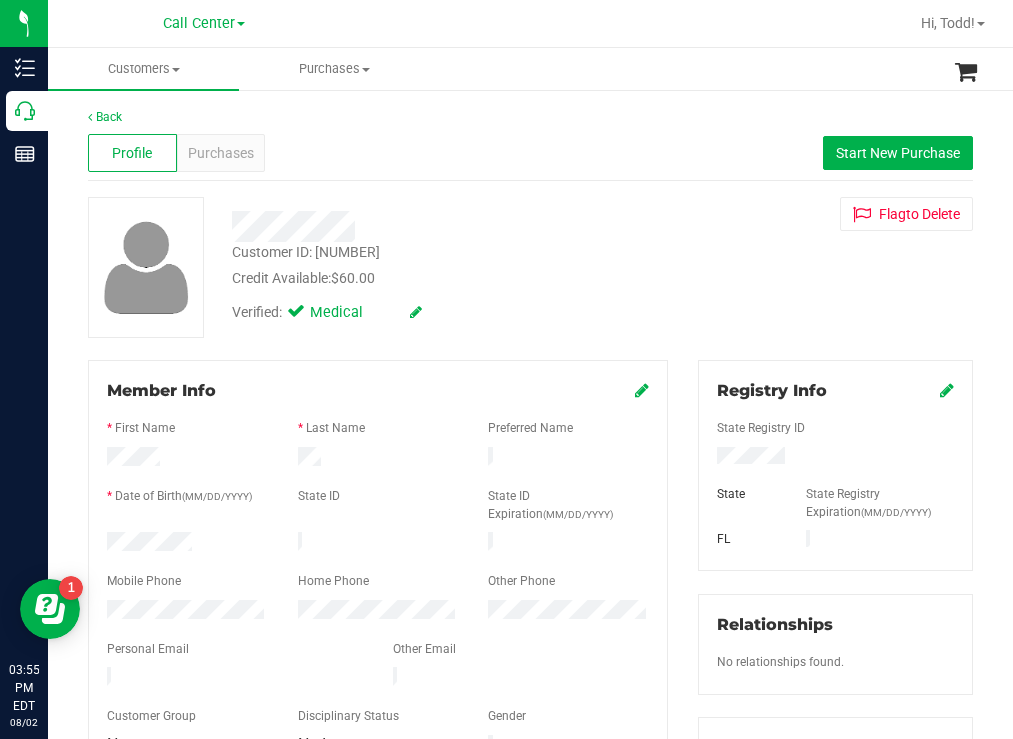 click at bounding box center (187, 612) 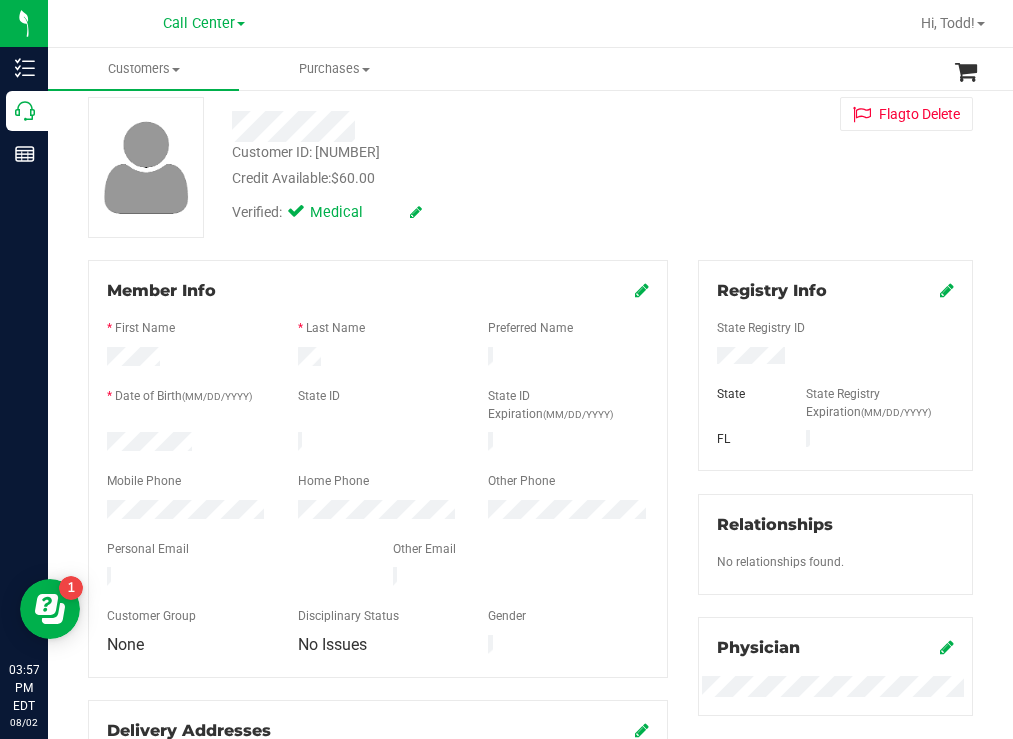 scroll, scrollTop: 0, scrollLeft: 0, axis: both 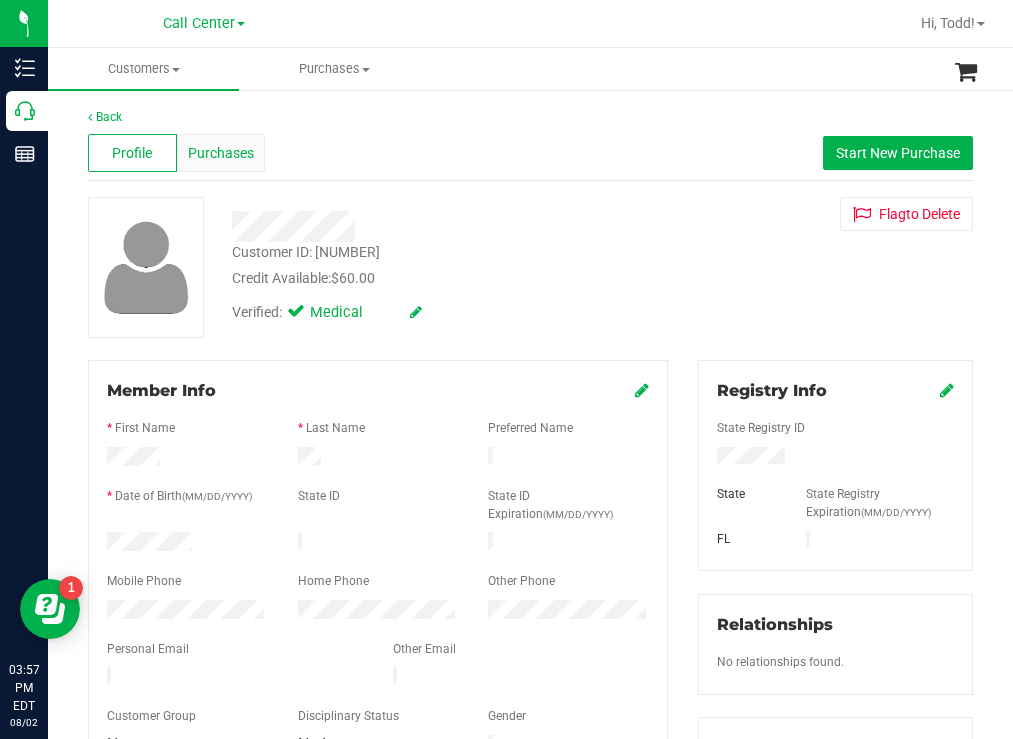 click on "Purchases" at bounding box center [221, 153] 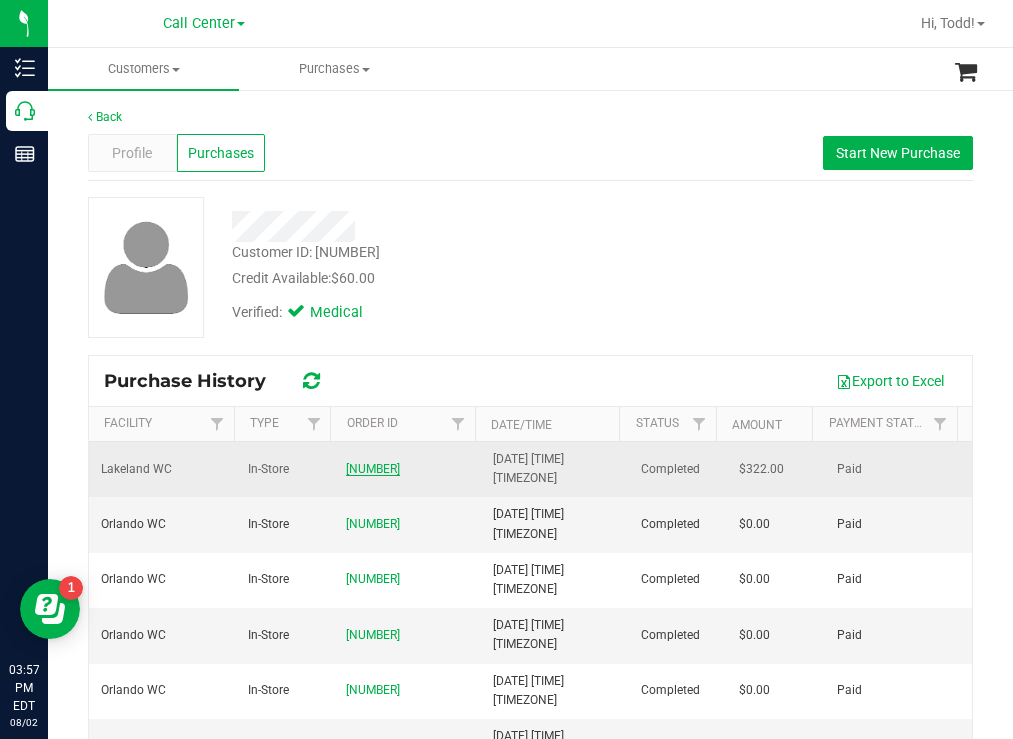 click on "11723399" at bounding box center [373, 469] 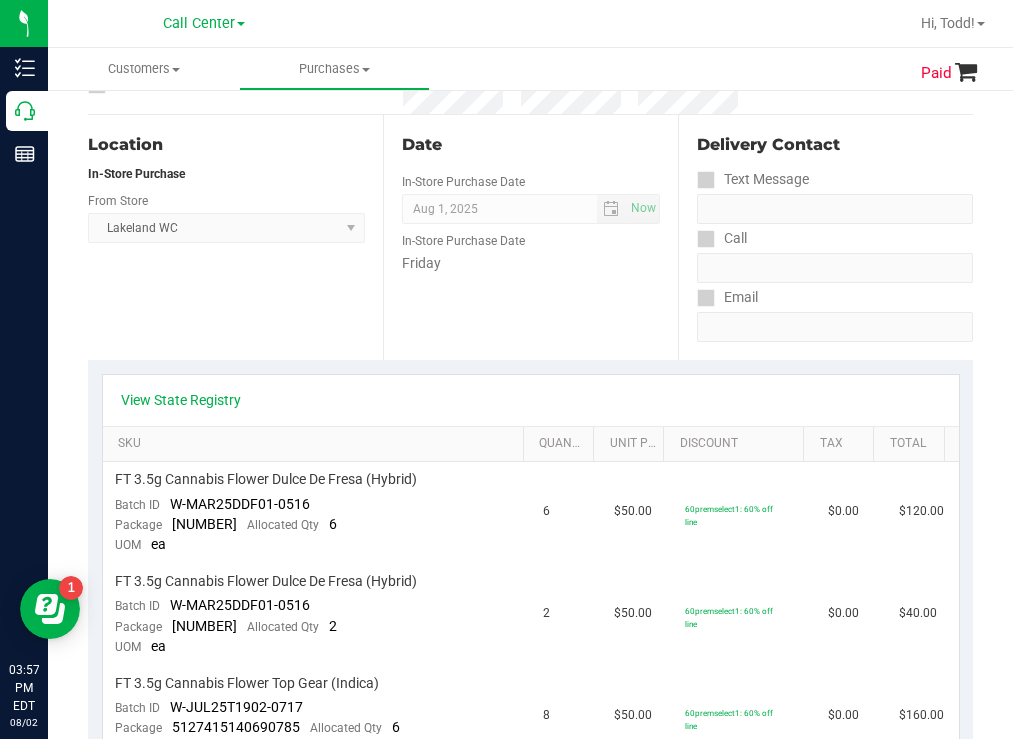 scroll, scrollTop: 0, scrollLeft: 0, axis: both 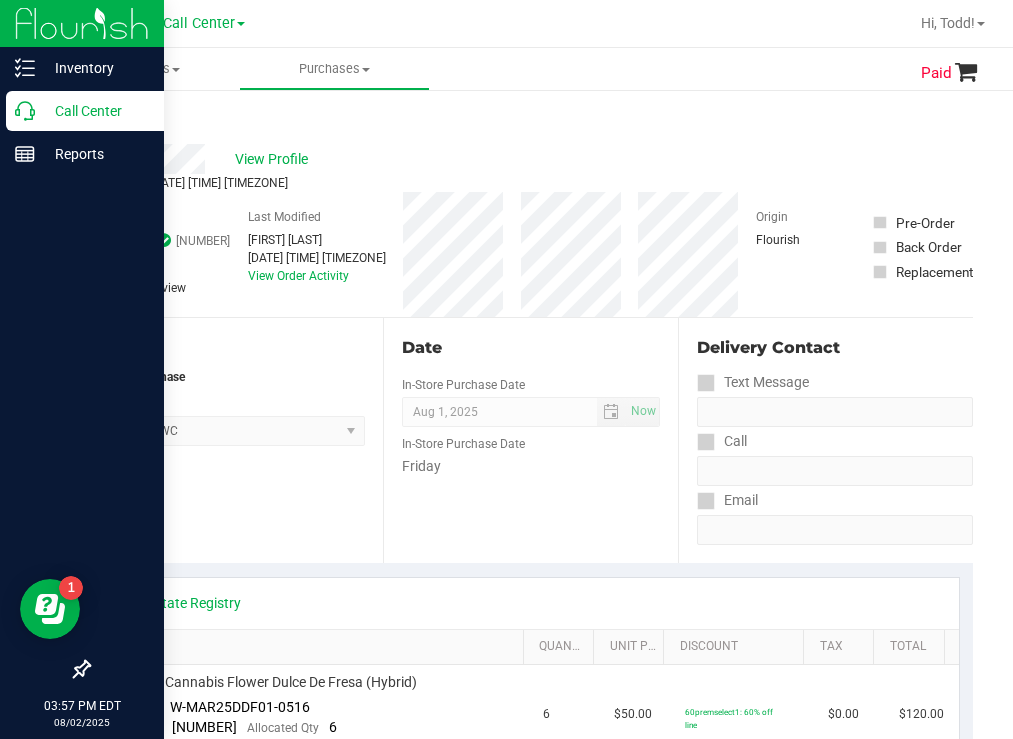 click on "Call Center" at bounding box center (95, 111) 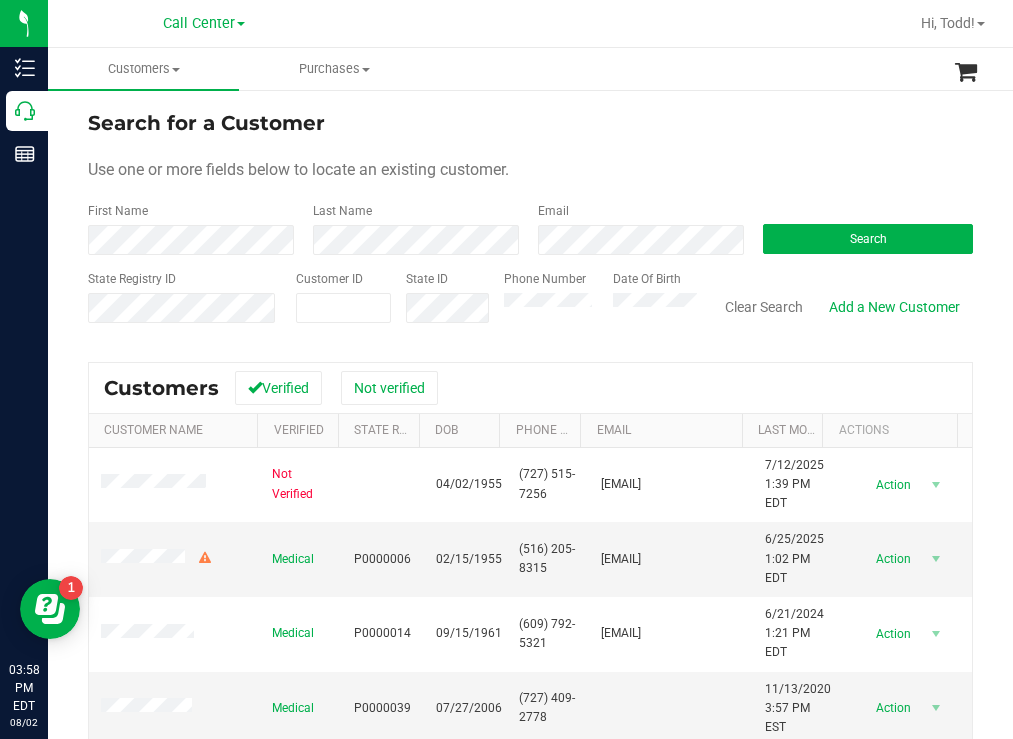 drag, startPoint x: 775, startPoint y: 126, endPoint x: 683, endPoint y: 105, distance: 94.36631 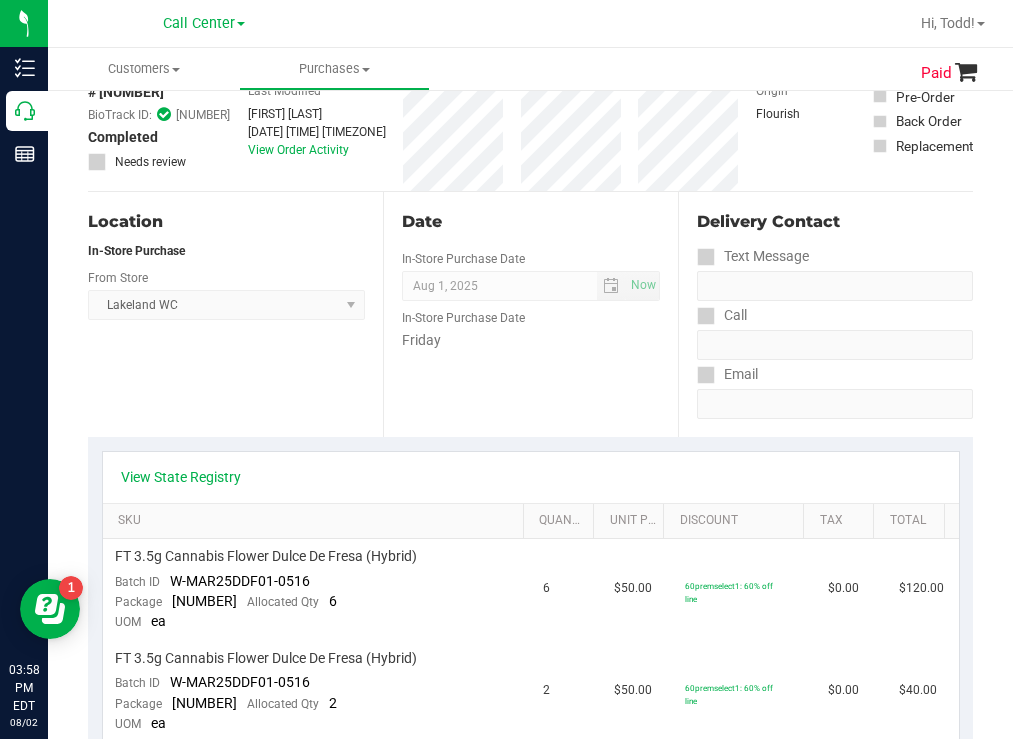 scroll, scrollTop: 0, scrollLeft: 0, axis: both 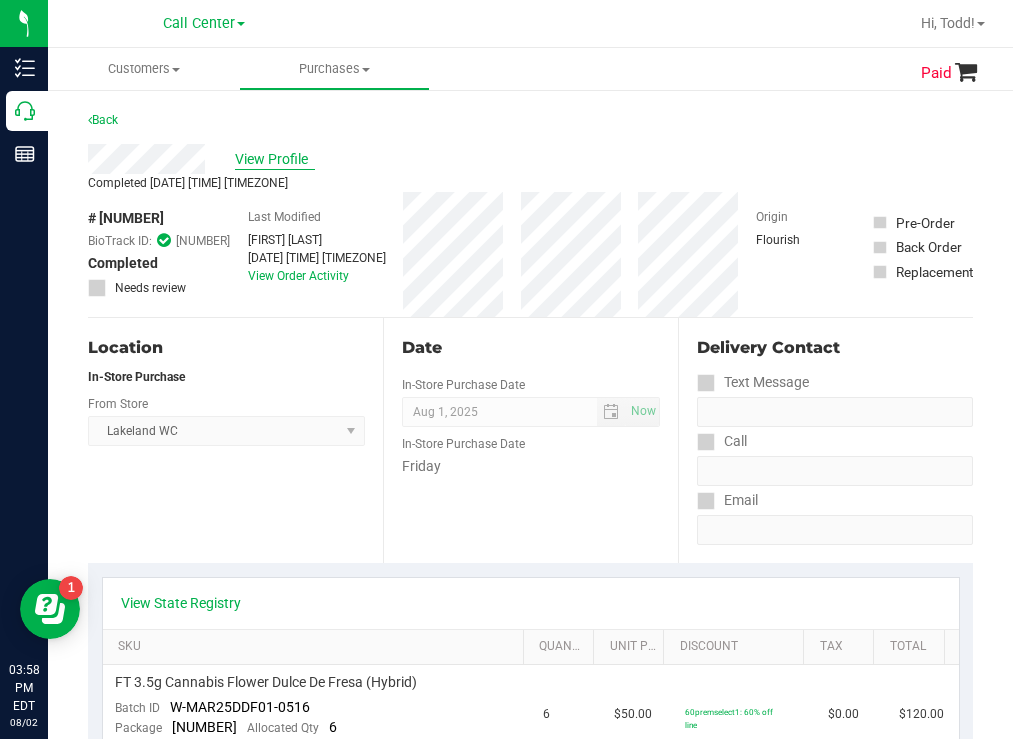 click on "View Profile" at bounding box center [275, 159] 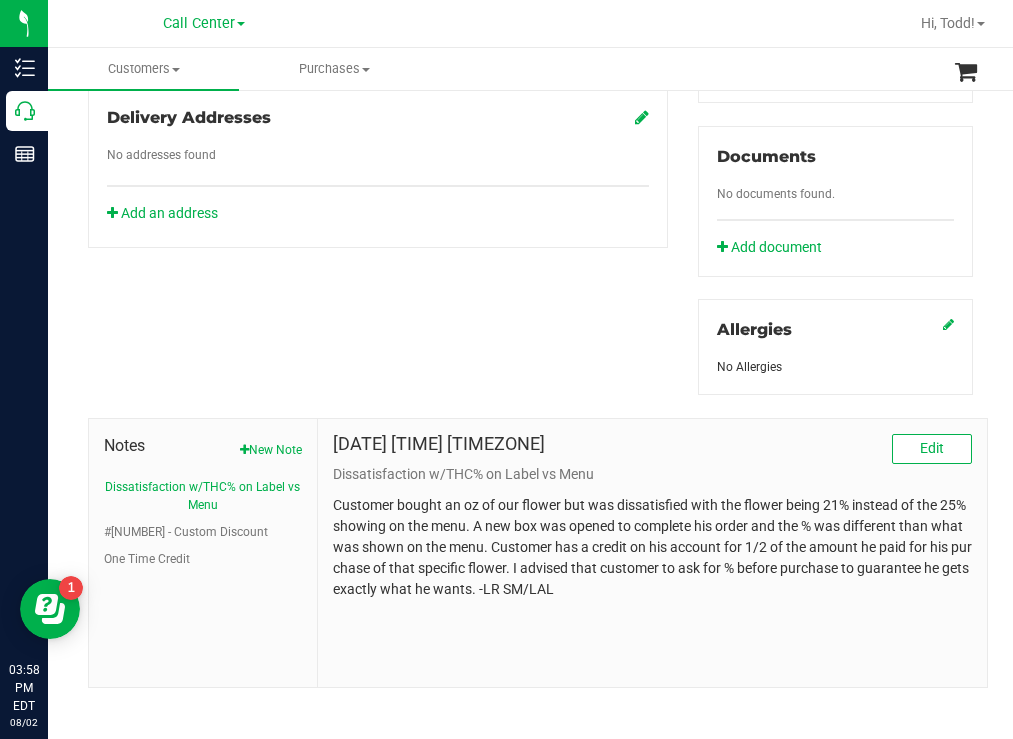 scroll, scrollTop: 725, scrollLeft: 0, axis: vertical 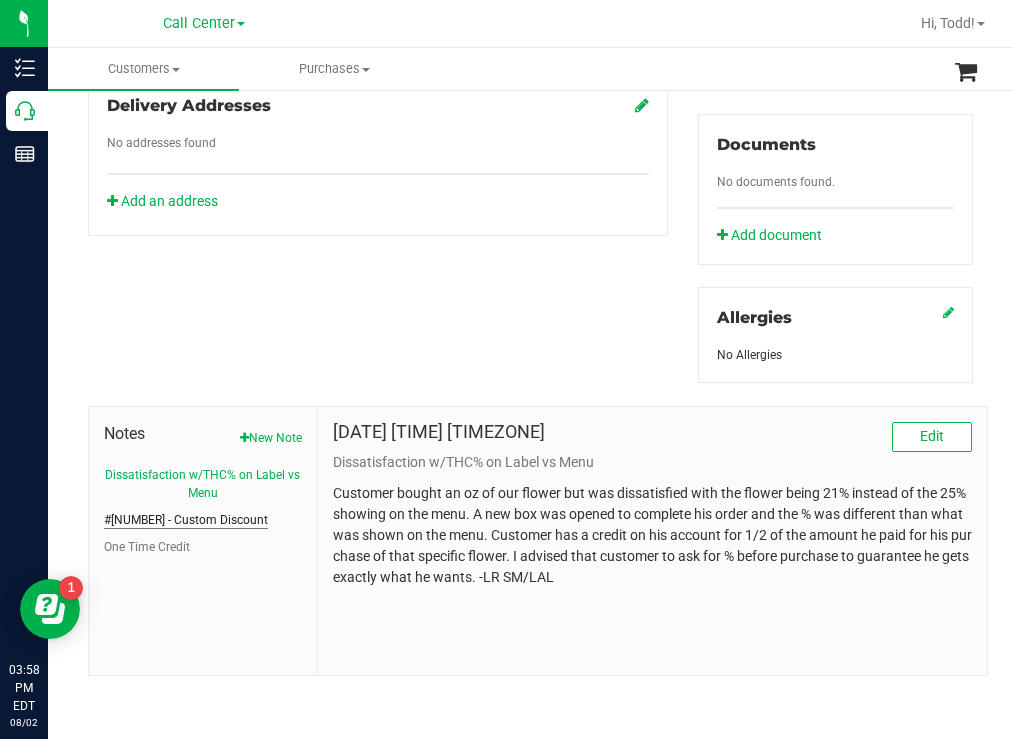 click on "#11457166 -  Custom Discount" at bounding box center [186, 520] 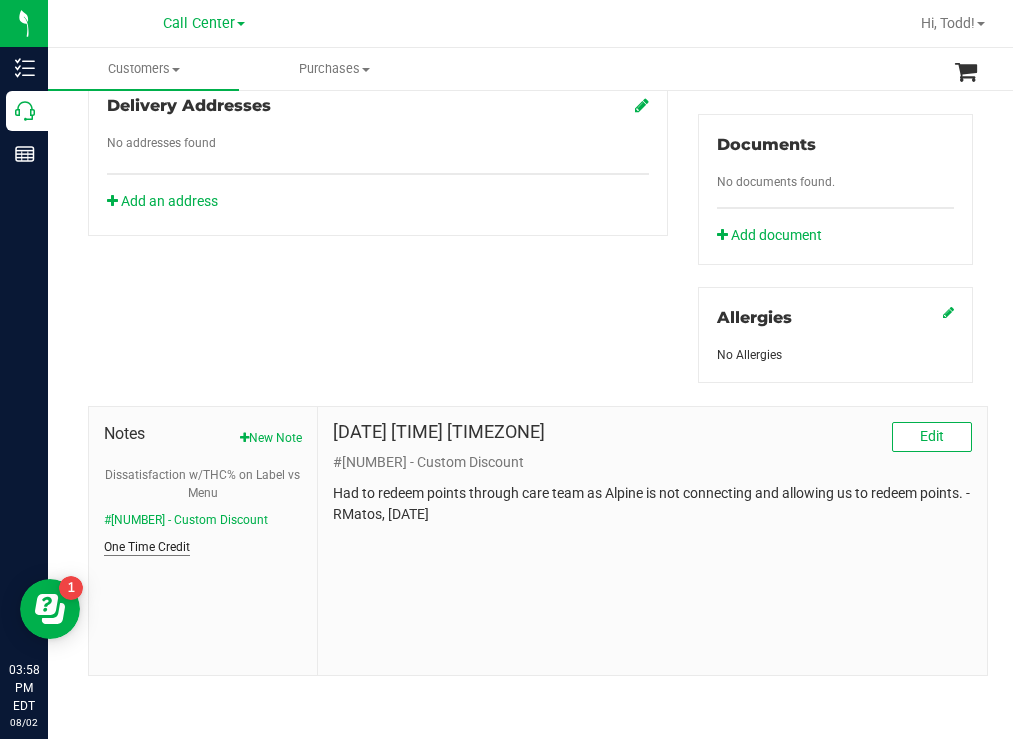 click on "One Time Credit" at bounding box center (147, 547) 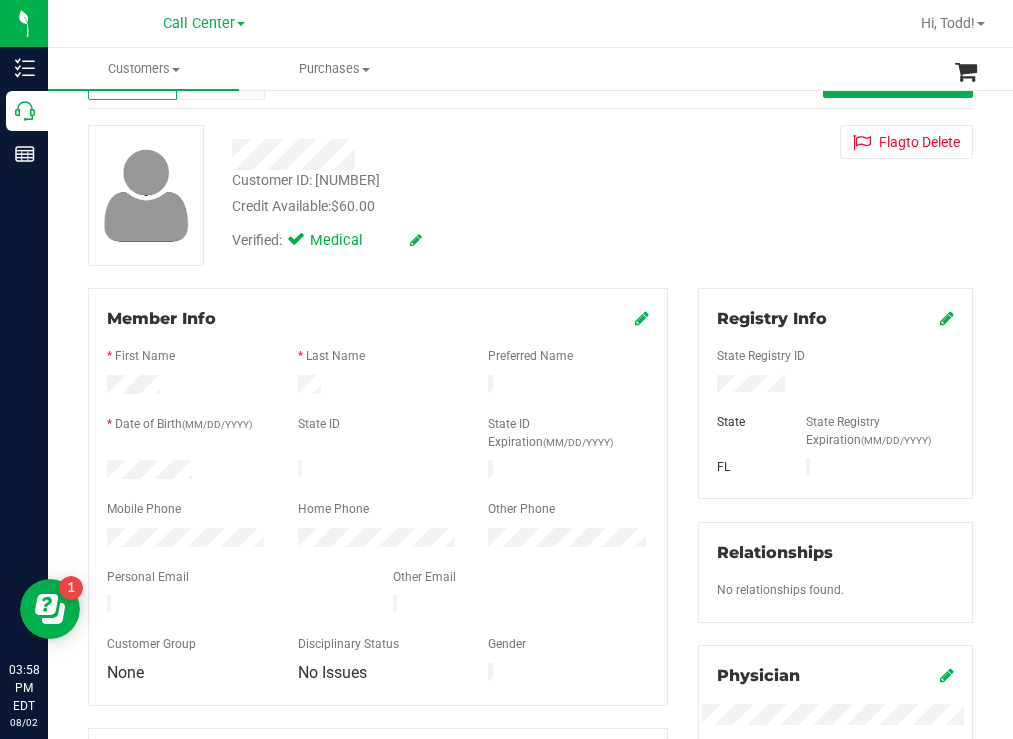 scroll, scrollTop: 0, scrollLeft: 0, axis: both 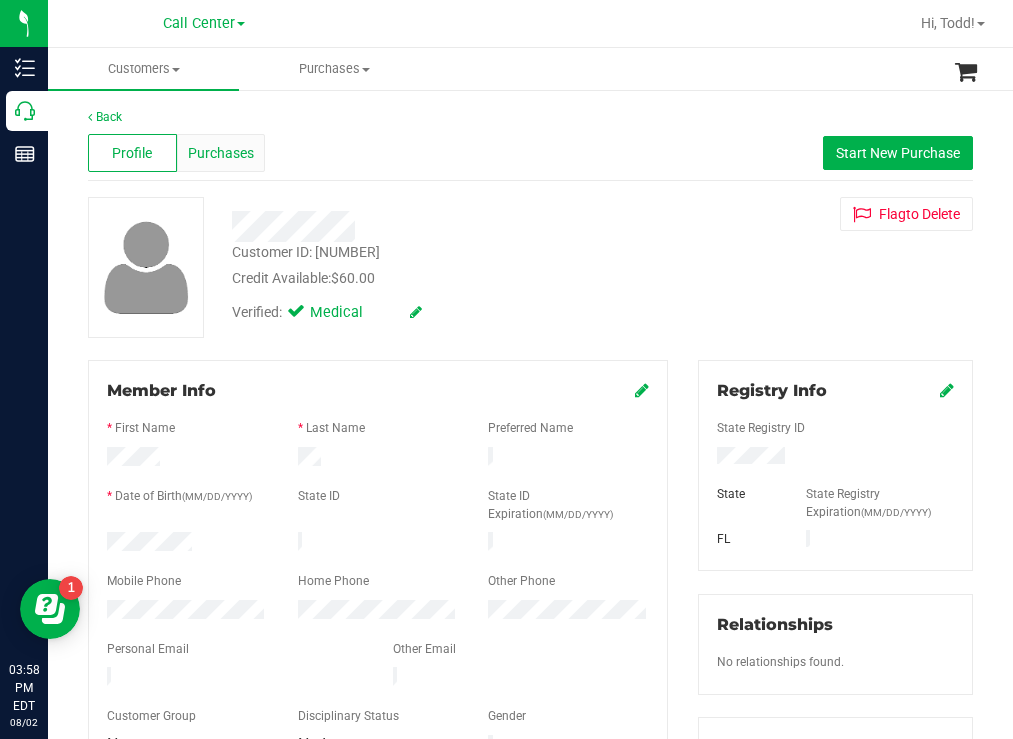 click on "Purchases" at bounding box center [221, 153] 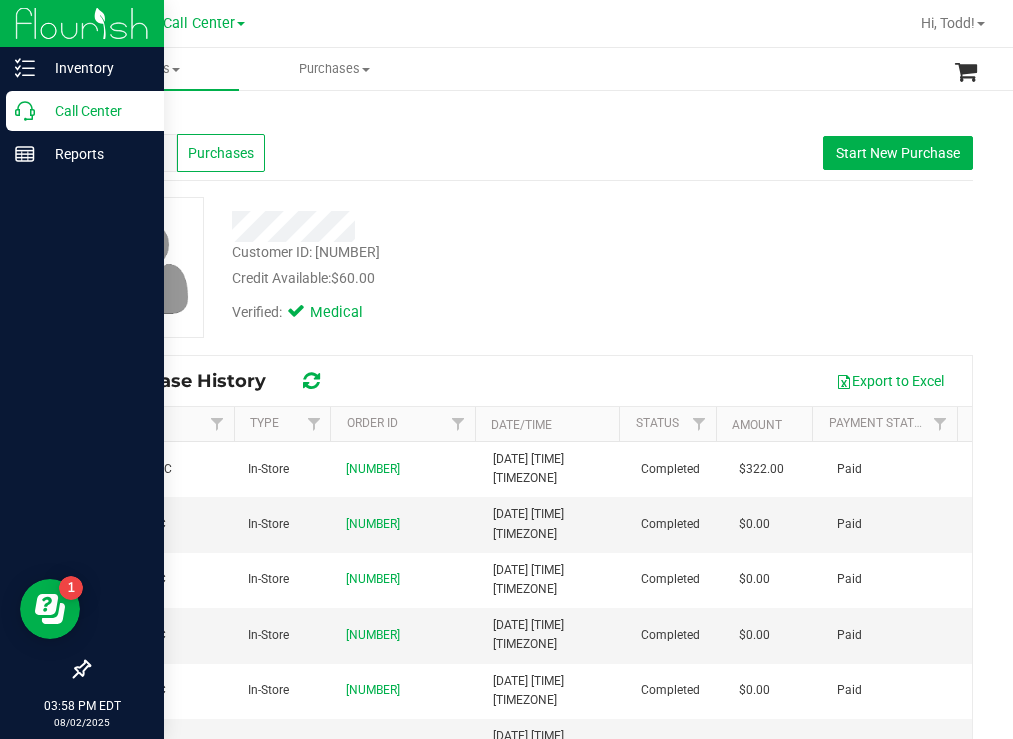 click on "Call Center" at bounding box center [95, 111] 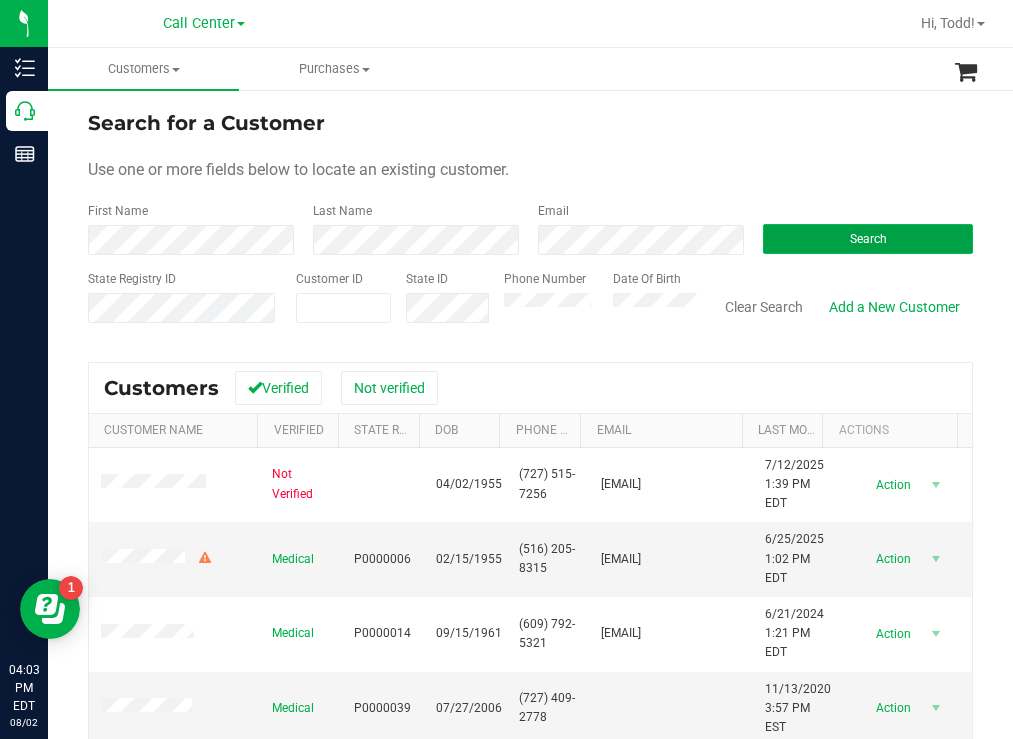 click on "Search" at bounding box center (868, 239) 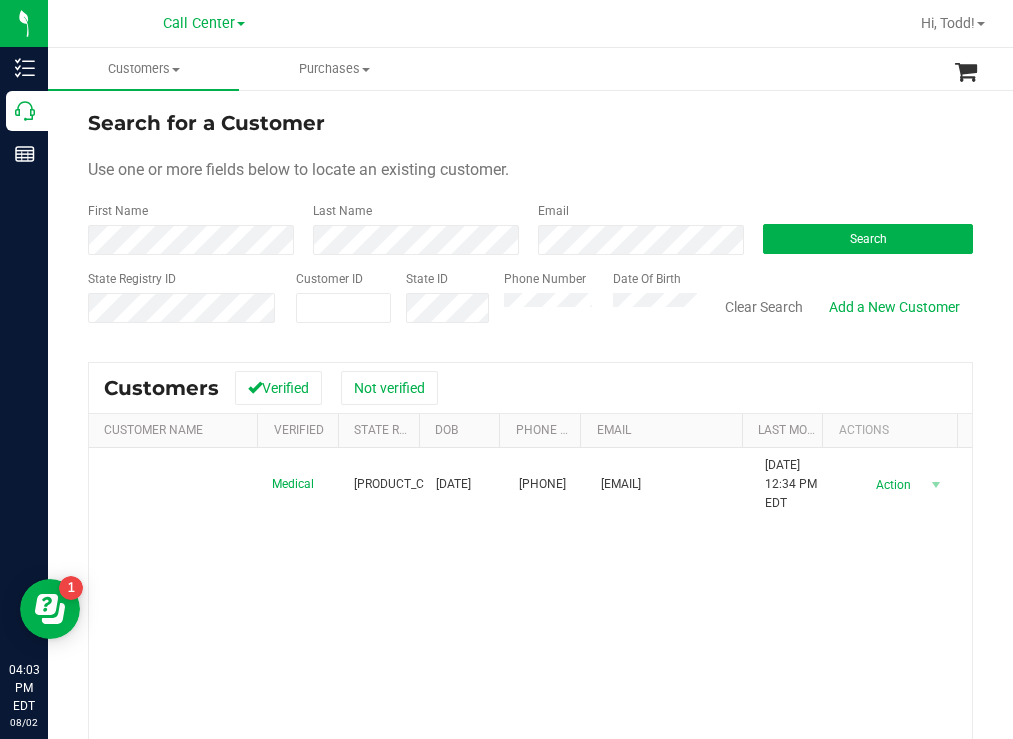 click on "Search for a Customer
Use one or more fields below to locate an existing customer.
First Name
Last Name
Email
Search
State Registry ID
Customer ID
State ID
Phone Number
Date Of Birth" at bounding box center (530, 224) 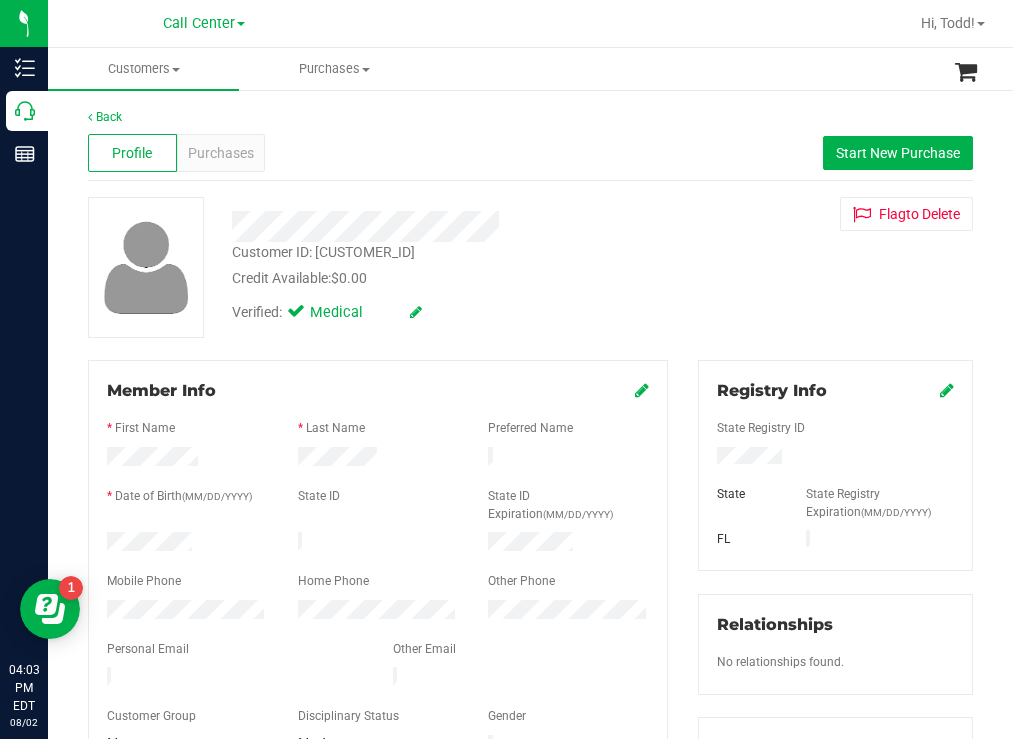click at bounding box center [187, 544] 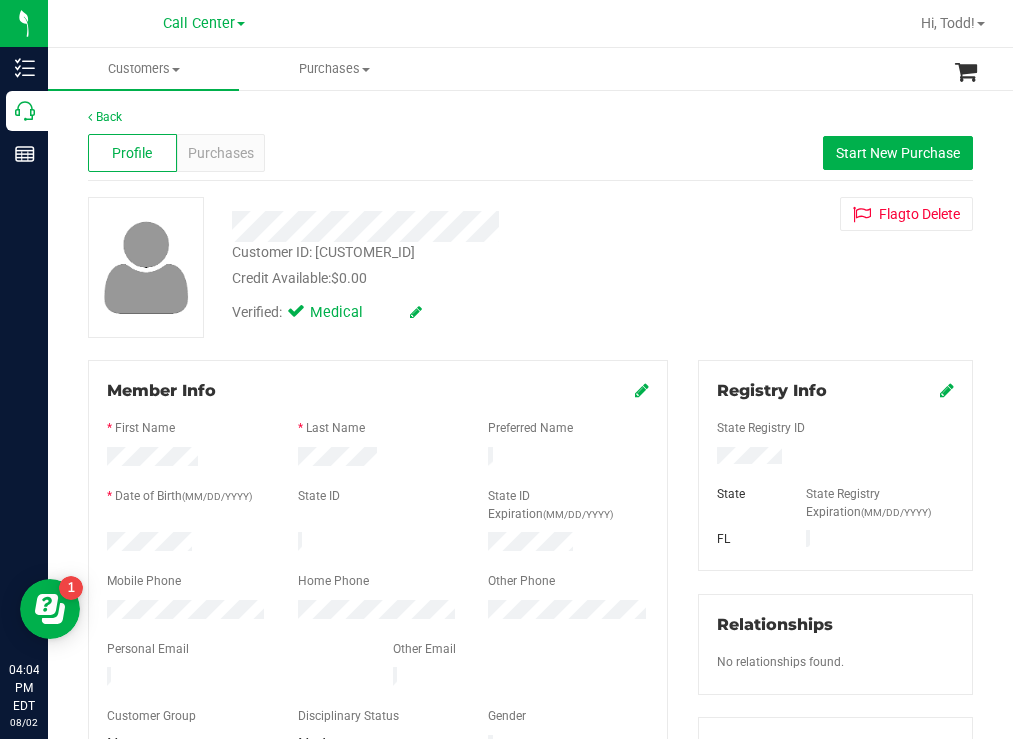 drag, startPoint x: 631, startPoint y: 328, endPoint x: 463, endPoint y: 209, distance: 205.87617 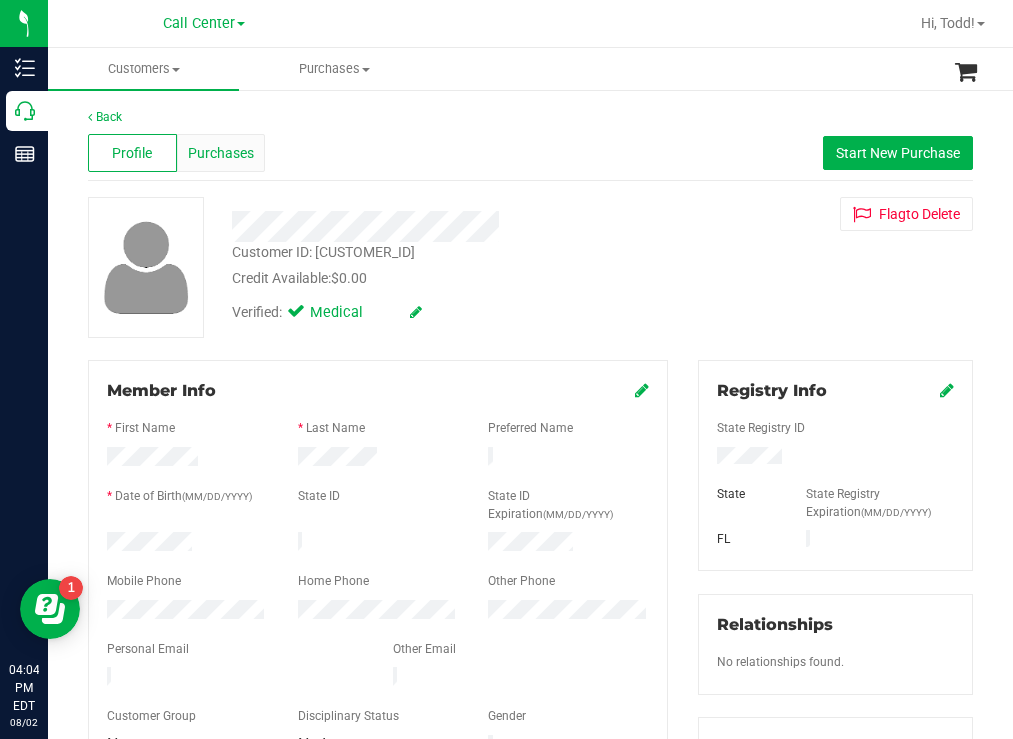 click on "Purchases" at bounding box center (221, 153) 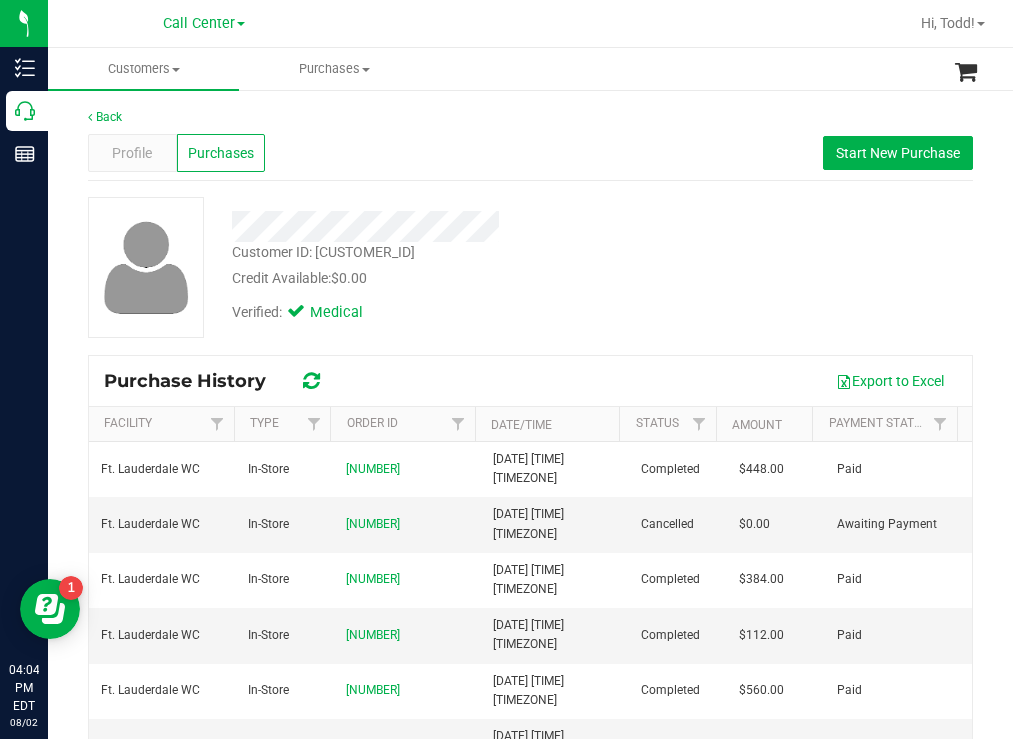 drag, startPoint x: 649, startPoint y: 275, endPoint x: 583, endPoint y: 243, distance: 73.34848 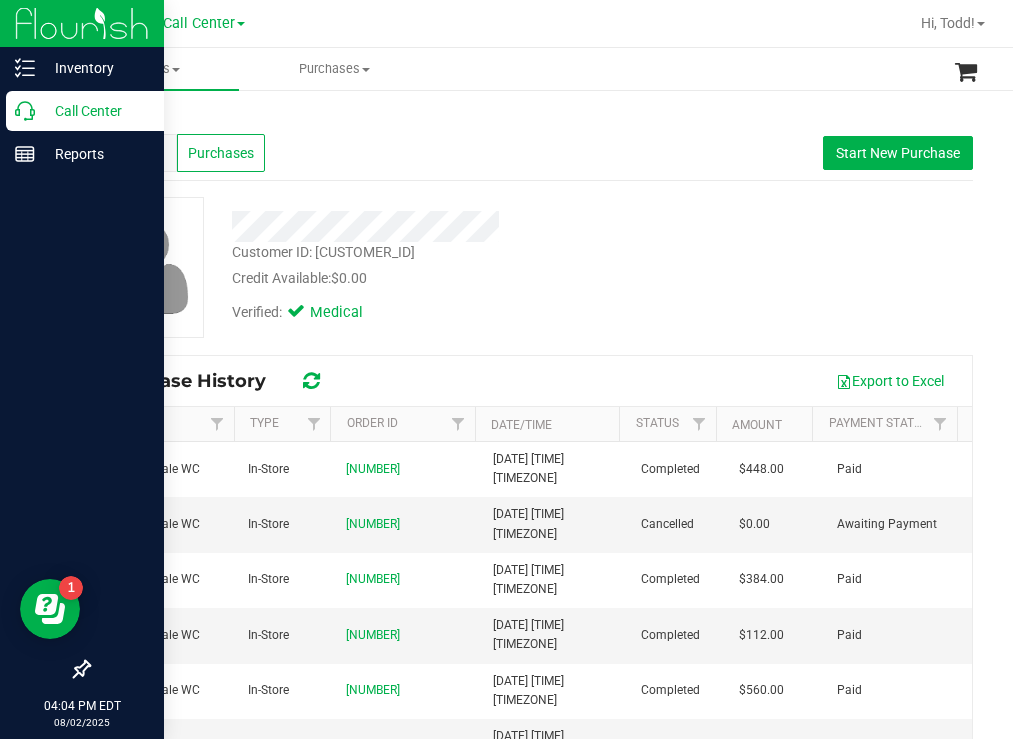 click on "Call Center" at bounding box center [95, 111] 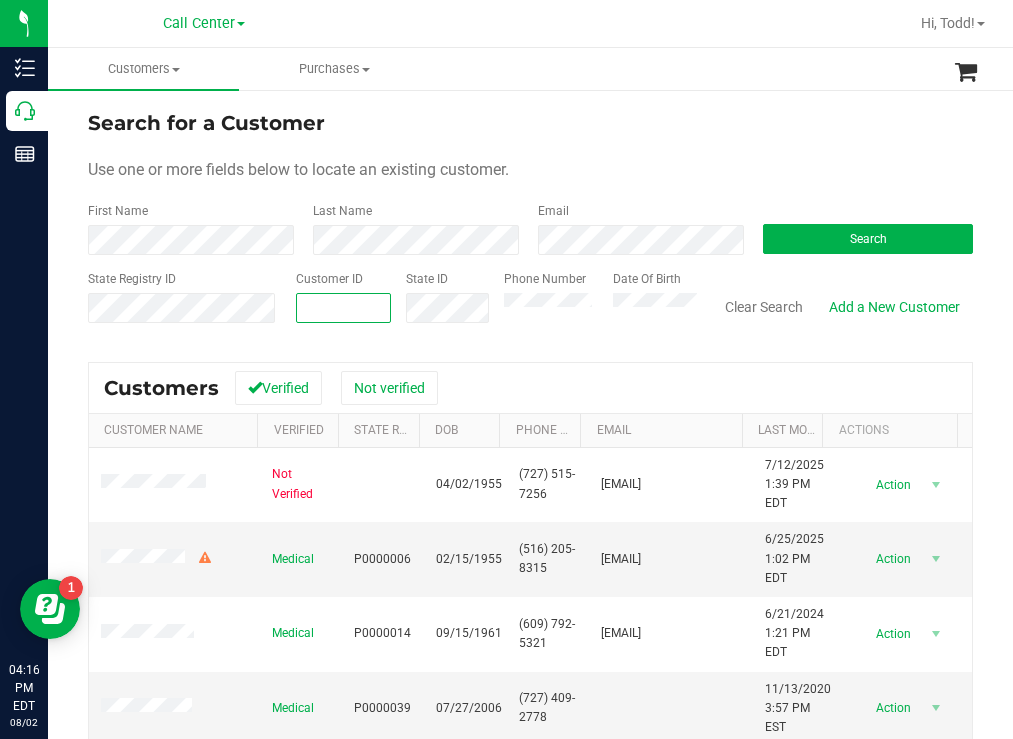 paste on "9043190292" 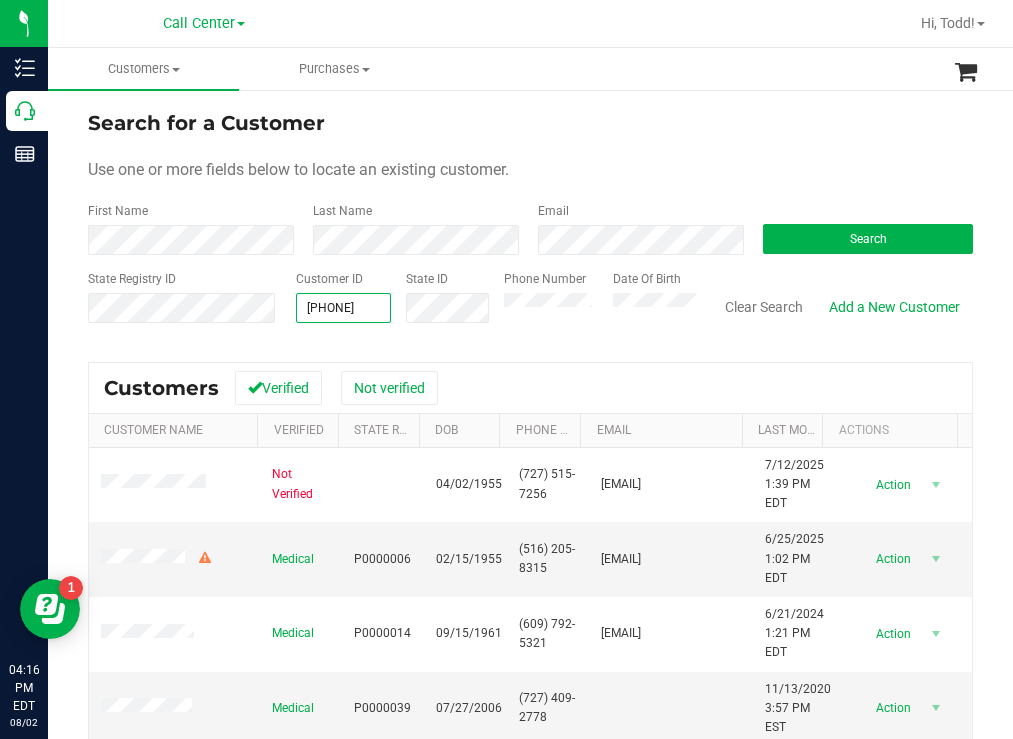 type on "9043190292" 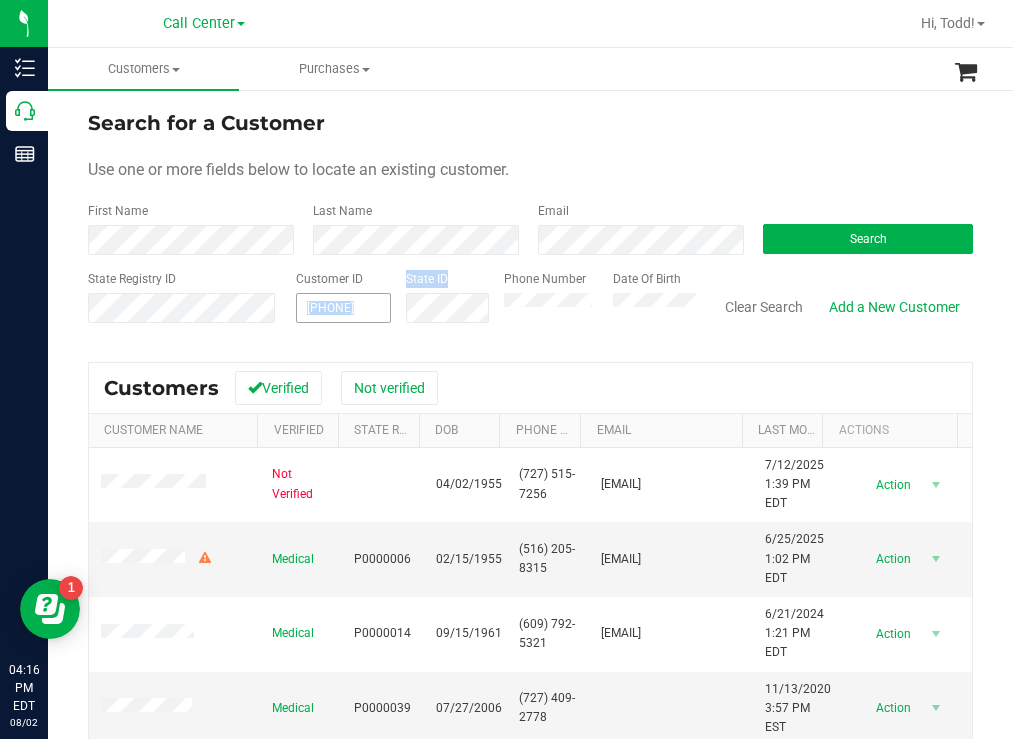drag, startPoint x: 386, startPoint y: 307, endPoint x: 287, endPoint y: 303, distance: 99.08077 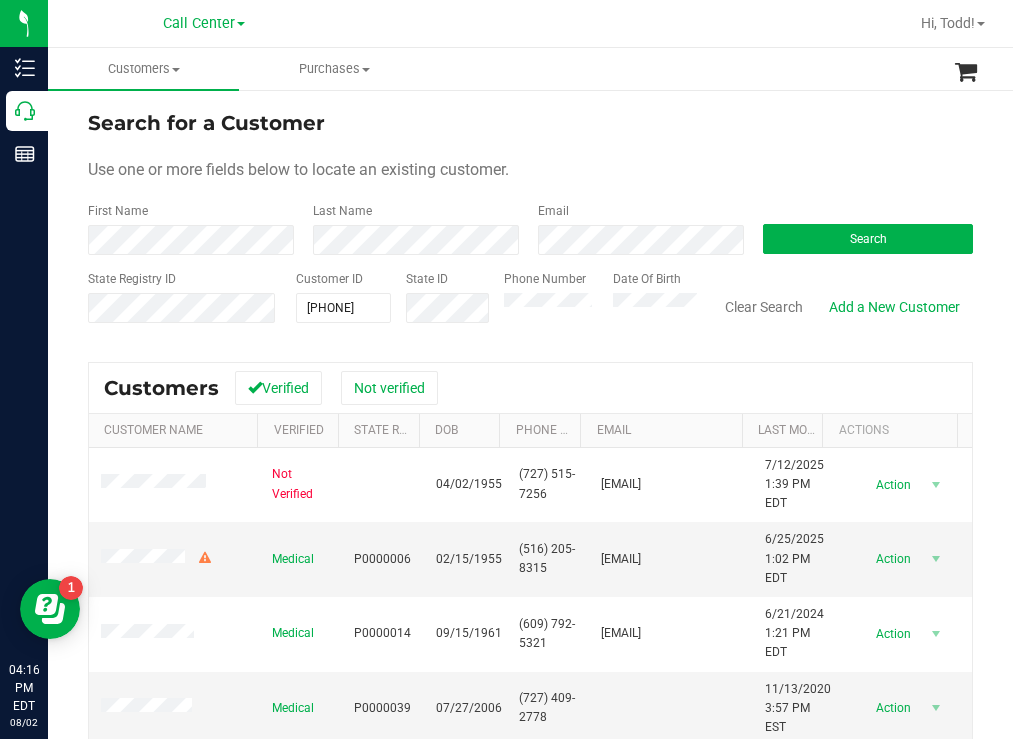 click on "Email" at bounding box center (635, 228) 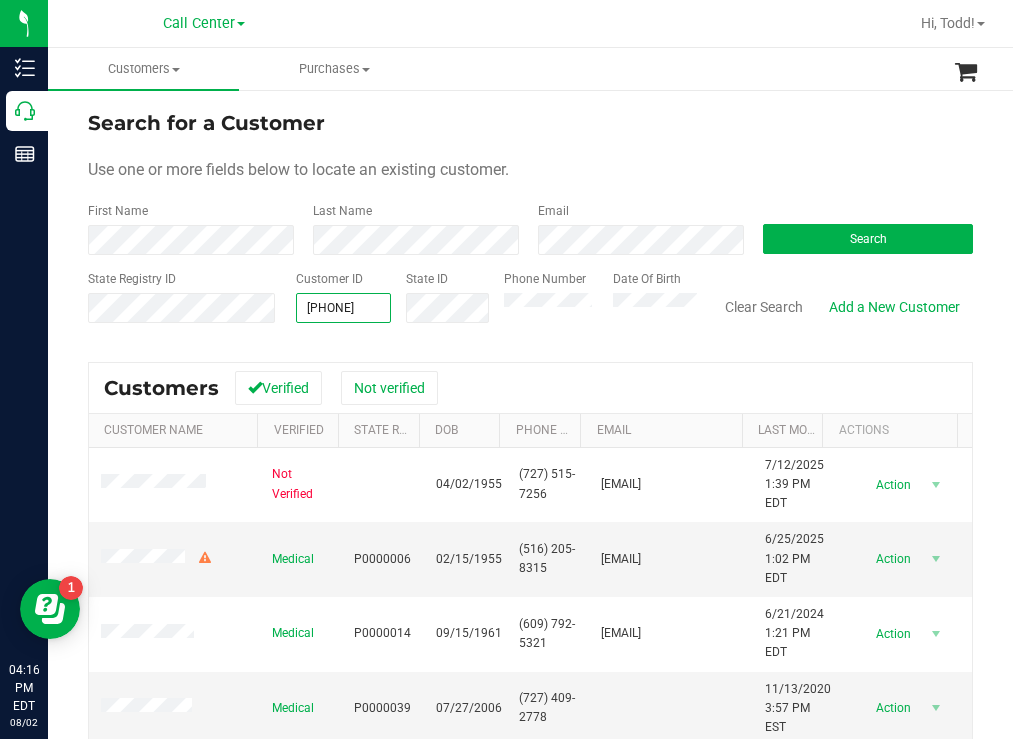 drag, startPoint x: 378, startPoint y: 304, endPoint x: 301, endPoint y: 304, distance: 77 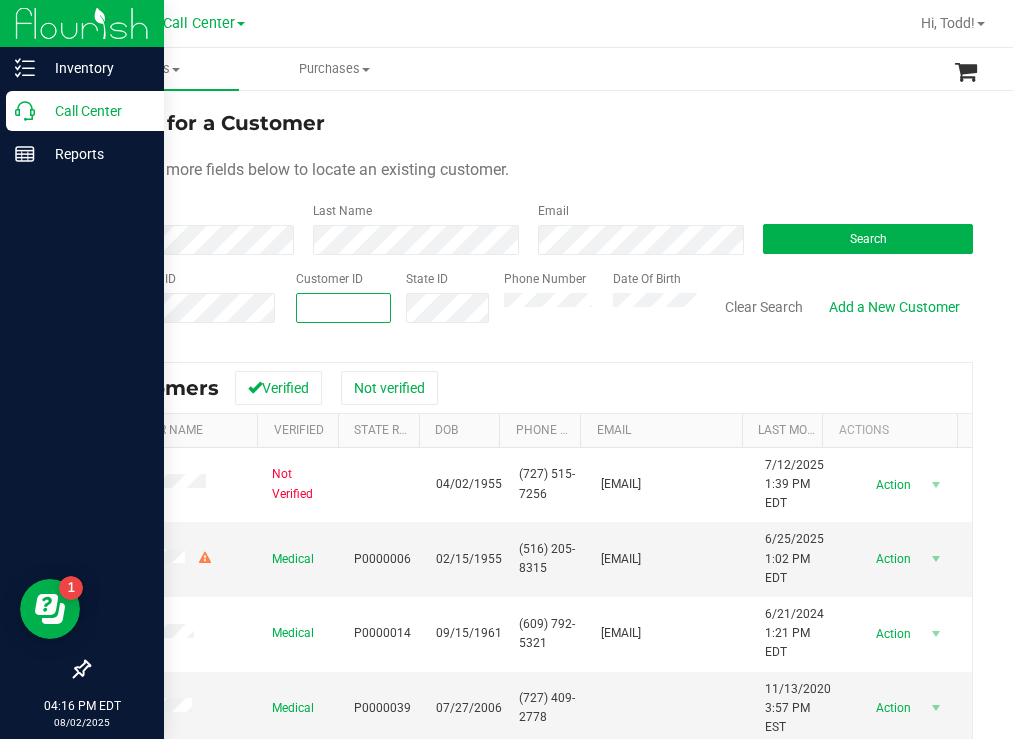 type 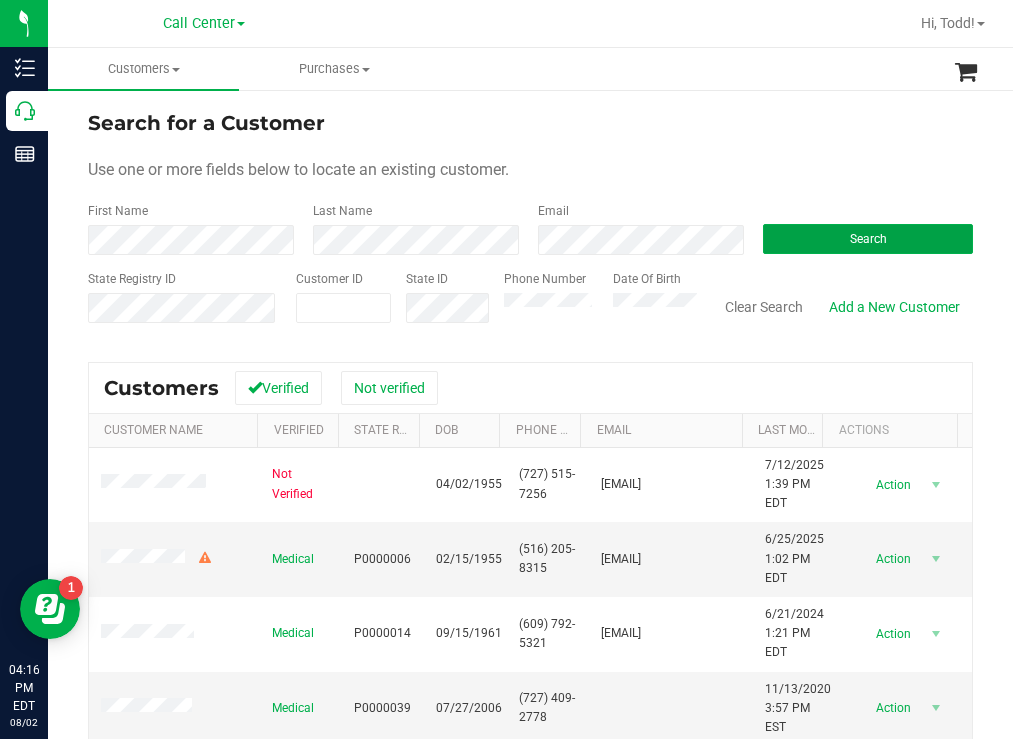 drag, startPoint x: 811, startPoint y: 229, endPoint x: 639, endPoint y: 193, distance: 175.72707 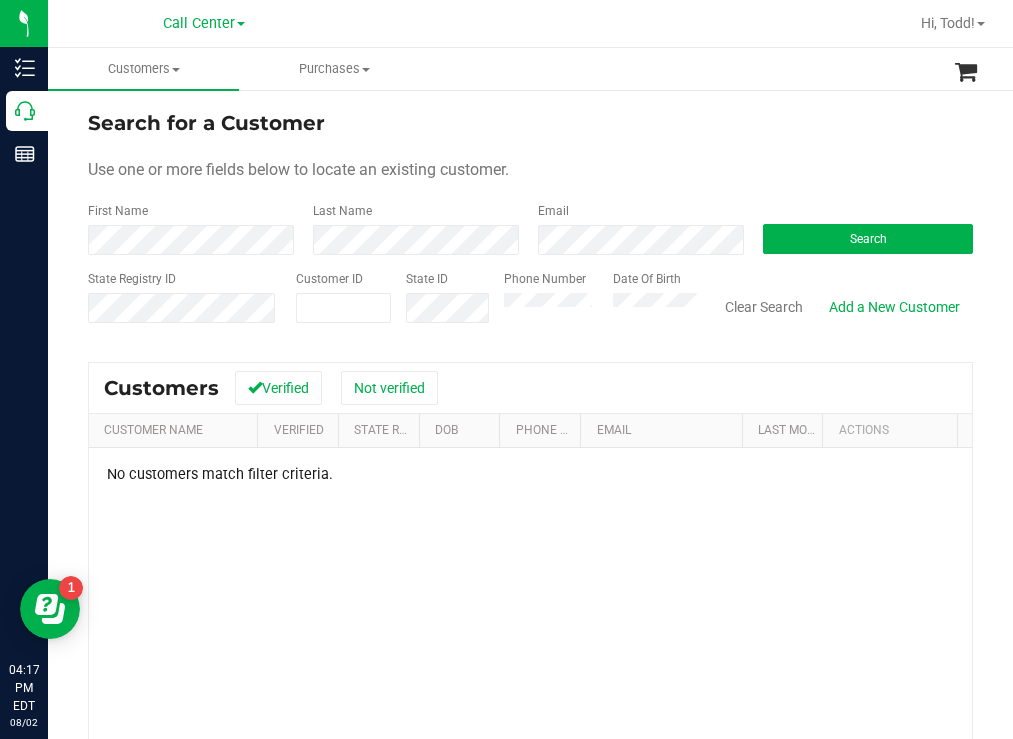 click on "Search for a Customer" at bounding box center [530, 123] 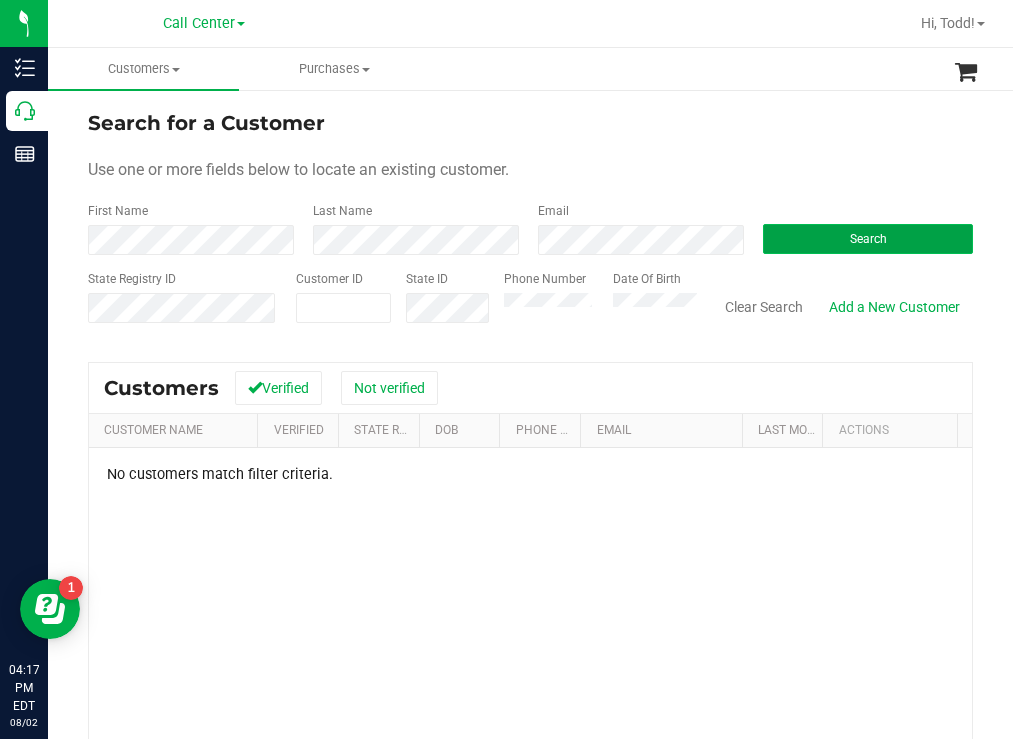 click on "Search" at bounding box center [868, 239] 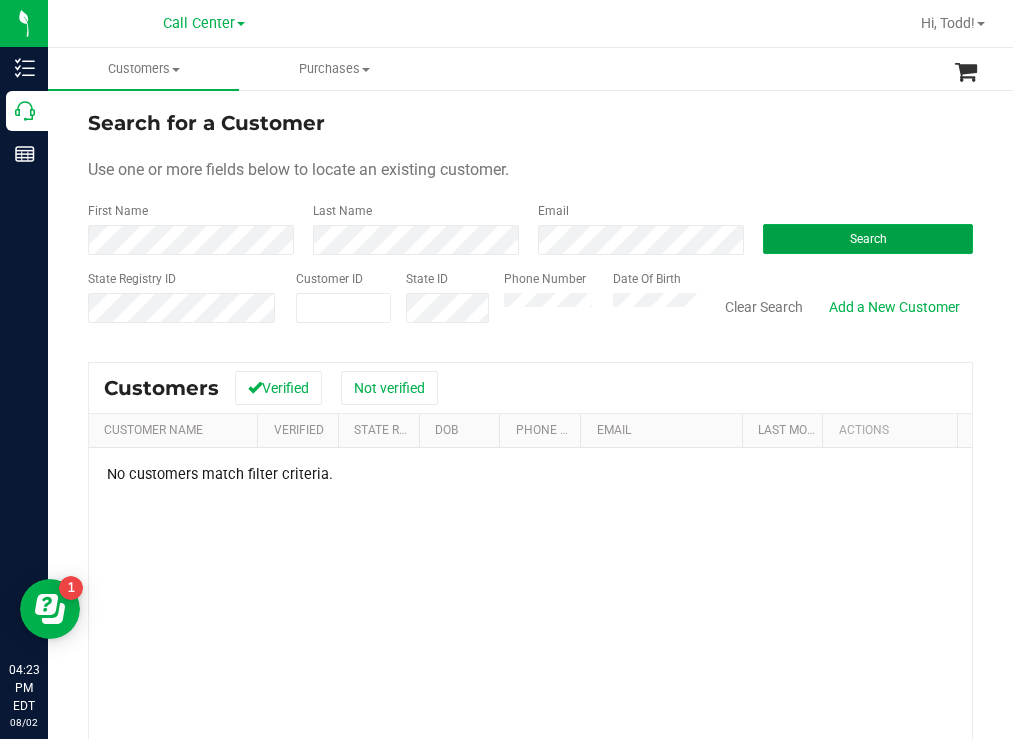 drag, startPoint x: 787, startPoint y: 244, endPoint x: 691, endPoint y: 202, distance: 104.78549 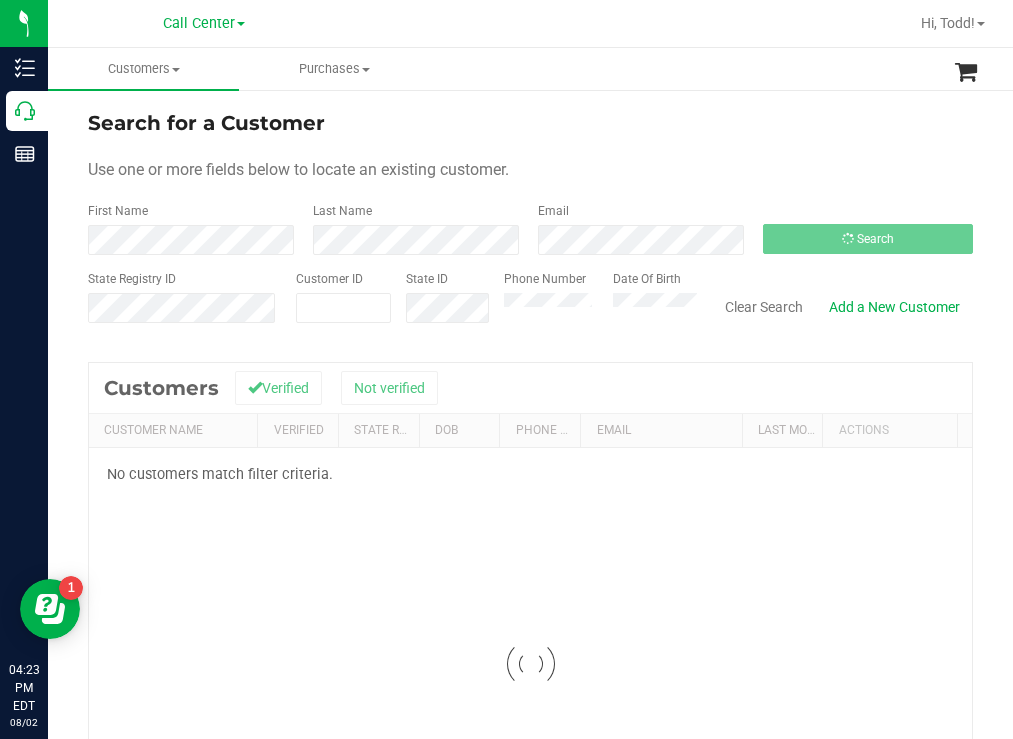 click on "Search for a Customer
Use one or more fields below to locate an existing customer.
First Name
Last Name
Email
Search
State Registry ID
Customer ID
State ID
Phone Number
Date Of Birth" at bounding box center (530, 224) 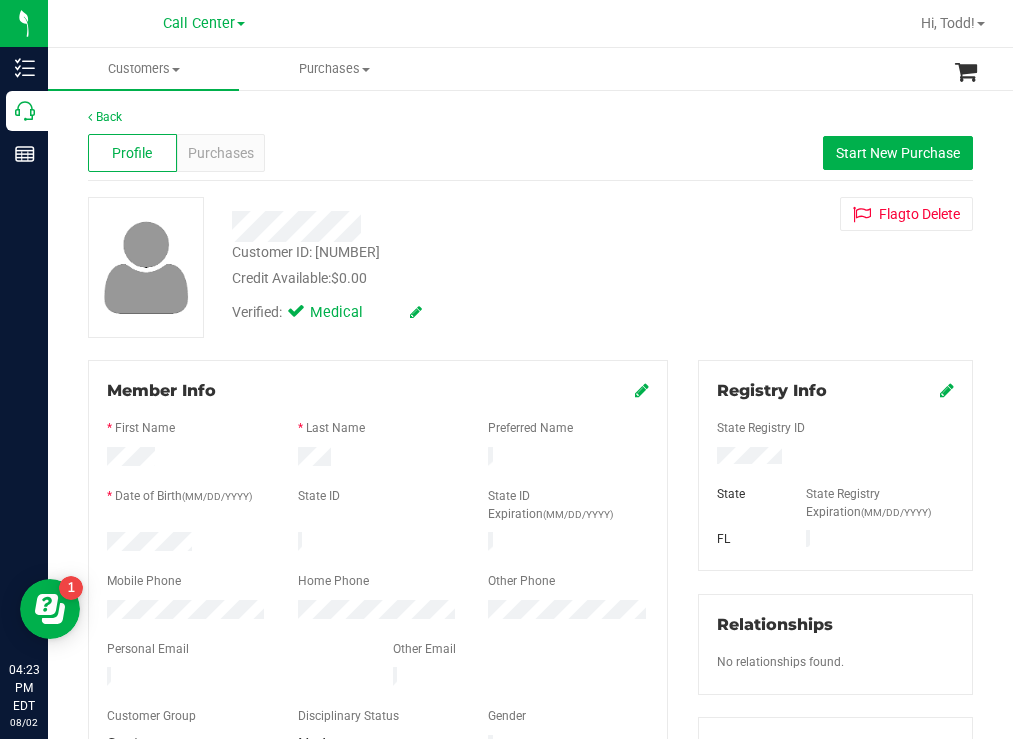 click on "Profile
Purchases
Start New Purchase" at bounding box center [530, 153] 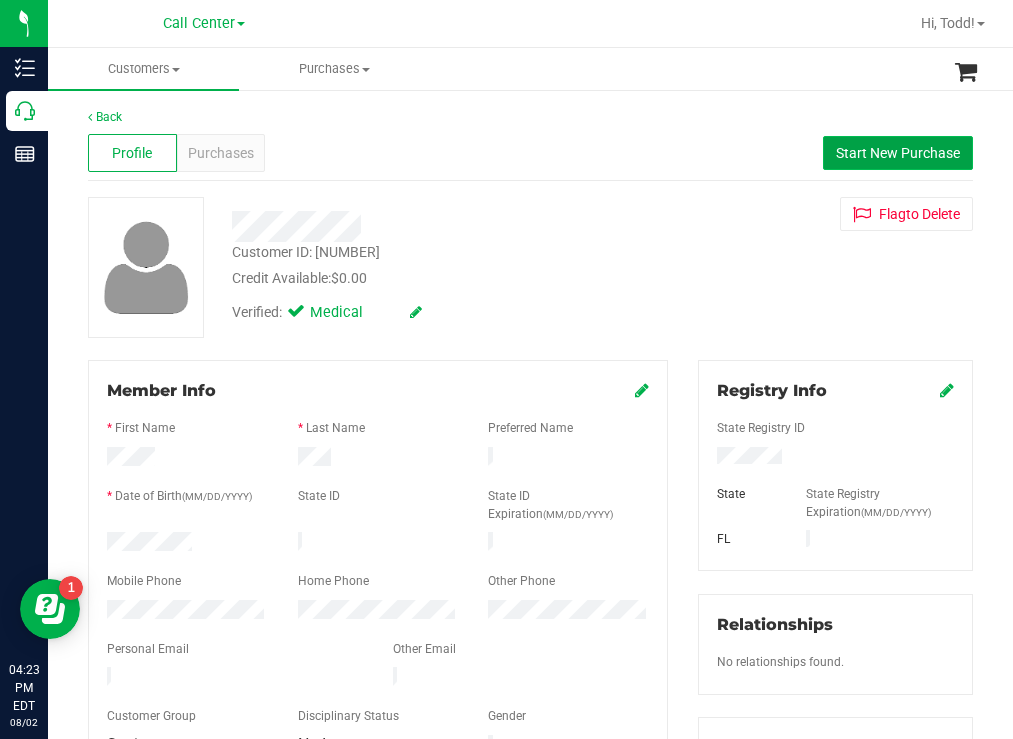 click on "Start New Purchase" at bounding box center (898, 153) 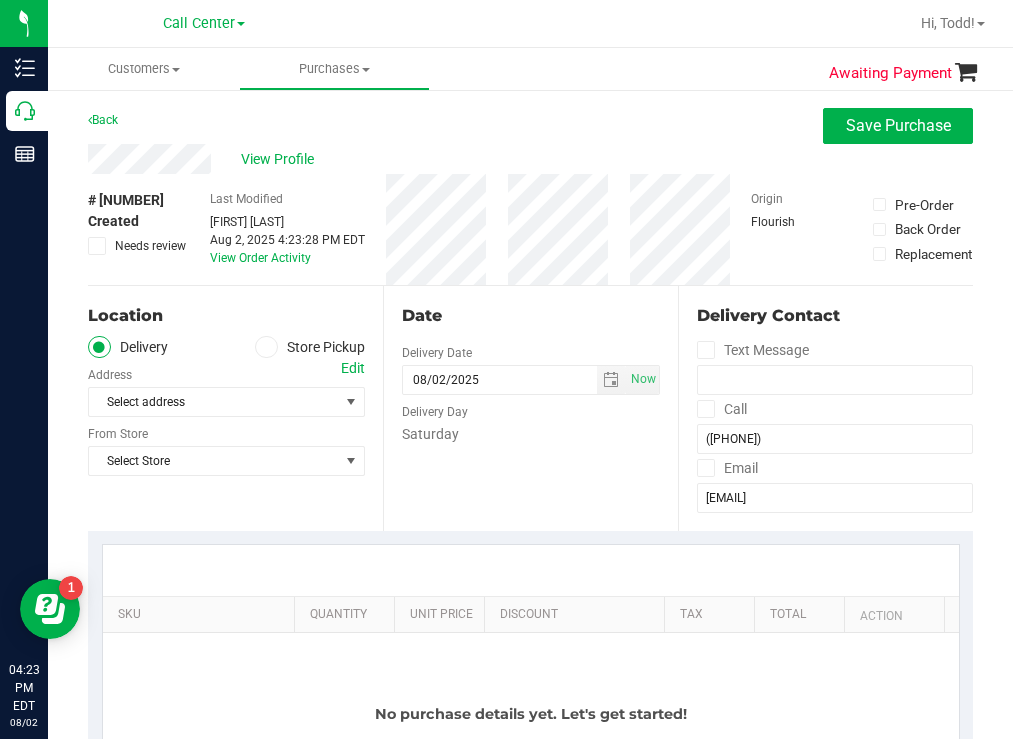 click on "Back
Save Purchase" at bounding box center (530, 126) 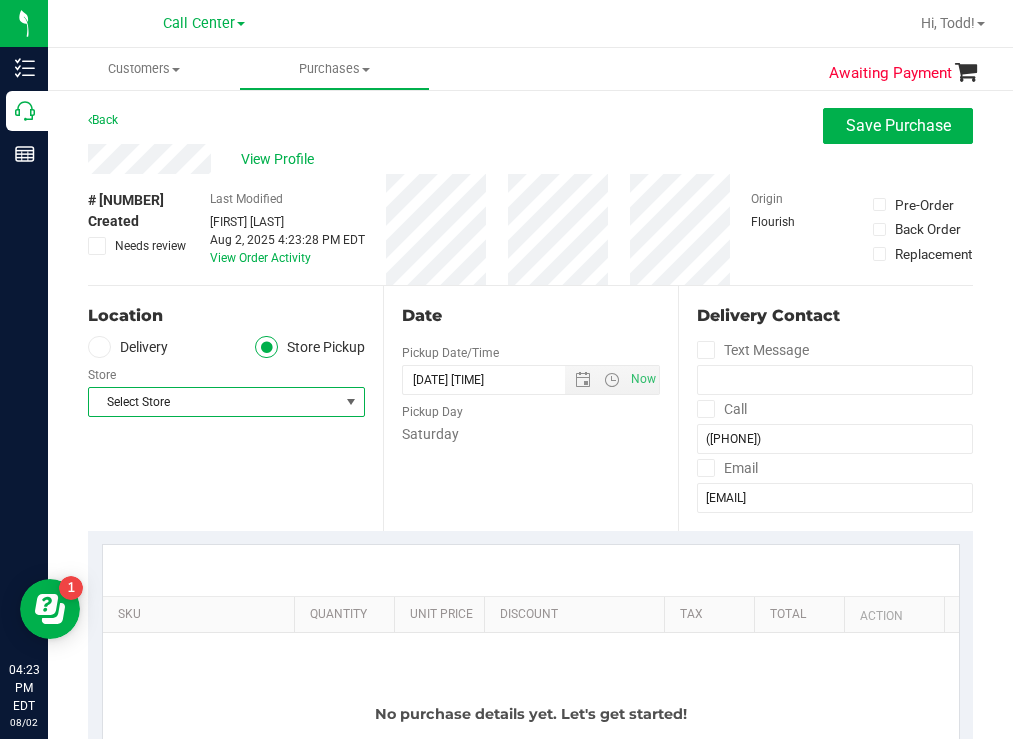 click on "Select Store" at bounding box center (214, 402) 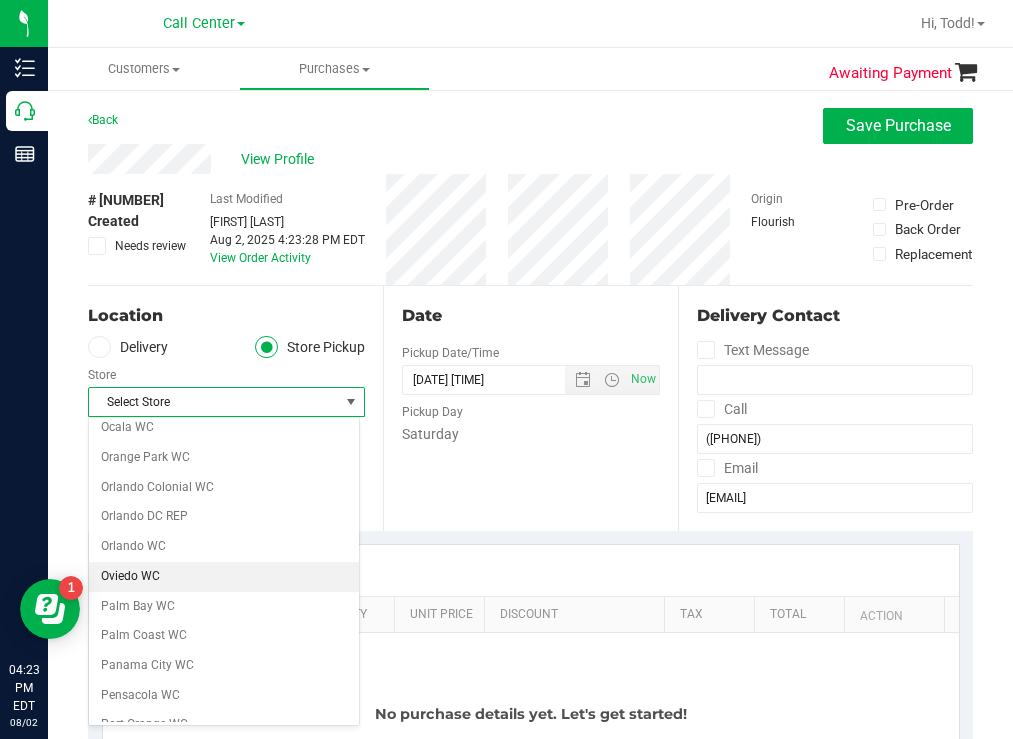 scroll, scrollTop: 1000, scrollLeft: 0, axis: vertical 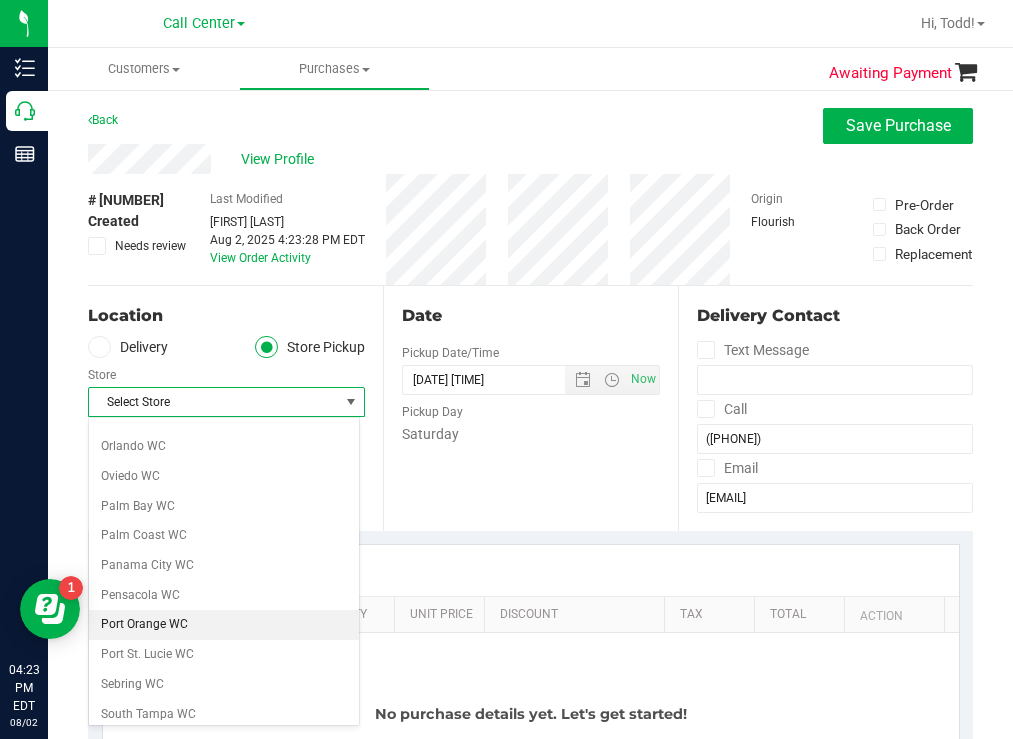click on "Port Orange WC" at bounding box center [224, 625] 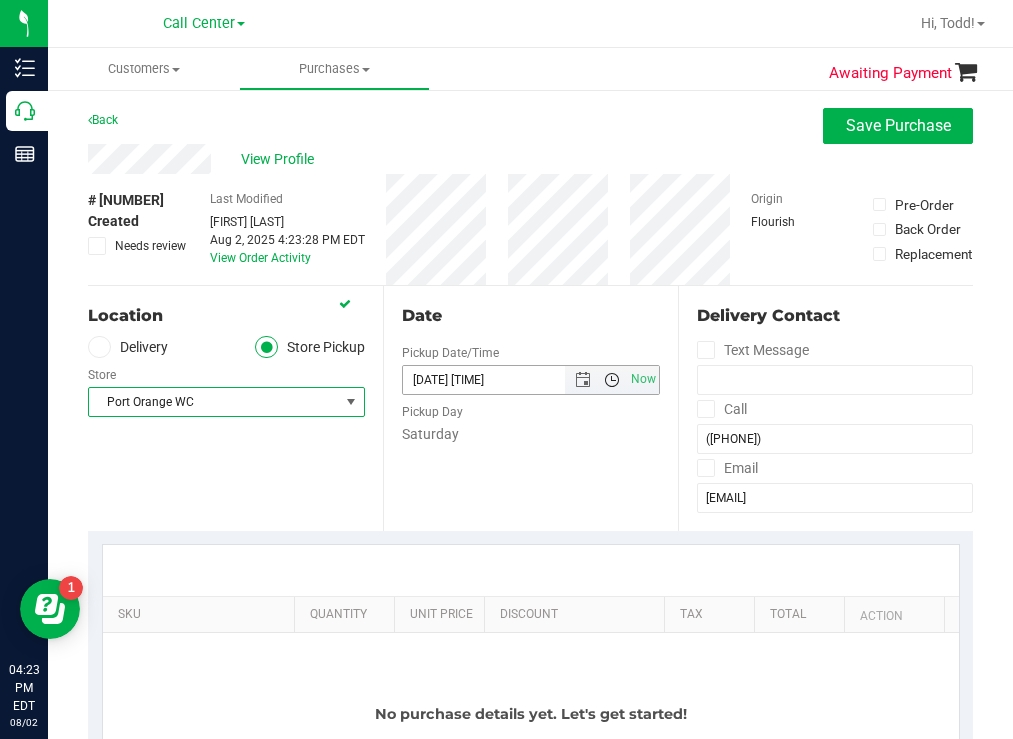 click at bounding box center [612, 380] 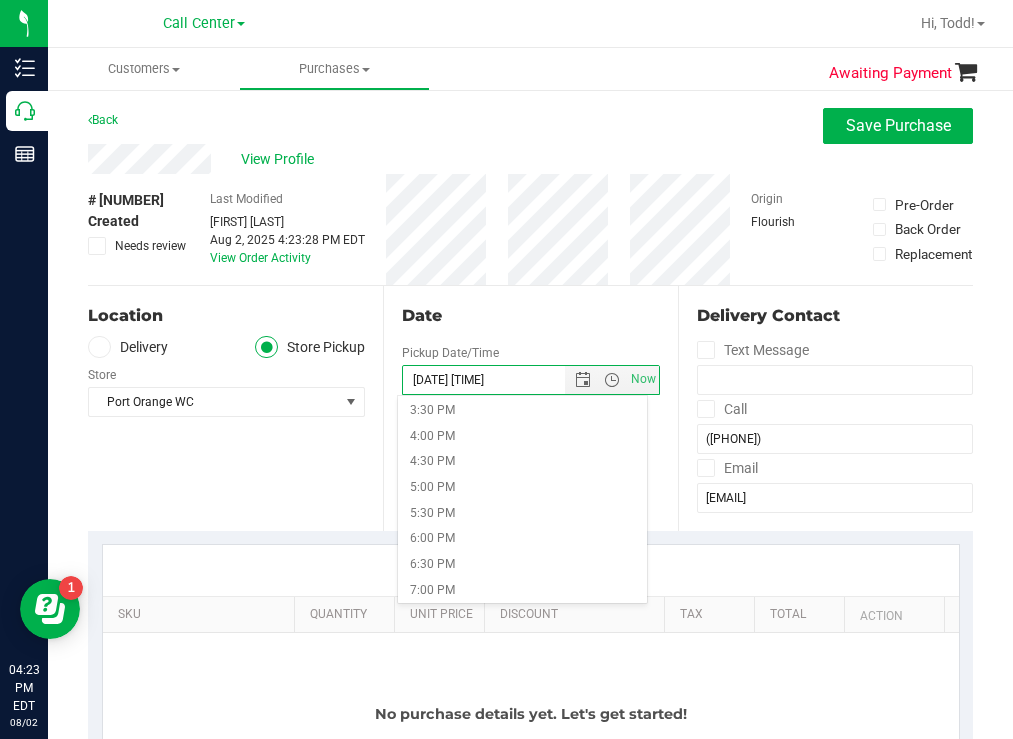 scroll, scrollTop: 800, scrollLeft: 0, axis: vertical 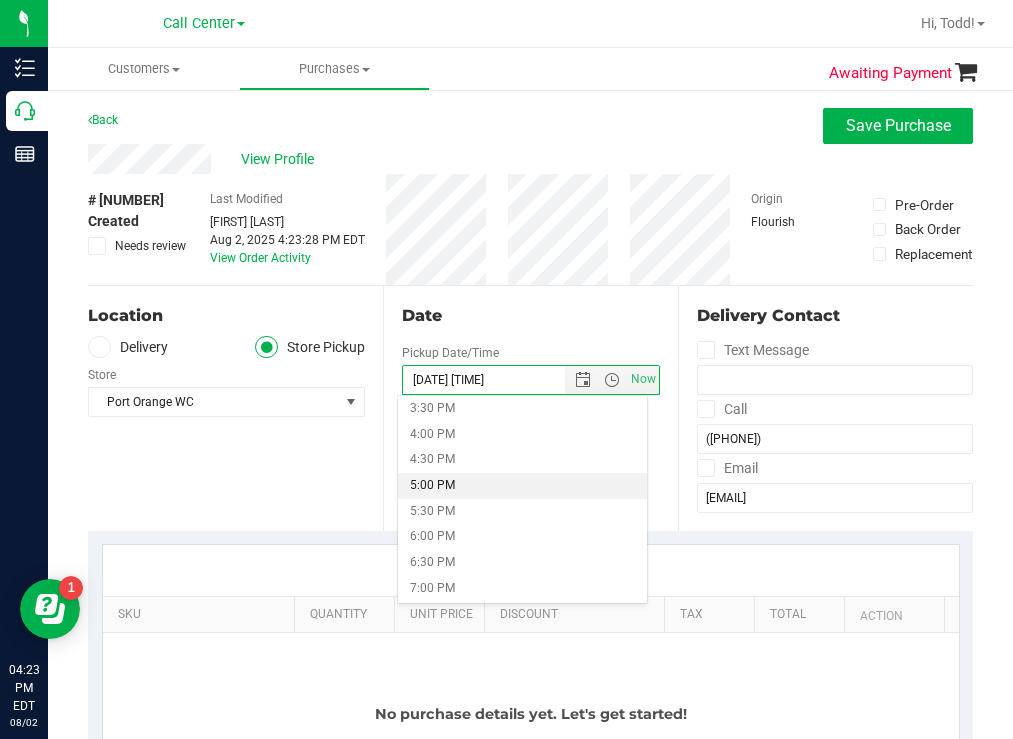 click on "5:00 PM" at bounding box center [522, 486] 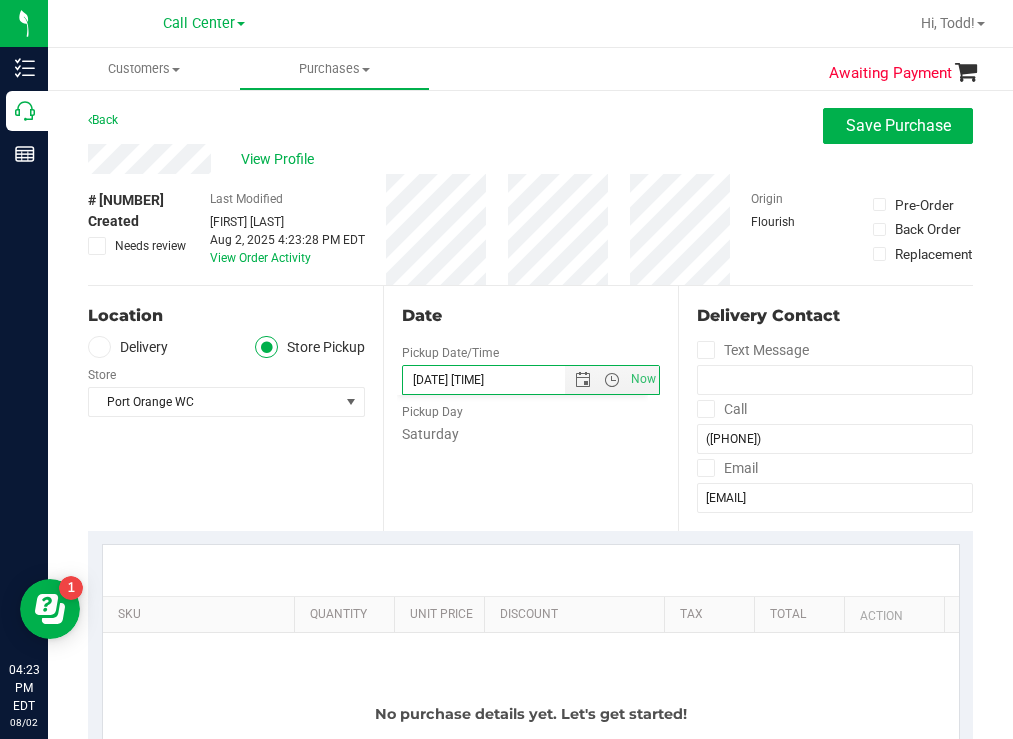 type on "08/02/2025 05:00 PM" 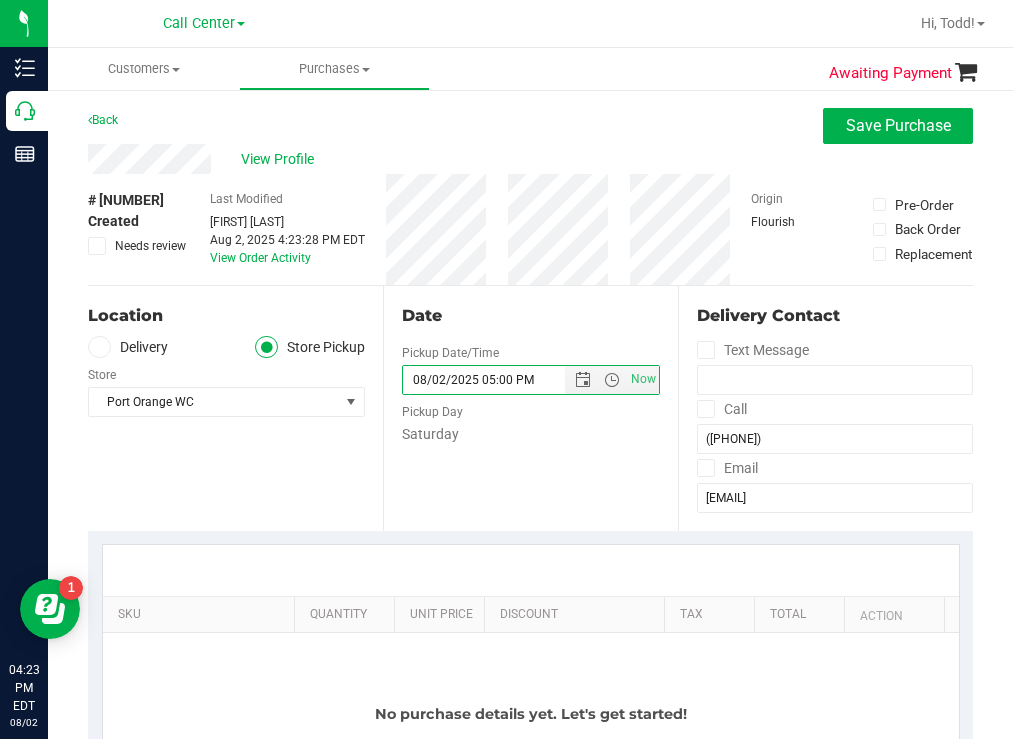 click on "Location
Delivery
Store Pickup
Store
Port Orange WC Select Store Bonita Springs WC Boynton Beach WC Bradenton WC Brandon WC Brooksville WC Call Center Clermont WC Crestview WC Deerfield Beach WC Delray Beach WC Deltona WC Ft Walton Beach WC Ft. Lauderdale WC Ft. Myers WC Gainesville WC Jax Atlantic WC JAX DC REP Jax WC Key West WC Lakeland WC Largo WC Lehigh Acres DC REP Merritt Island WC Miami 72nd WC Miami Beach WC Miami Dadeland WC Miramar DC REP New Port Richey WC North Palm Beach WC North Port WC Ocala WC Orange Park WC Orlando Colonial WC Orlando DC REP Orlando WC Oviedo WC Palm Bay WC Palm Coast WC Panama City WC Pensacola WC Sebring WC" at bounding box center (235, 408) 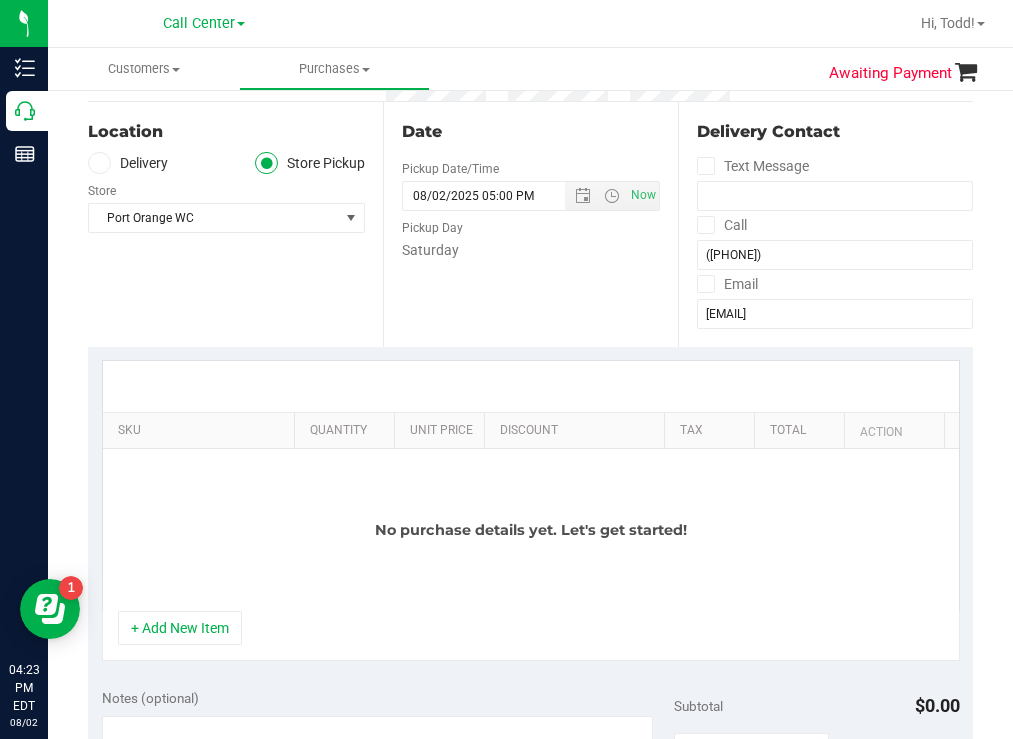 scroll, scrollTop: 200, scrollLeft: 0, axis: vertical 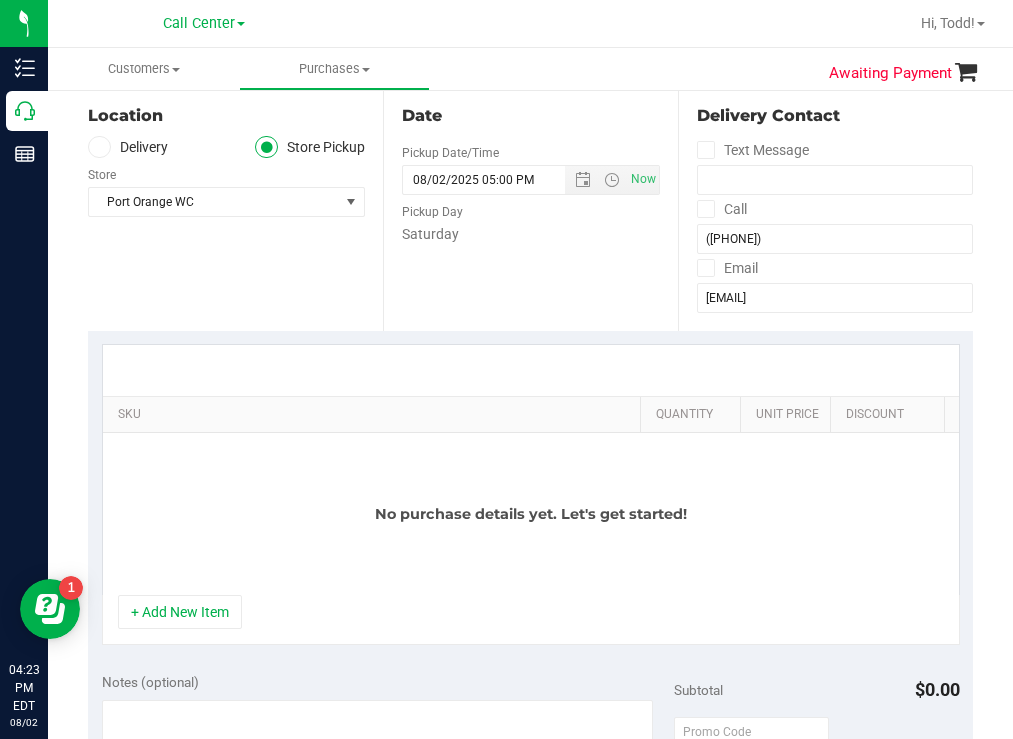 drag, startPoint x: 275, startPoint y: 407, endPoint x: 638, endPoint y: 380, distance: 364.00275 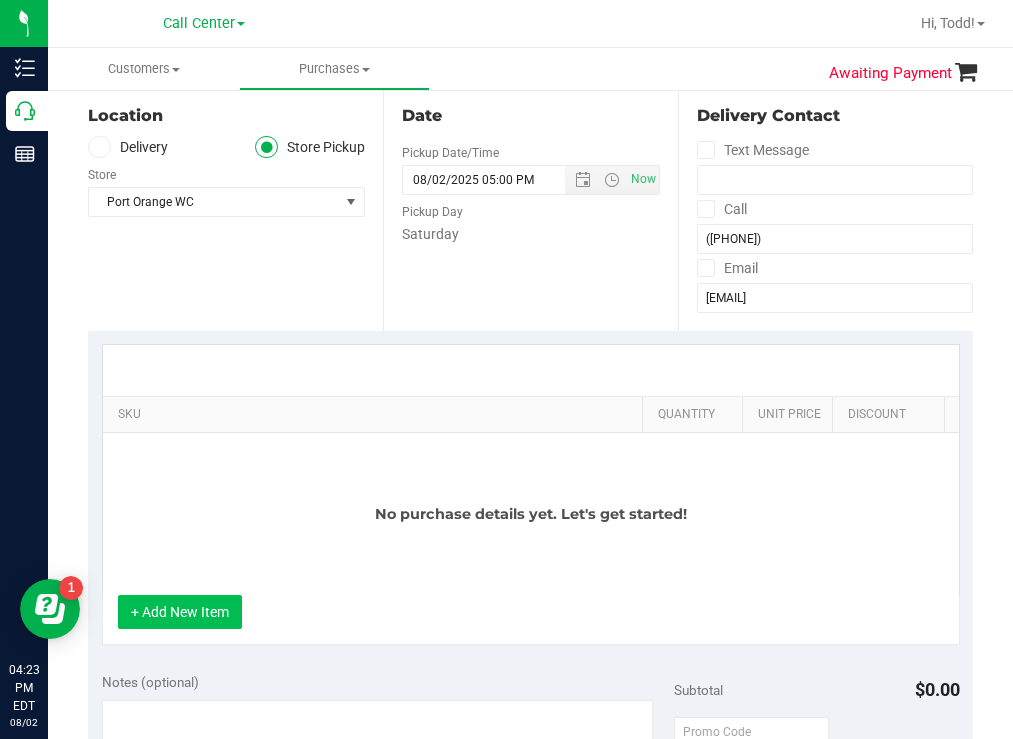 click on "+ Add New Item" at bounding box center [180, 612] 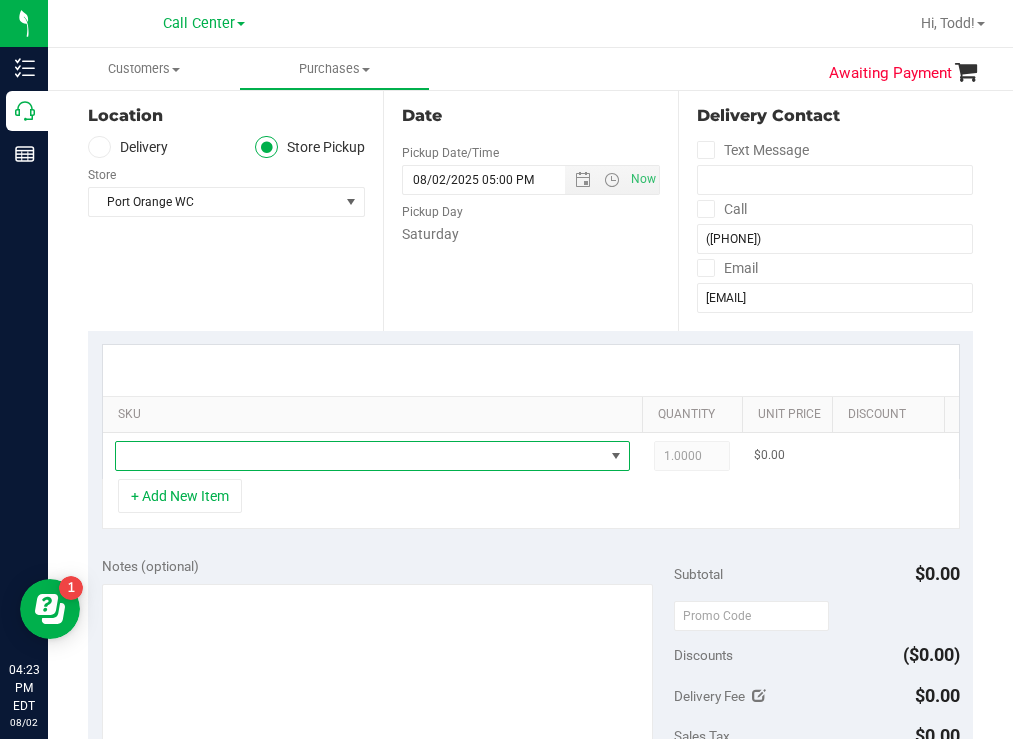 click at bounding box center [360, 456] 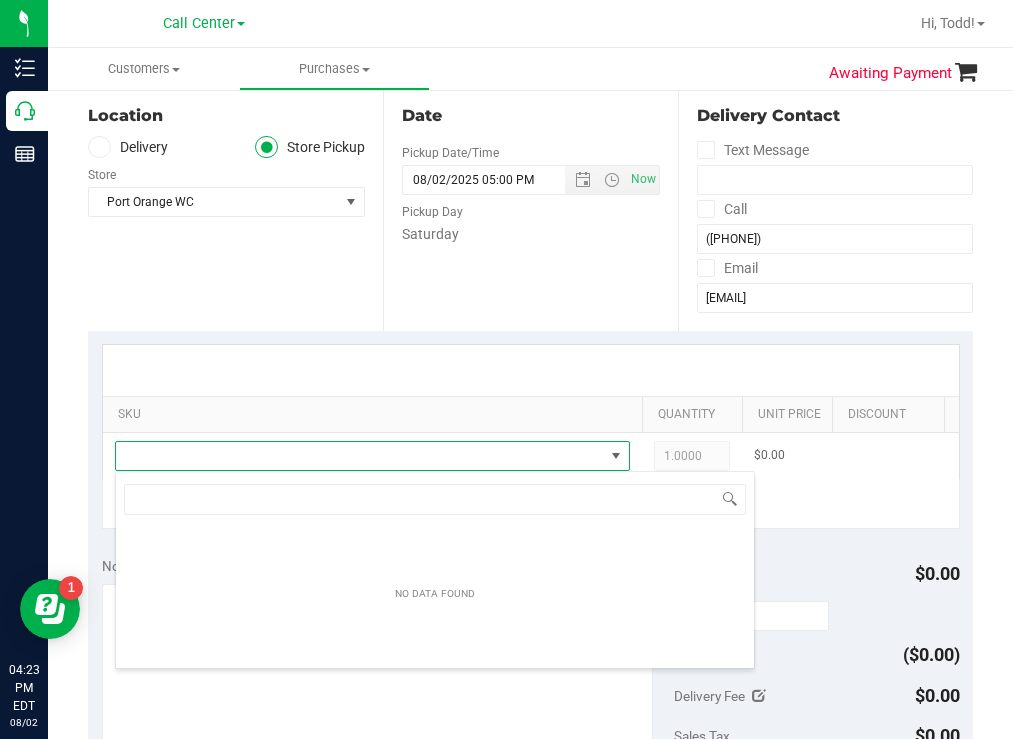 scroll, scrollTop: 99970, scrollLeft: 99485, axis: both 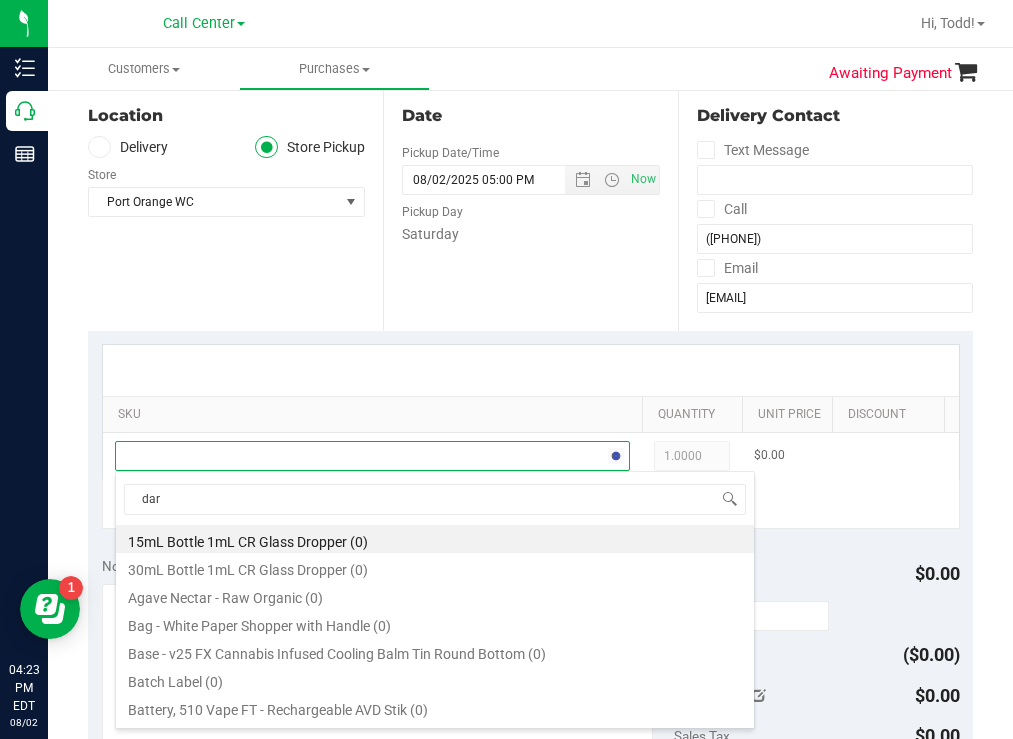 type on "dark" 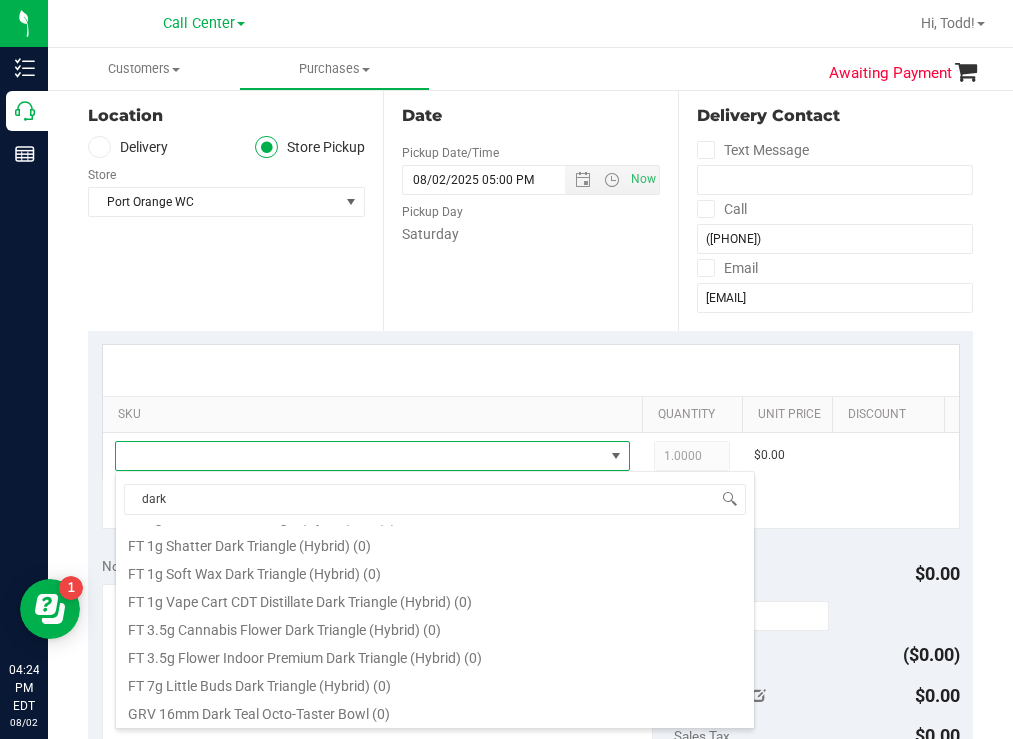 scroll, scrollTop: 600, scrollLeft: 0, axis: vertical 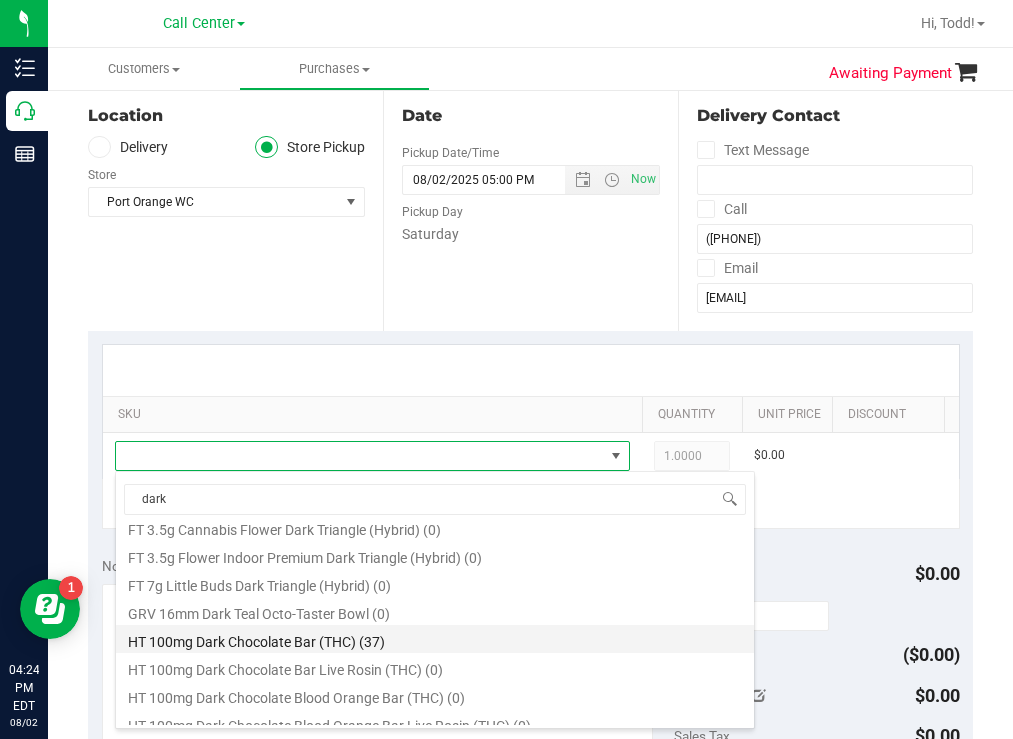 click on "HT 100mg Dark Chocolate Bar (THC) (37)" at bounding box center (435, 639) 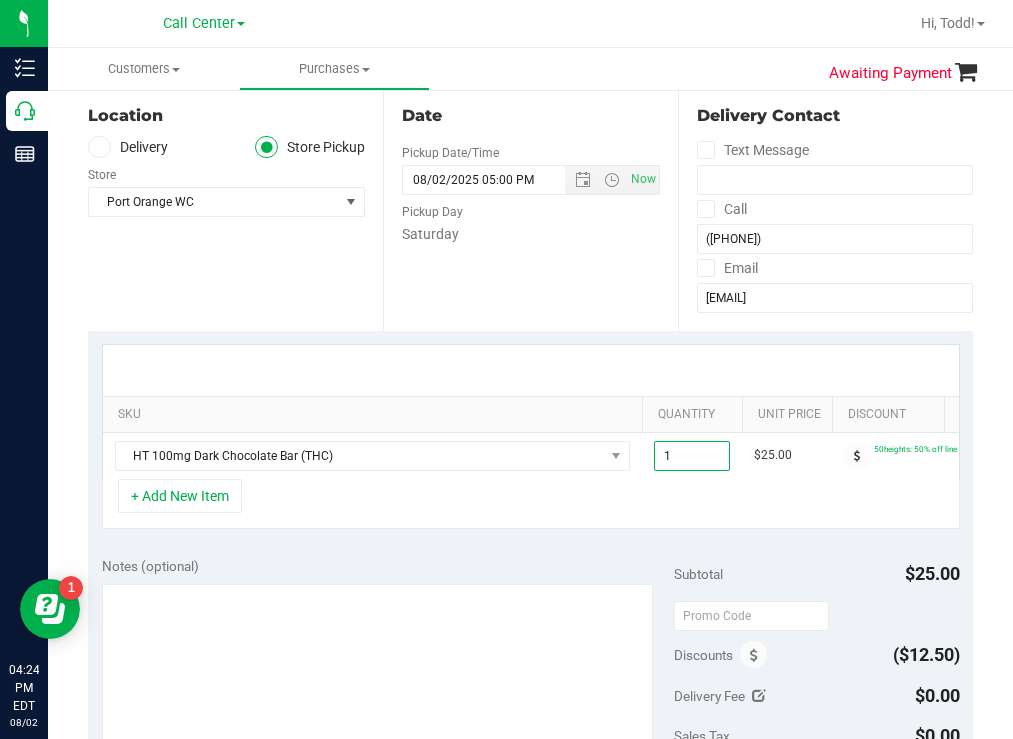 click on "1.00 1" at bounding box center (692, 456) 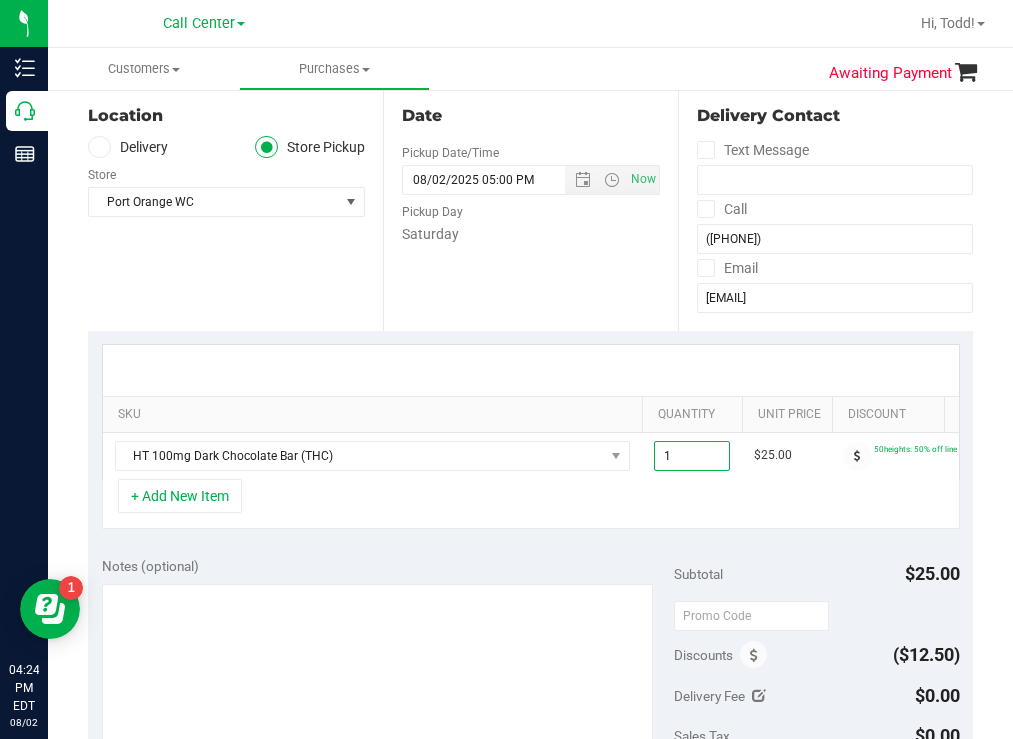 type on "10" 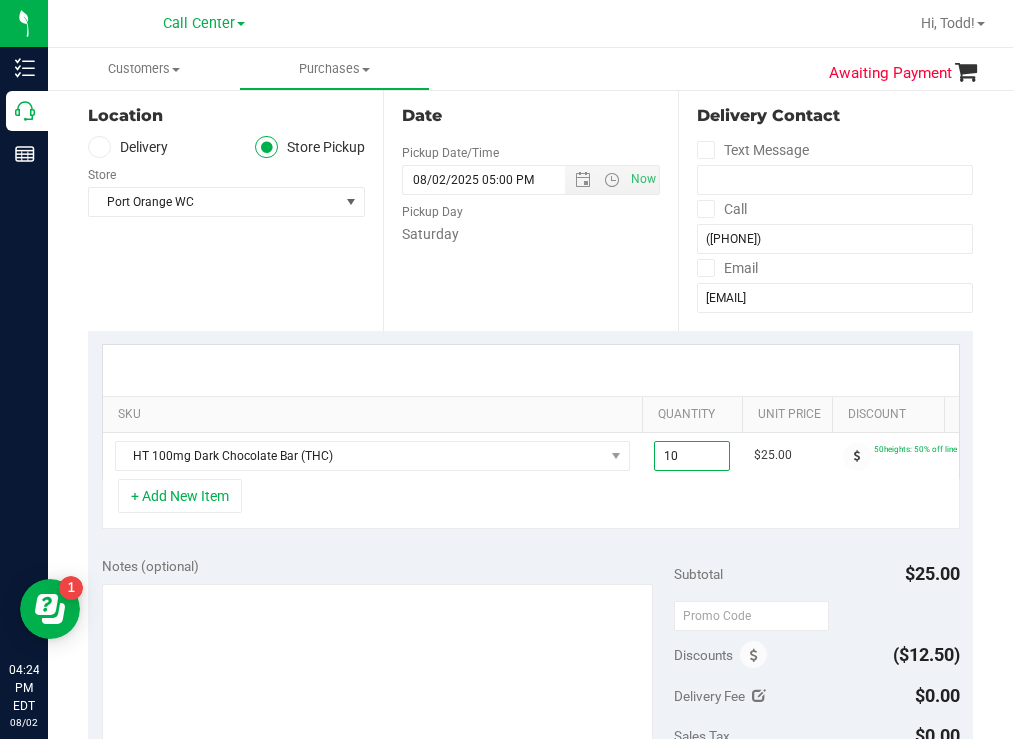 type on "10.00" 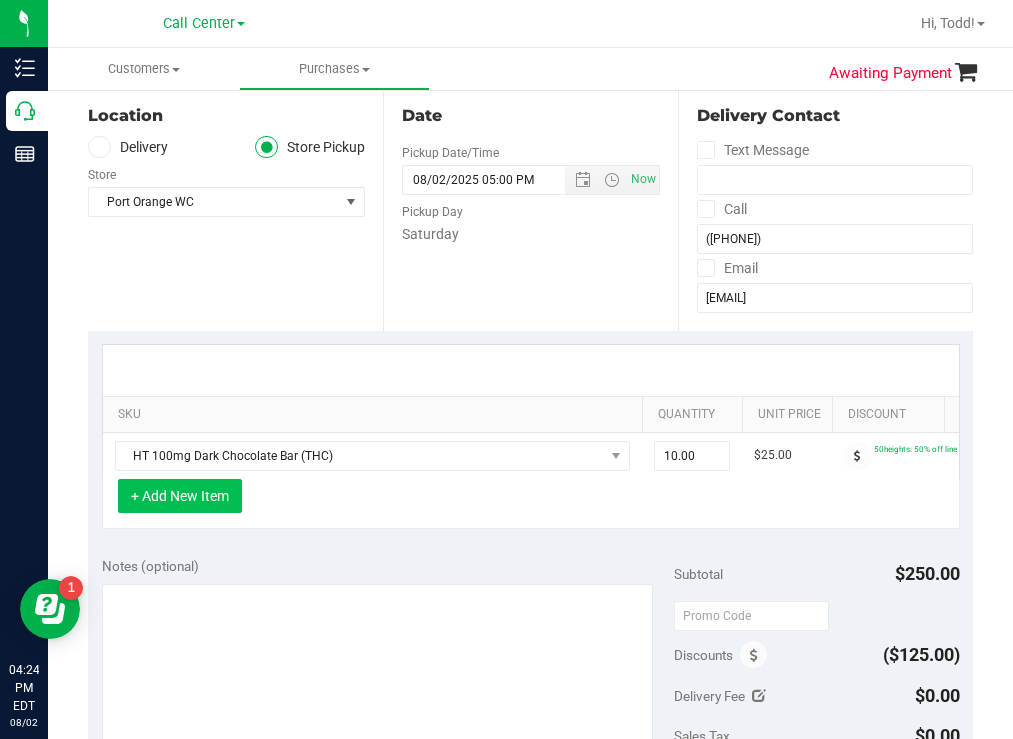 click on "+ Add New Item" at bounding box center [180, 496] 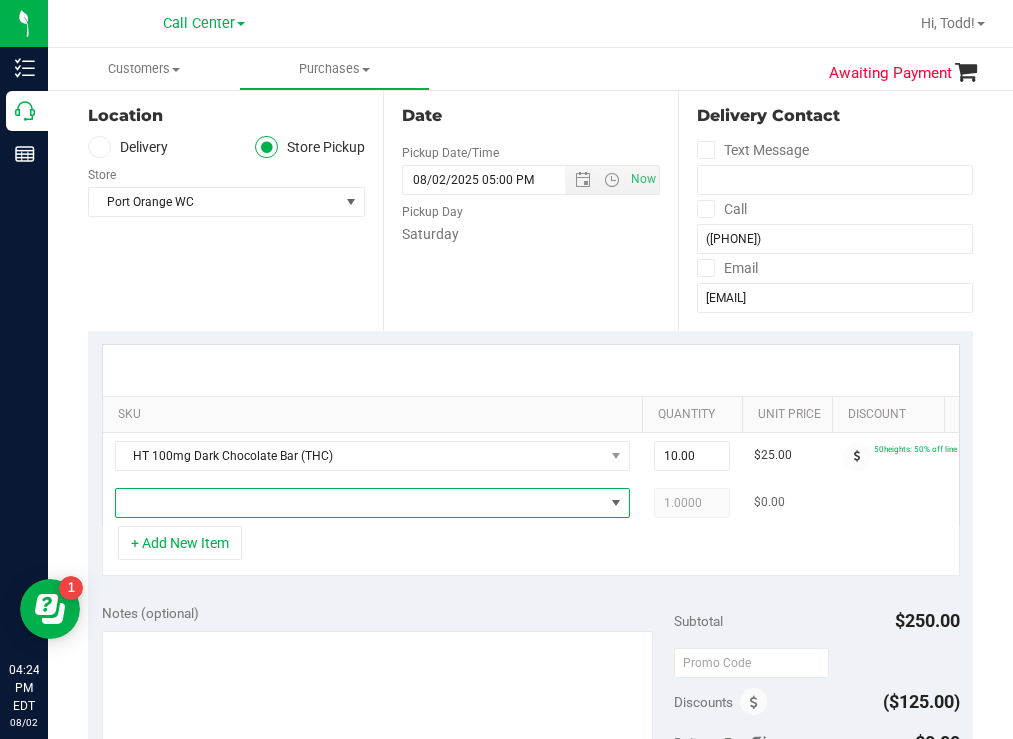 click at bounding box center [360, 503] 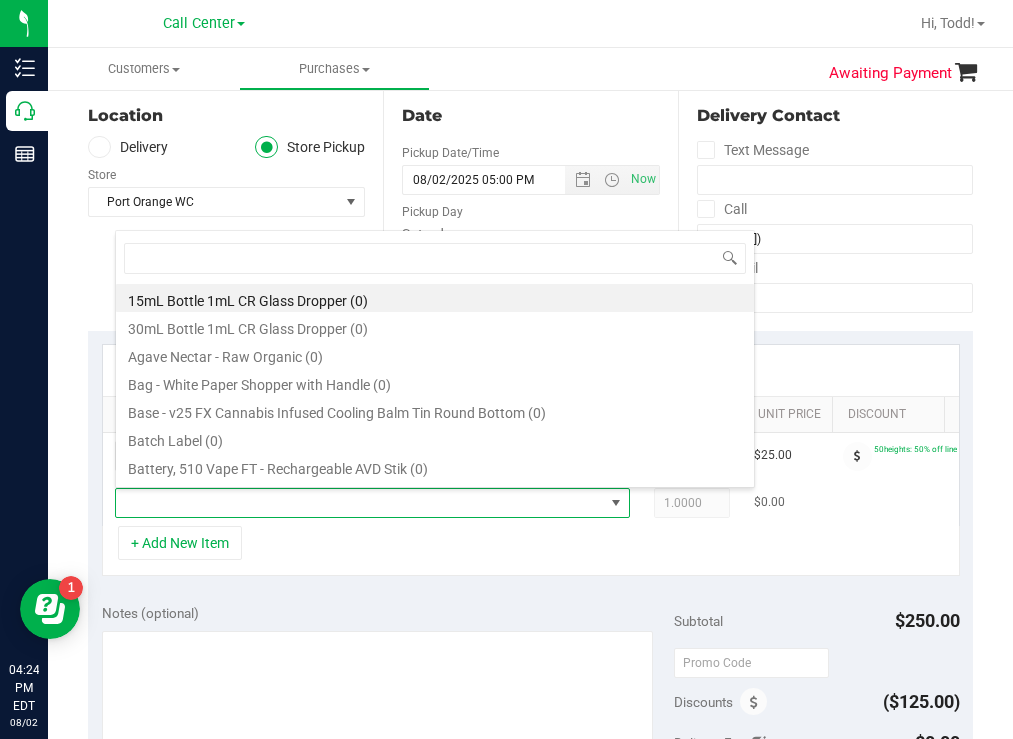 scroll, scrollTop: 99970, scrollLeft: 99485, axis: both 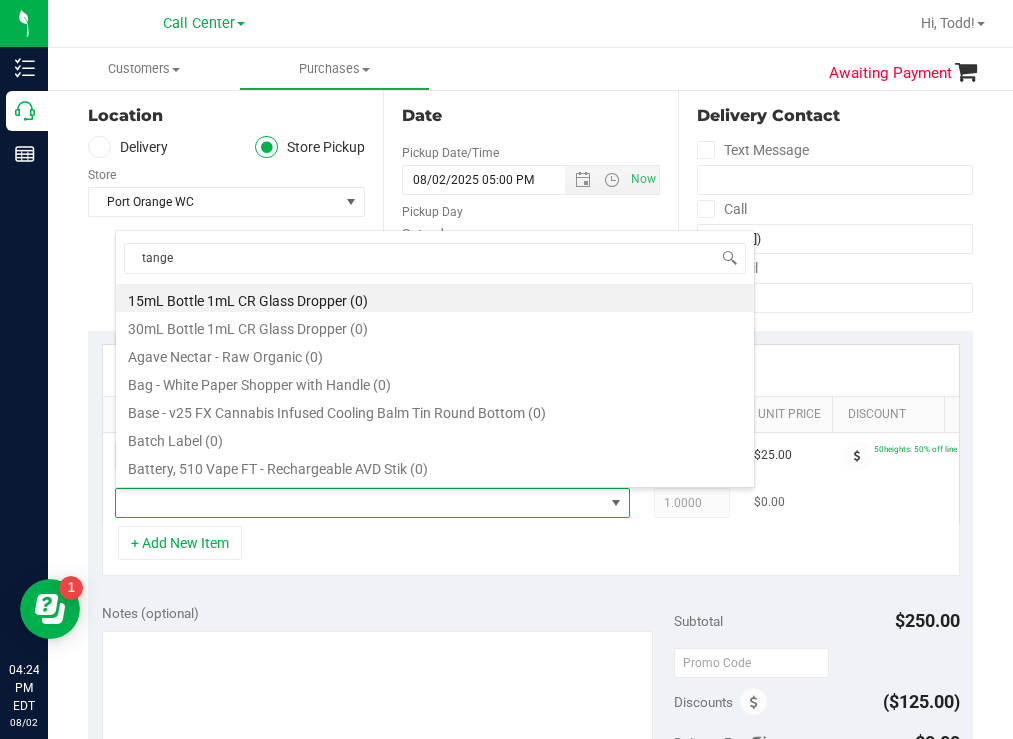 type on "tanger" 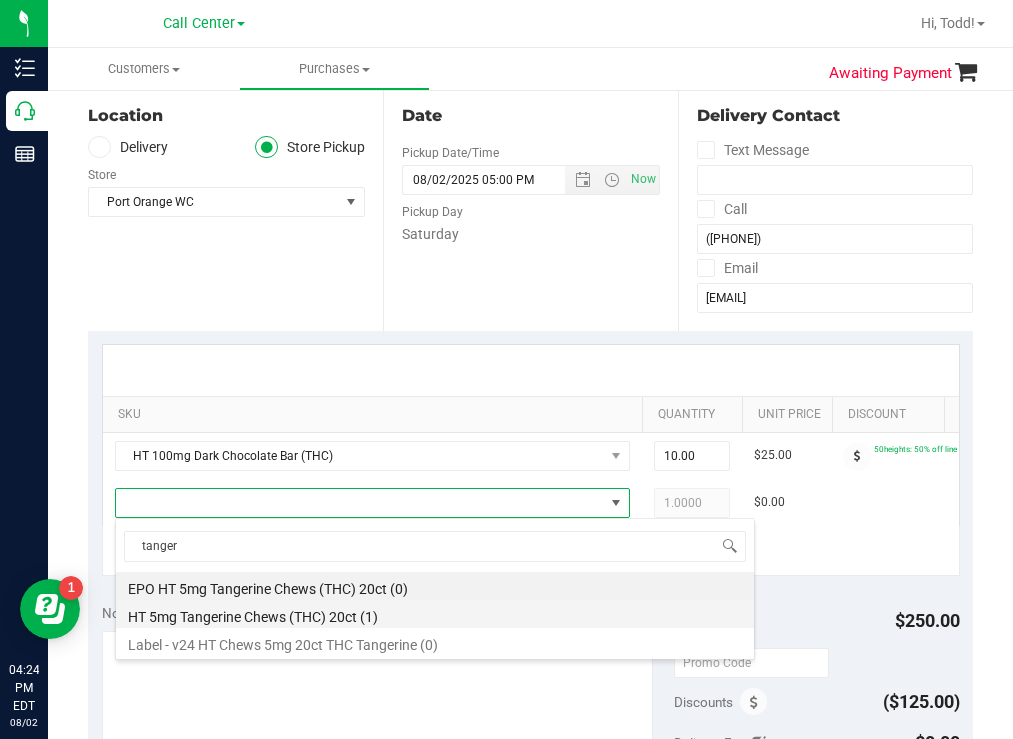 click on "HT 5mg Tangerine Chews (THC) 20ct (1)" at bounding box center [435, 614] 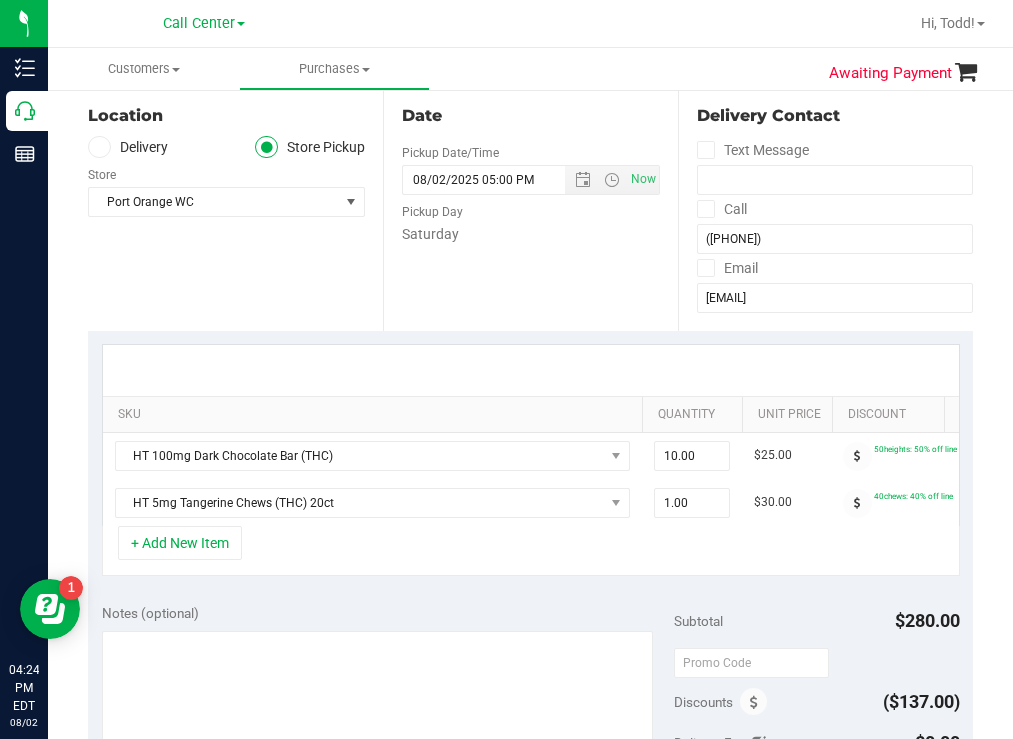 scroll, scrollTop: 0, scrollLeft: 95, axis: horizontal 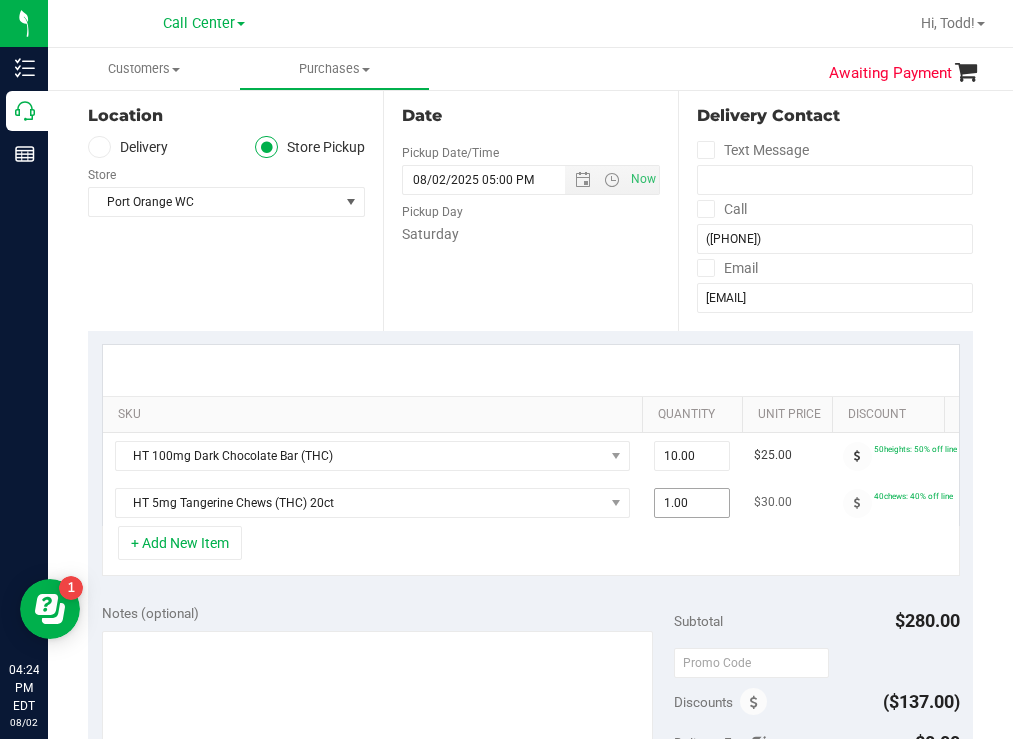 click on "1.00 1" at bounding box center (692, 503) 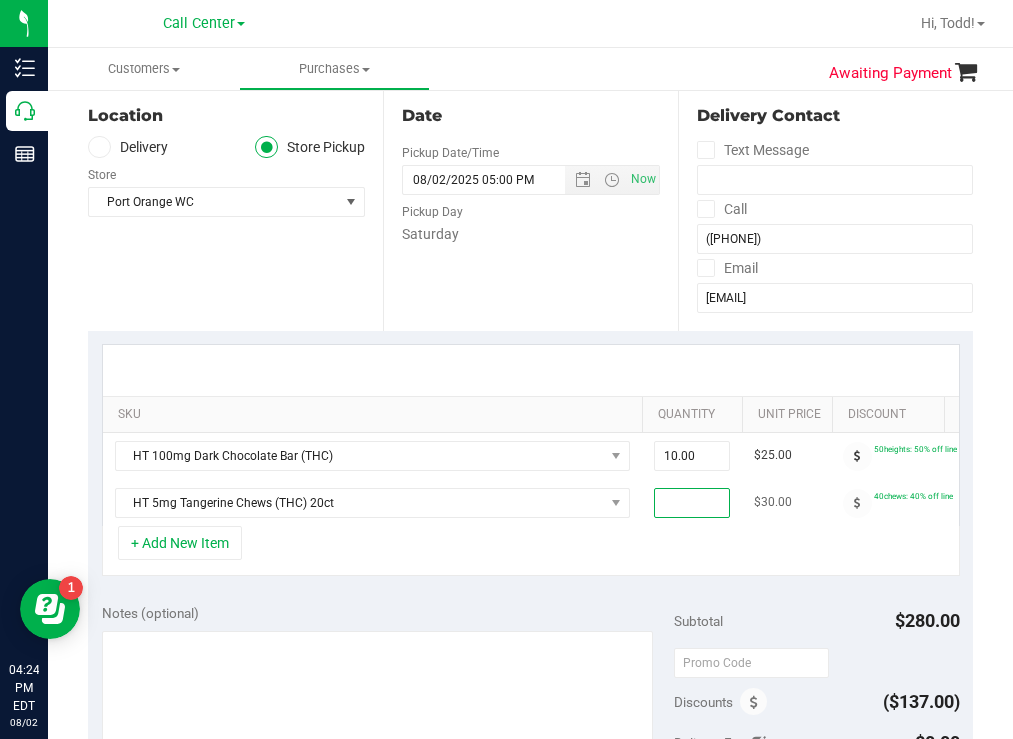type on "4" 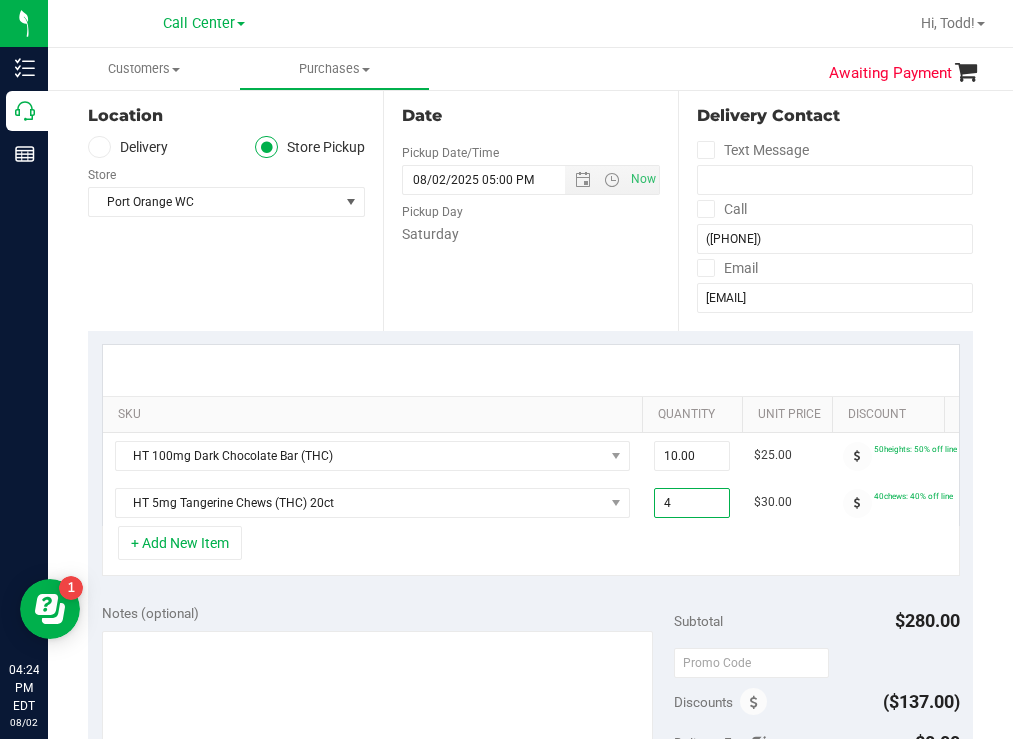 scroll, scrollTop: 0, scrollLeft: 95, axis: horizontal 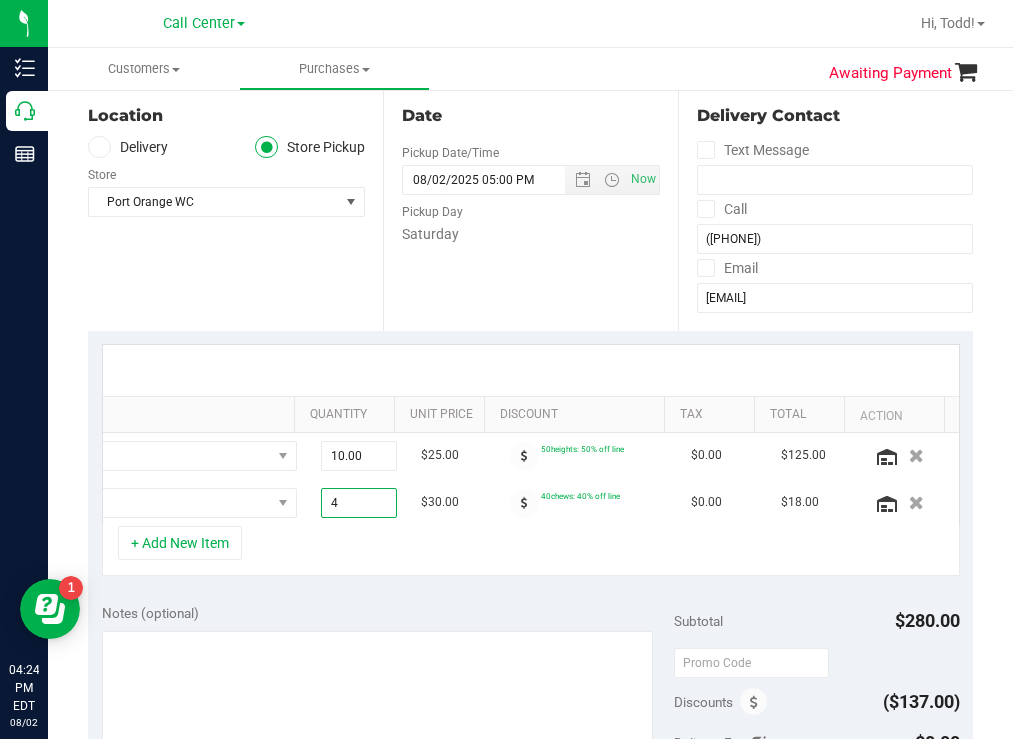 type on "4.00" 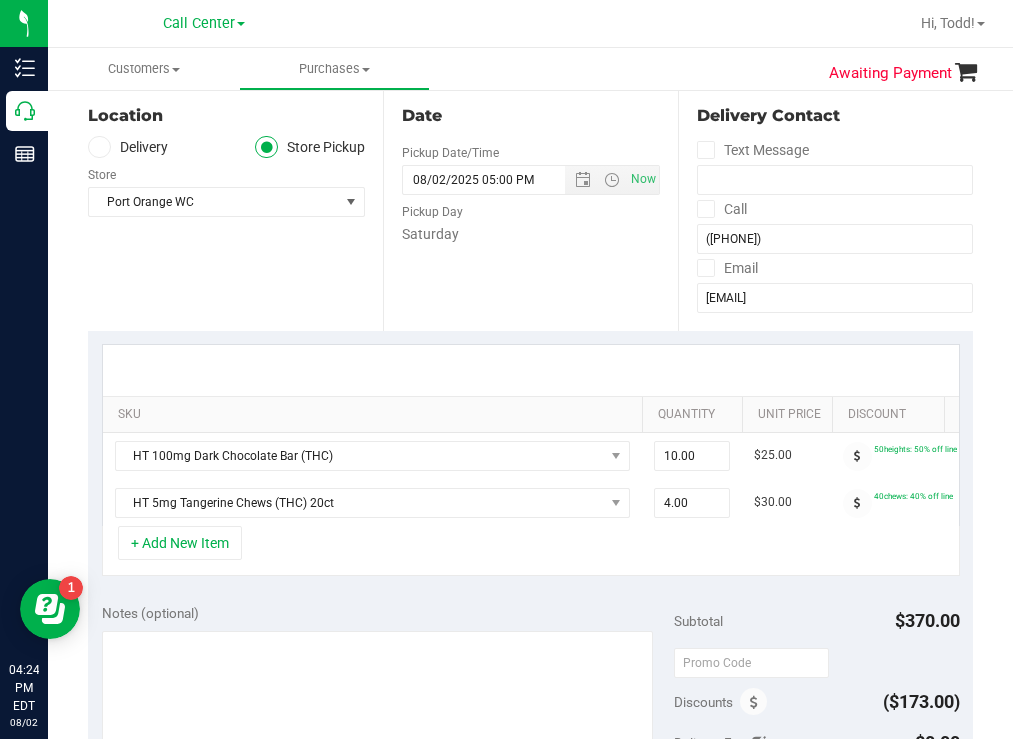 scroll, scrollTop: 0, scrollLeft: 363, axis: horizontal 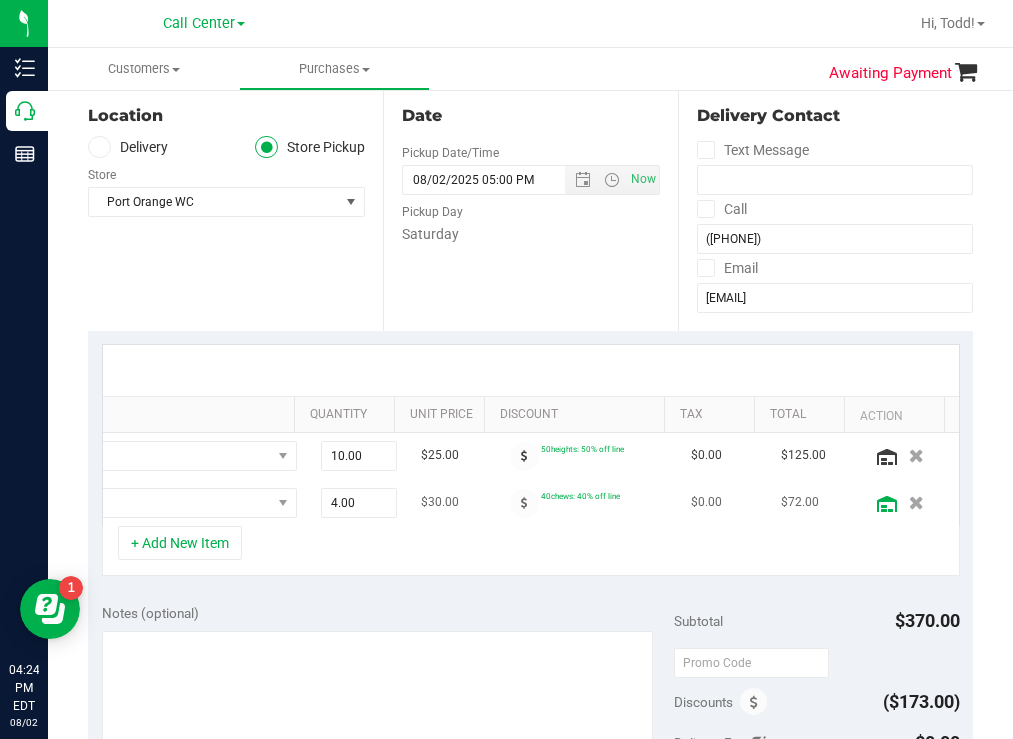 click 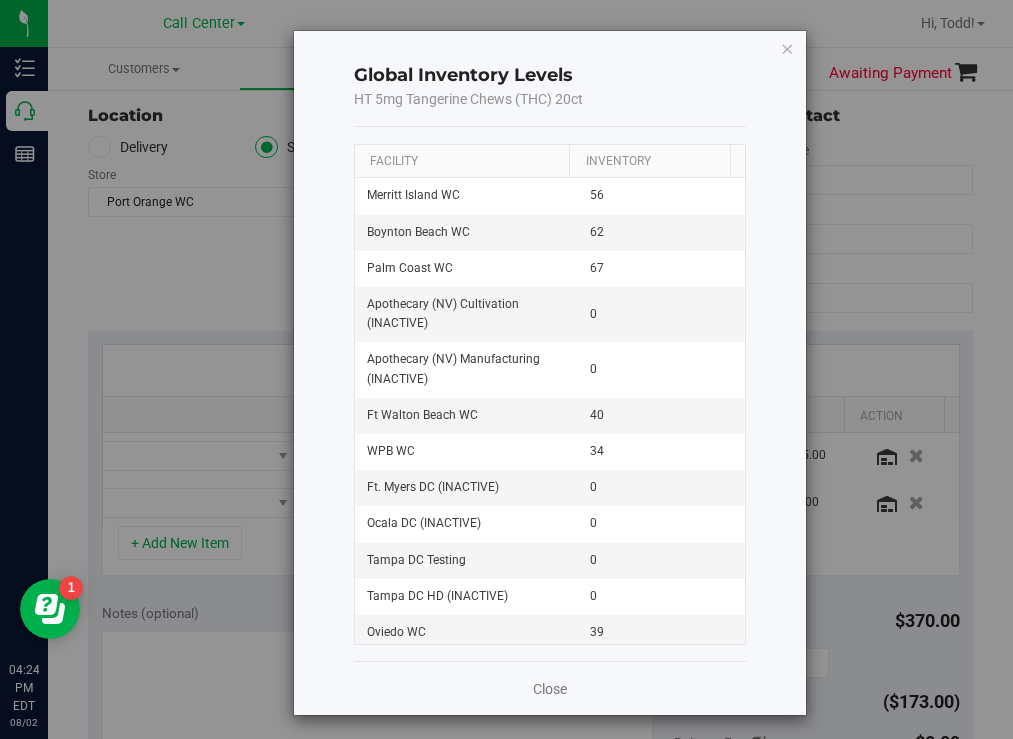 click on "Facility" at bounding box center (462, 162) 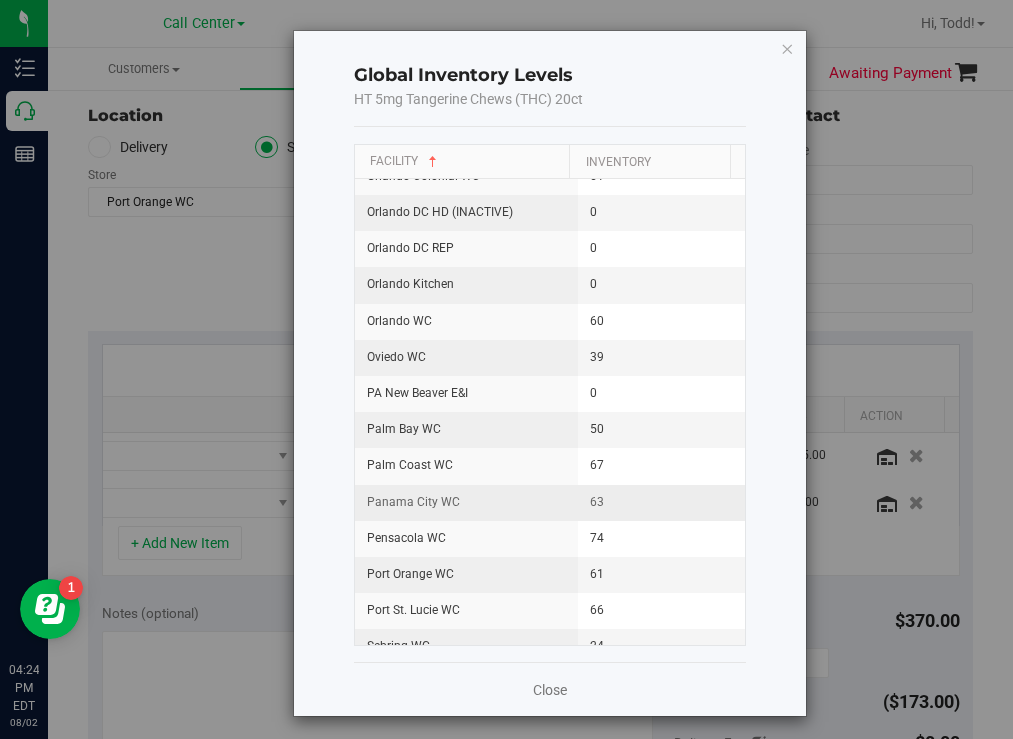 scroll, scrollTop: 1800, scrollLeft: 0, axis: vertical 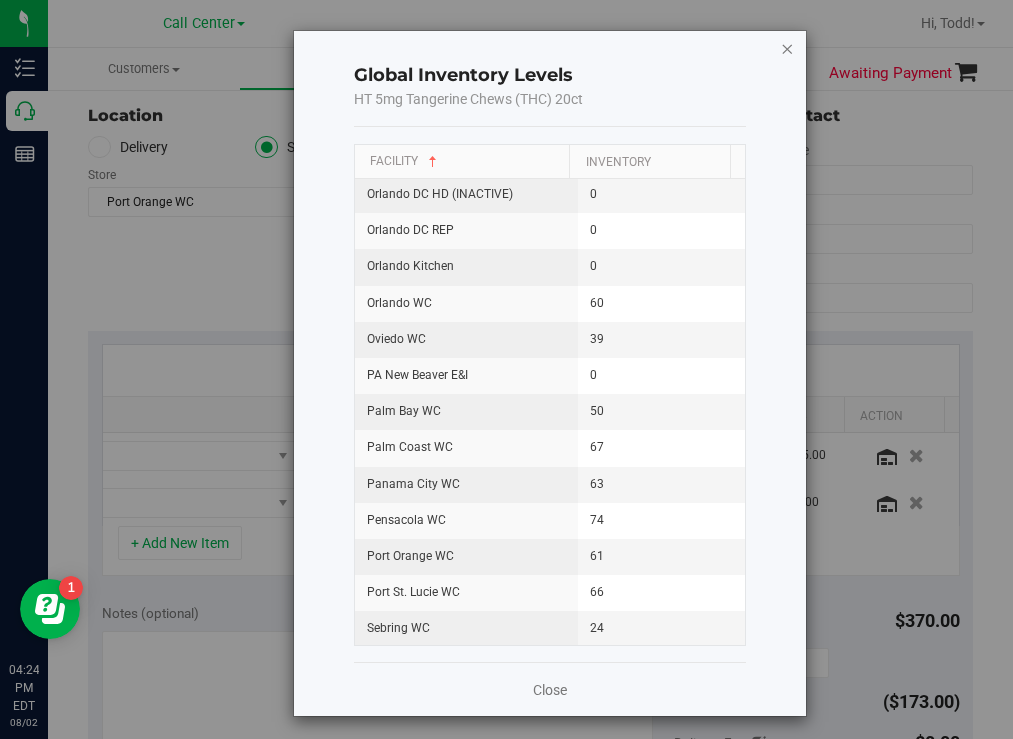 click at bounding box center (787, 48) 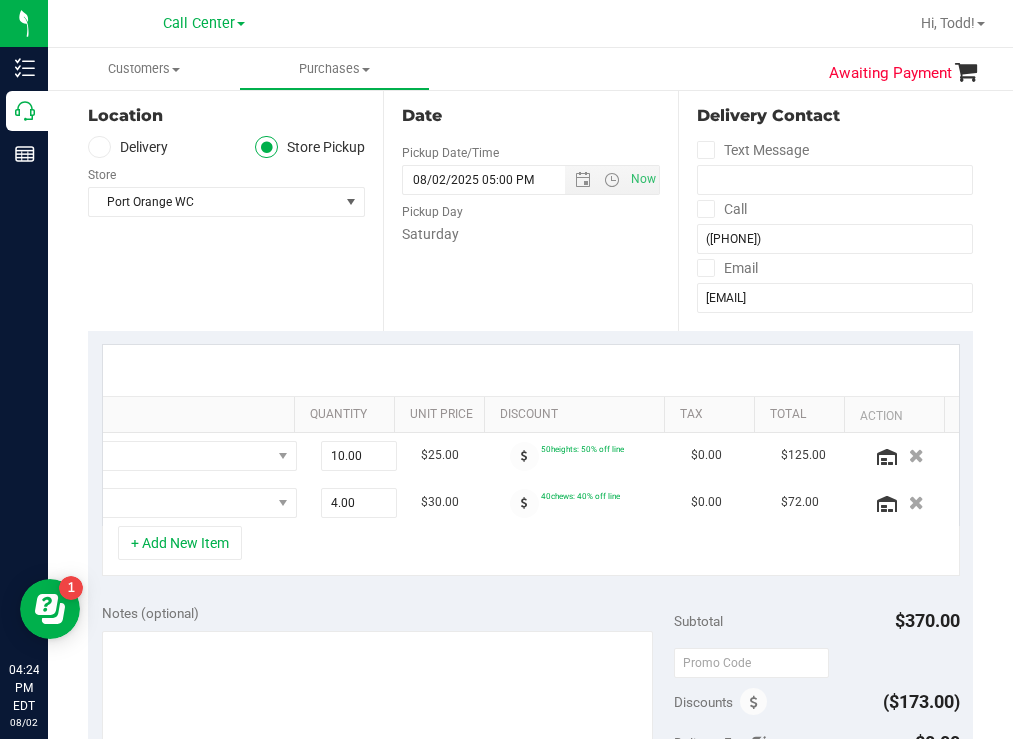 scroll, scrollTop: 0, scrollLeft: 0, axis: both 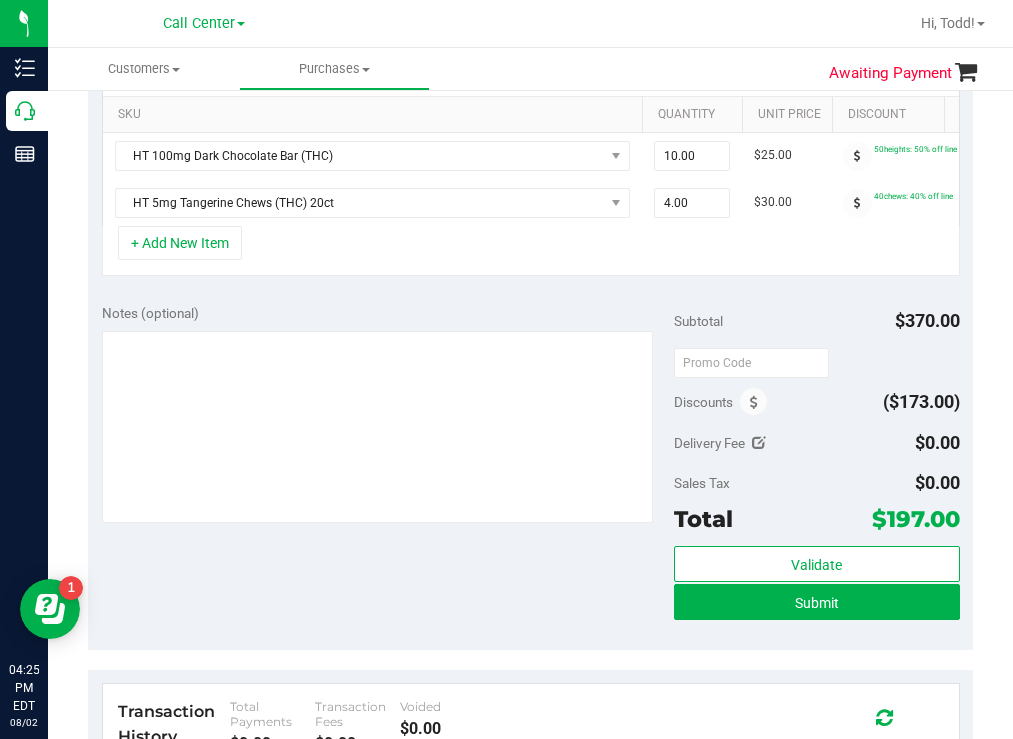 click on "+ Add New Item" at bounding box center (531, 251) 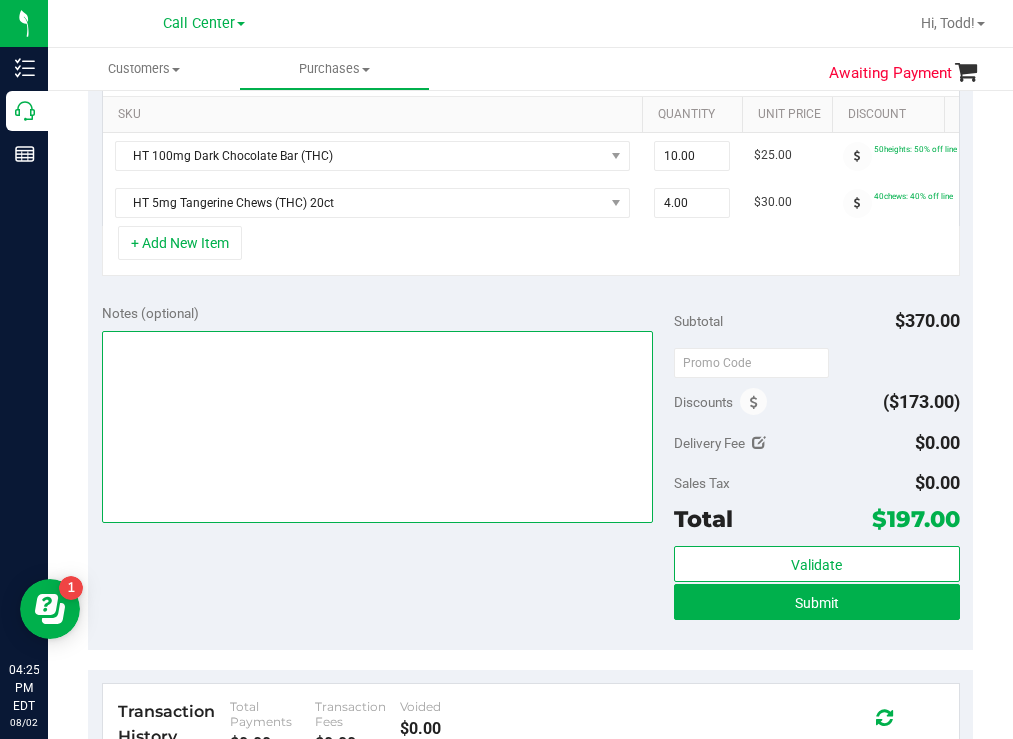 click at bounding box center (378, 427) 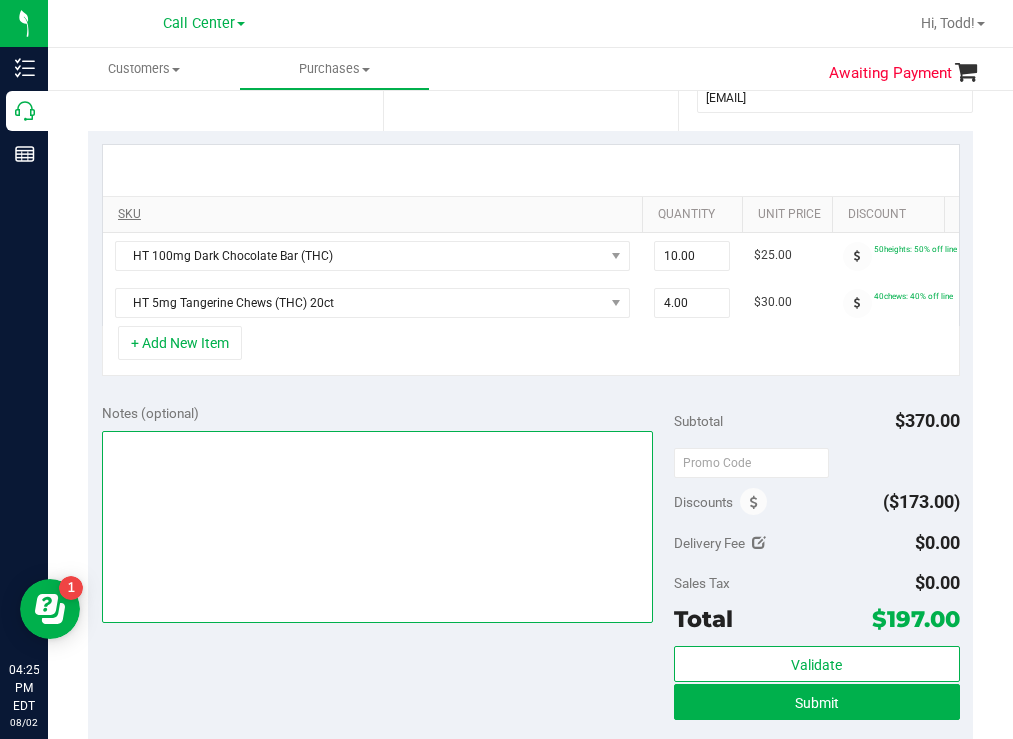 scroll, scrollTop: 300, scrollLeft: 0, axis: vertical 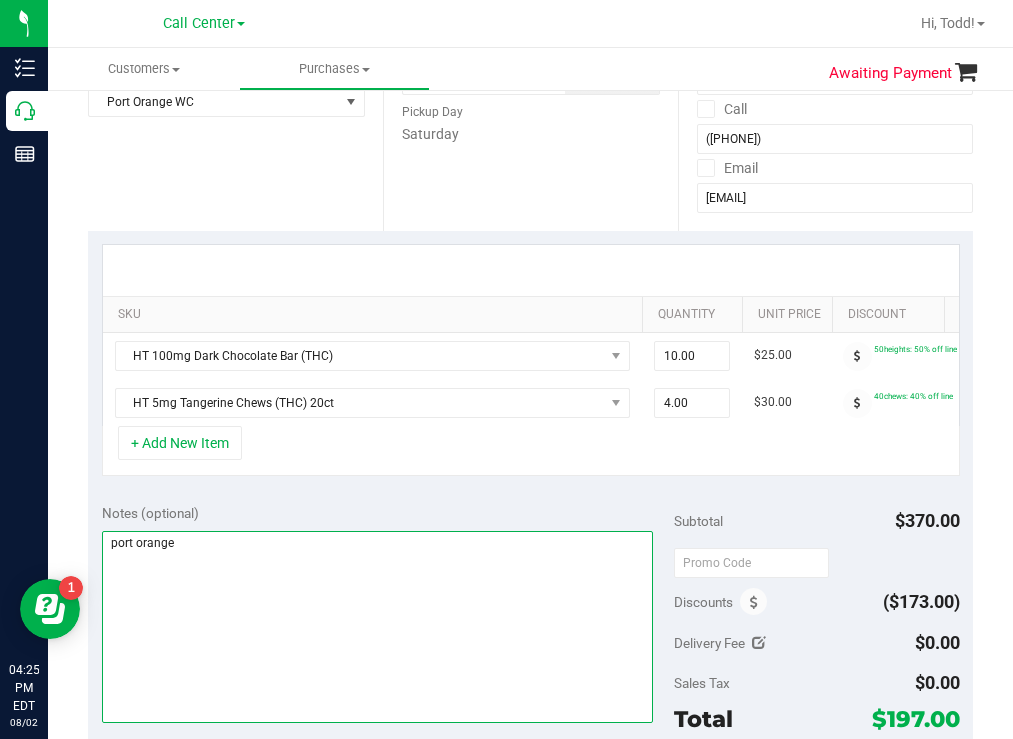 click at bounding box center [378, 627] 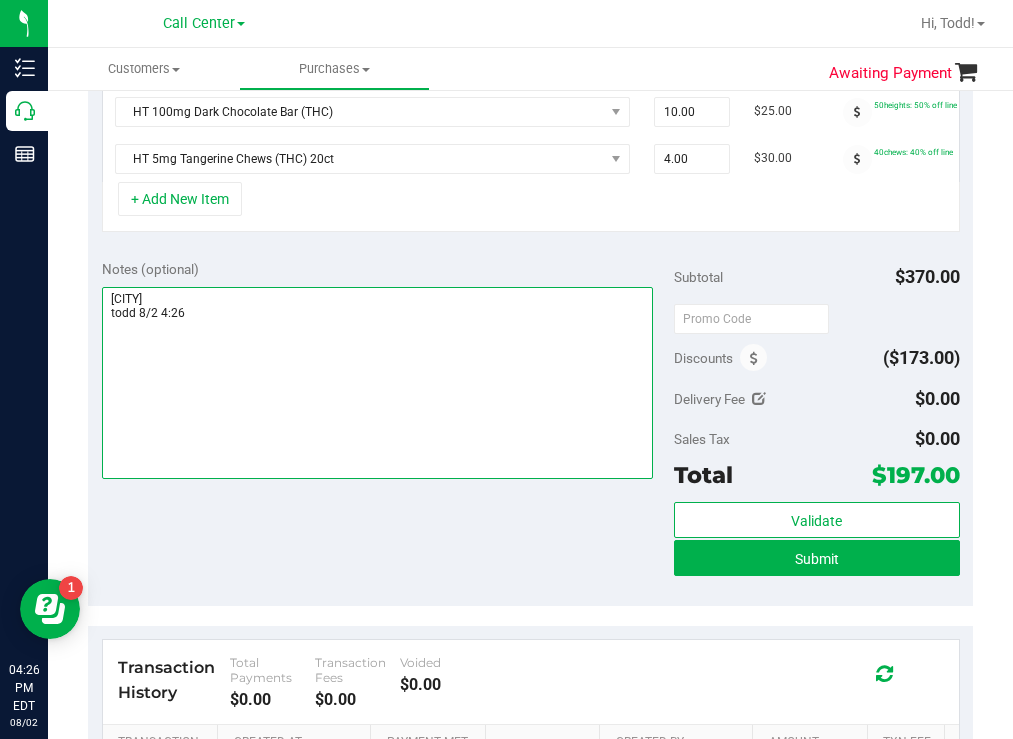 scroll, scrollTop: 600, scrollLeft: 0, axis: vertical 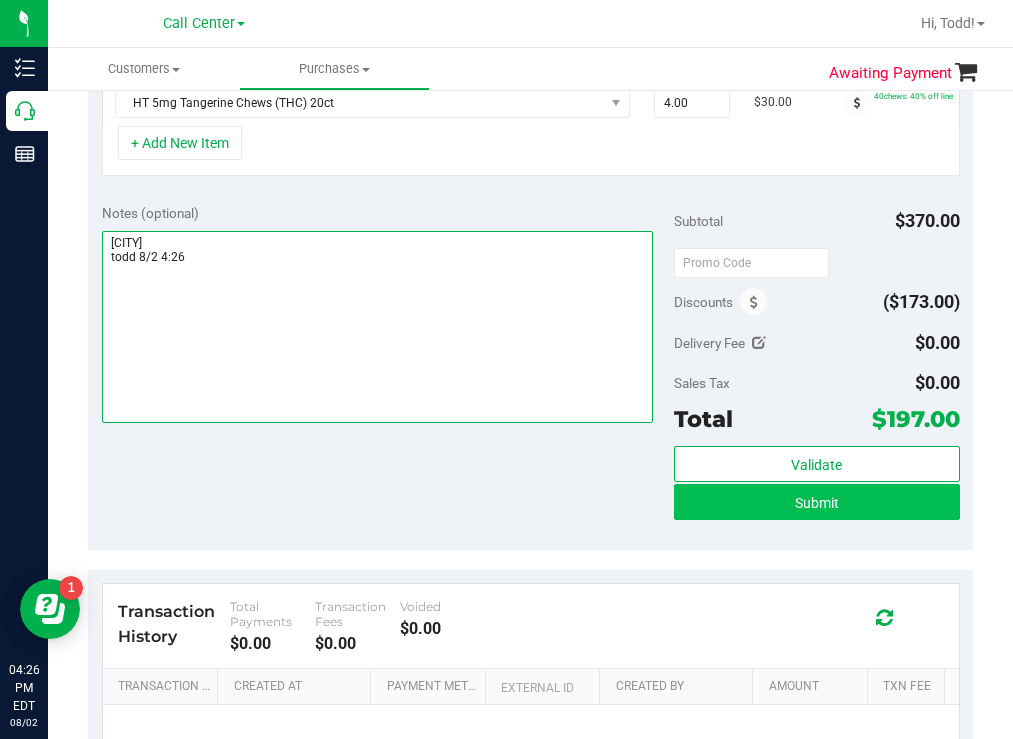 type on "port orange
todd 8/2  4:26" 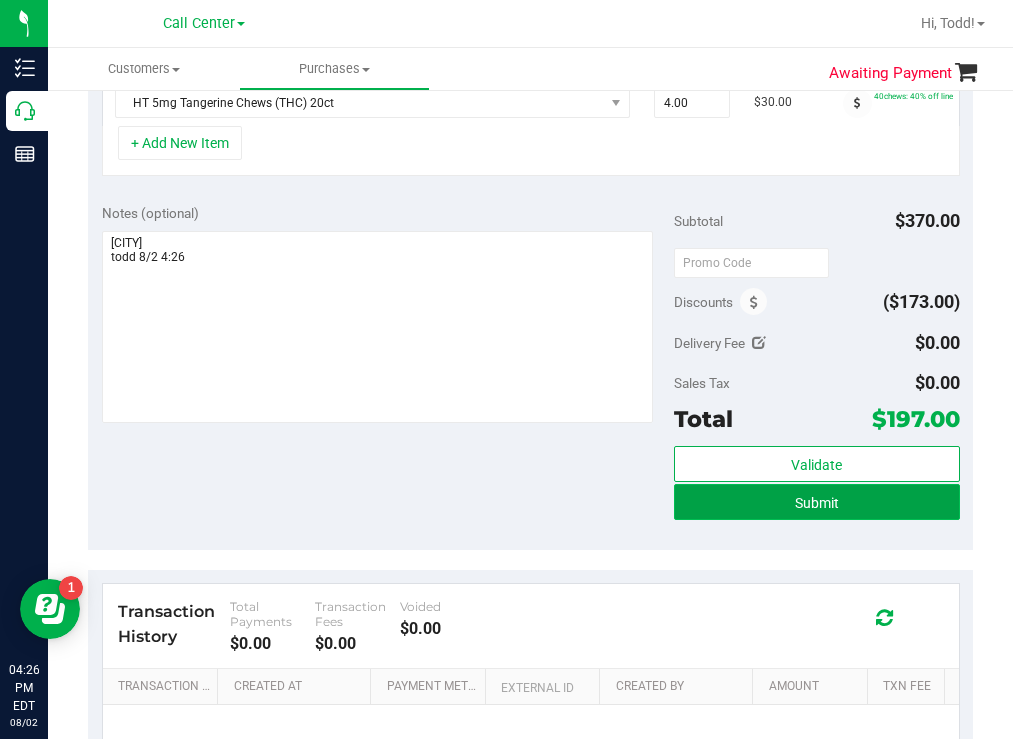 click on "Submit" at bounding box center (817, 502) 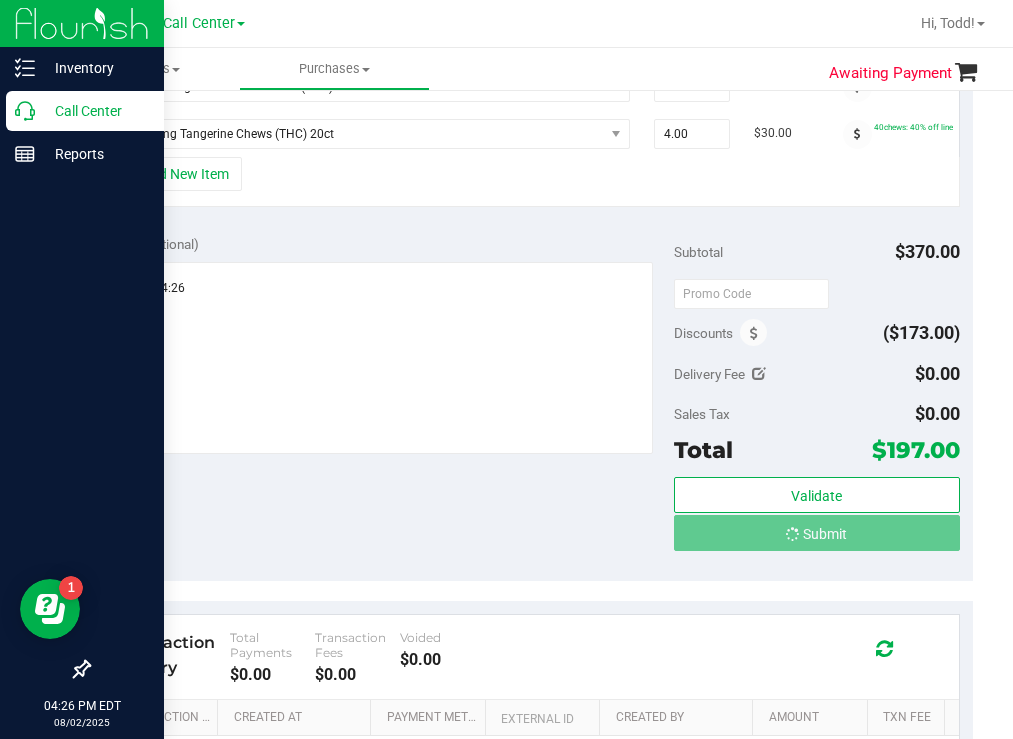 scroll, scrollTop: 573, scrollLeft: 0, axis: vertical 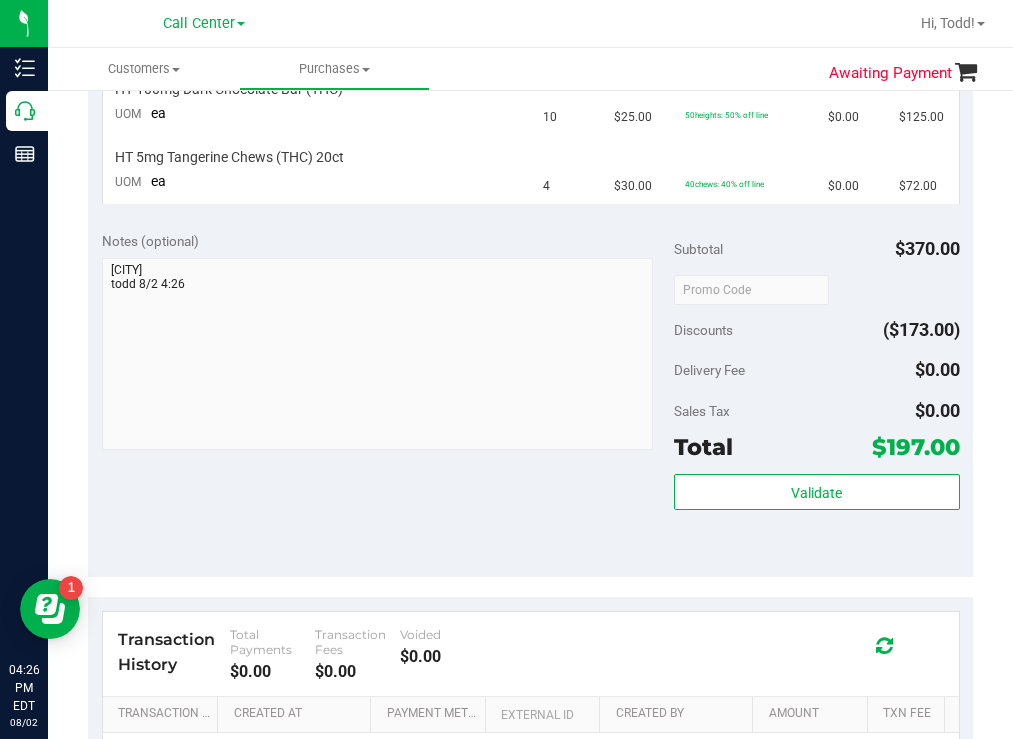 drag, startPoint x: 492, startPoint y: 29, endPoint x: 475, endPoint y: 23, distance: 18.027756 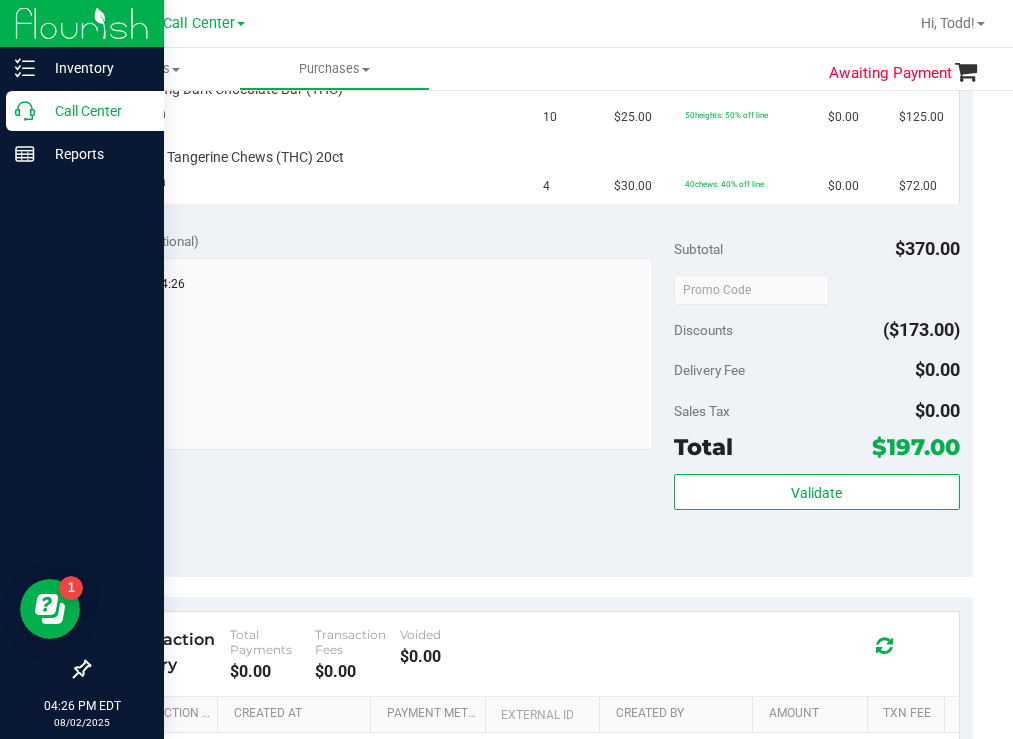 click on "Call Center" at bounding box center (95, 111) 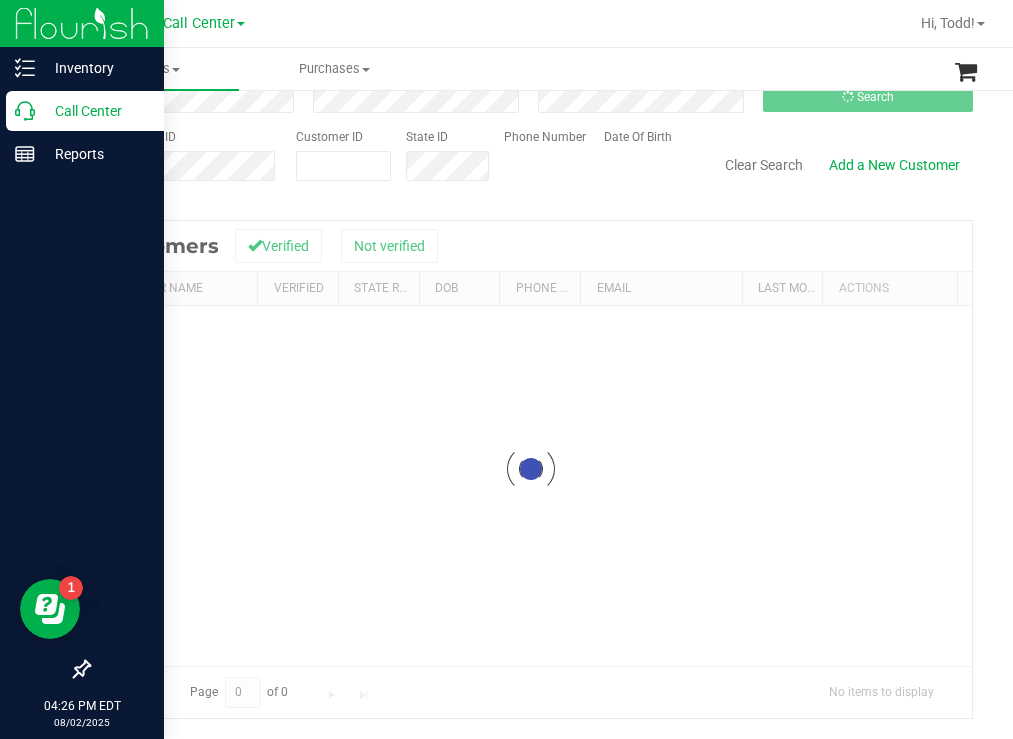 scroll, scrollTop: 0, scrollLeft: 0, axis: both 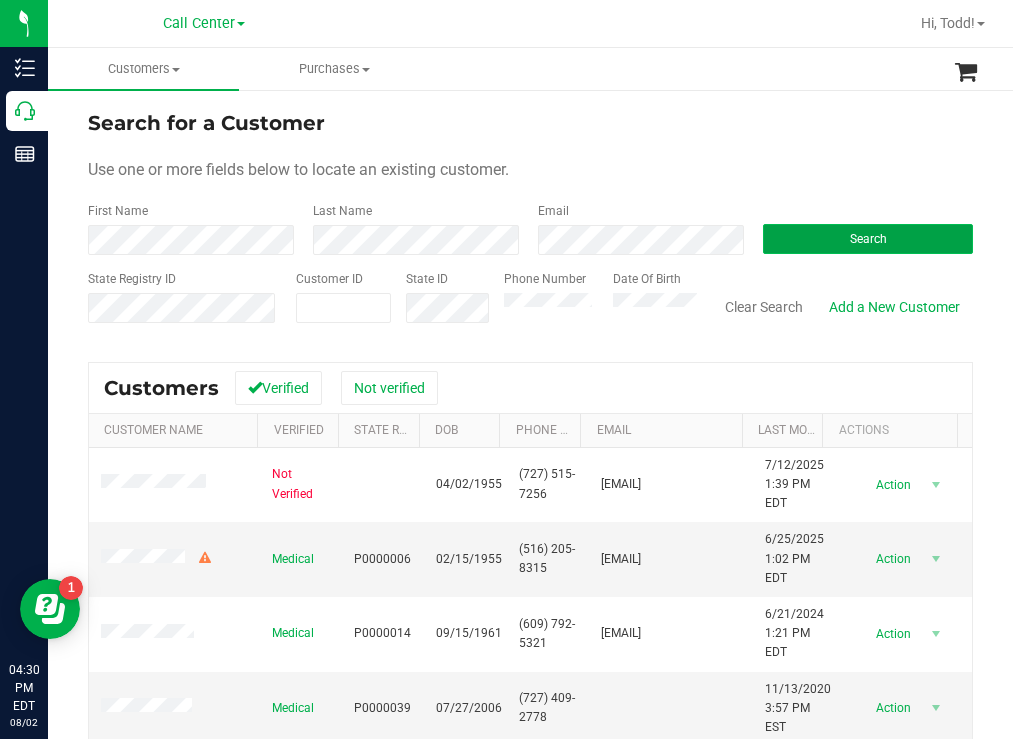 click on "Search" at bounding box center [868, 239] 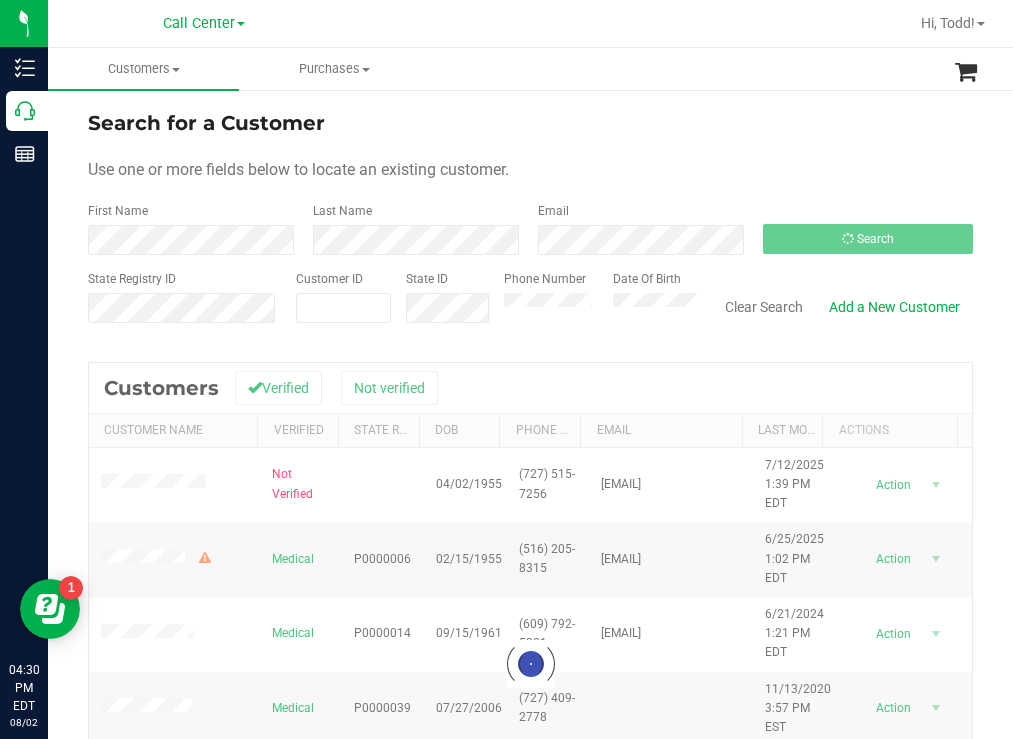 click on "Customers
All customers
Add a new customer
All physicians
Purchases
All purchases" at bounding box center (554, 69) 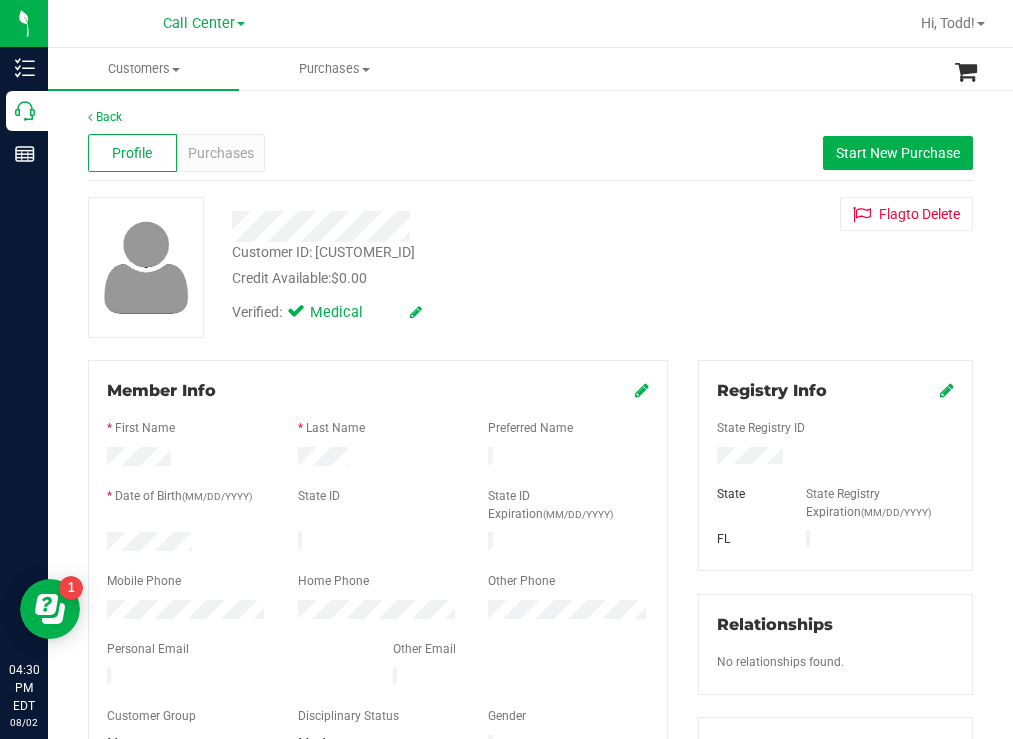 click at bounding box center (187, 544) 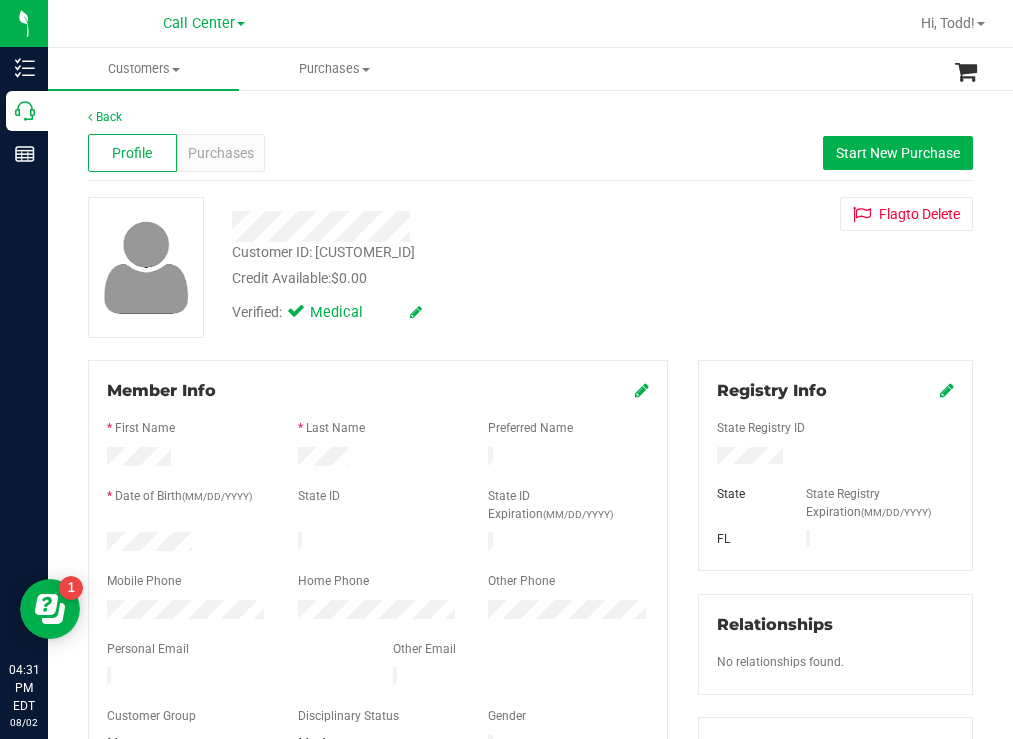 click on "Verified:
Medical" at bounding box center (446, 311) 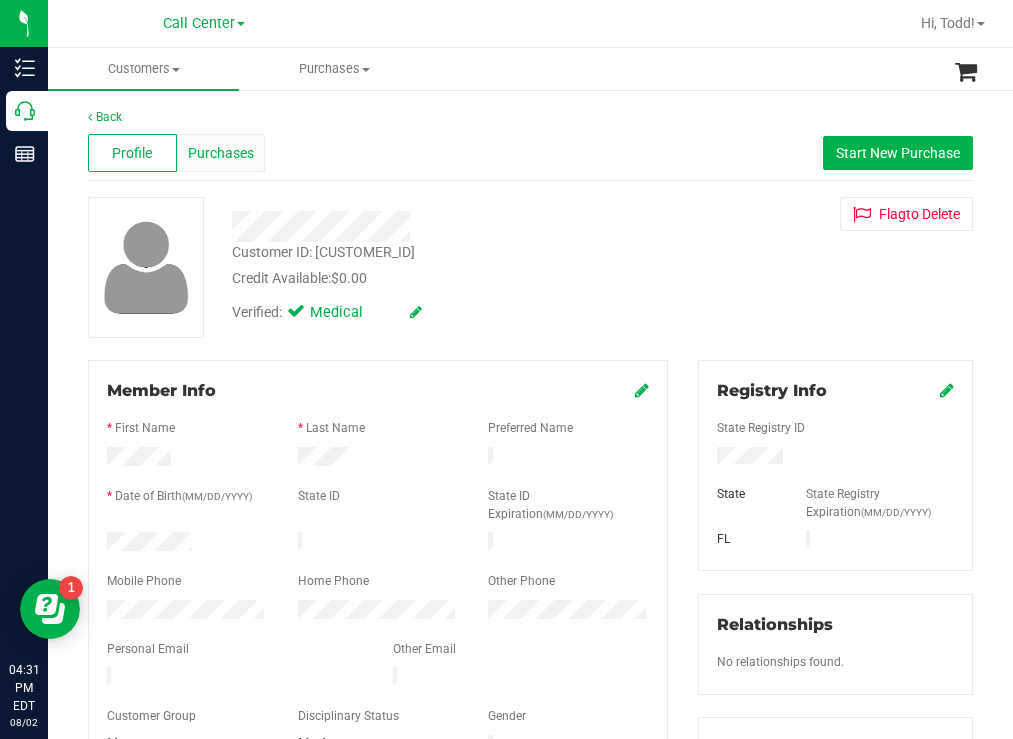 click on "Purchases" at bounding box center [221, 153] 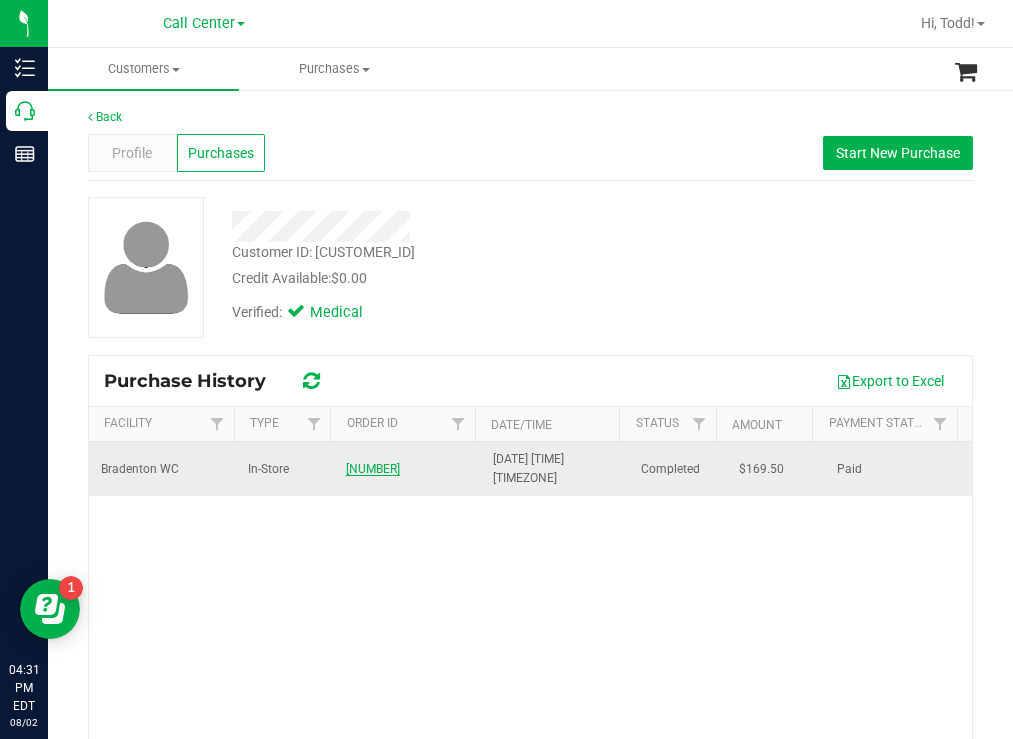 click on "11726743" at bounding box center (373, 469) 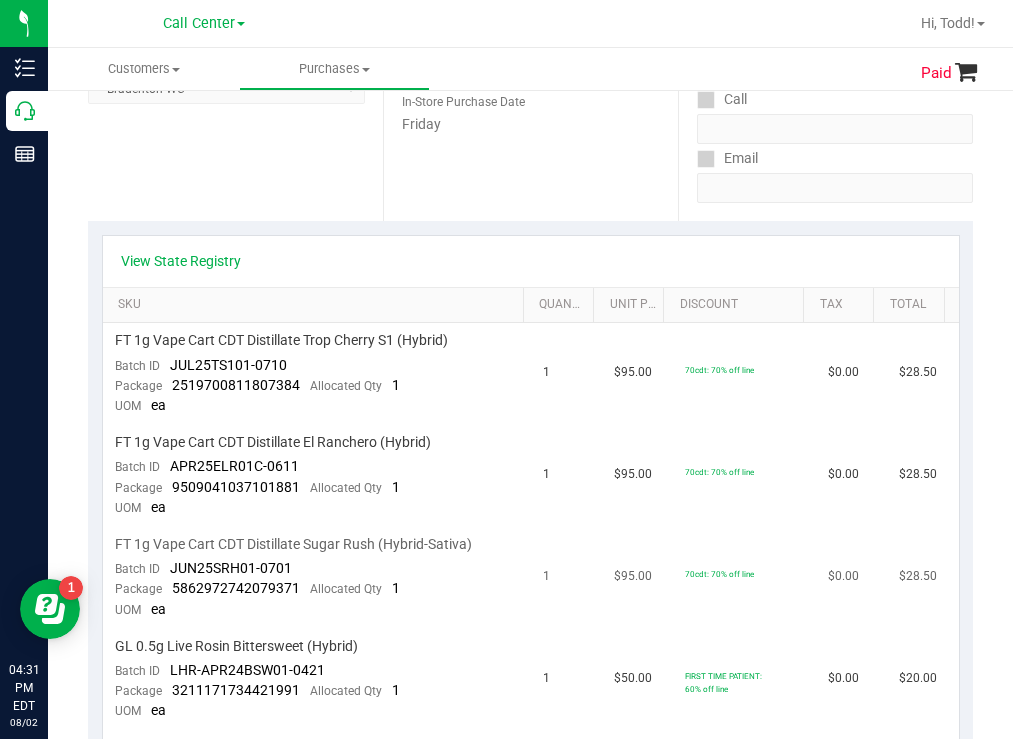 scroll, scrollTop: 300, scrollLeft: 0, axis: vertical 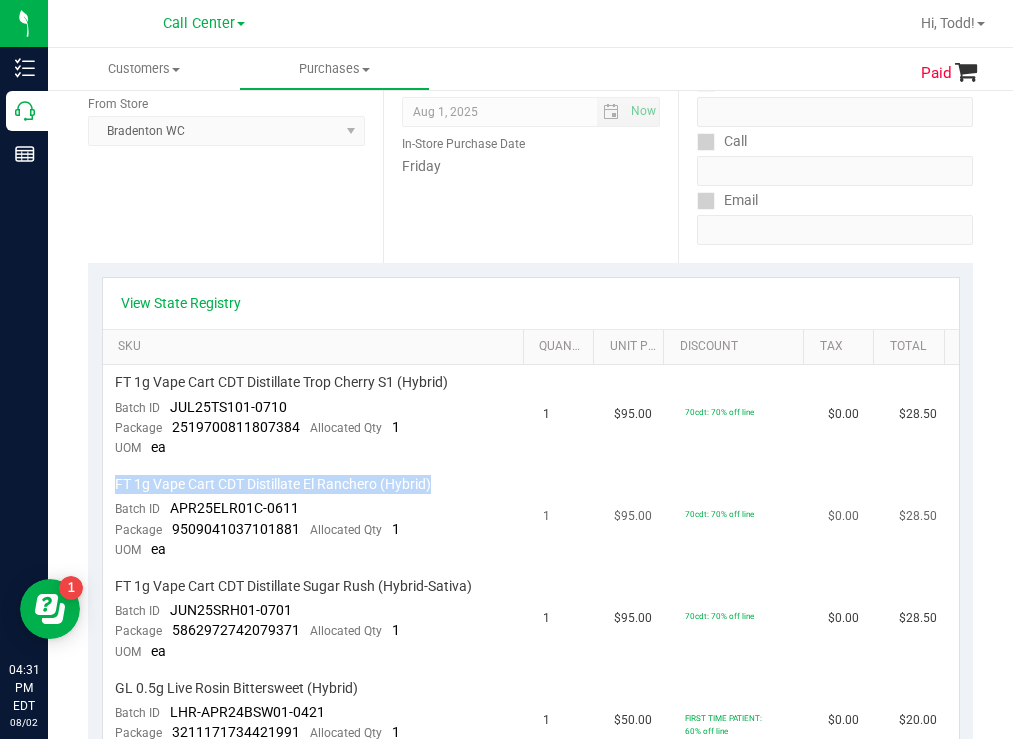 drag, startPoint x: 441, startPoint y: 481, endPoint x: 106, endPoint y: 482, distance: 335.0015 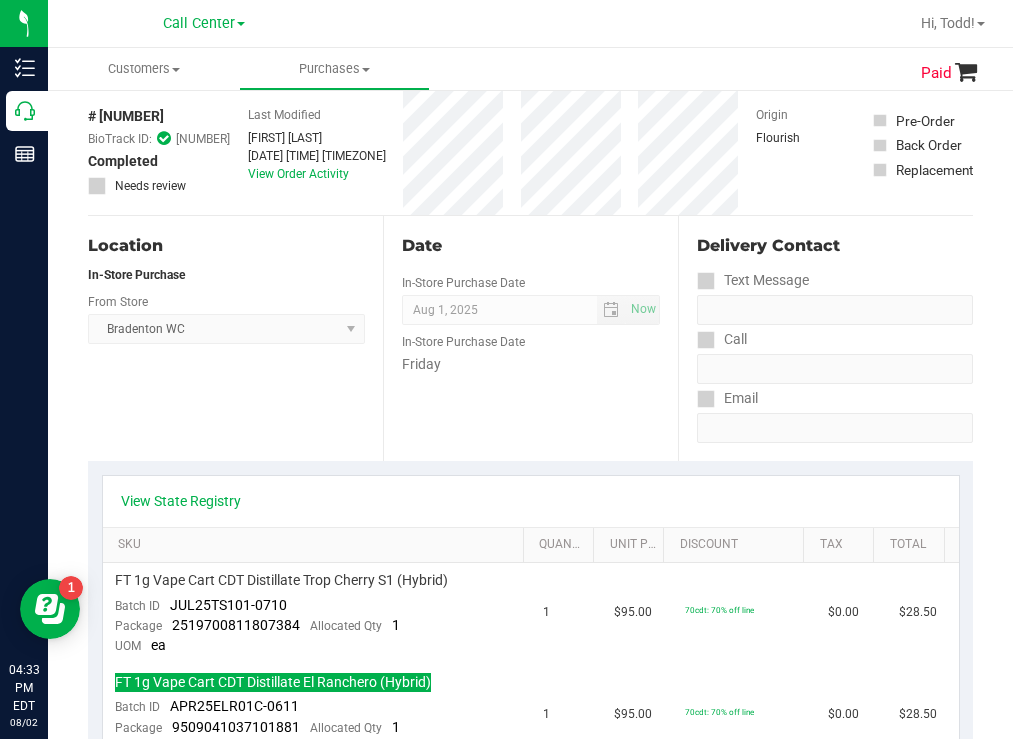 scroll, scrollTop: 100, scrollLeft: 0, axis: vertical 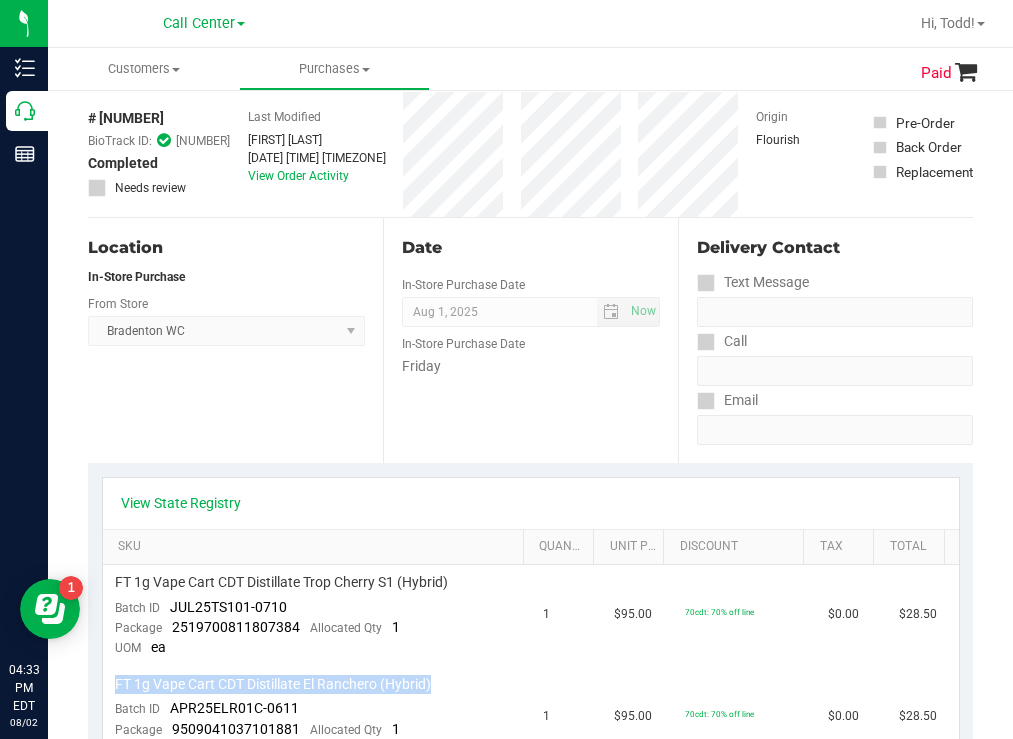 drag, startPoint x: 168, startPoint y: 114, endPoint x: 103, endPoint y: 112, distance: 65.03076 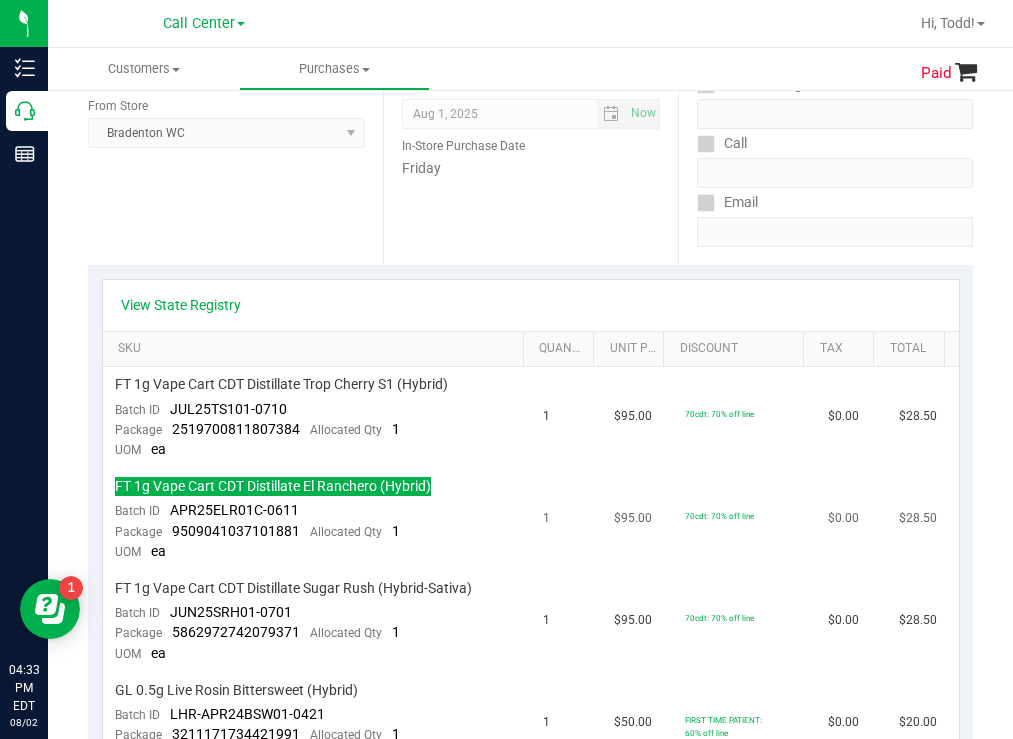 scroll, scrollTop: 300, scrollLeft: 0, axis: vertical 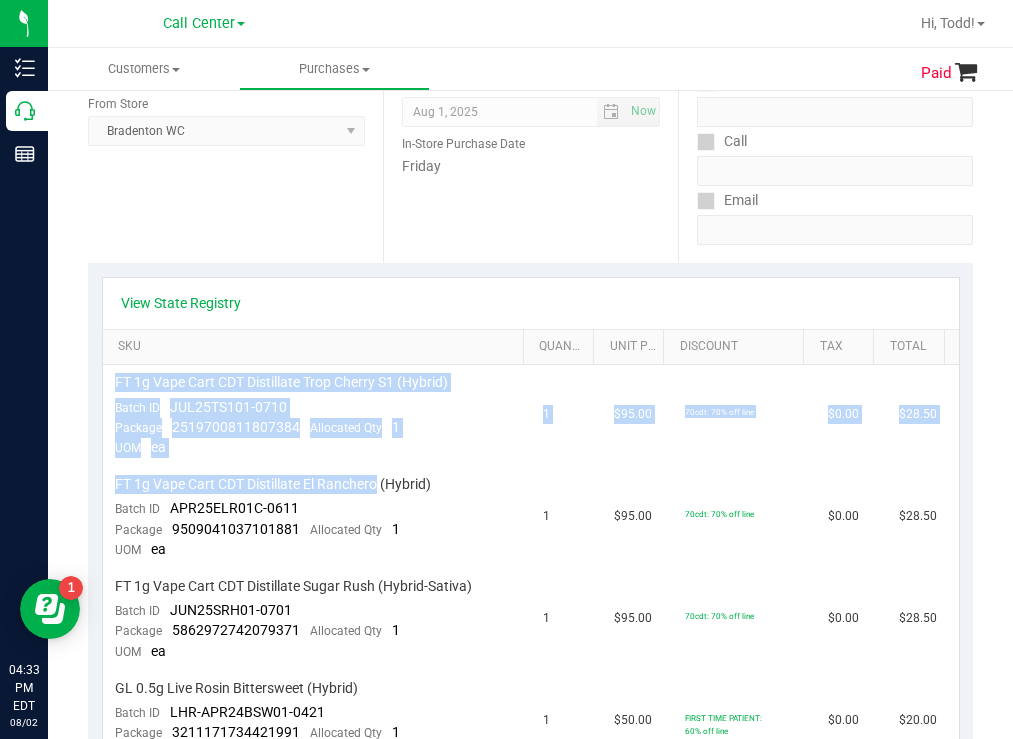 drag, startPoint x: 377, startPoint y: 484, endPoint x: 97, endPoint y: 483, distance: 280.0018 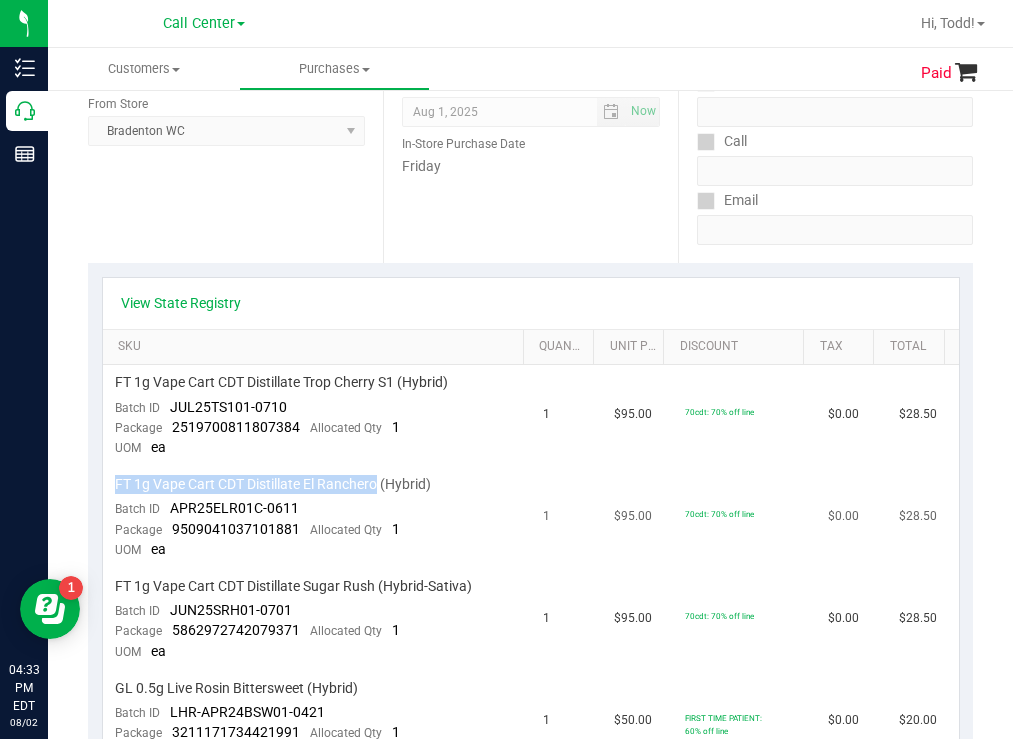 drag, startPoint x: 379, startPoint y: 485, endPoint x: 113, endPoint y: 494, distance: 266.15222 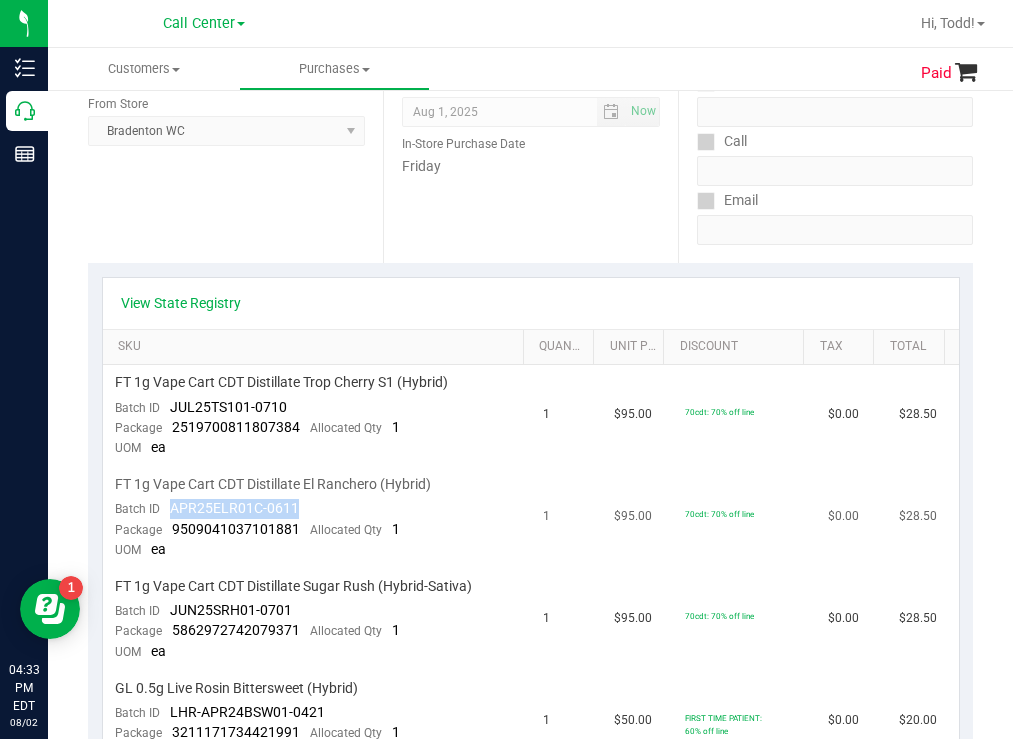 drag, startPoint x: 285, startPoint y: 507, endPoint x: 169, endPoint y: 503, distance: 116.06895 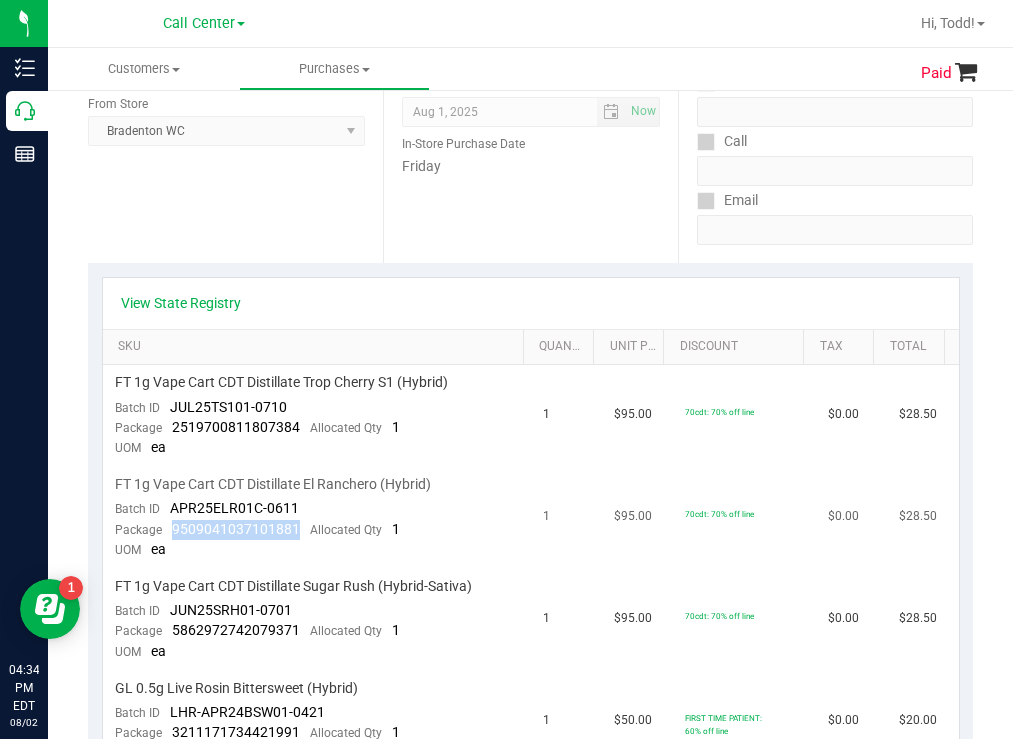 drag, startPoint x: 296, startPoint y: 533, endPoint x: 171, endPoint y: 524, distance: 125.32358 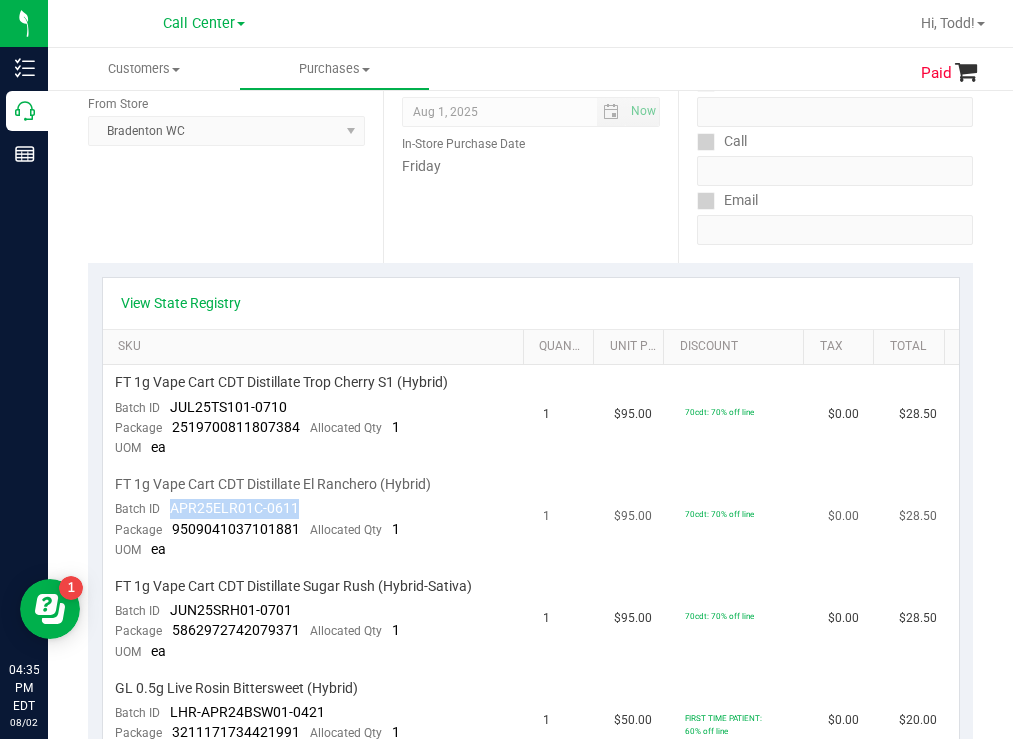 drag, startPoint x: 316, startPoint y: 508, endPoint x: 171, endPoint y: 507, distance: 145.00345 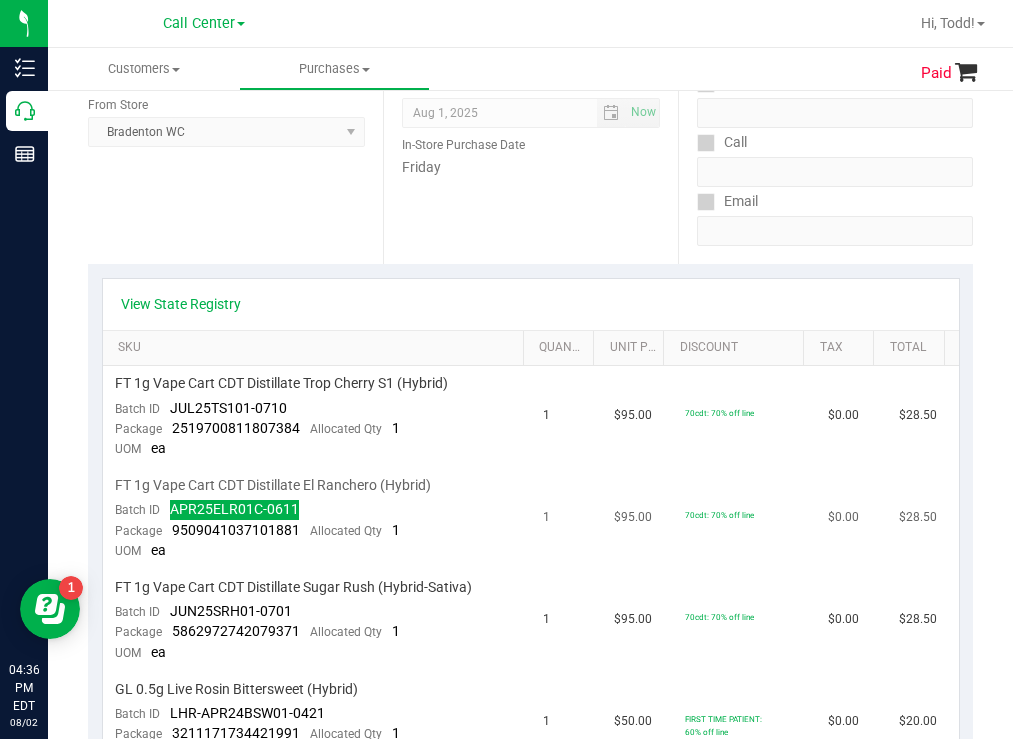 scroll, scrollTop: 300, scrollLeft: 0, axis: vertical 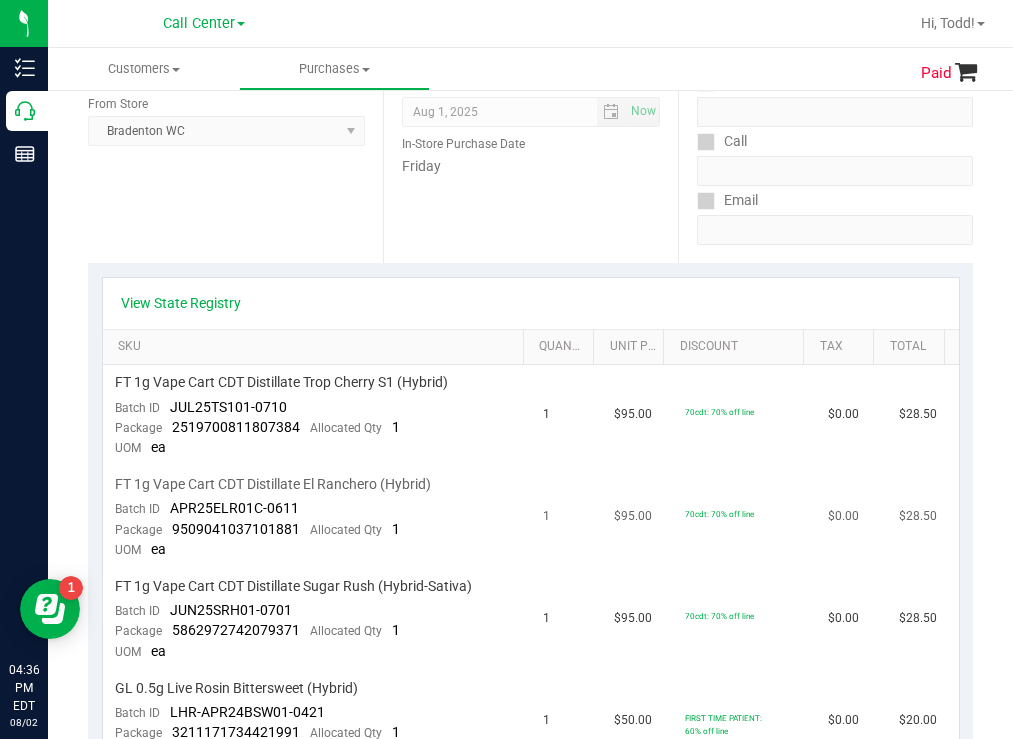 click on "FT 1g Vape Cart CDT Distillate El Ranchero (Hybrid)
Batch ID
APR25ELR01C-0611
Package
9509041037101881
Allocated Qty
1
UOM
ea" at bounding box center (317, 518) 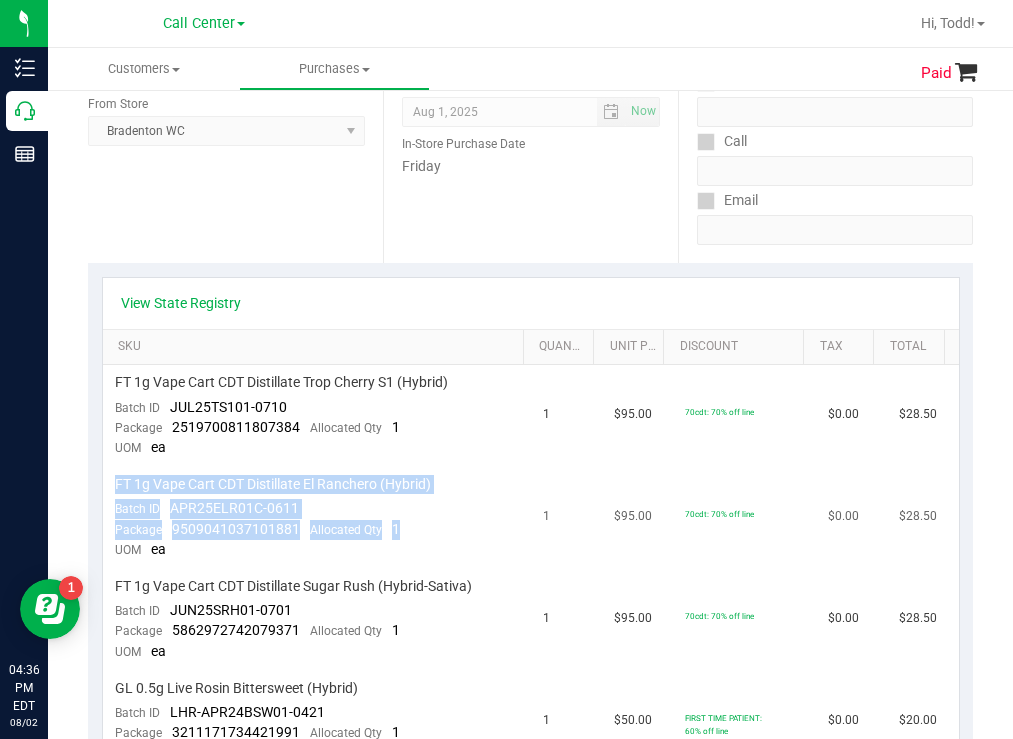 drag, startPoint x: 404, startPoint y: 532, endPoint x: 111, endPoint y: 483, distance: 297.06903 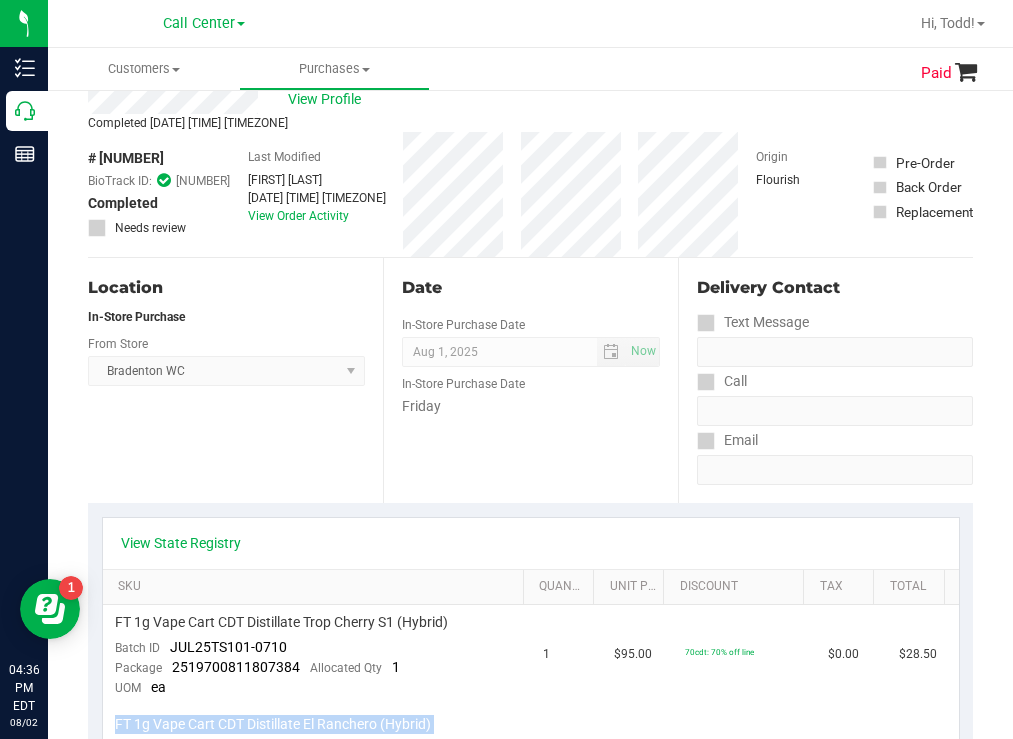 scroll, scrollTop: 0, scrollLeft: 0, axis: both 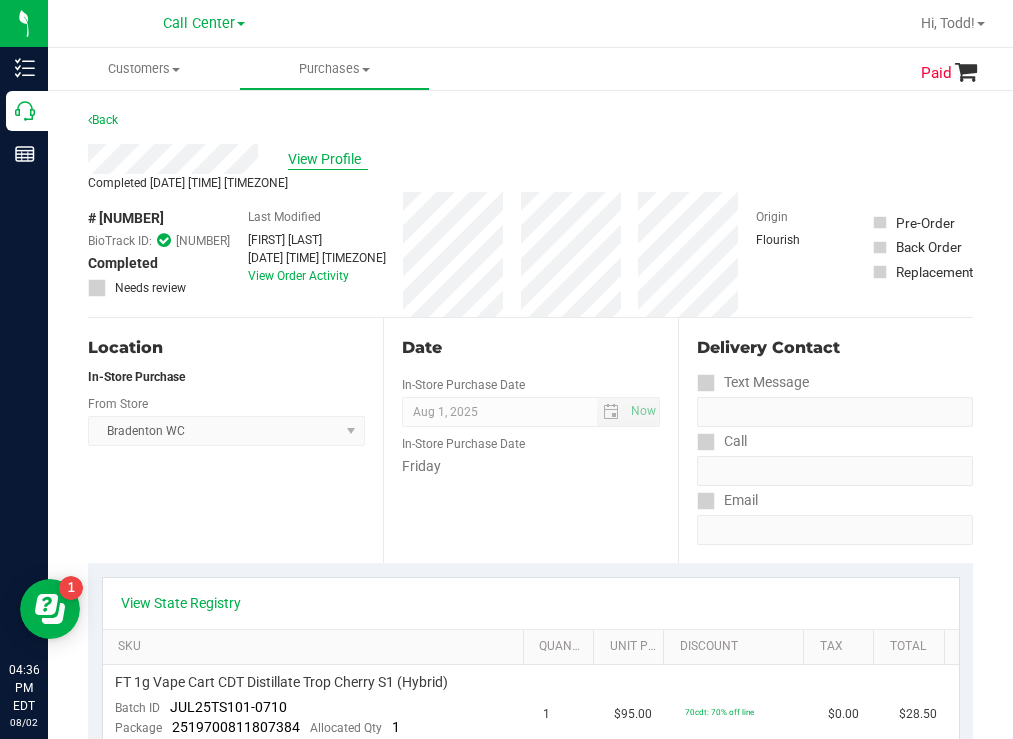 click on "View Profile" at bounding box center (328, 159) 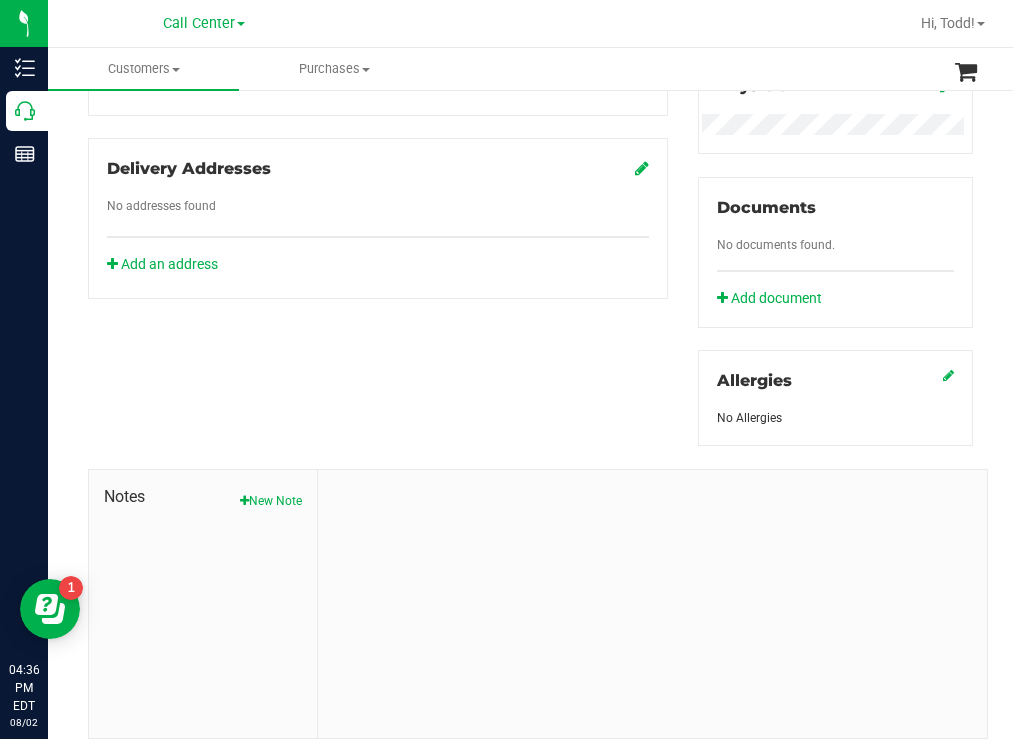scroll, scrollTop: 725, scrollLeft: 0, axis: vertical 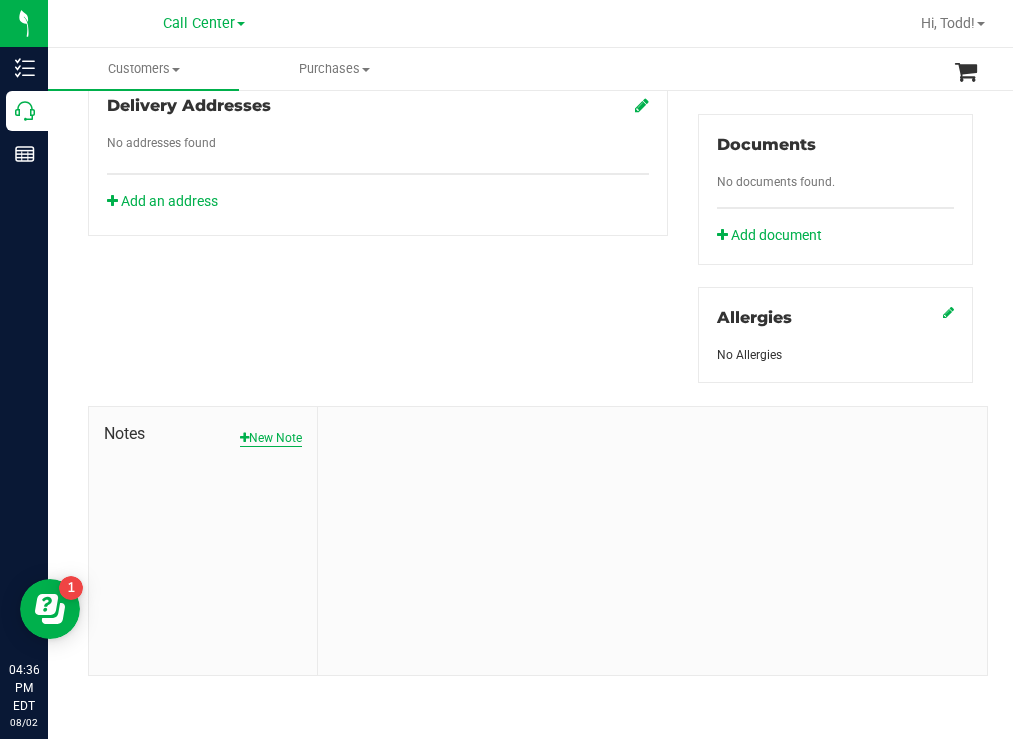 click on "New Note" at bounding box center [271, 438] 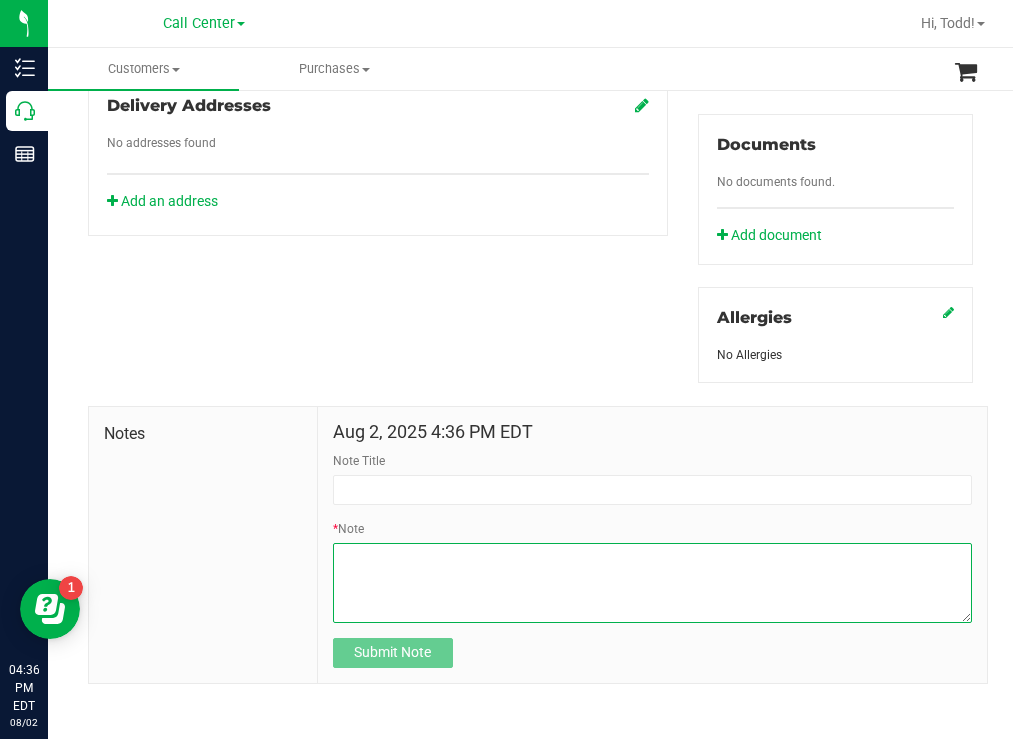 click on "*
Note" at bounding box center [652, 583] 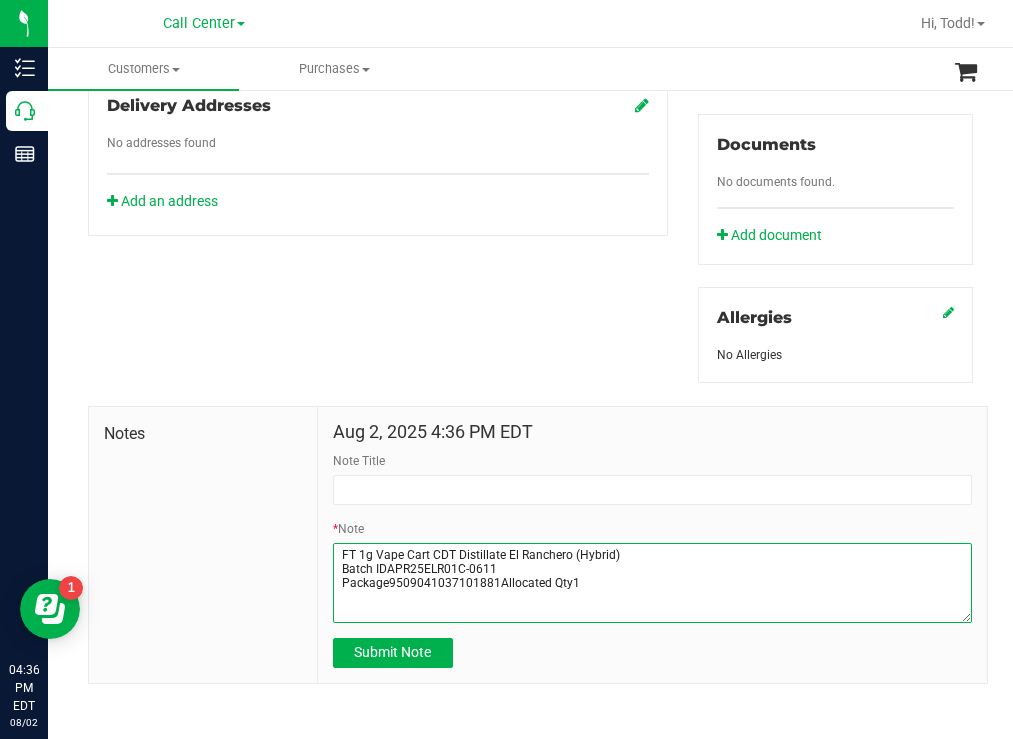 paste on "caller said cartridge did not work" 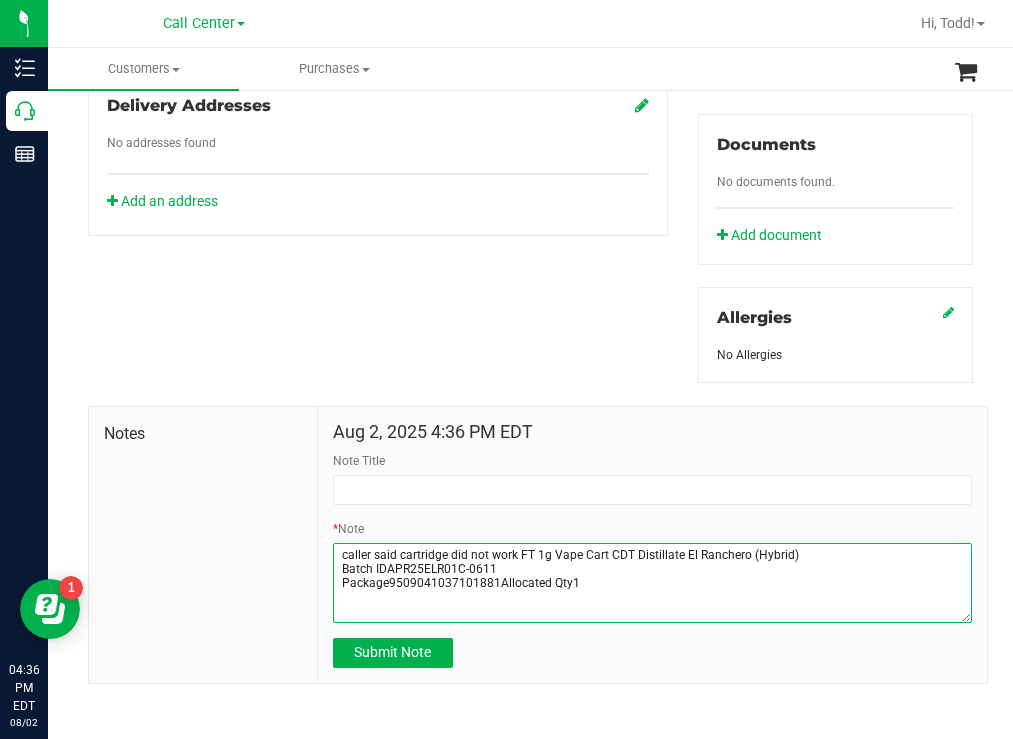click on "*
Note" at bounding box center (652, 583) 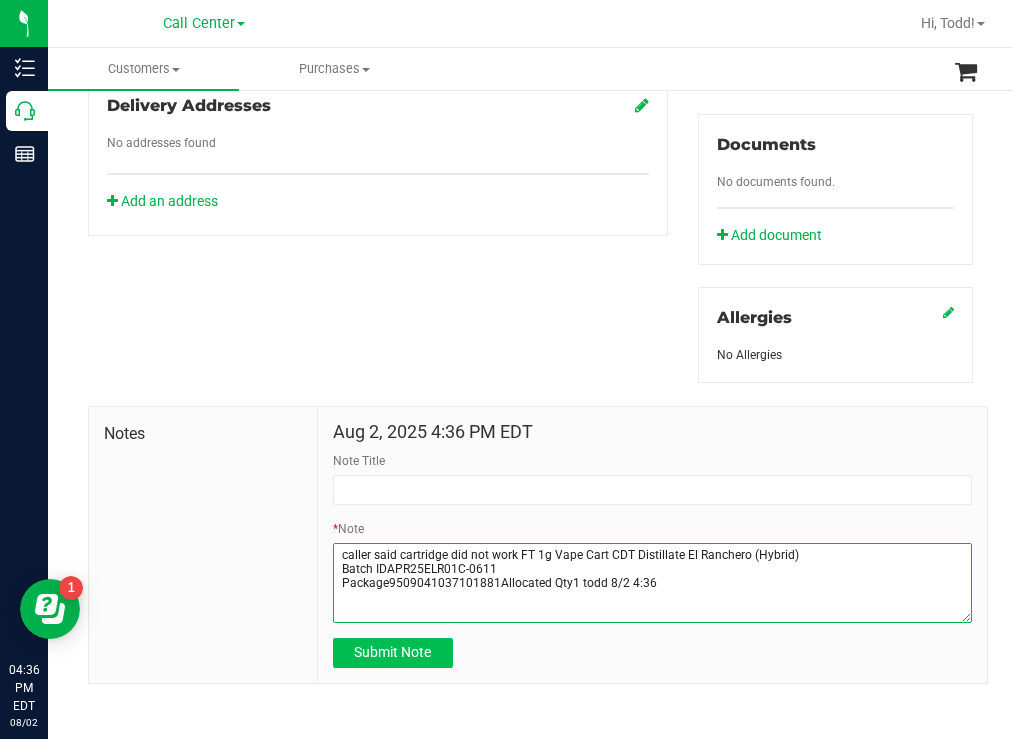 type on "caller said cartridge did not work  FT 1g Vape Cart CDT Distillate El Ranchero (Hybrid)
Batch IDAPR25ELR01C-0611
Package9509041037101881Allocated Qty1  todd 8/2  4:36" 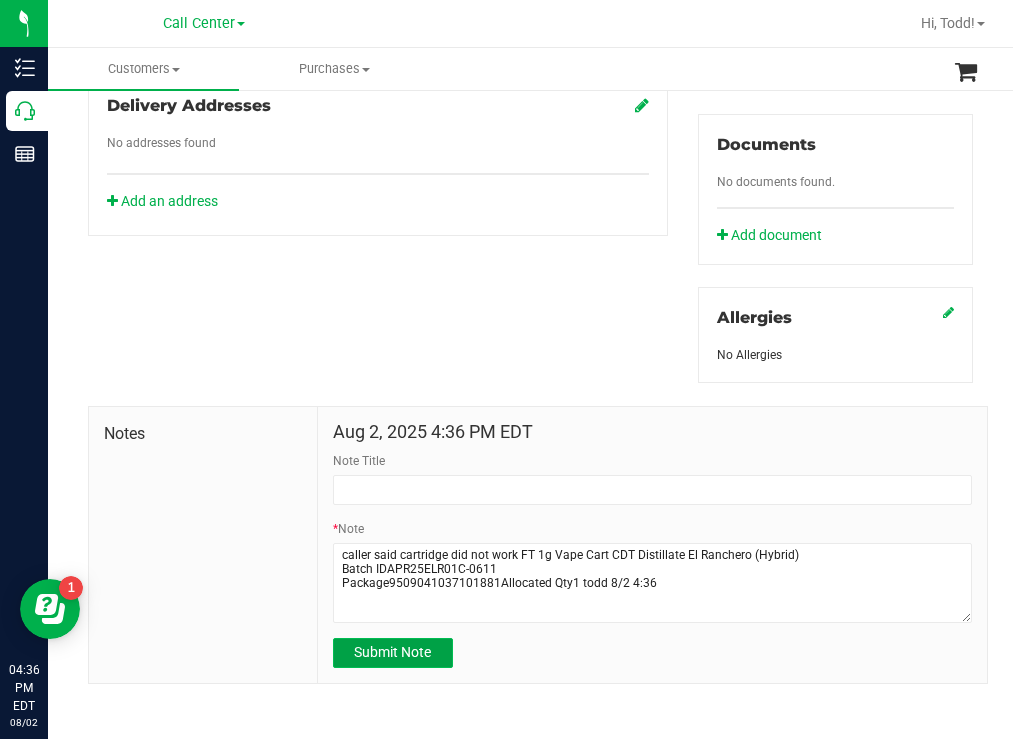 click on "Submit Note" at bounding box center [392, 652] 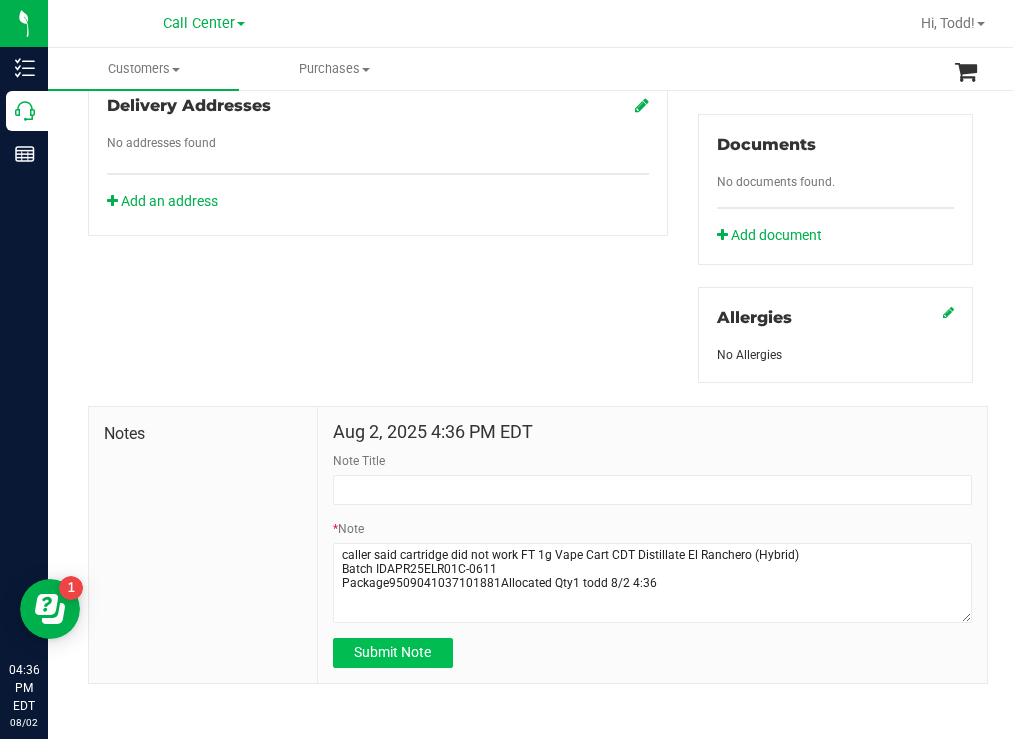 type on "8/2/2025 16:36 PM EDT" 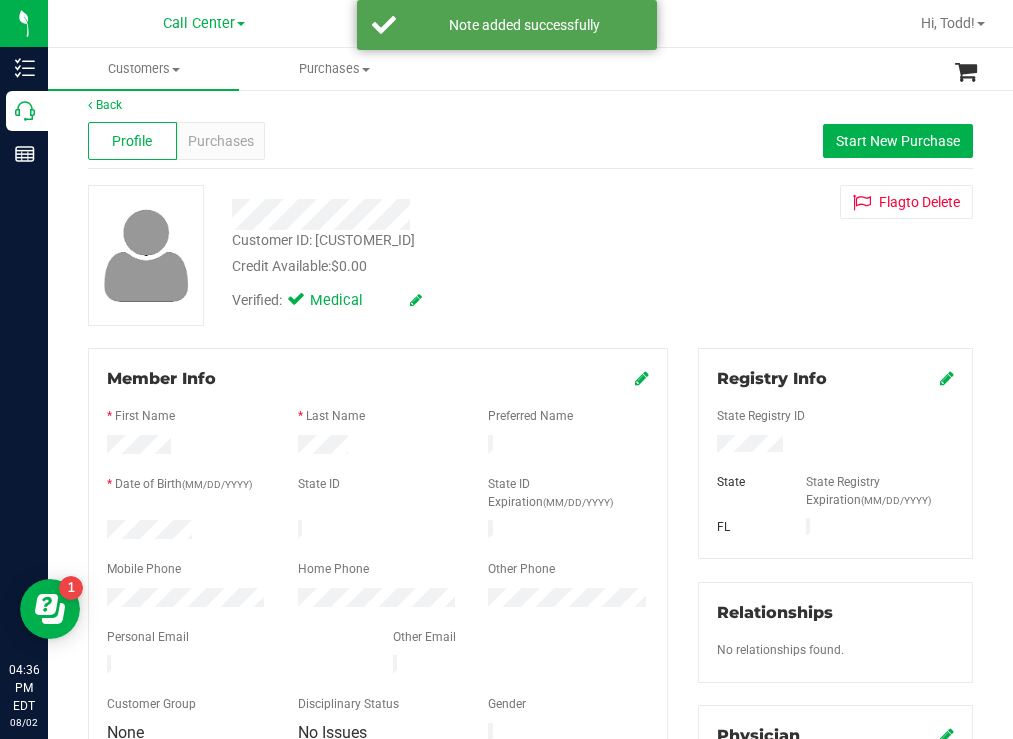 scroll, scrollTop: 0, scrollLeft: 0, axis: both 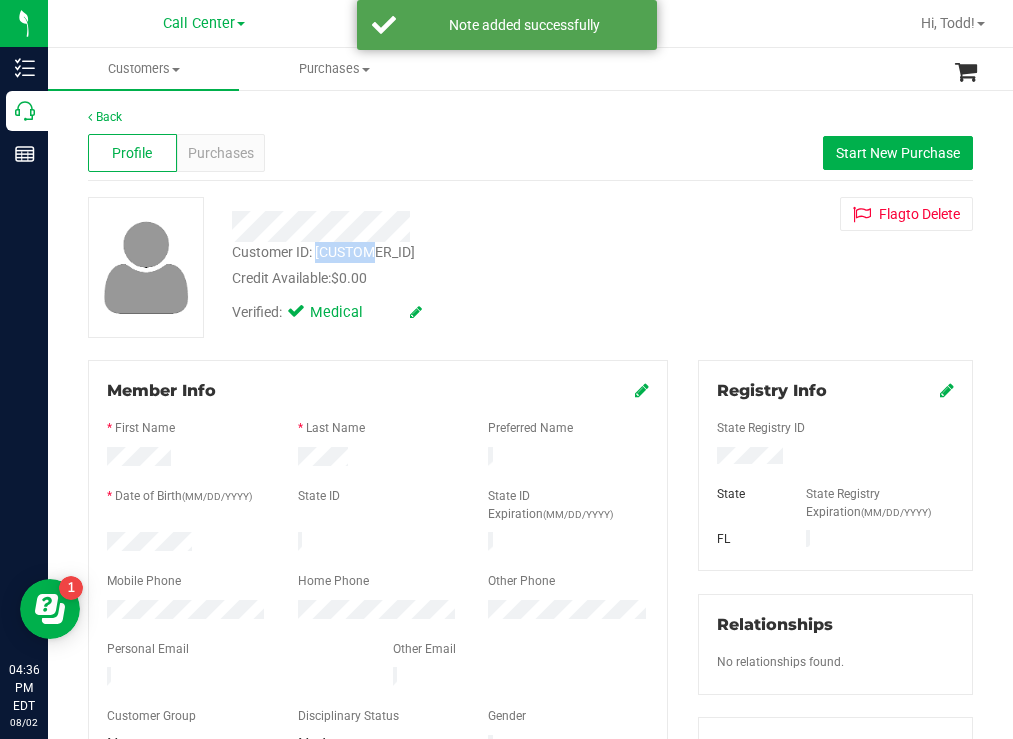 drag, startPoint x: 380, startPoint y: 249, endPoint x: 318, endPoint y: 245, distance: 62.1289 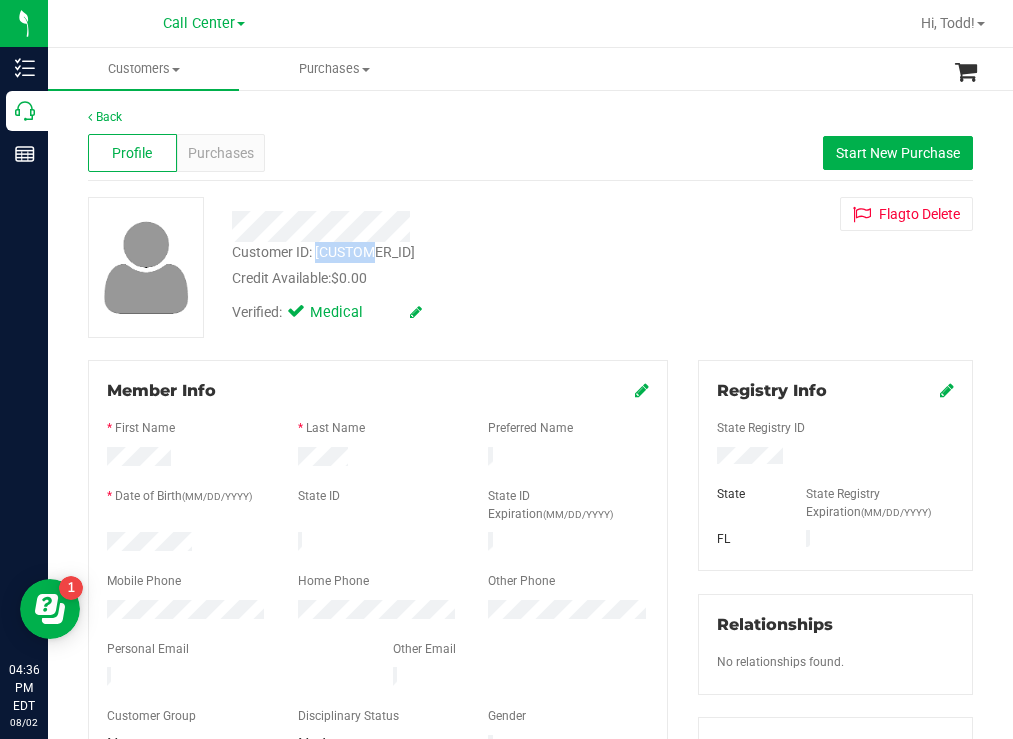 copy on "1615536" 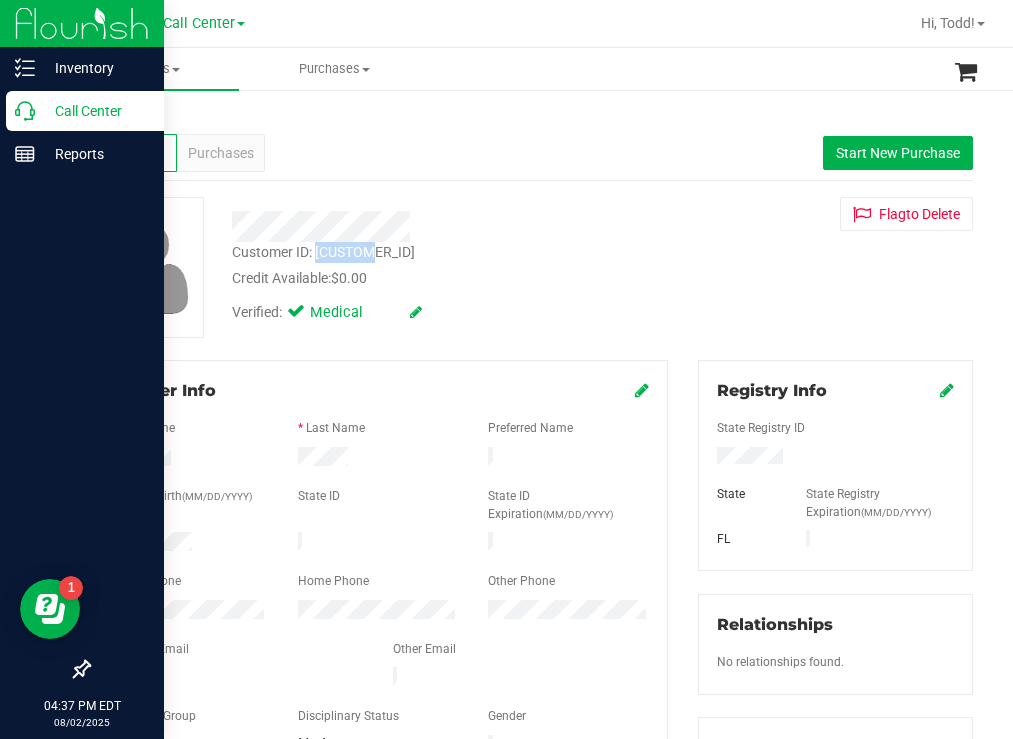 click on "Call Center" at bounding box center (95, 111) 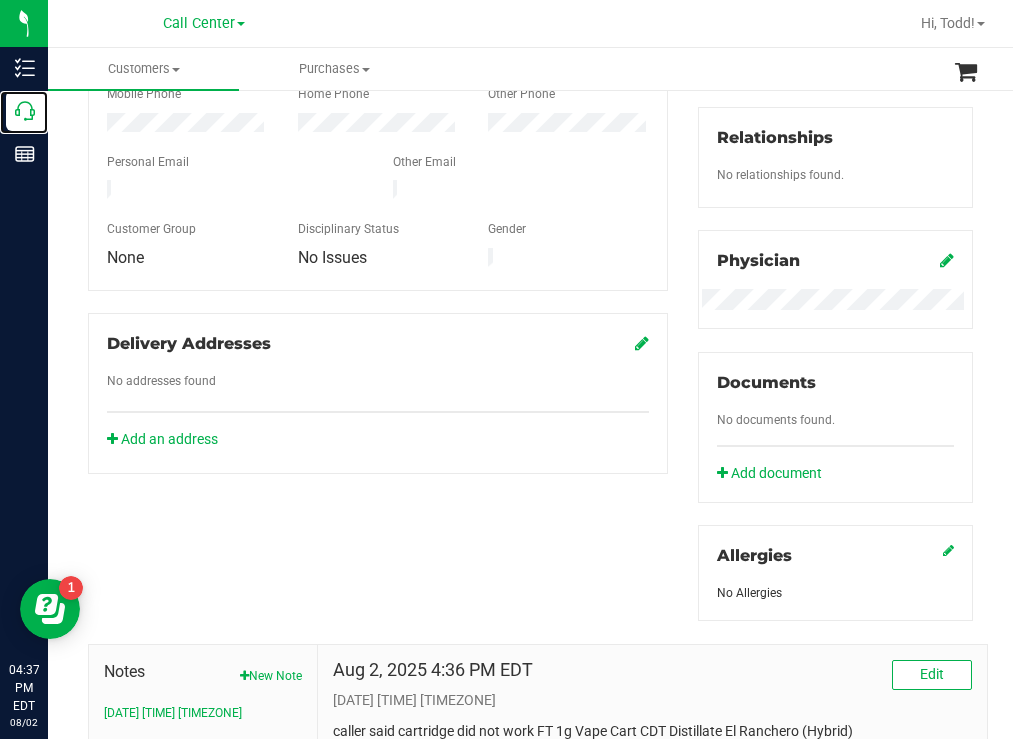 scroll, scrollTop: 625, scrollLeft: 0, axis: vertical 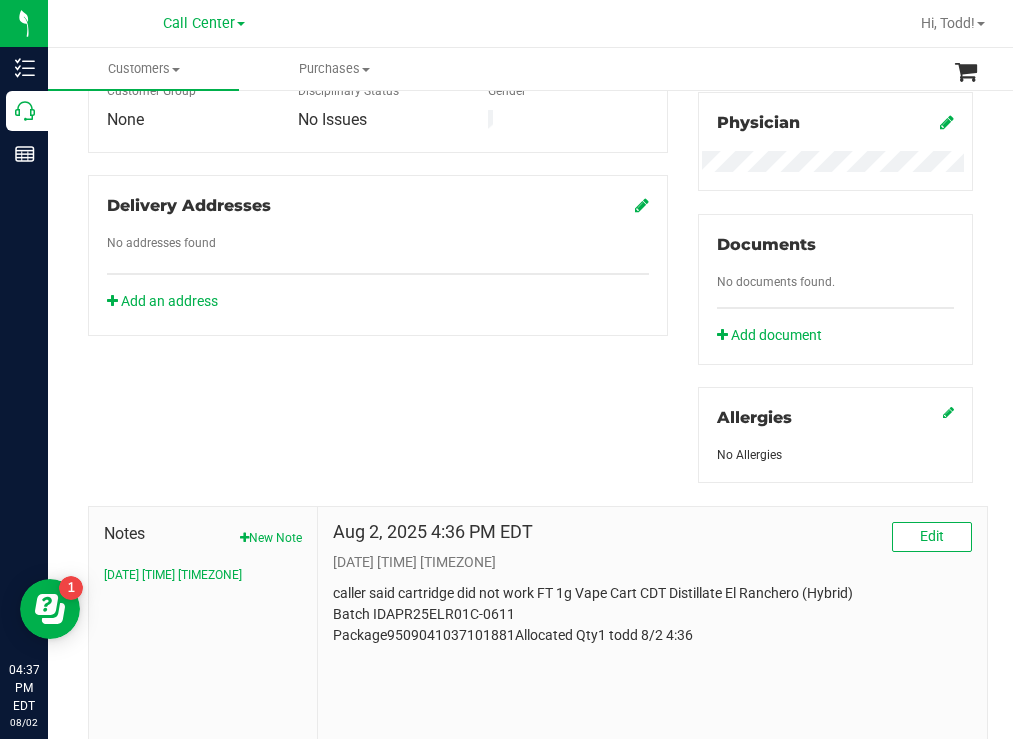 click on "Aug 2, 2025 4:36 PM EDT
Edit" at bounding box center [652, 537] 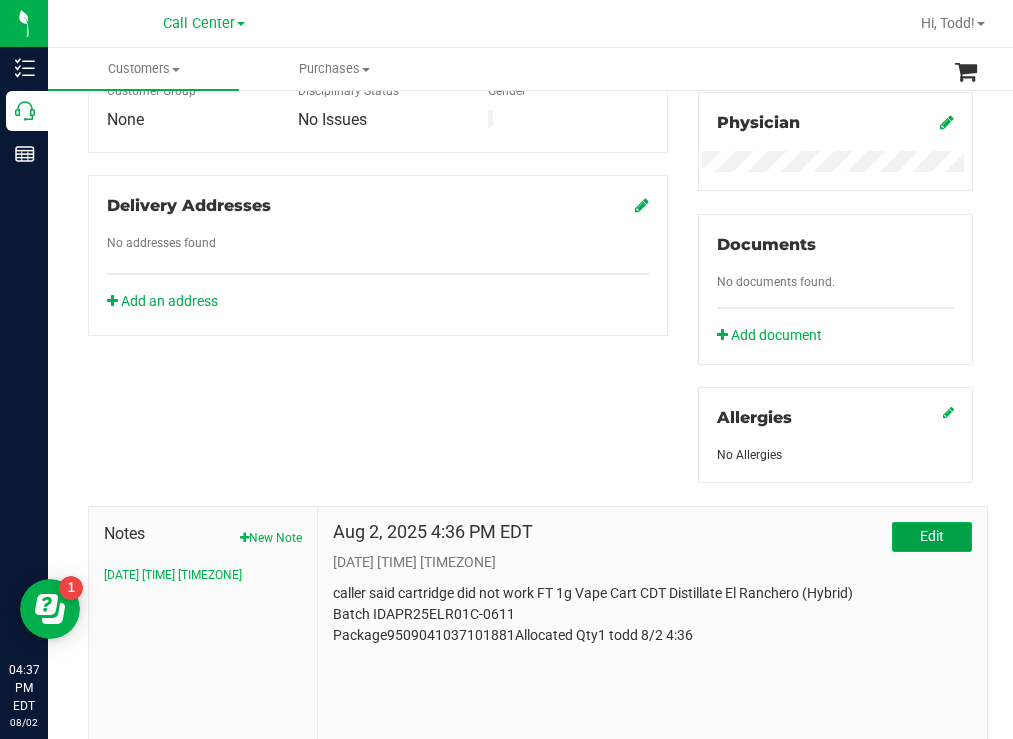 click on "Edit" at bounding box center (932, 537) 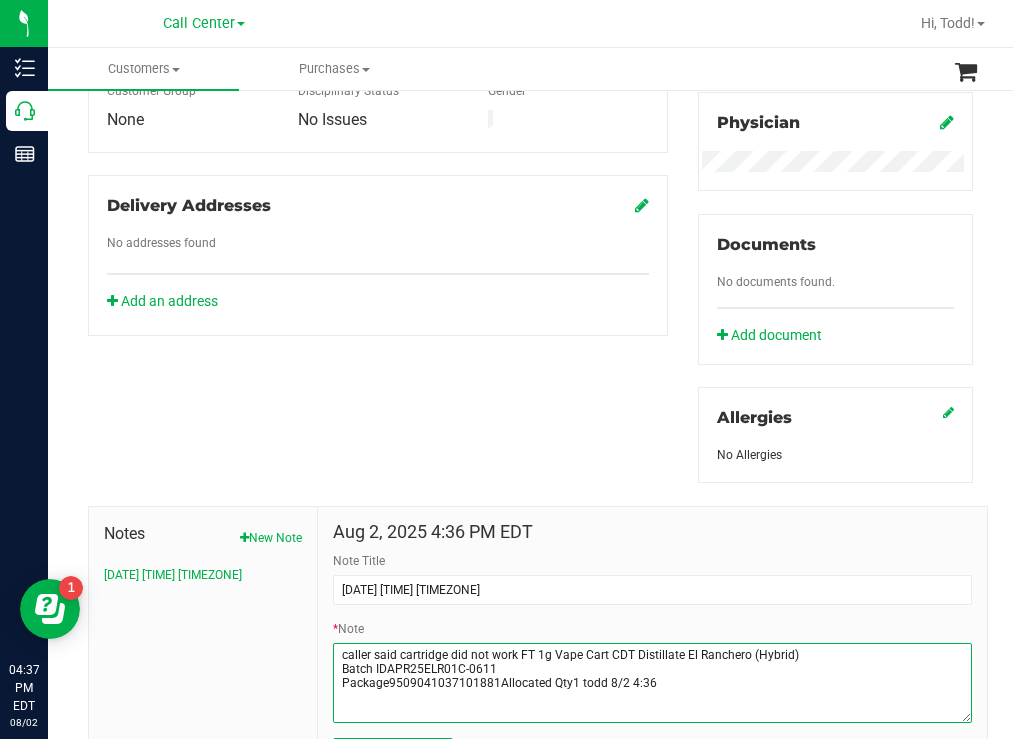 click on "*
Note" at bounding box center (652, 683) 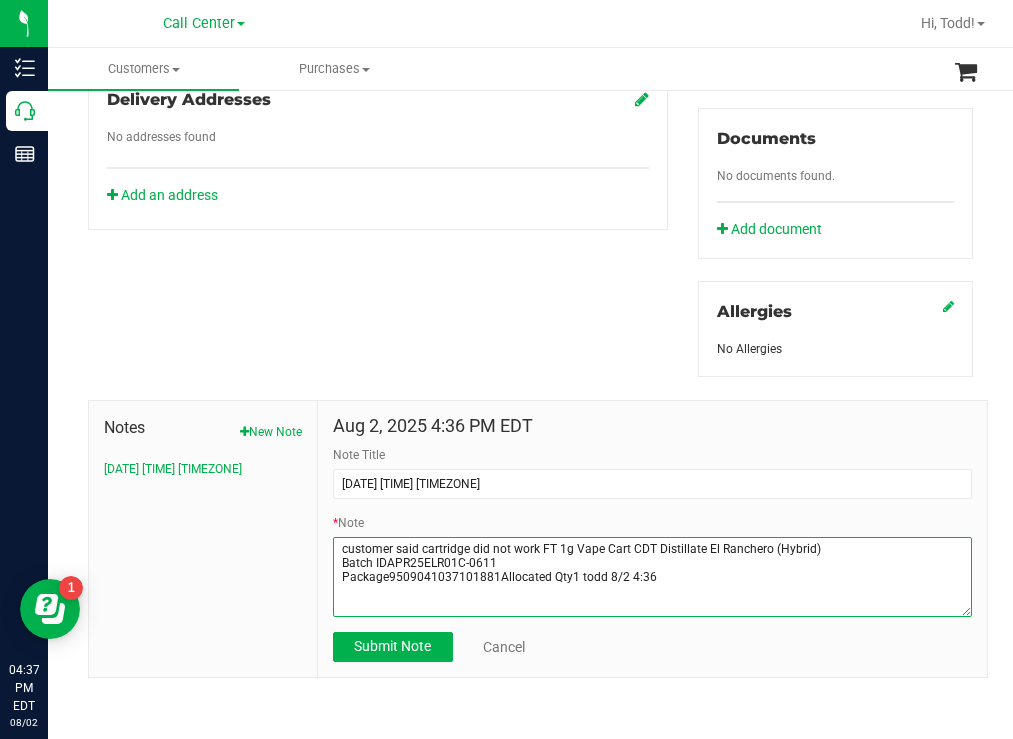 scroll, scrollTop: 733, scrollLeft: 0, axis: vertical 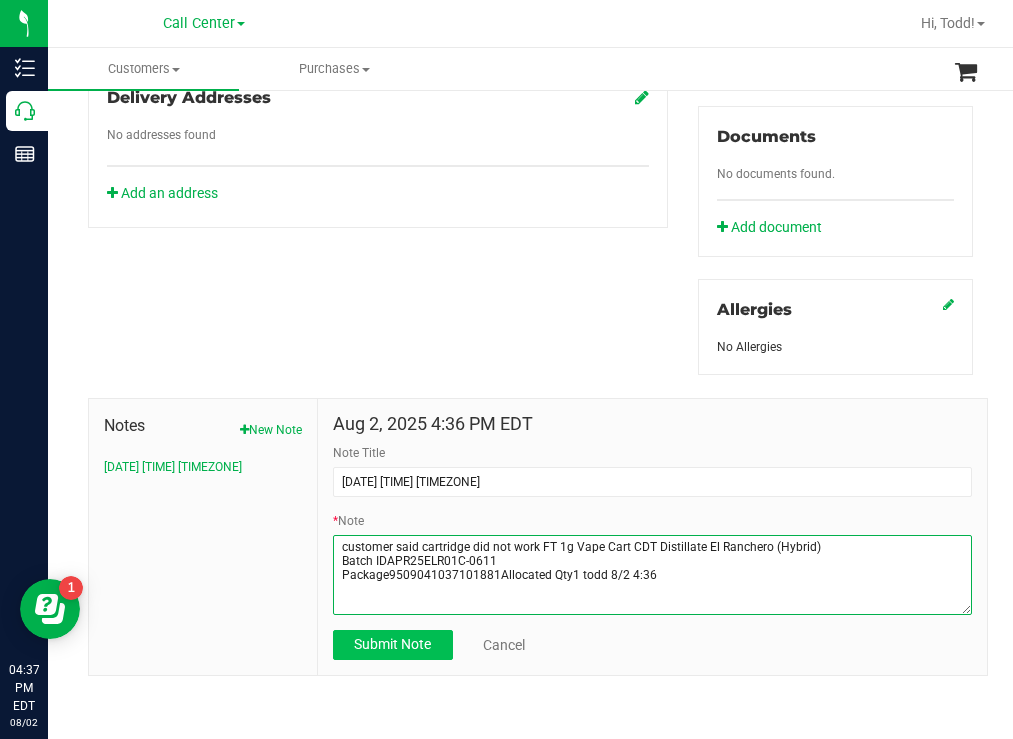 type on "customer said cartridge did not work  FT 1g Vape Cart CDT Distillate El Ranchero (Hybrid)
Batch IDAPR25ELR01C-0611
Package9509041037101881Allocated Qty1  todd 8/2  4:36" 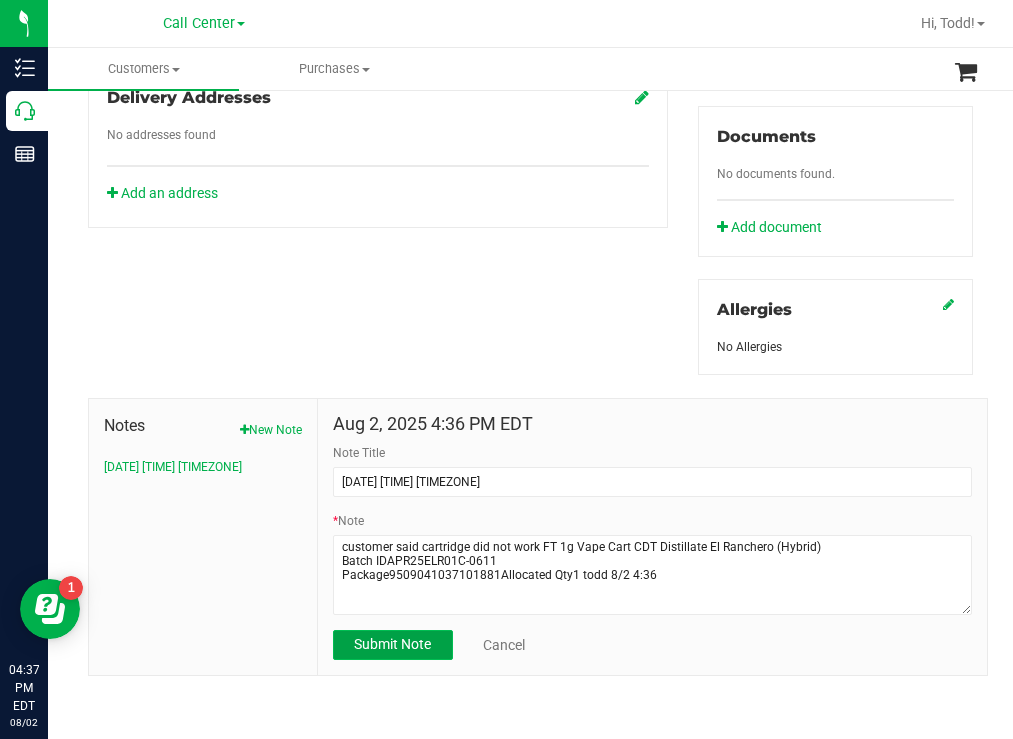 click on "Submit Note" at bounding box center (392, 644) 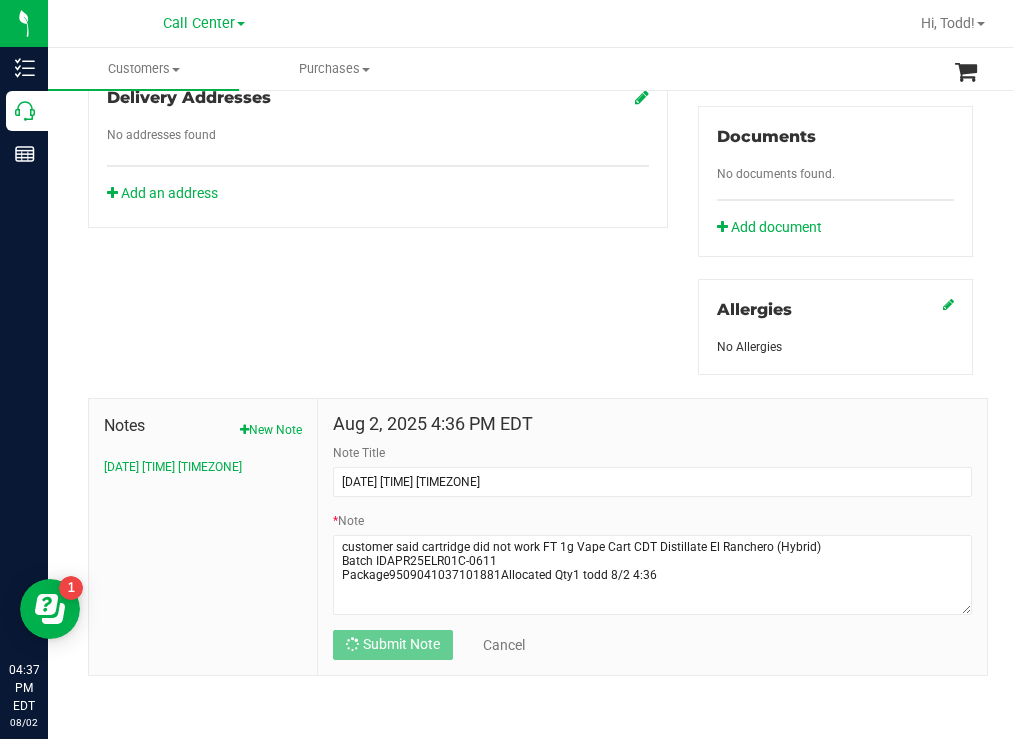 scroll, scrollTop: 725, scrollLeft: 0, axis: vertical 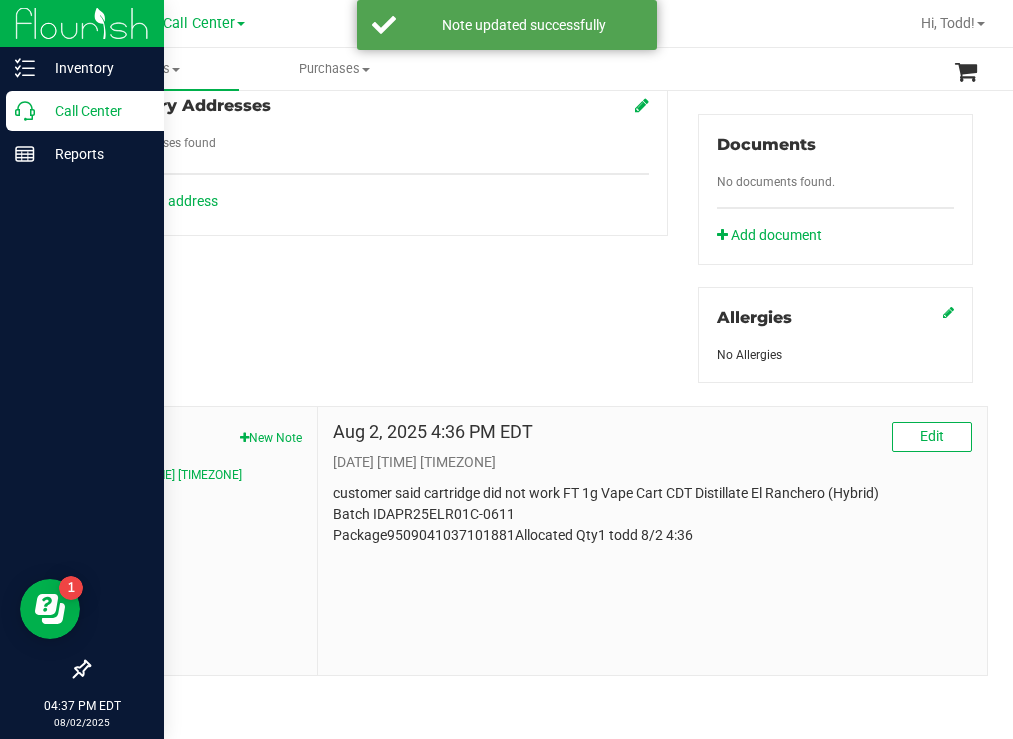 click on "Call Center" at bounding box center [95, 111] 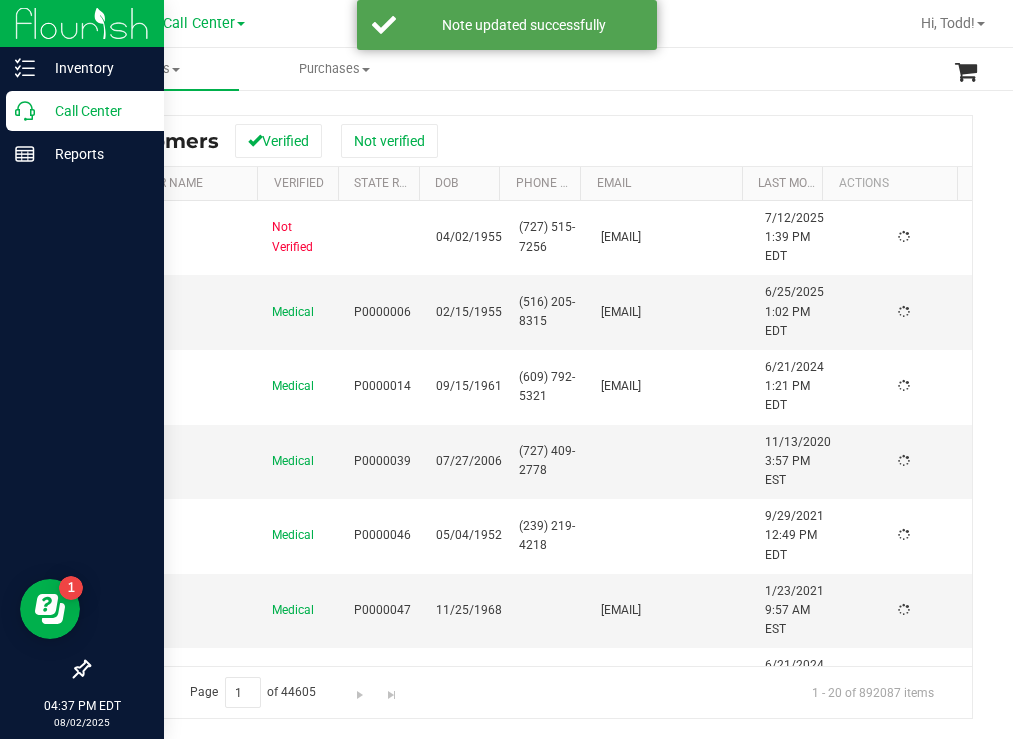 scroll, scrollTop: 0, scrollLeft: 0, axis: both 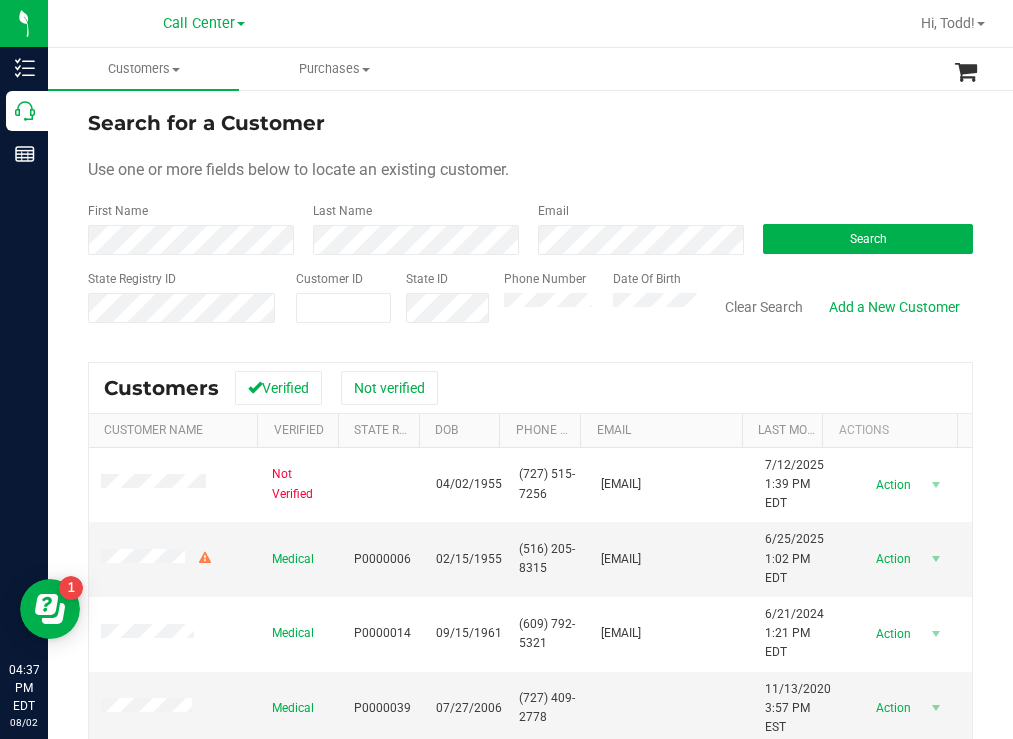 drag, startPoint x: 712, startPoint y: 100, endPoint x: 541, endPoint y: 107, distance: 171.14322 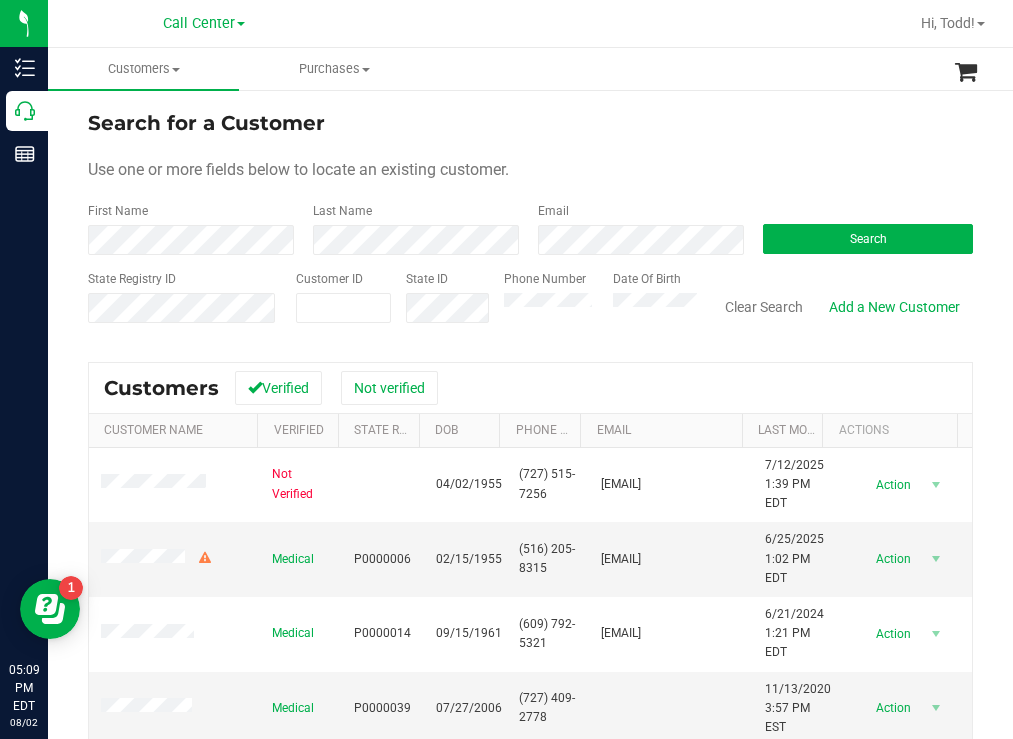 click on "Search for a Customer
Use one or more fields below to locate an existing customer.
First Name
Last Name
Email
Search
State Registry ID
Customer ID
State ID
Phone Number
Date Of Birth" at bounding box center (530, 224) 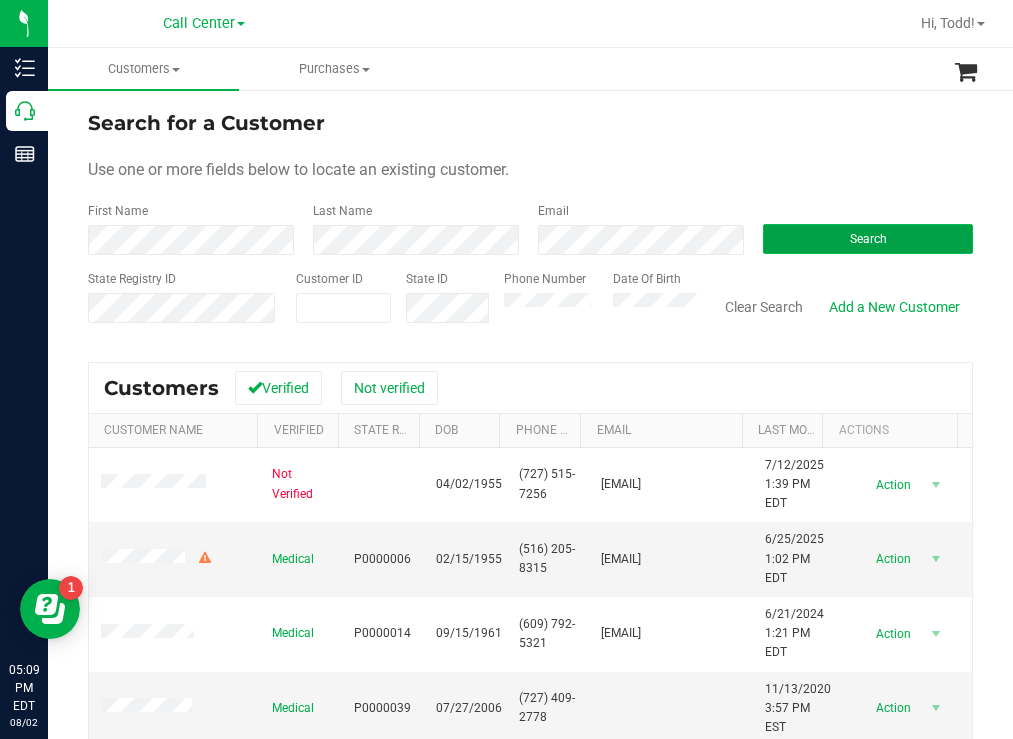click on "Search" at bounding box center (868, 239) 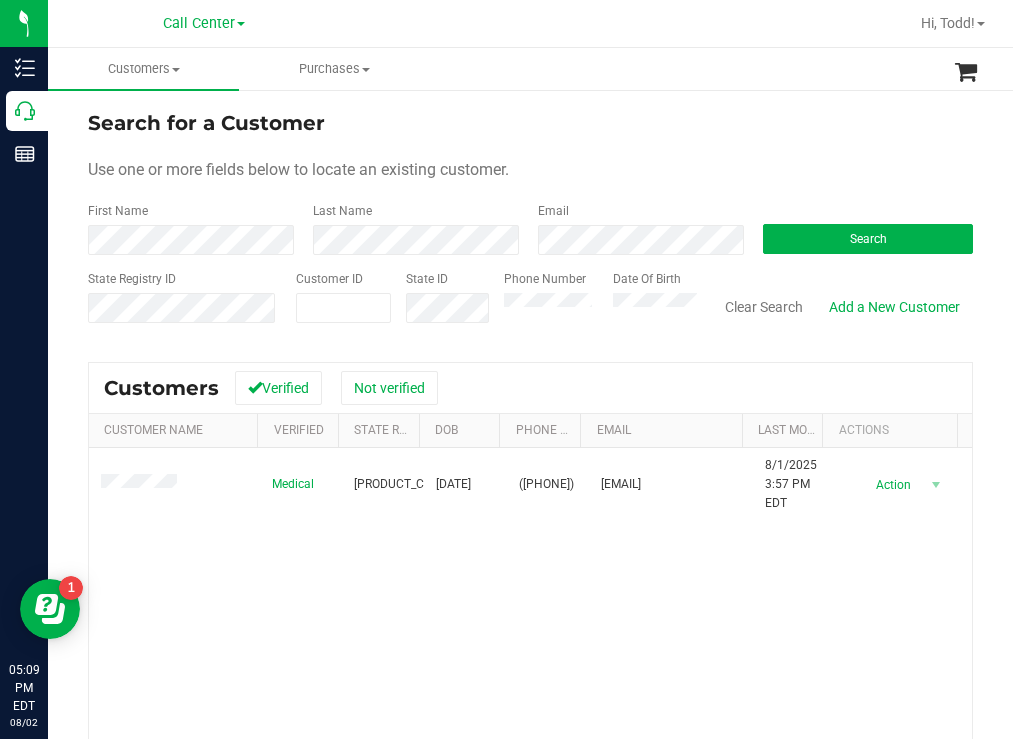 click on "Search for a Customer
Use one or more fields below to locate an existing customer.
First Name
Last Name
Email
Search
State Registry ID
Customer ID
State ID
Phone Number" at bounding box center [530, 537] 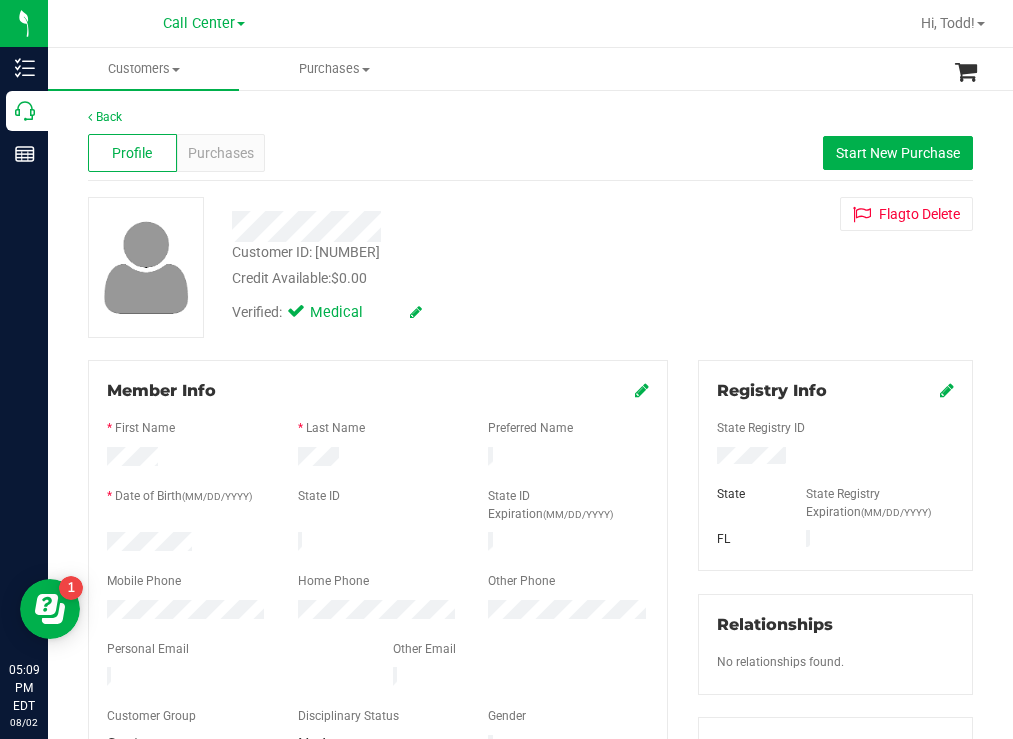 drag, startPoint x: 203, startPoint y: 534, endPoint x: 96, endPoint y: 535, distance: 107.00467 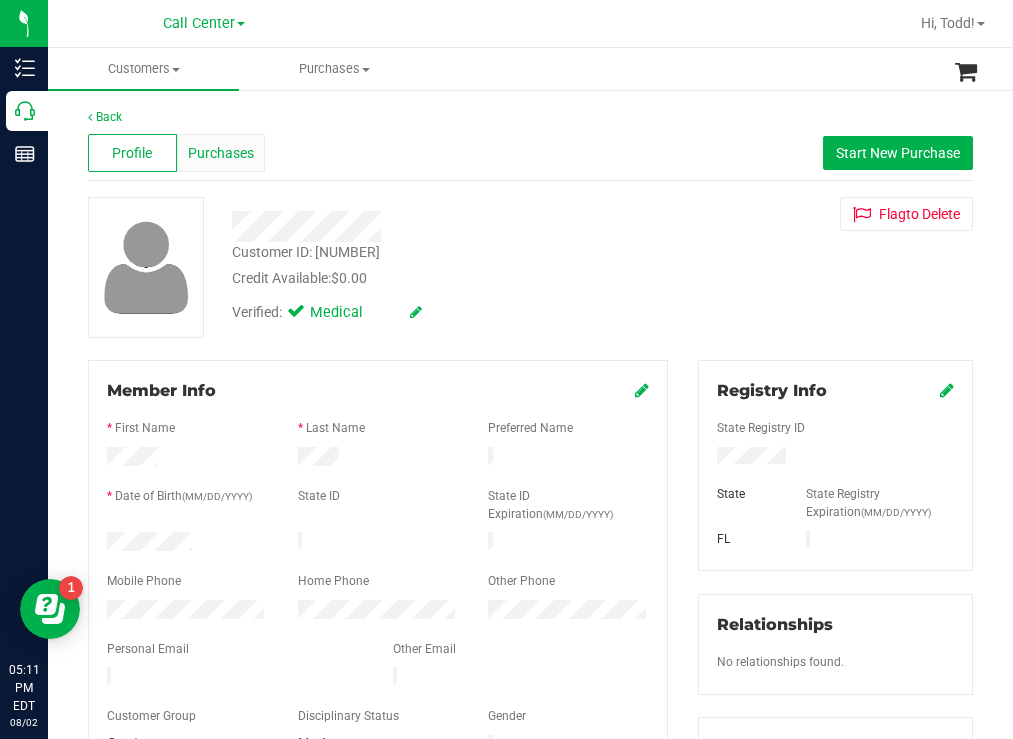 click on "Purchases" at bounding box center (221, 153) 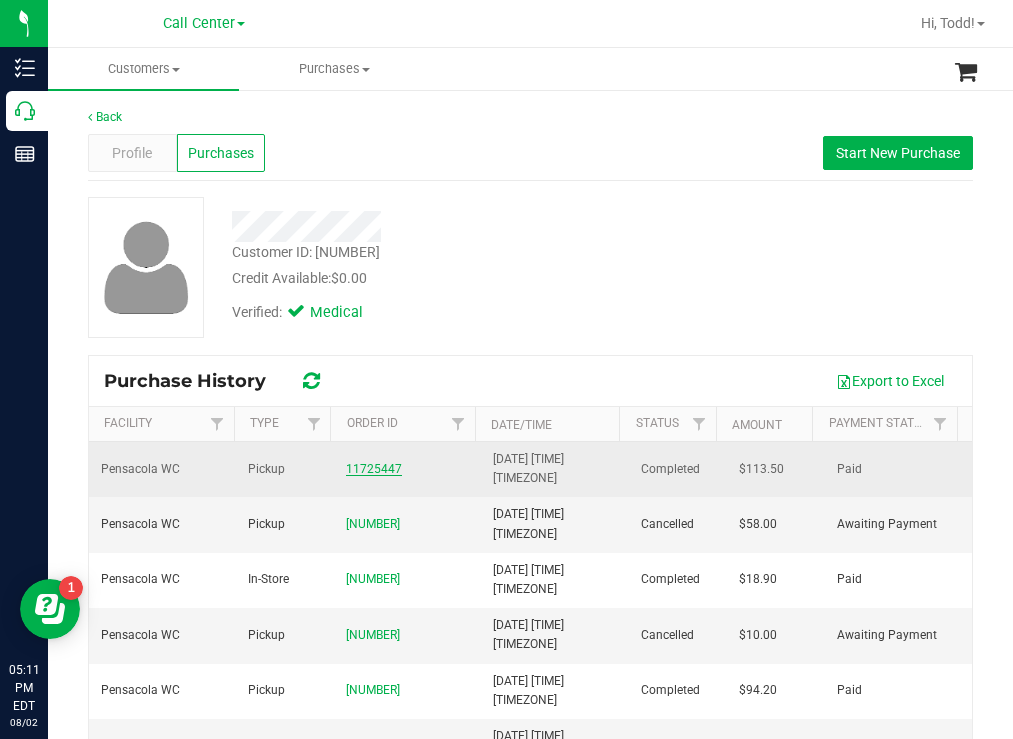 click on "11725447" at bounding box center (374, 469) 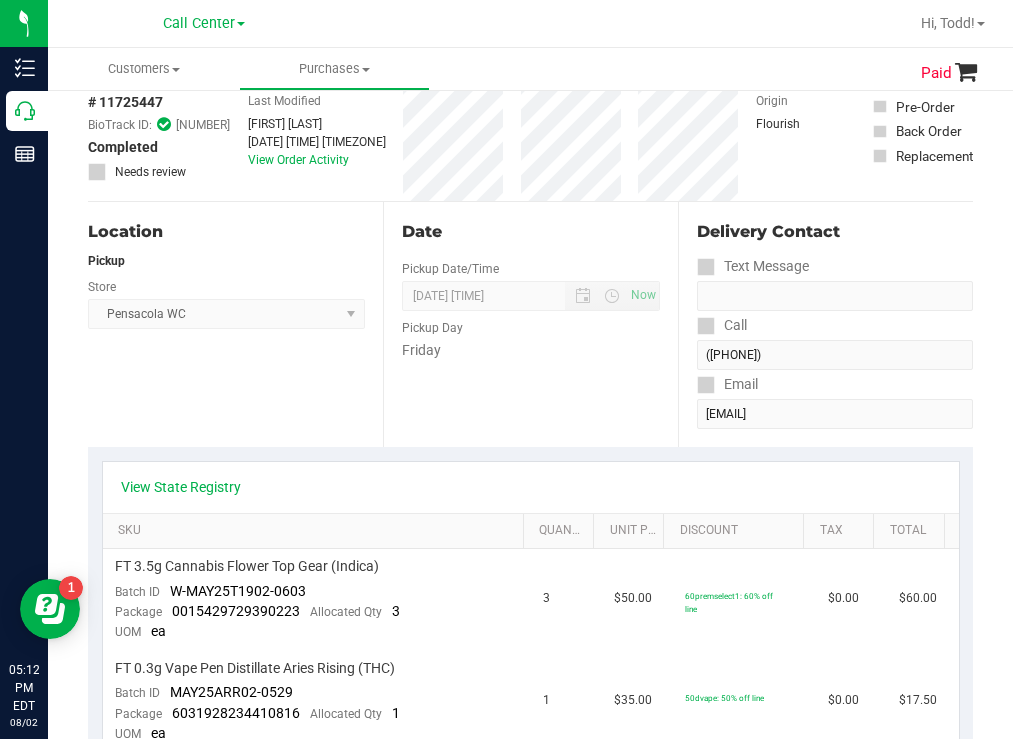scroll, scrollTop: 0, scrollLeft: 0, axis: both 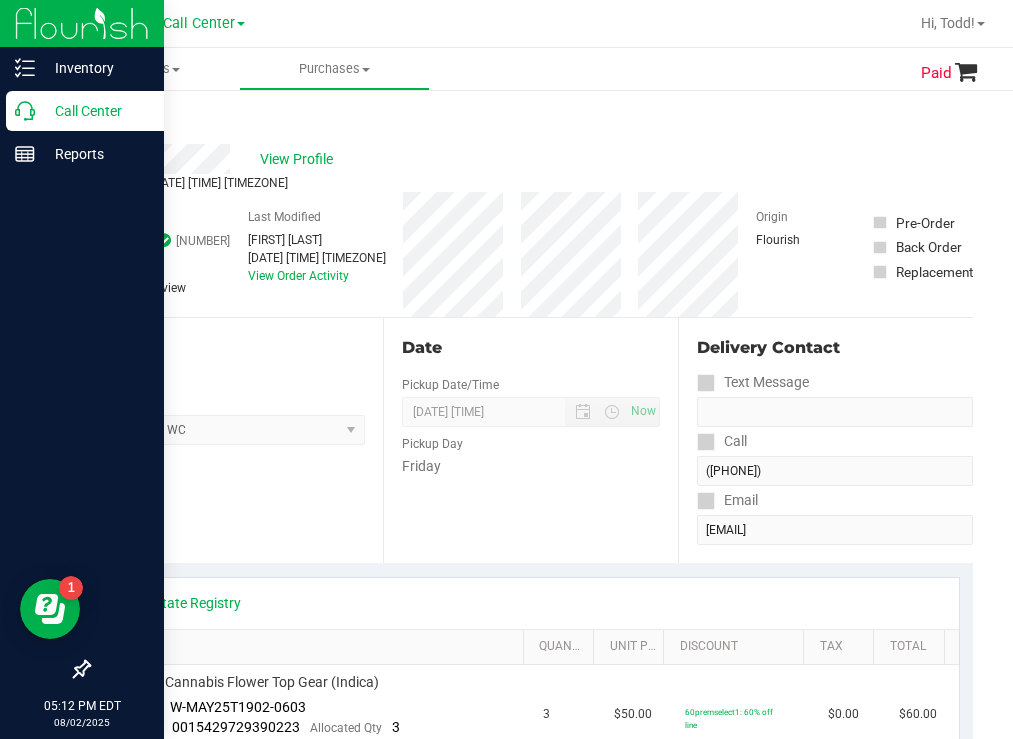 click on "Call Center" at bounding box center (95, 111) 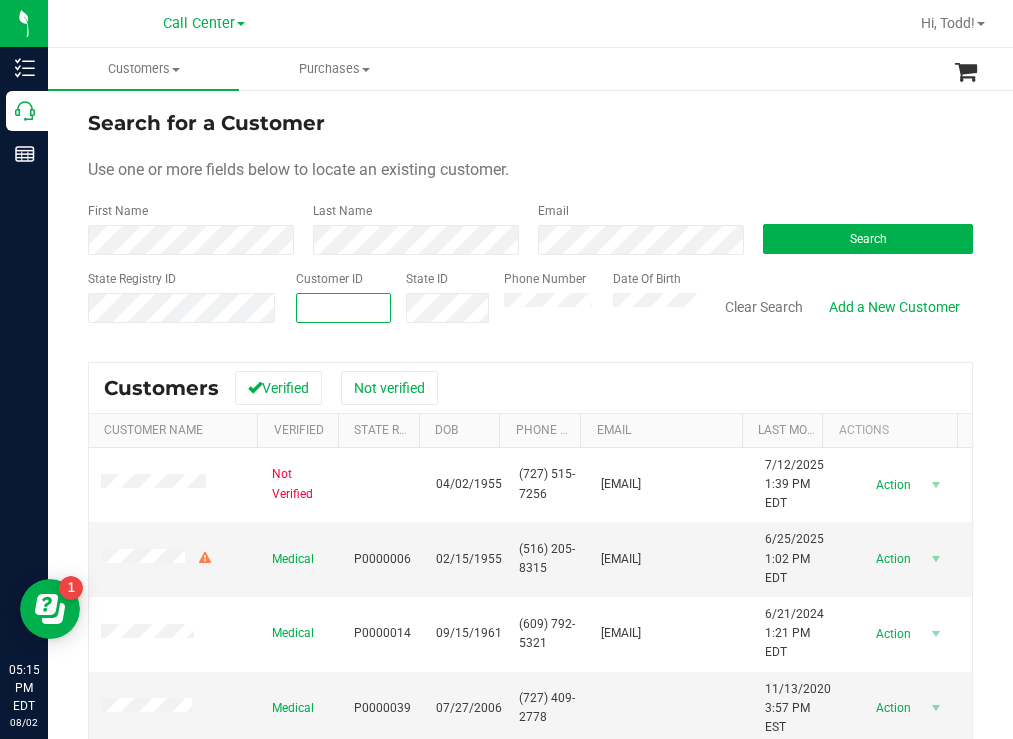 paste on "595187" 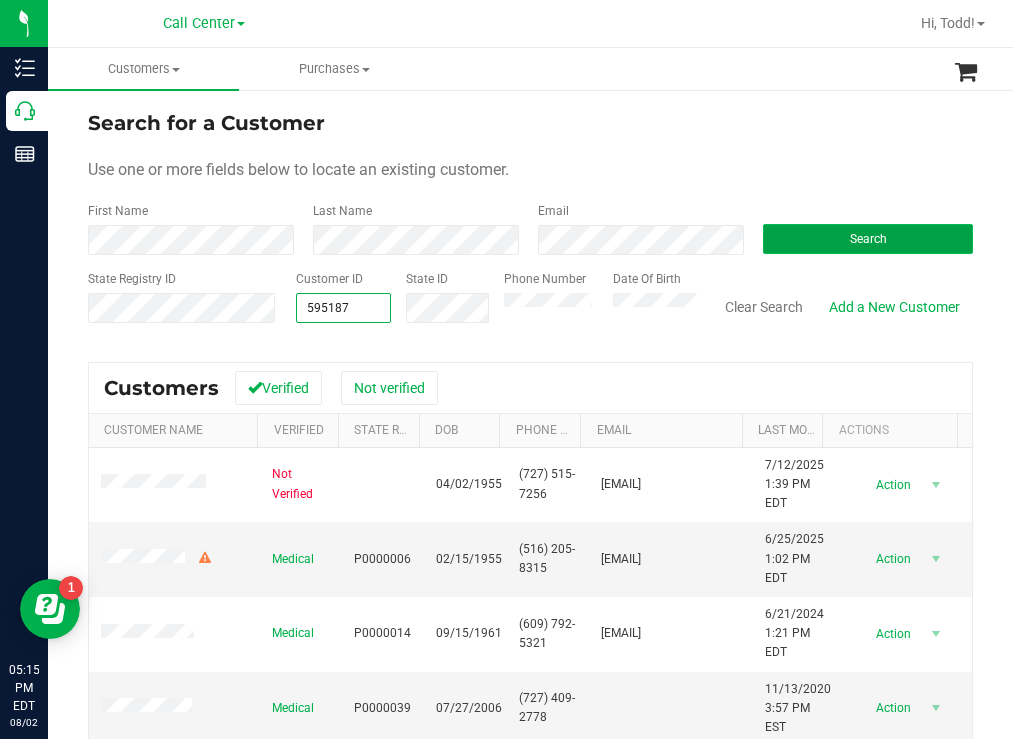 type on "595187" 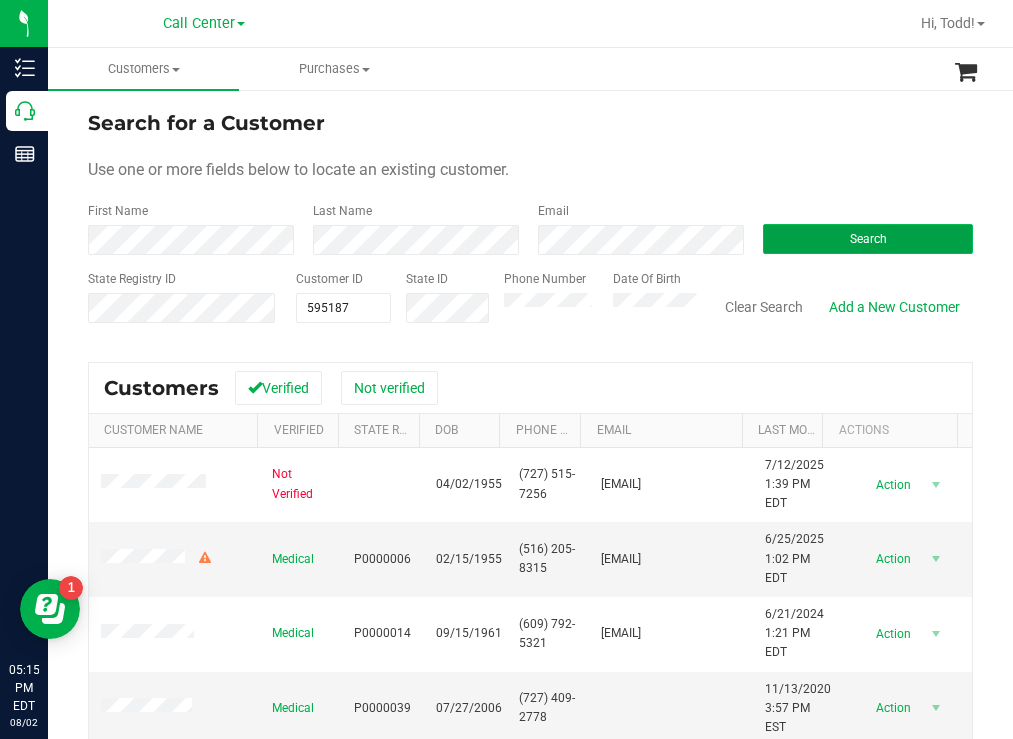 click on "Search" at bounding box center (868, 239) 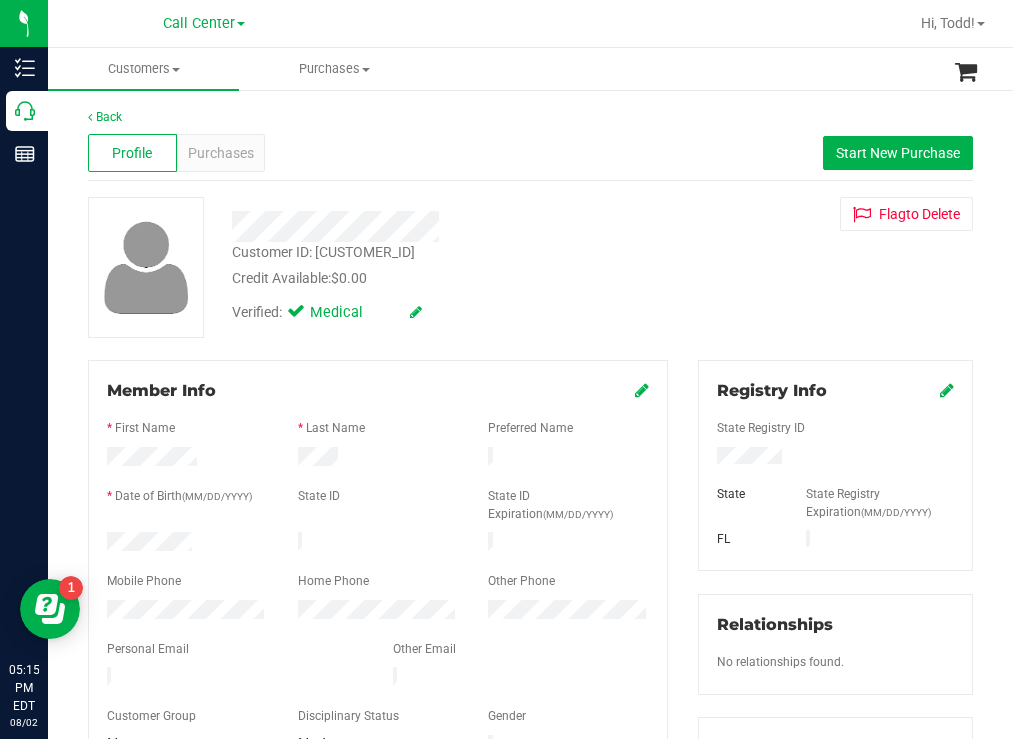 drag, startPoint x: 215, startPoint y: 551, endPoint x: 104, endPoint y: 535, distance: 112.147224 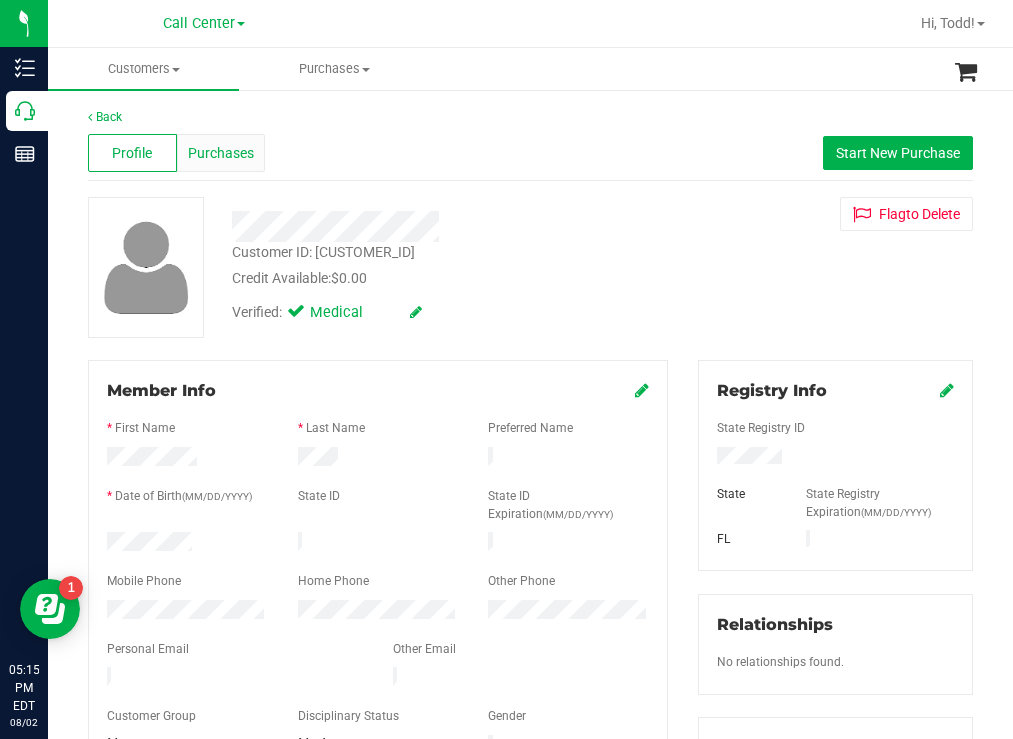click on "Purchases" at bounding box center [221, 153] 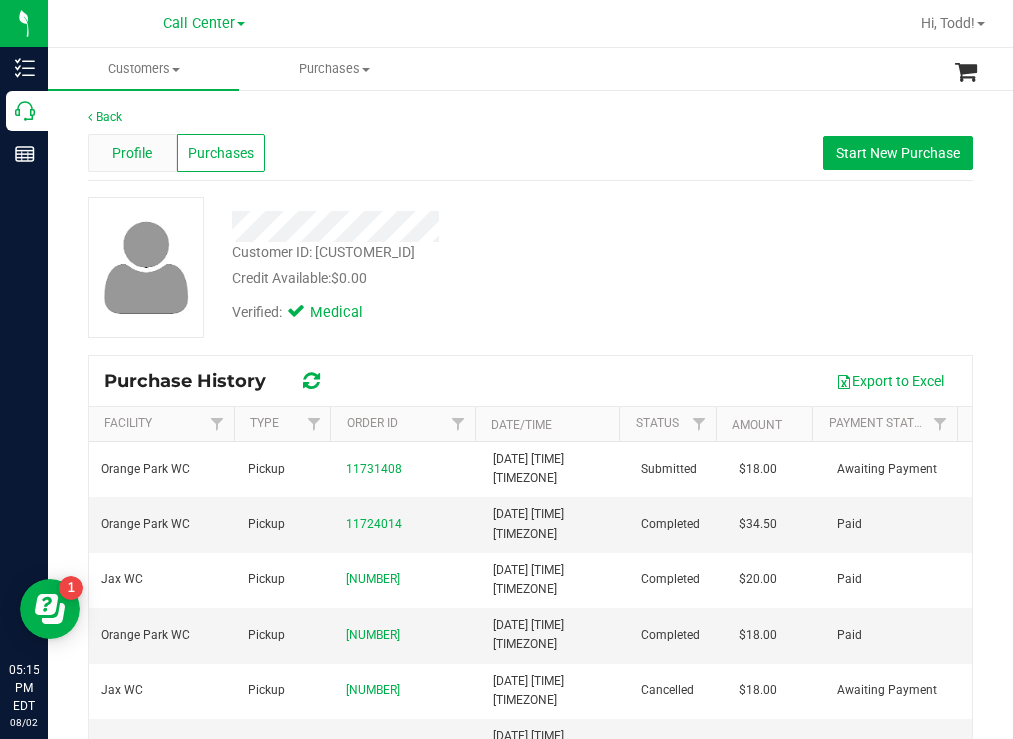 click on "Profile" at bounding box center (132, 153) 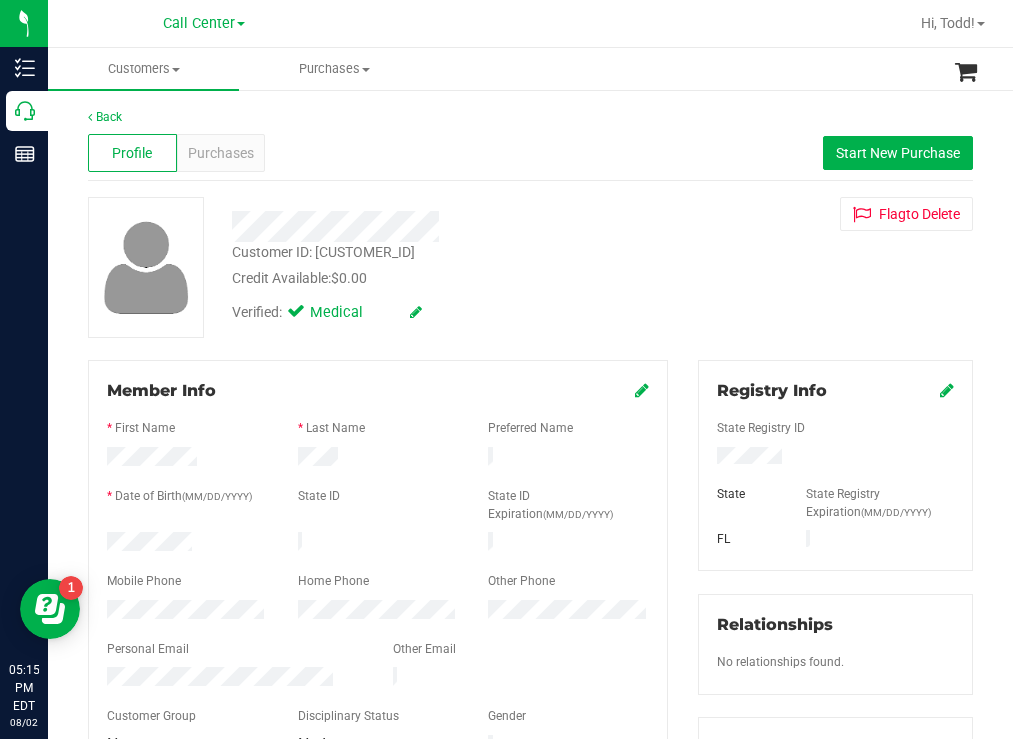 click at bounding box center (187, 544) 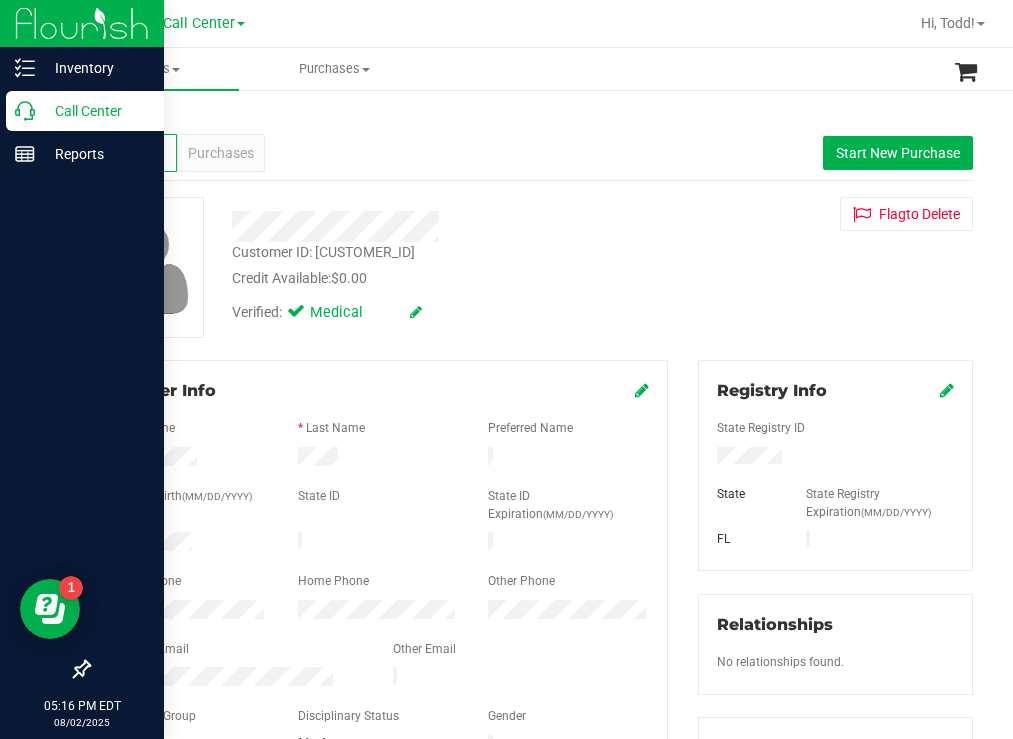 click on "Call Center" at bounding box center (95, 111) 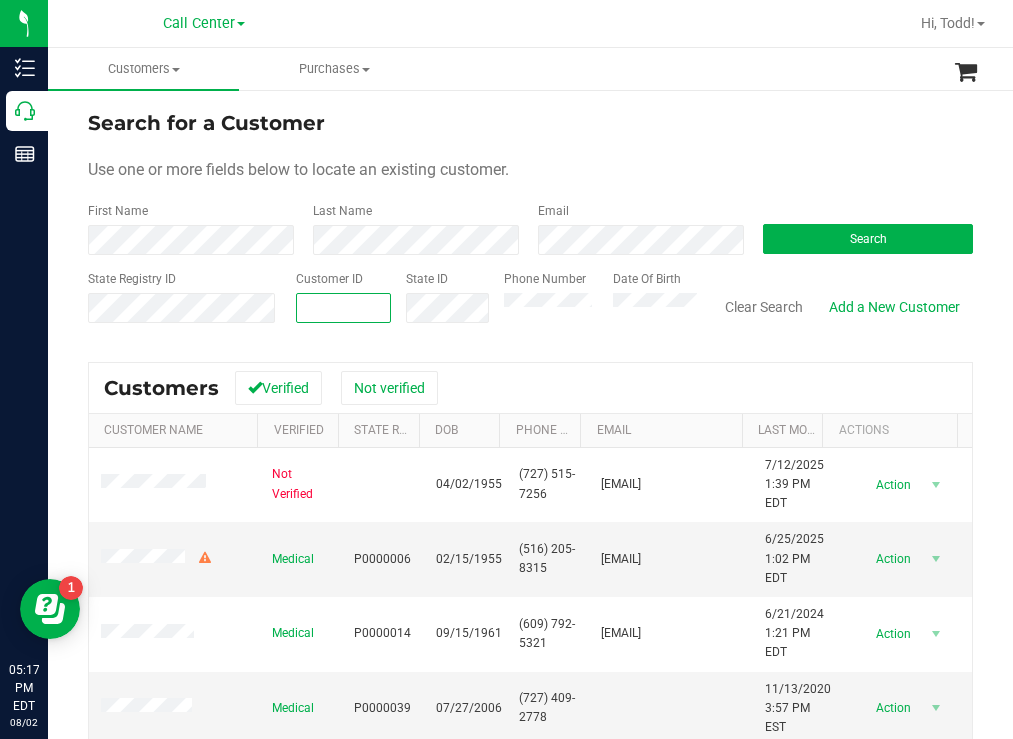 paste on "446237" 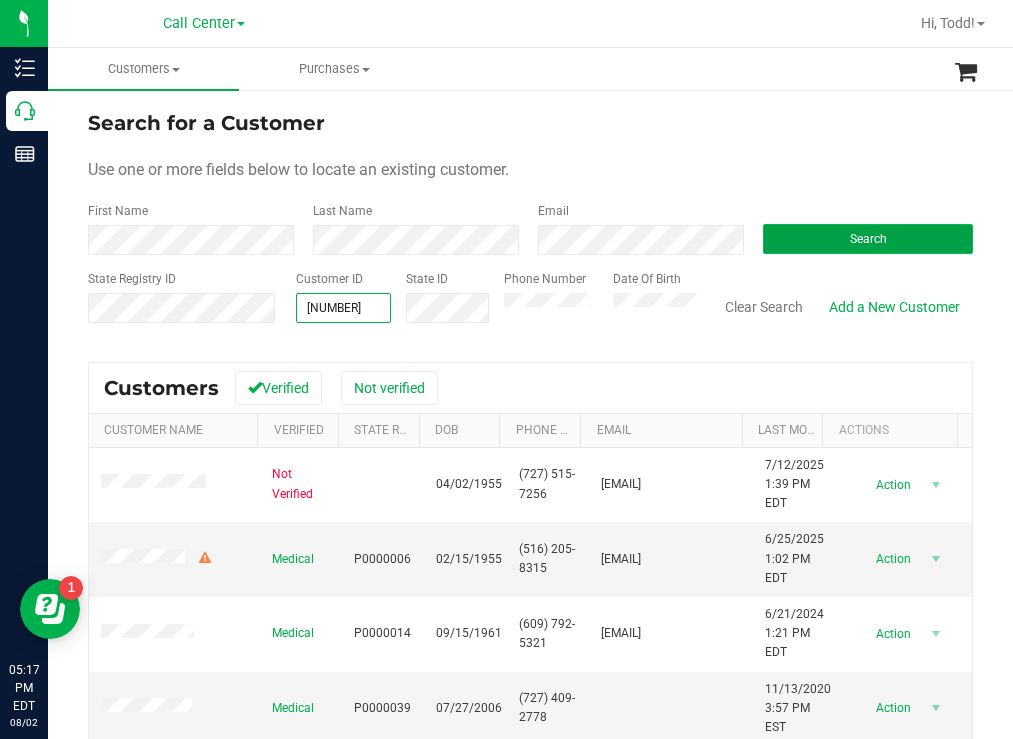type on "446237" 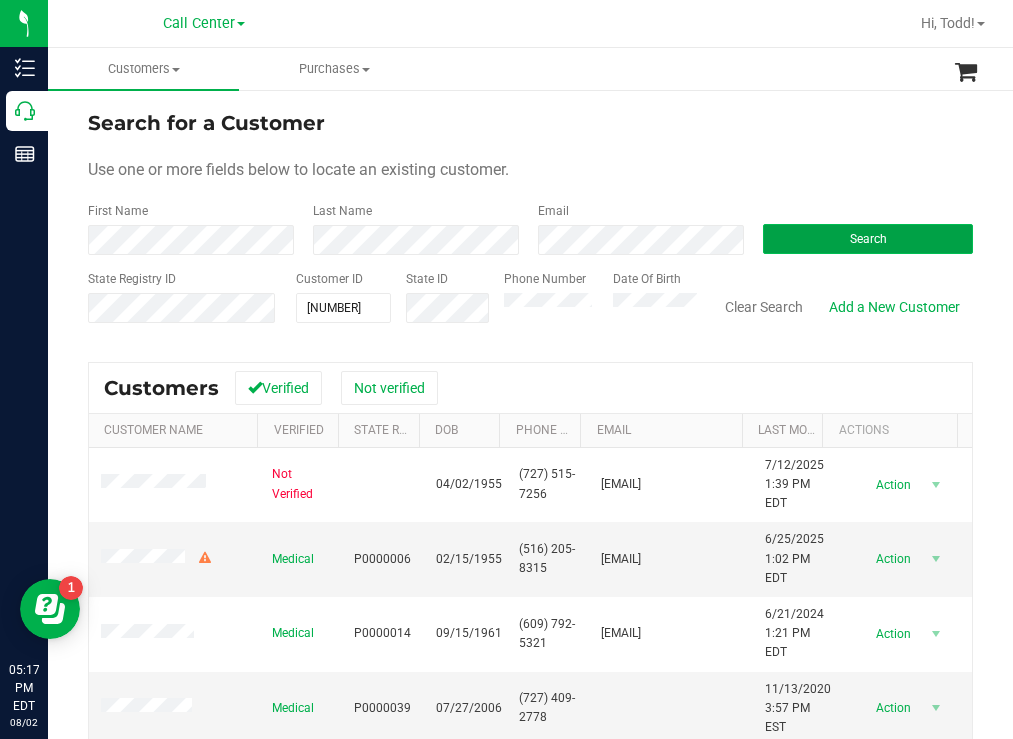 click on "Search" at bounding box center (868, 239) 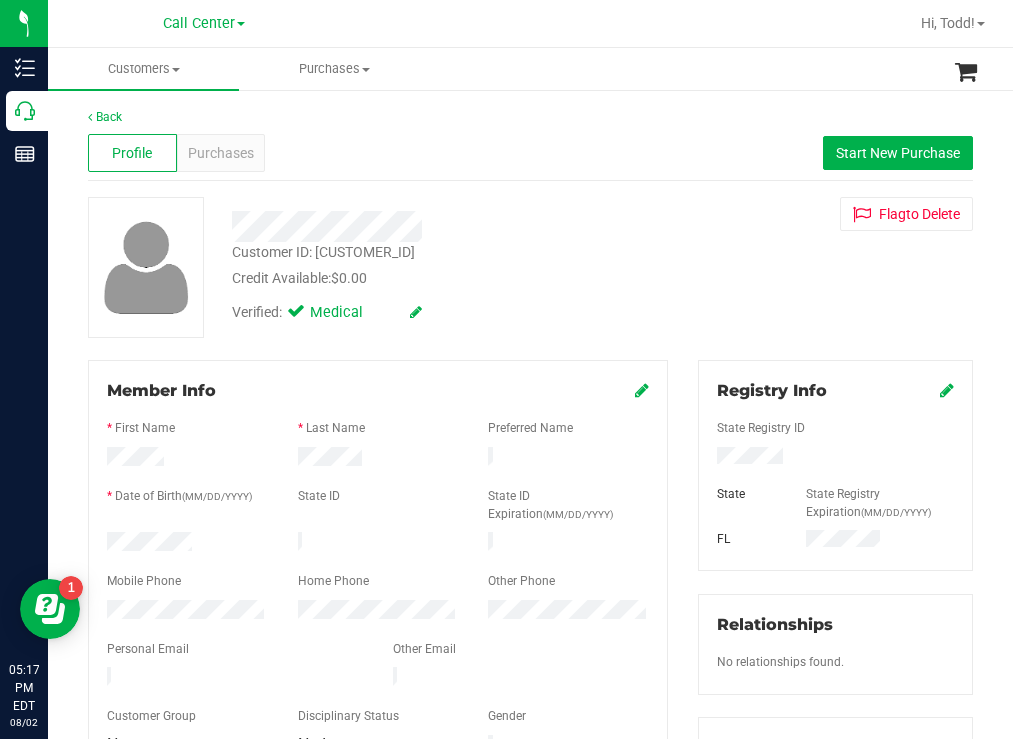 click on "Customer ID: 446237
Credit Available:
$0.00
Verified:
Medical
Flag  to Delete" at bounding box center (530, 267) 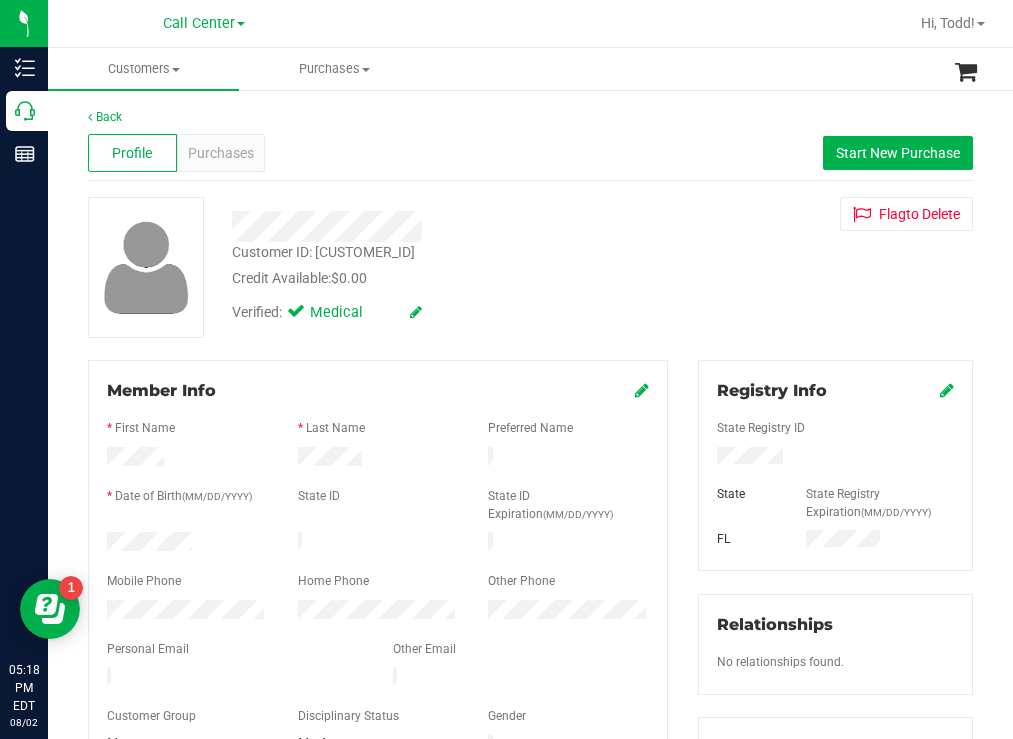 click on "Customer ID: 446237
Credit Available:
$0.00" at bounding box center (446, 265) 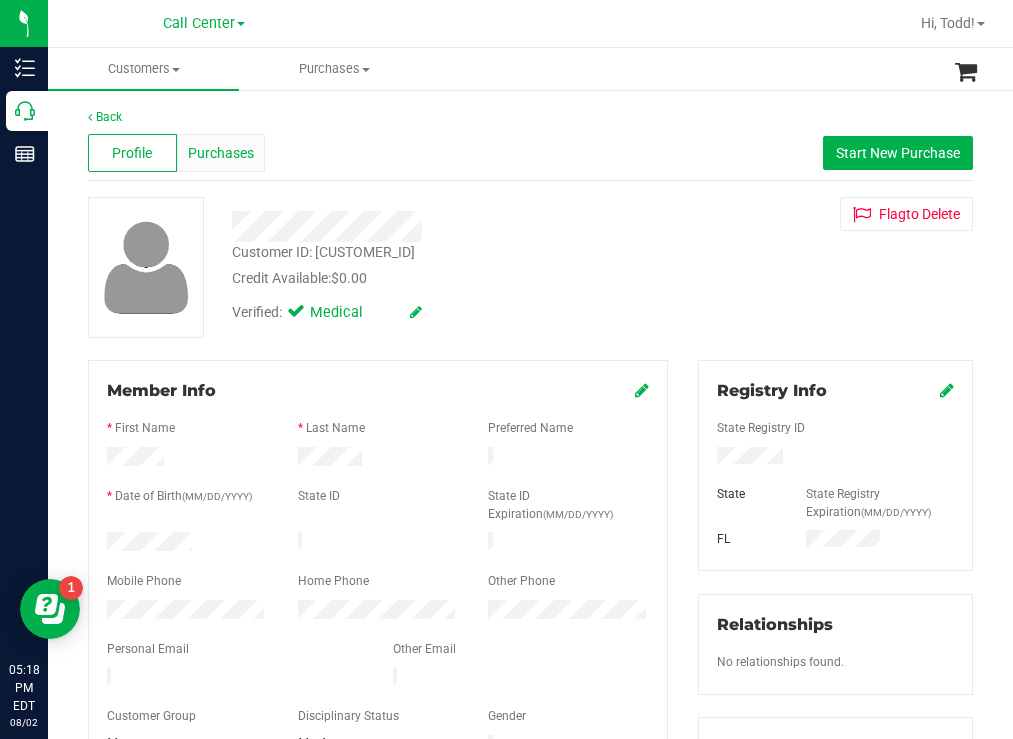 click on "Purchases" at bounding box center (221, 153) 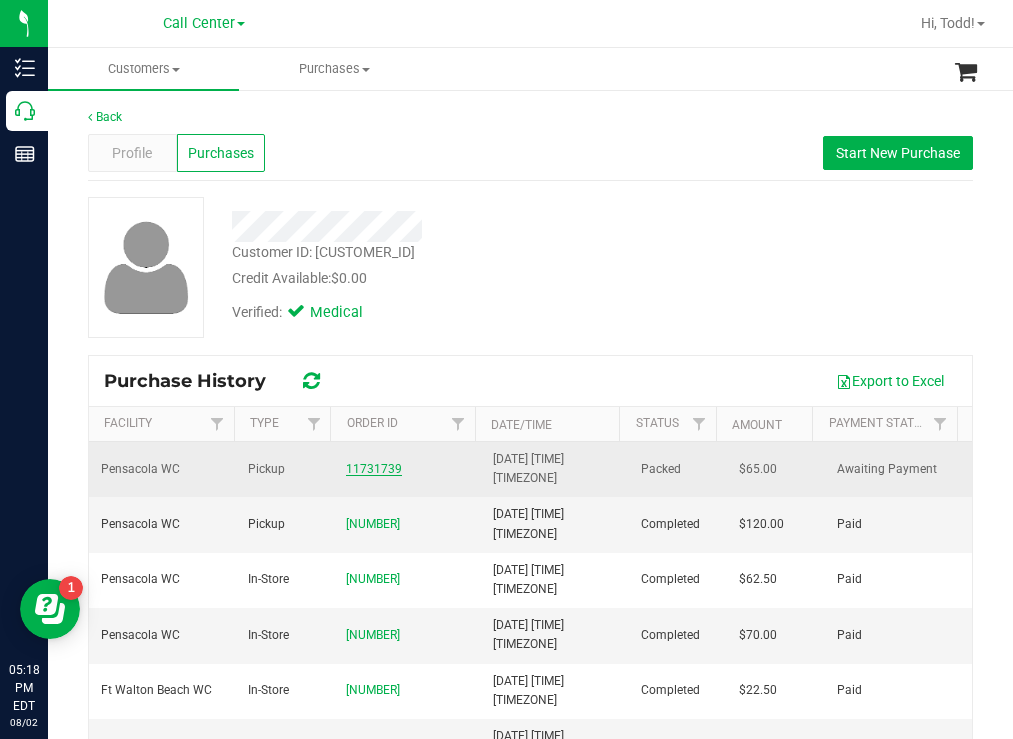 click on "11731739" at bounding box center (374, 469) 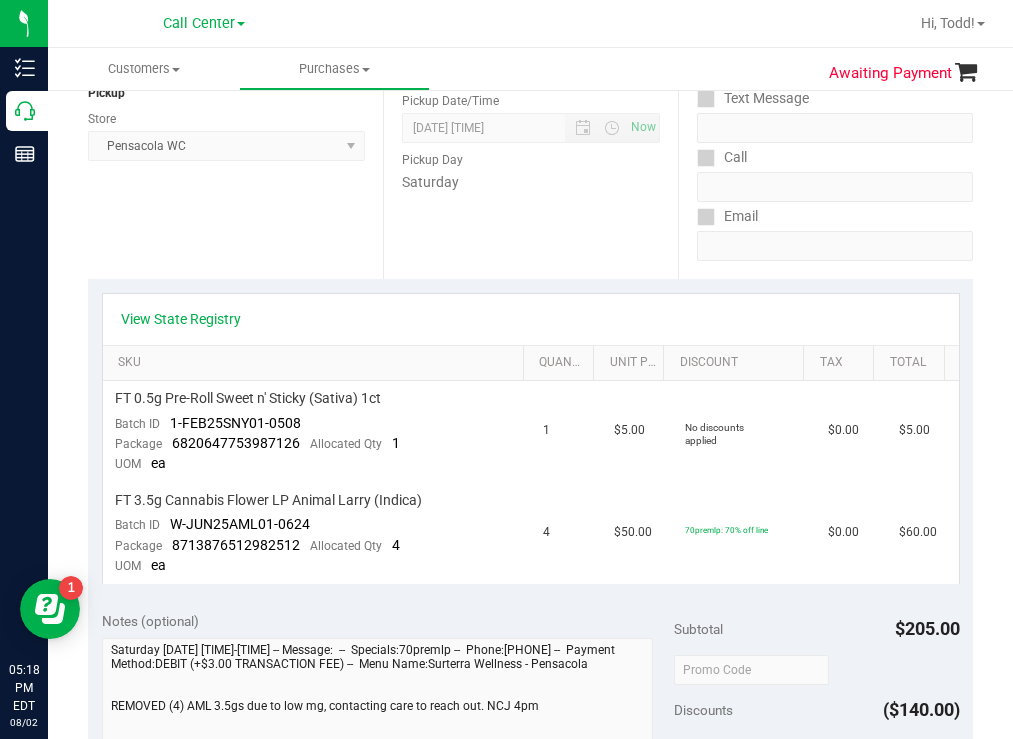 scroll, scrollTop: 0, scrollLeft: 0, axis: both 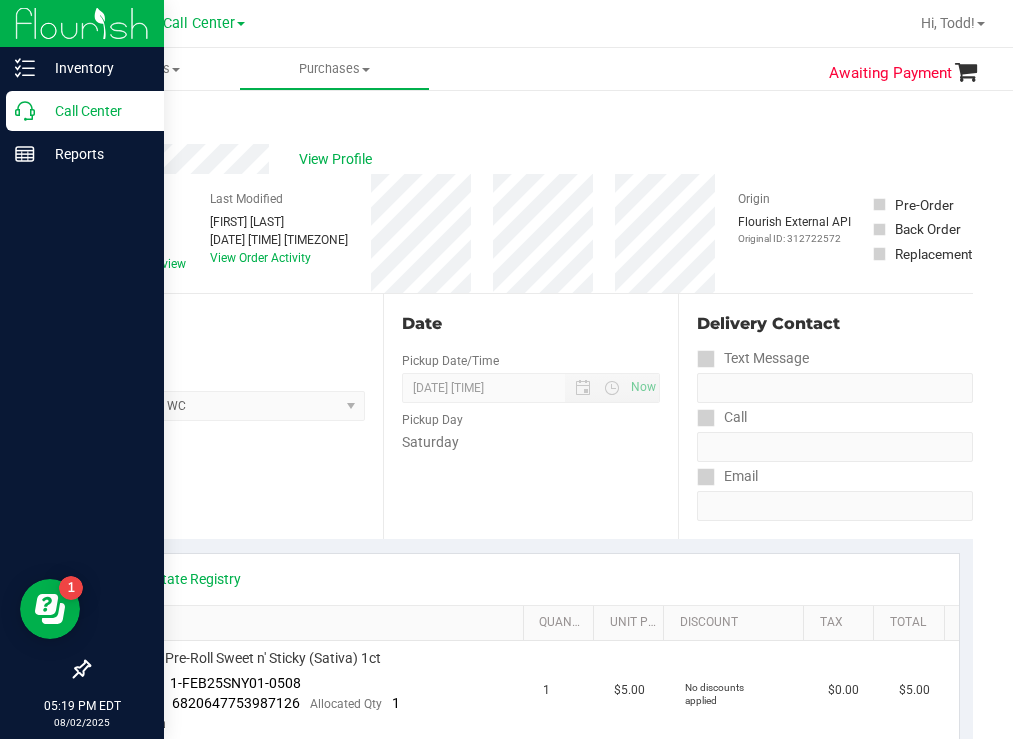 click on "Call Center" at bounding box center [95, 111] 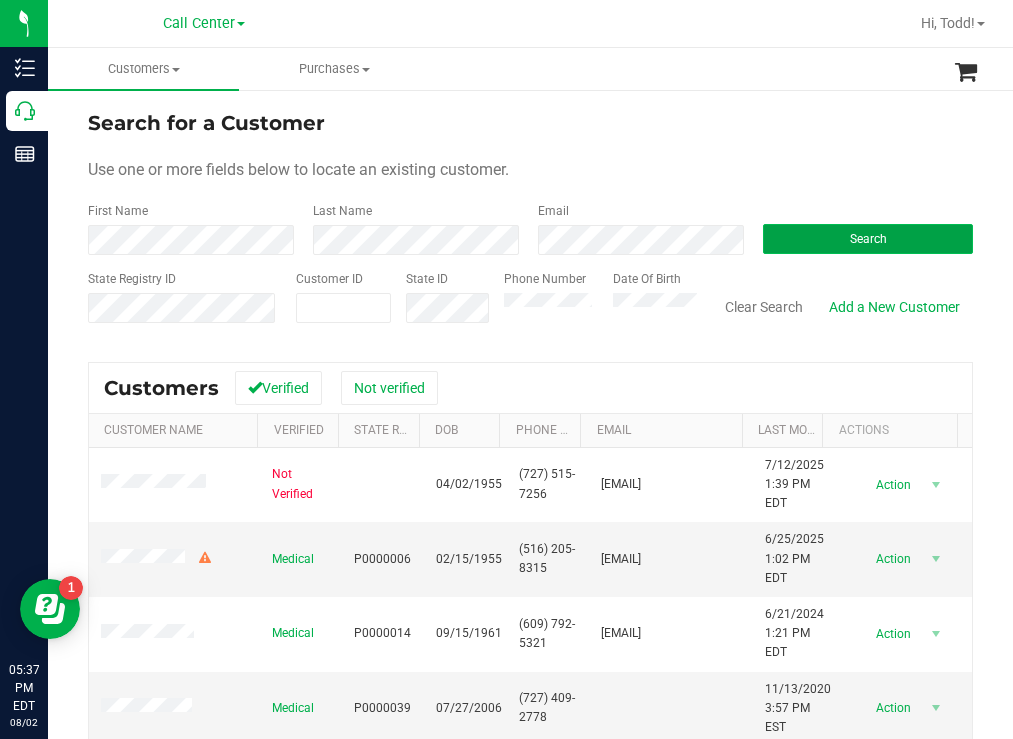 click on "Search" at bounding box center [868, 239] 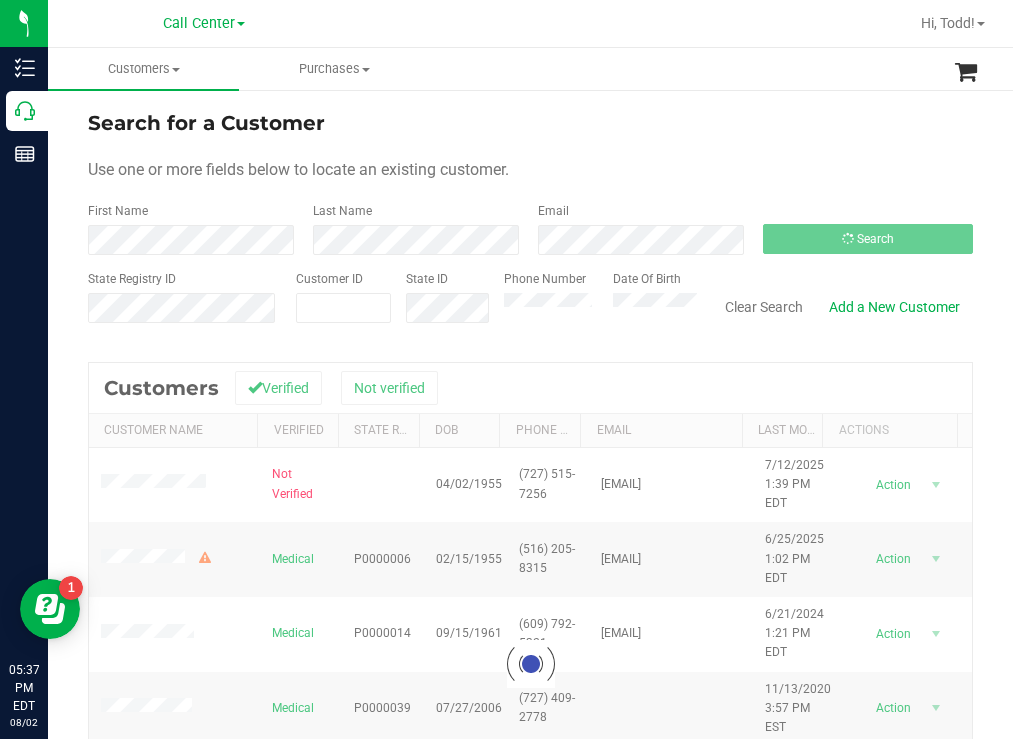 click on "Customers
All customers
Add a new customer
All physicians
Purchases
All purchases" at bounding box center [554, 69] 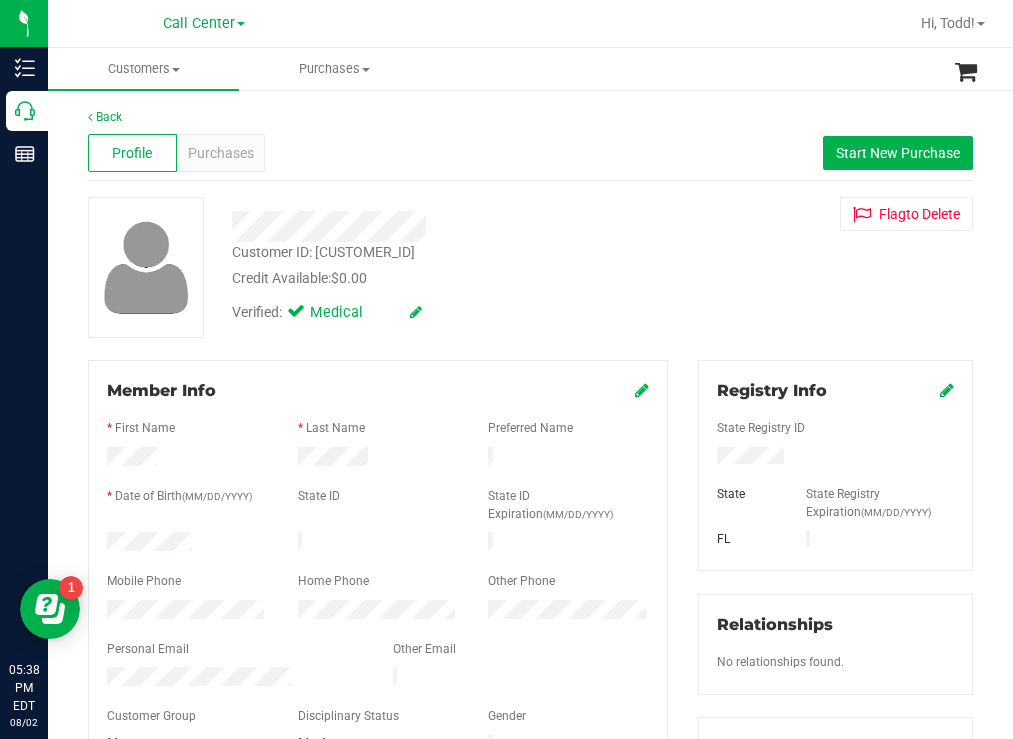 click at bounding box center (187, 544) 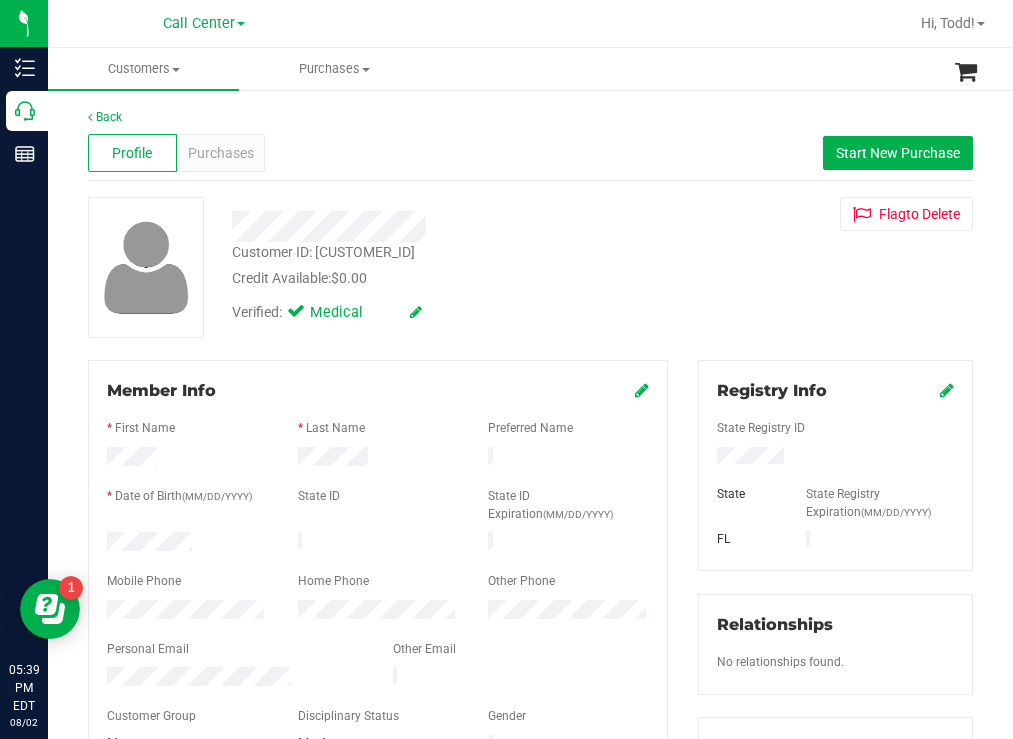 drag, startPoint x: 642, startPoint y: 266, endPoint x: 624, endPoint y: 259, distance: 19.313208 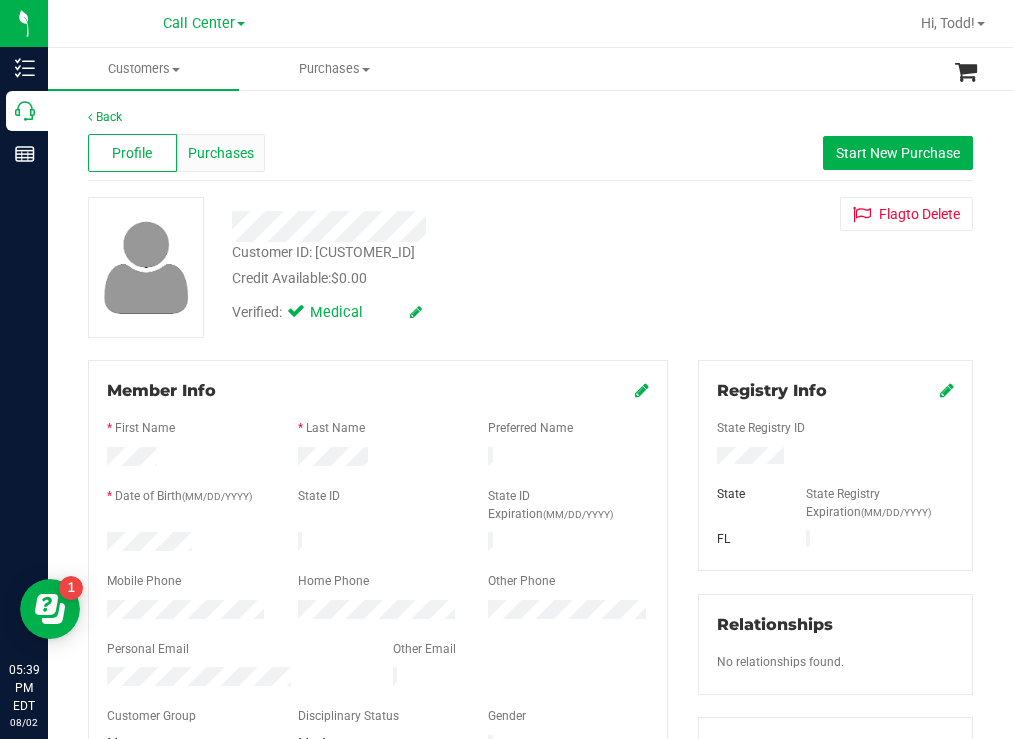 click on "Purchases" at bounding box center (221, 153) 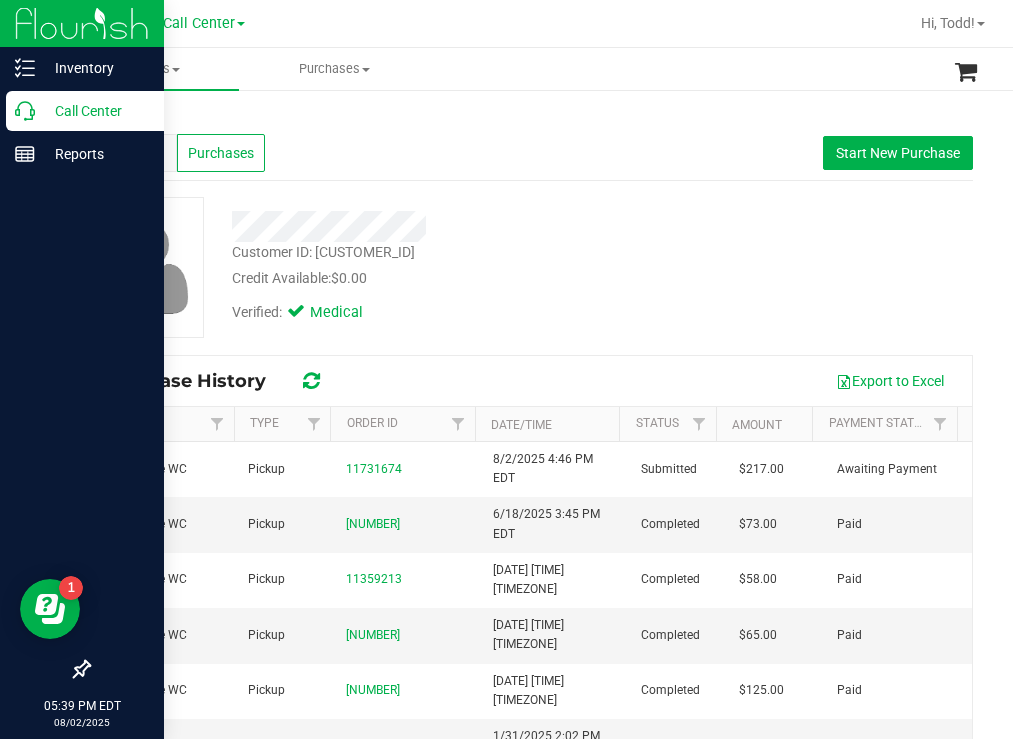 click on "Call Center" at bounding box center [95, 111] 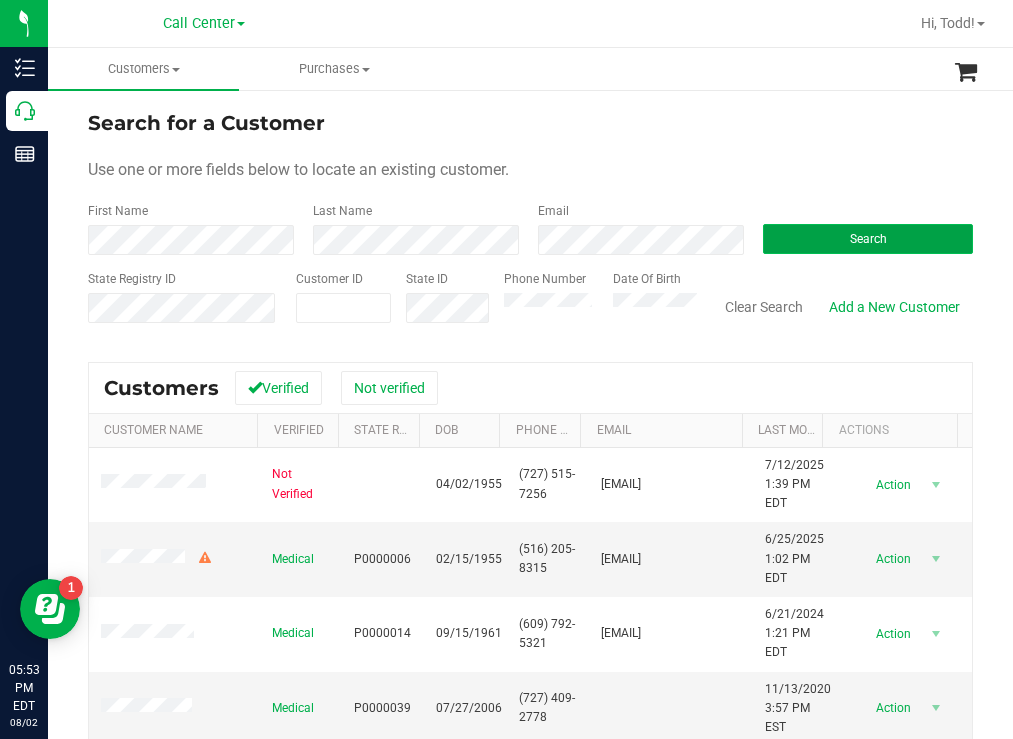 click on "Search" at bounding box center [868, 239] 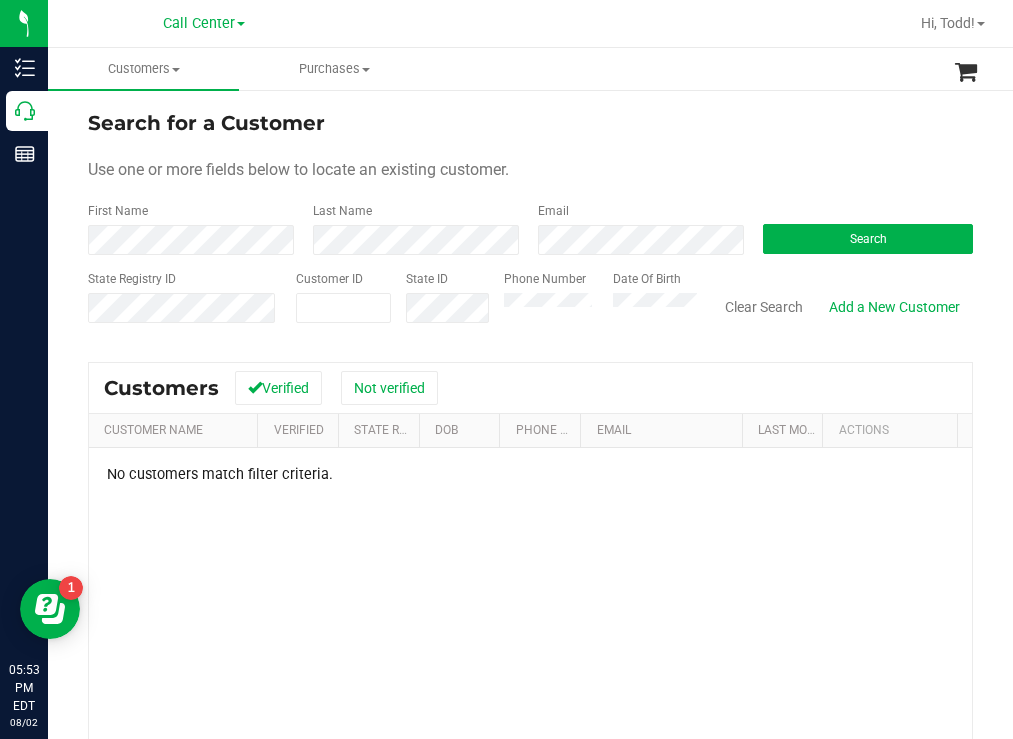 click on "Search for a Customer" at bounding box center [530, 123] 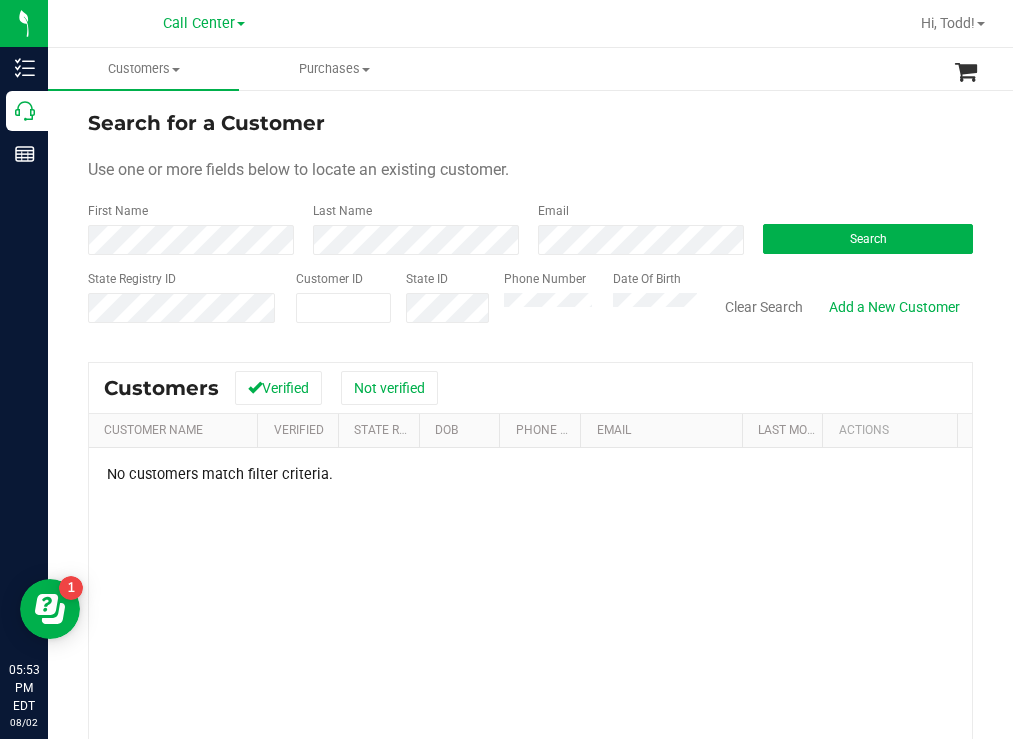 click on "Search for a Customer
Use one or more fields below to locate an existing customer.
First Name
Last Name
Email
Search
State Registry ID
Customer ID
State ID
Phone Number
Date Of Birth" at bounding box center [530, 224] 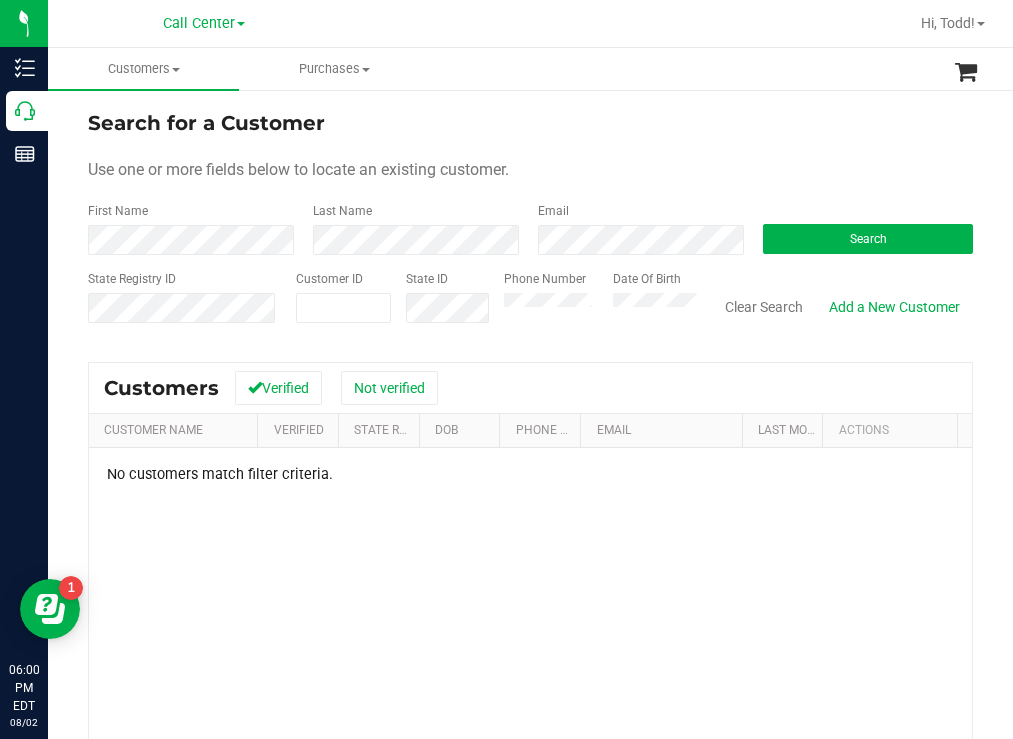 drag, startPoint x: 631, startPoint y: 152, endPoint x: 606, endPoint y: 140, distance: 27.730848 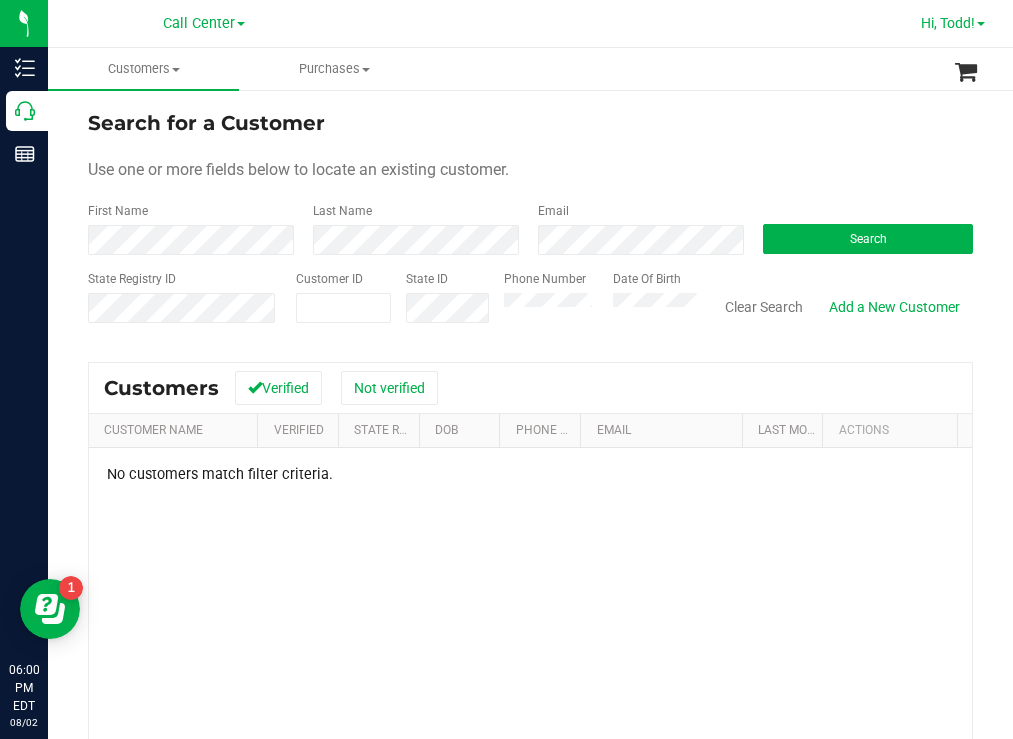 click on "Hi, Todd!" at bounding box center [948, 23] 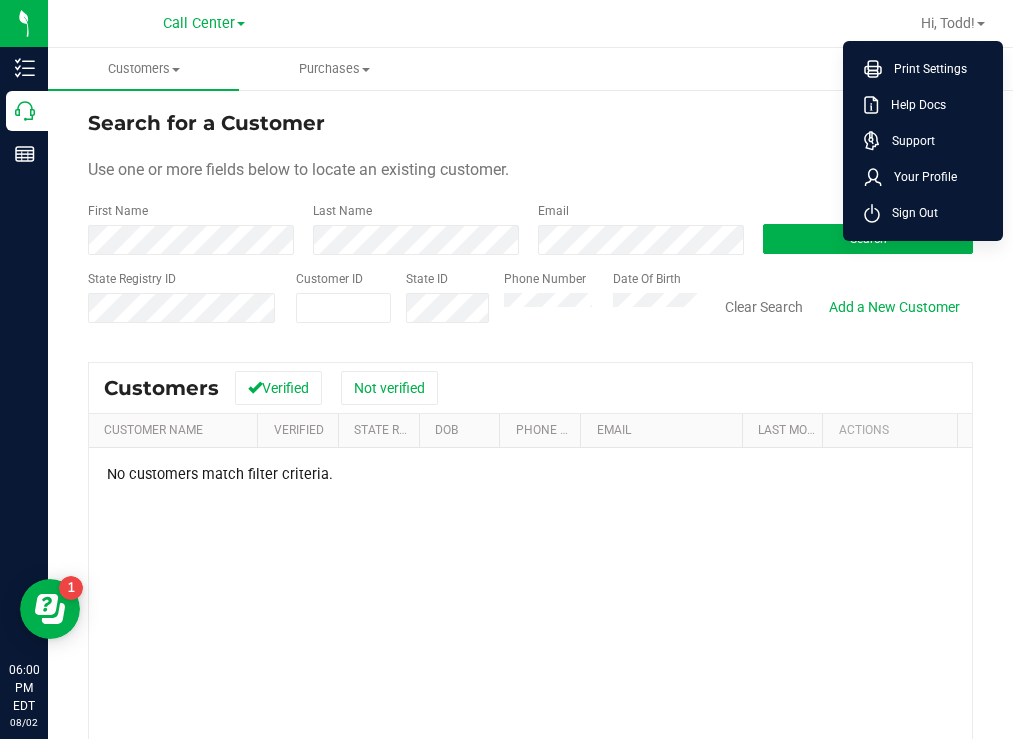 click on "Sign Out" at bounding box center [909, 213] 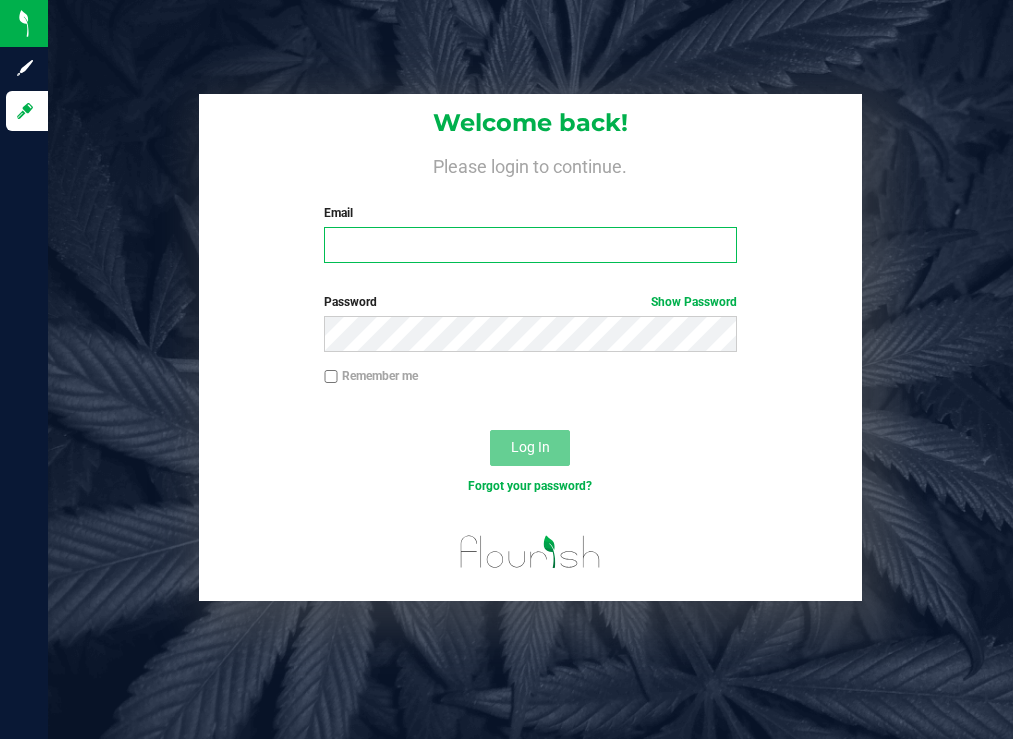type on "tmather@liveparallel.com" 